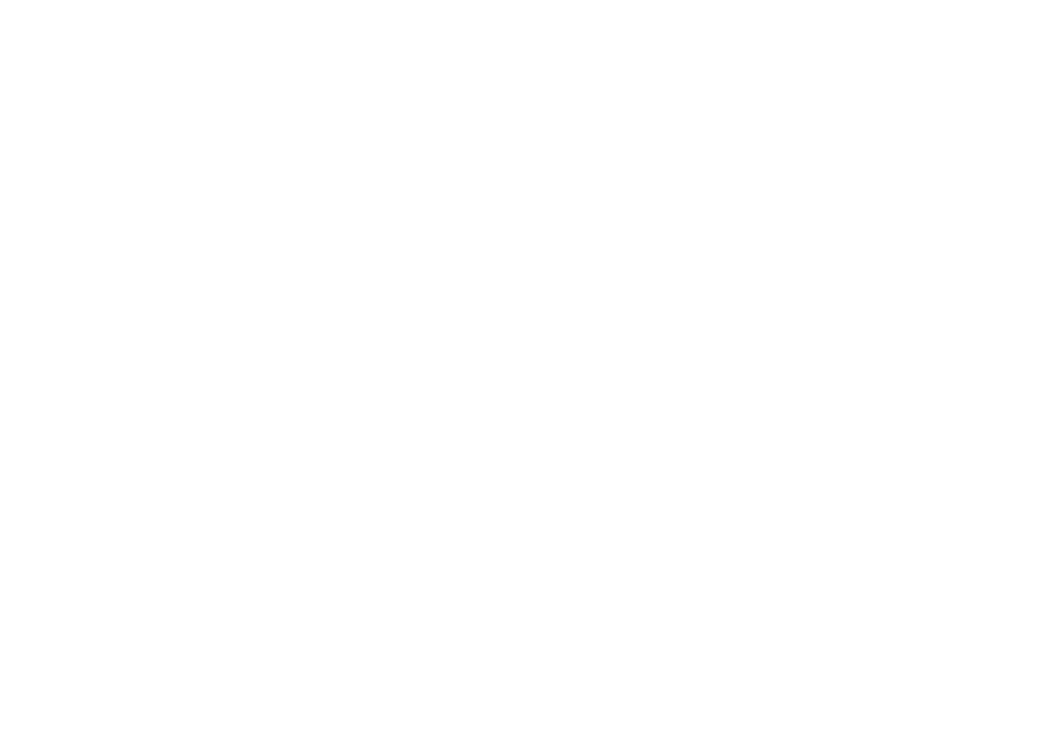 scroll, scrollTop: 0, scrollLeft: 0, axis: both 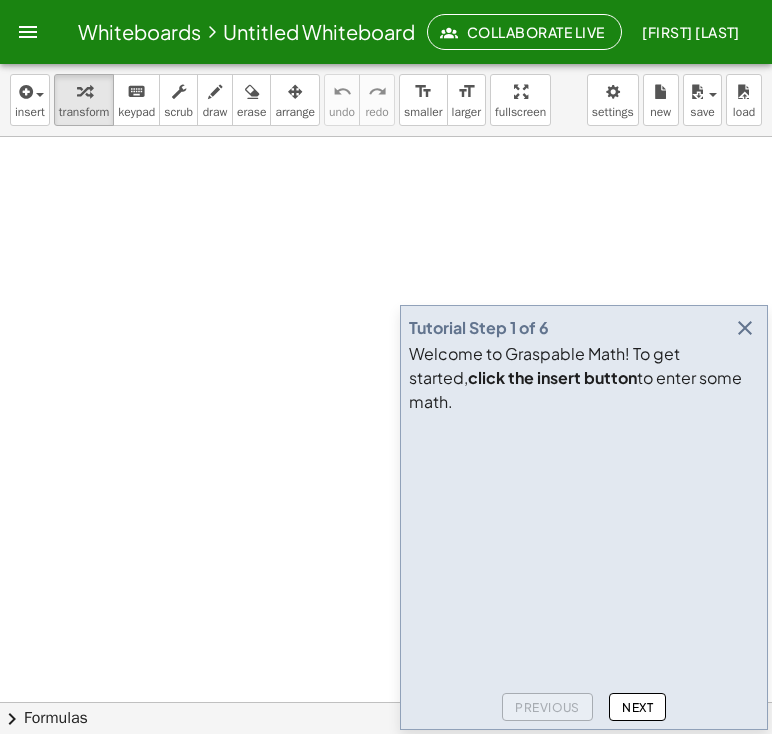 click at bounding box center [745, 328] 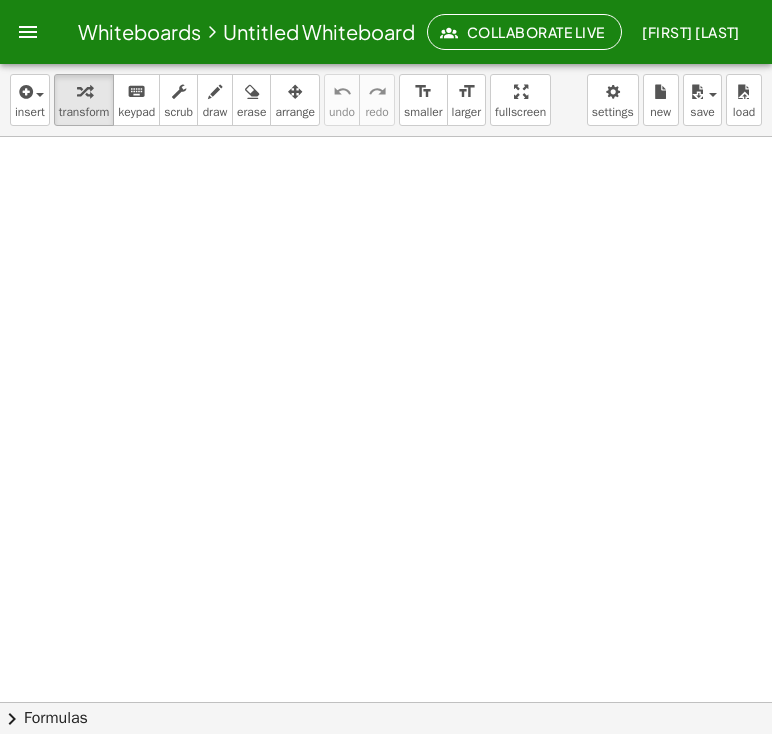 click on "Whiteboards" at bounding box center (139, 31) 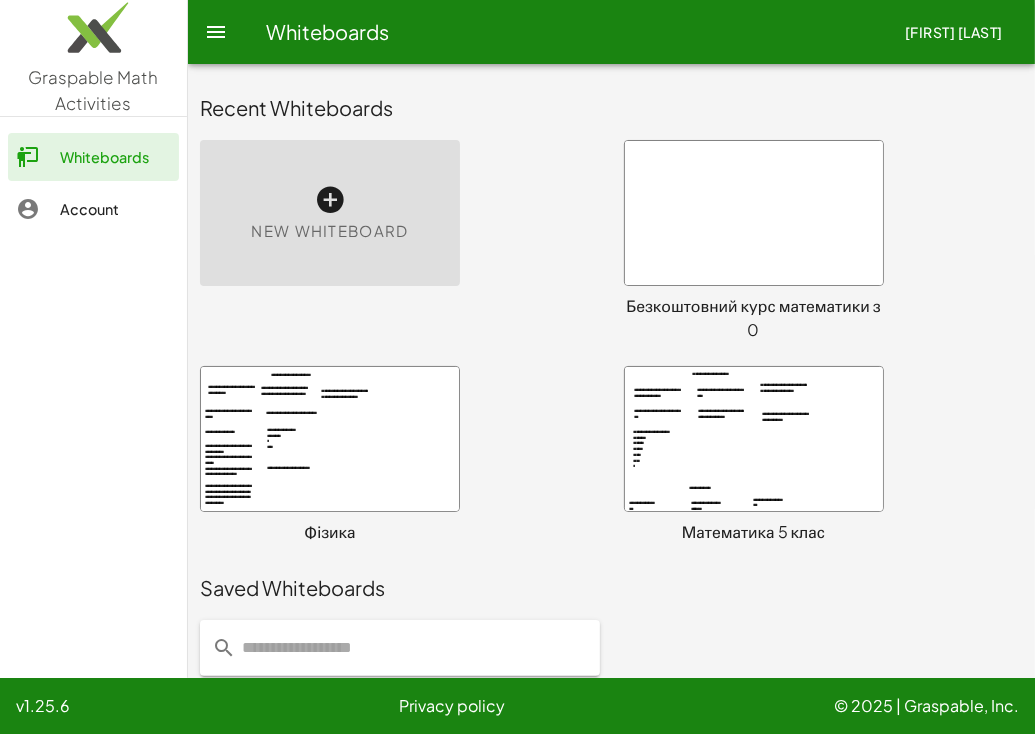 click at bounding box center (754, 439) 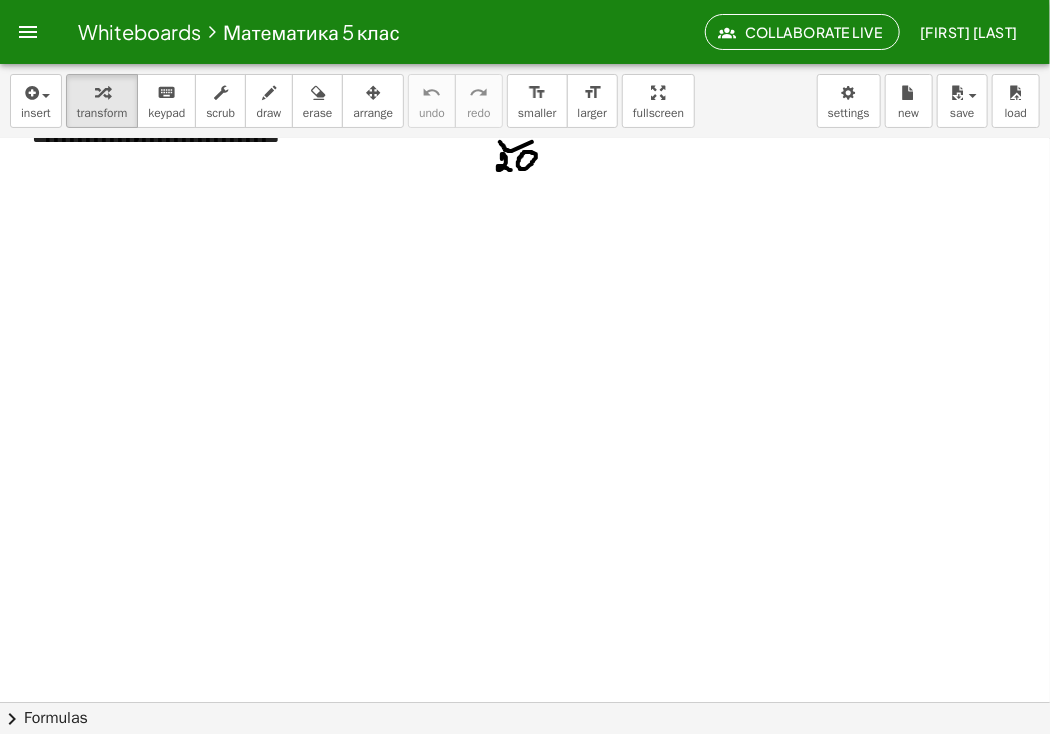 scroll, scrollTop: 1126, scrollLeft: 0, axis: vertical 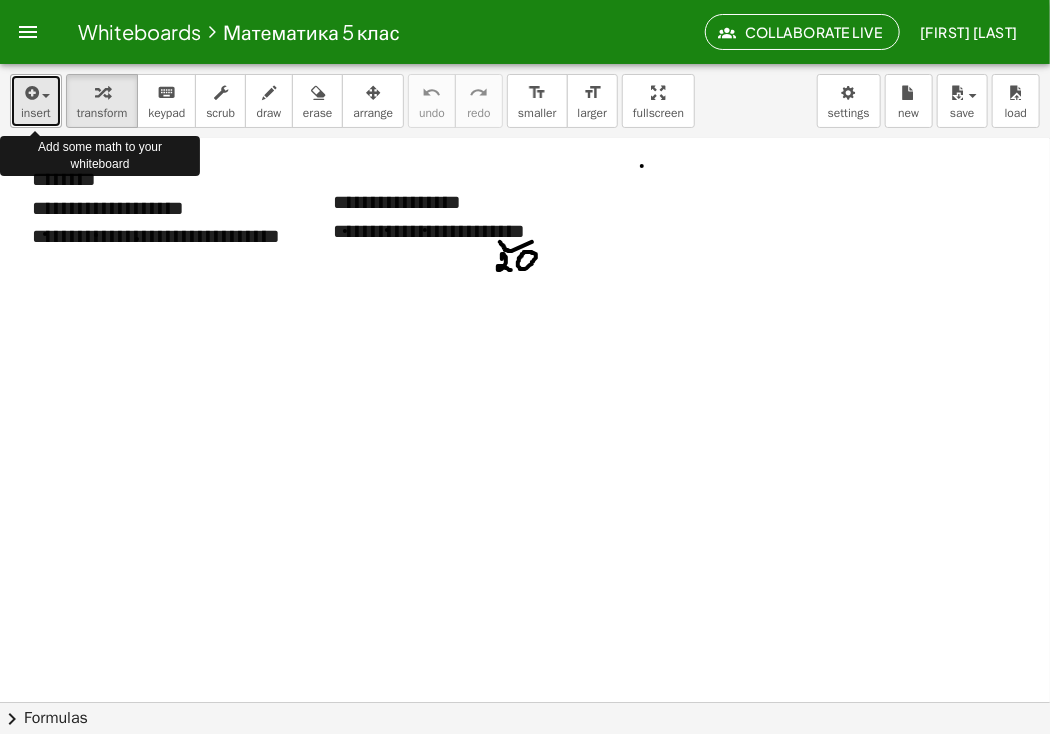 click on "insert" at bounding box center (36, 113) 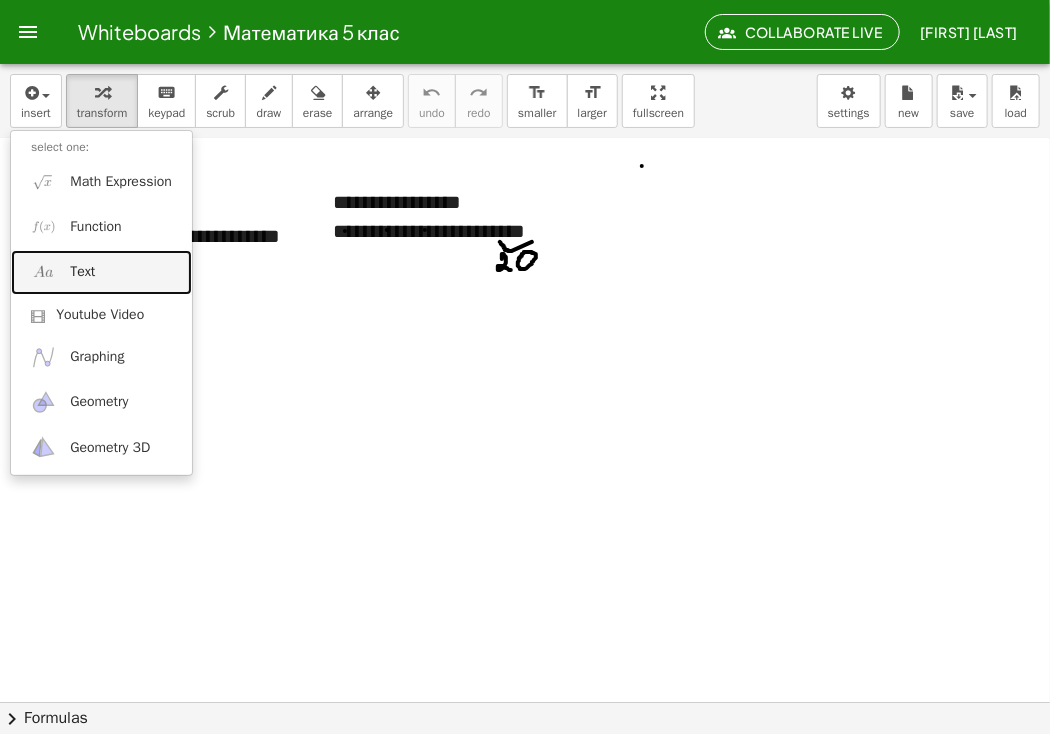 click on "Text" at bounding box center [101, 272] 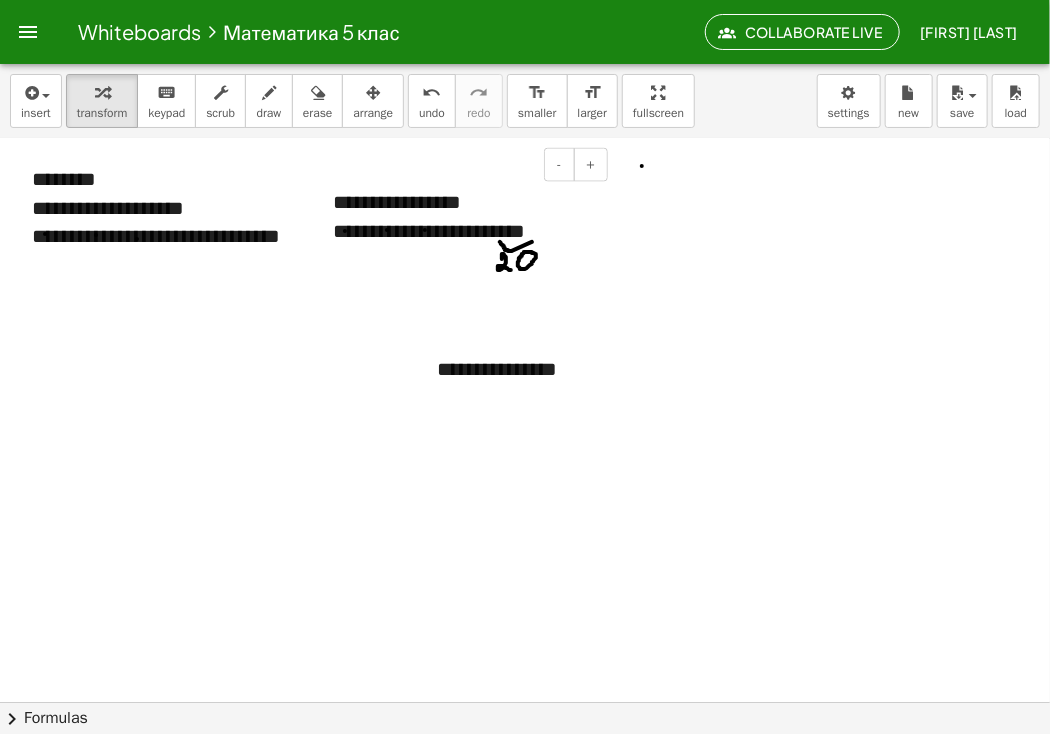 type 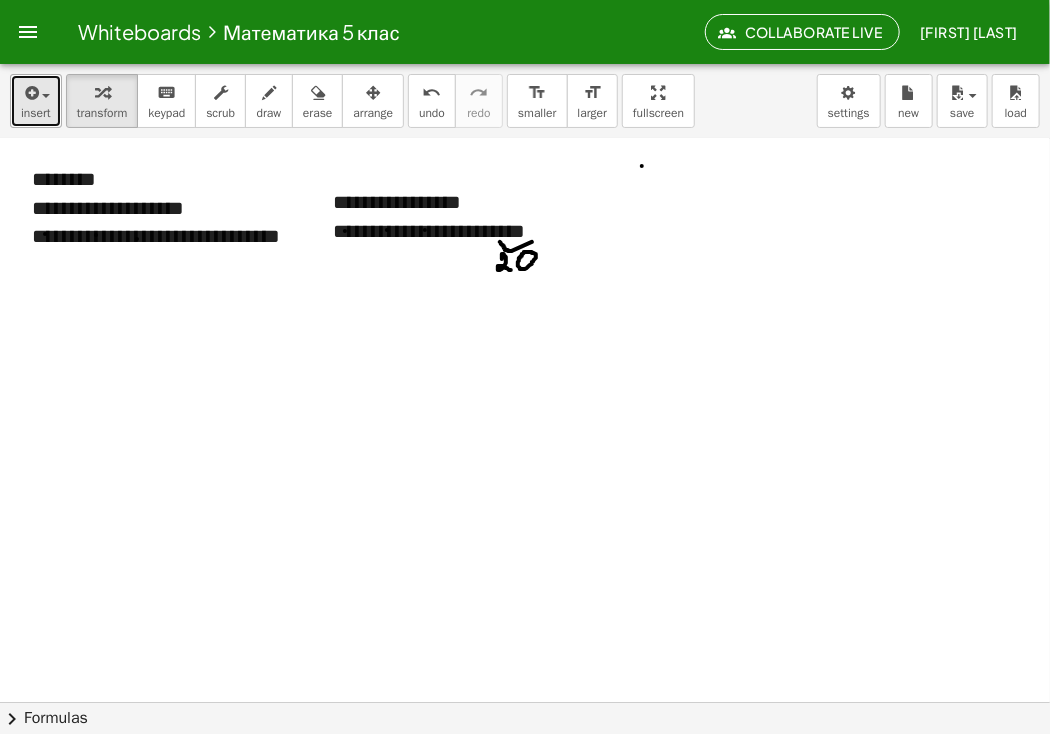 click on "insert" at bounding box center [36, 101] 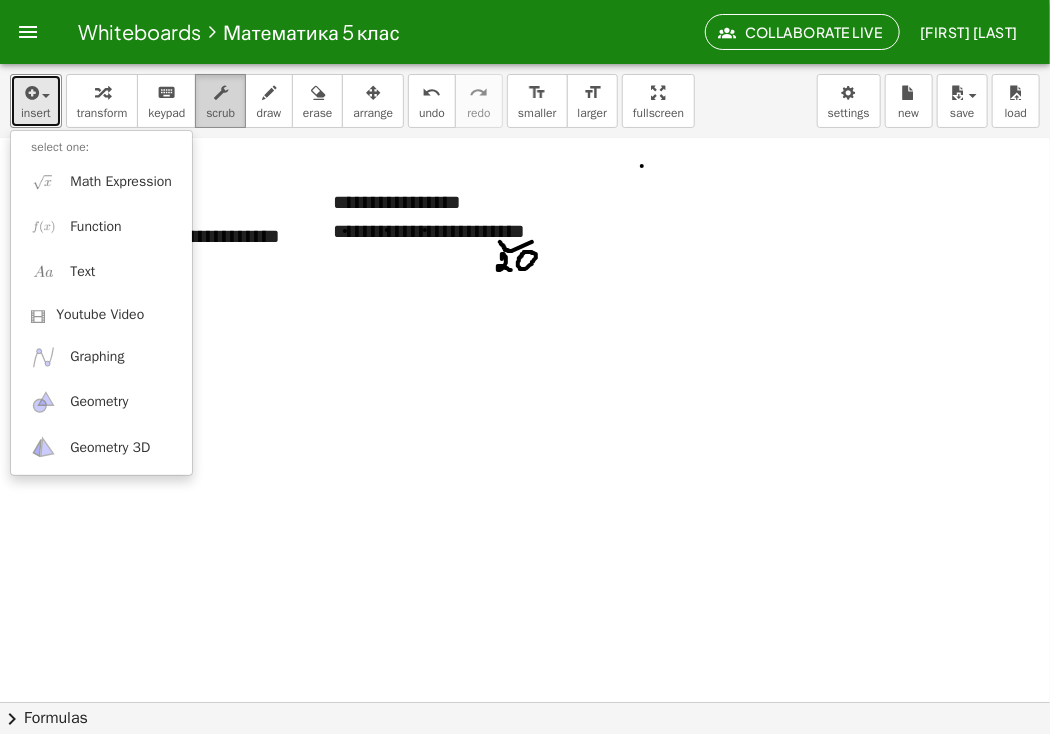 click at bounding box center [220, 92] 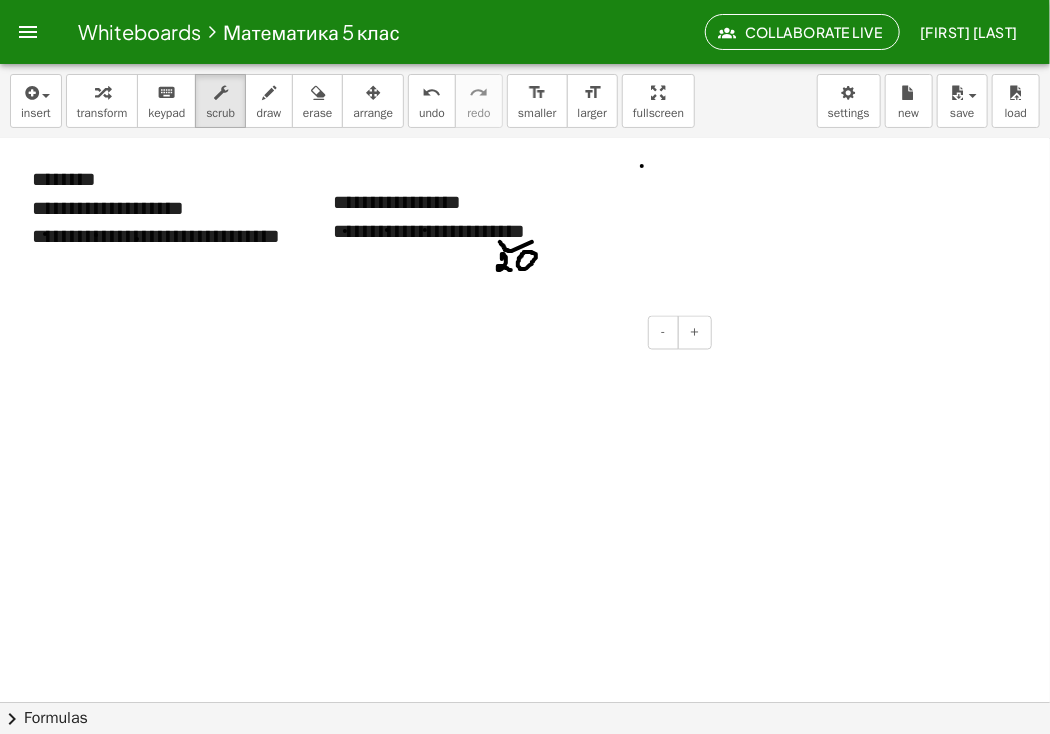 click at bounding box center [567, 370] 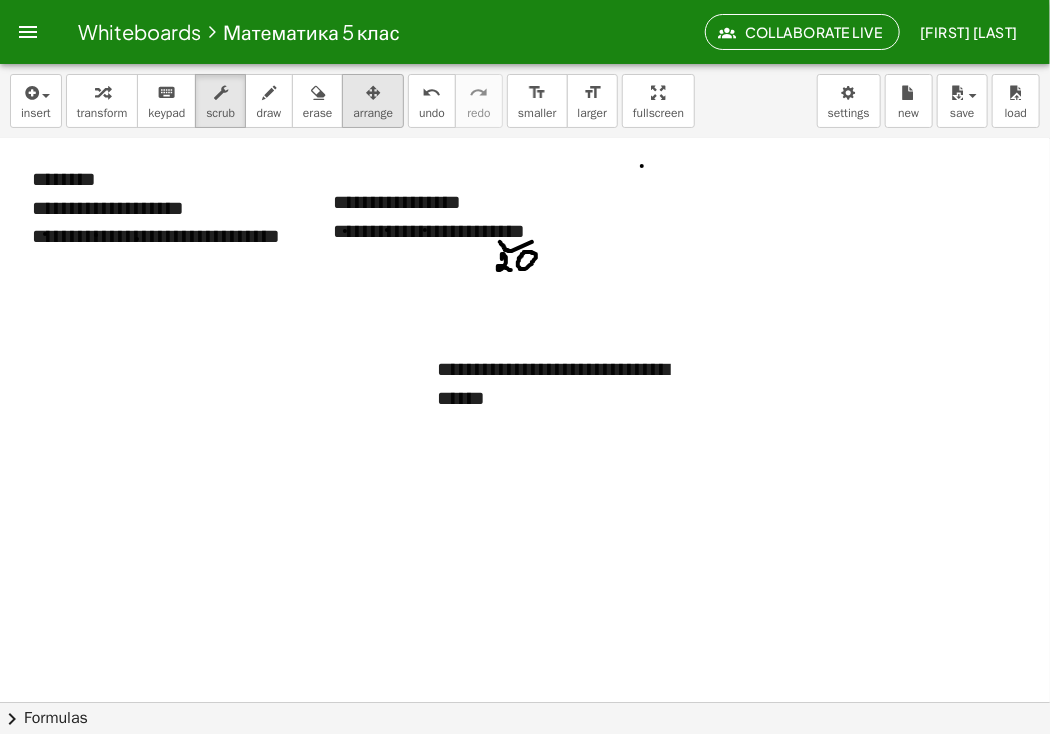 click on "arrange" at bounding box center [373, 113] 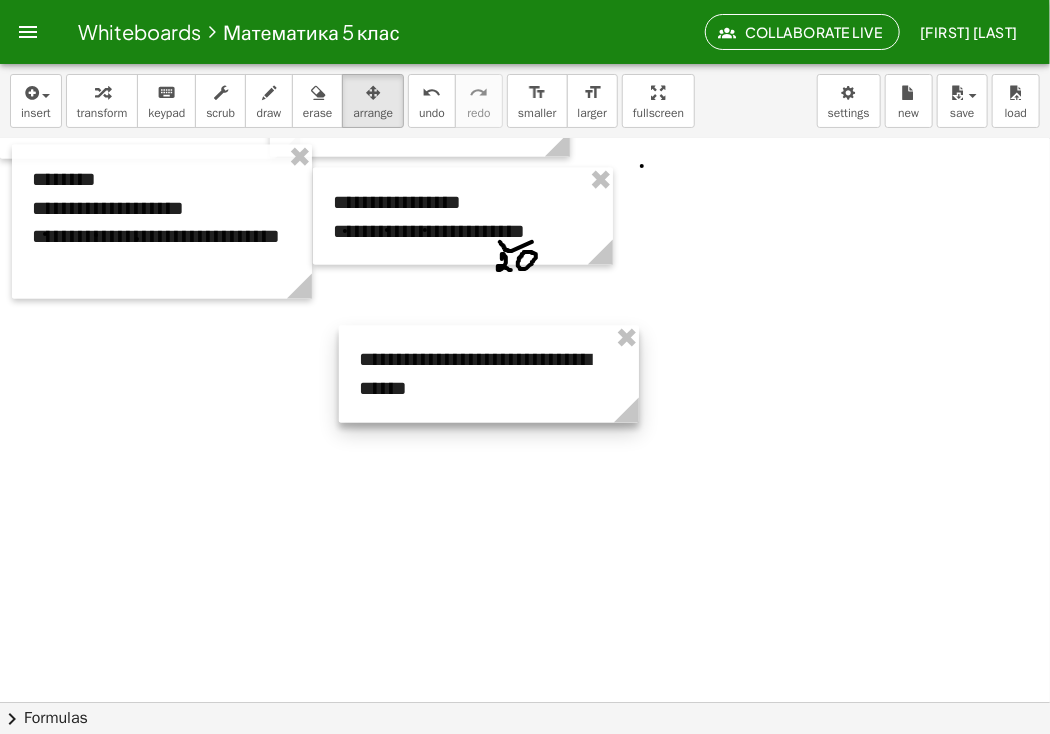 drag, startPoint x: 506, startPoint y: 394, endPoint x: 427, endPoint y: 384, distance: 79.630394 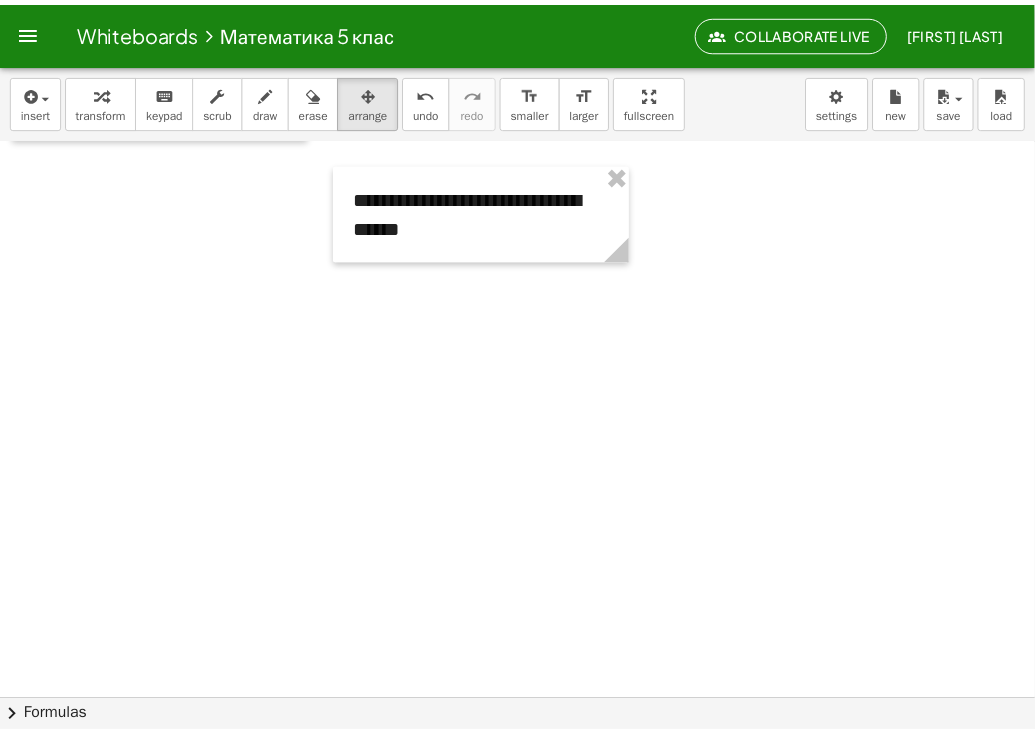 scroll, scrollTop: 1326, scrollLeft: 0, axis: vertical 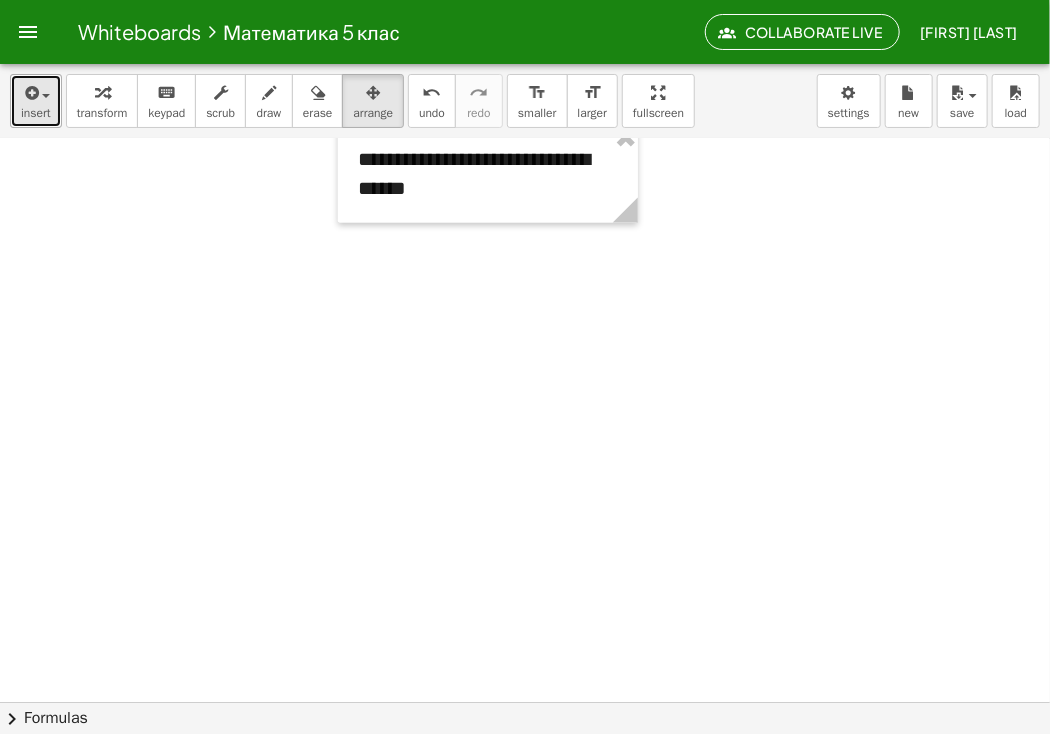 click on "insert" at bounding box center [36, 113] 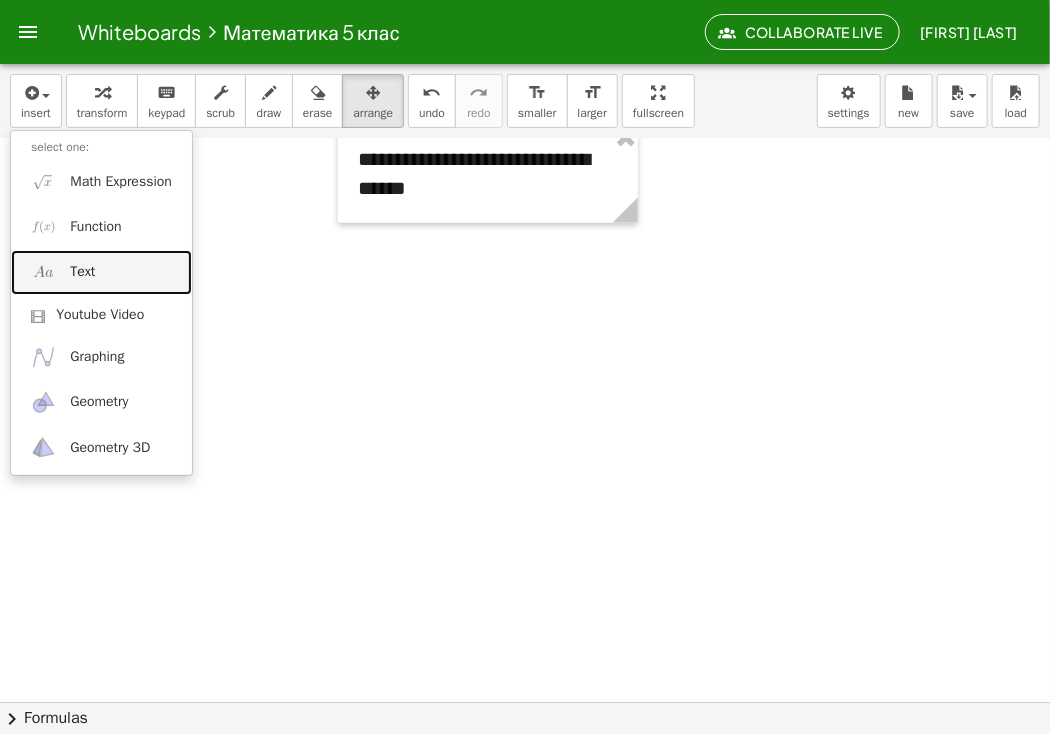 click on "Text" at bounding box center [101, 272] 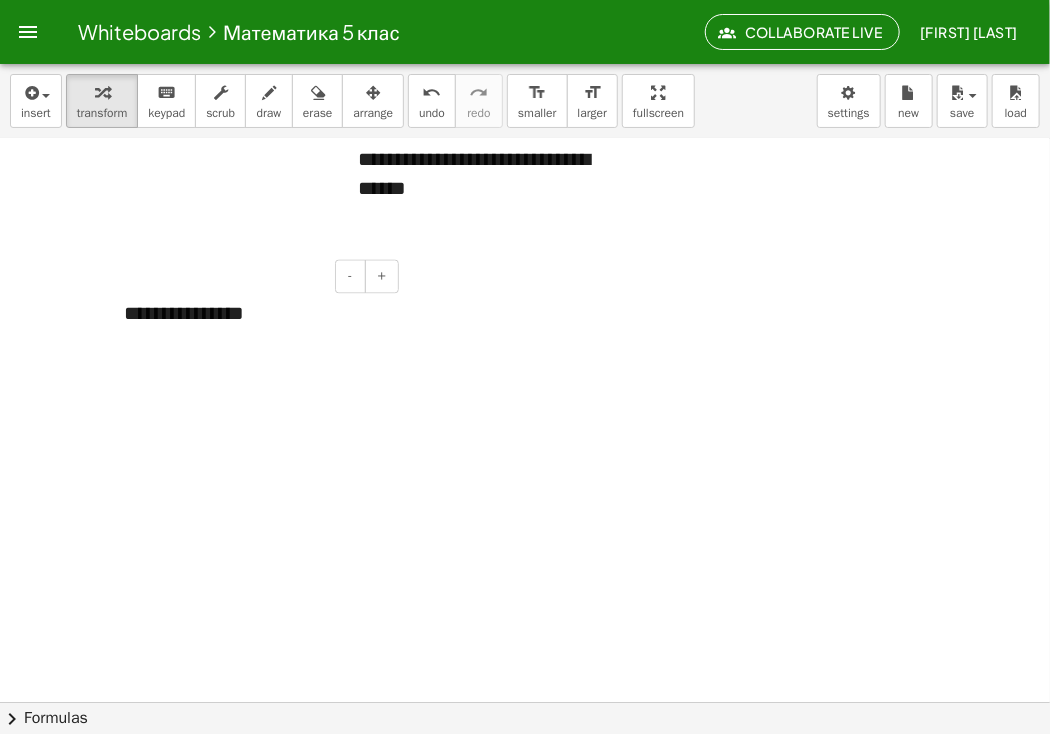 type 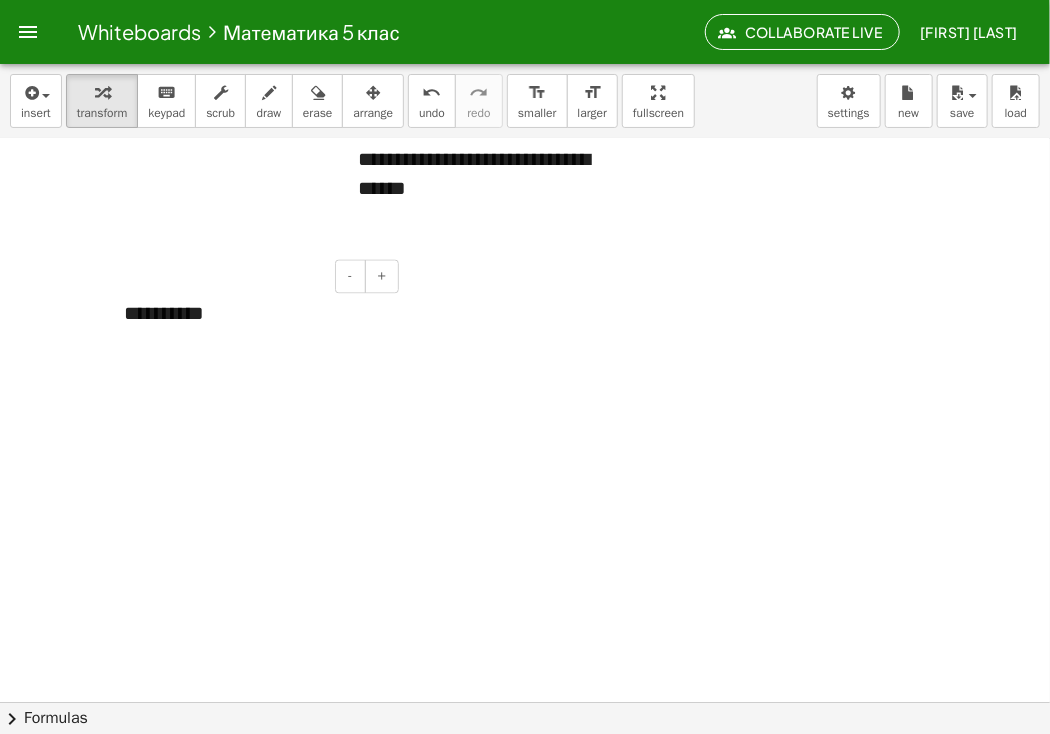 click on "**********" at bounding box center [254, 314] 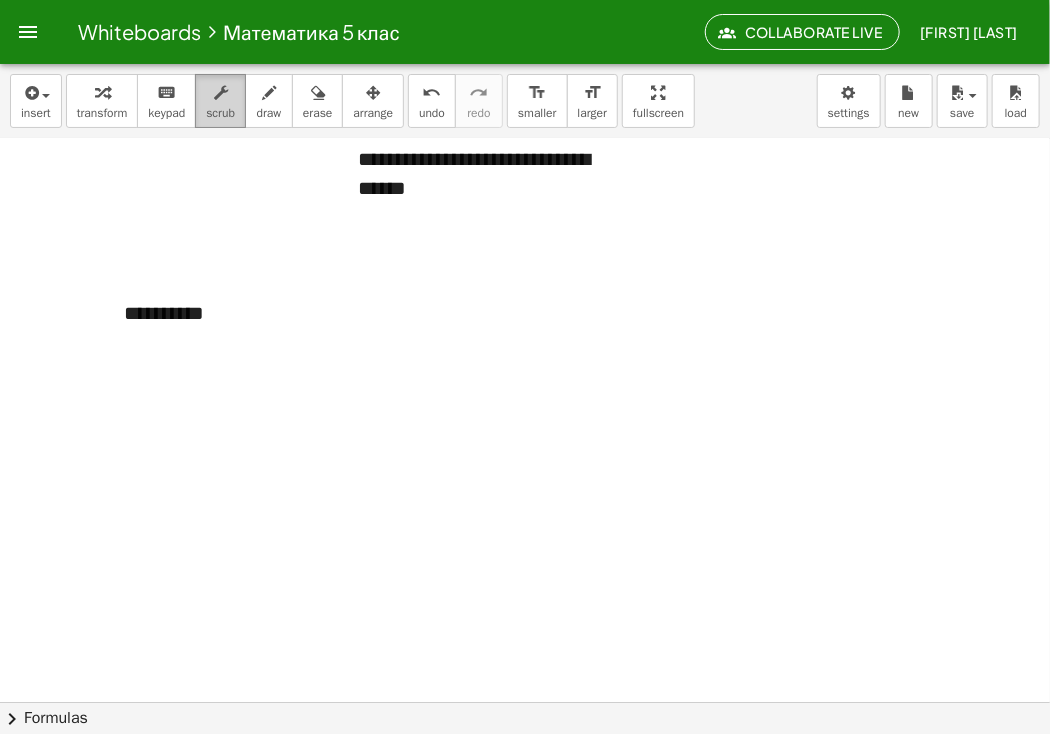 click at bounding box center (220, 92) 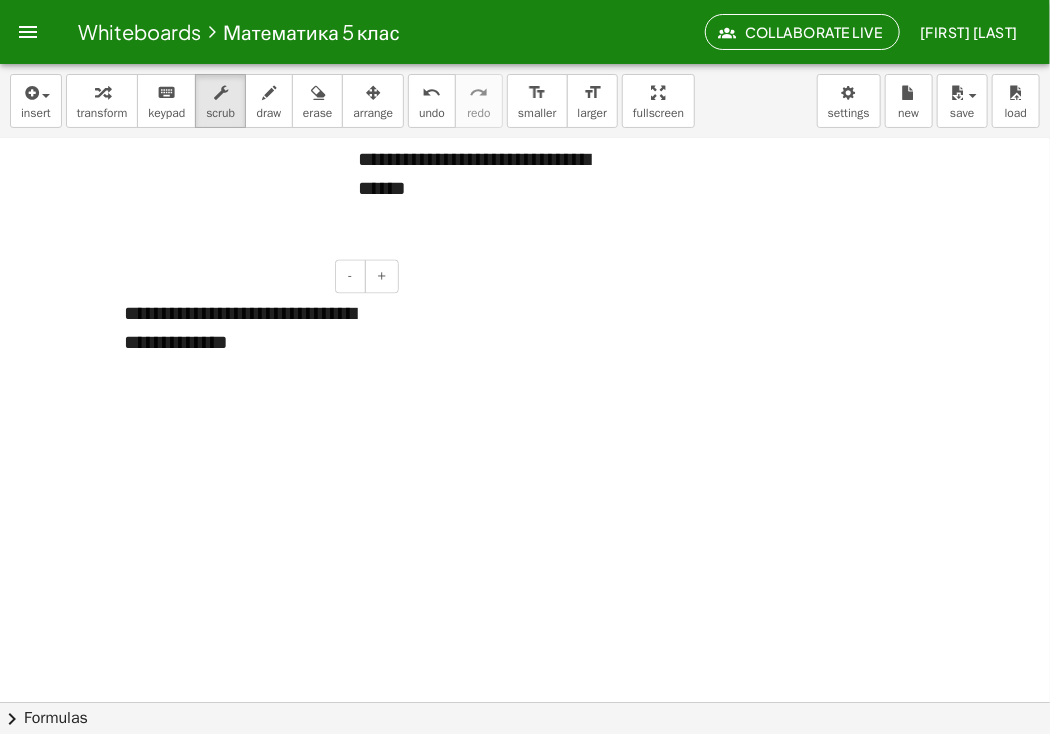 click on "**********" at bounding box center [254, 328] 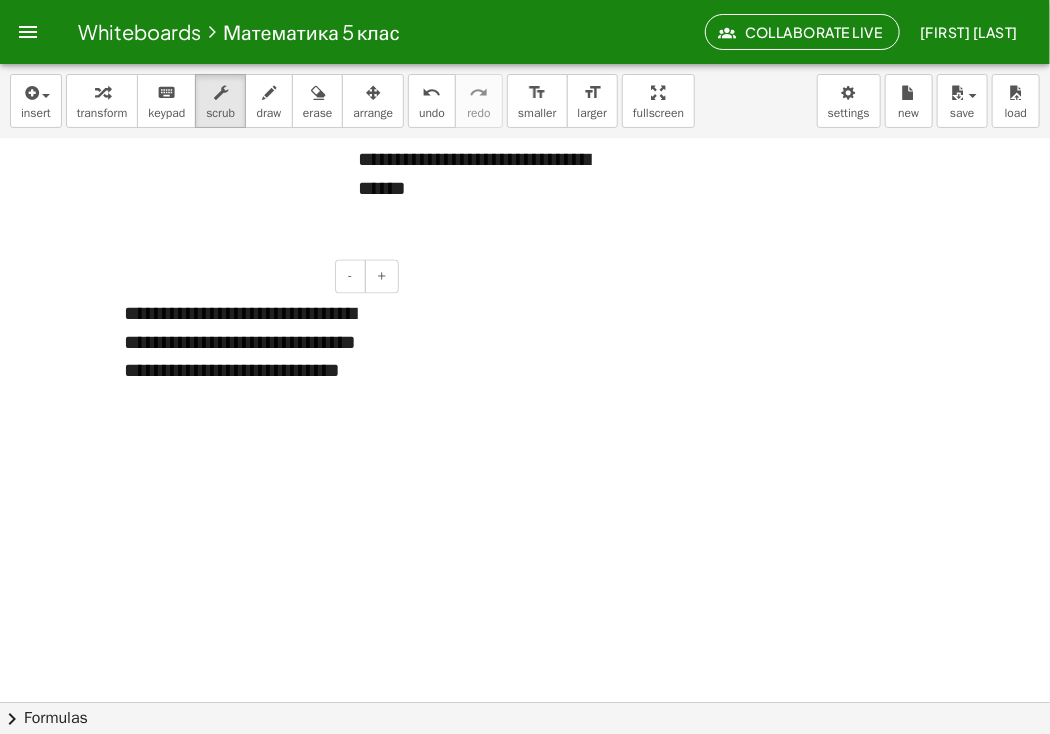 click on "**********" at bounding box center [254, 357] 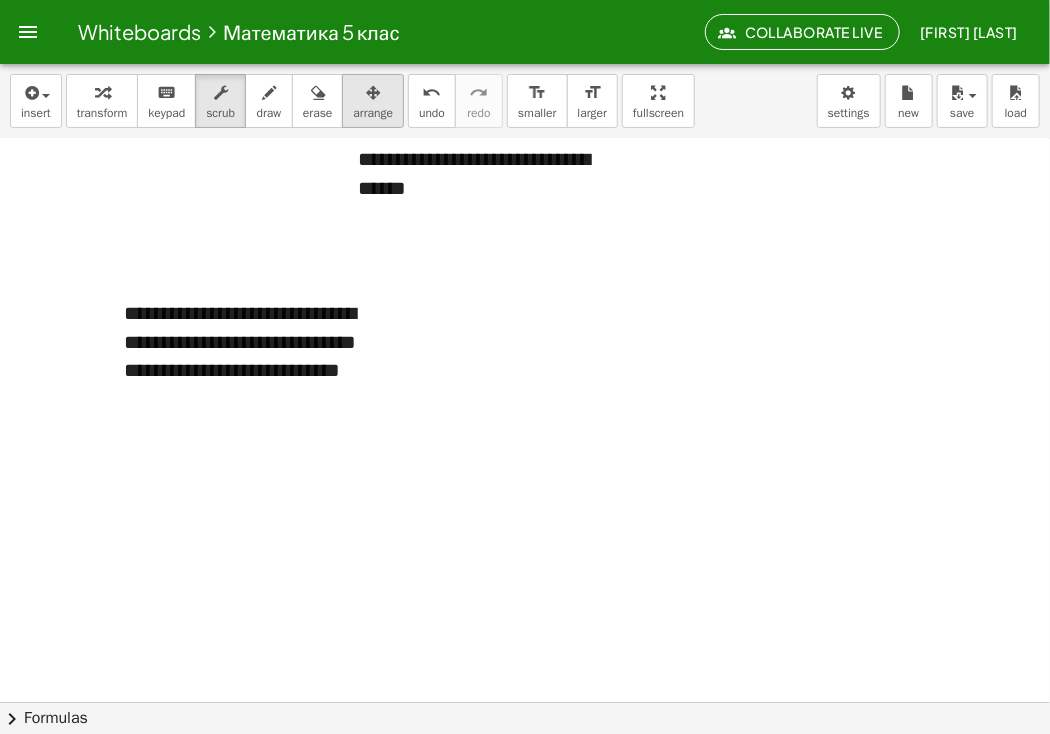 click at bounding box center (373, 93) 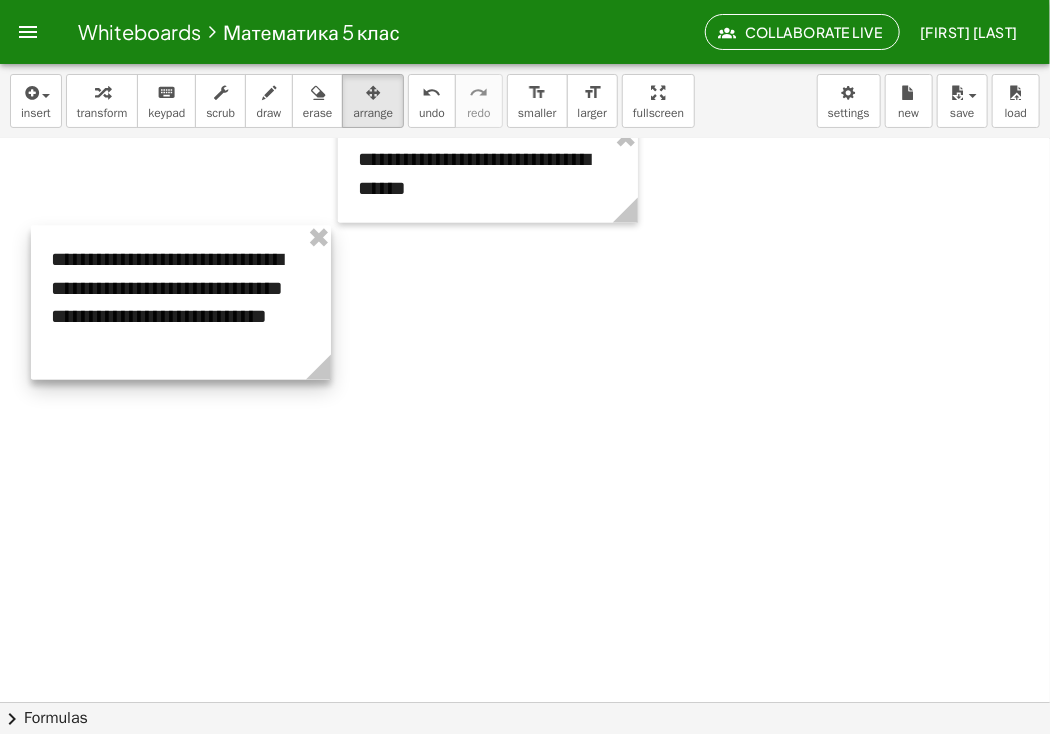 drag, startPoint x: 329, startPoint y: 357, endPoint x: 256, endPoint y: 303, distance: 90.80198 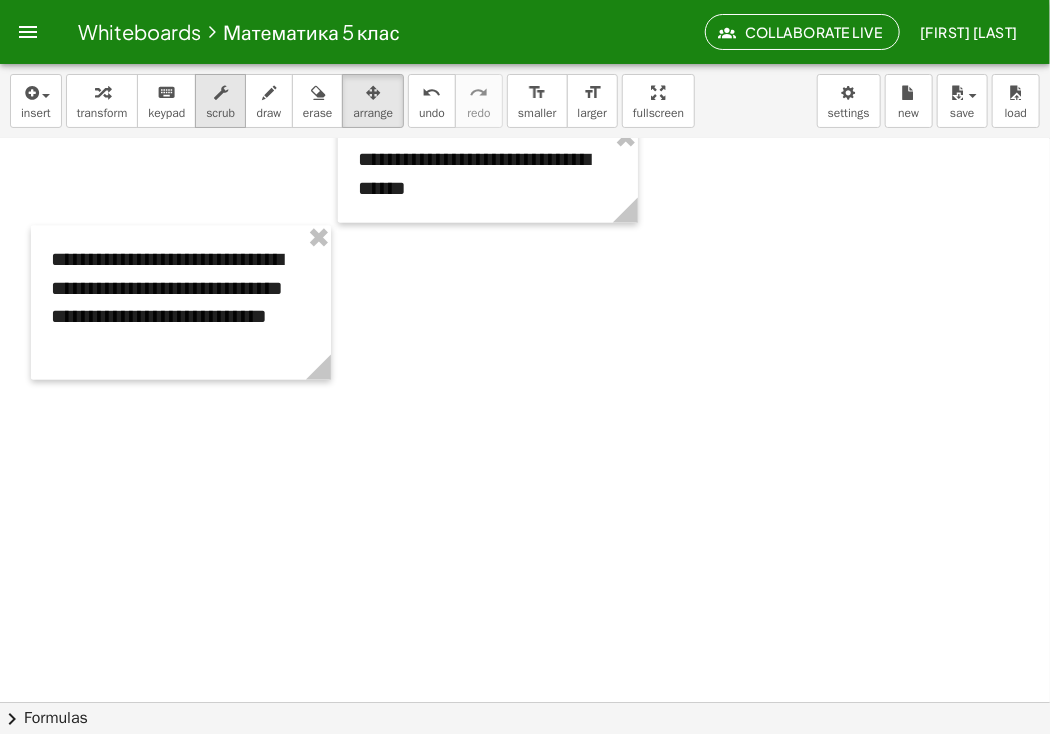 click on "scrub" at bounding box center (220, 101) 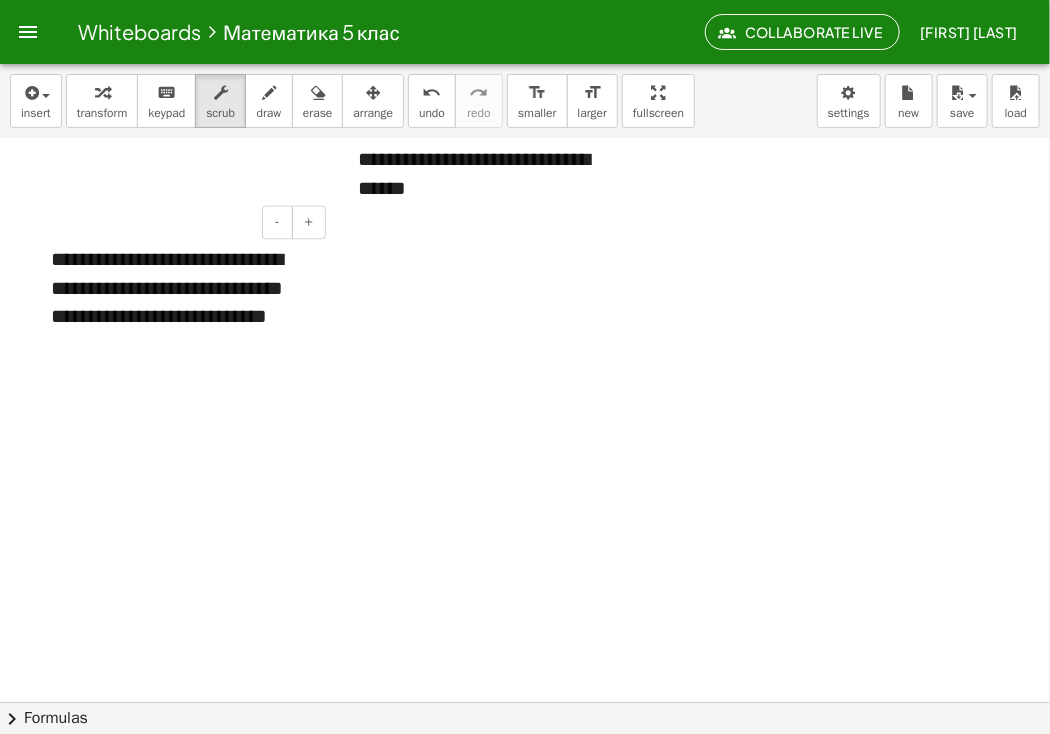 click on "**********" at bounding box center [181, 303] 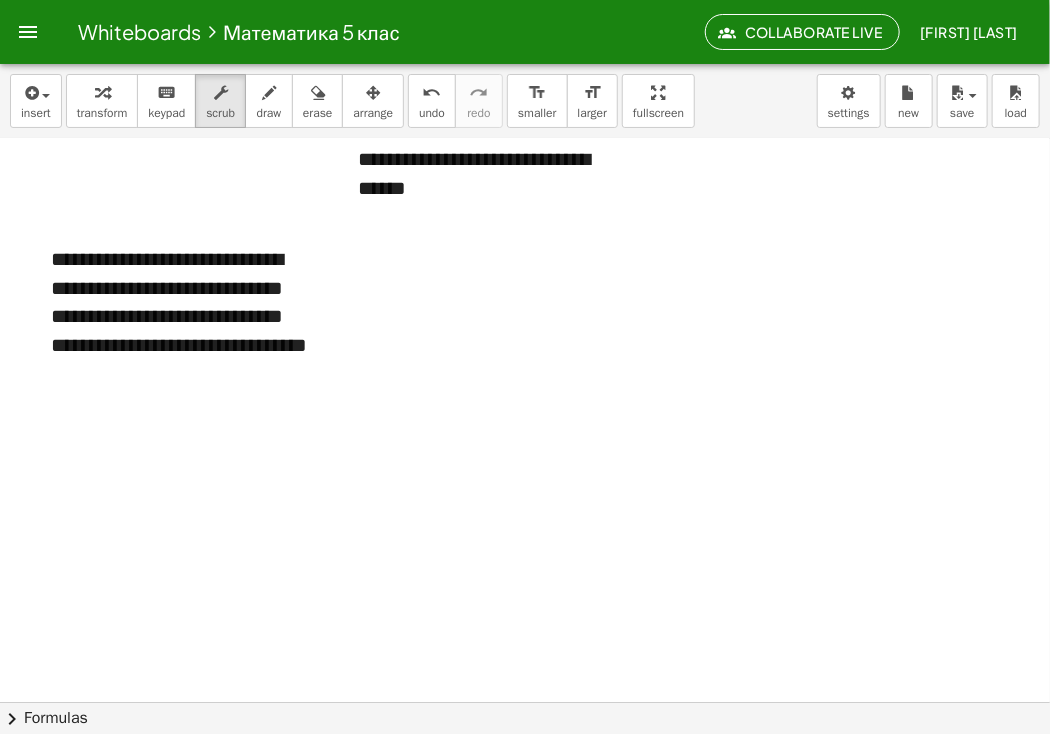 click at bounding box center (525, -61) 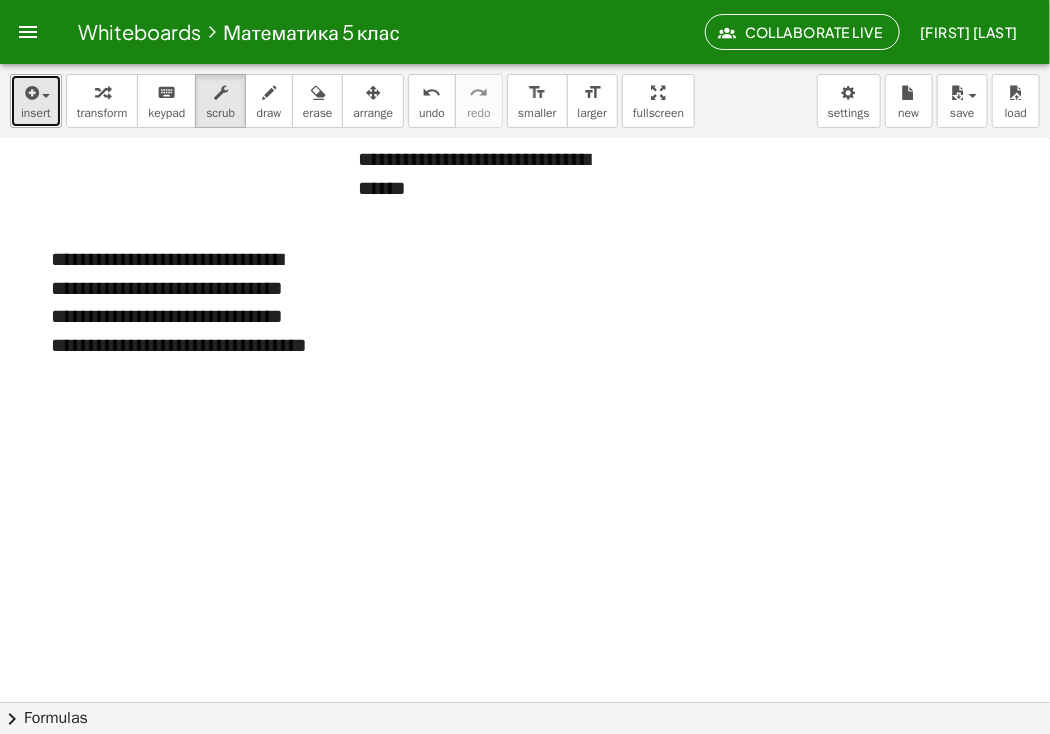 click at bounding box center [30, 93] 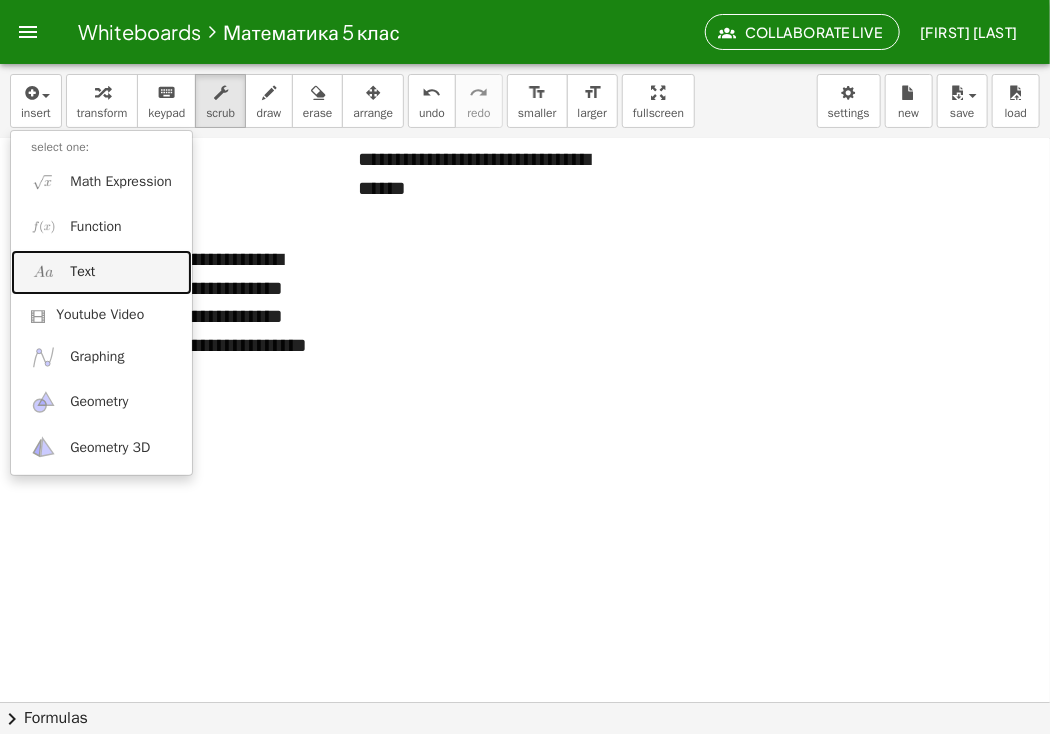 click on "Text" at bounding box center (101, 272) 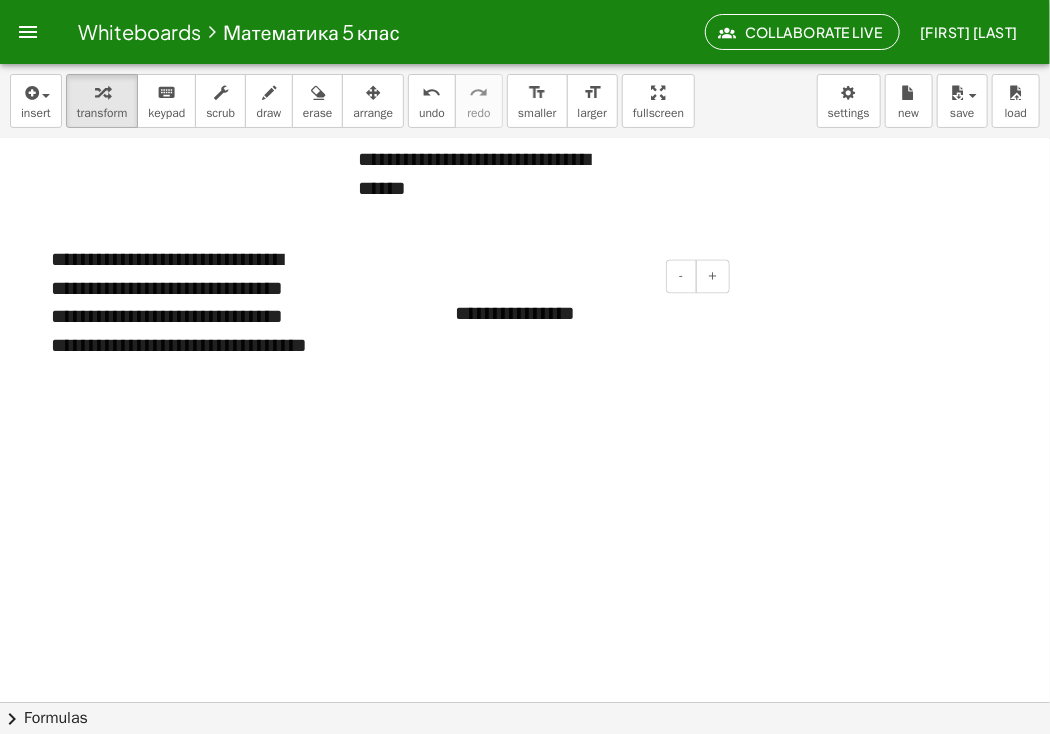 type 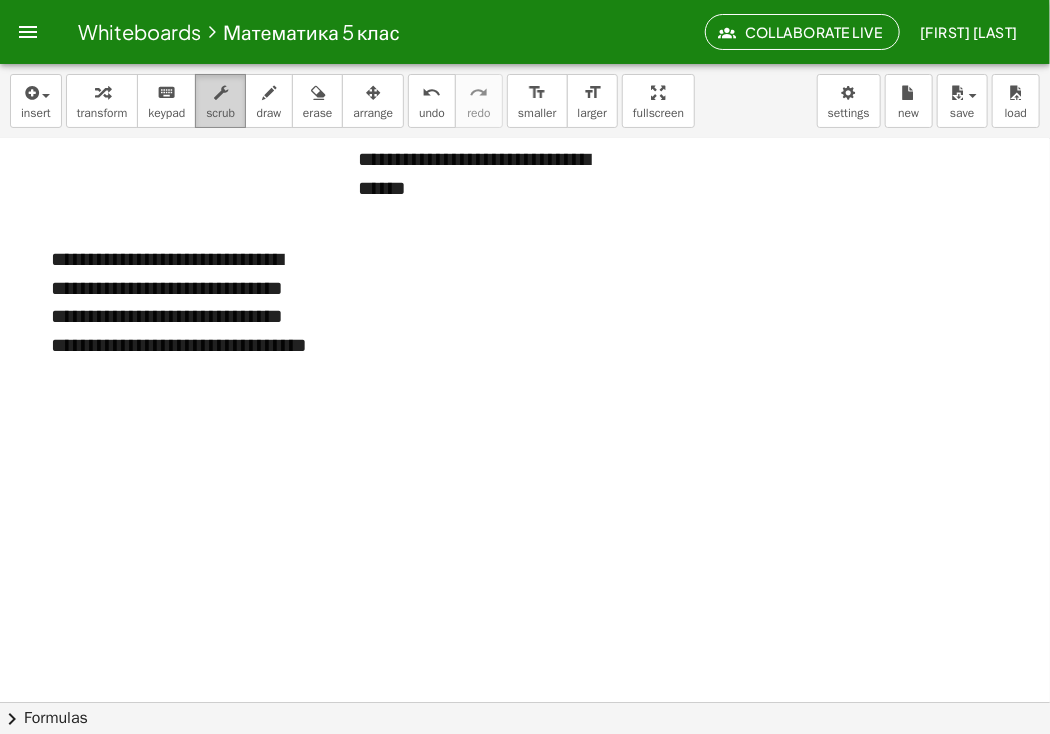 click at bounding box center [221, 93] 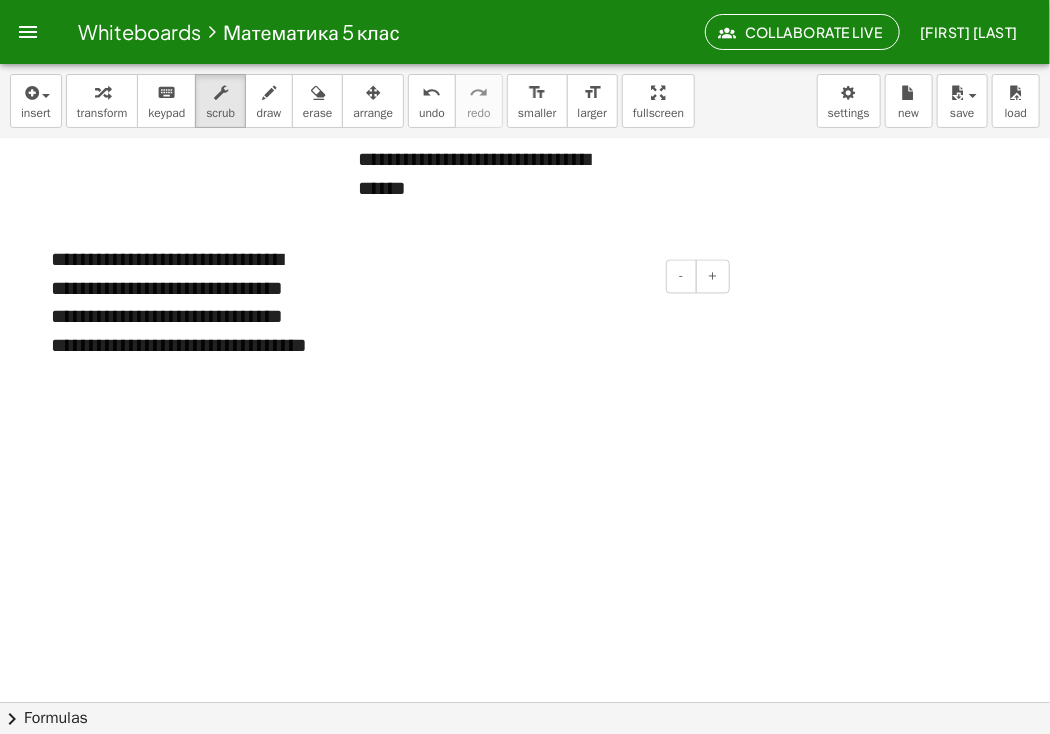 click at bounding box center (585, 314) 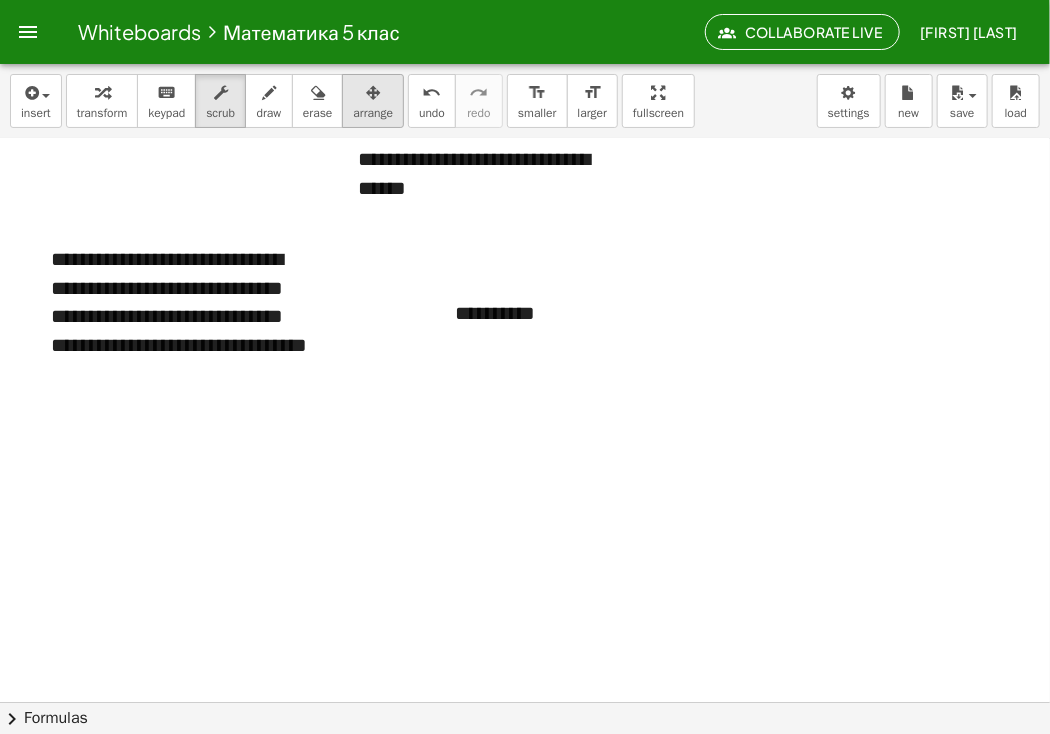 click on "arrange" at bounding box center (373, 101) 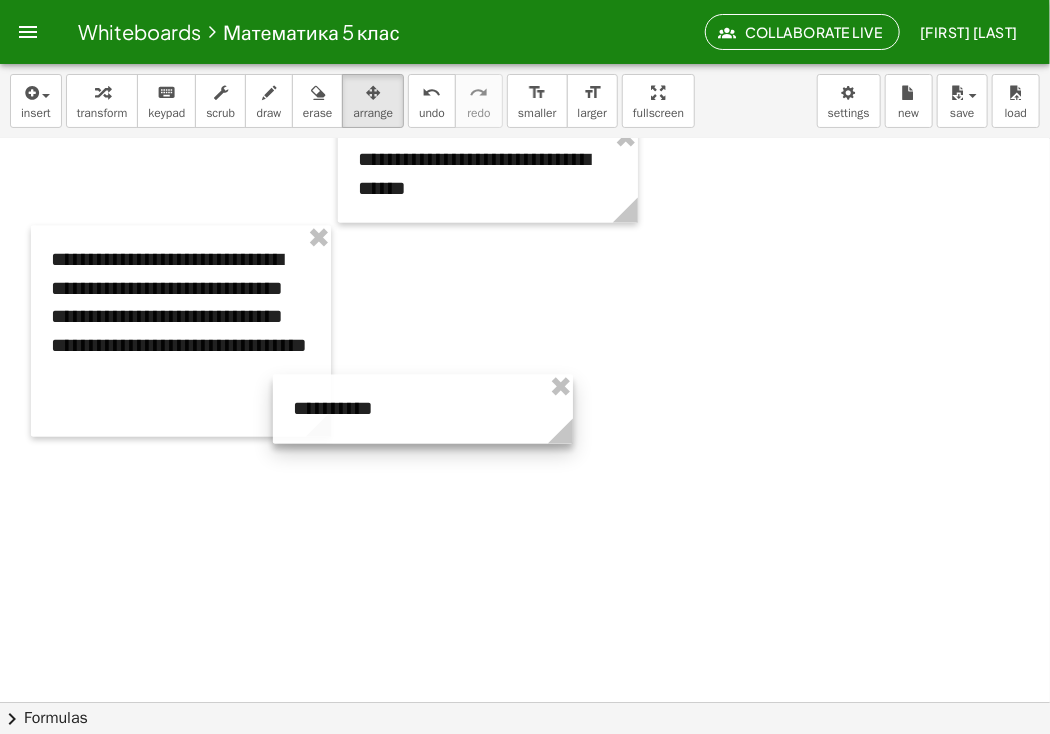 drag, startPoint x: 498, startPoint y: 341, endPoint x: 368, endPoint y: 407, distance: 145.79437 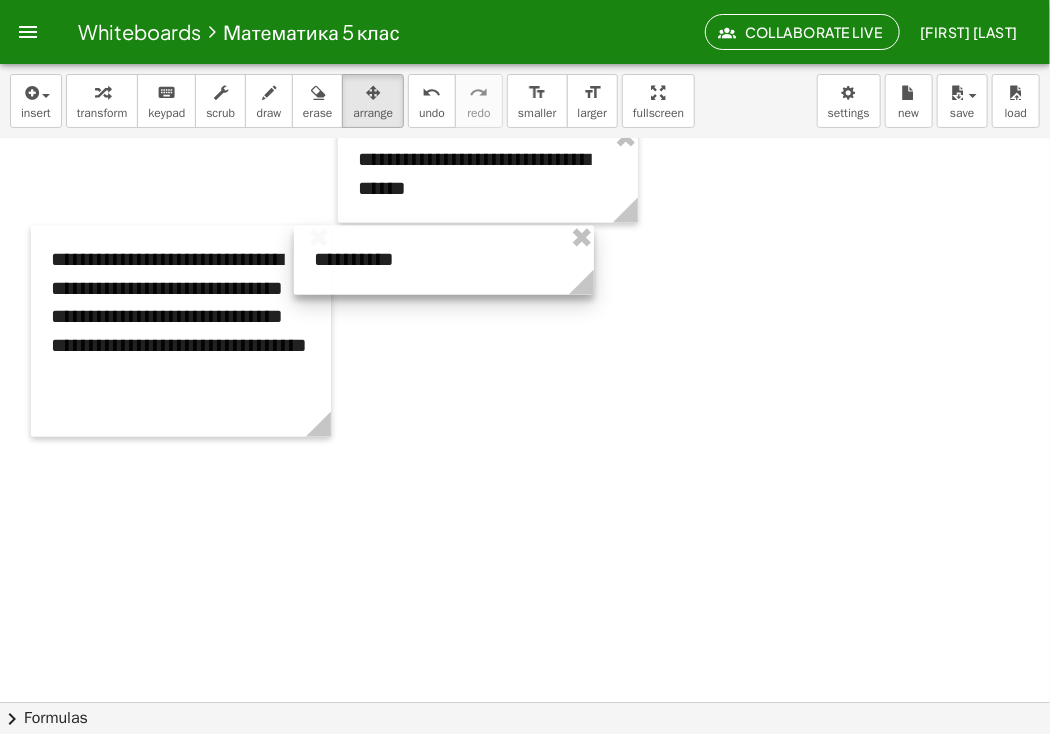 drag, startPoint x: 375, startPoint y: 382, endPoint x: 372, endPoint y: 252, distance: 130.0346 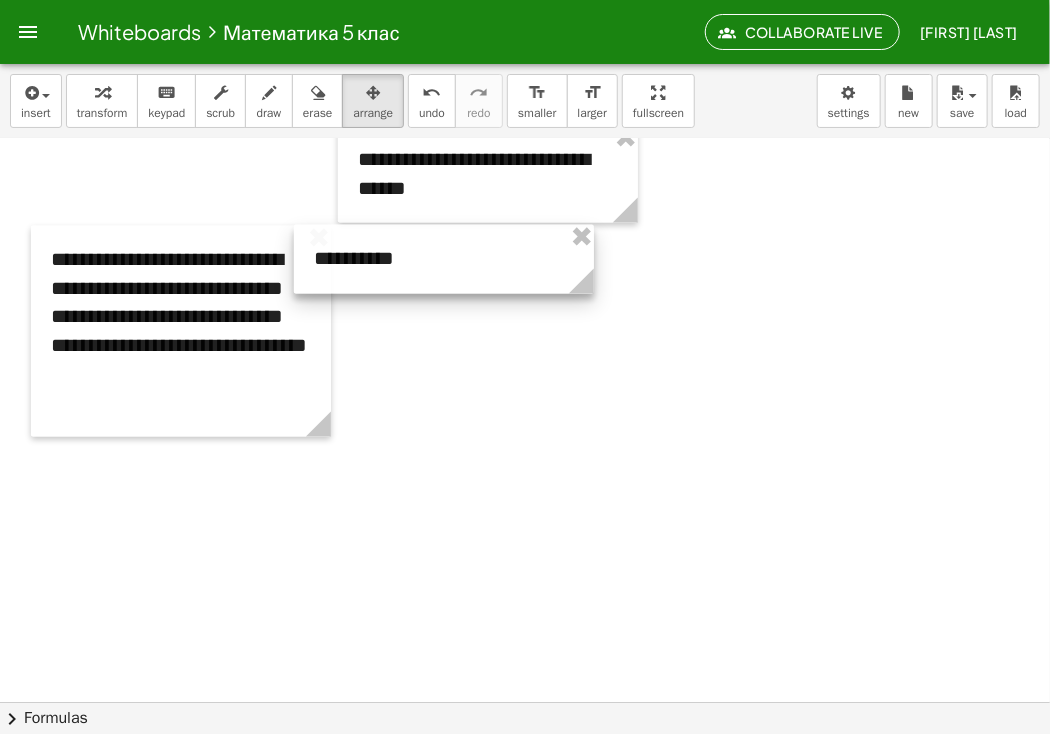 click at bounding box center (444, 259) 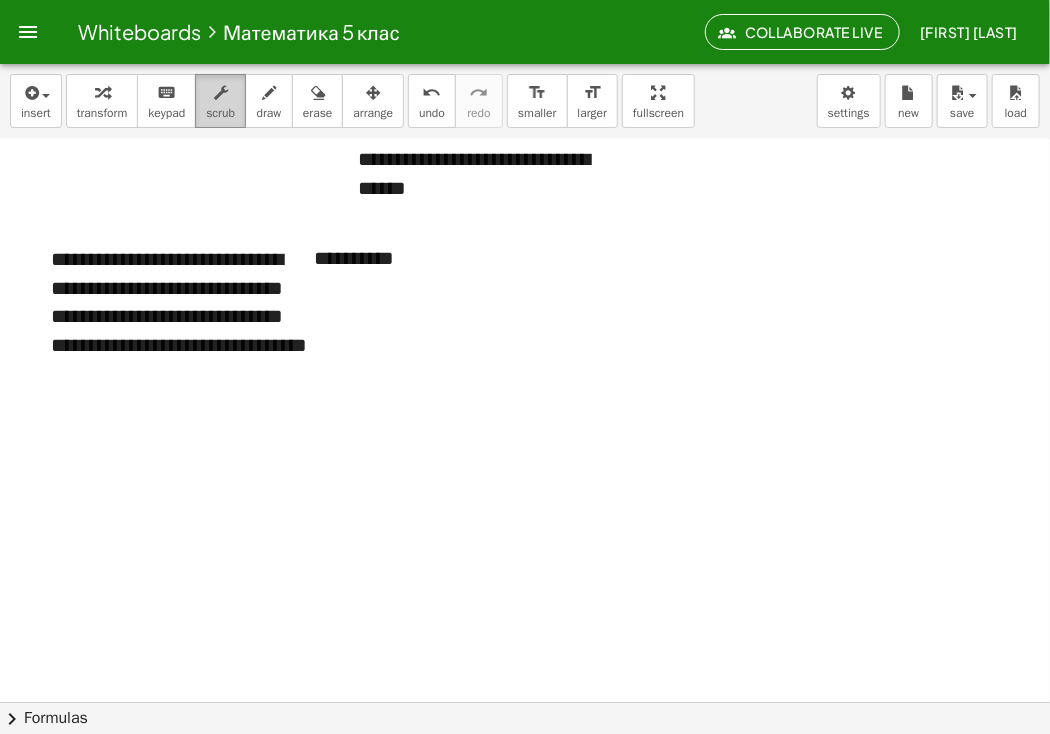 click at bounding box center (220, 92) 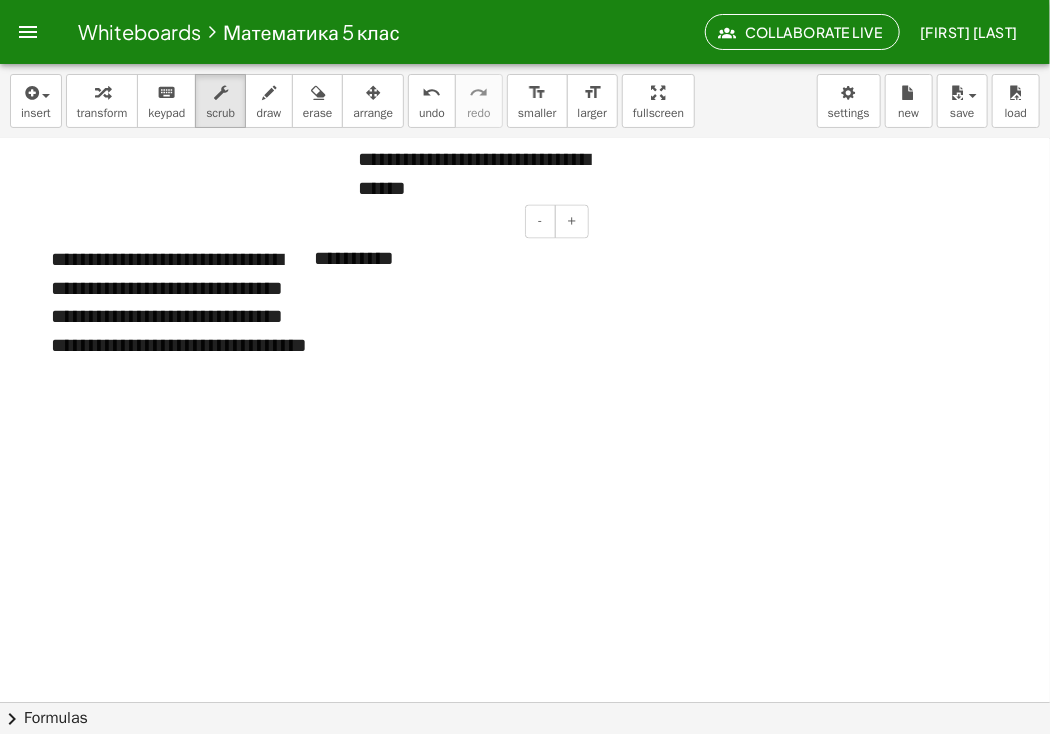 click on "**********" at bounding box center (444, 259) 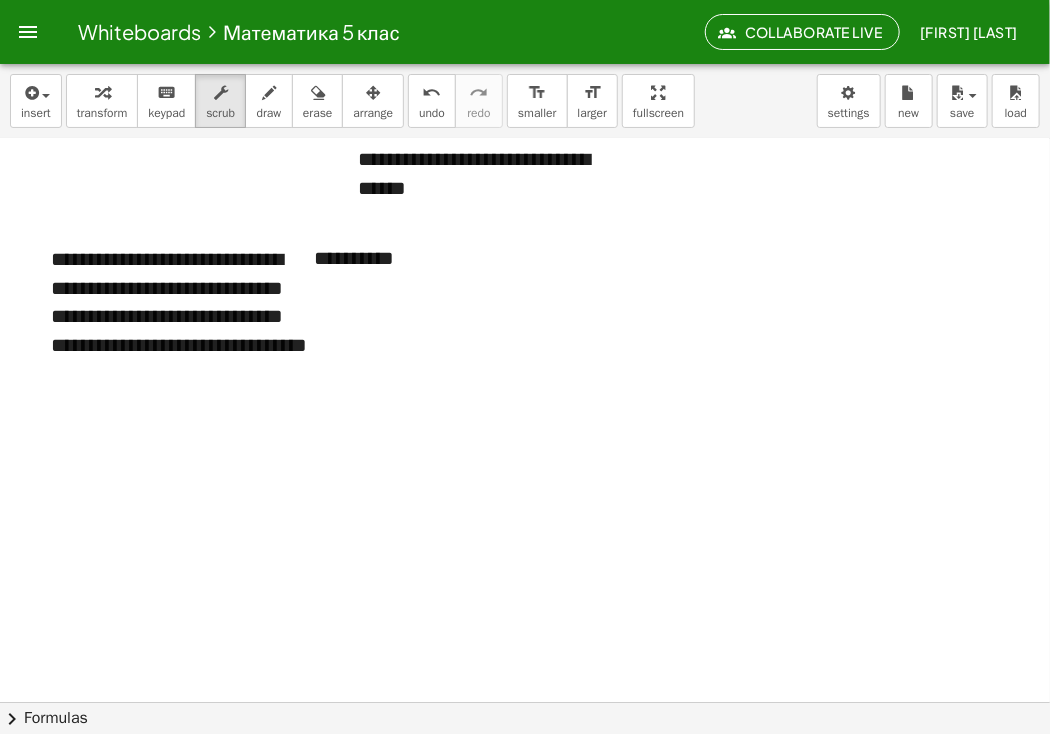 click at bounding box center [525, -61] 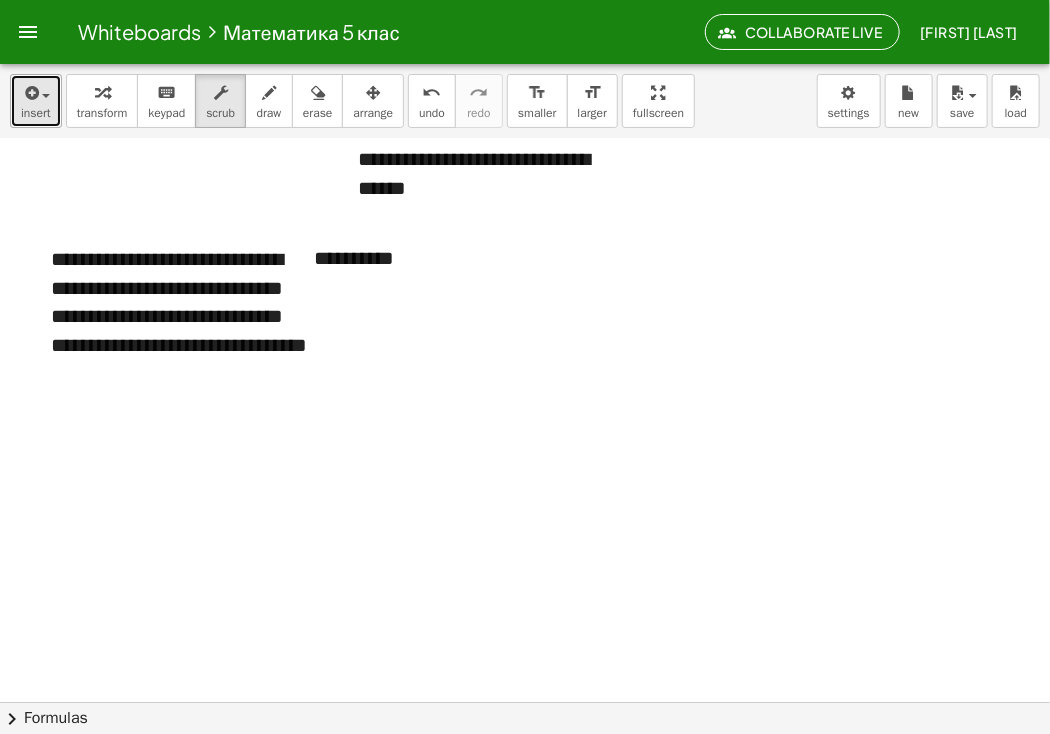 click on "insert" at bounding box center (36, 113) 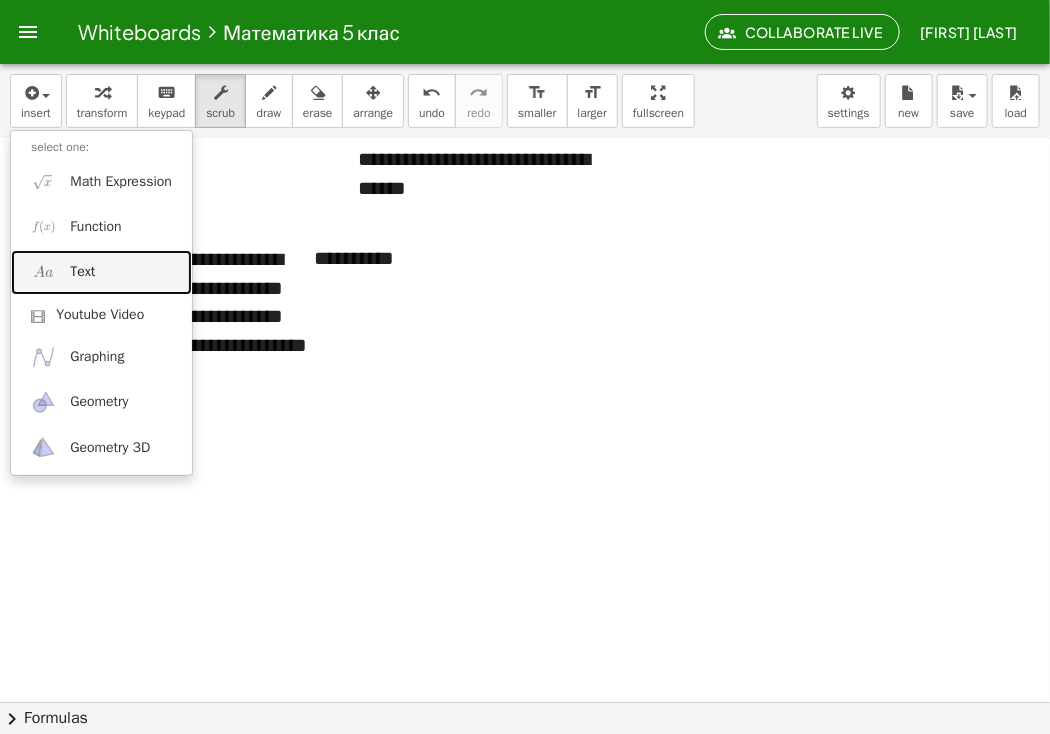 click on "Text" at bounding box center (101, 272) 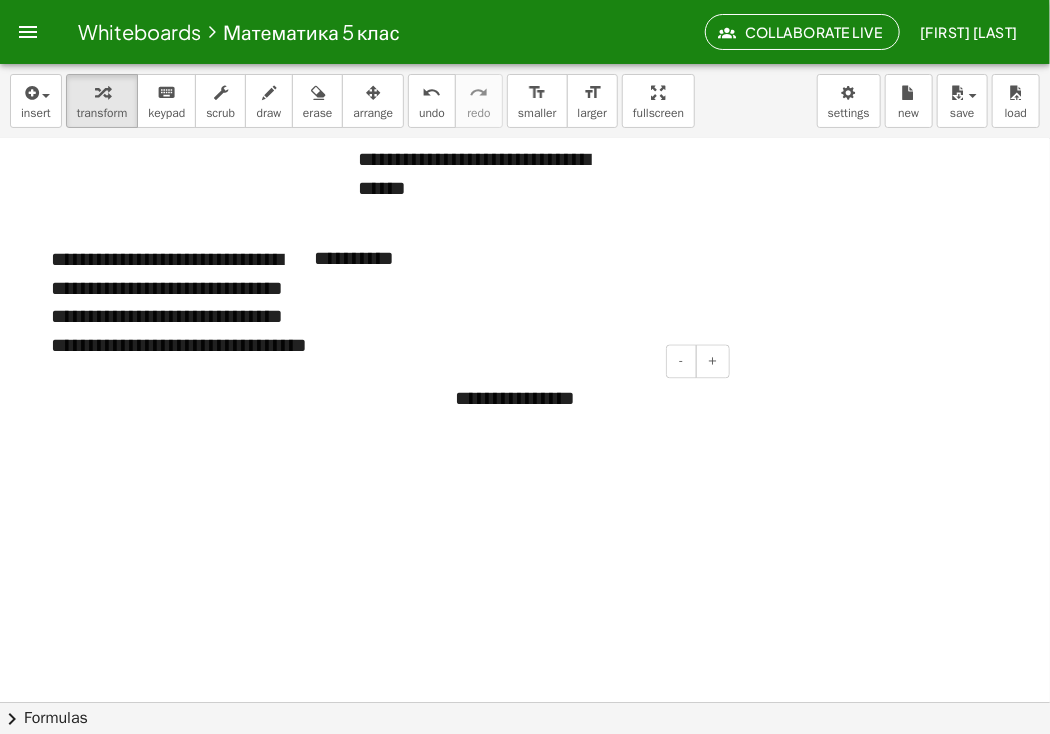 click on "**********" at bounding box center [585, 399] 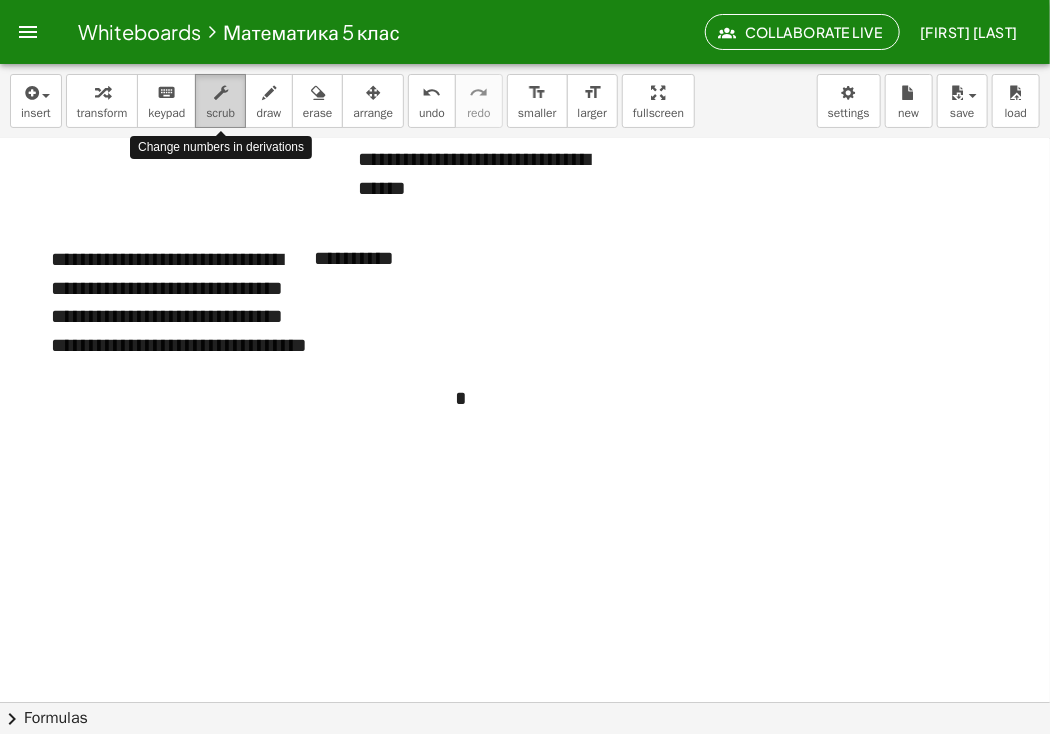 click at bounding box center (221, 93) 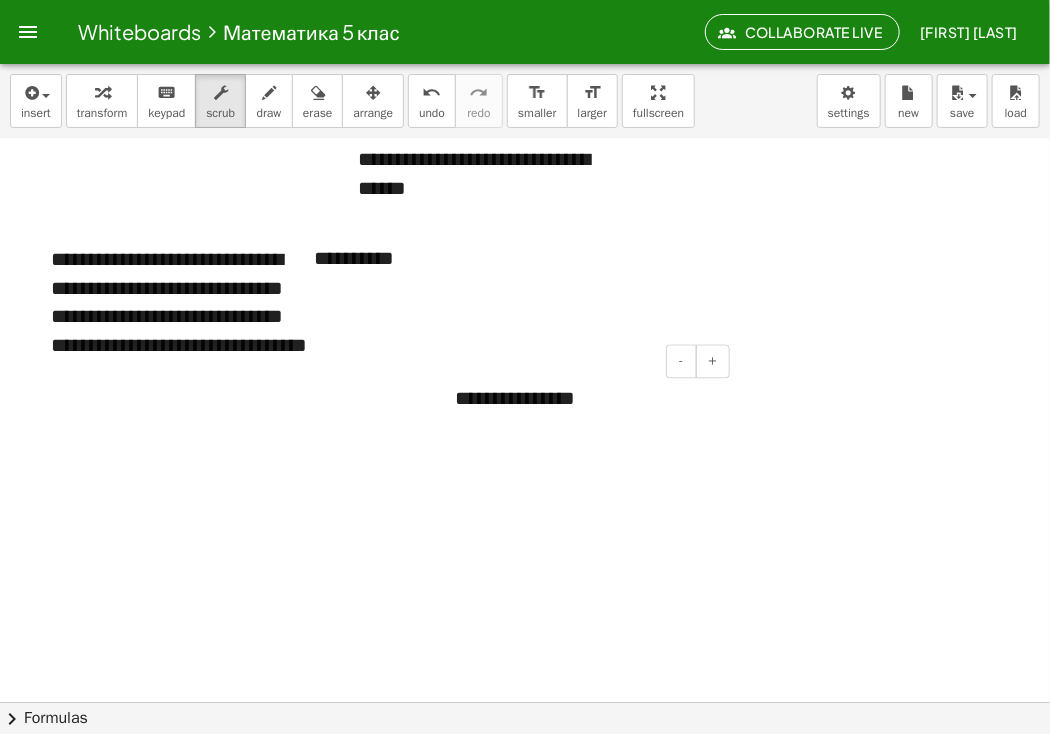 click on "**********" at bounding box center (585, 399) 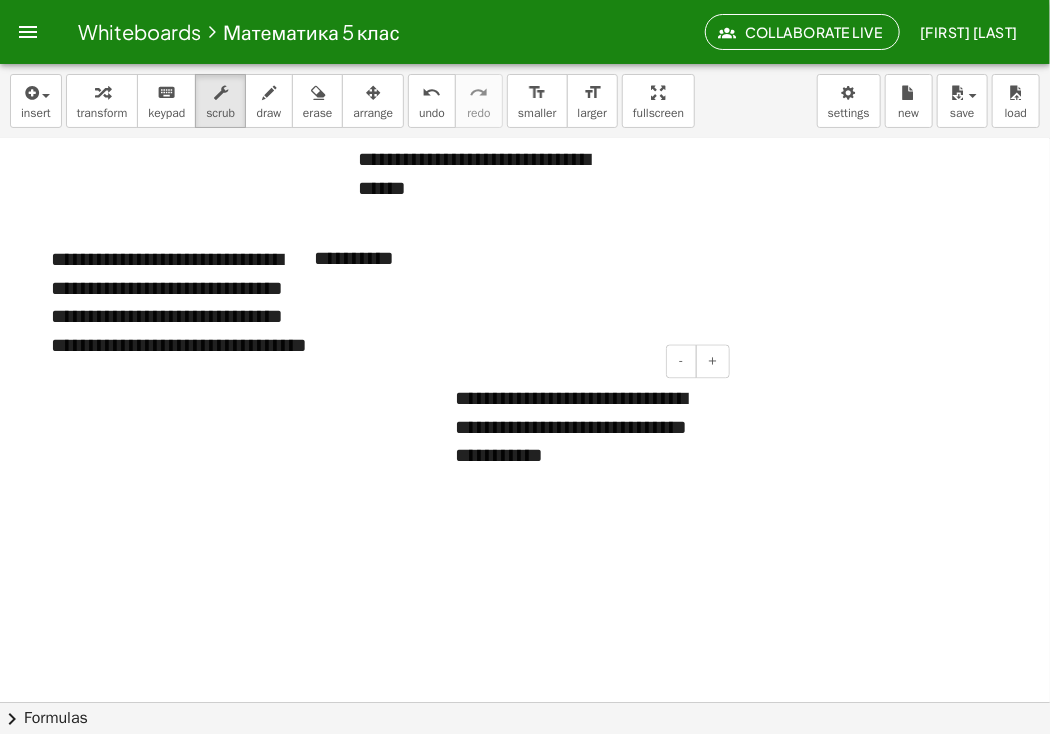 click on "**********" at bounding box center [585, 442] 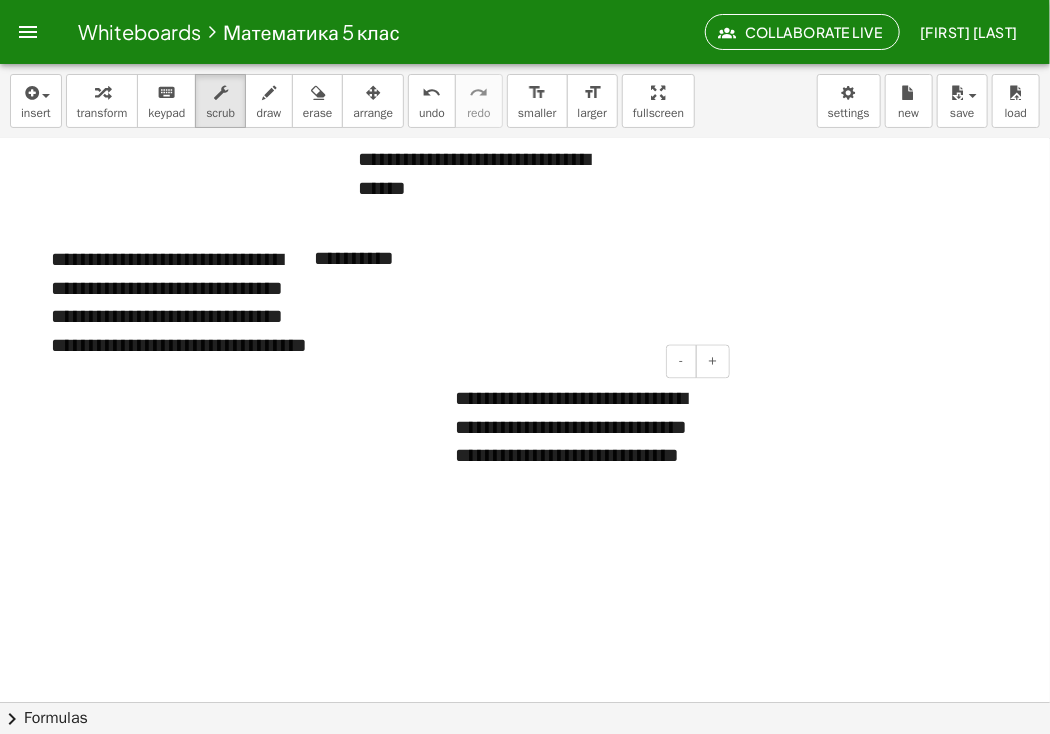 click on "**********" at bounding box center (585, 442) 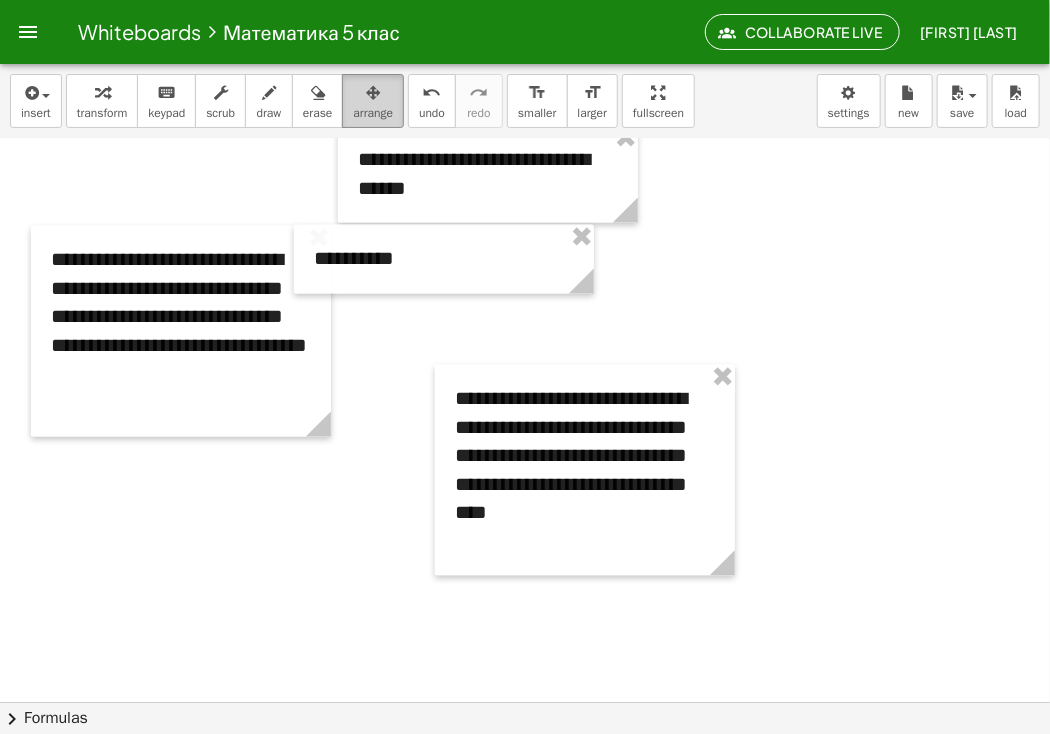 click at bounding box center (373, 93) 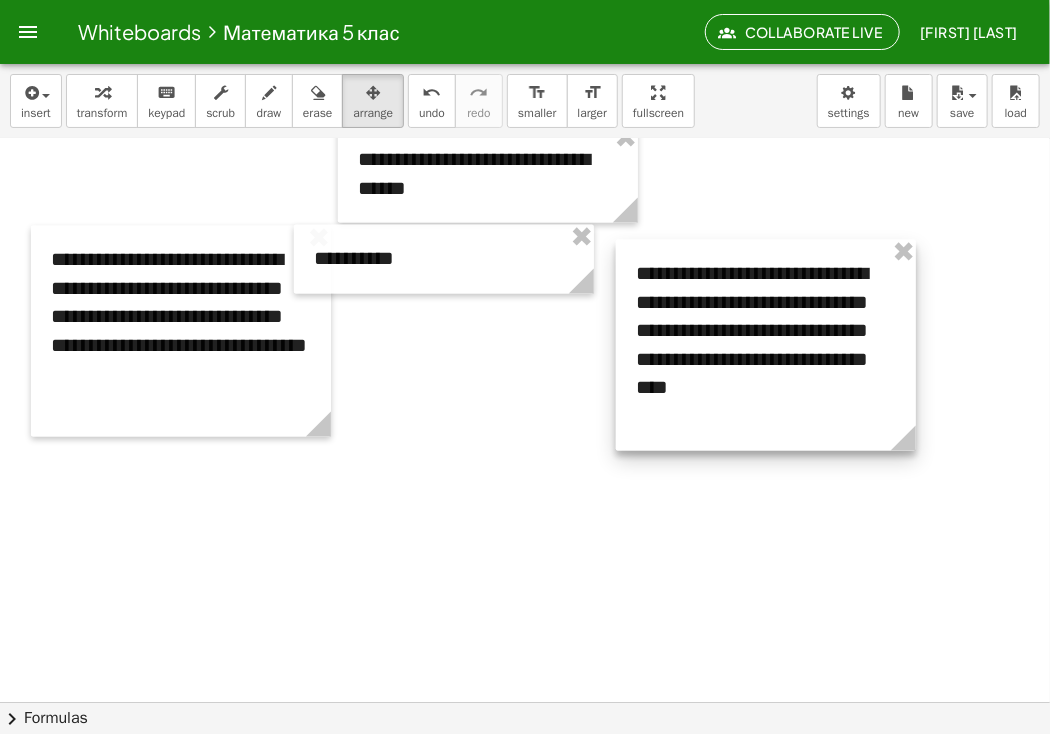 drag, startPoint x: 693, startPoint y: 545, endPoint x: 874, endPoint y: 420, distance: 219.96819 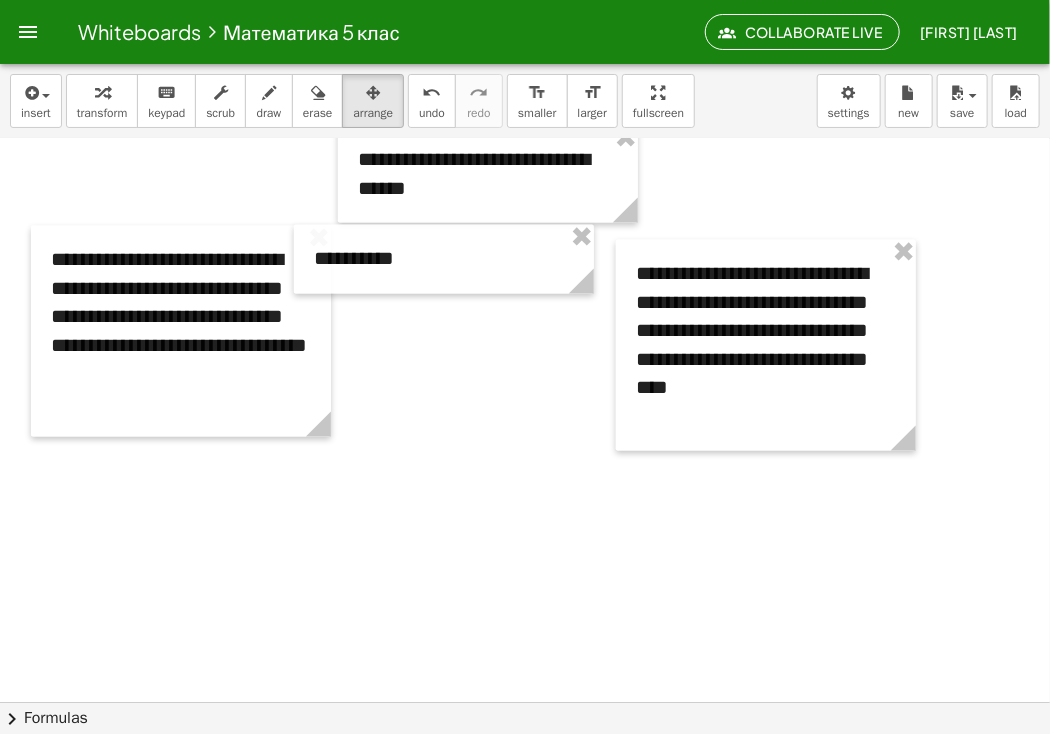 click on "insert select one: Math Expression Function Text Youtube Video Graphing Geometry Geometry 3D transform keyboard keypad scrub draw erase arrange undo undo redo redo format_size smaller format_size larger fullscreen load   save new settings" at bounding box center [525, 101] 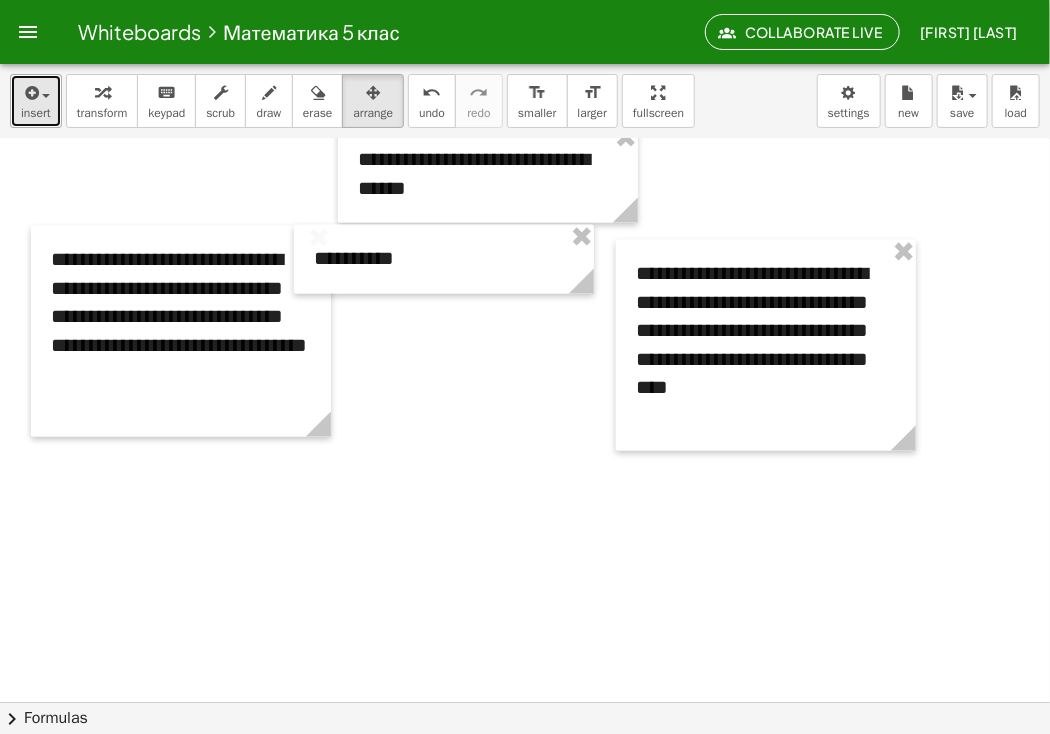 click on "insert" at bounding box center [36, 101] 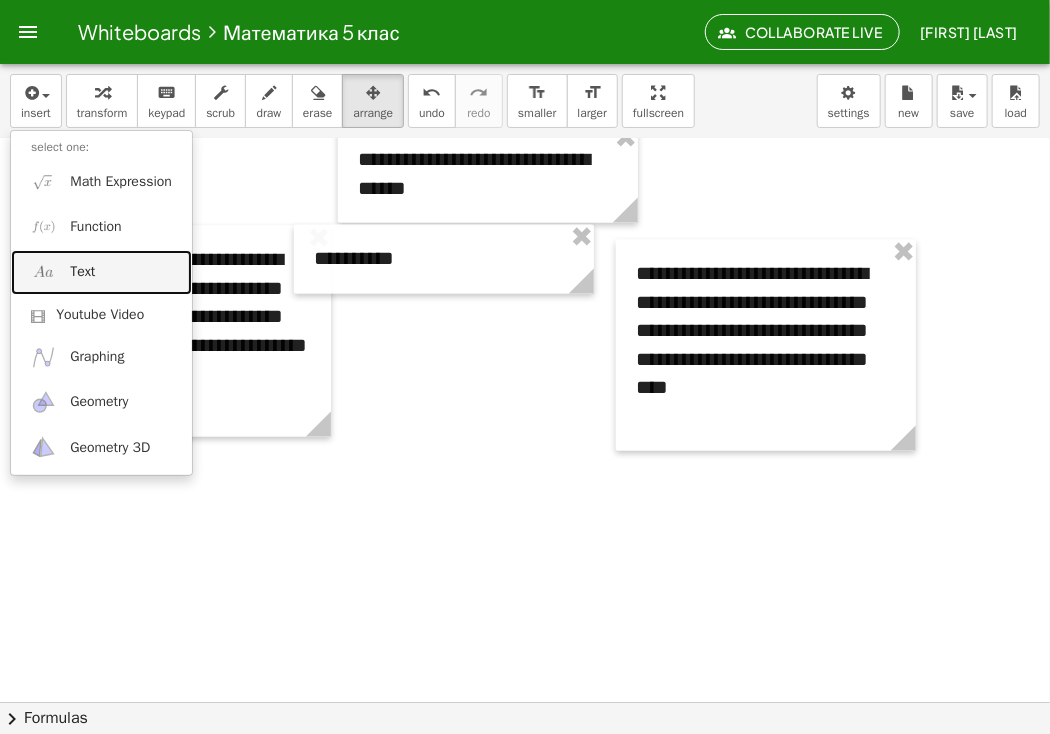 click on "Text" at bounding box center (82, 272) 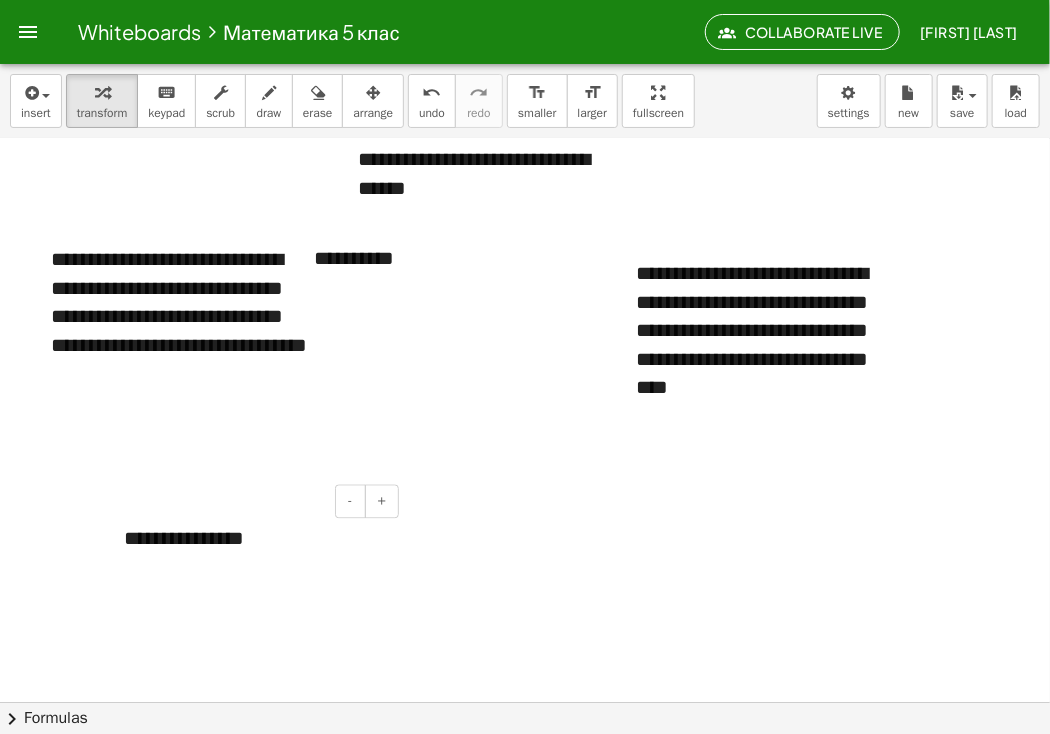 type 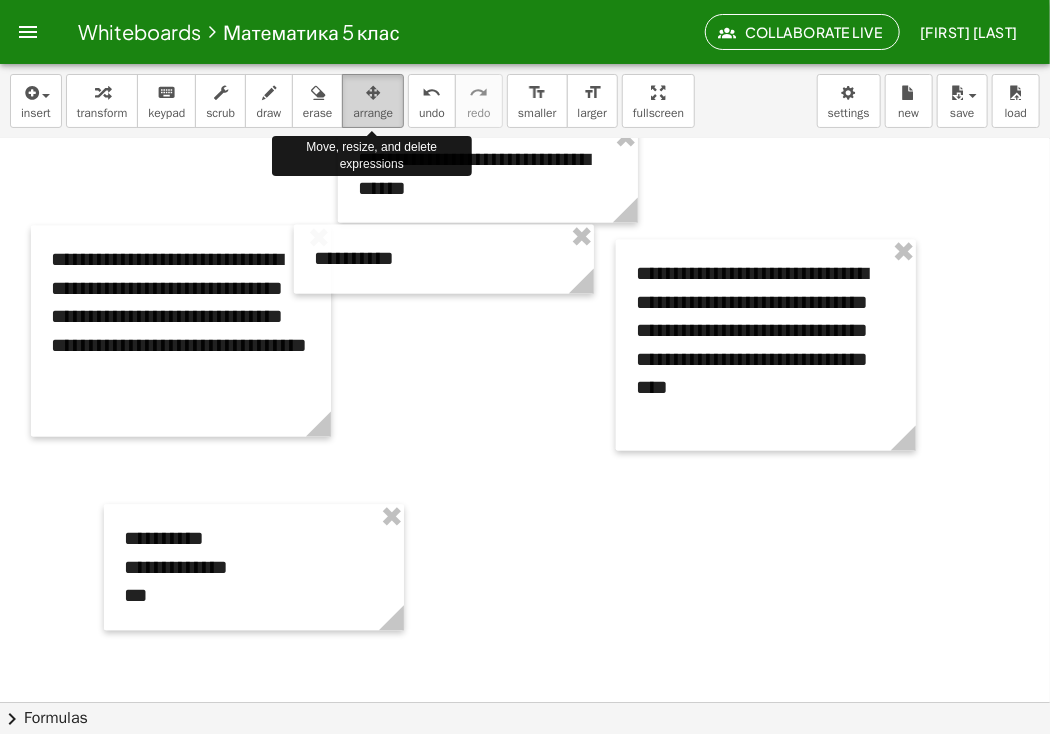 click on "arrange" at bounding box center [373, 101] 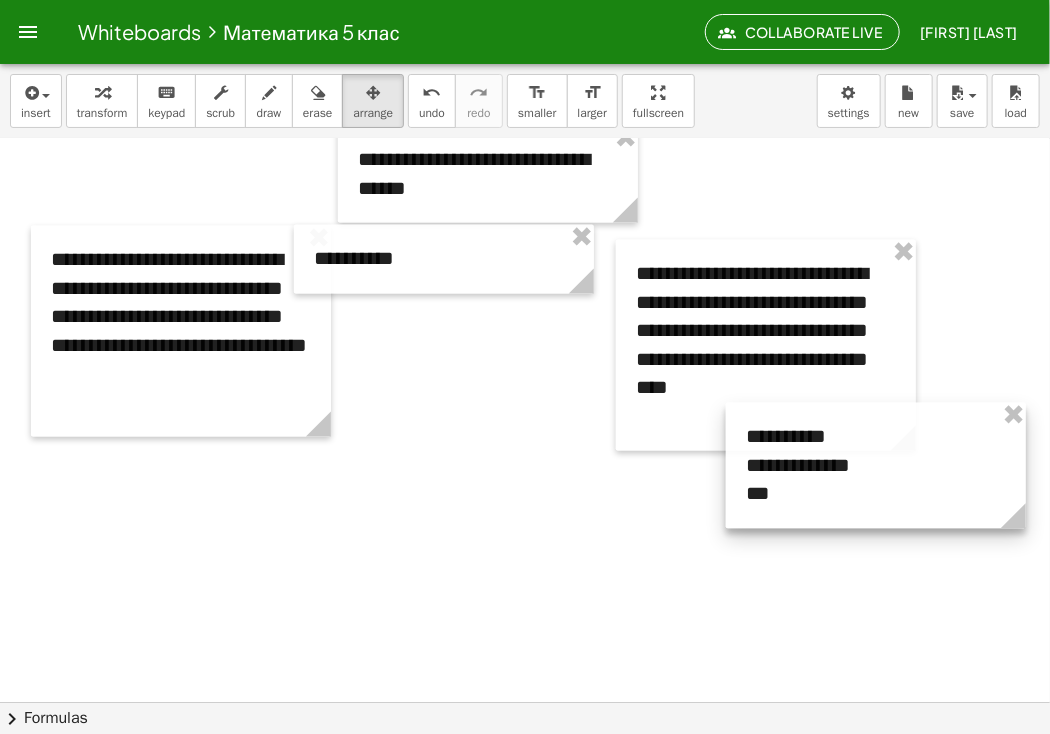drag, startPoint x: 352, startPoint y: 601, endPoint x: 974, endPoint y: 499, distance: 630.30786 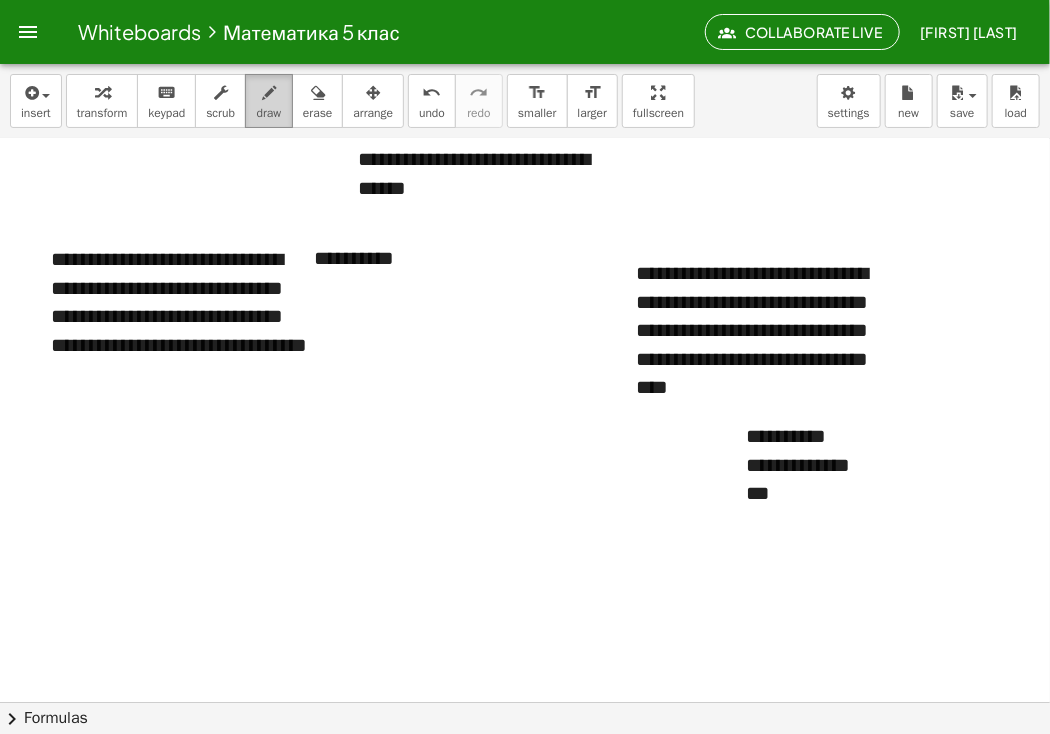 click on "draw" at bounding box center (269, 113) 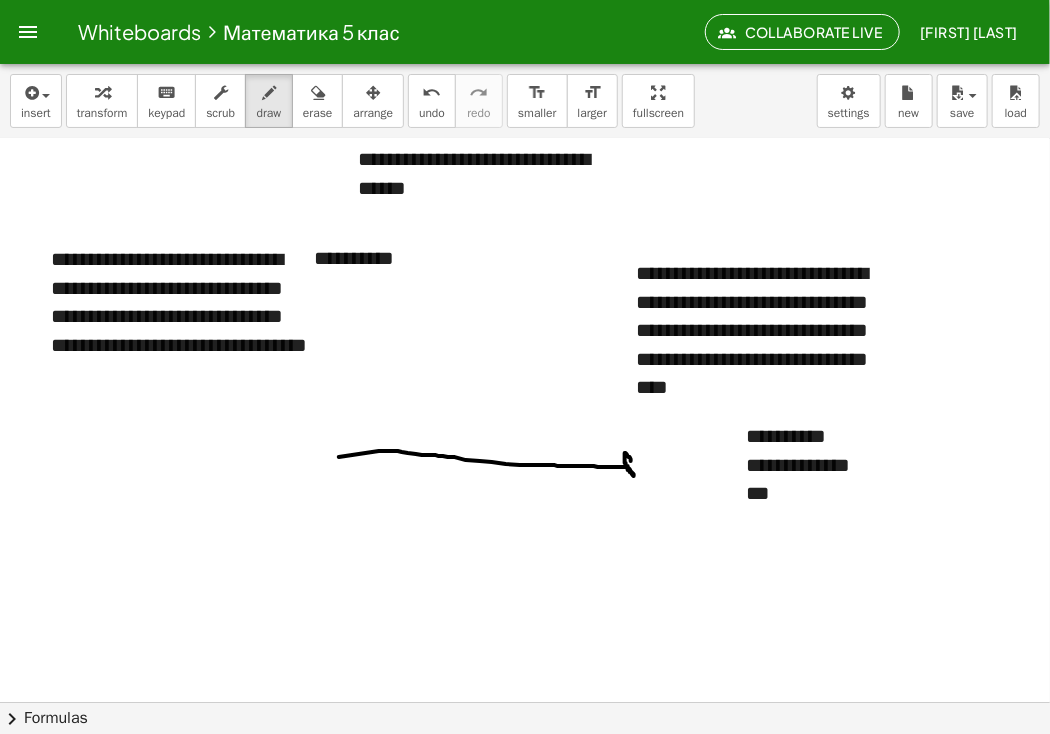 drag, startPoint x: 339, startPoint y: 457, endPoint x: 631, endPoint y: 461, distance: 292.0274 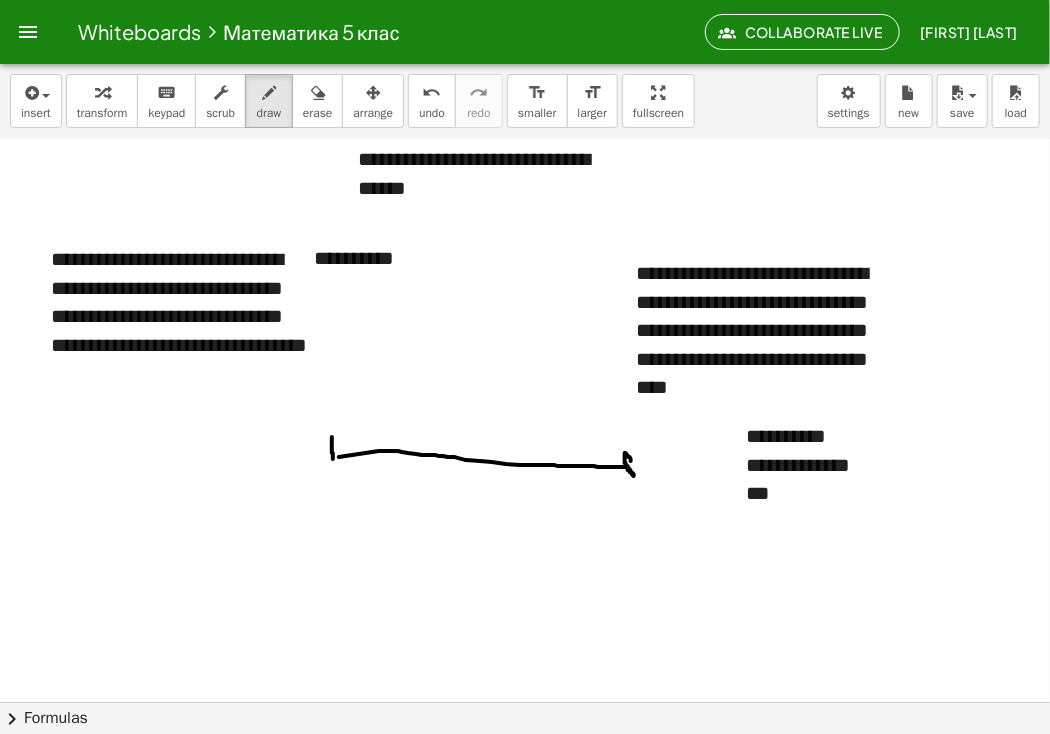 drag, startPoint x: 332, startPoint y: 437, endPoint x: 333, endPoint y: 459, distance: 22.022715 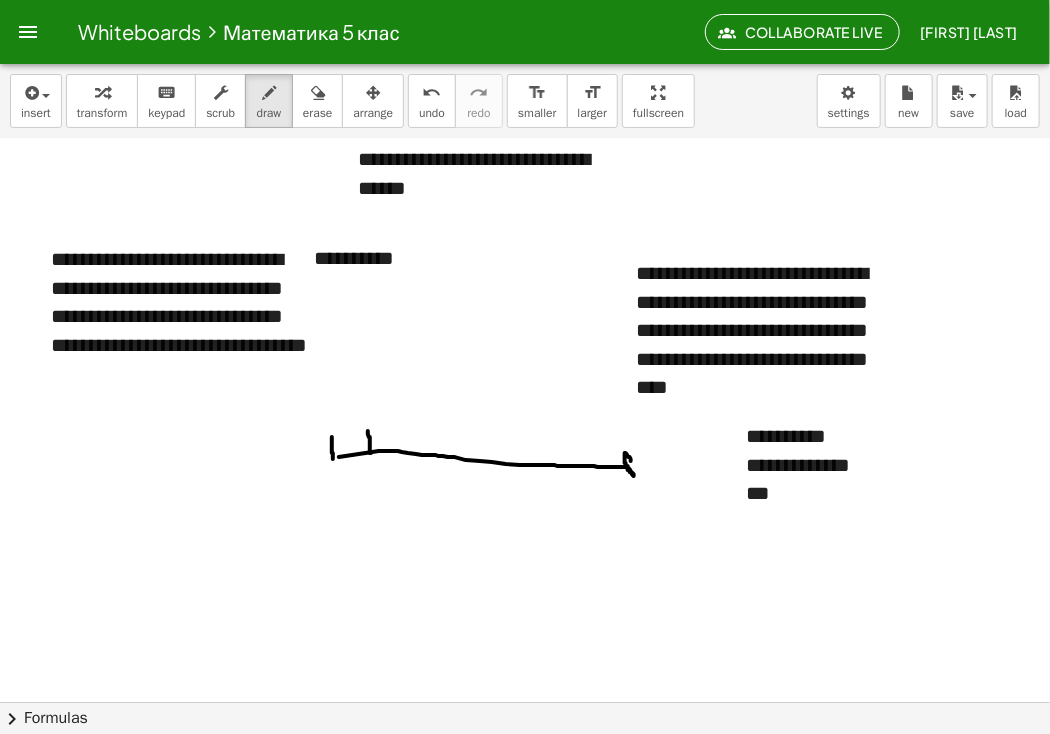 drag, startPoint x: 368, startPoint y: 431, endPoint x: 371, endPoint y: 453, distance: 22.203604 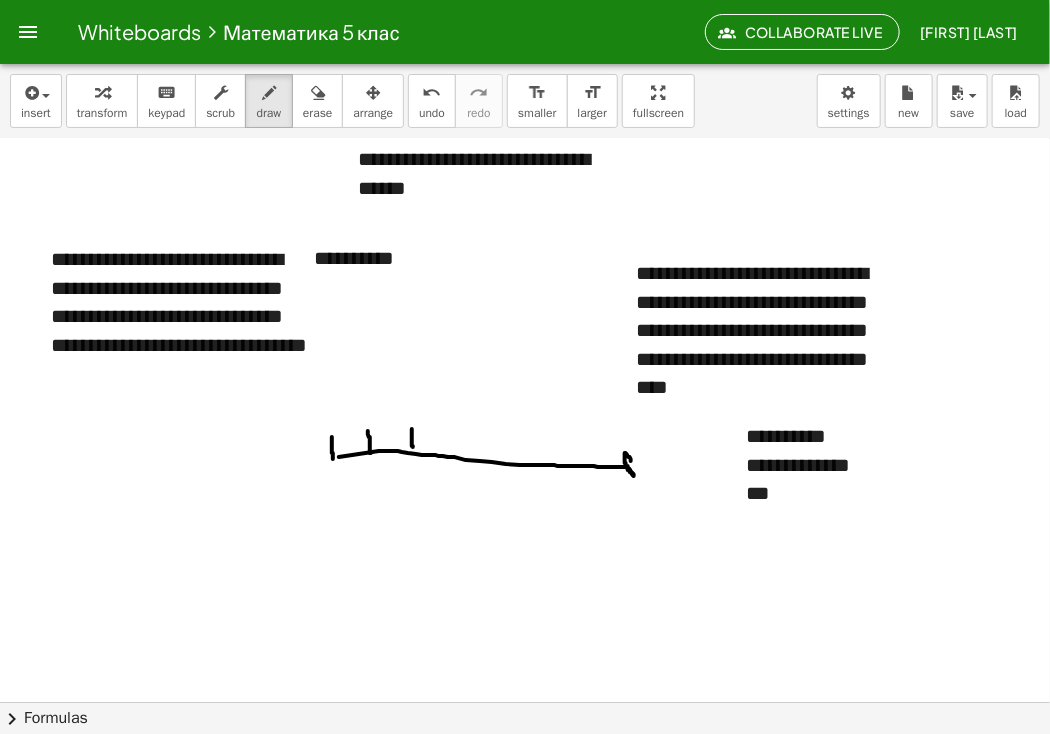 drag, startPoint x: 412, startPoint y: 429, endPoint x: 413, endPoint y: 449, distance: 20.024984 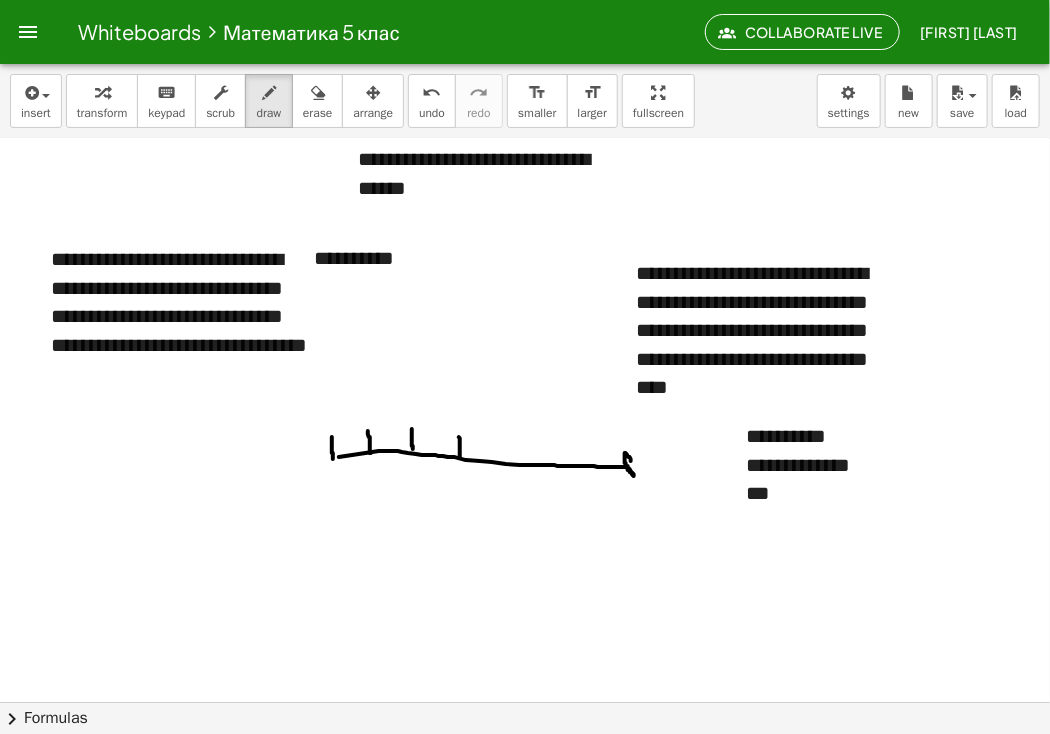 drag, startPoint x: 459, startPoint y: 437, endPoint x: 460, endPoint y: 457, distance: 20.024984 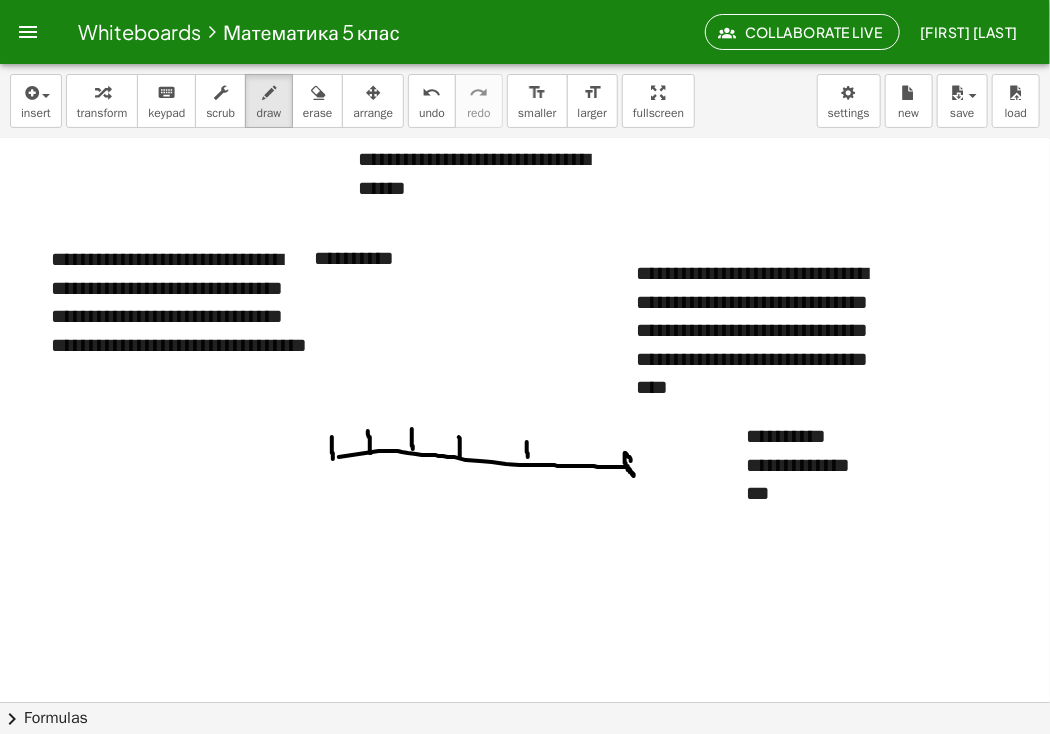drag, startPoint x: 527, startPoint y: 442, endPoint x: 528, endPoint y: 460, distance: 18.027756 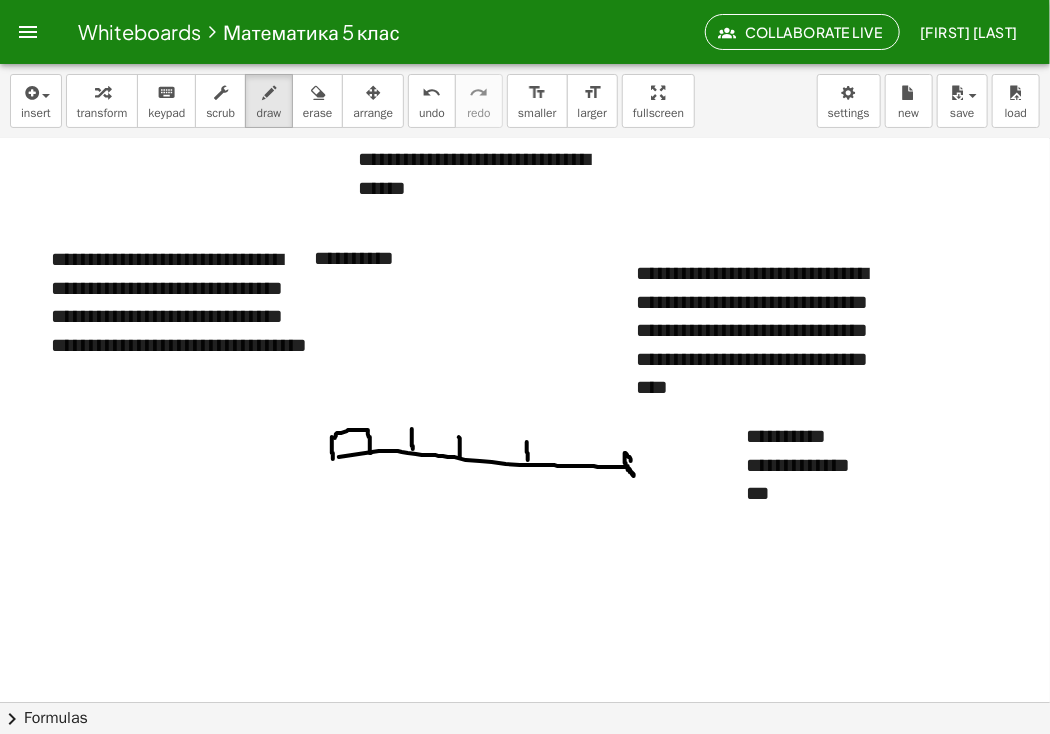drag, startPoint x: 335, startPoint y: 438, endPoint x: 368, endPoint y: 430, distance: 33.955853 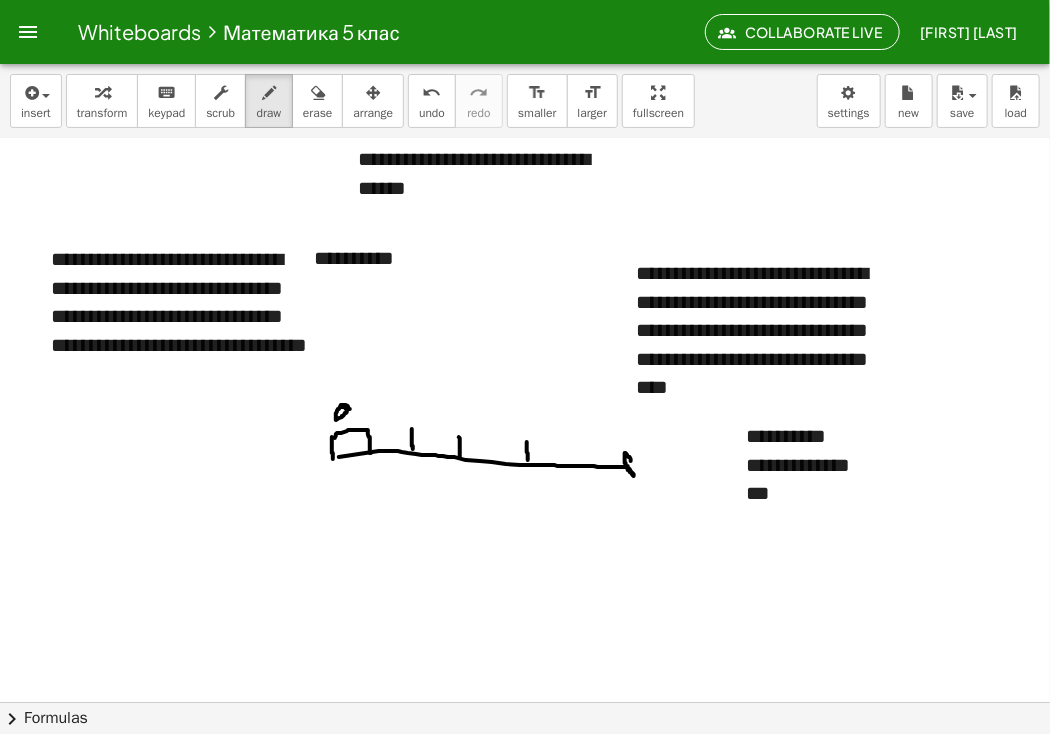 drag, startPoint x: 350, startPoint y: 409, endPoint x: 336, endPoint y: 409, distance: 14 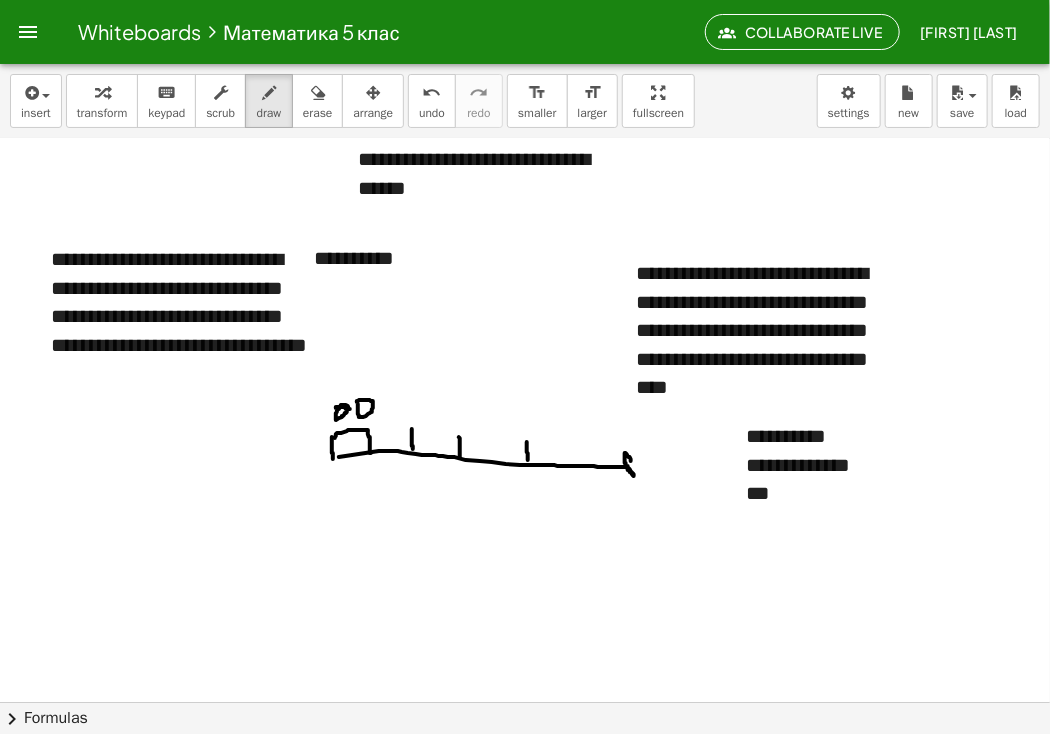 click at bounding box center (525, -61) 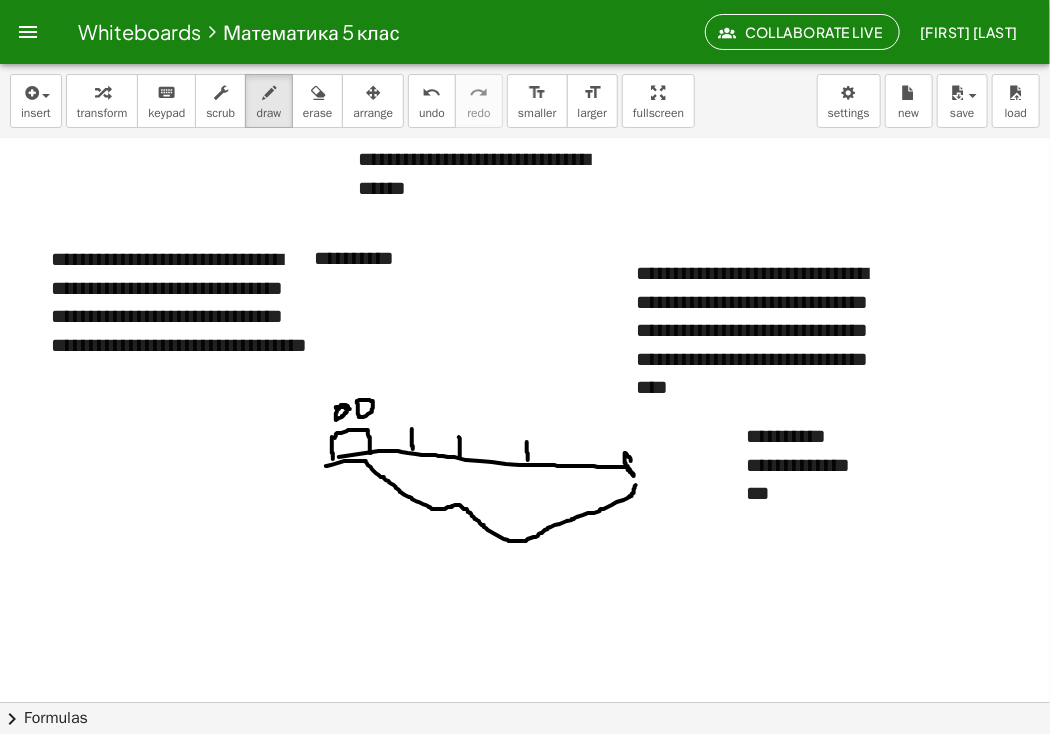 drag, startPoint x: 326, startPoint y: 466, endPoint x: 636, endPoint y: 485, distance: 310.58173 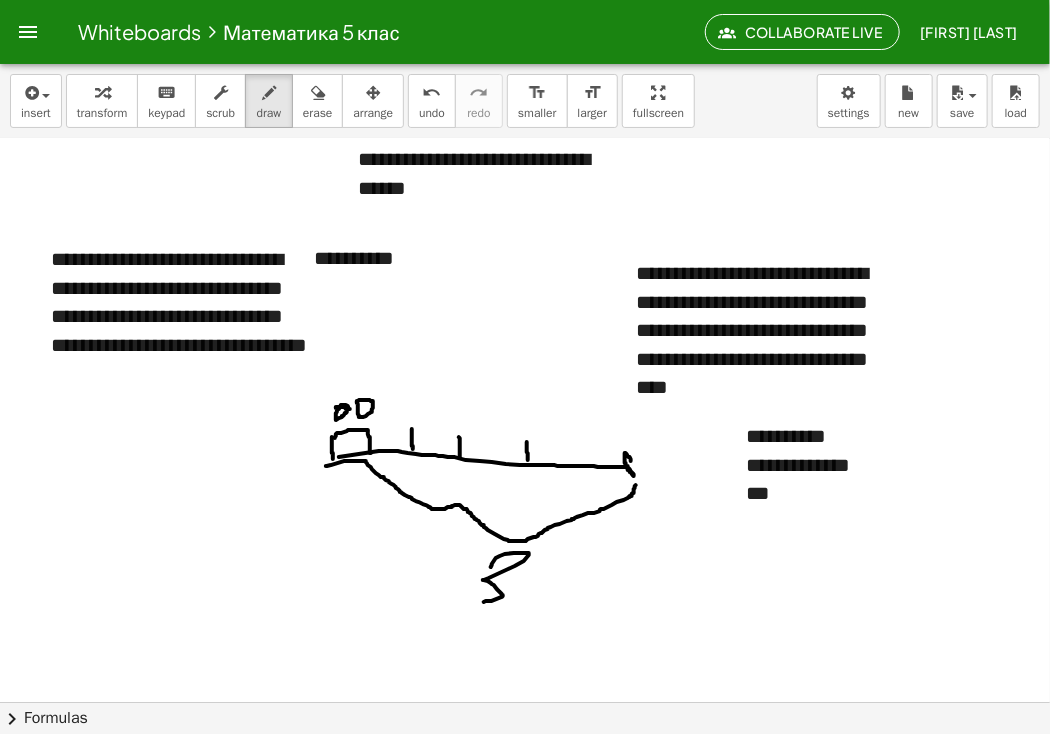 drag, startPoint x: 496, startPoint y: 558, endPoint x: 484, endPoint y: 602, distance: 45.607018 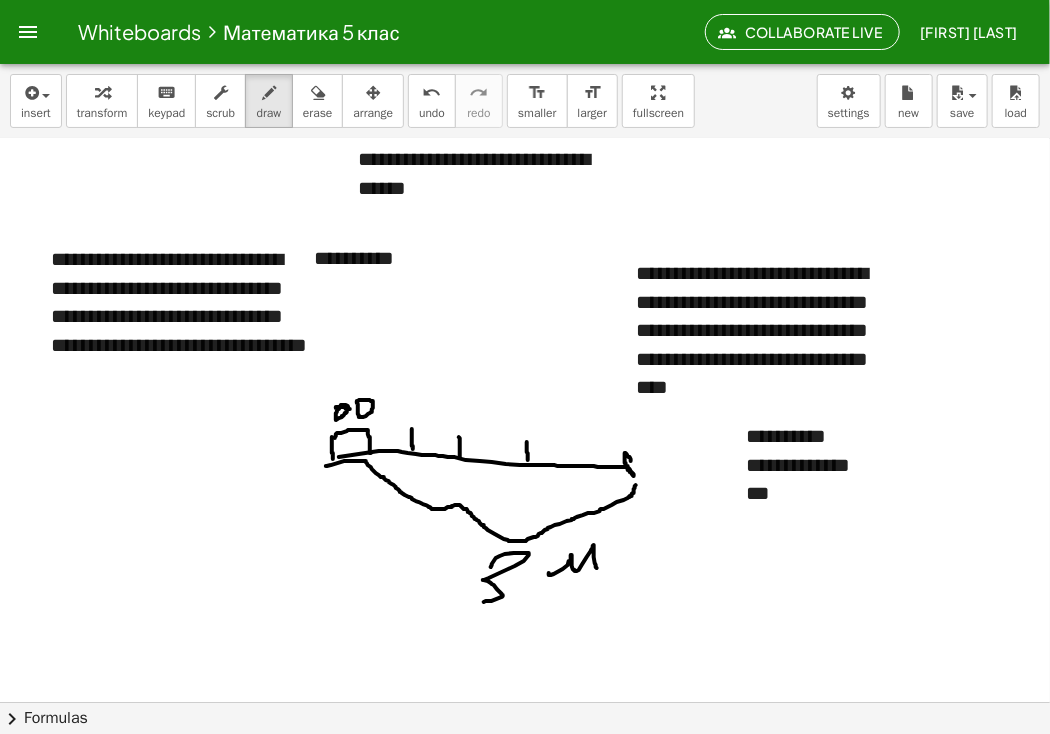 drag, startPoint x: 549, startPoint y: 573, endPoint x: 600, endPoint y: 563, distance: 51.971146 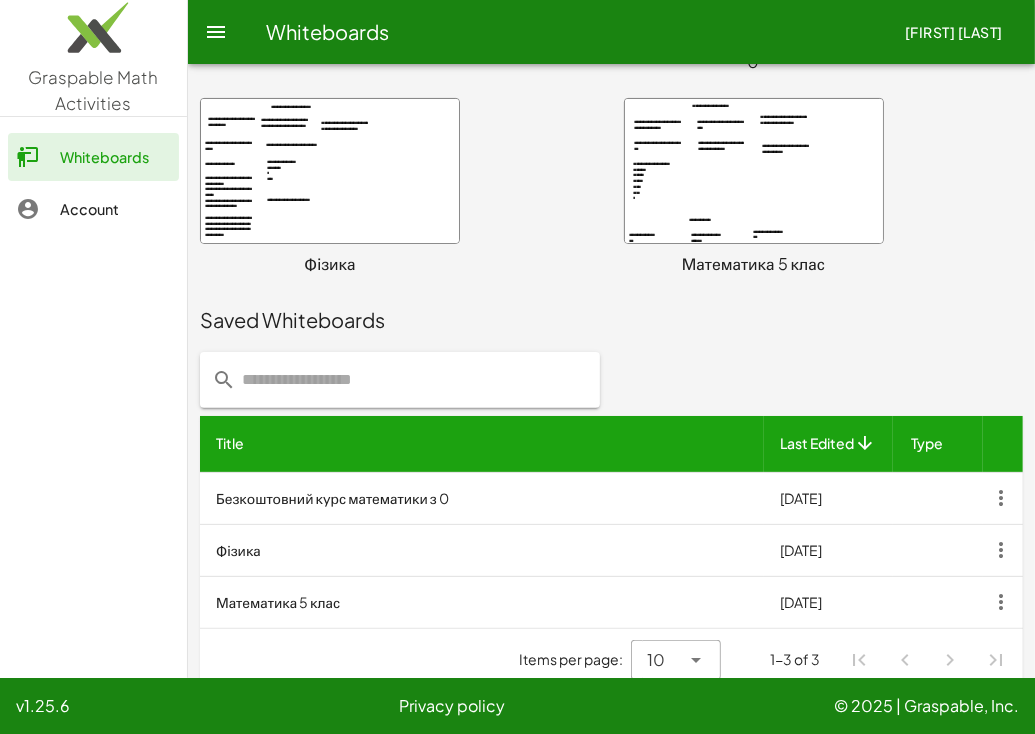 scroll, scrollTop: 268, scrollLeft: 0, axis: vertical 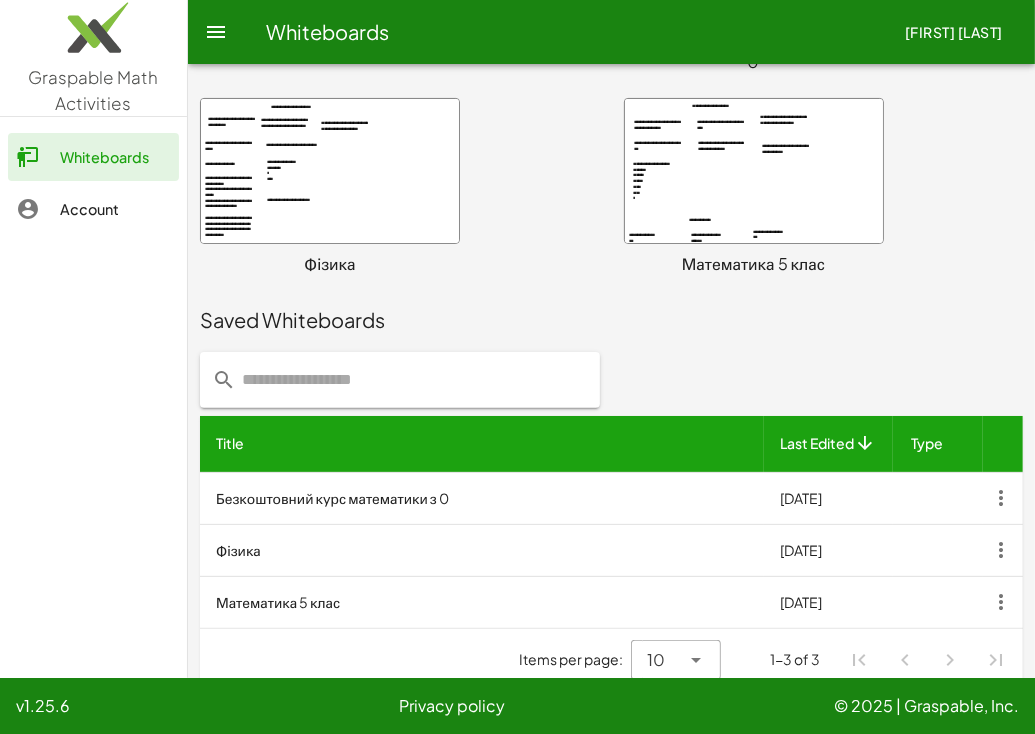 click 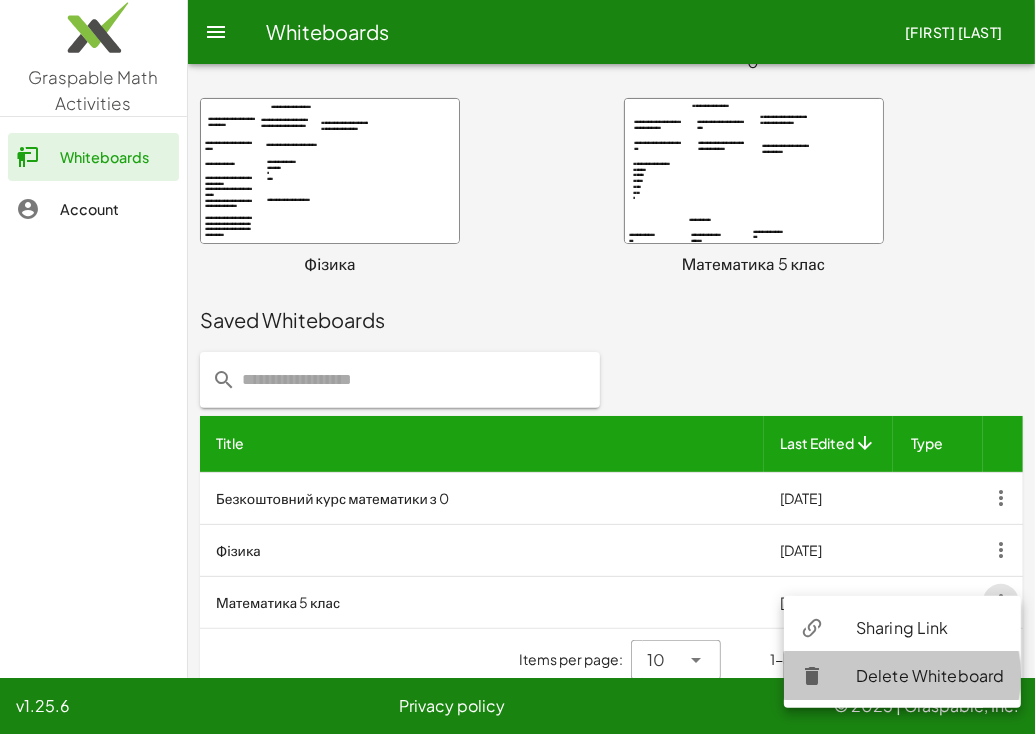 click on "Delete Whiteboard" 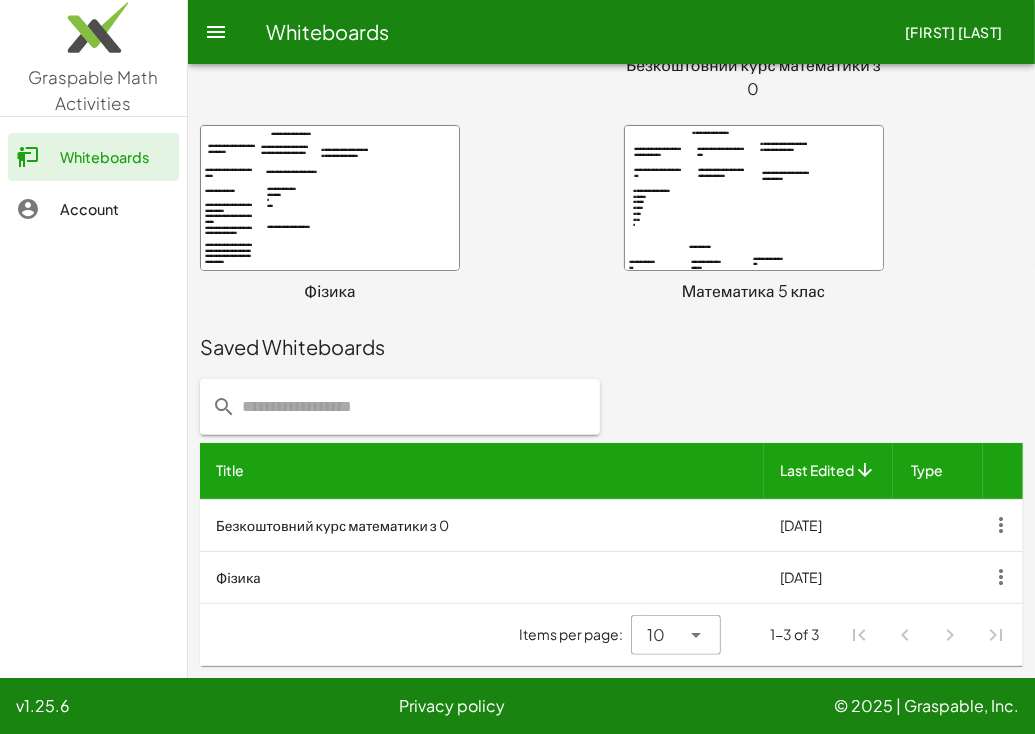 scroll, scrollTop: 216, scrollLeft: 0, axis: vertical 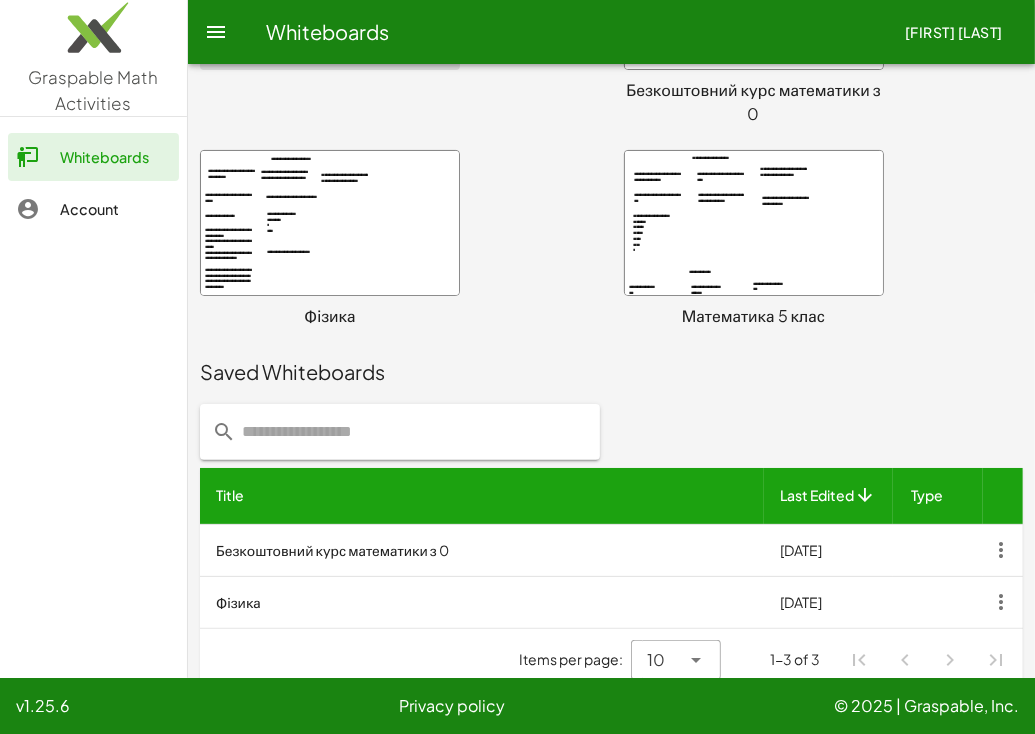 click 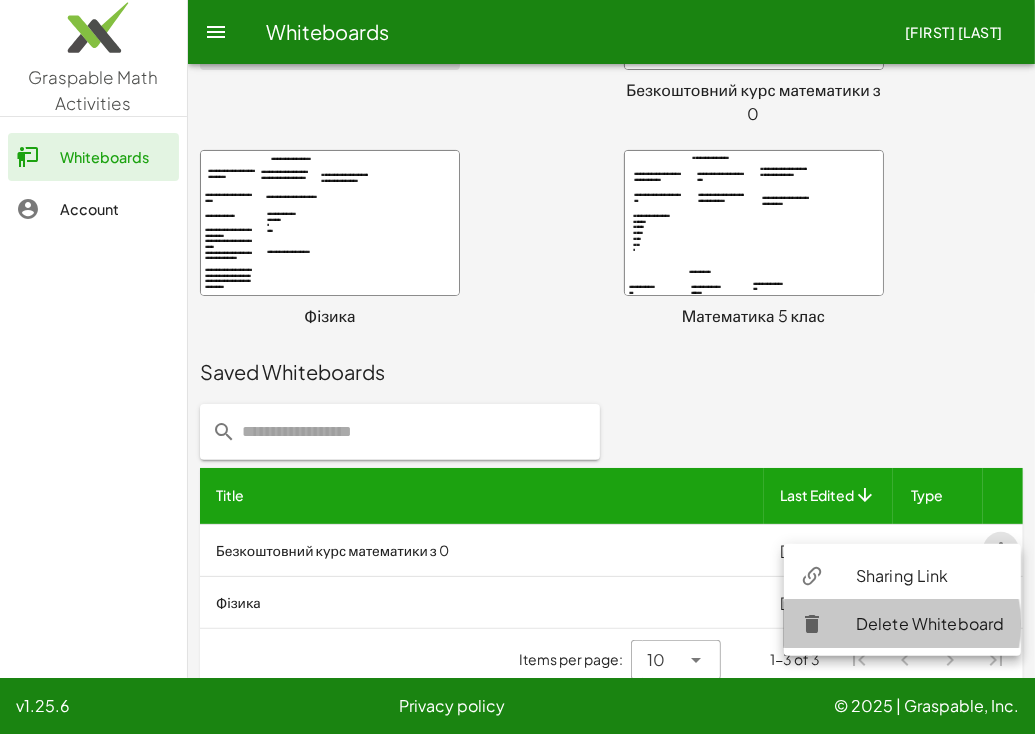click on "Delete Whiteboard" 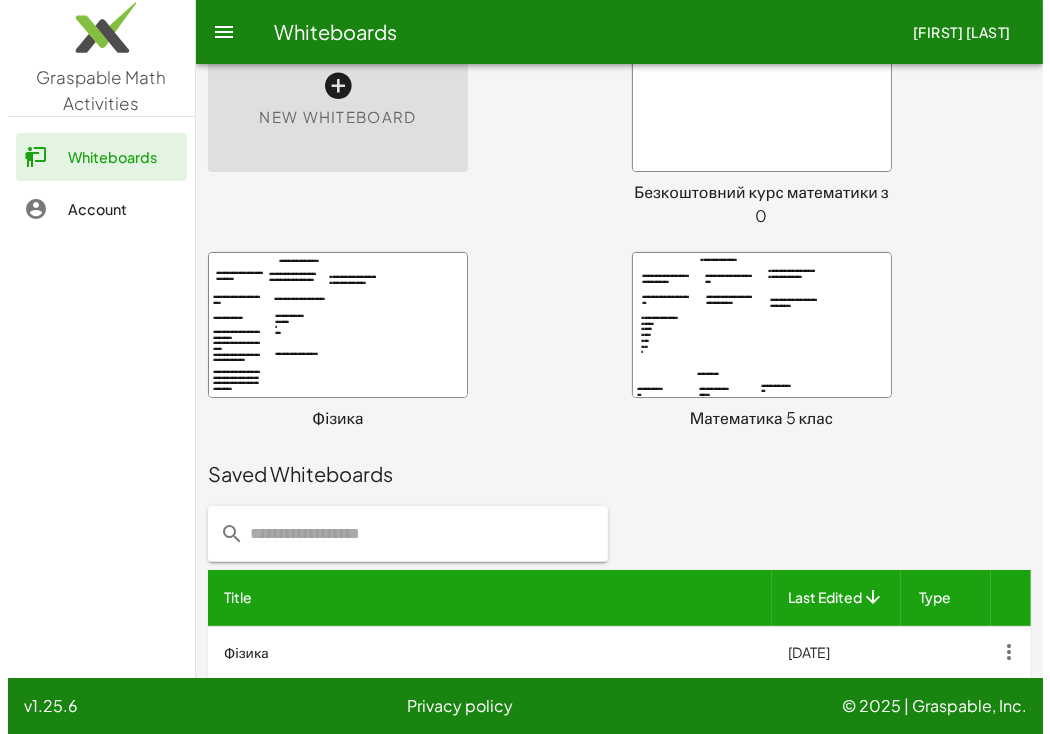scroll, scrollTop: 0, scrollLeft: 0, axis: both 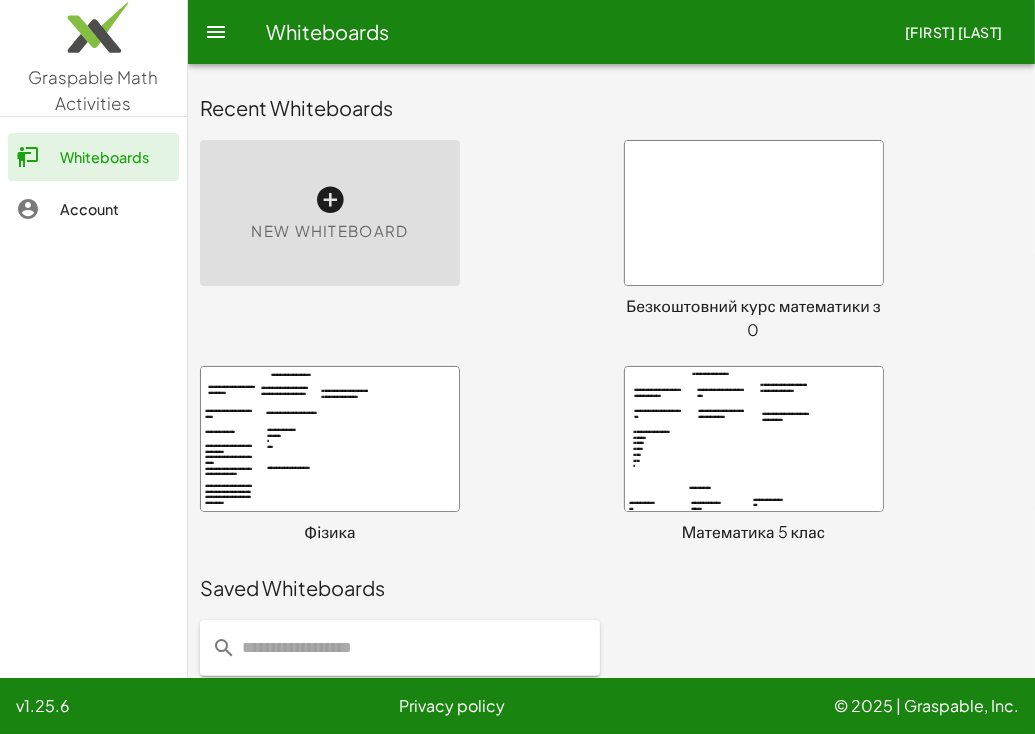 click on "New Whiteboard" at bounding box center [329, 231] 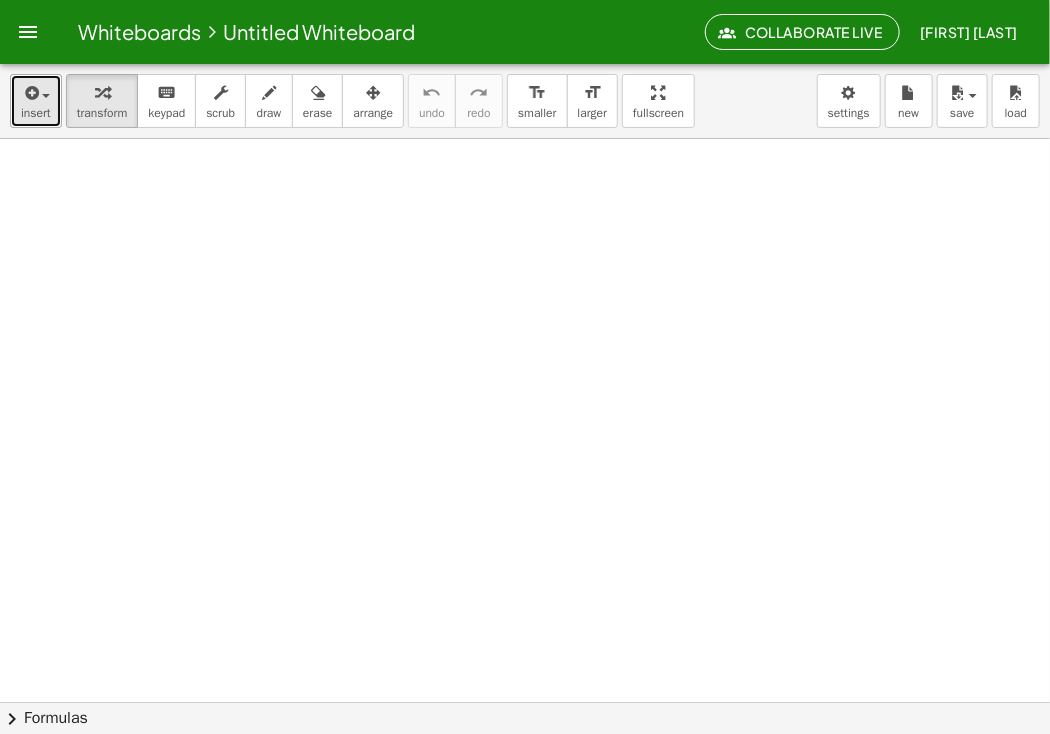 click on "insert" at bounding box center (36, 113) 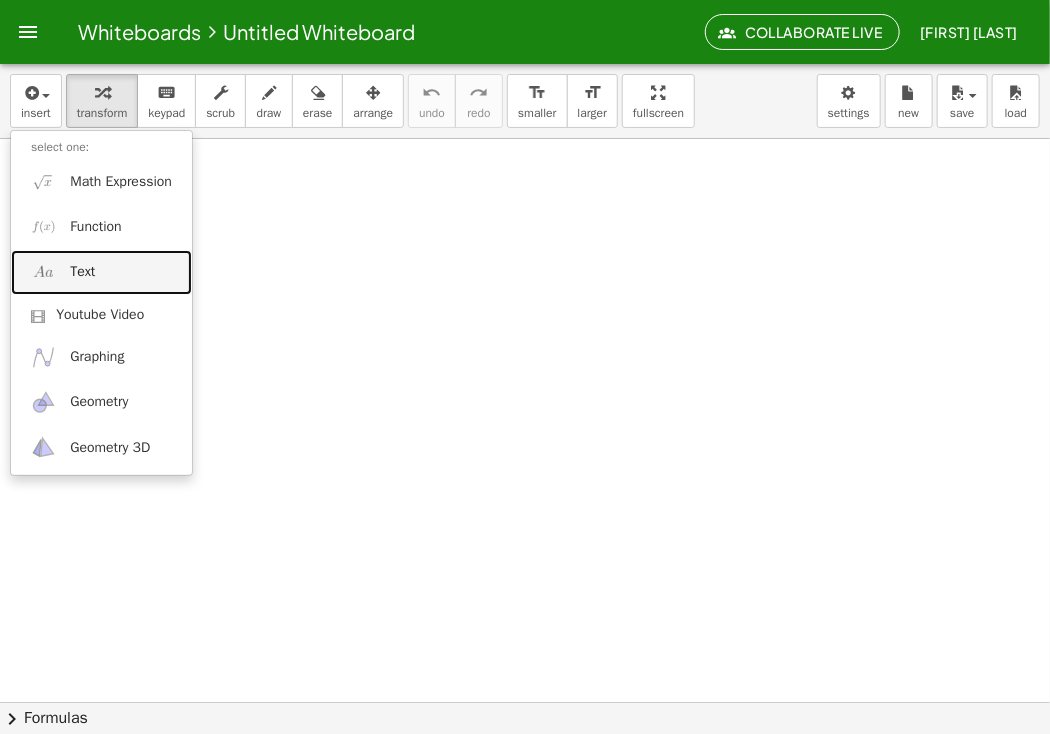 click on "Text" at bounding box center [101, 272] 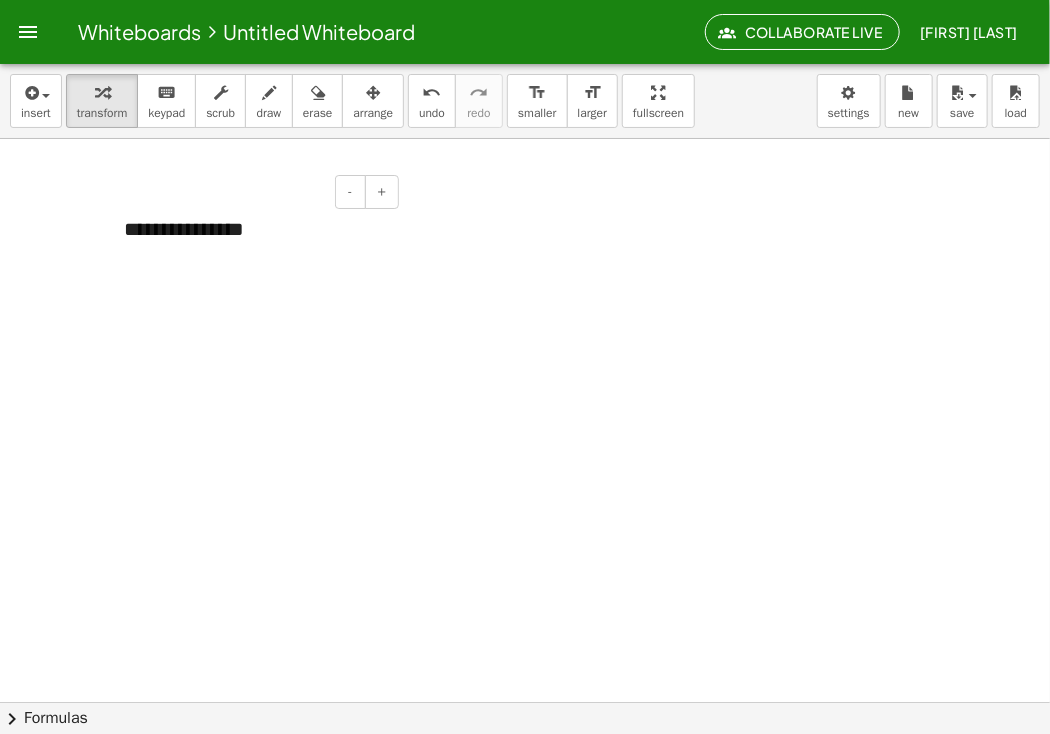 type 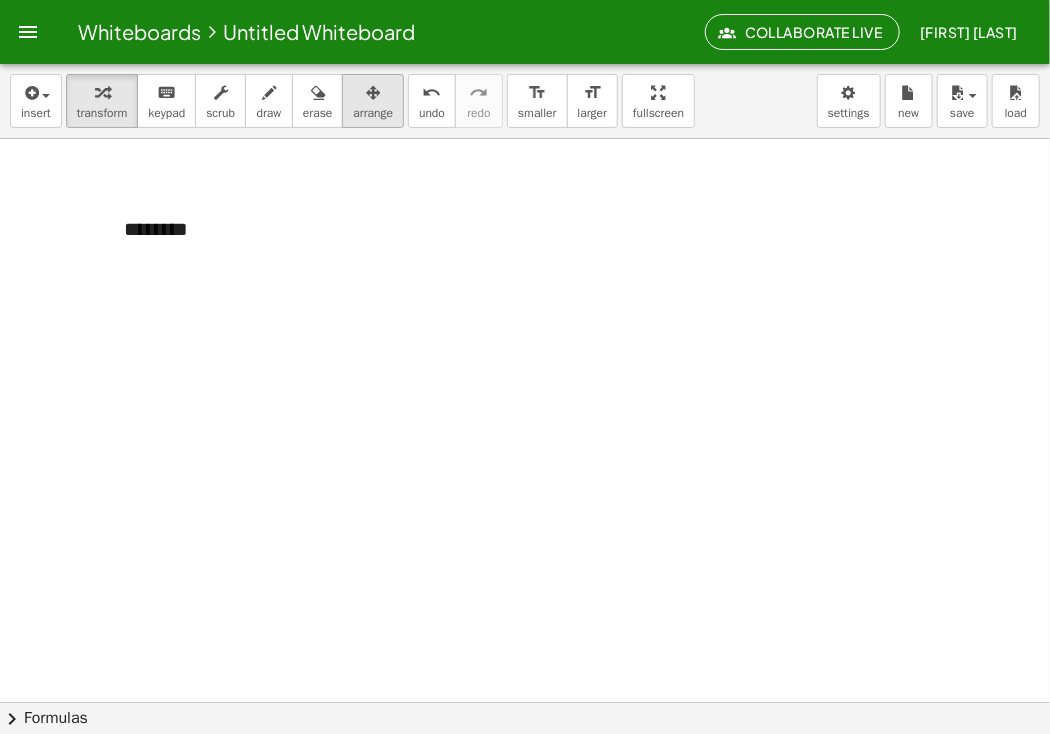 click on "arrange" at bounding box center [373, 101] 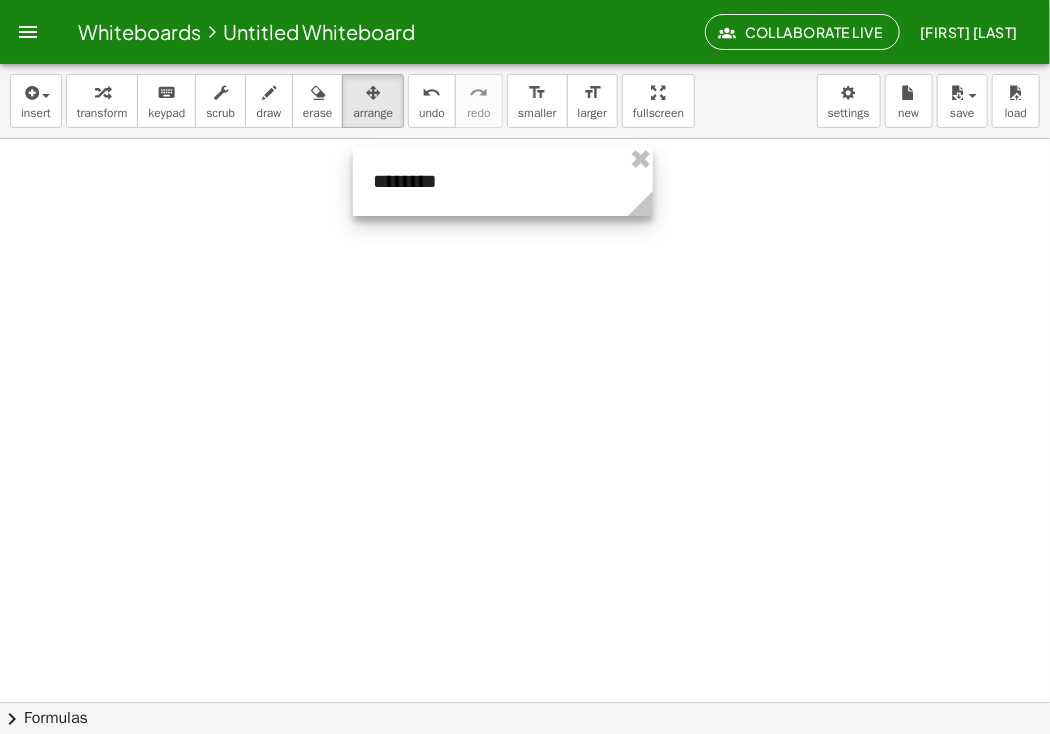 drag, startPoint x: 324, startPoint y: 241, endPoint x: 573, endPoint y: 193, distance: 253.5843 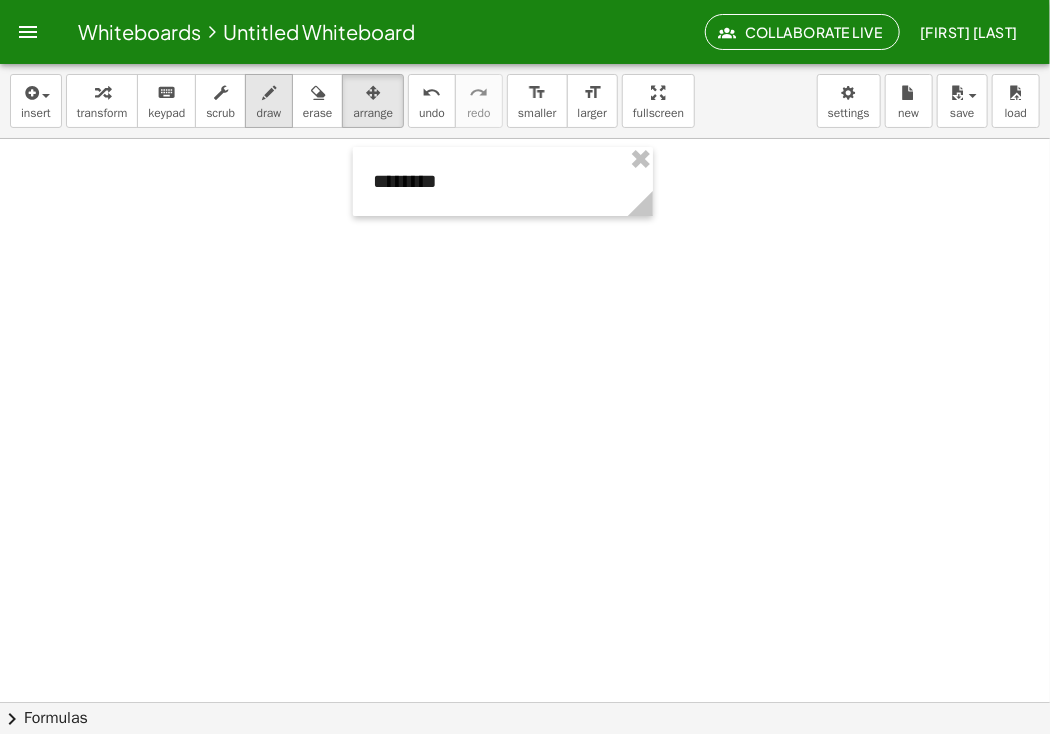 click on "draw" at bounding box center [269, 101] 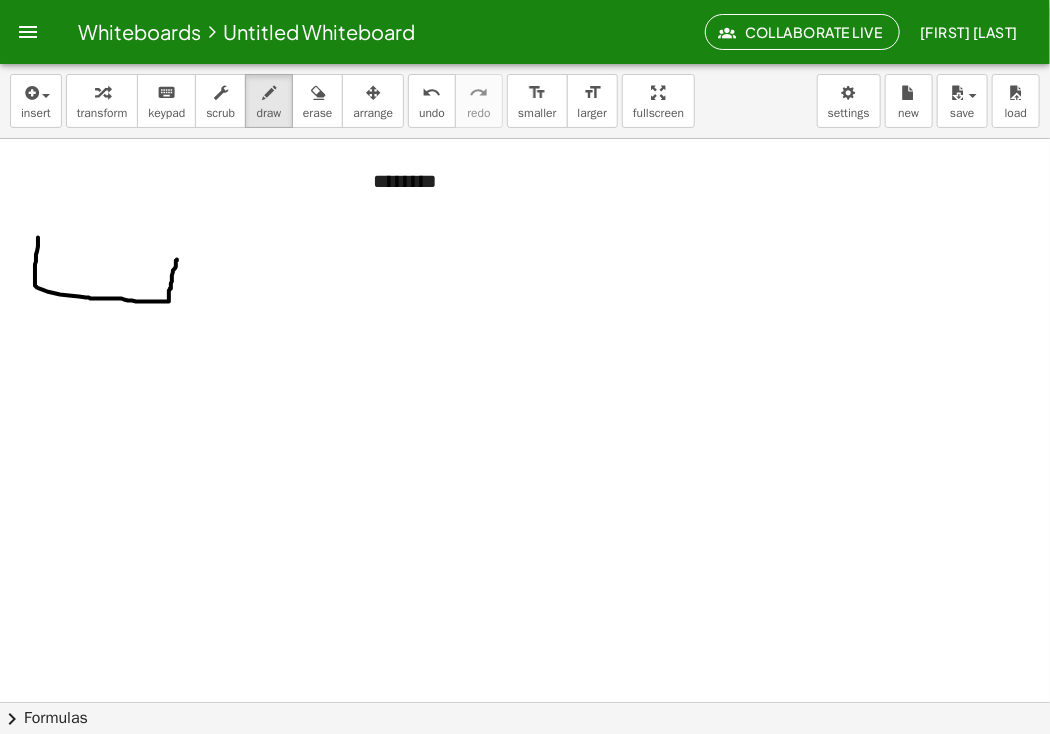 drag, startPoint x: 38, startPoint y: 237, endPoint x: 177, endPoint y: 259, distance: 140.73024 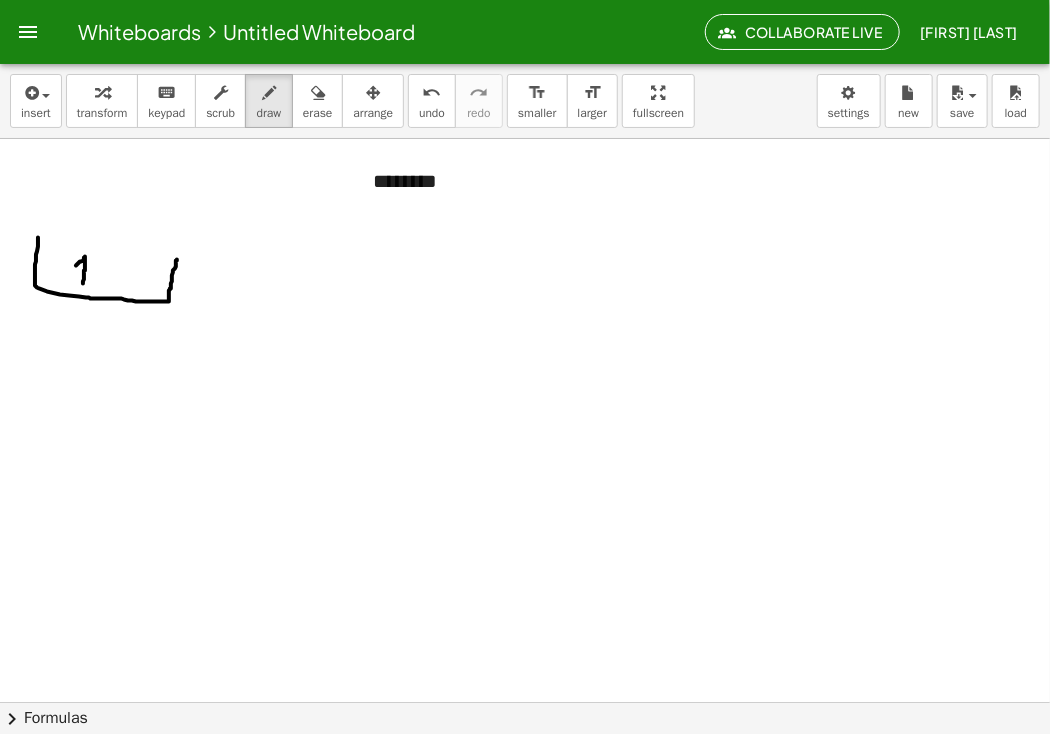 drag, startPoint x: 76, startPoint y: 265, endPoint x: 83, endPoint y: 283, distance: 19.313208 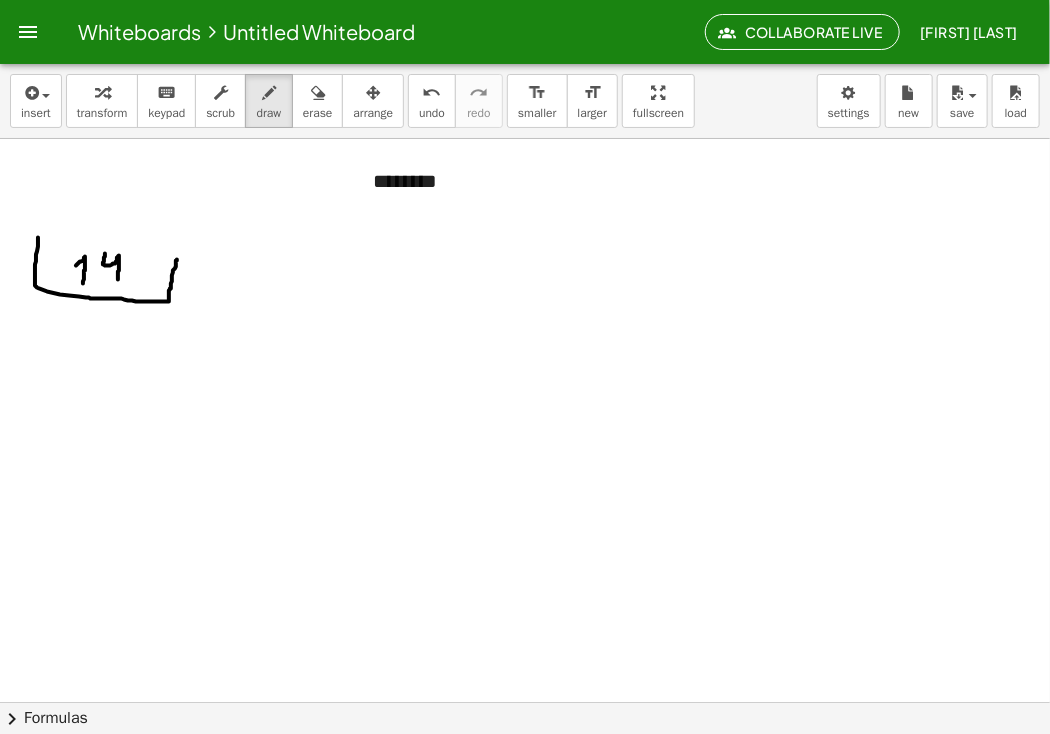 drag, startPoint x: 105, startPoint y: 253, endPoint x: 118, endPoint y: 279, distance: 29.068884 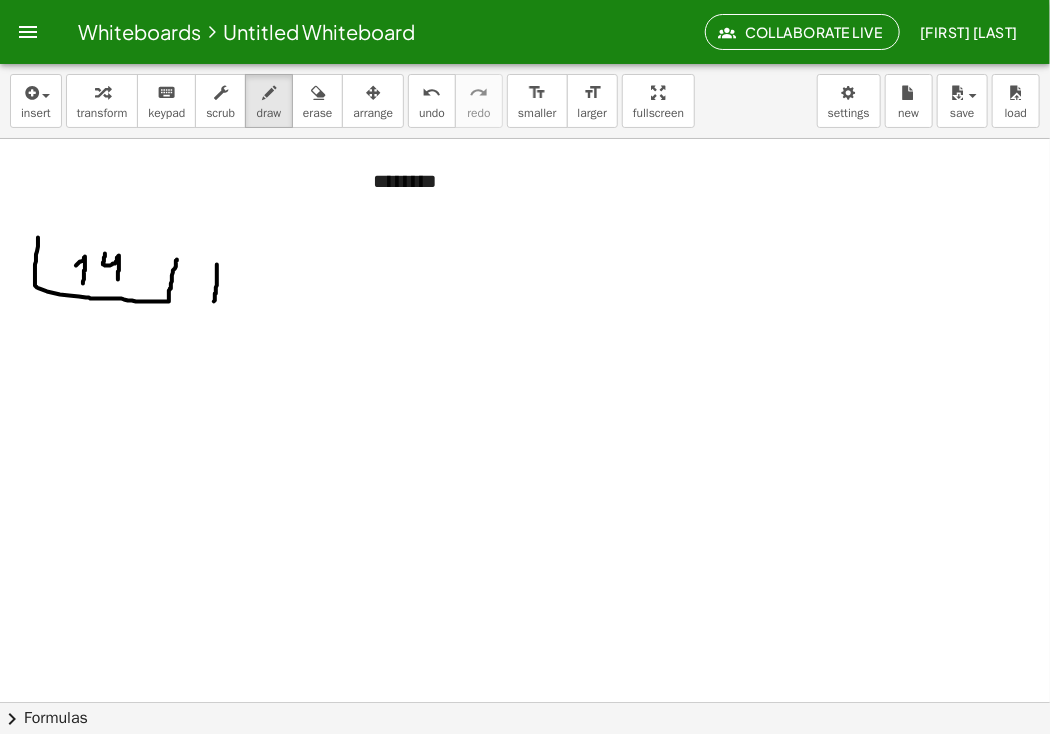 drag, startPoint x: 217, startPoint y: 264, endPoint x: 212, endPoint y: 289, distance: 25.495098 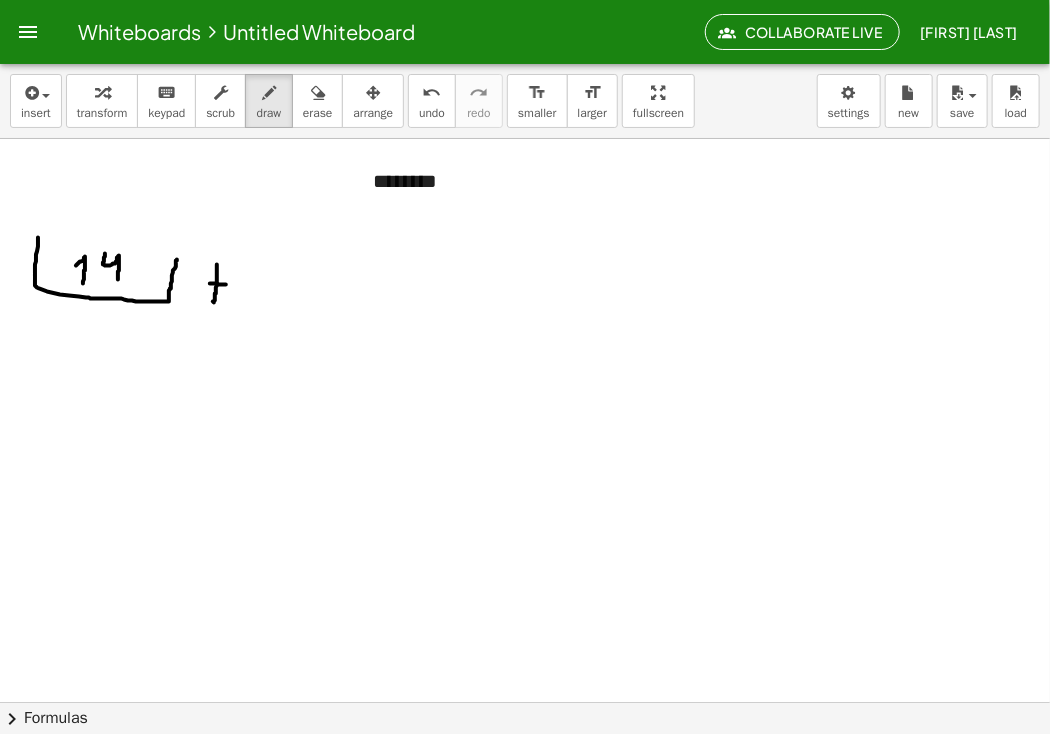 drag, startPoint x: 210, startPoint y: 283, endPoint x: 226, endPoint y: 284, distance: 16.03122 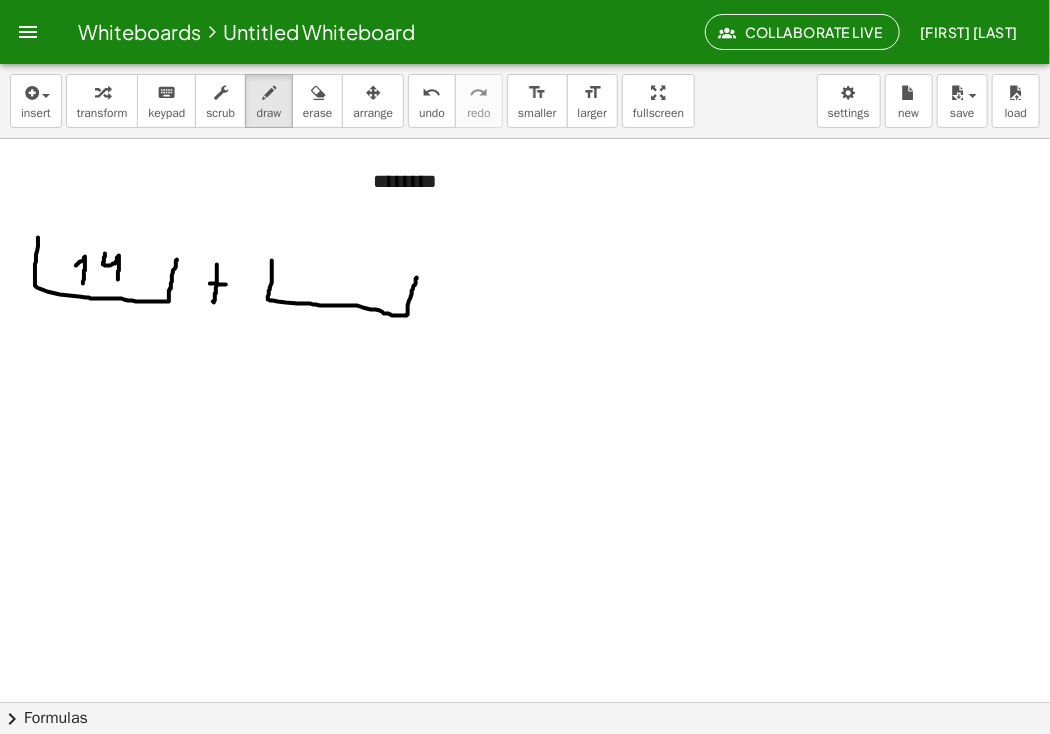 drag, startPoint x: 272, startPoint y: 260, endPoint x: 417, endPoint y: 277, distance: 145.99315 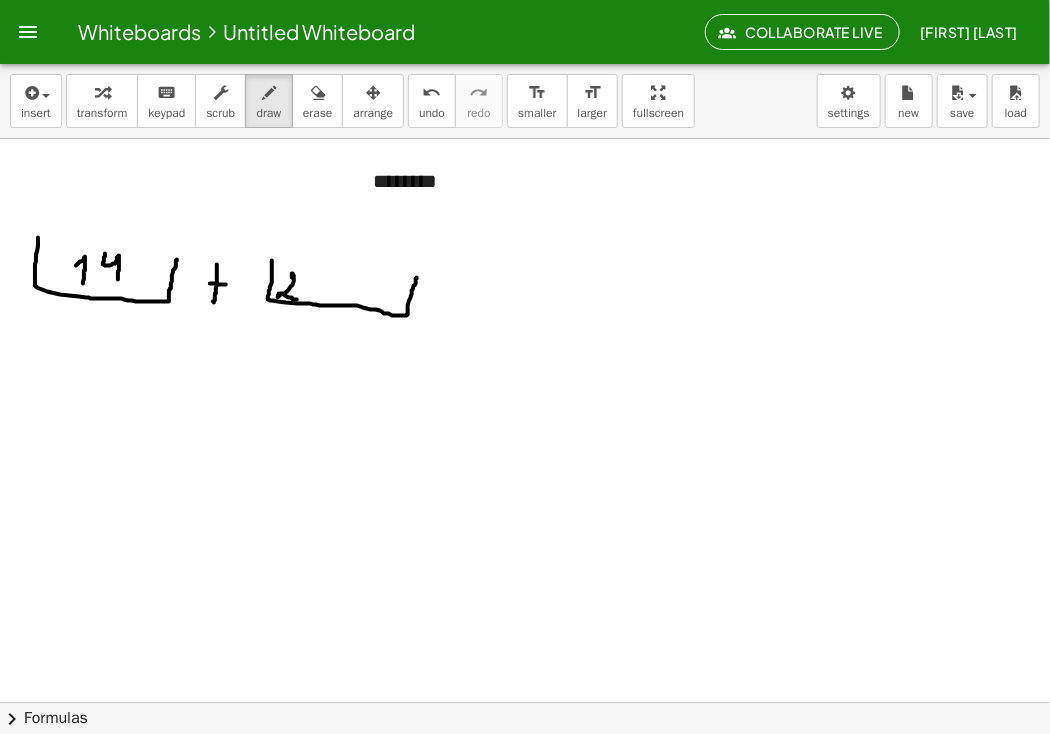 drag, startPoint x: 292, startPoint y: 277, endPoint x: 323, endPoint y: 289, distance: 33.24154 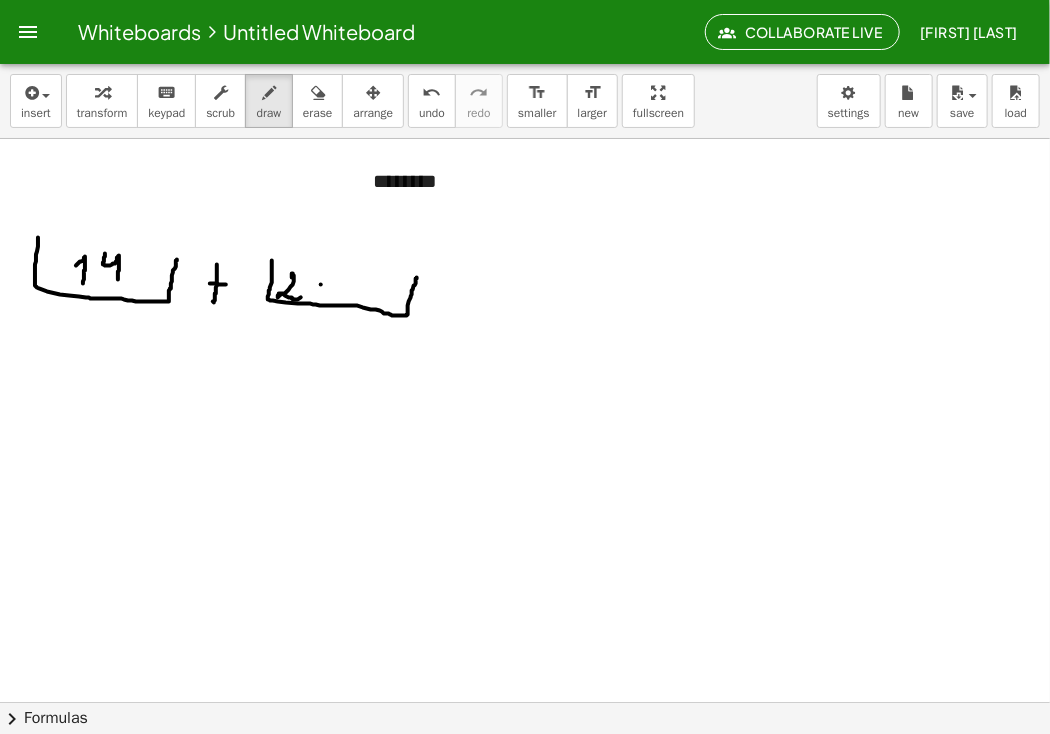 click at bounding box center [525, 766] 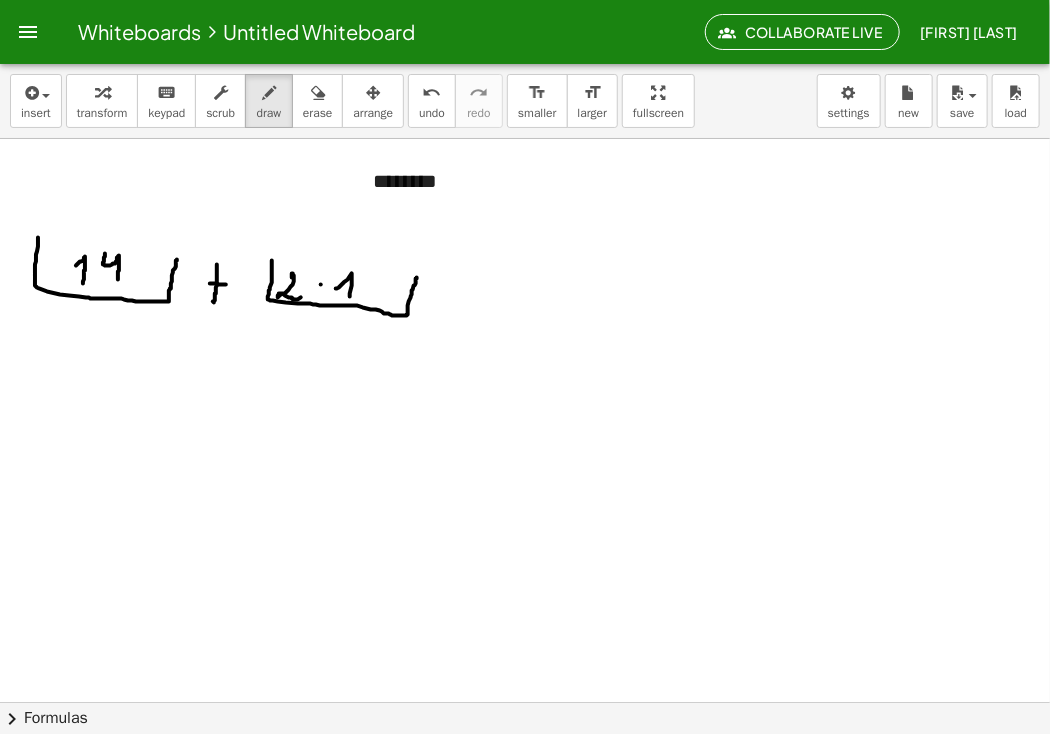 drag, startPoint x: 336, startPoint y: 288, endPoint x: 350, endPoint y: 298, distance: 17.20465 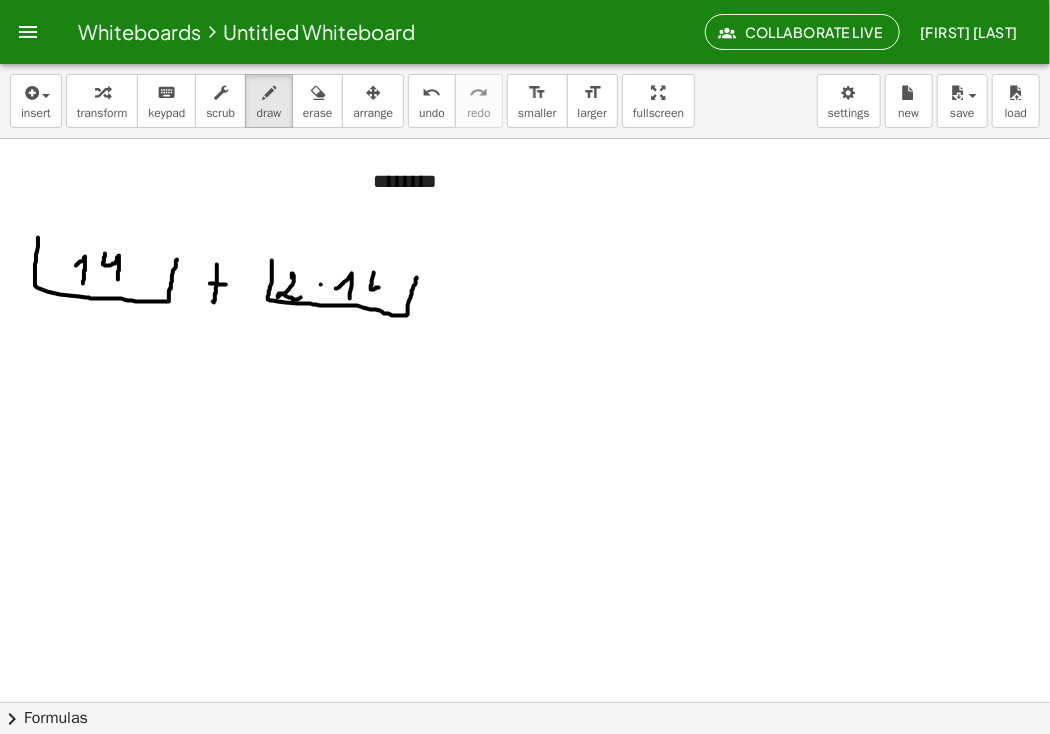 drag, startPoint x: 374, startPoint y: 272, endPoint x: 385, endPoint y: 275, distance: 11.401754 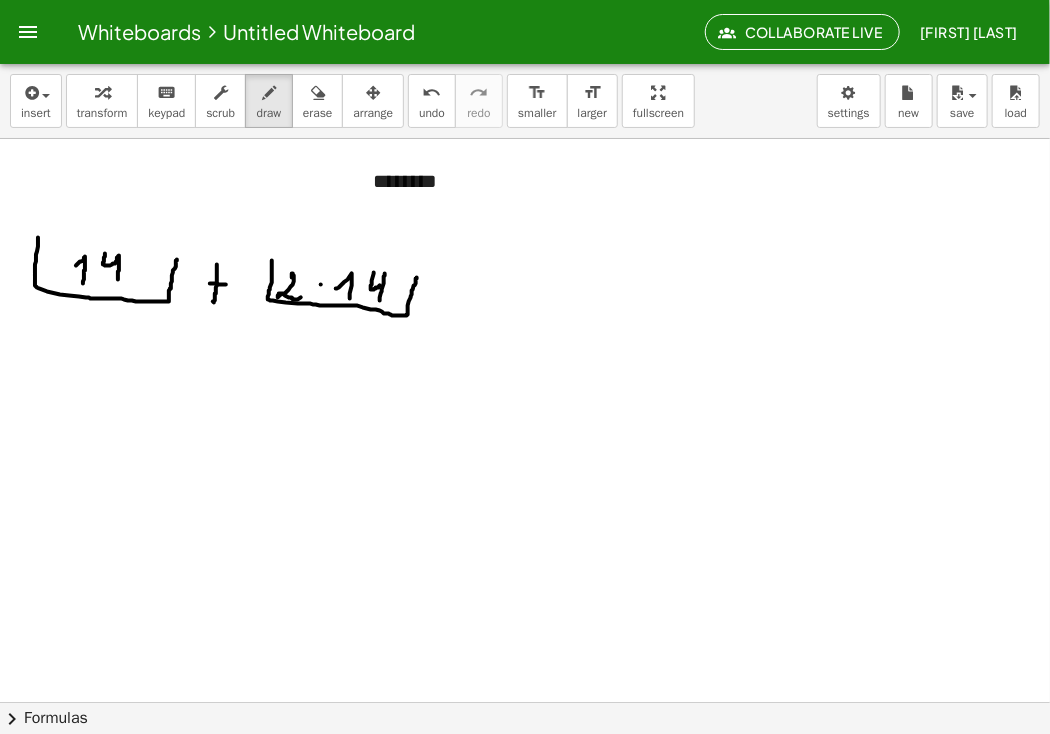 drag, startPoint x: 385, startPoint y: 273, endPoint x: 380, endPoint y: 300, distance: 27.45906 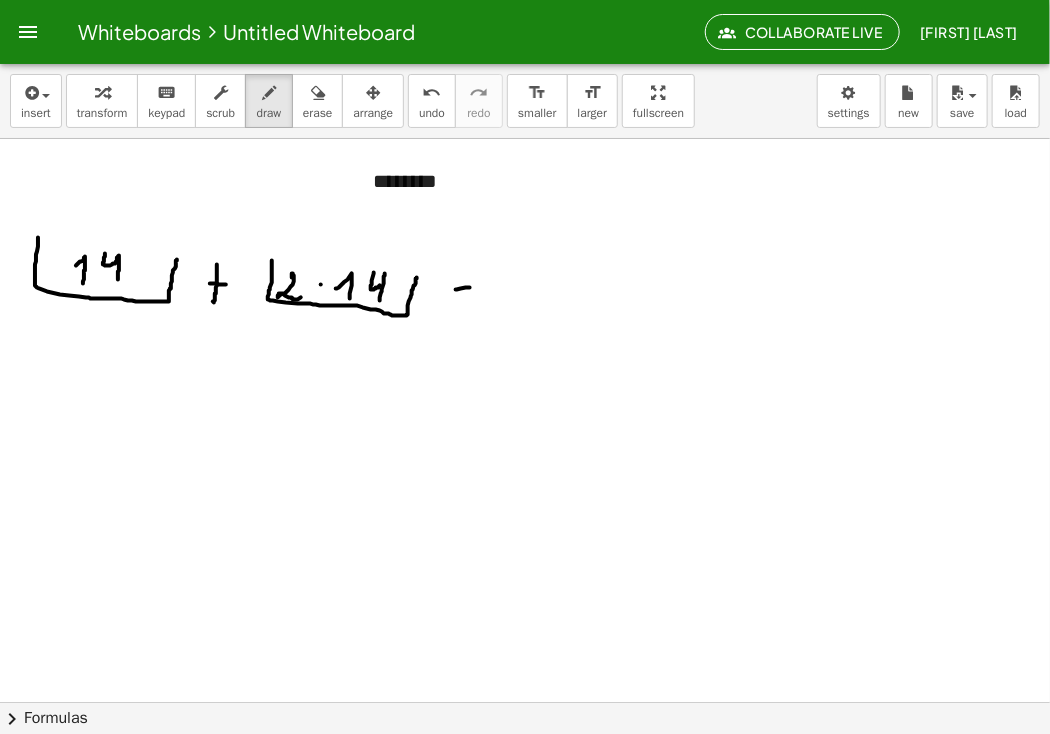 drag, startPoint x: 456, startPoint y: 289, endPoint x: 470, endPoint y: 287, distance: 14.142136 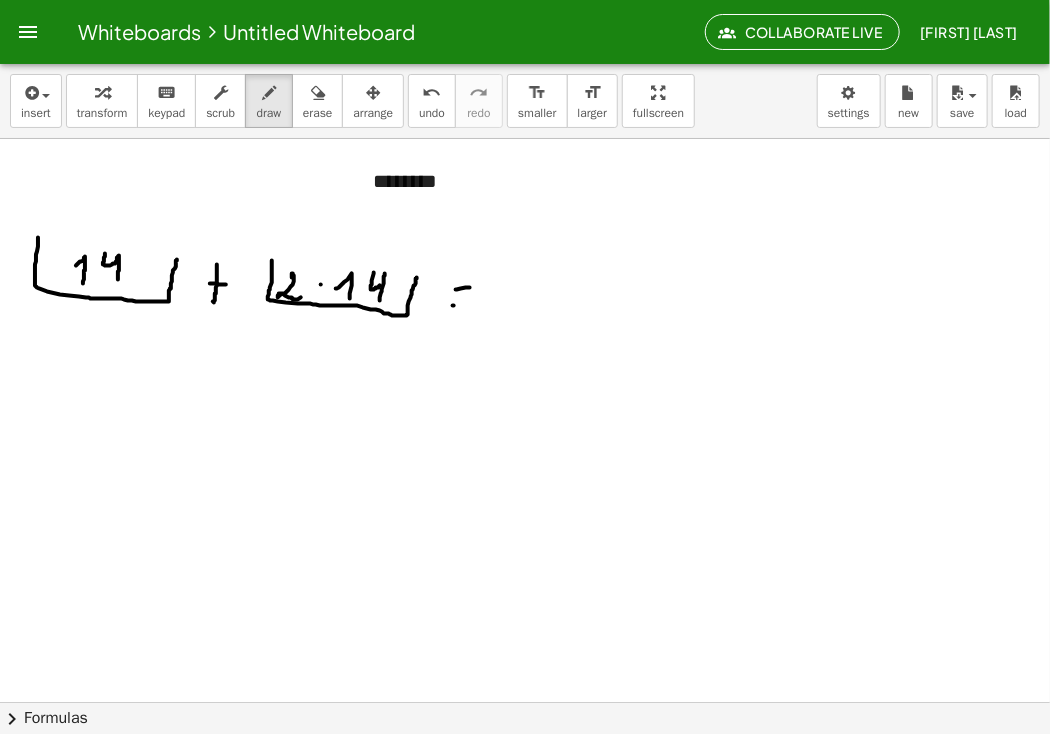 drag, startPoint x: 453, startPoint y: 305, endPoint x: 478, endPoint y: 301, distance: 25.317978 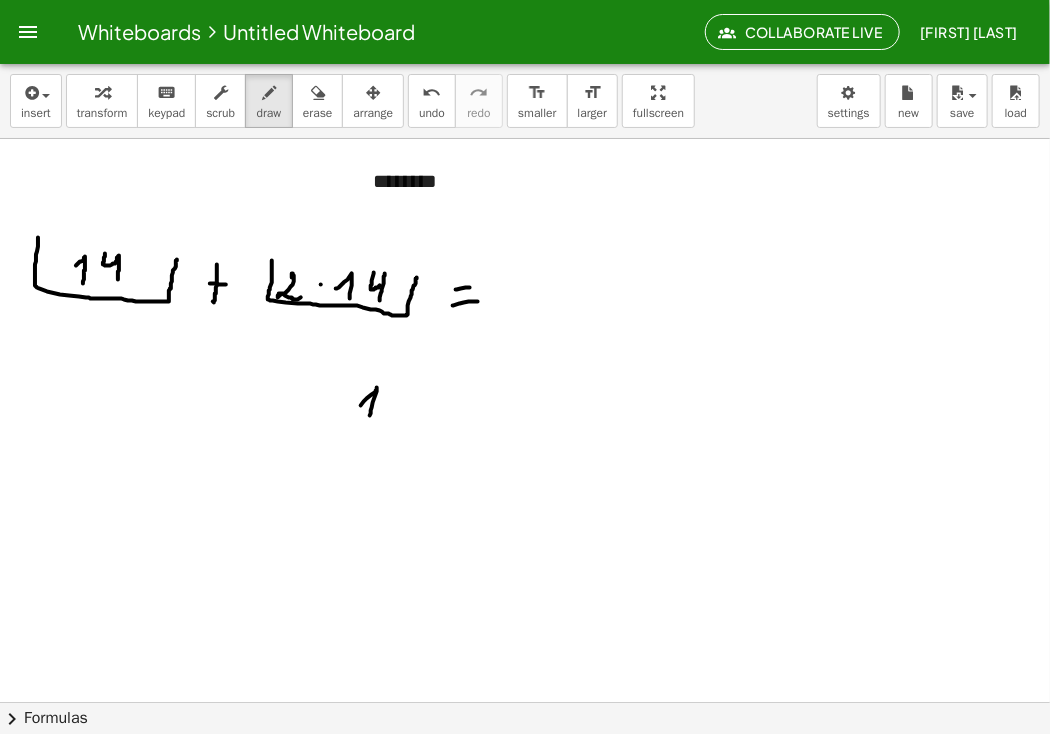 drag, startPoint x: 361, startPoint y: 405, endPoint x: 369, endPoint y: 419, distance: 16.124516 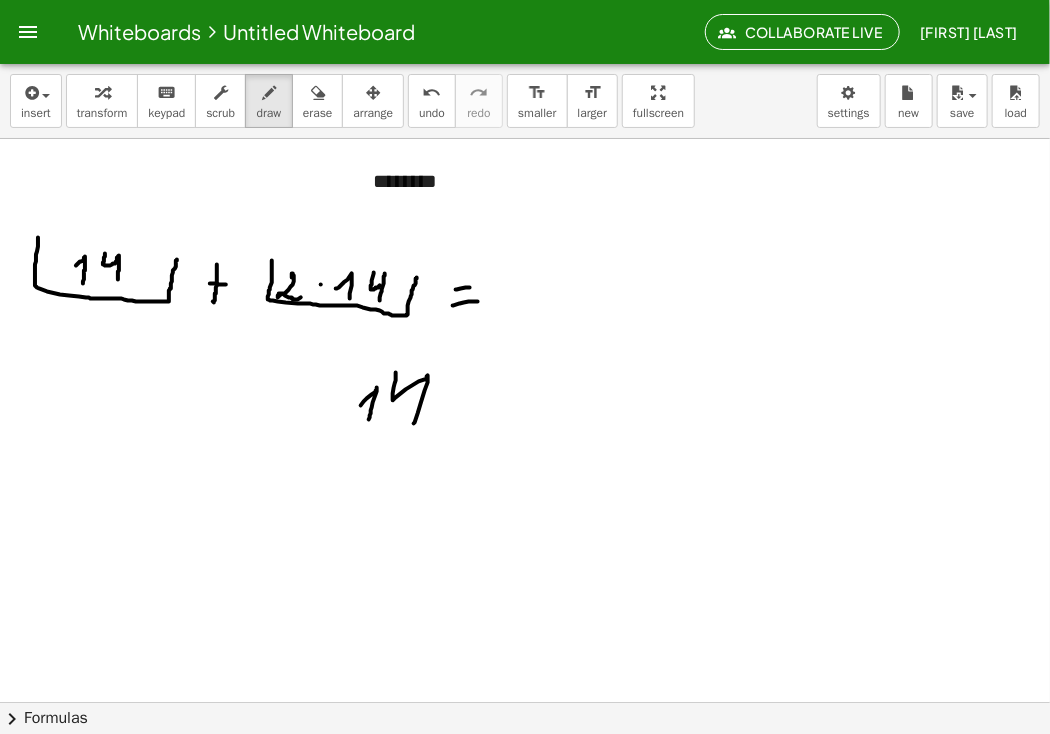 drag, startPoint x: 396, startPoint y: 372, endPoint x: 348, endPoint y: 439, distance: 82.419655 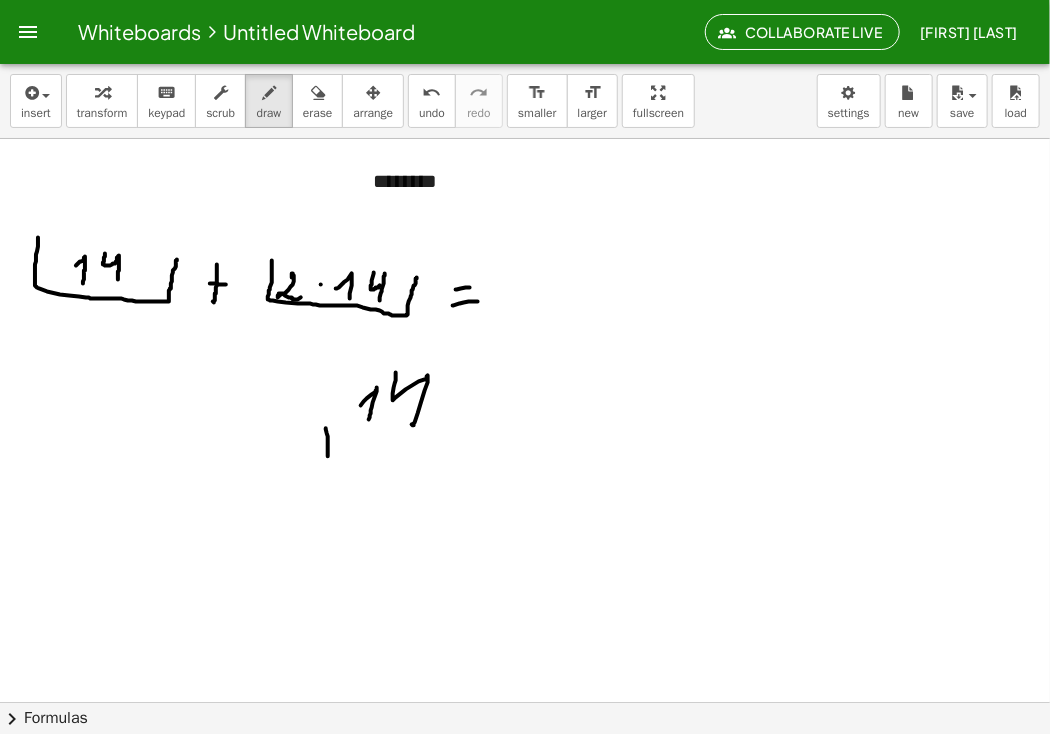 drag, startPoint x: 326, startPoint y: 428, endPoint x: 320, endPoint y: 453, distance: 25.70992 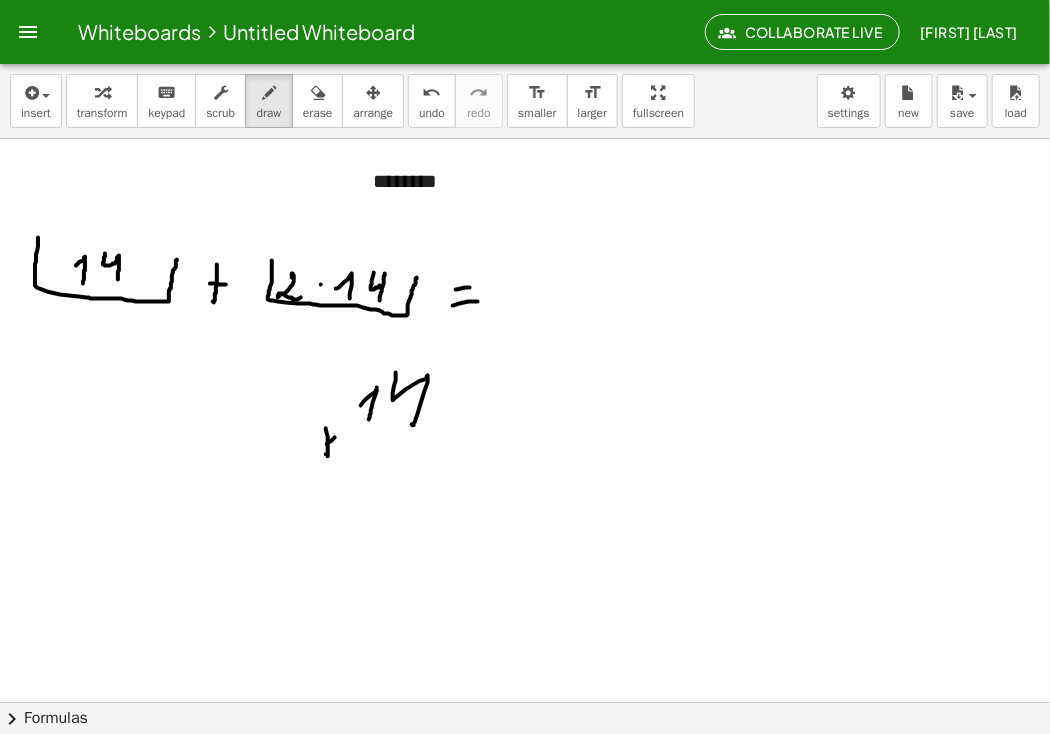 click at bounding box center [525, 766] 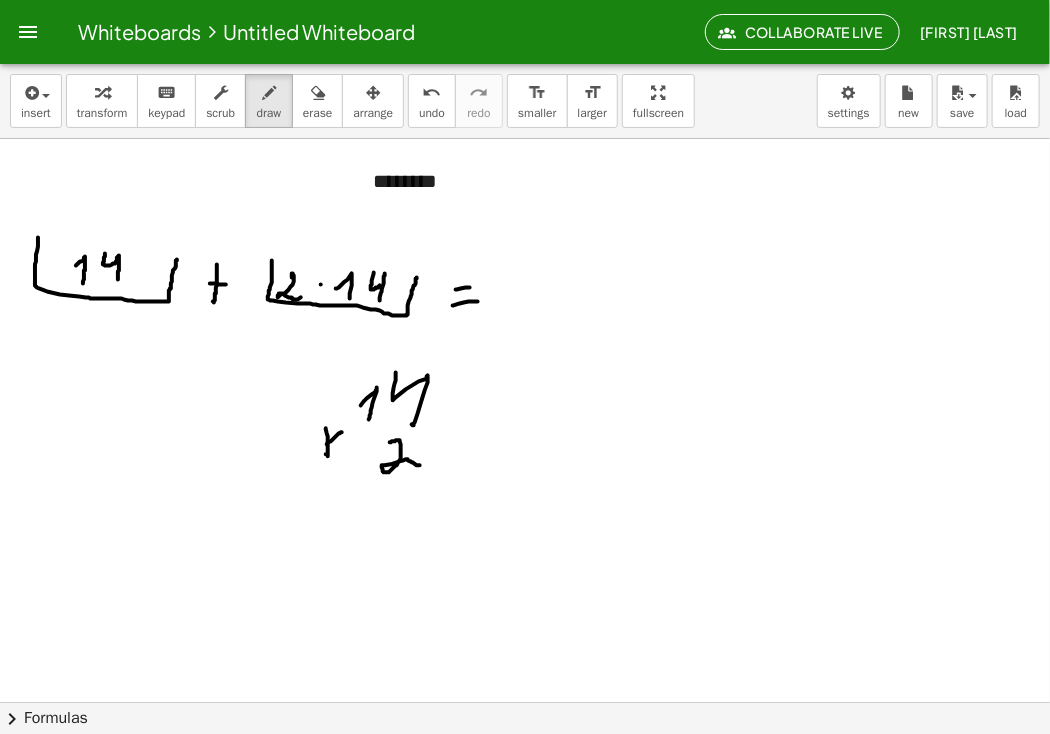 drag, startPoint x: 395, startPoint y: 441, endPoint x: 434, endPoint y: 466, distance: 46.32494 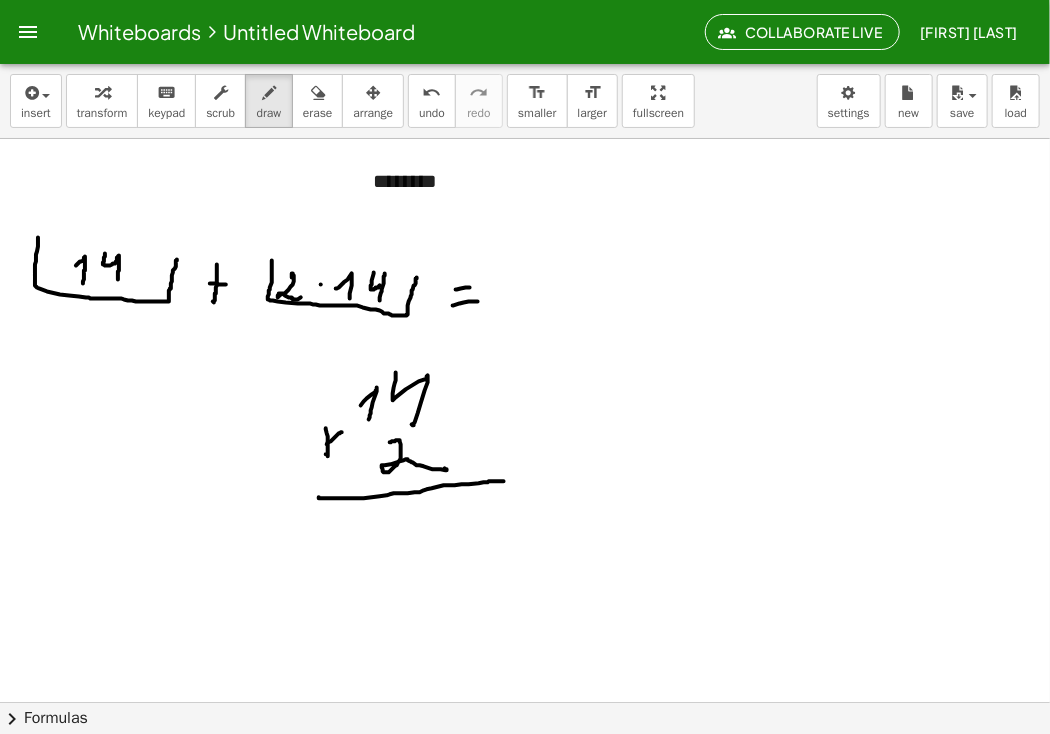 drag, startPoint x: 319, startPoint y: 497, endPoint x: 484, endPoint y: 440, distance: 174.56804 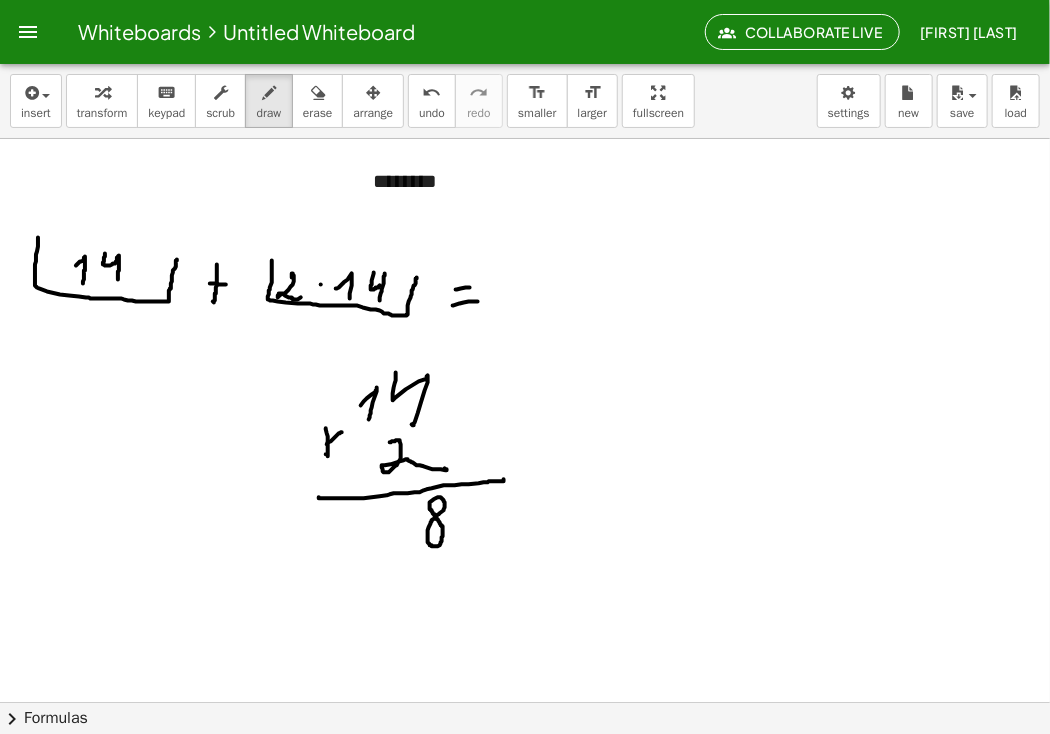 click at bounding box center (525, 766) 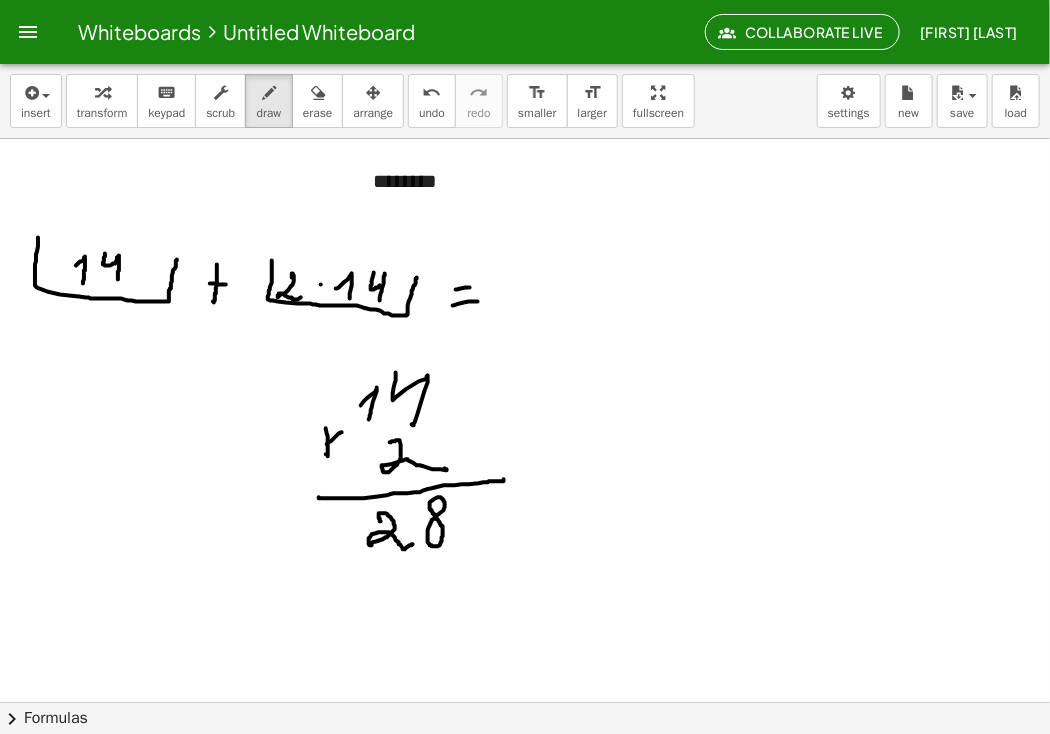 drag, startPoint x: 381, startPoint y: 521, endPoint x: 413, endPoint y: 544, distance: 39.40812 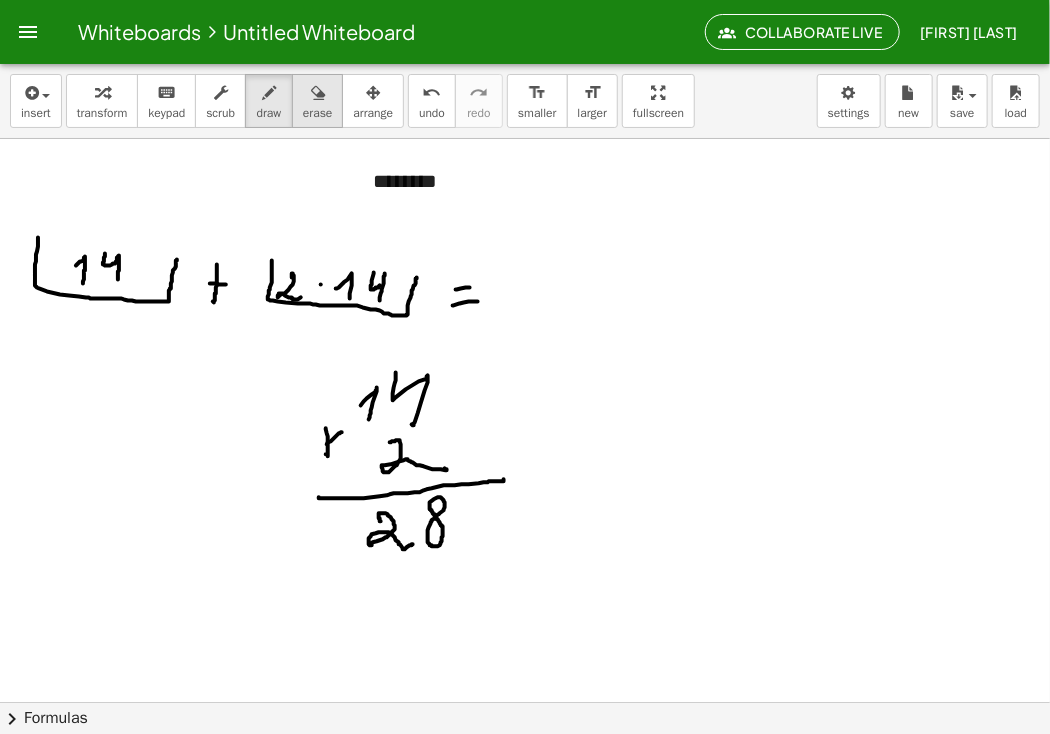 click at bounding box center (317, 92) 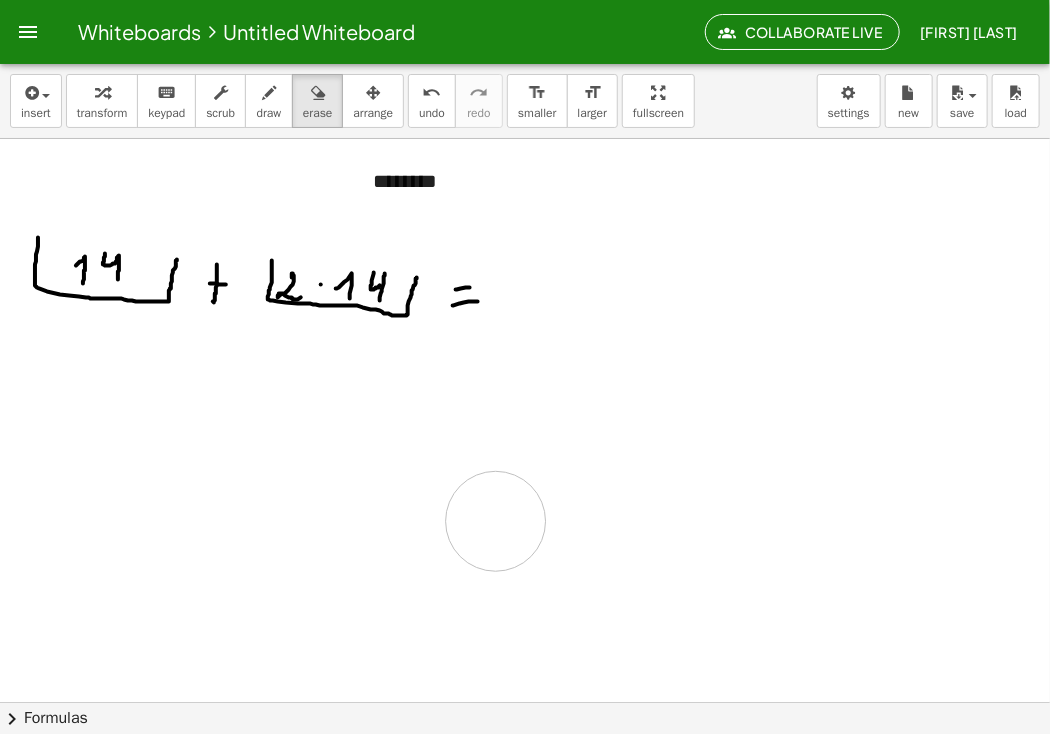 drag, startPoint x: 417, startPoint y: 419, endPoint x: 440, endPoint y: 520, distance: 103.58572 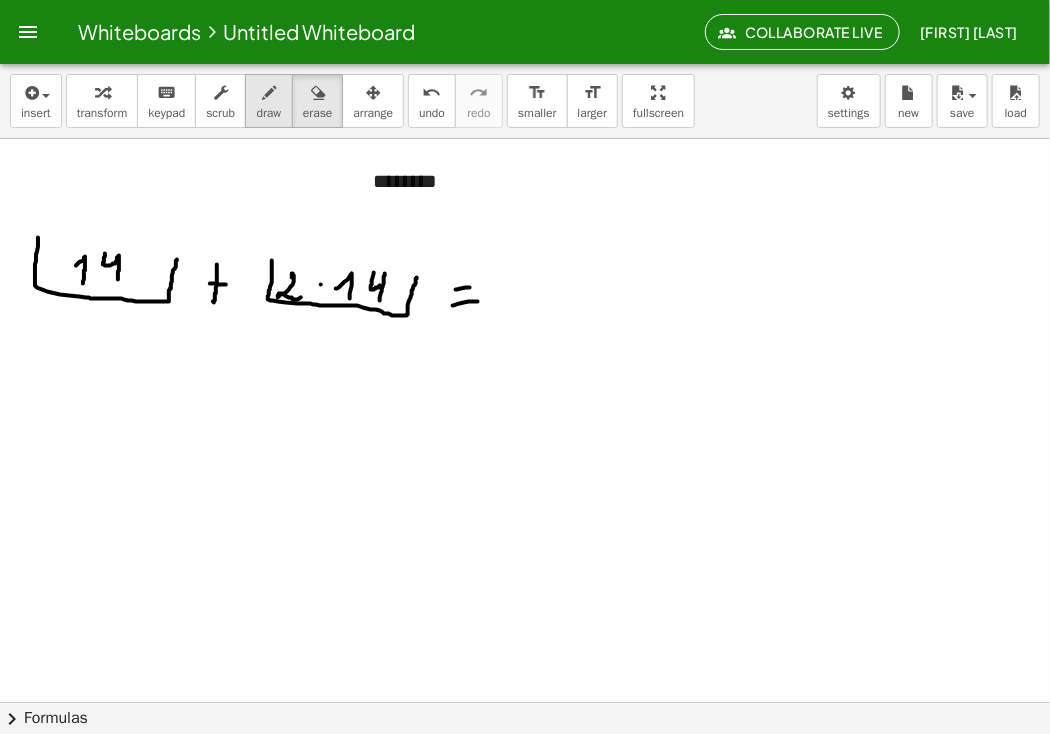click on "draw" at bounding box center (269, 113) 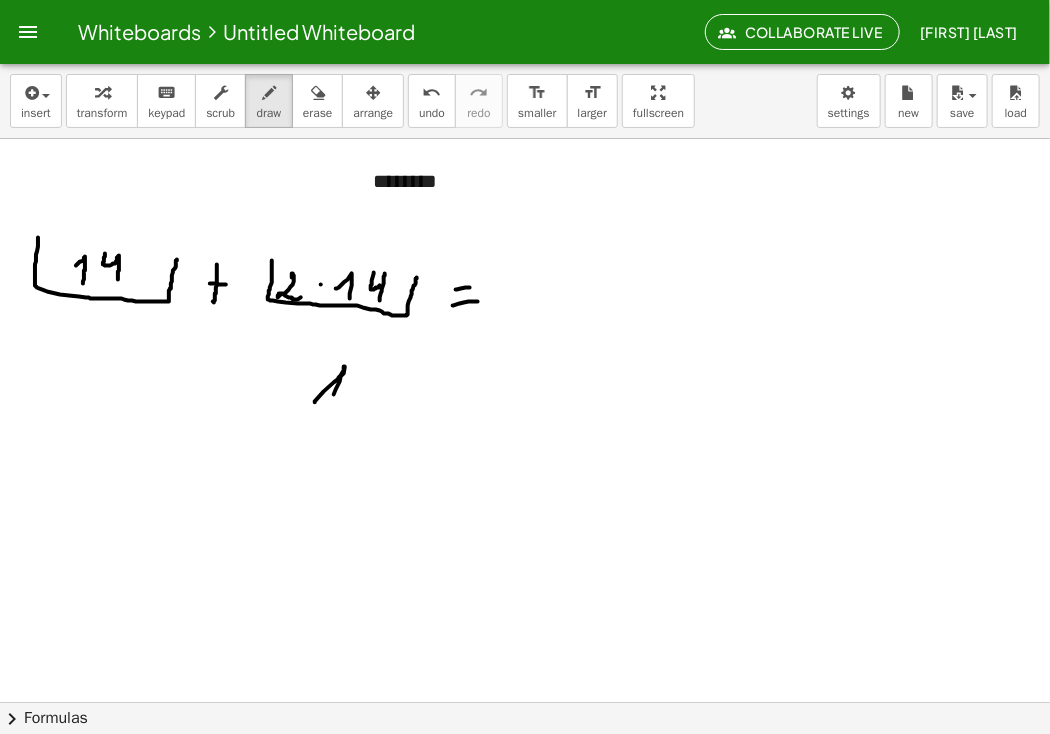drag, startPoint x: 315, startPoint y: 402, endPoint x: 349, endPoint y: 390, distance: 36.05551 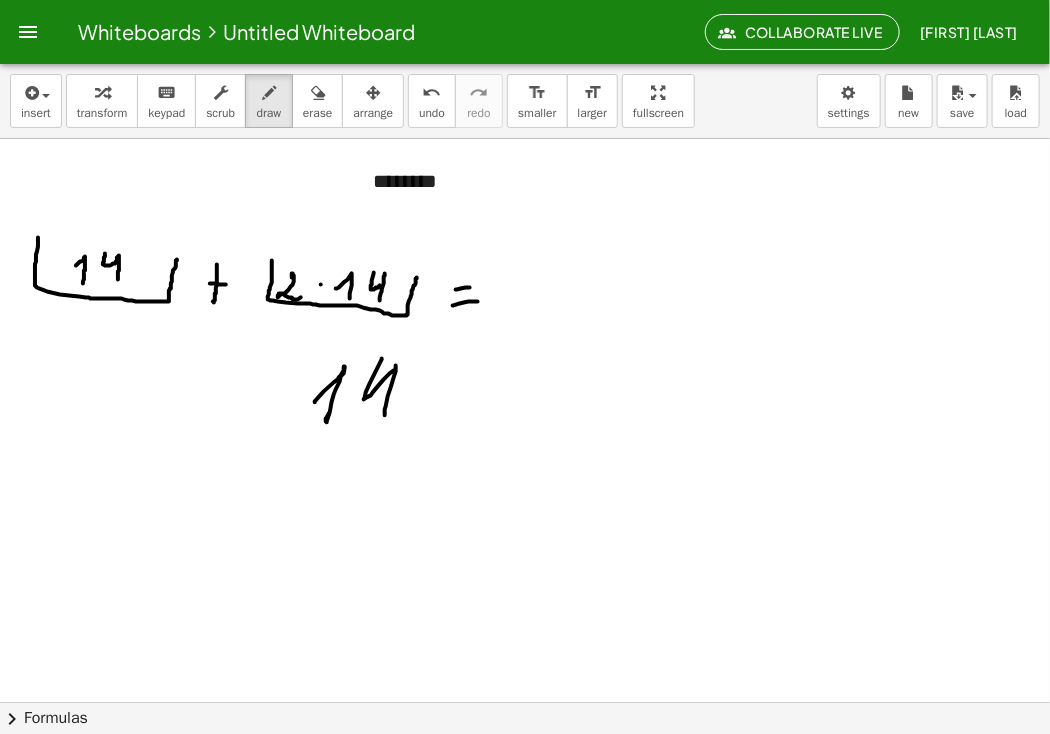 drag, startPoint x: 382, startPoint y: 358, endPoint x: 368, endPoint y: 417, distance: 60.63827 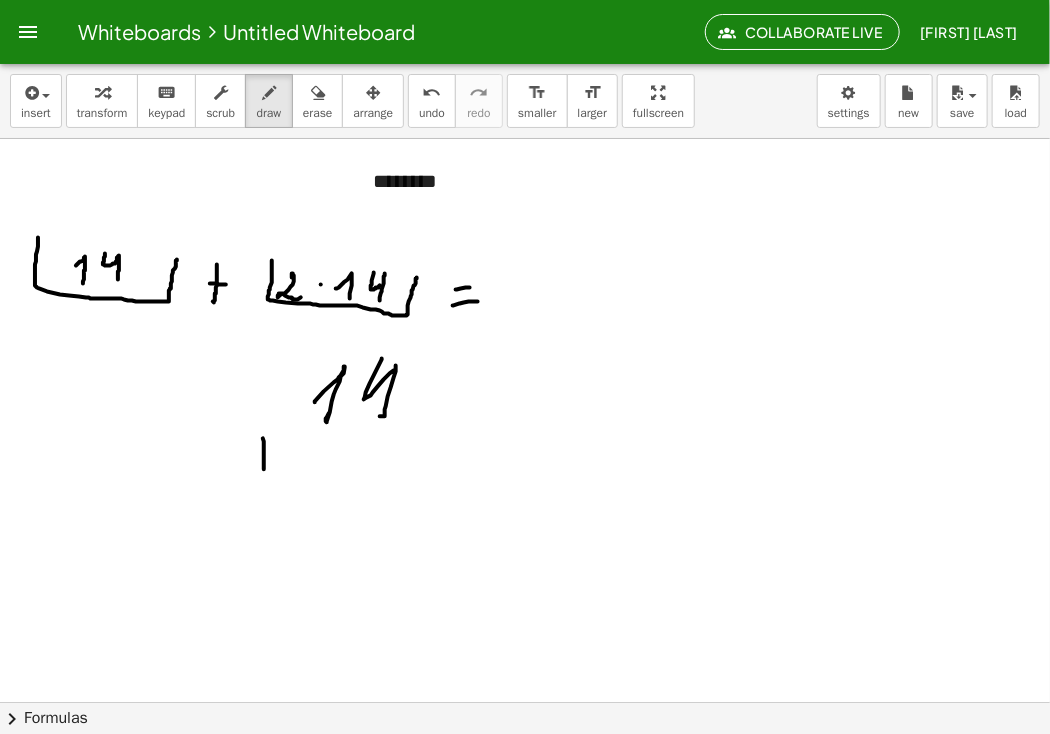 drag, startPoint x: 264, startPoint y: 465, endPoint x: 256, endPoint y: 456, distance: 12.0415945 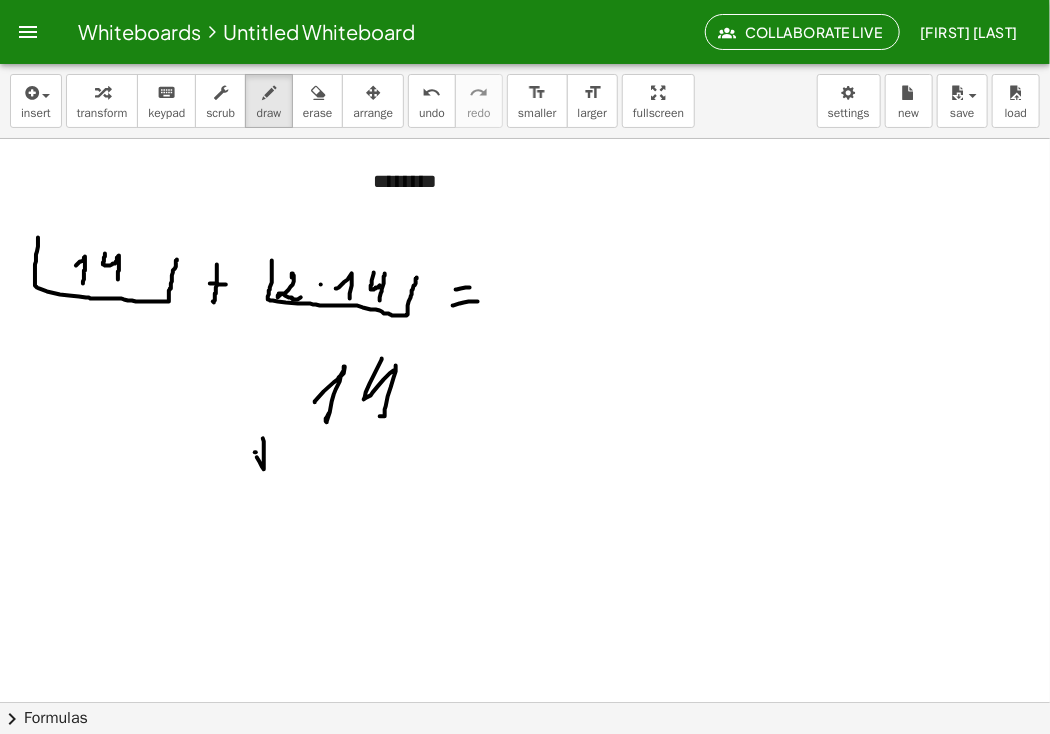 drag, startPoint x: 255, startPoint y: 452, endPoint x: 272, endPoint y: 453, distance: 17.029387 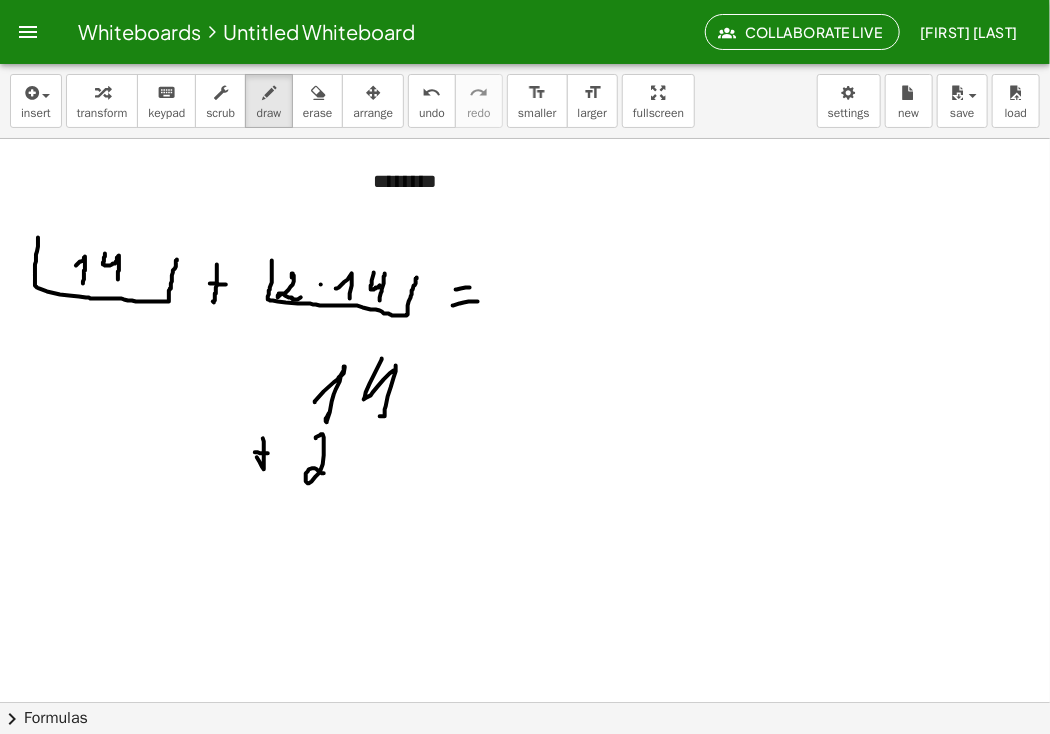 drag, startPoint x: 320, startPoint y: 435, endPoint x: 343, endPoint y: 469, distance: 41.04875 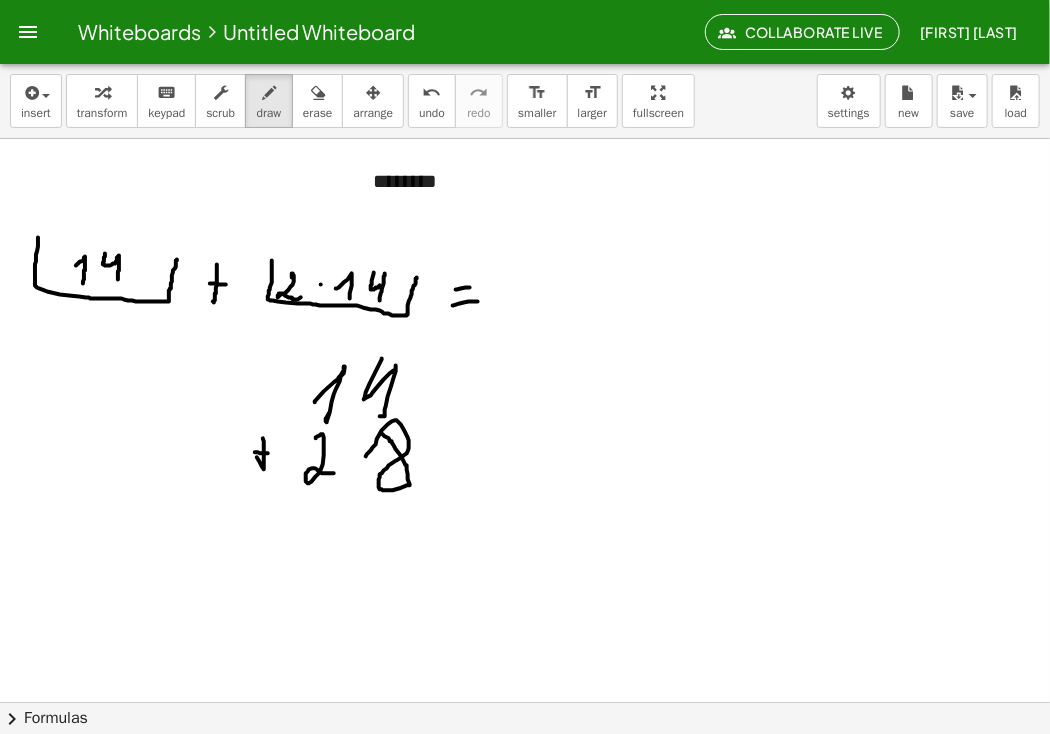 drag, startPoint x: 367, startPoint y: 454, endPoint x: 351, endPoint y: 457, distance: 16.27882 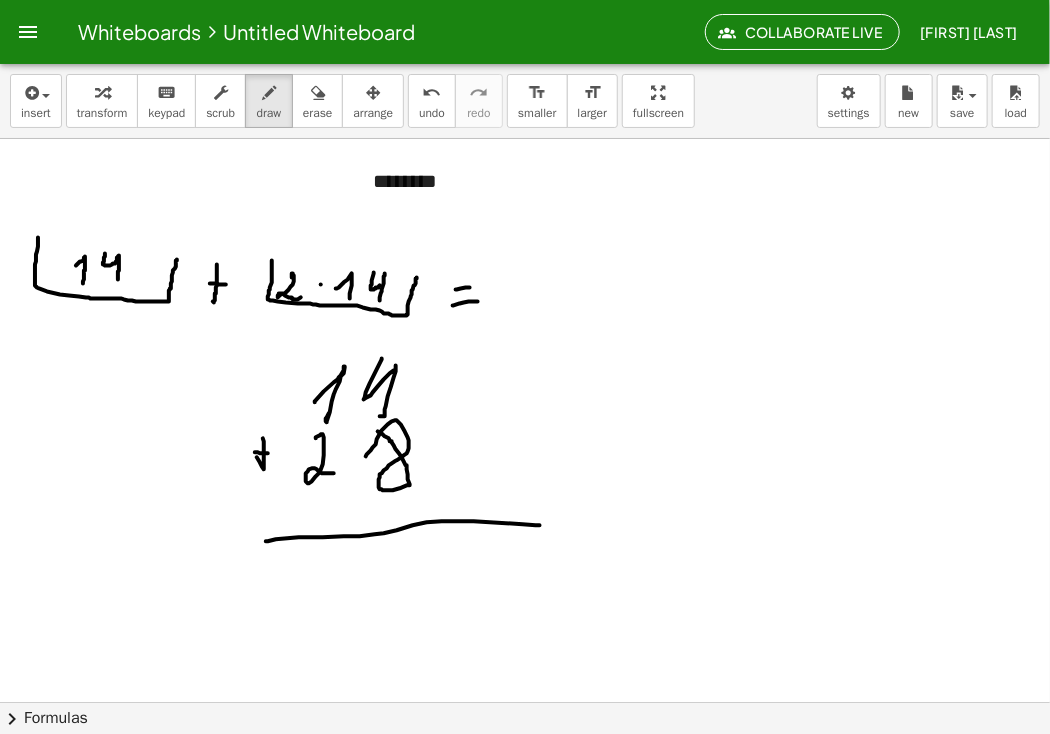 drag, startPoint x: 266, startPoint y: 541, endPoint x: 525, endPoint y: 518, distance: 260.01923 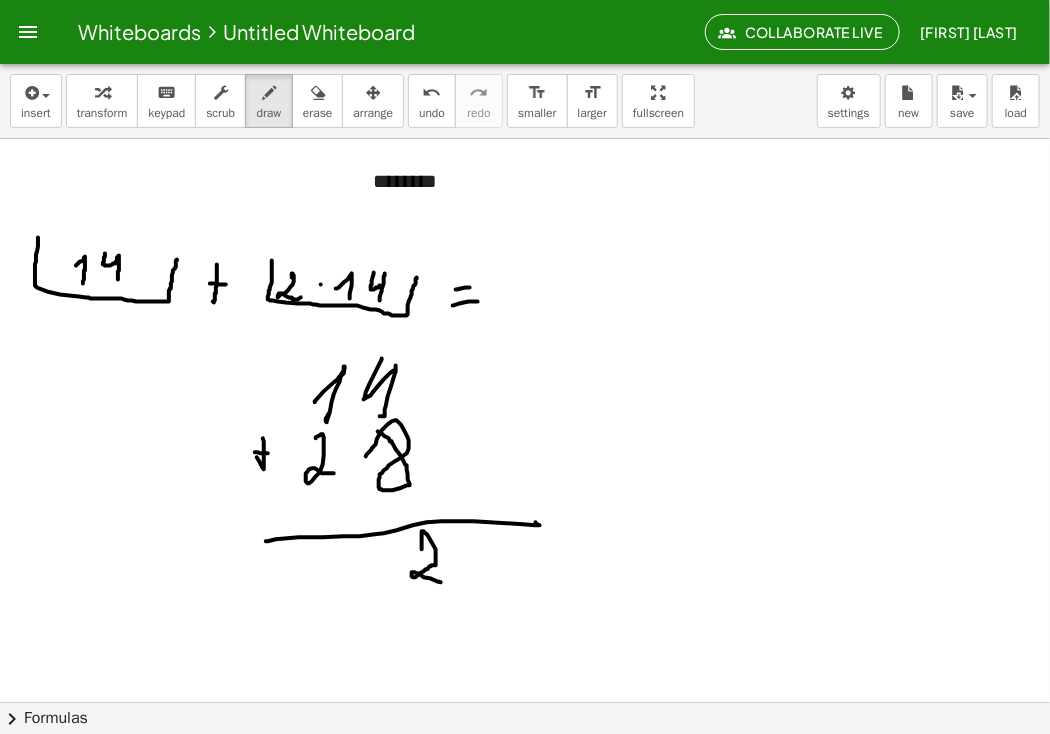 drag, startPoint x: 422, startPoint y: 549, endPoint x: 436, endPoint y: 533, distance: 21.260292 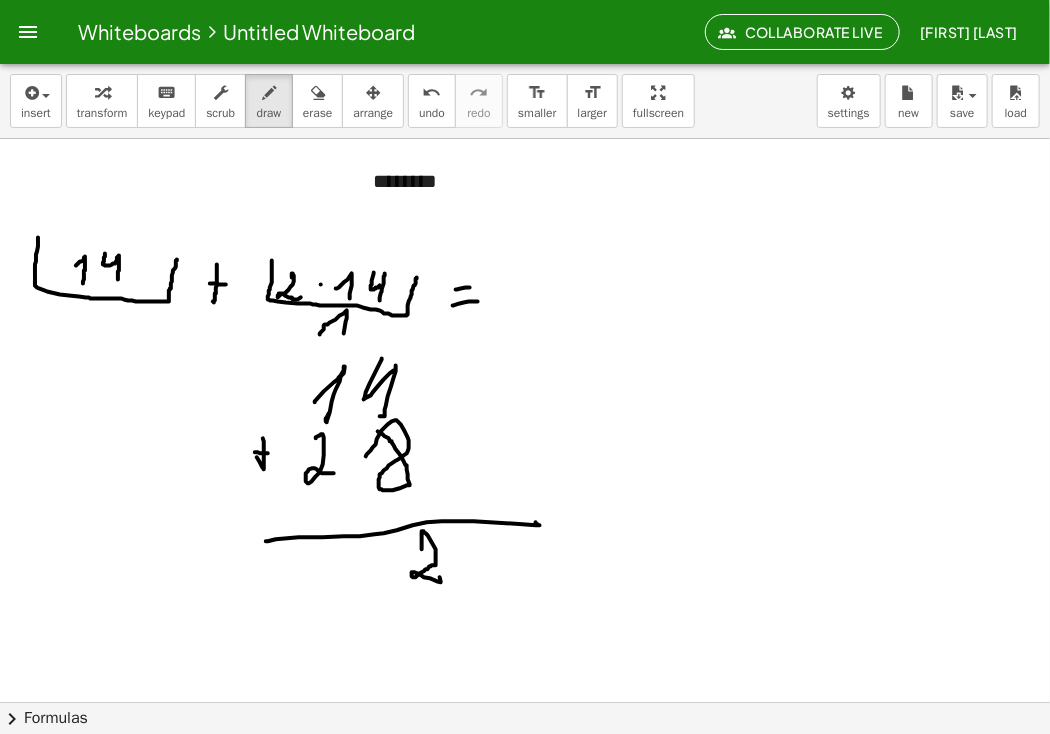 drag, startPoint x: 320, startPoint y: 334, endPoint x: 339, endPoint y: 349, distance: 24.207438 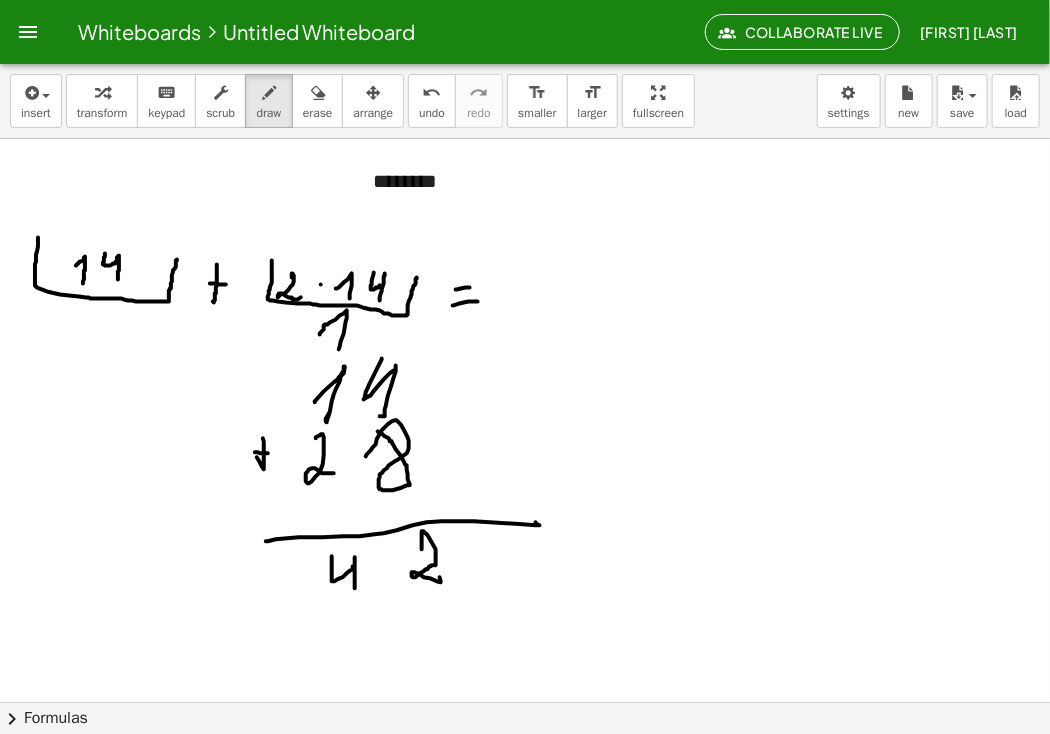 drag, startPoint x: 332, startPoint y: 556, endPoint x: 357, endPoint y: 601, distance: 51.47815 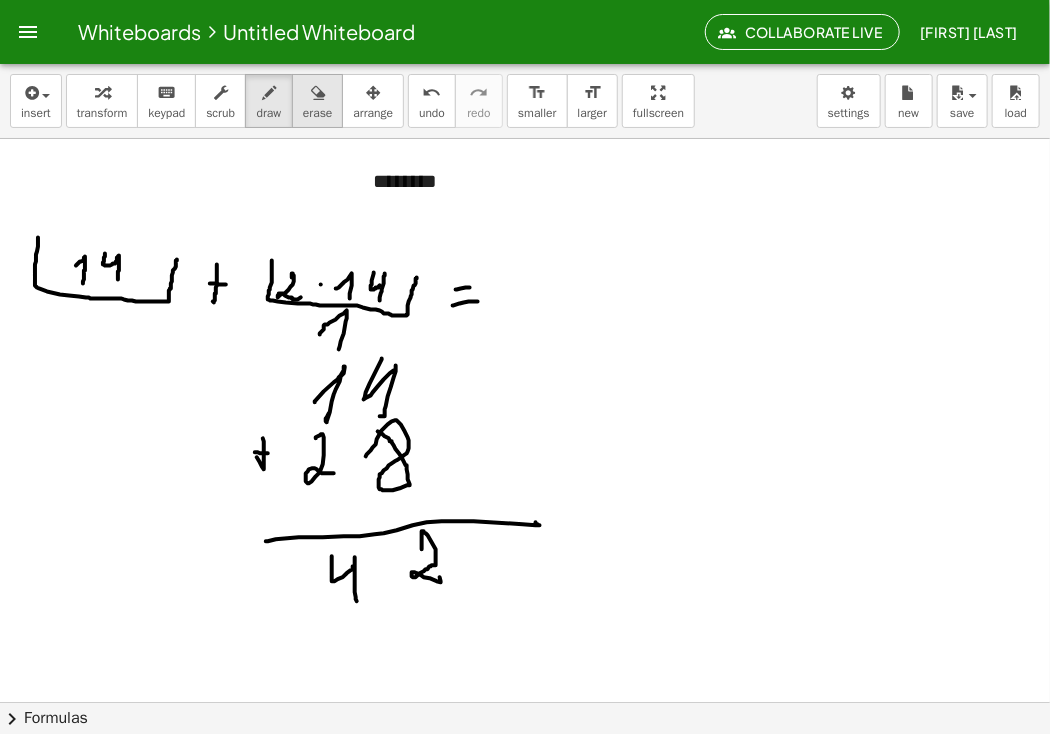 click on "erase" at bounding box center (317, 113) 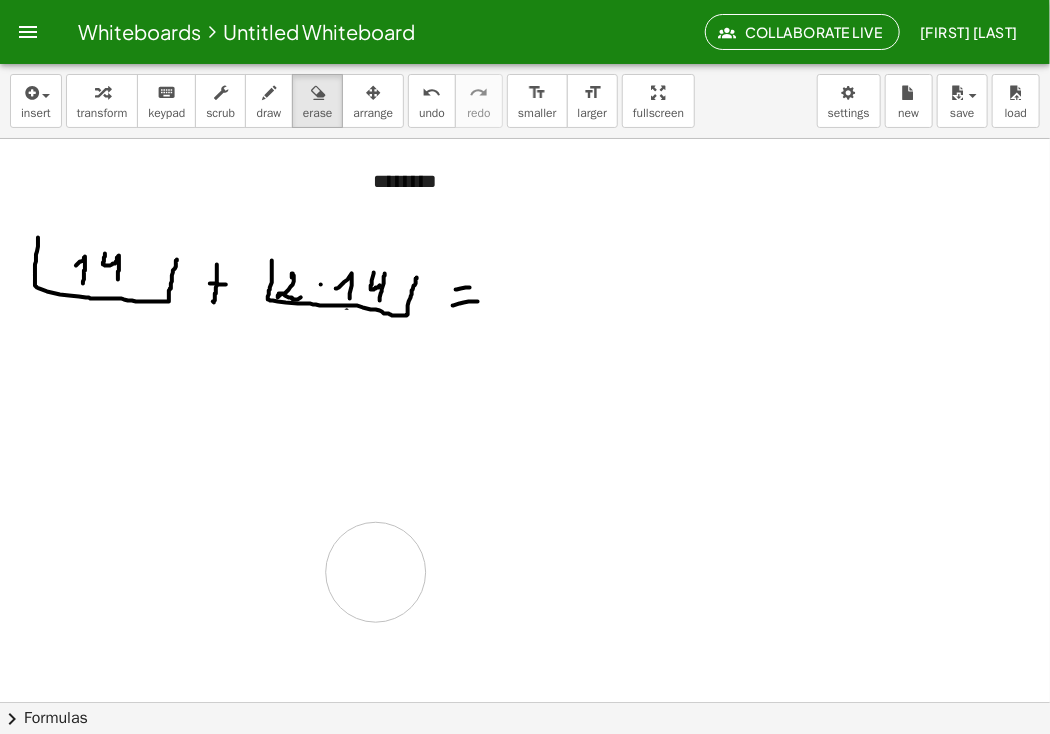 drag, startPoint x: 373, startPoint y: 470, endPoint x: 318, endPoint y: 549, distance: 96.26006 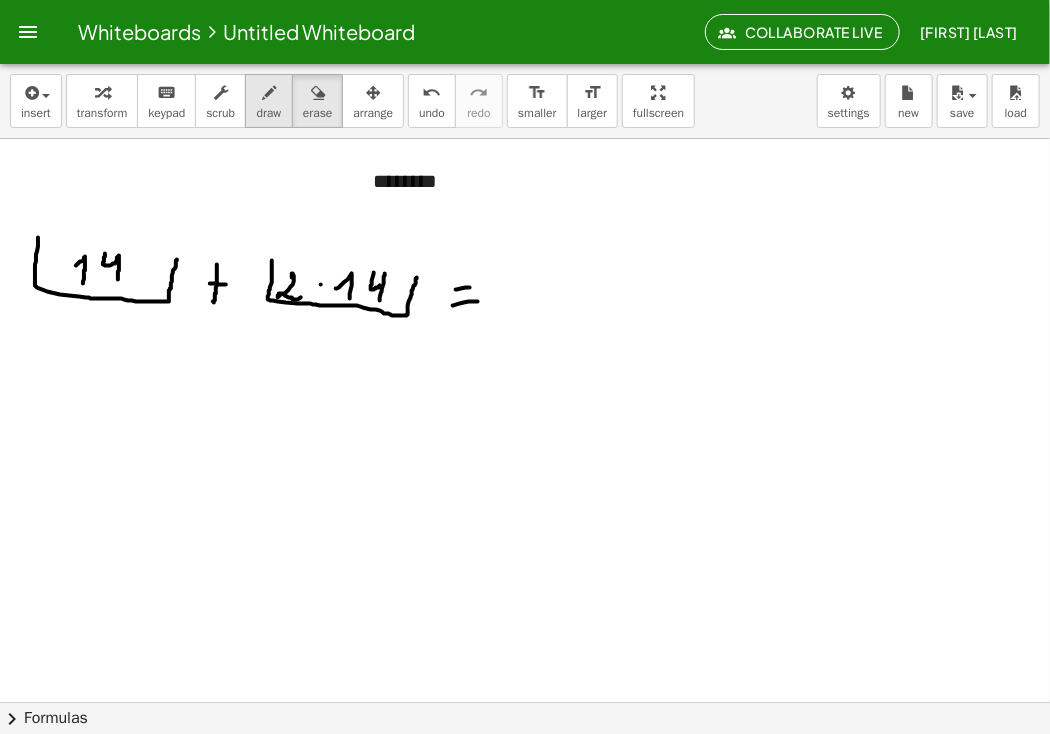 click on "draw" at bounding box center (269, 101) 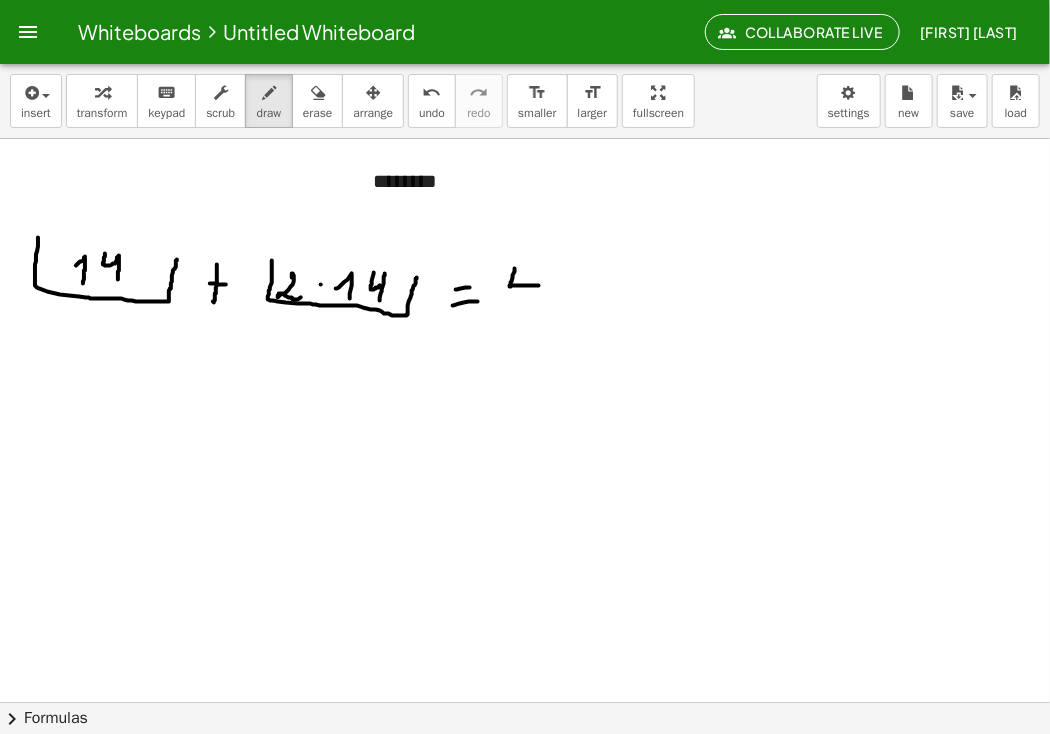 drag, startPoint x: 515, startPoint y: 268, endPoint x: 539, endPoint y: 267, distance: 24.020824 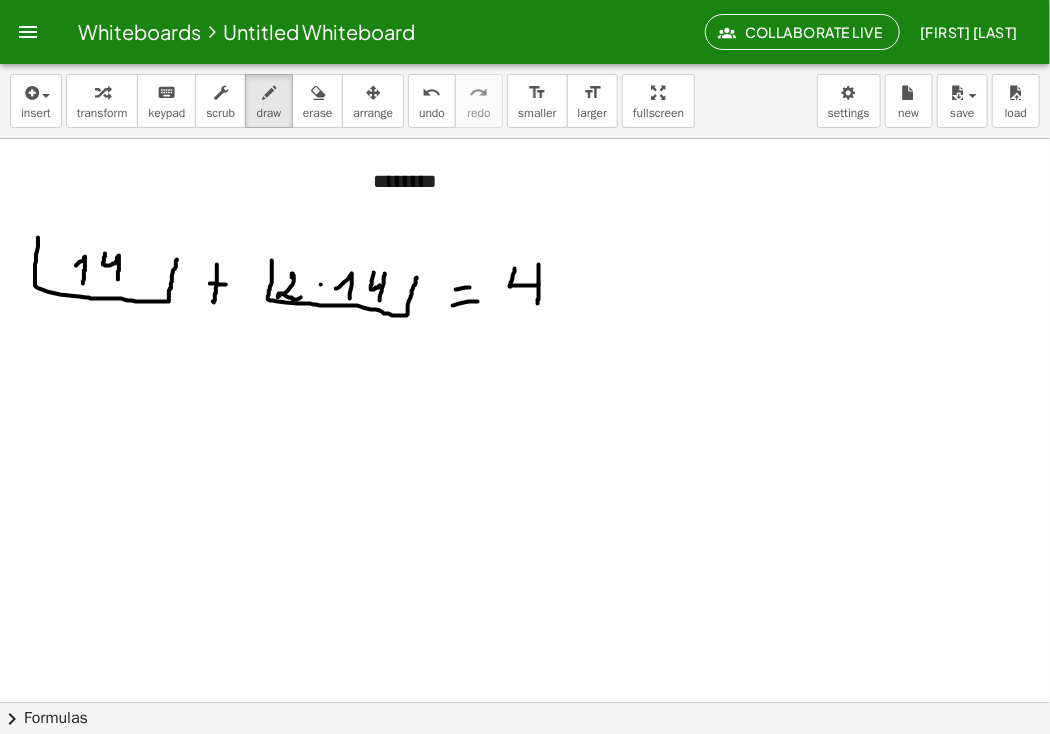 drag, startPoint x: 539, startPoint y: 264, endPoint x: 538, endPoint y: 303, distance: 39.012817 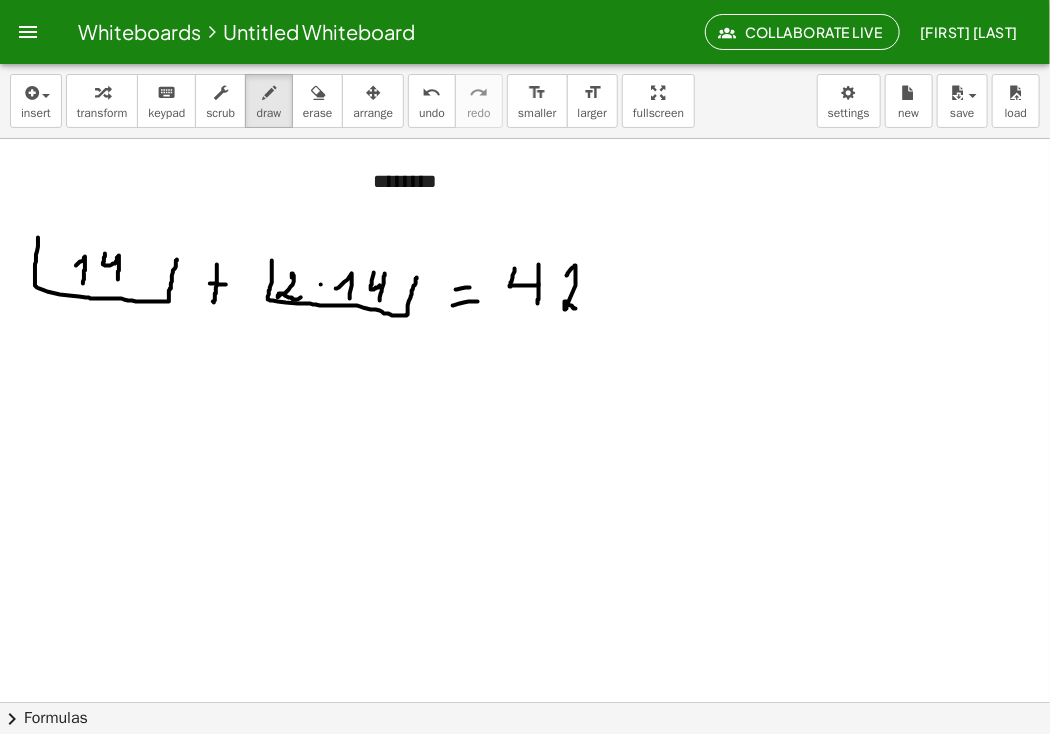 drag, startPoint x: 567, startPoint y: 275, endPoint x: 576, endPoint y: 308, distance: 34.20526 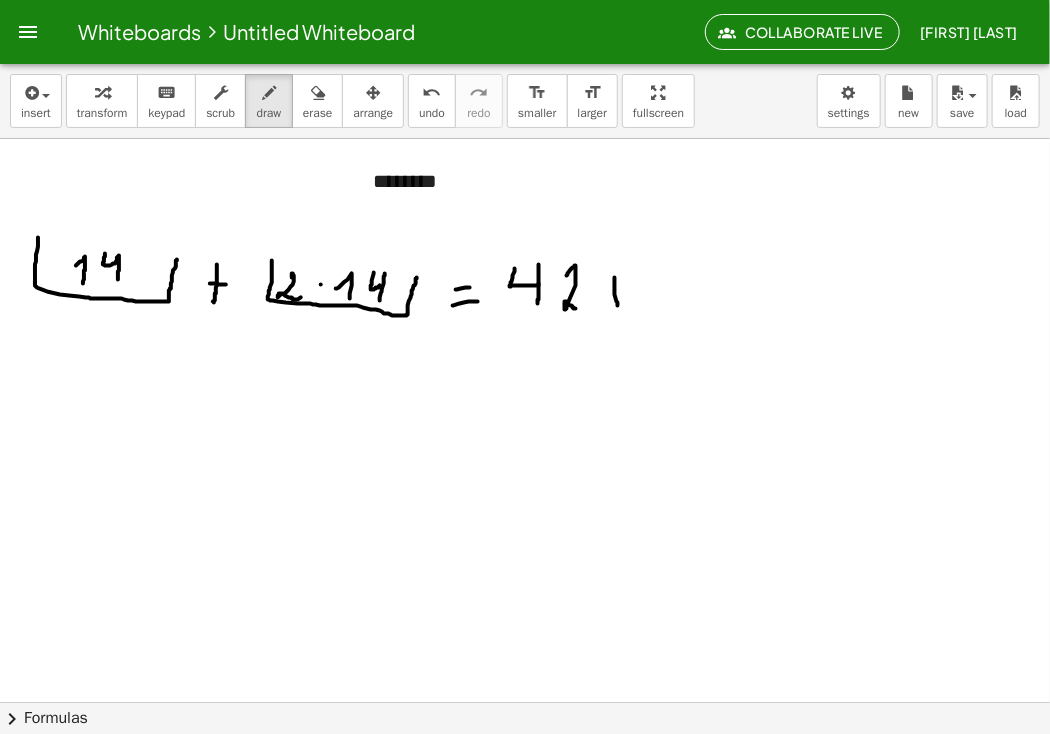 drag, startPoint x: 618, startPoint y: 305, endPoint x: 636, endPoint y: 246, distance: 61.68468 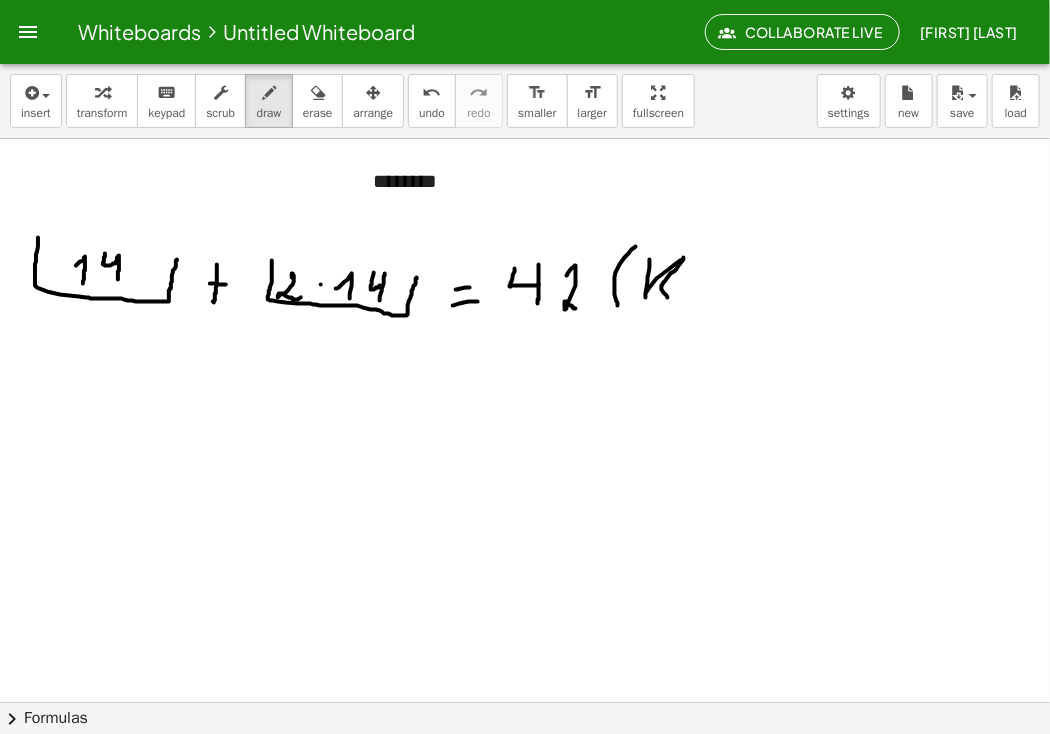 drag, startPoint x: 650, startPoint y: 259, endPoint x: 684, endPoint y: 294, distance: 48.79549 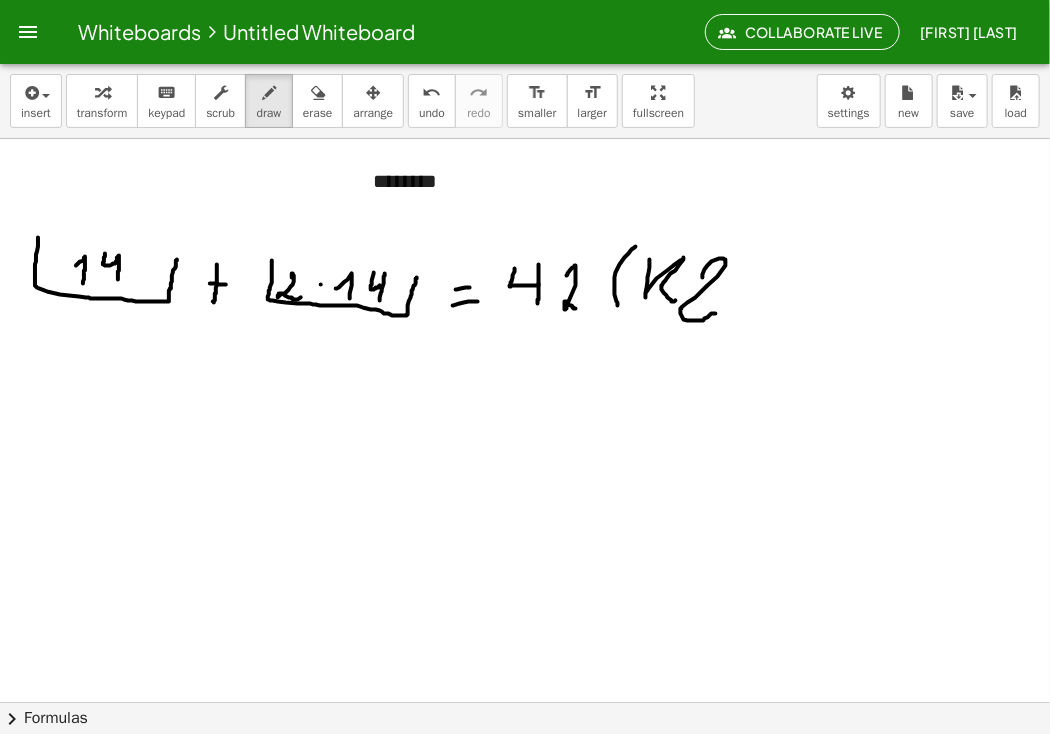 drag, startPoint x: 703, startPoint y: 277, endPoint x: 719, endPoint y: 305, distance: 32.24903 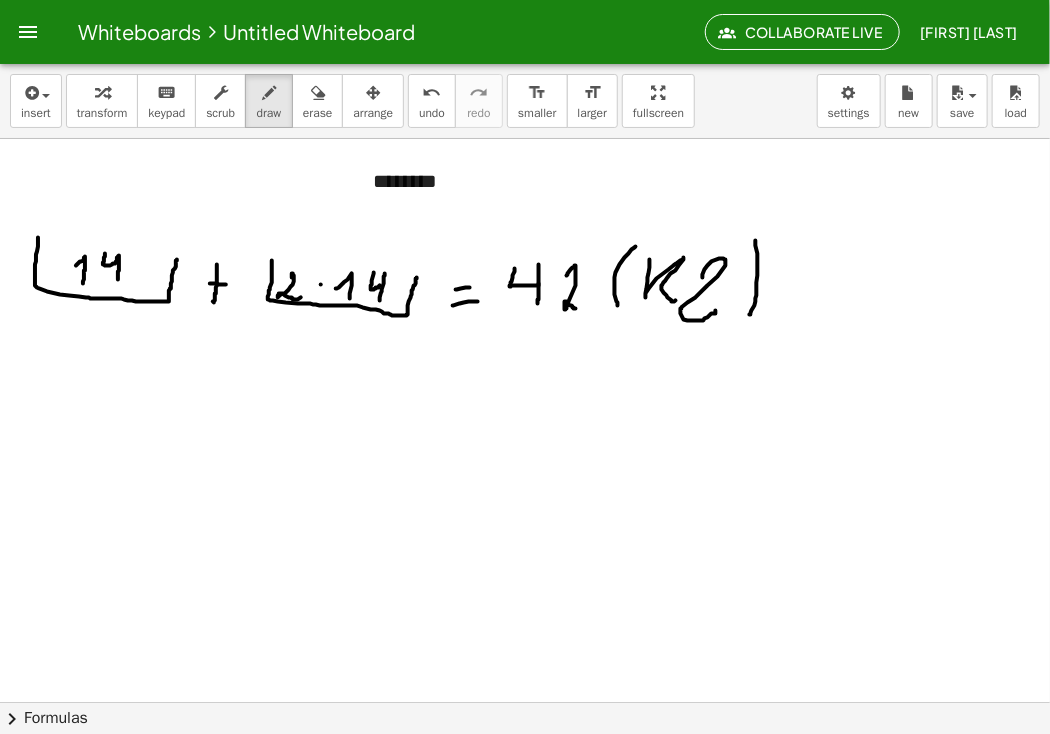 drag, startPoint x: 756, startPoint y: 240, endPoint x: 749, endPoint y: 314, distance: 74.330345 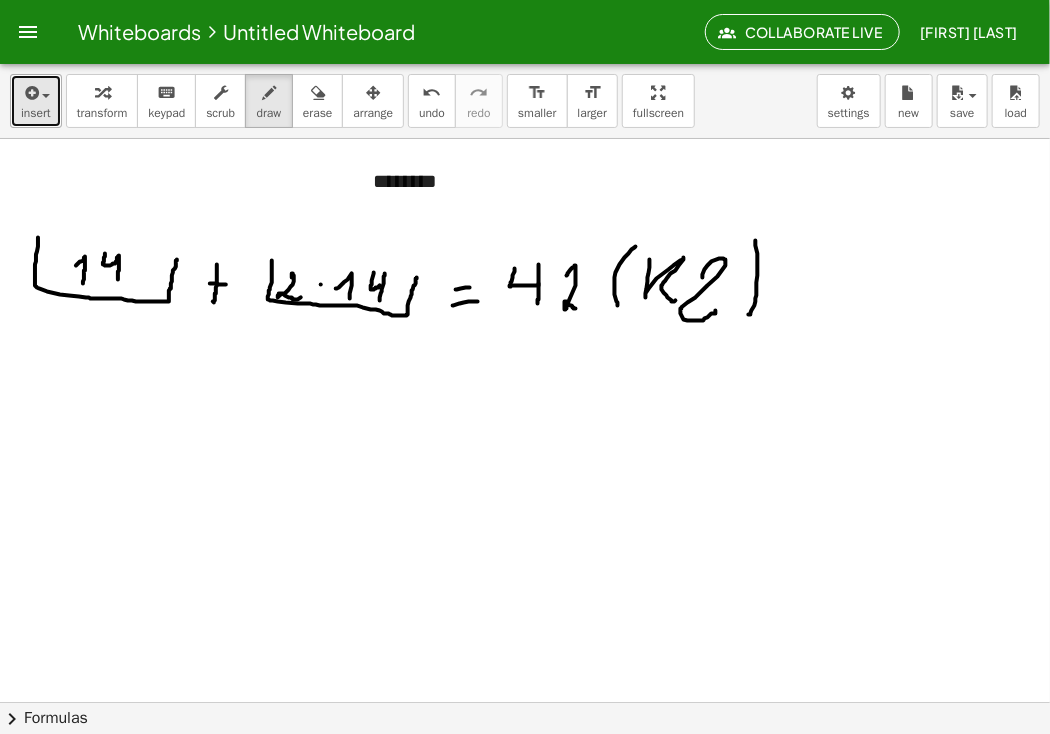 click on "insert" at bounding box center (36, 101) 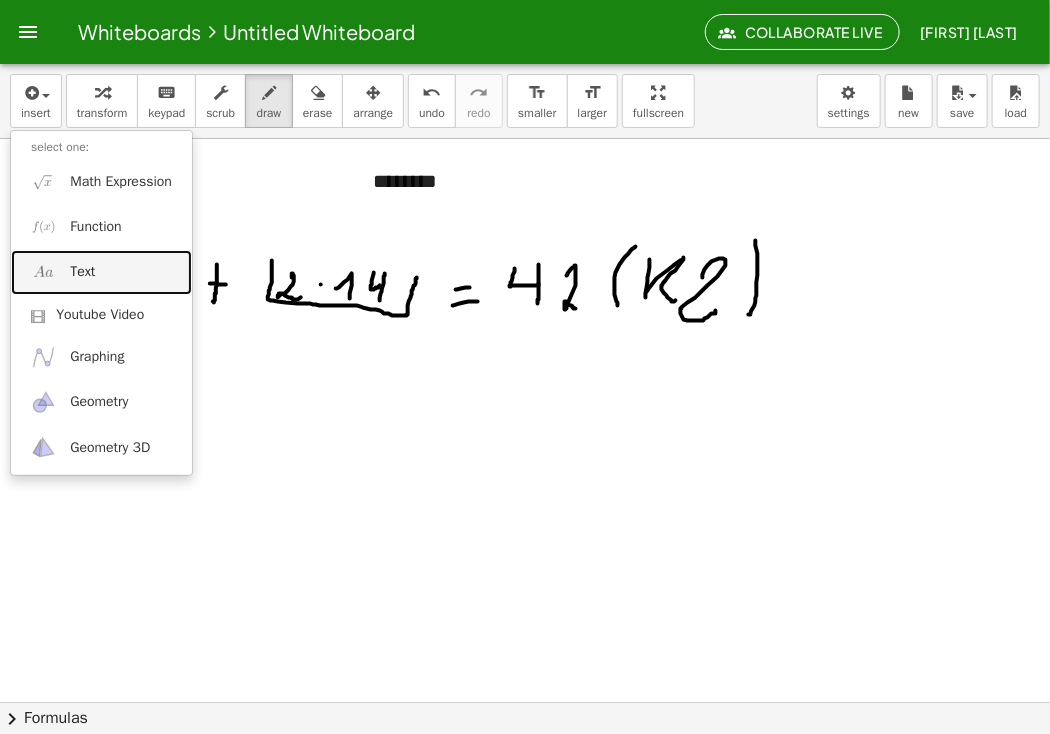 click on "Text" at bounding box center (82, 272) 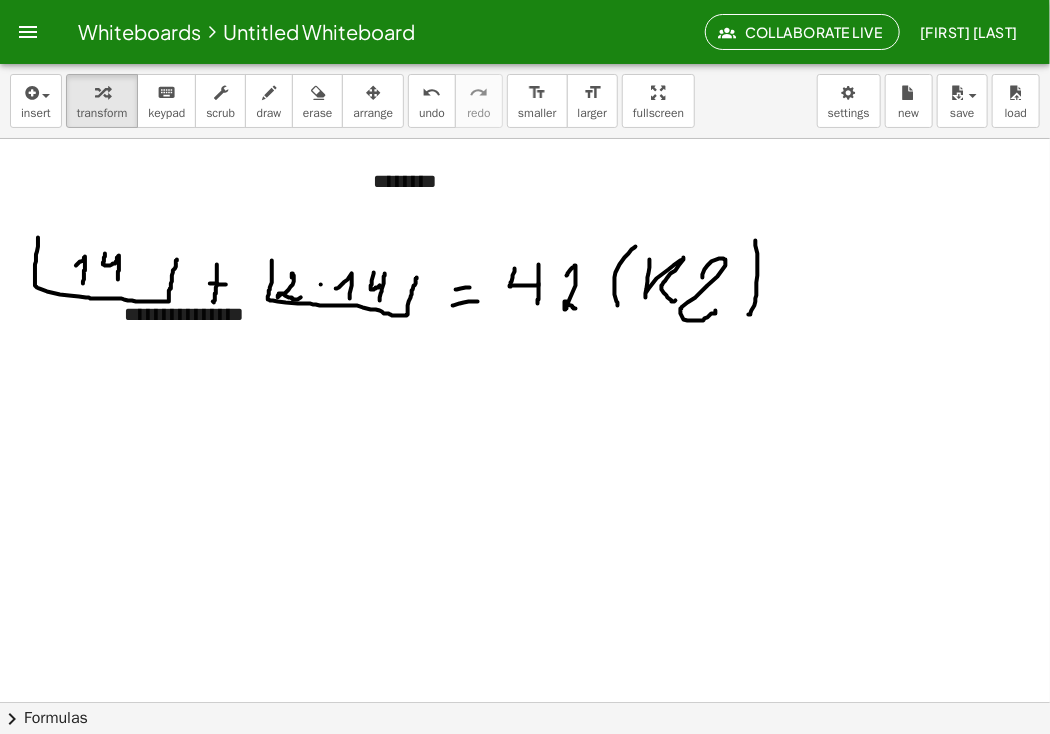type 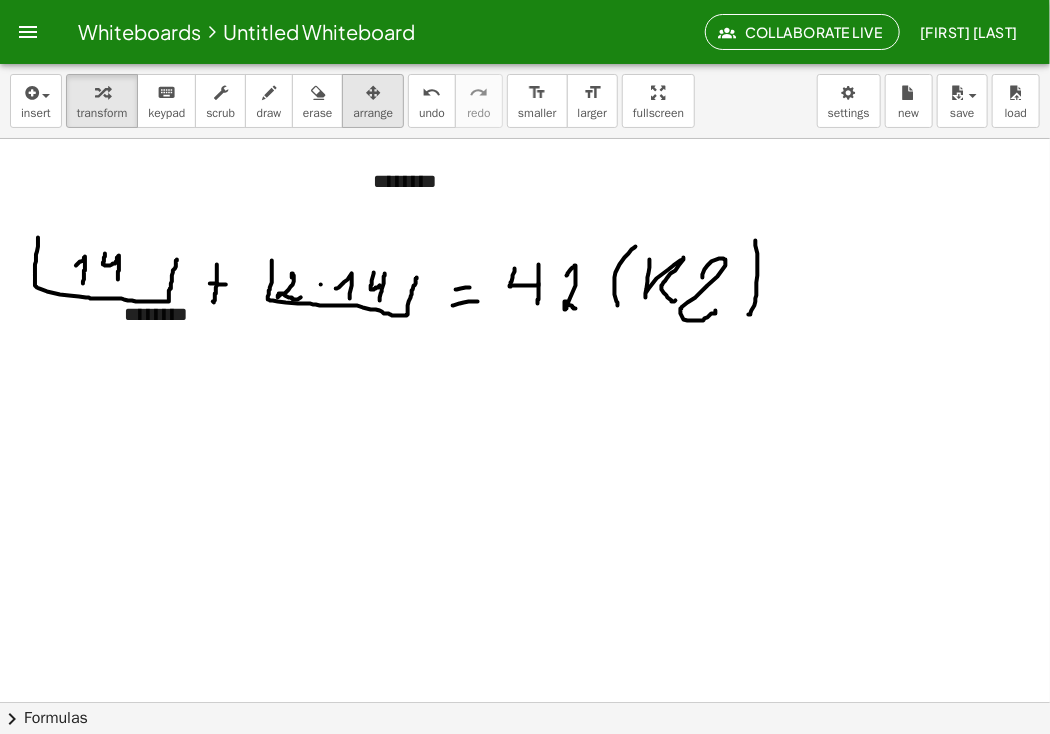 click at bounding box center (373, 92) 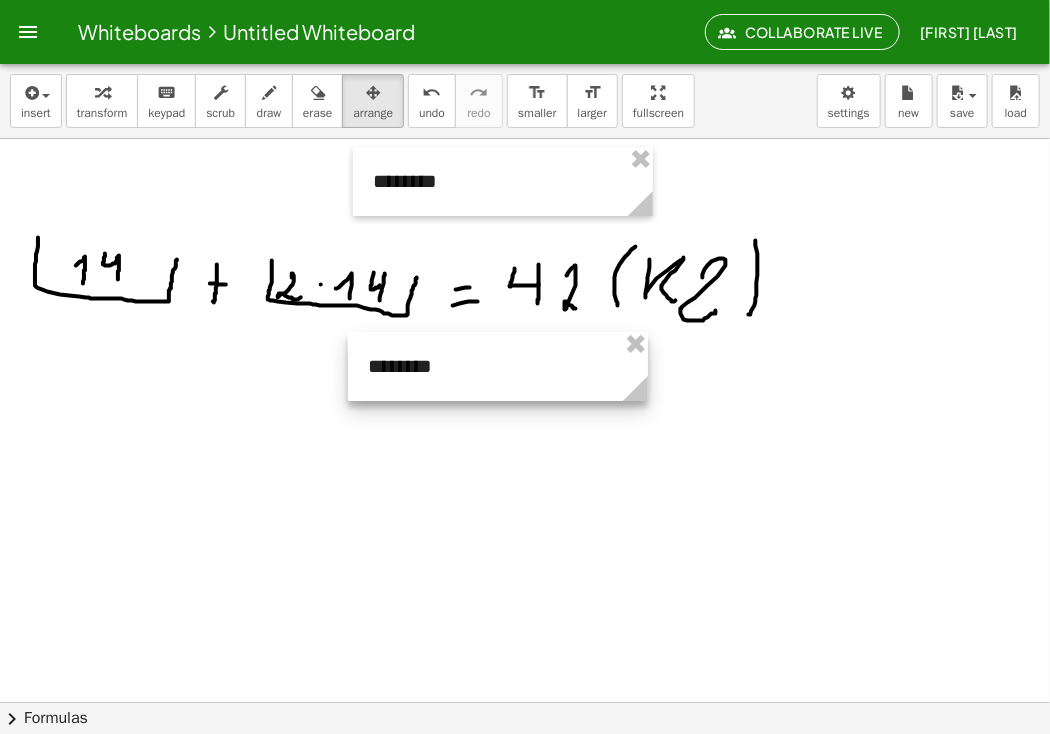 drag, startPoint x: 267, startPoint y: 337, endPoint x: 511, endPoint y: 389, distance: 249.47946 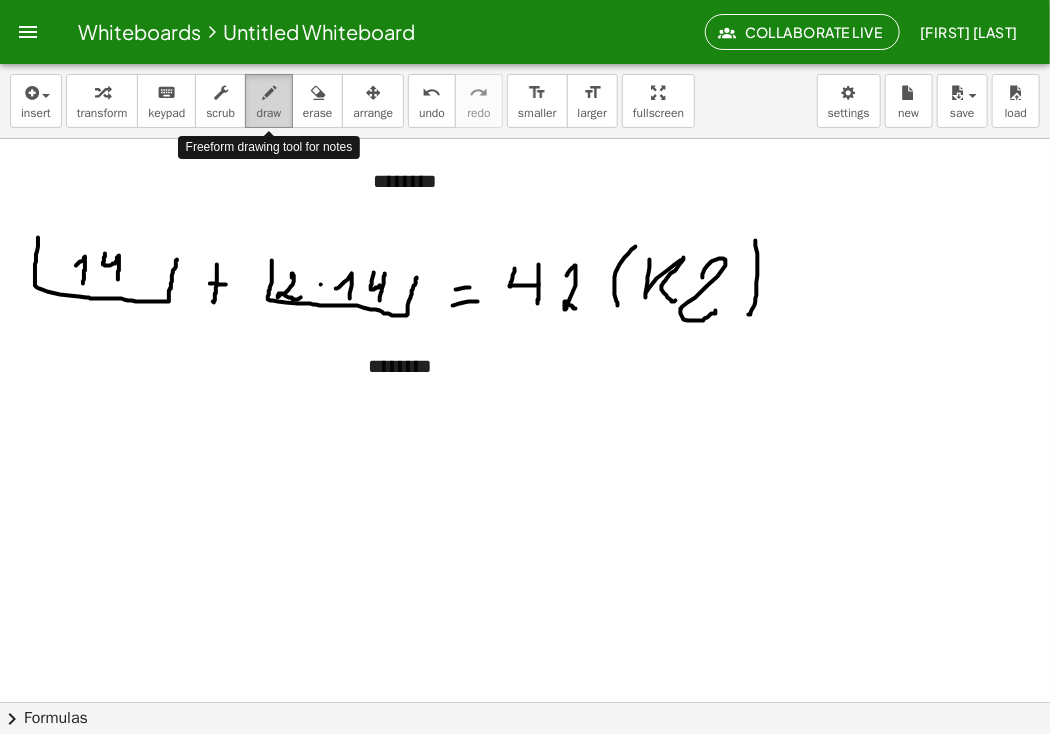 click on "draw" at bounding box center [269, 113] 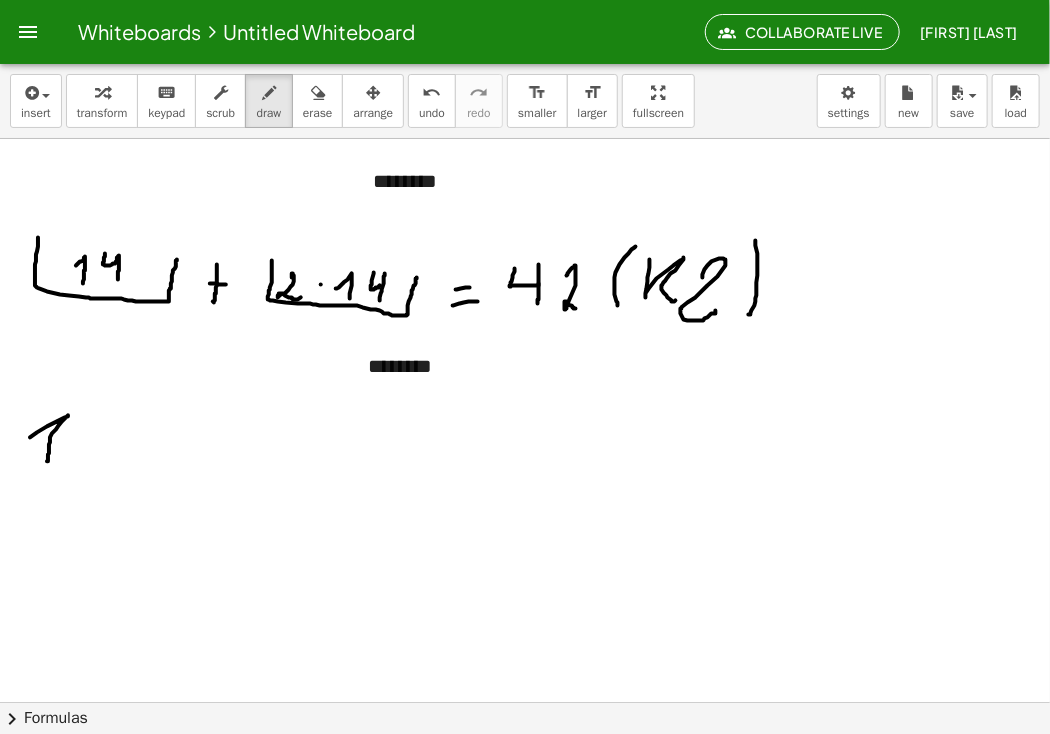 drag, startPoint x: 30, startPoint y: 437, endPoint x: 44, endPoint y: 455, distance: 22.803509 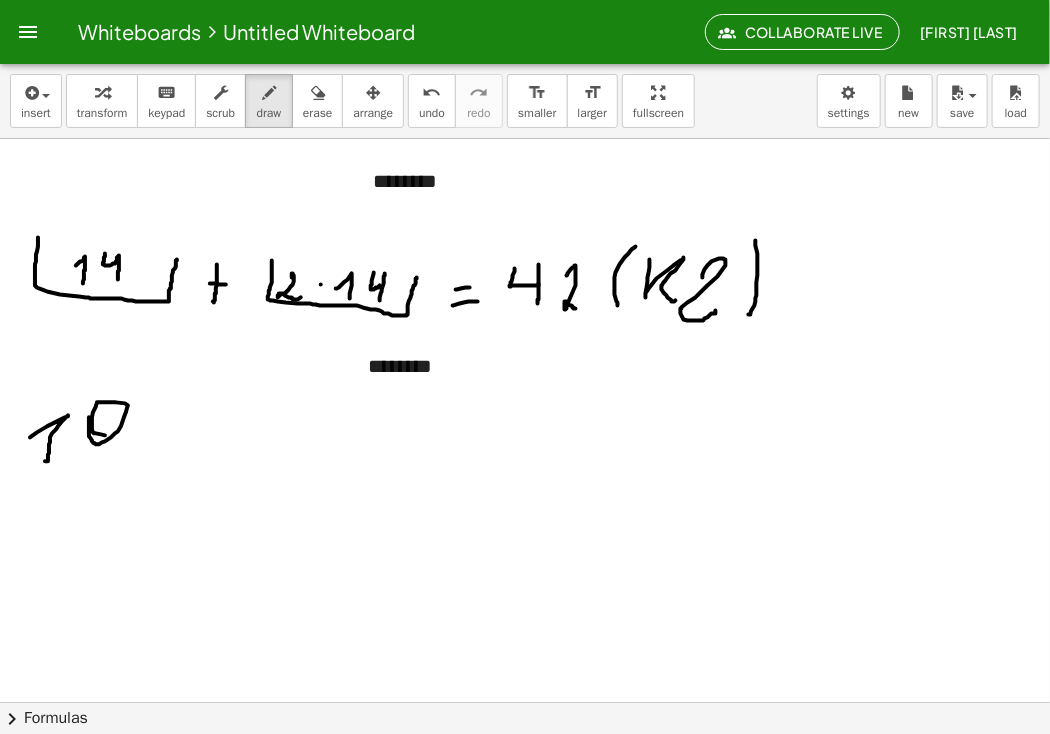 drag, startPoint x: 89, startPoint y: 417, endPoint x: 109, endPoint y: 432, distance: 25 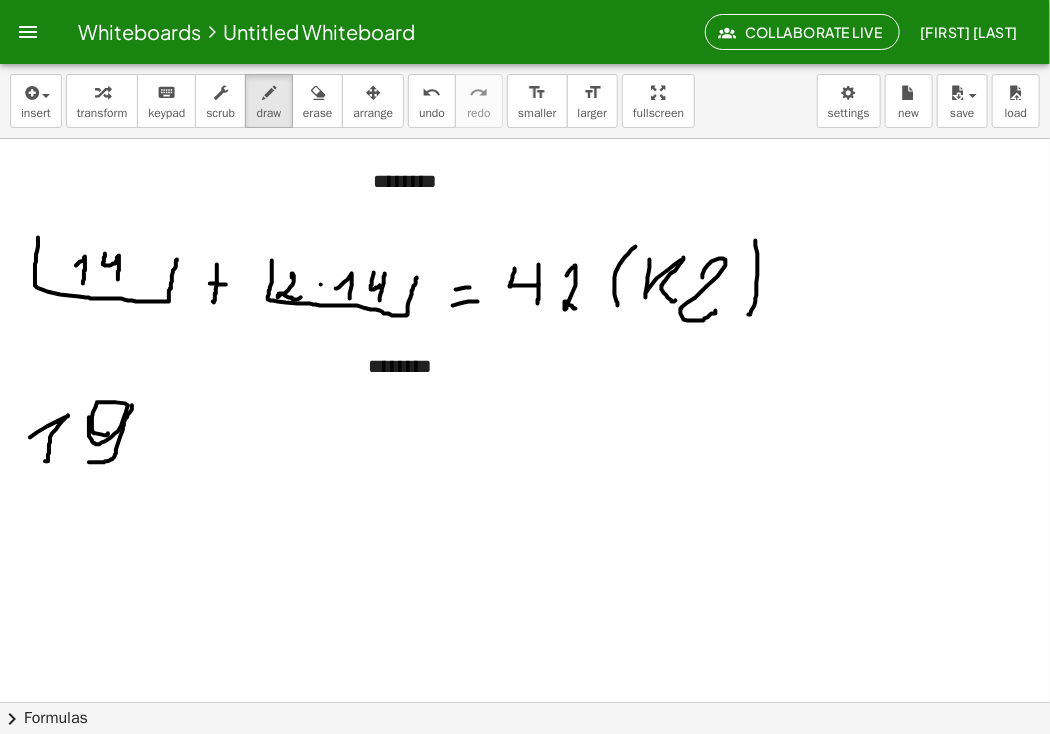 drag, startPoint x: 132, startPoint y: 405, endPoint x: 89, endPoint y: 462, distance: 71.40028 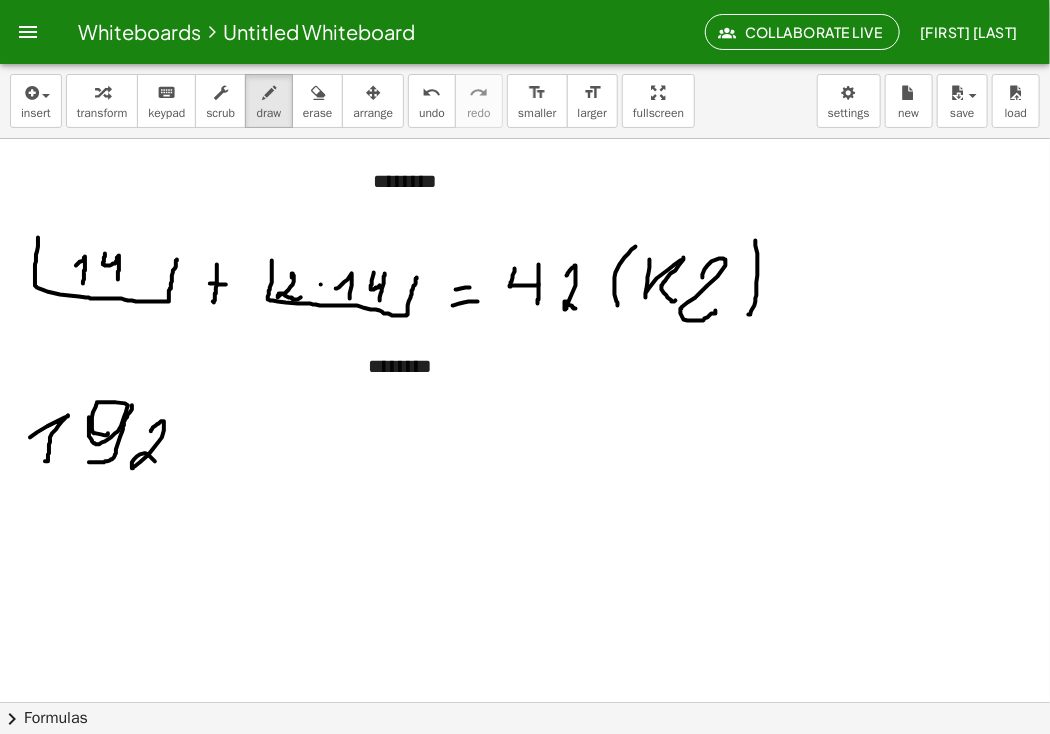 drag, startPoint x: 151, startPoint y: 431, endPoint x: 180, endPoint y: 464, distance: 43.931767 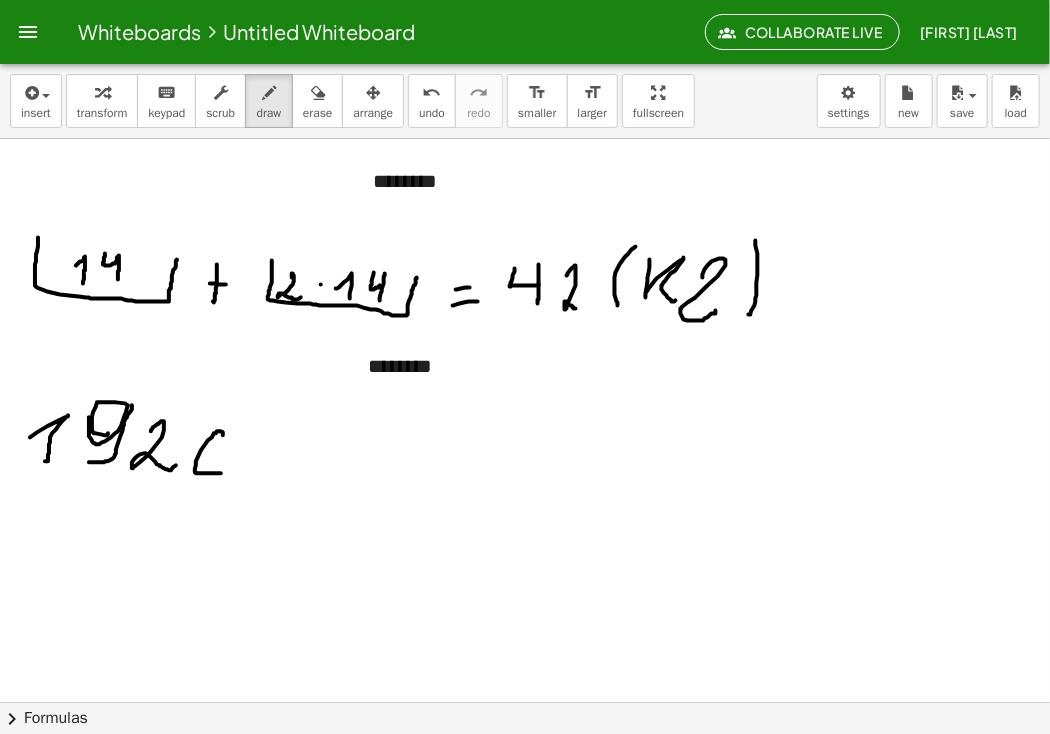 drag, startPoint x: 223, startPoint y: 433, endPoint x: 223, endPoint y: 462, distance: 29 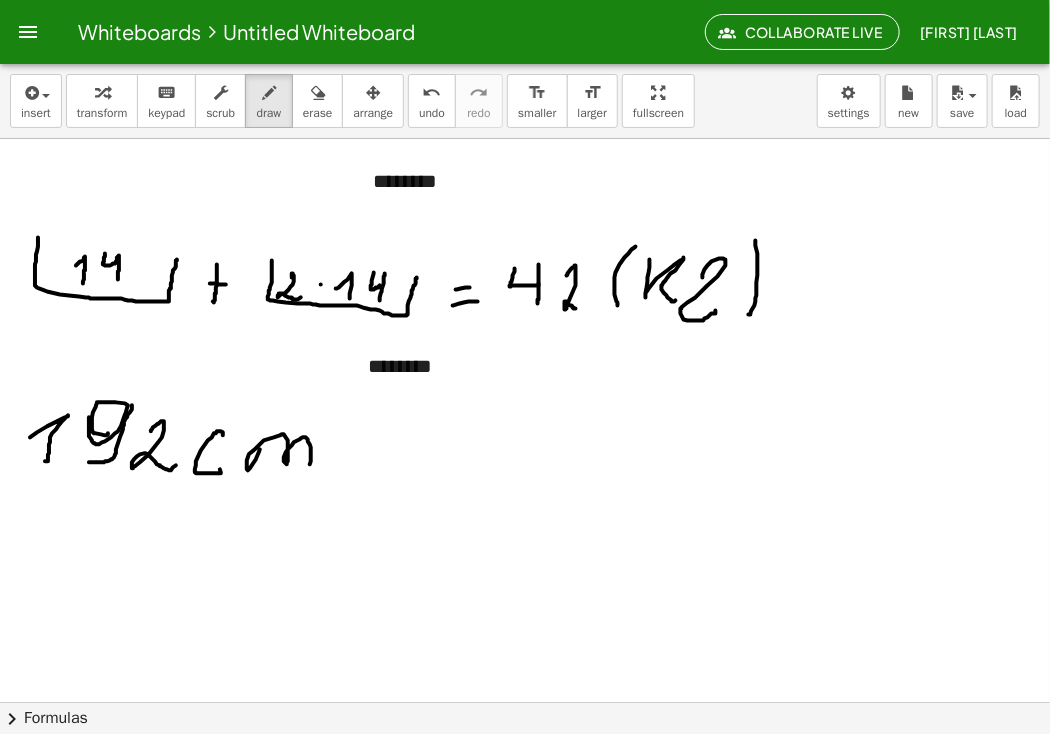 drag, startPoint x: 256, startPoint y: 459, endPoint x: 309, endPoint y: 466, distance: 53.460266 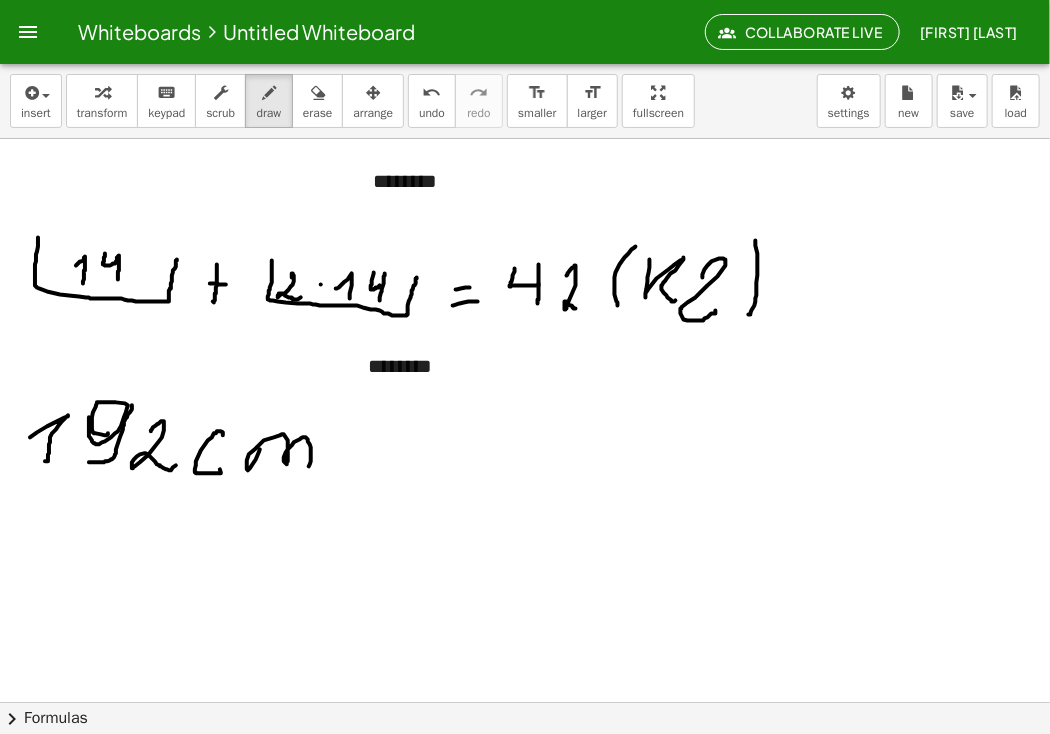 click at bounding box center [525, 766] 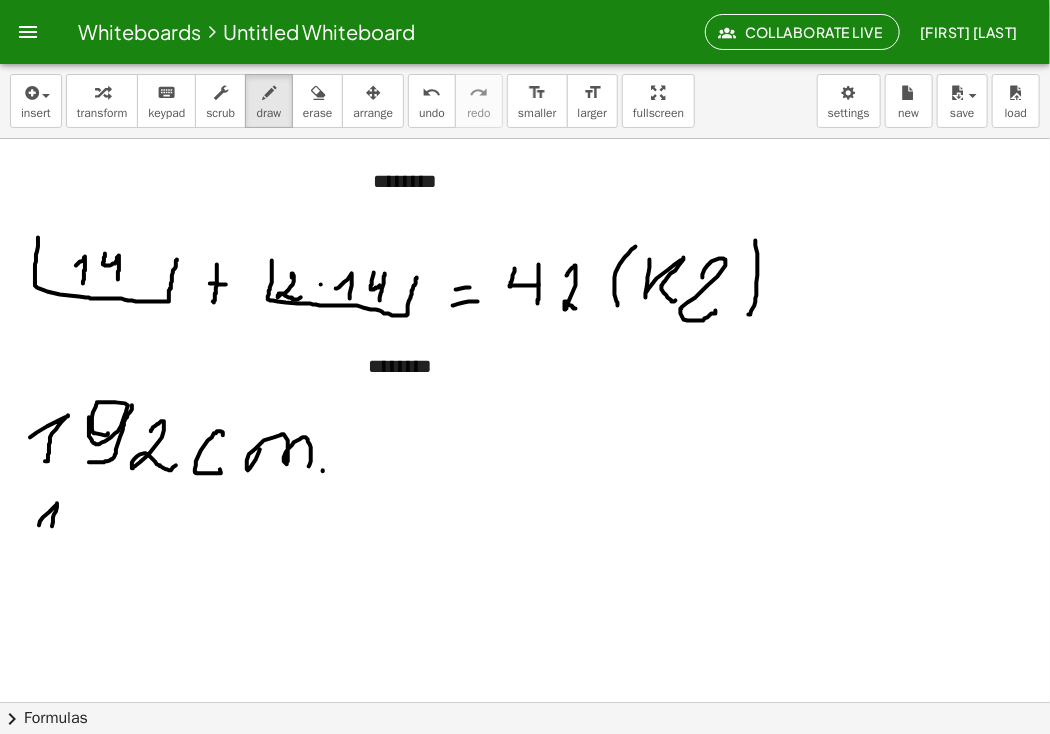 drag, startPoint x: 39, startPoint y: 525, endPoint x: 48, endPoint y: 543, distance: 20.12461 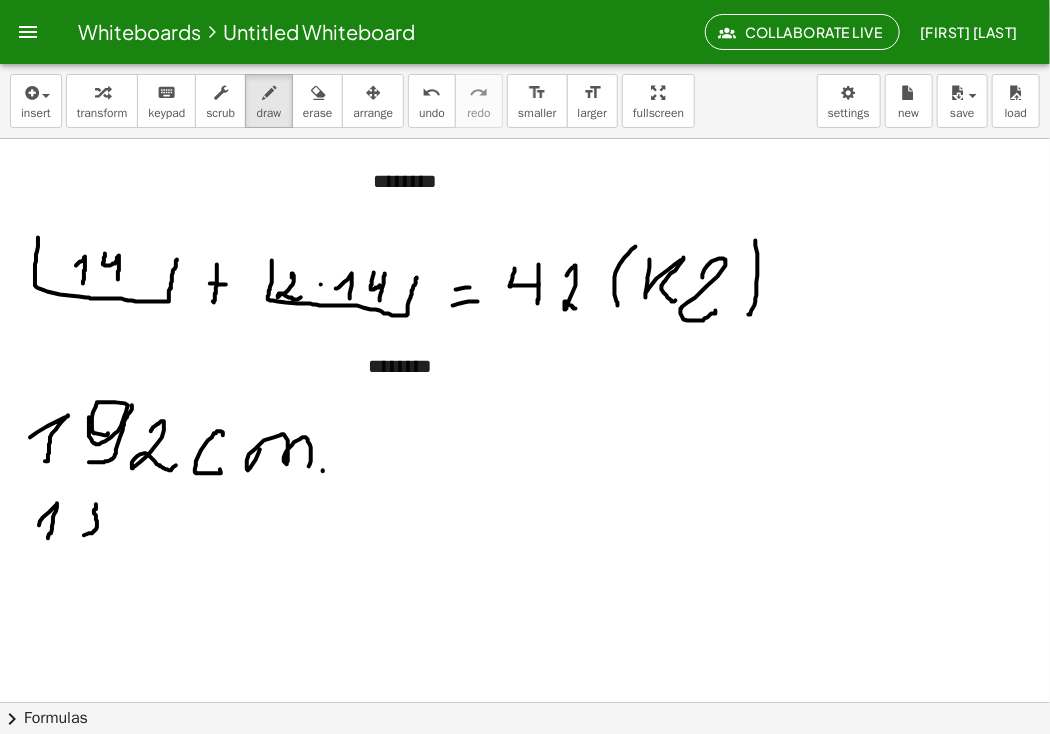 drag, startPoint x: 96, startPoint y: 504, endPoint x: 80, endPoint y: 535, distance: 34.88553 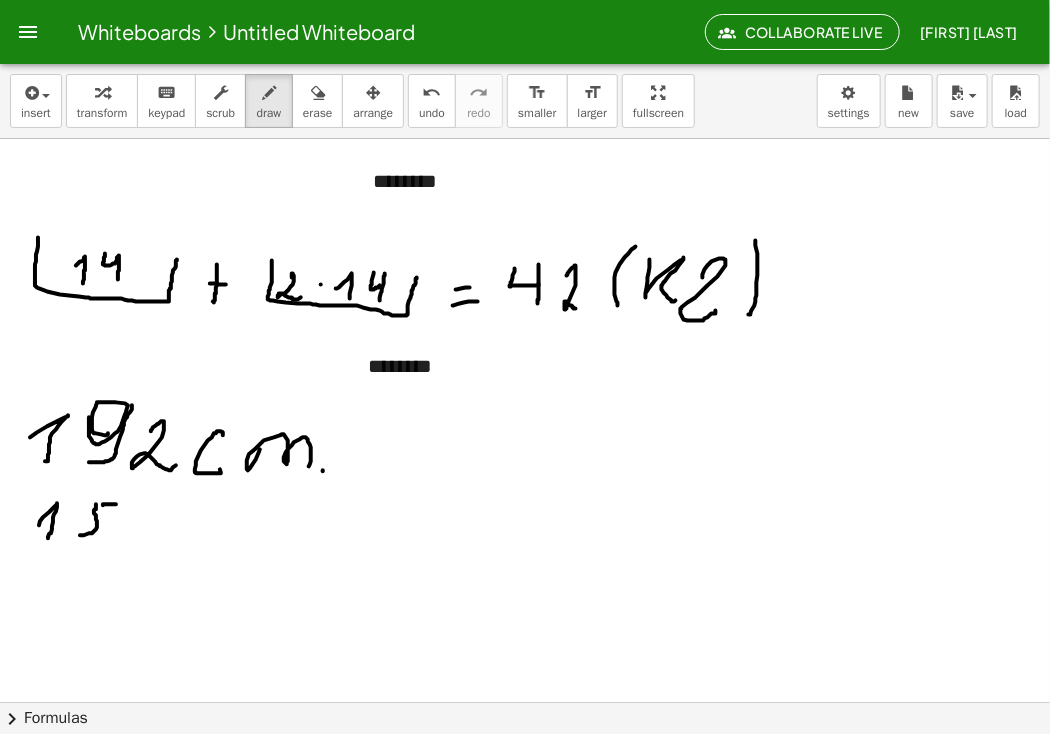 drag, startPoint x: 103, startPoint y: 505, endPoint x: 136, endPoint y: 508, distance: 33.13608 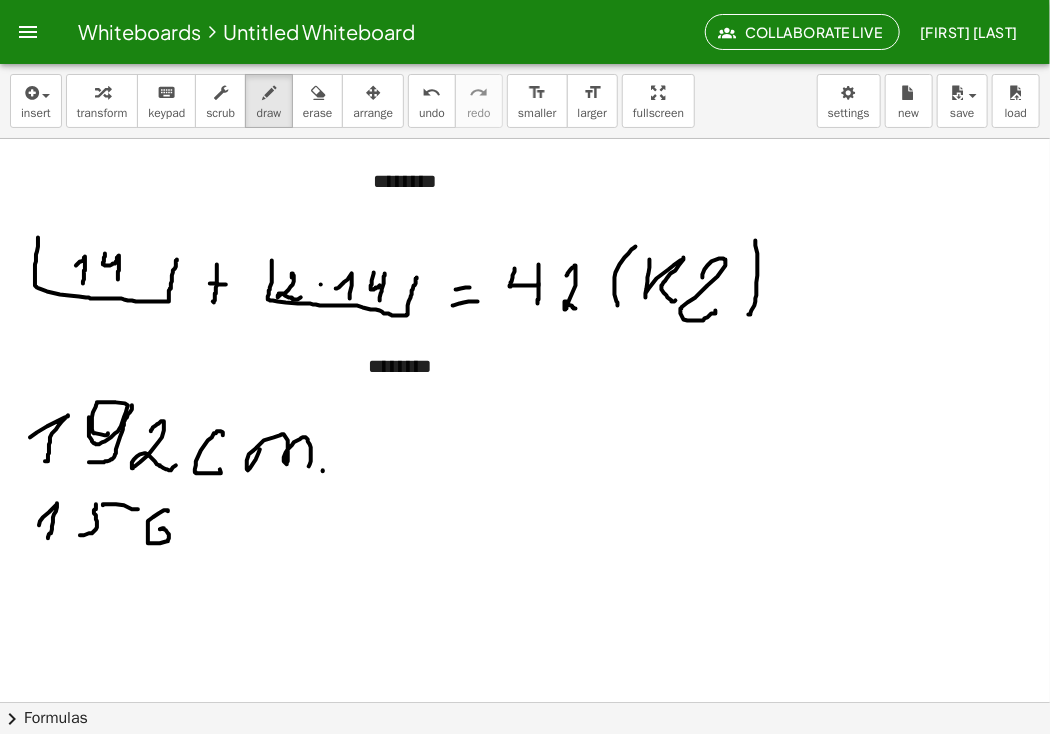 drag, startPoint x: 168, startPoint y: 511, endPoint x: 159, endPoint y: 530, distance: 21.023796 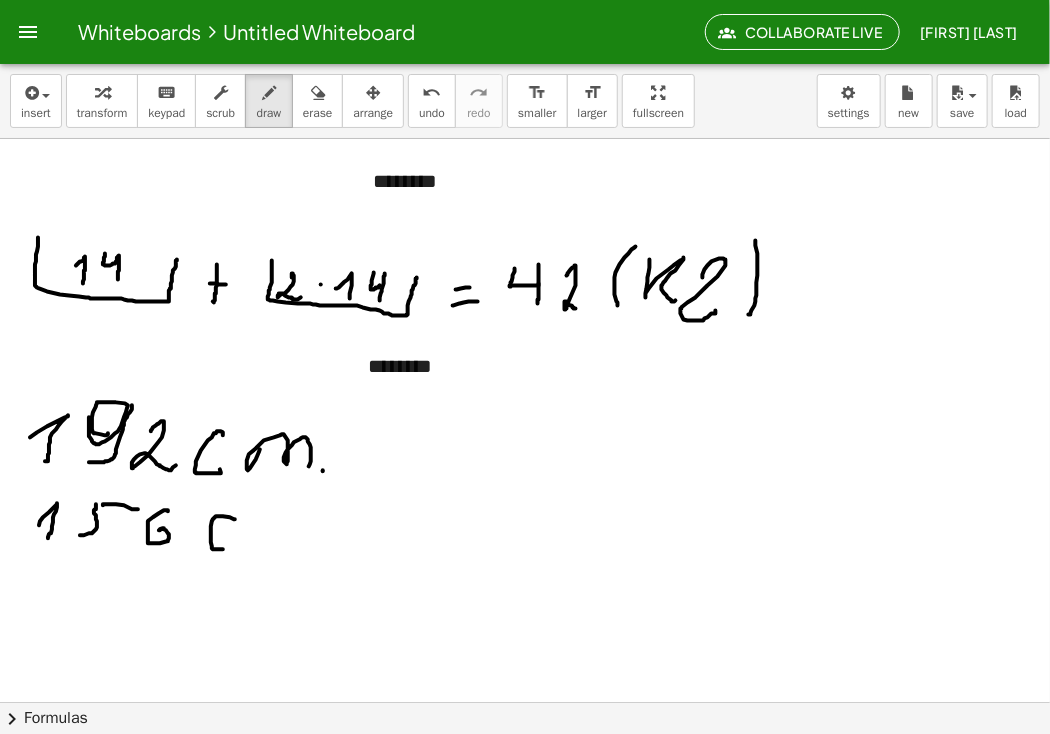 drag, startPoint x: 235, startPoint y: 519, endPoint x: 224, endPoint y: 548, distance: 31.016125 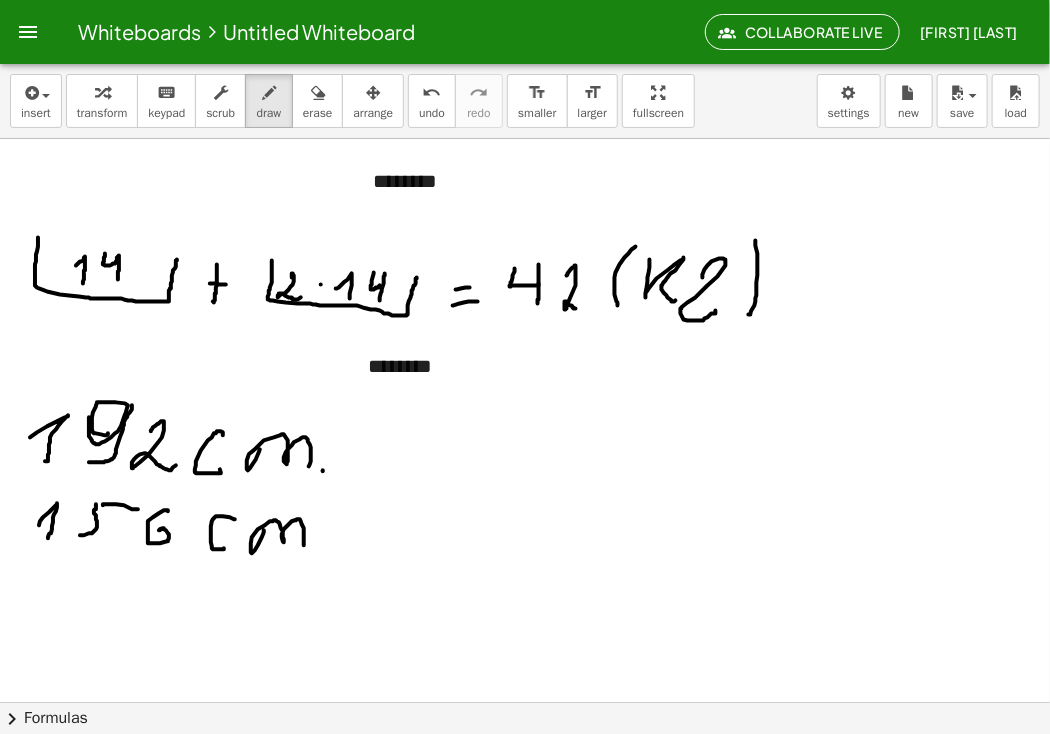 drag, startPoint x: 264, startPoint y: 530, endPoint x: 306, endPoint y: 549, distance: 46.09772 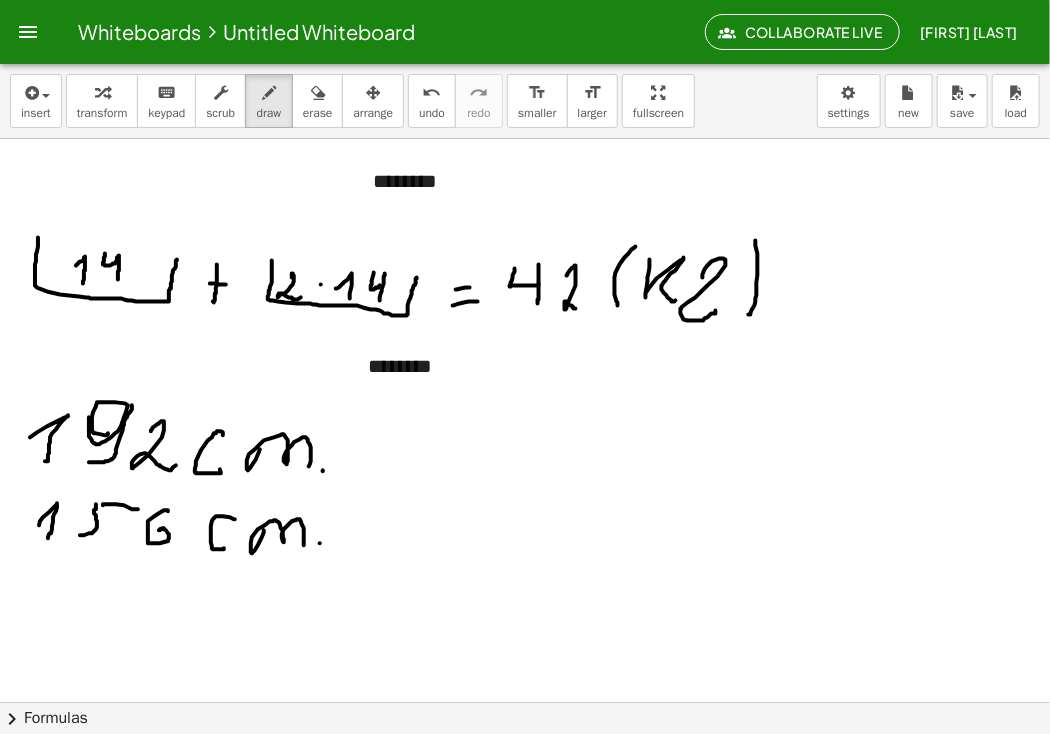drag, startPoint x: 320, startPoint y: 543, endPoint x: 303, endPoint y: 555, distance: 20.808653 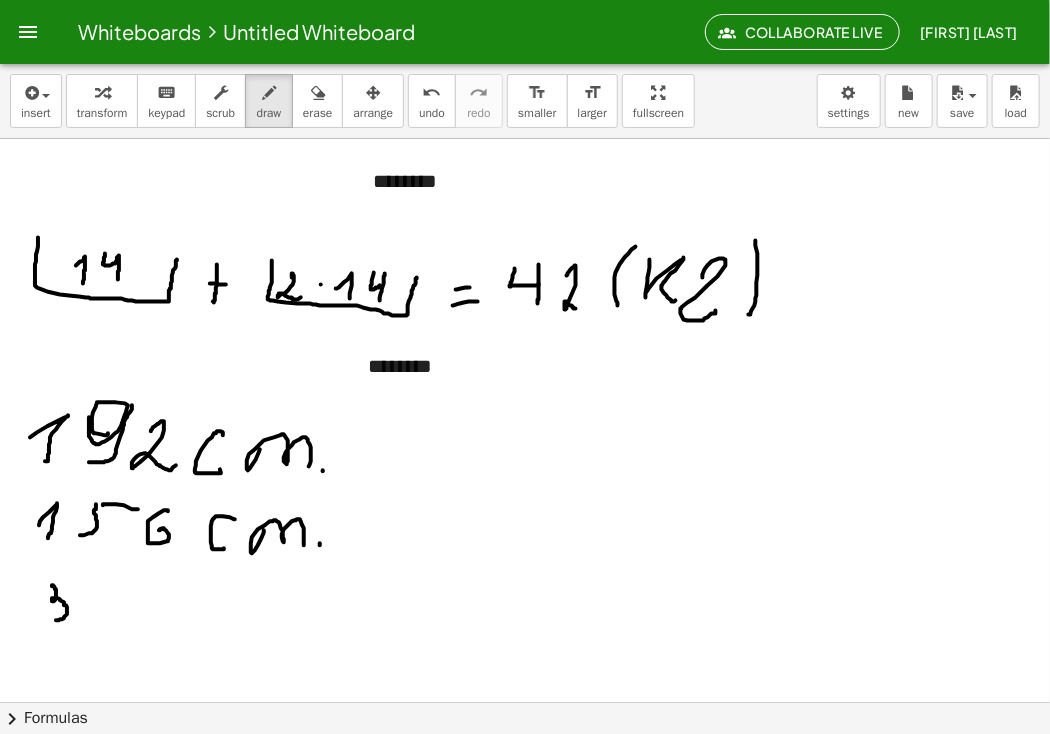 drag, startPoint x: 52, startPoint y: 586, endPoint x: 56, endPoint y: 620, distance: 34.234486 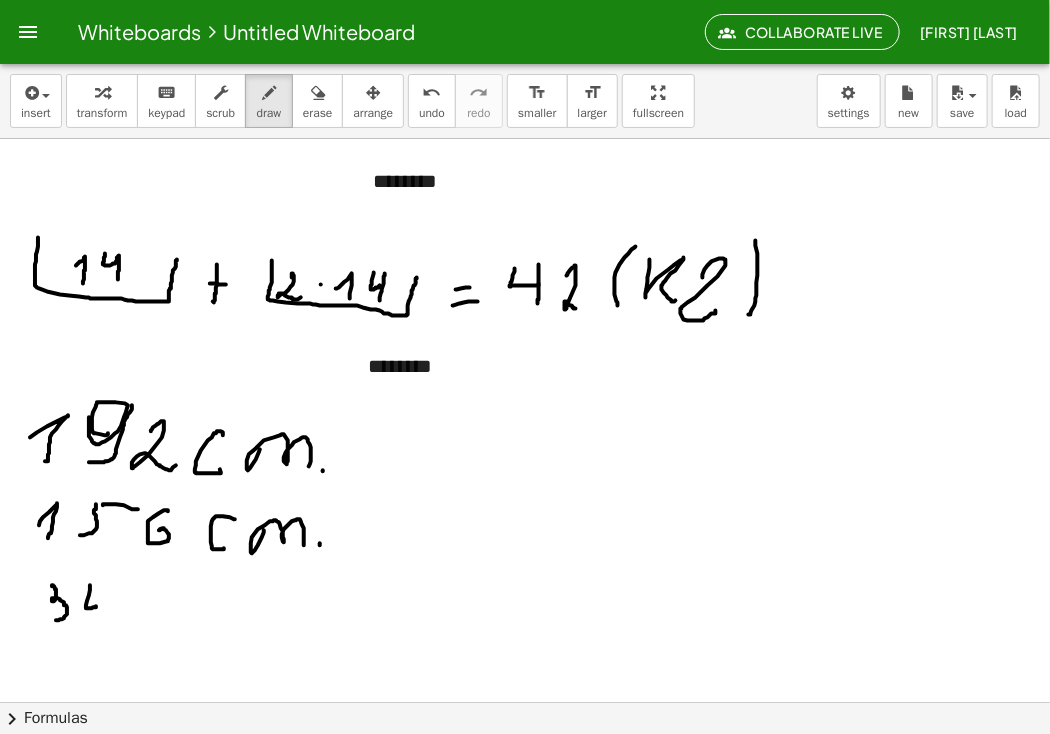 drag, startPoint x: 90, startPoint y: 585, endPoint x: 96, endPoint y: 606, distance: 21.84033 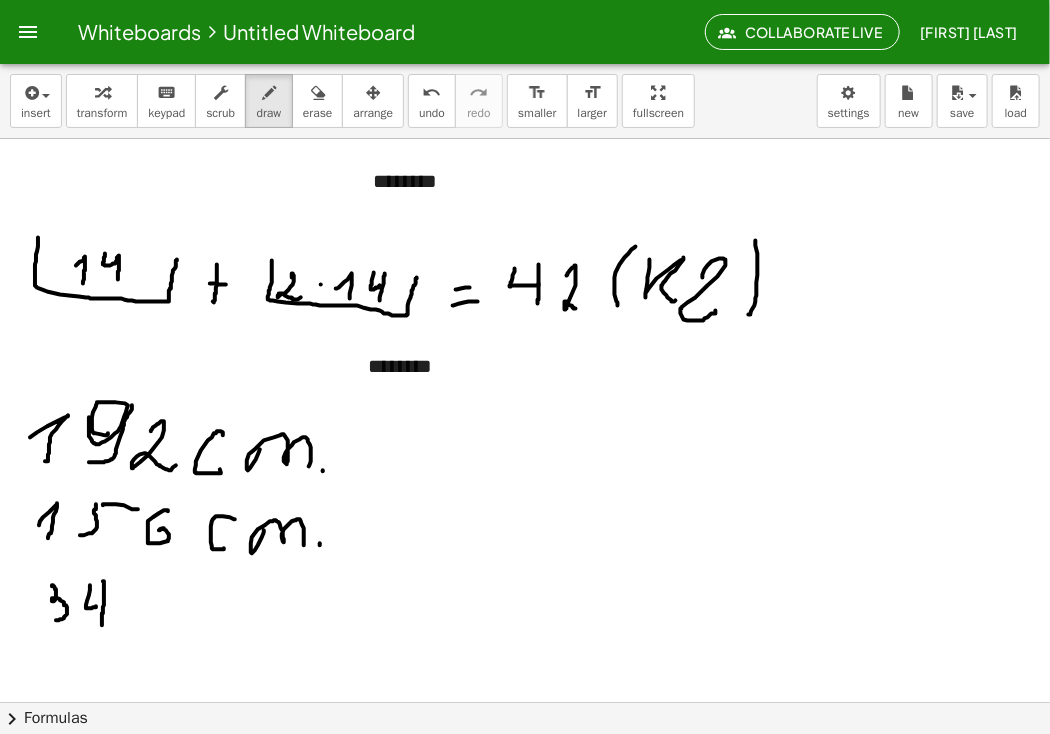 drag, startPoint x: 104, startPoint y: 583, endPoint x: 101, endPoint y: 625, distance: 42.107006 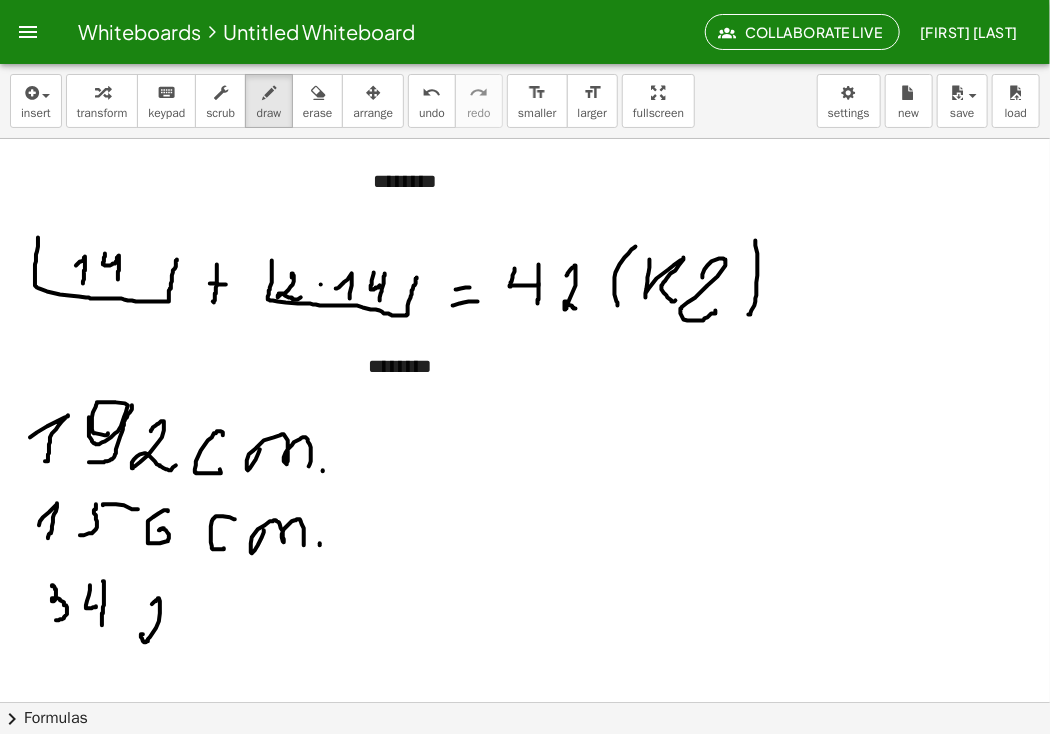 drag, startPoint x: 152, startPoint y: 604, endPoint x: 156, endPoint y: 624, distance: 20.396078 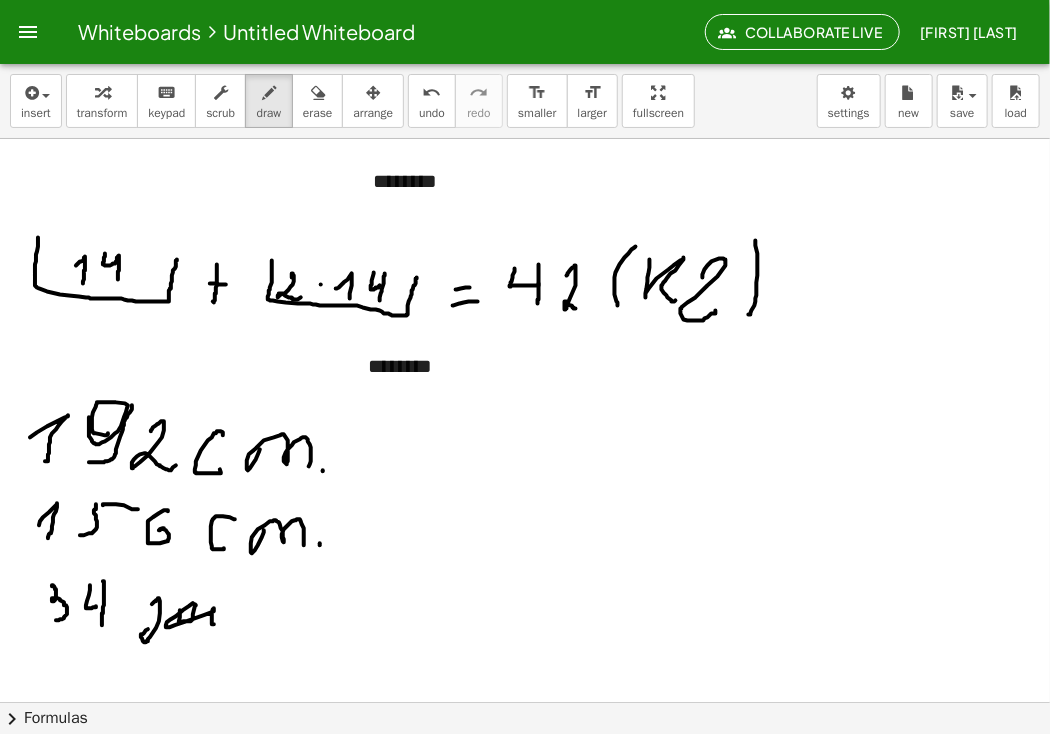 drag, startPoint x: 180, startPoint y: 610, endPoint x: 220, endPoint y: 625, distance: 42.72002 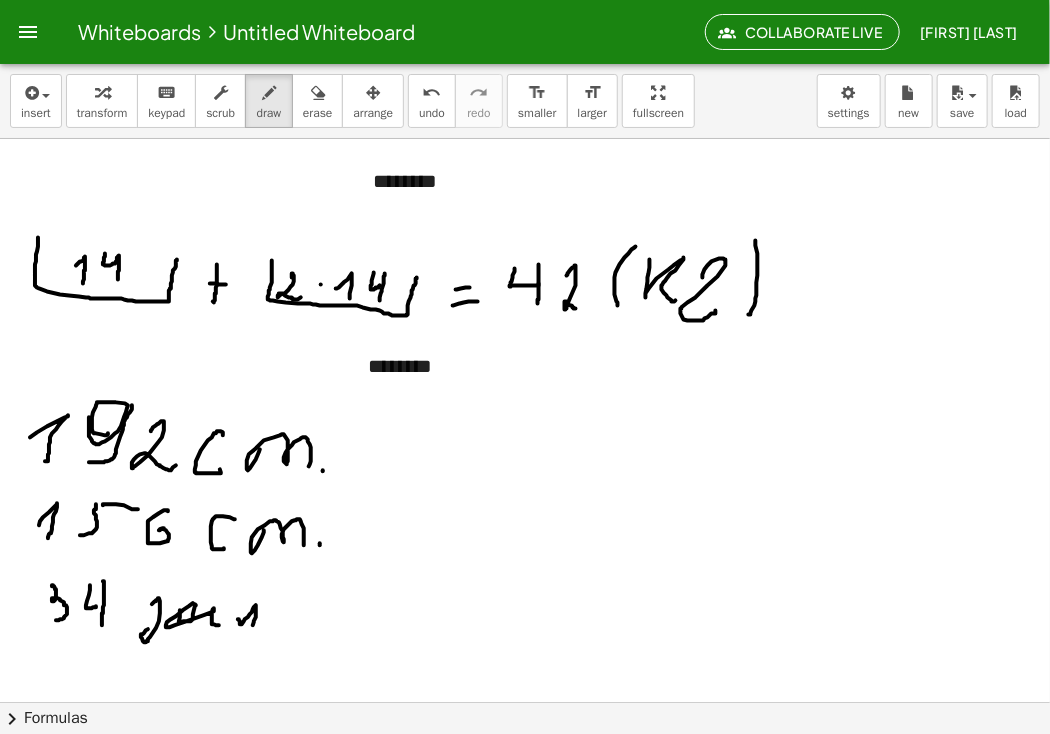 drag, startPoint x: 238, startPoint y: 619, endPoint x: 253, endPoint y: 628, distance: 17.492855 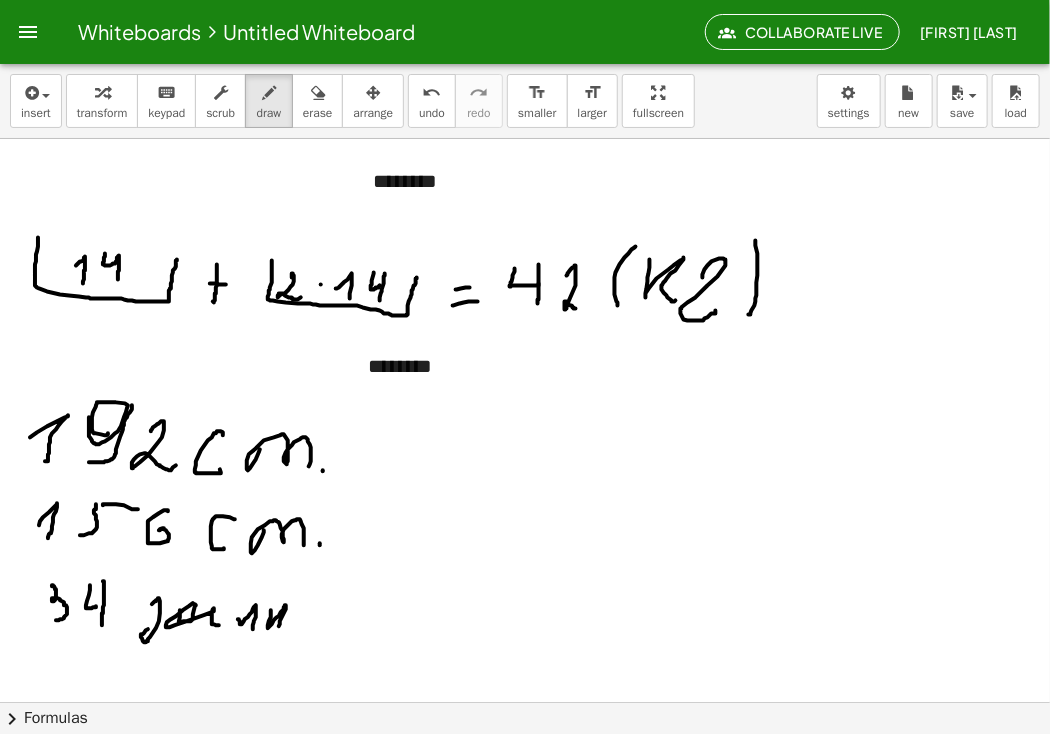 drag, startPoint x: 271, startPoint y: 610, endPoint x: 283, endPoint y: 629, distance: 22.472204 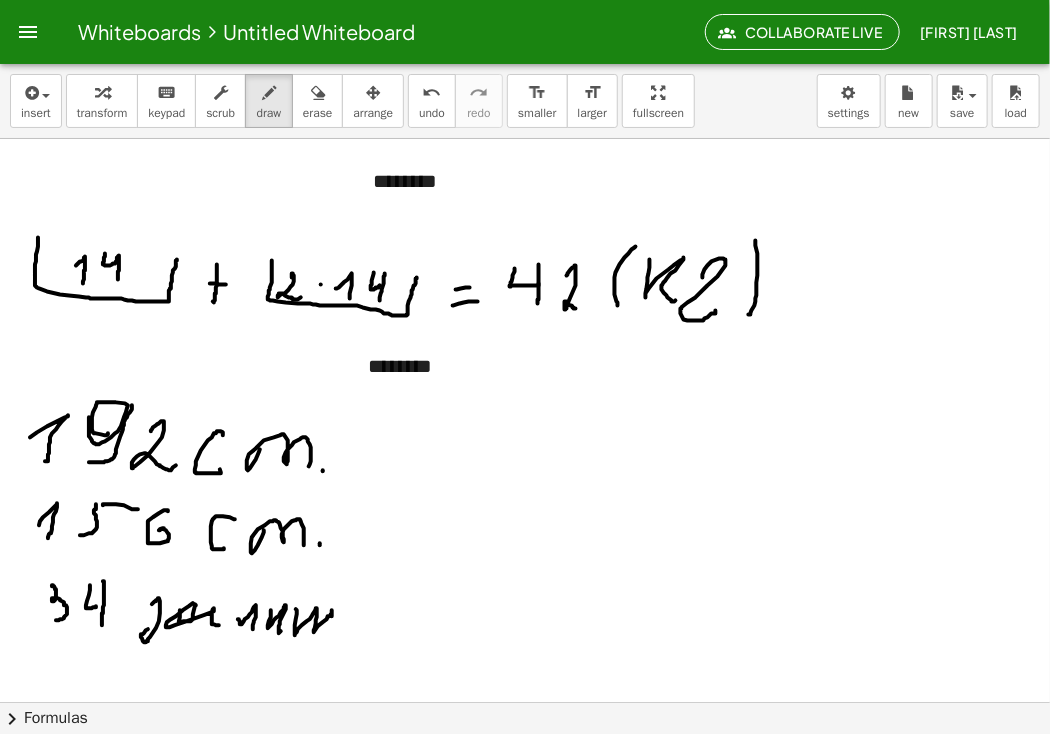 drag, startPoint x: 296, startPoint y: 609, endPoint x: 332, endPoint y: 635, distance: 44.407207 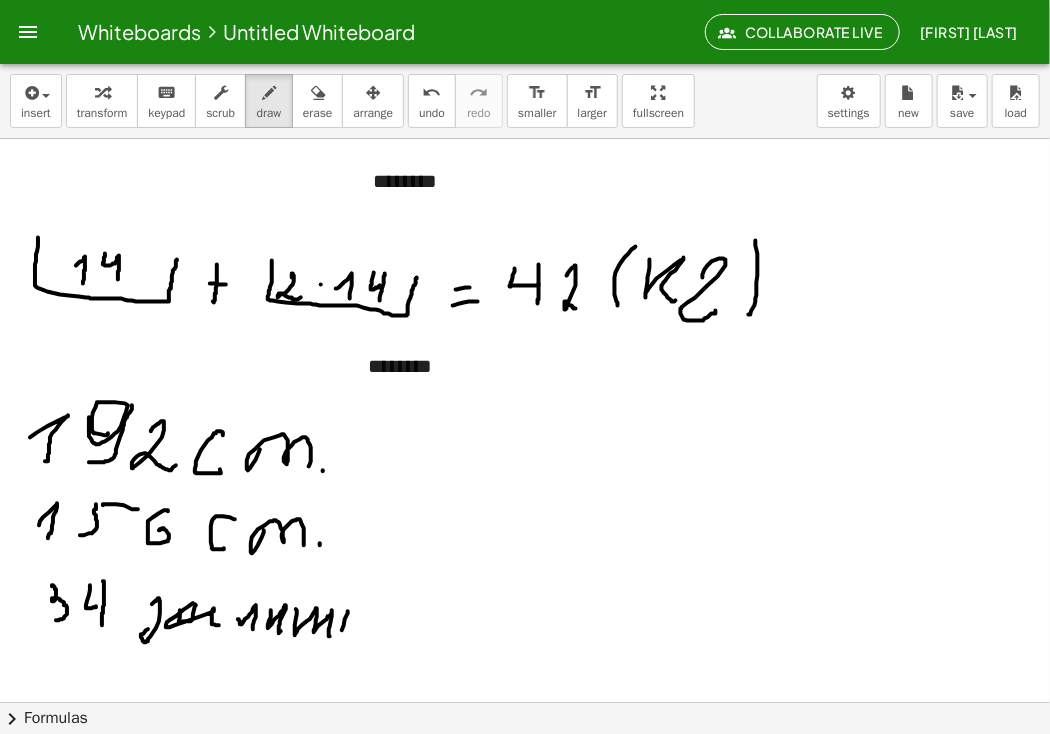 drag, startPoint x: 348, startPoint y: 611, endPoint x: 367, endPoint y: 611, distance: 19 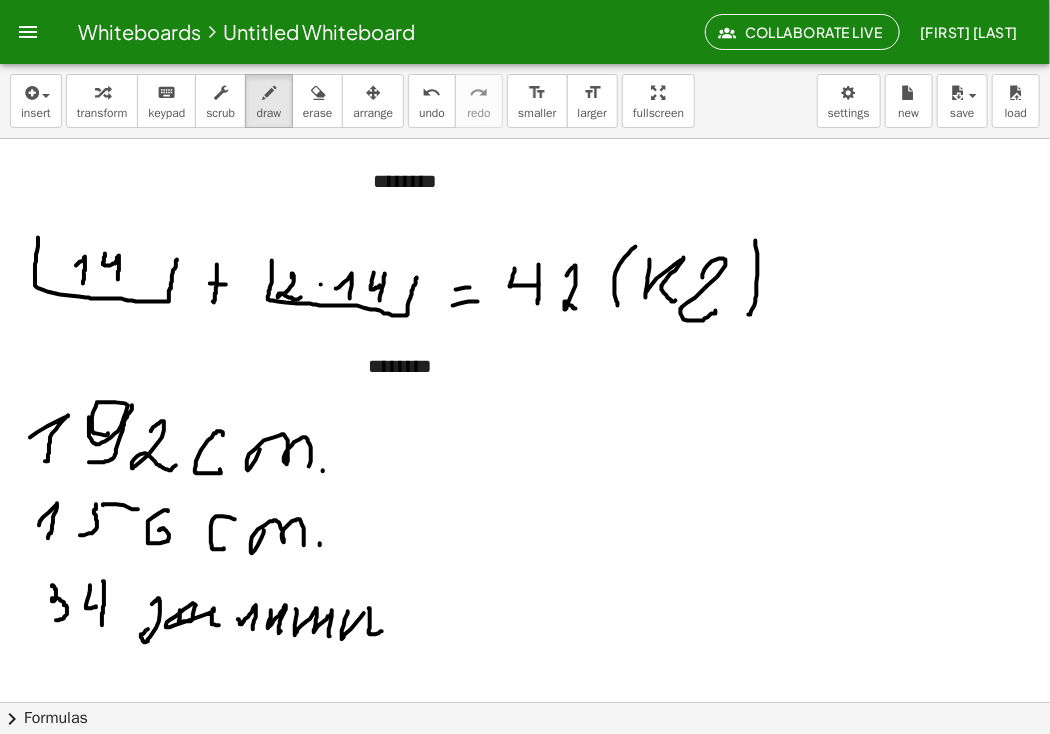 drag, startPoint x: 370, startPoint y: 608, endPoint x: 383, endPoint y: 629, distance: 24.698177 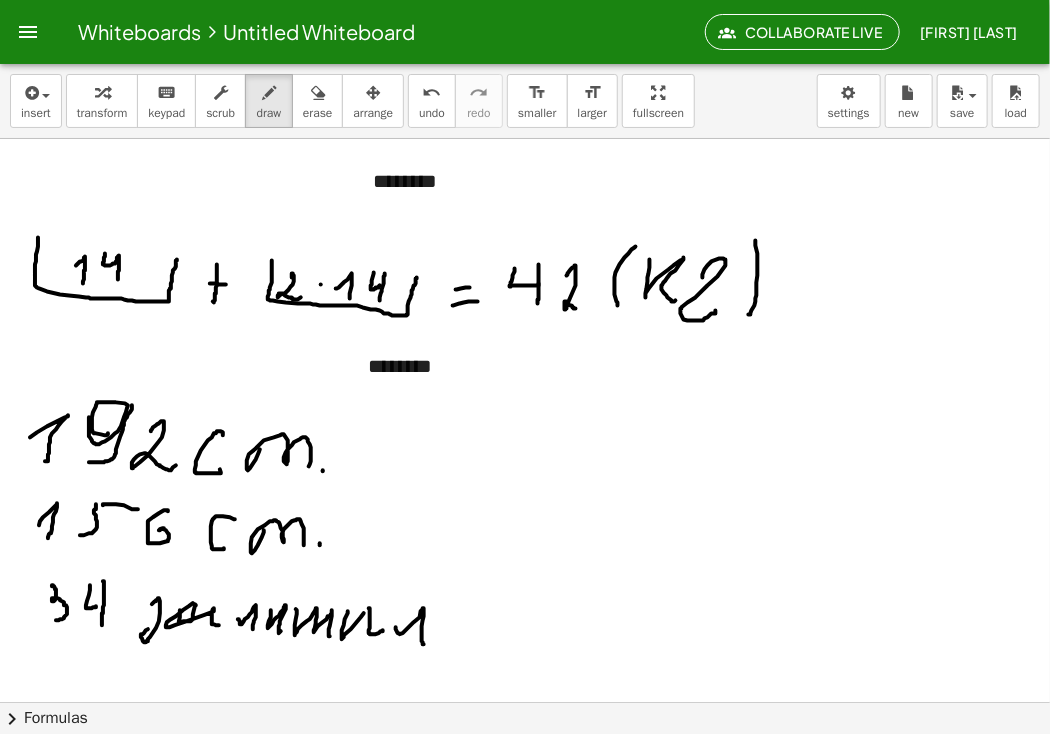 drag, startPoint x: 397, startPoint y: 631, endPoint x: 430, endPoint y: 628, distance: 33.13608 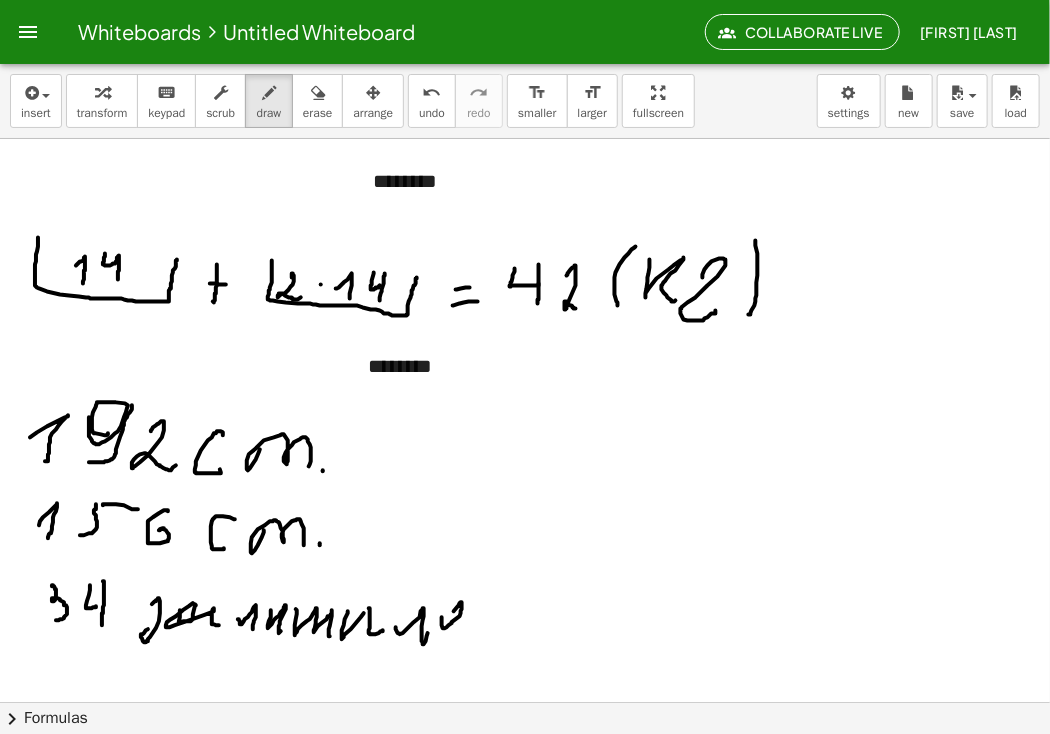 drag, startPoint x: 442, startPoint y: 620, endPoint x: 445, endPoint y: 632, distance: 12.369317 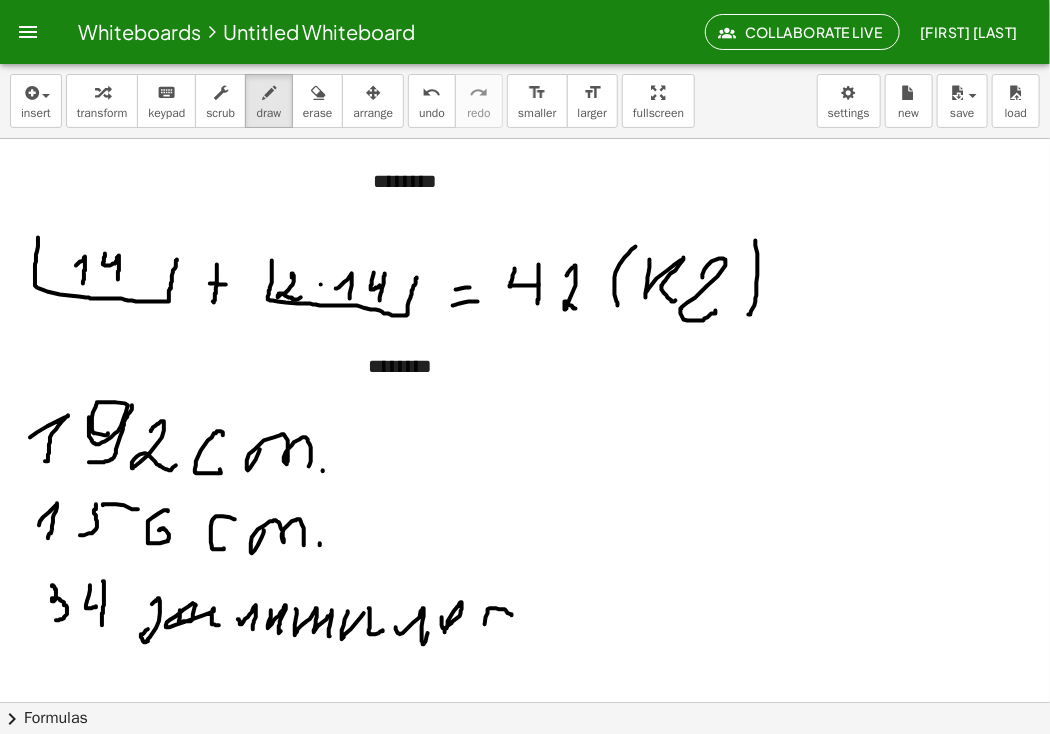 drag, startPoint x: 512, startPoint y: 615, endPoint x: 496, endPoint y: 636, distance: 26.400757 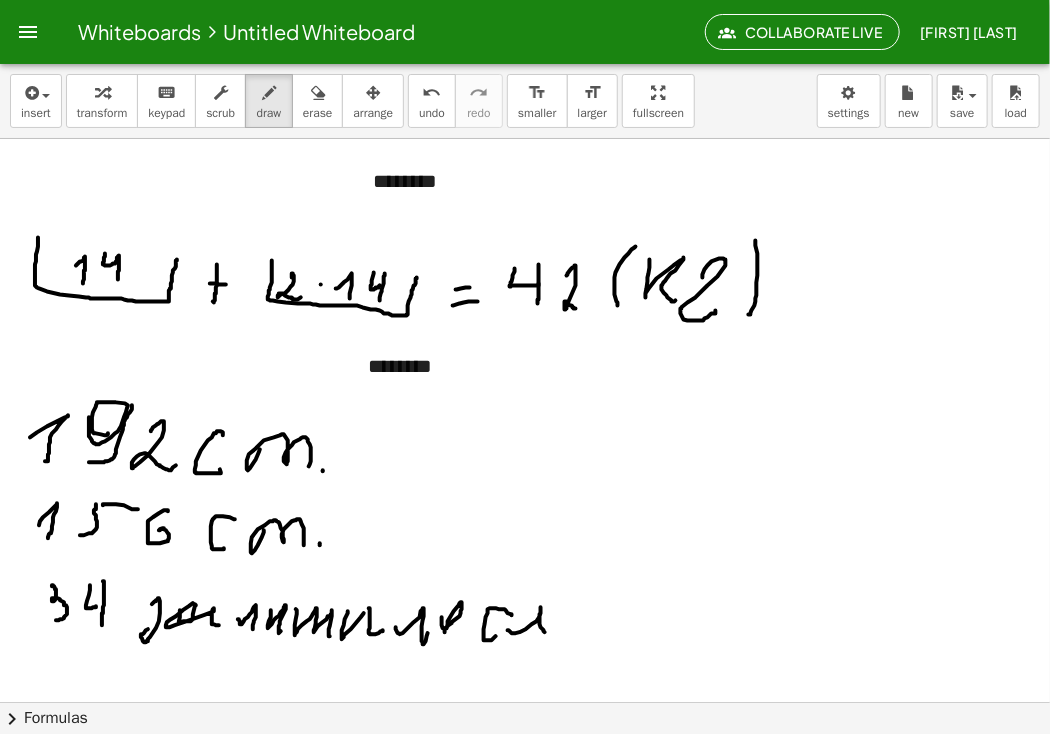 drag, startPoint x: 508, startPoint y: 630, endPoint x: 548, endPoint y: 634, distance: 40.1995 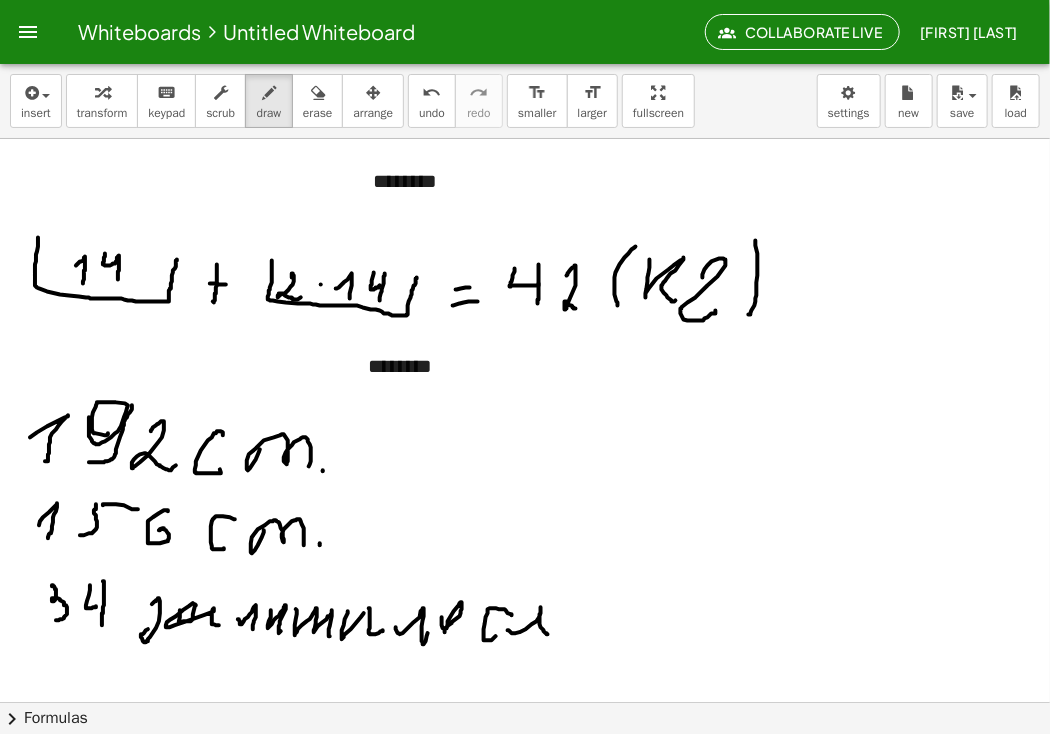 scroll, scrollTop: 100, scrollLeft: 0, axis: vertical 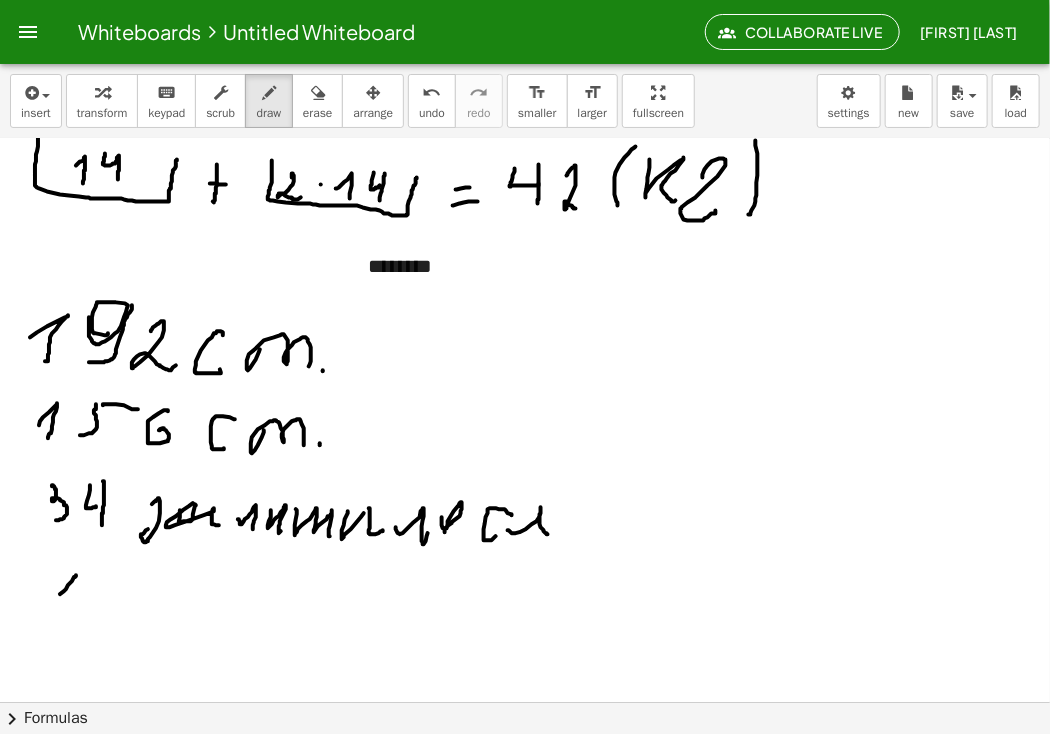 drag, startPoint x: 60, startPoint y: 594, endPoint x: 76, endPoint y: 575, distance: 24.839485 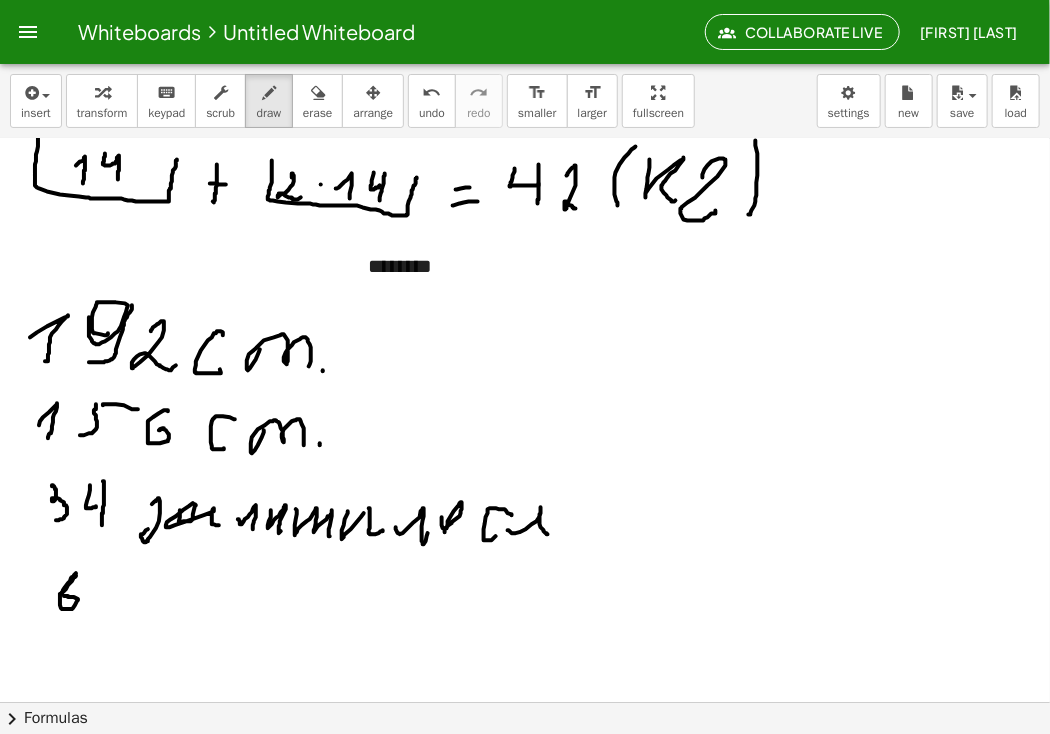 drag, startPoint x: 76, startPoint y: 573, endPoint x: 132, endPoint y: 603, distance: 63.529522 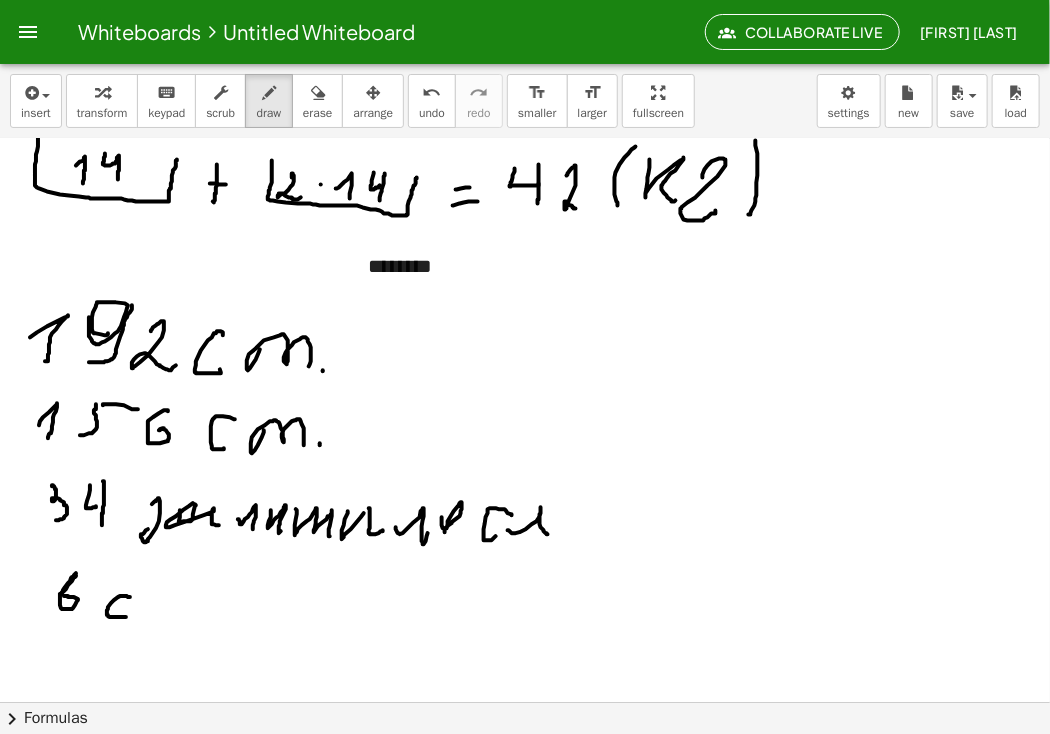 drag 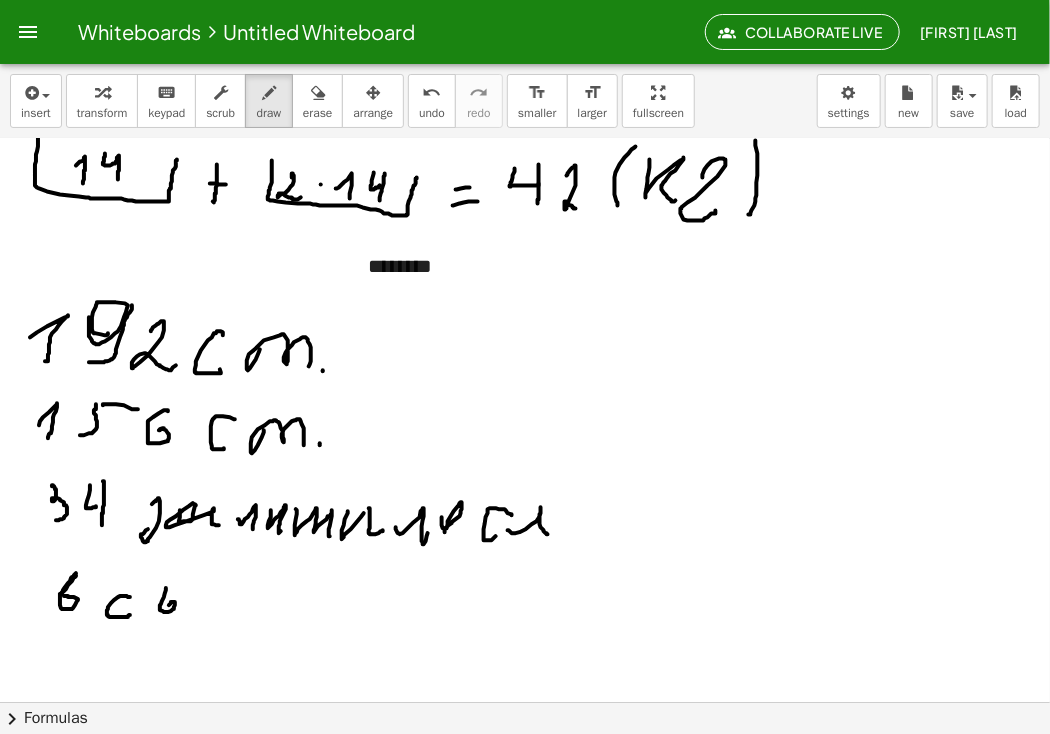 click at bounding box center (525, 666) 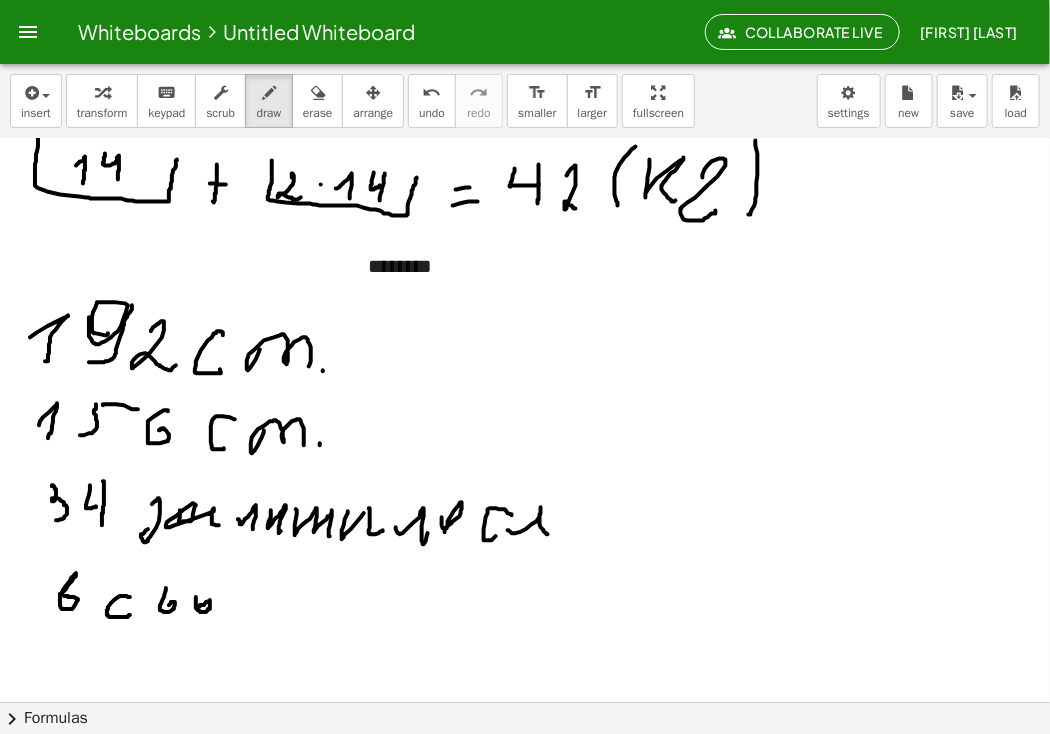 click at bounding box center [525, 666] 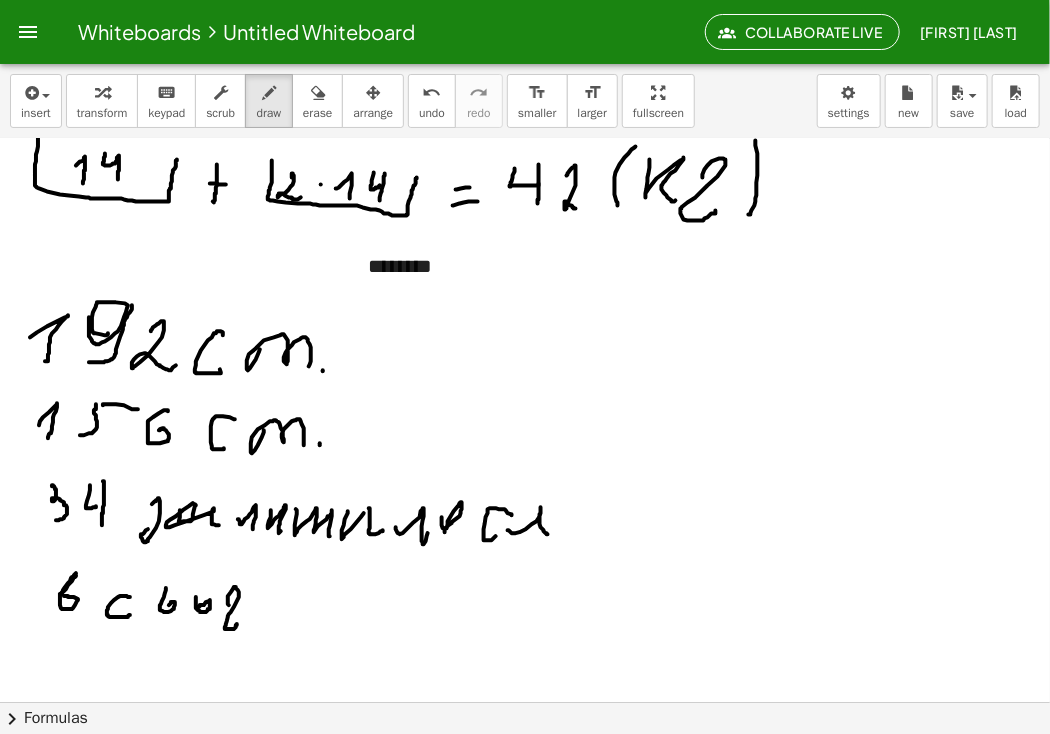 click at bounding box center [525, 666] 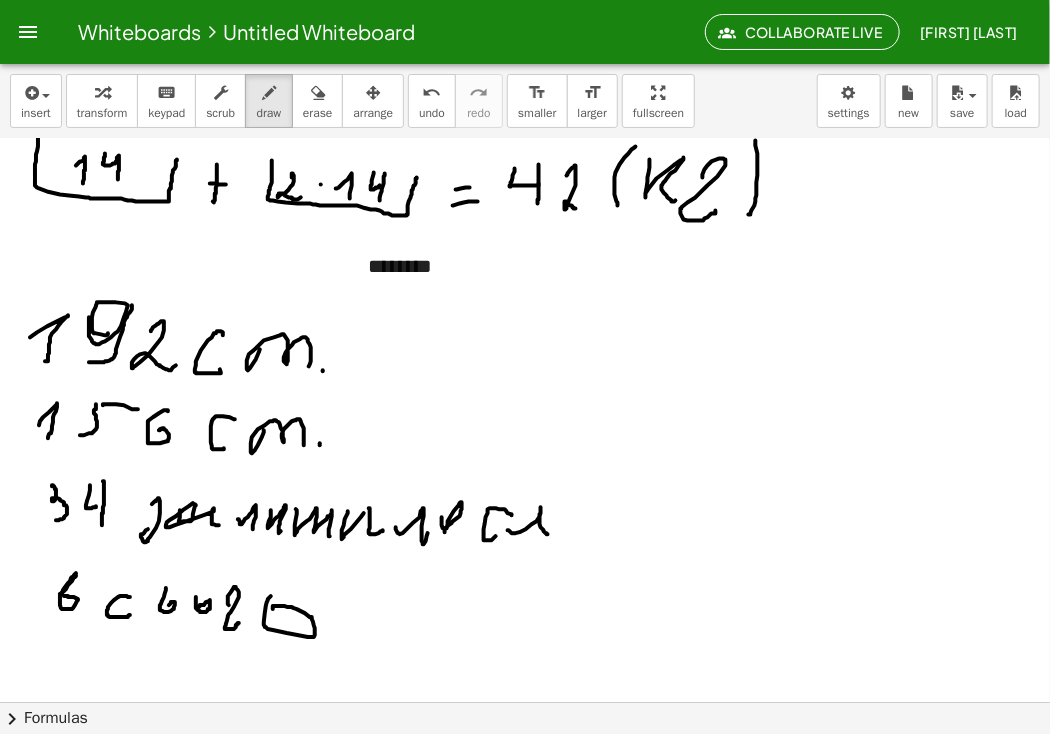 click at bounding box center (525, 666) 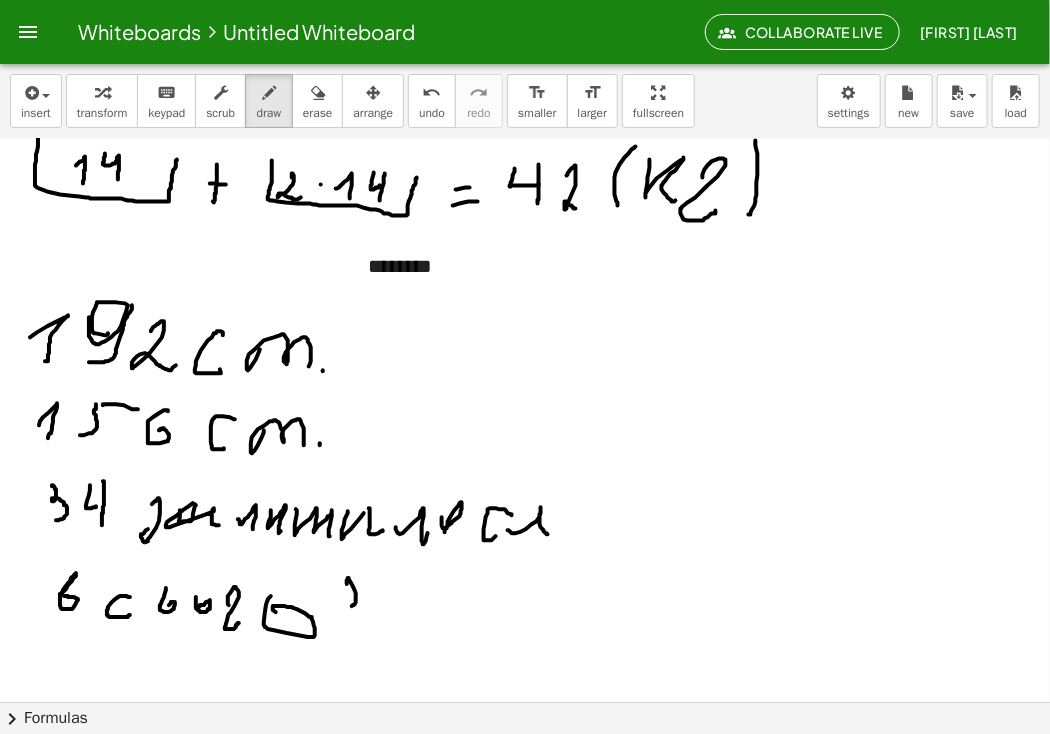click at bounding box center (525, 666) 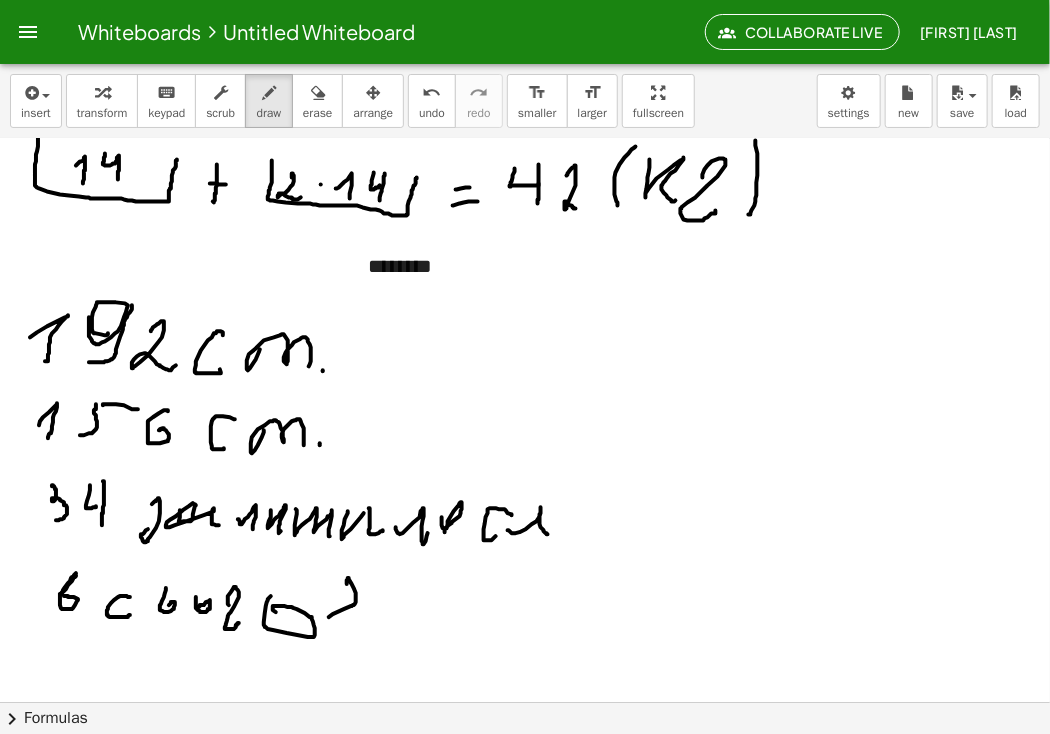 click at bounding box center [525, 666] 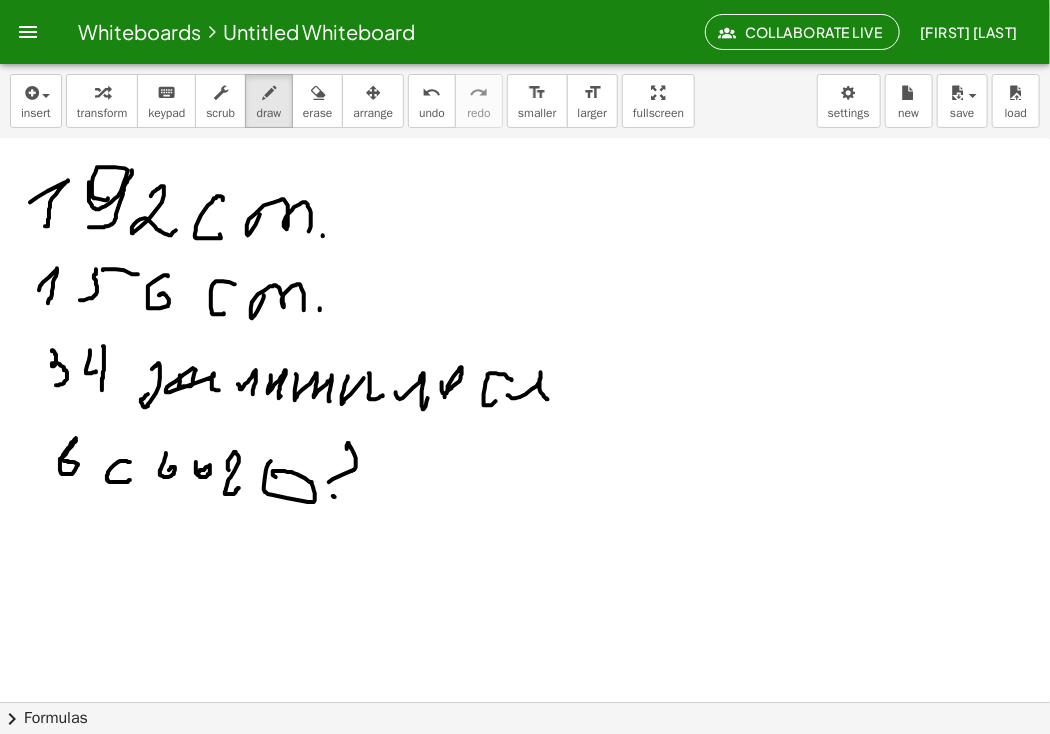 scroll, scrollTop: 300, scrollLeft: 0, axis: vertical 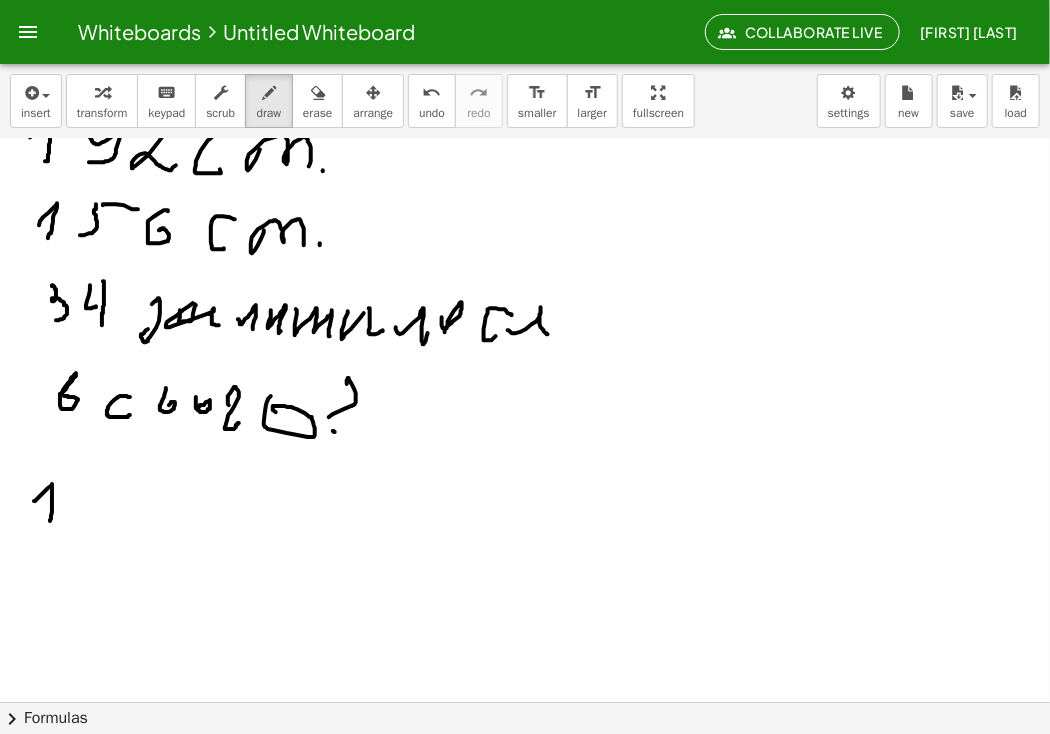 drag, startPoint x: 34, startPoint y: 501, endPoint x: 52, endPoint y: 515, distance: 22.803509 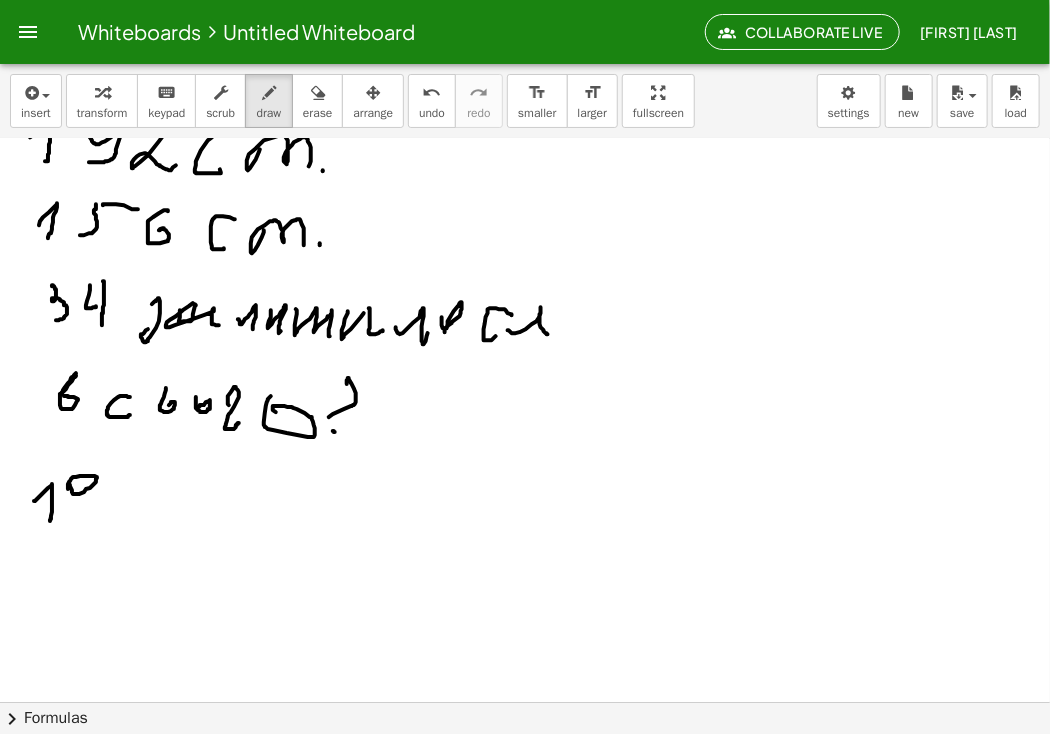 click at bounding box center [525, 466] 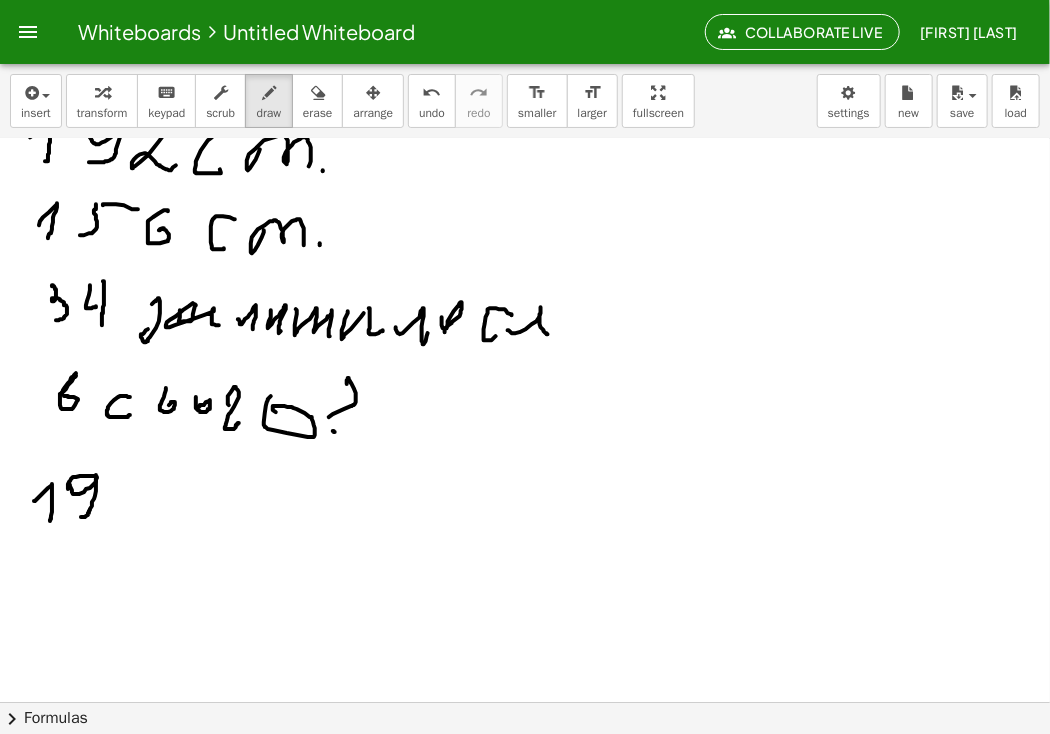 drag, startPoint x: 96, startPoint y: 485, endPoint x: 83, endPoint y: 516, distance: 33.61547 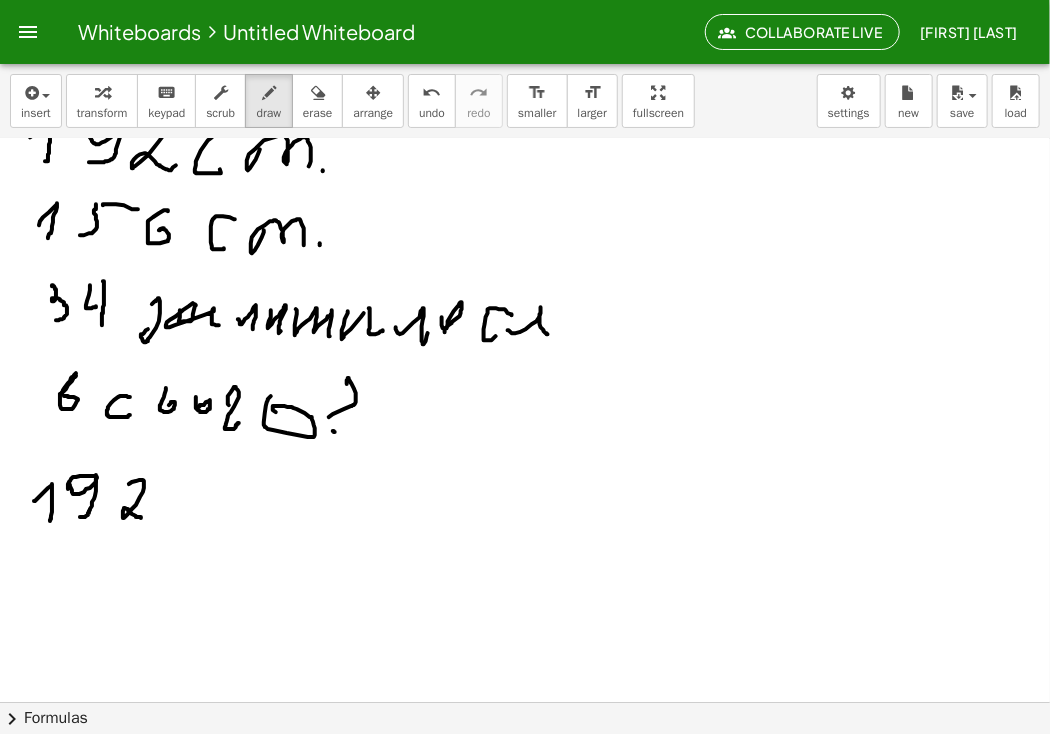 drag, startPoint x: 129, startPoint y: 484, endPoint x: 141, endPoint y: 518, distance: 36.05551 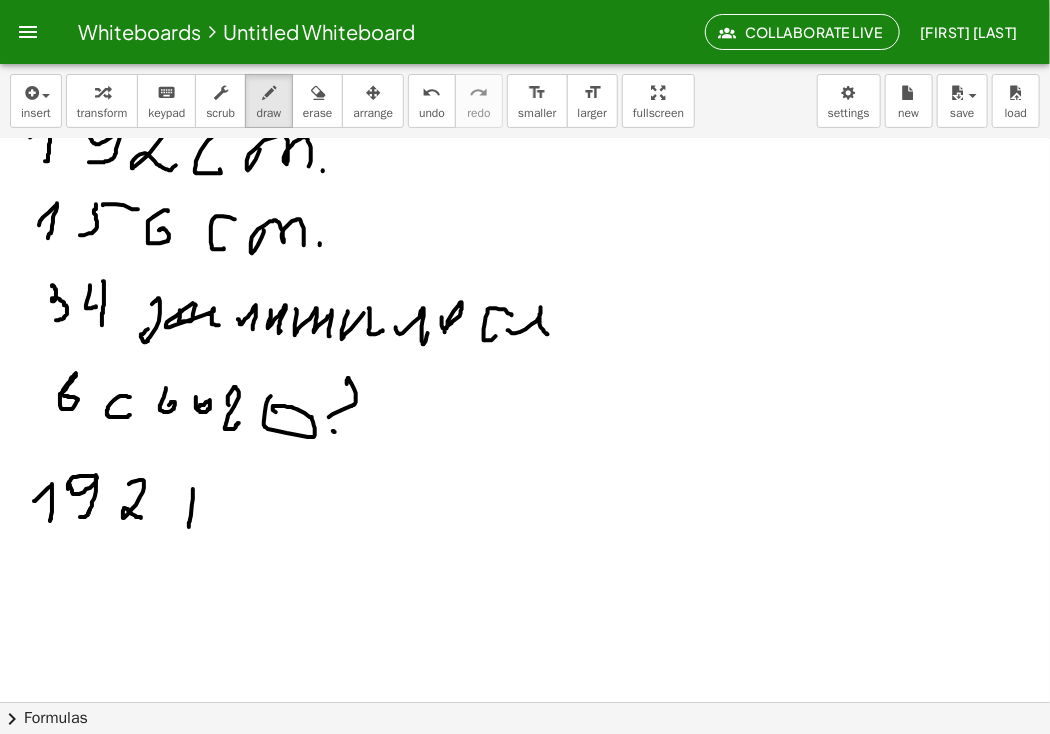 drag, startPoint x: 193, startPoint y: 489, endPoint x: 188, endPoint y: 524, distance: 35.35534 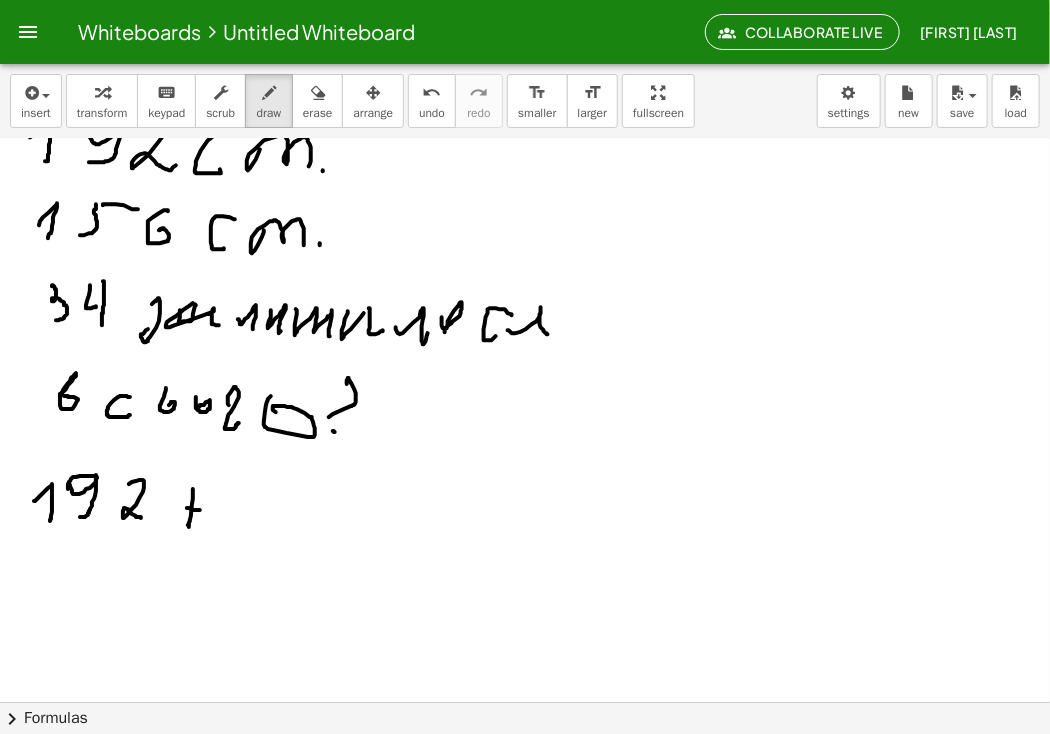 drag, startPoint x: 187, startPoint y: 508, endPoint x: 200, endPoint y: 510, distance: 13.152946 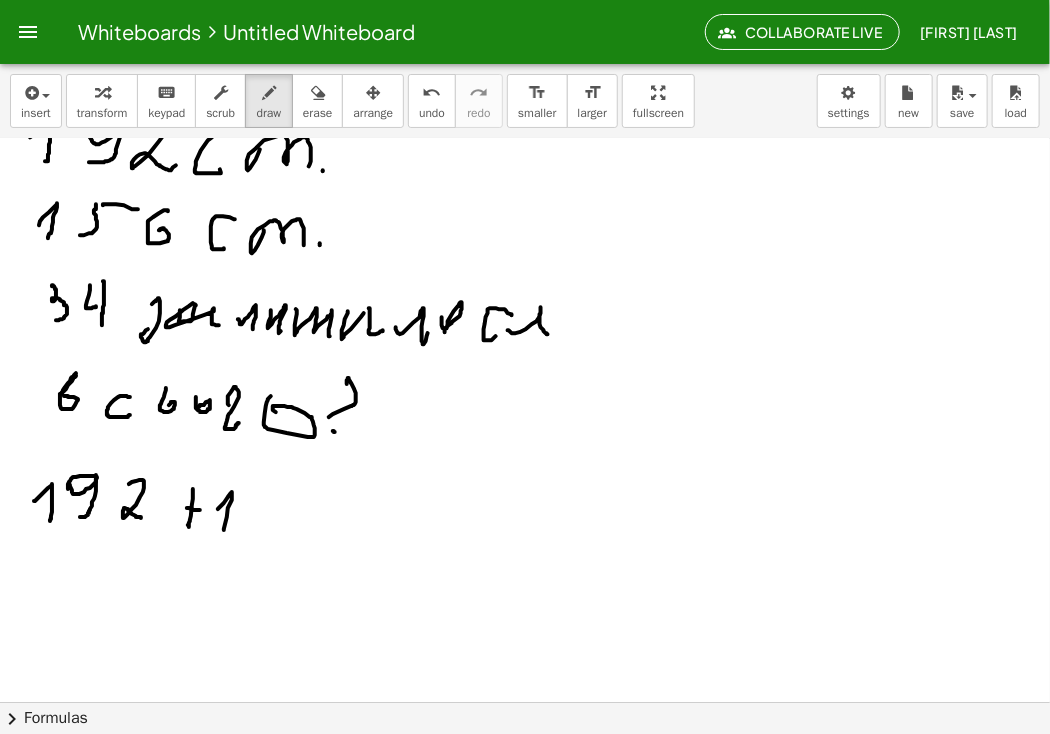 drag, startPoint x: 218, startPoint y: 509, endPoint x: 224, endPoint y: 530, distance: 21.84033 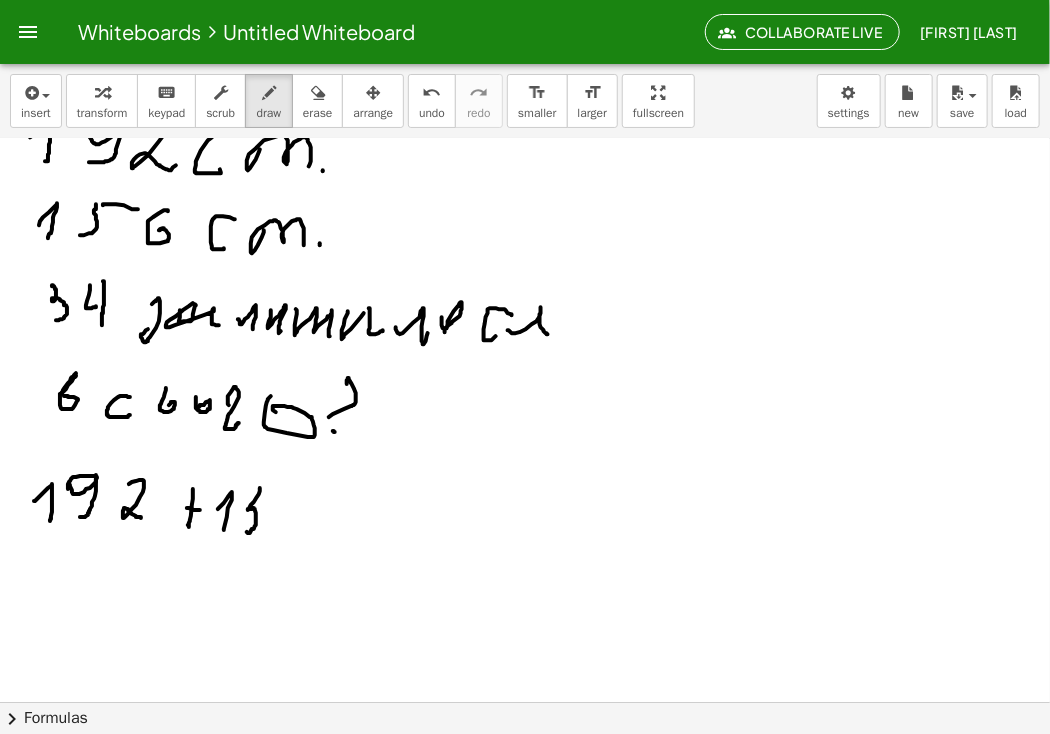drag, startPoint x: 260, startPoint y: 488, endPoint x: 247, endPoint y: 532, distance: 45.88028 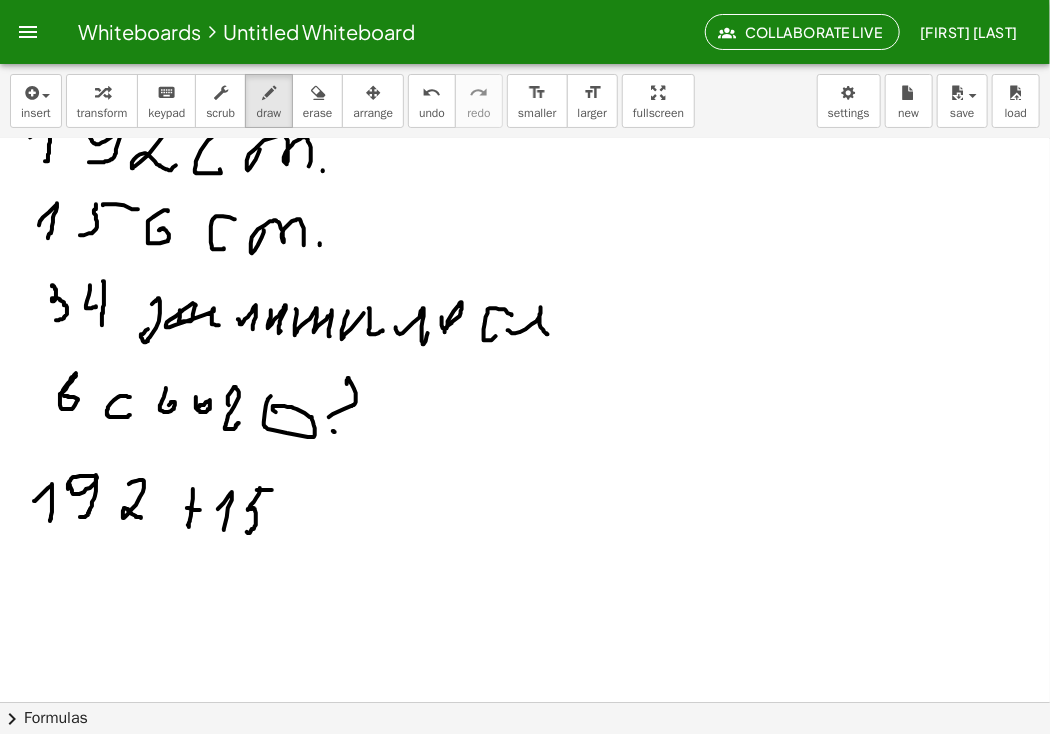 drag, startPoint x: 257, startPoint y: 490, endPoint x: 272, endPoint y: 490, distance: 15 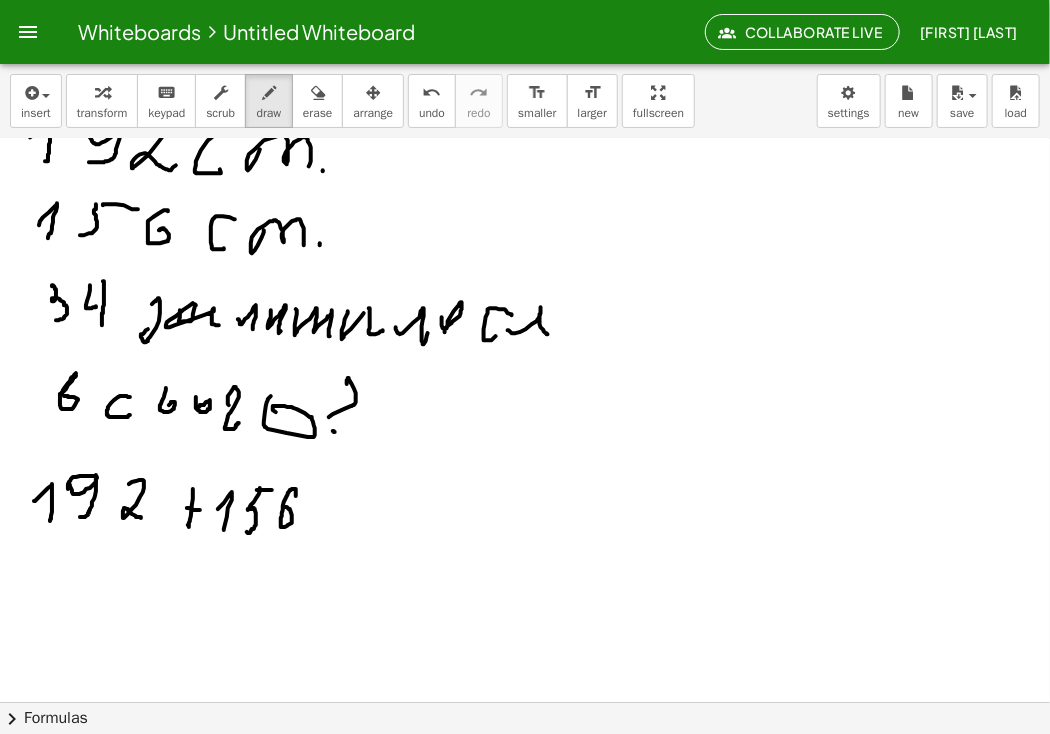 drag, startPoint x: 296, startPoint y: 496, endPoint x: 285, endPoint y: 507, distance: 15.556349 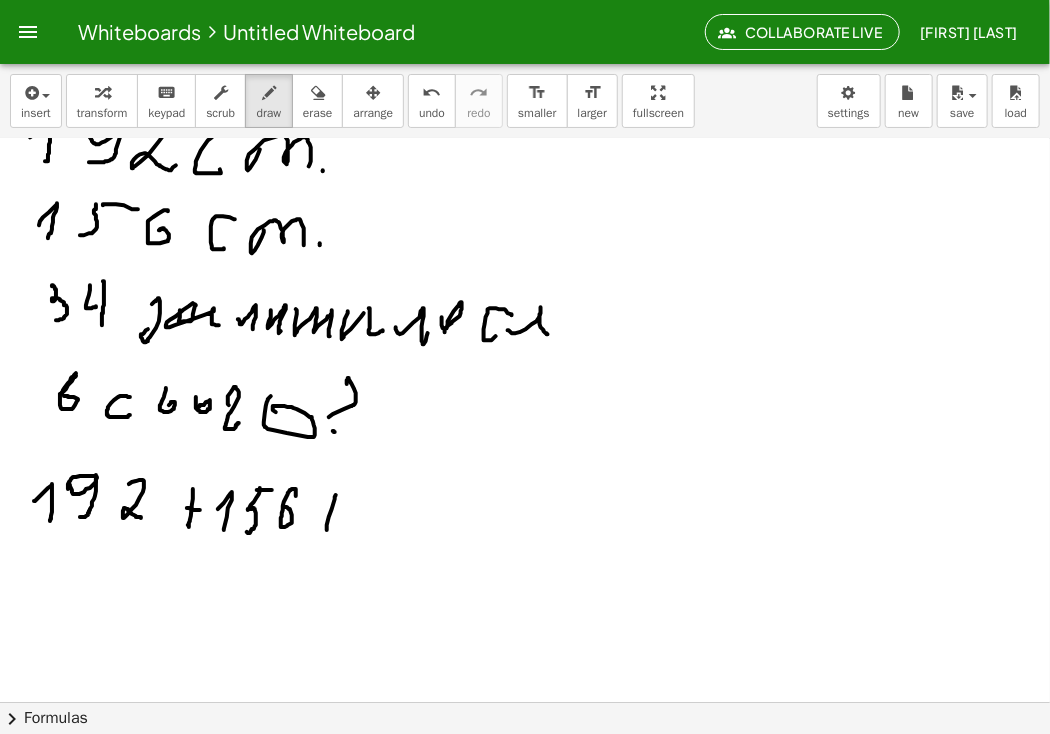 drag, startPoint x: 336, startPoint y: 495, endPoint x: 320, endPoint y: 512, distance: 23.345236 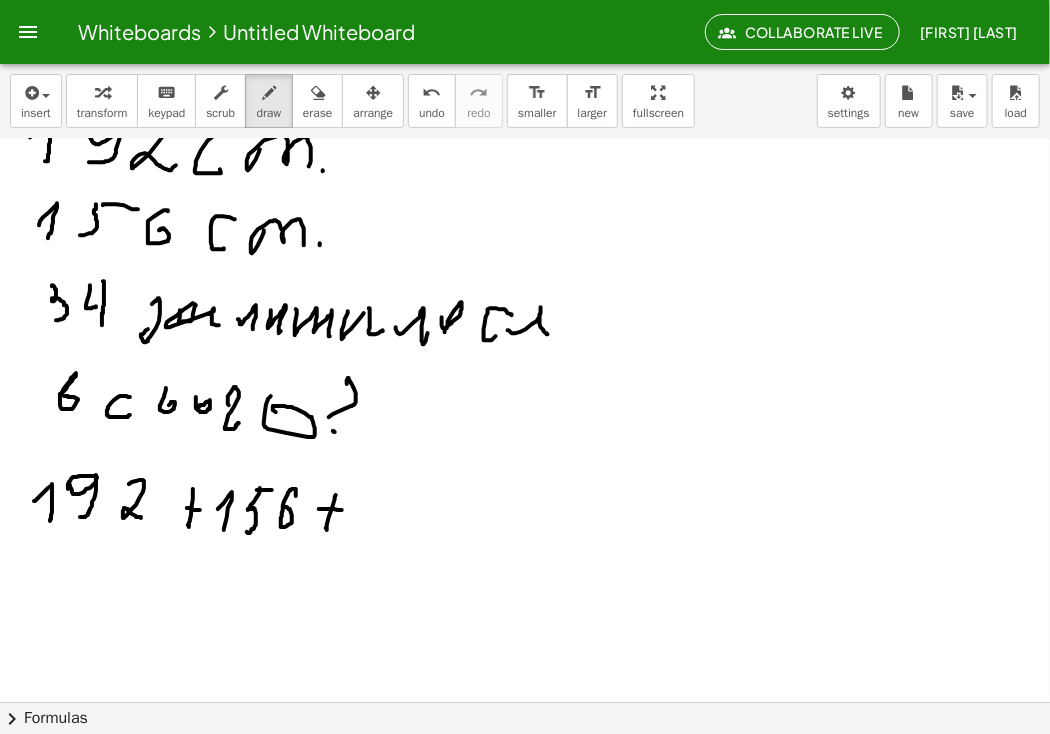 drag, startPoint x: 319, startPoint y: 509, endPoint x: 343, endPoint y: 510, distance: 24.020824 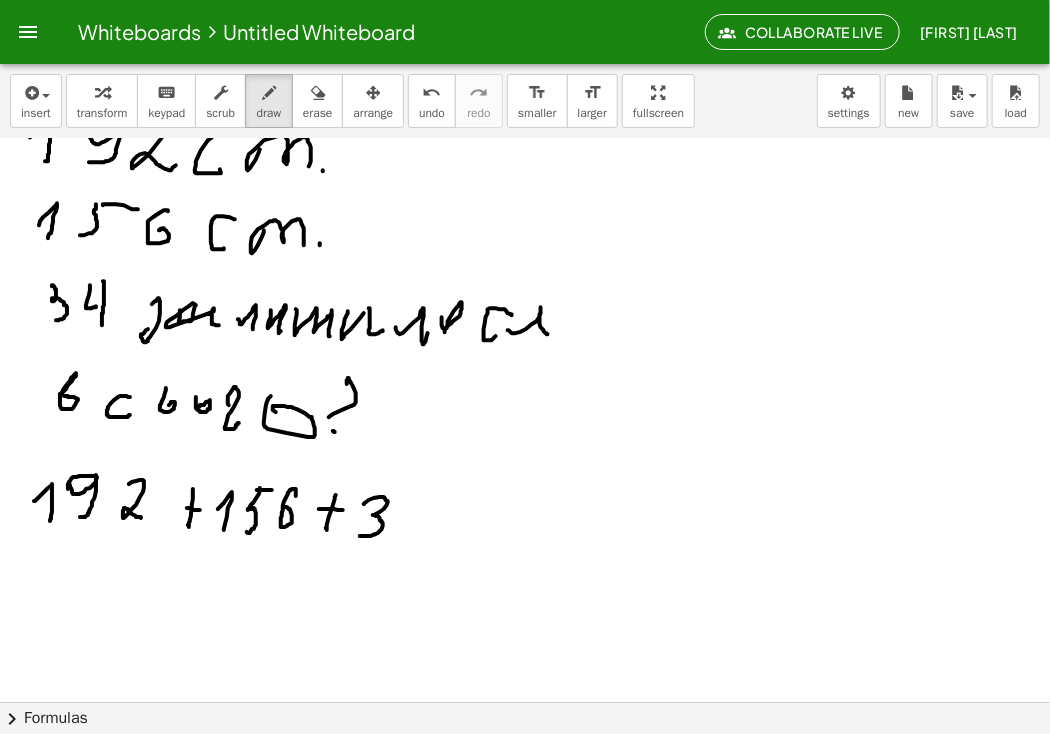 drag, startPoint x: 364, startPoint y: 504, endPoint x: 439, endPoint y: 516, distance: 75.95393 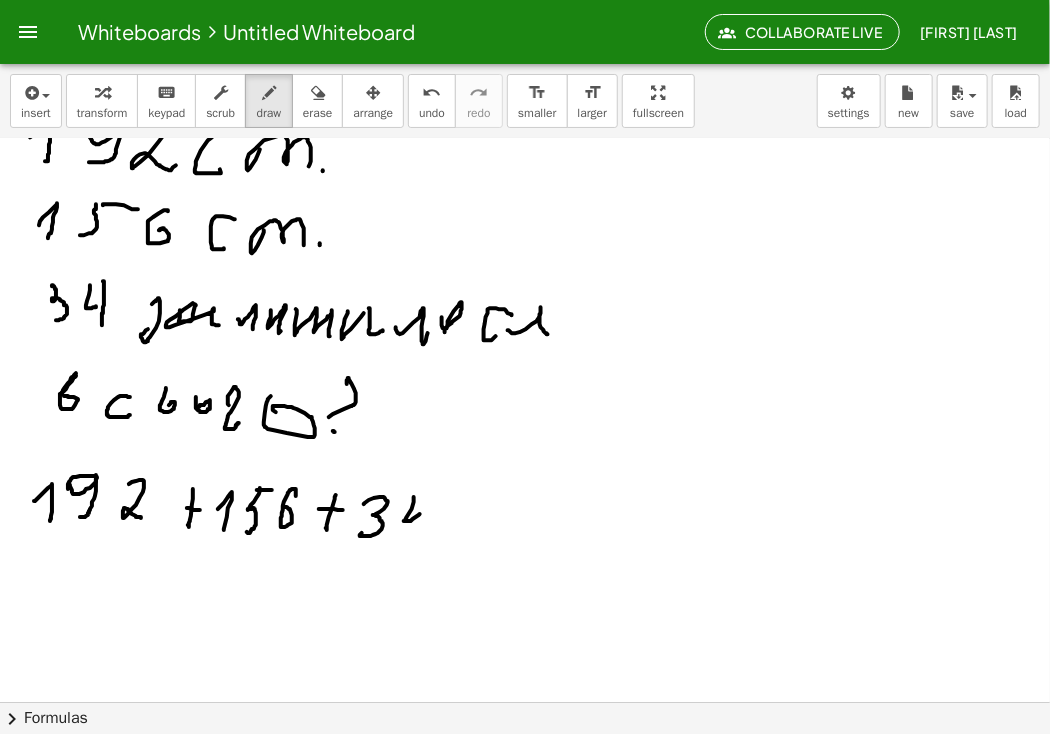 drag, startPoint x: 414, startPoint y: 497, endPoint x: 424, endPoint y: 507, distance: 14.142136 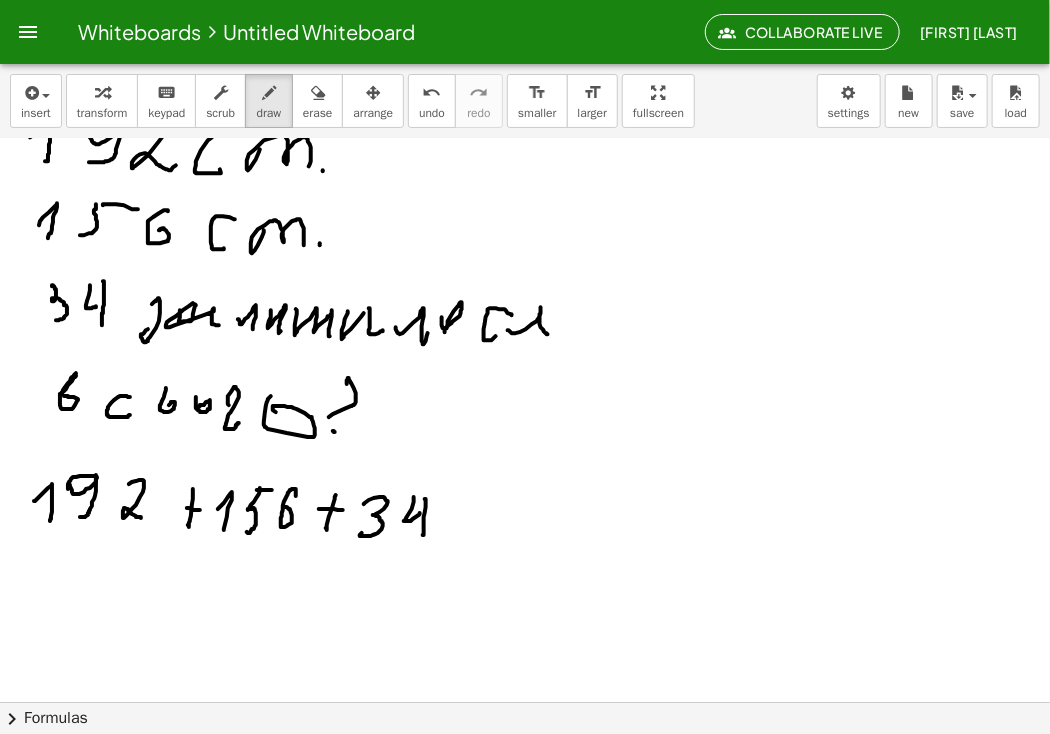 drag, startPoint x: 425, startPoint y: 499, endPoint x: 423, endPoint y: 535, distance: 36.05551 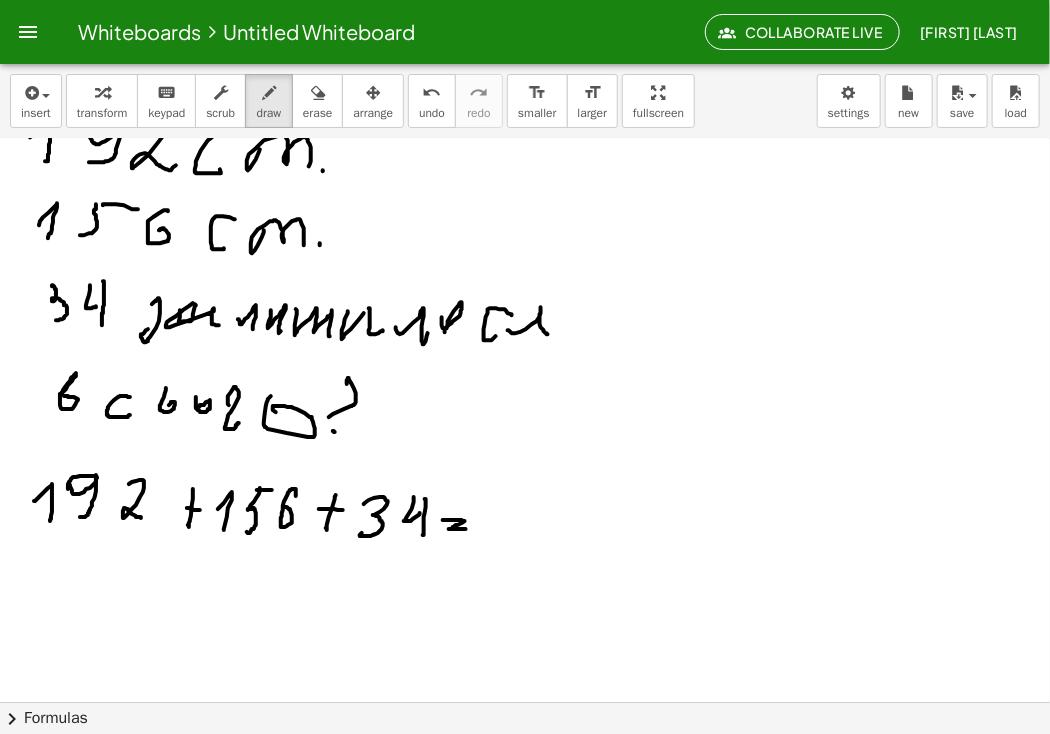 drag, startPoint x: 443, startPoint y: 520, endPoint x: 466, endPoint y: 529, distance: 24.698177 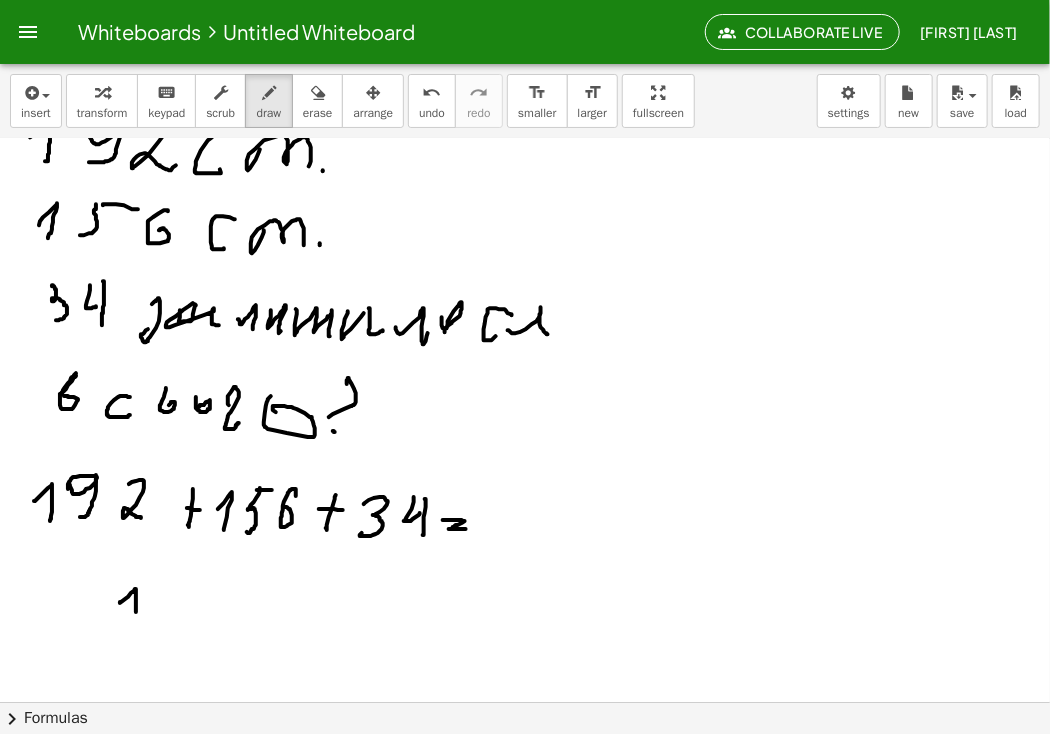 drag, startPoint x: 120, startPoint y: 603, endPoint x: 137, endPoint y: 611, distance: 18.788294 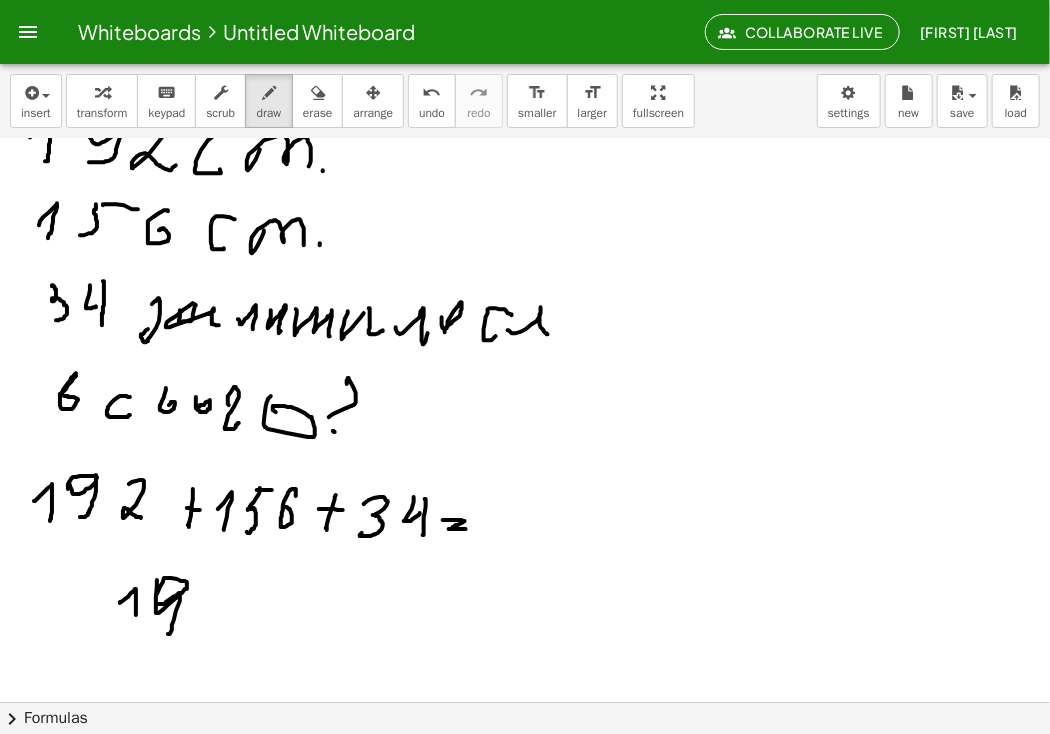 drag, startPoint x: 157, startPoint y: 580, endPoint x: 157, endPoint y: 631, distance: 51 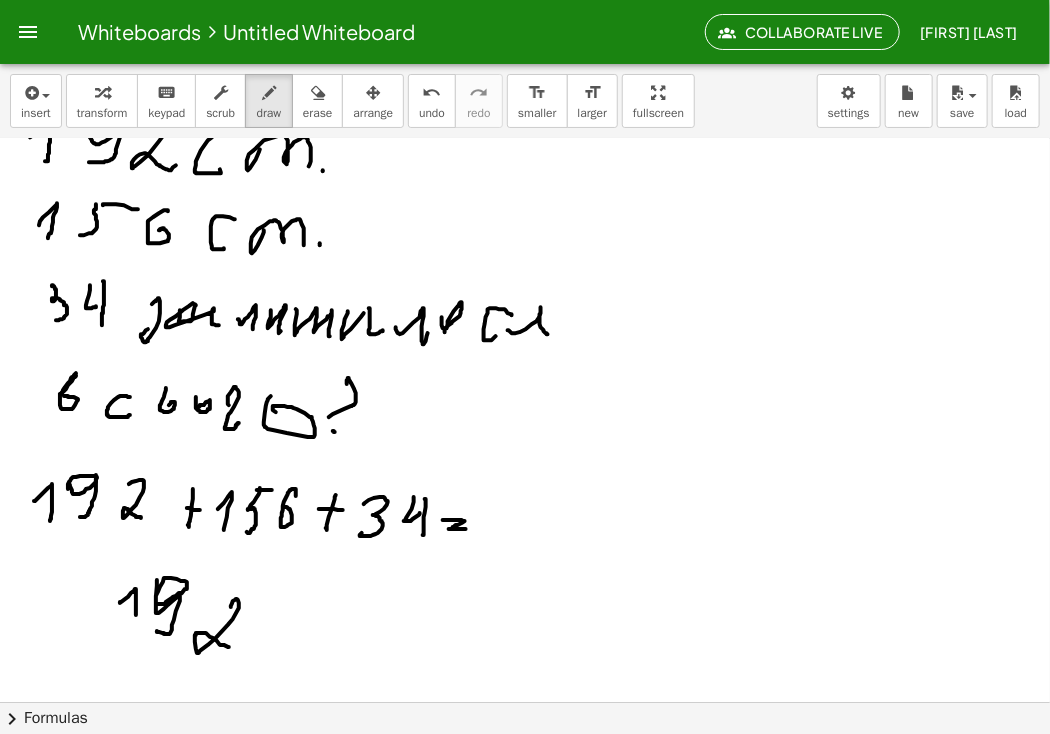 drag, startPoint x: 231, startPoint y: 607, endPoint x: 182, endPoint y: 643, distance: 60.80296 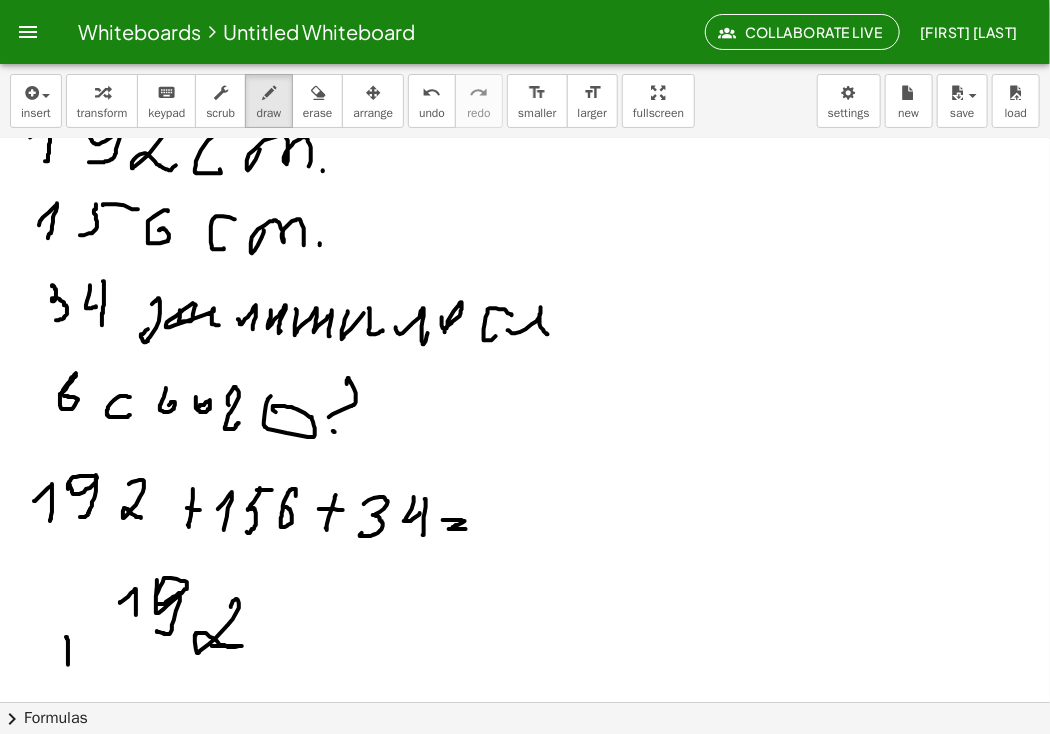 drag, startPoint x: 68, startPoint y: 640, endPoint x: 64, endPoint y: 660, distance: 20.396078 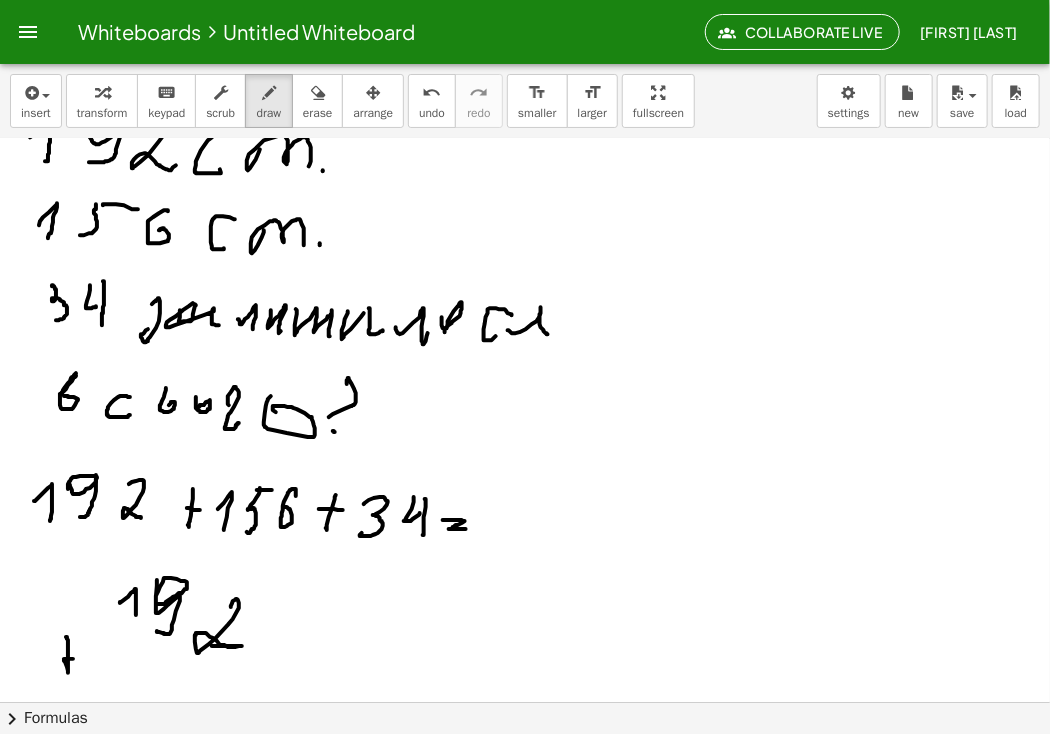 drag, startPoint x: 64, startPoint y: 659, endPoint x: 82, endPoint y: 659, distance: 18 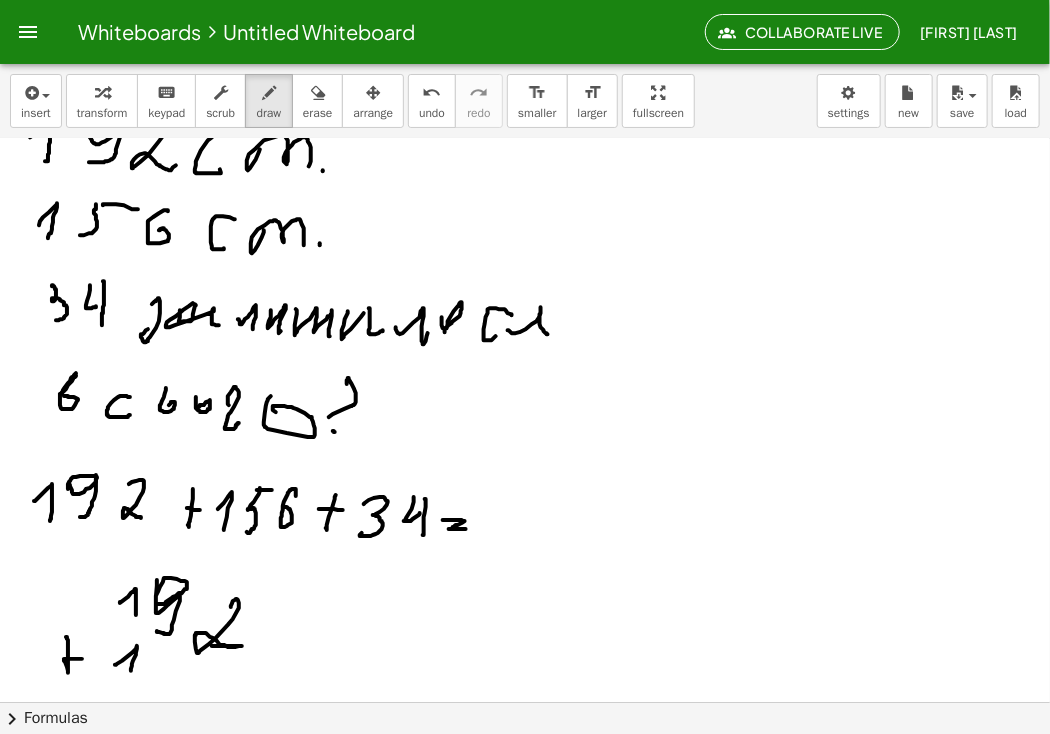 drag, startPoint x: 115, startPoint y: 665, endPoint x: 151, endPoint y: 652, distance: 38.27532 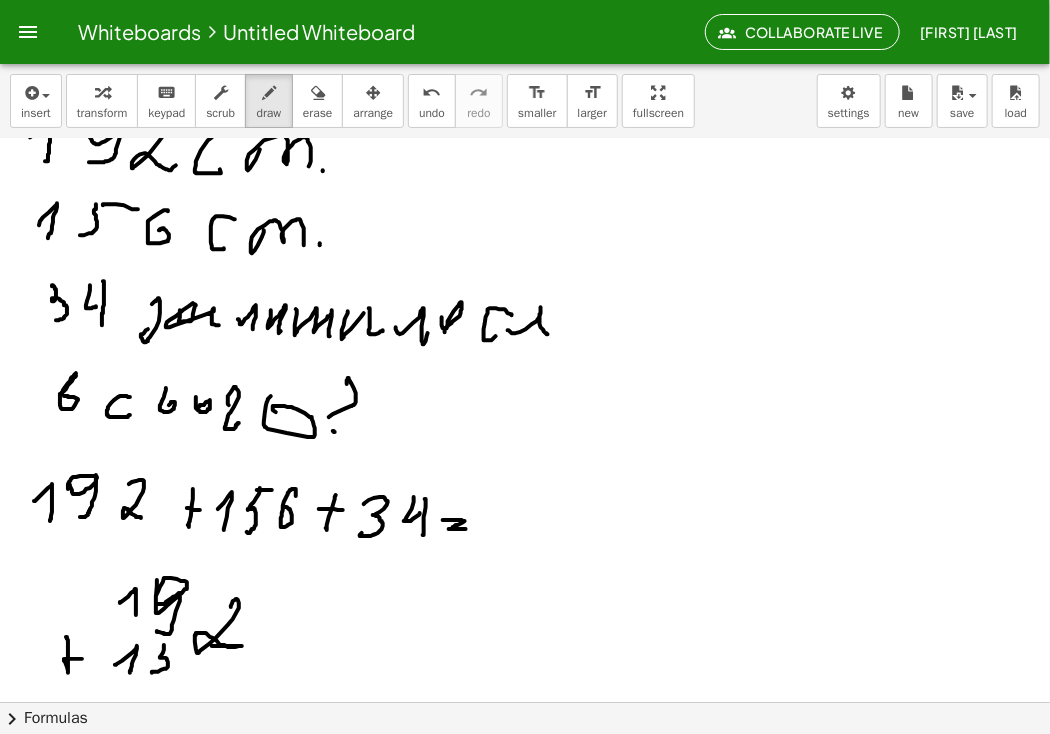click at bounding box center (525, 466) 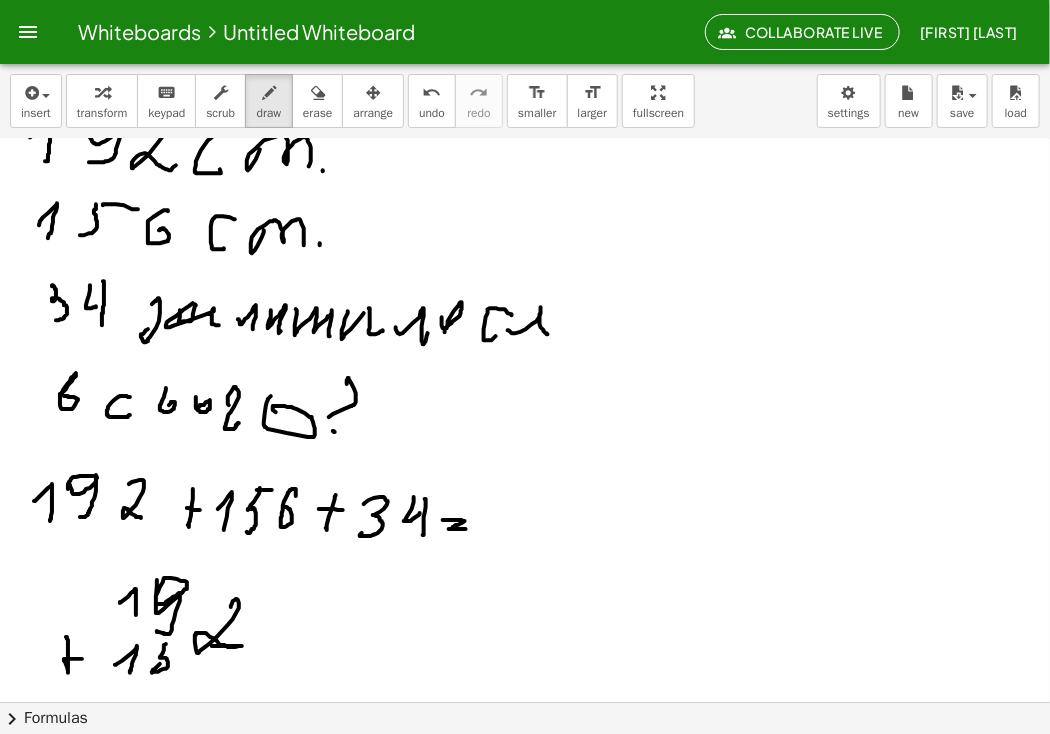 drag, startPoint x: 166, startPoint y: 644, endPoint x: 193, endPoint y: 649, distance: 27.45906 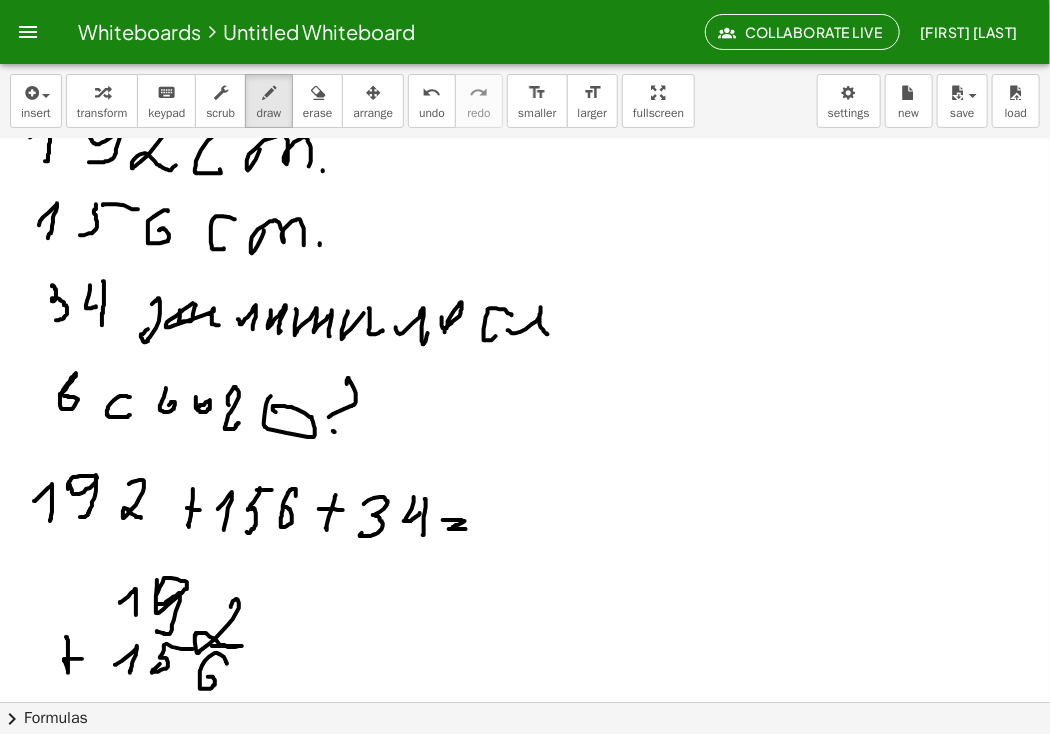 drag, startPoint x: 221, startPoint y: 655, endPoint x: 239, endPoint y: 670, distance: 23.43075 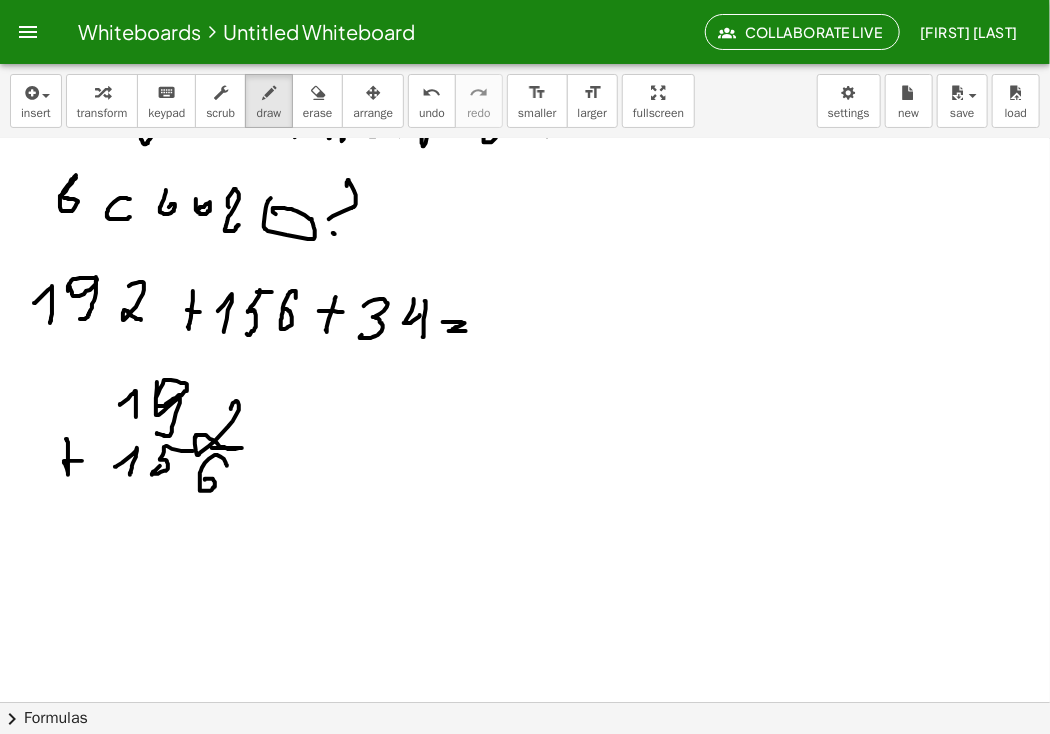 scroll, scrollTop: 500, scrollLeft: 0, axis: vertical 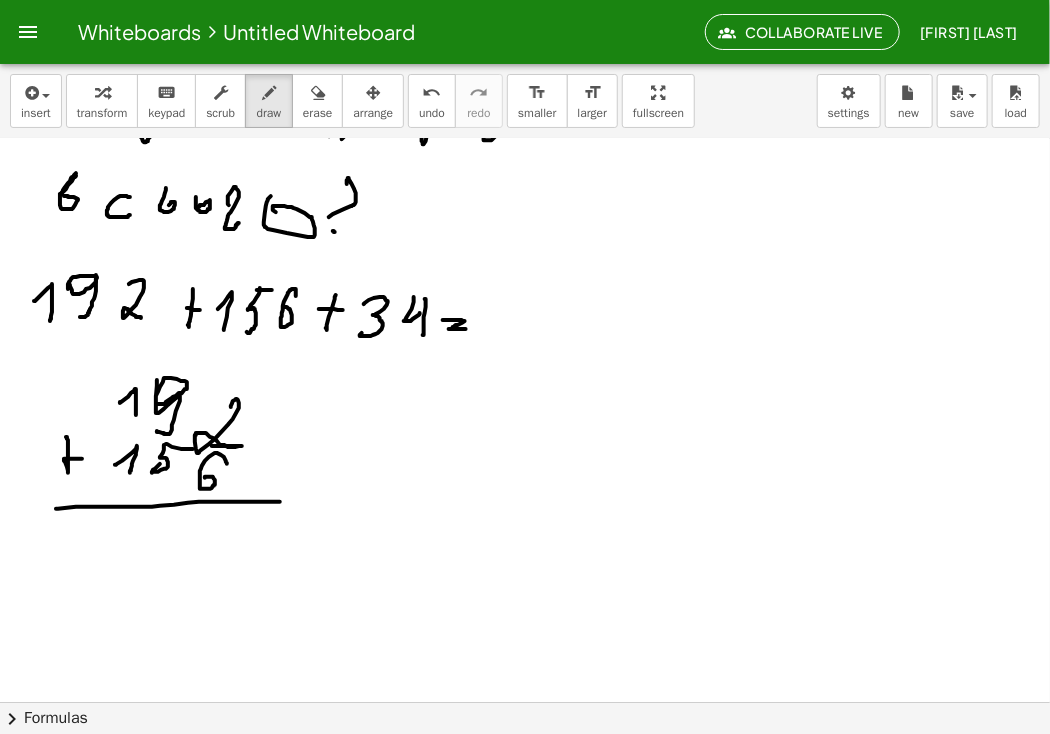 drag, startPoint x: 56, startPoint y: 509, endPoint x: 280, endPoint y: 502, distance: 224.10934 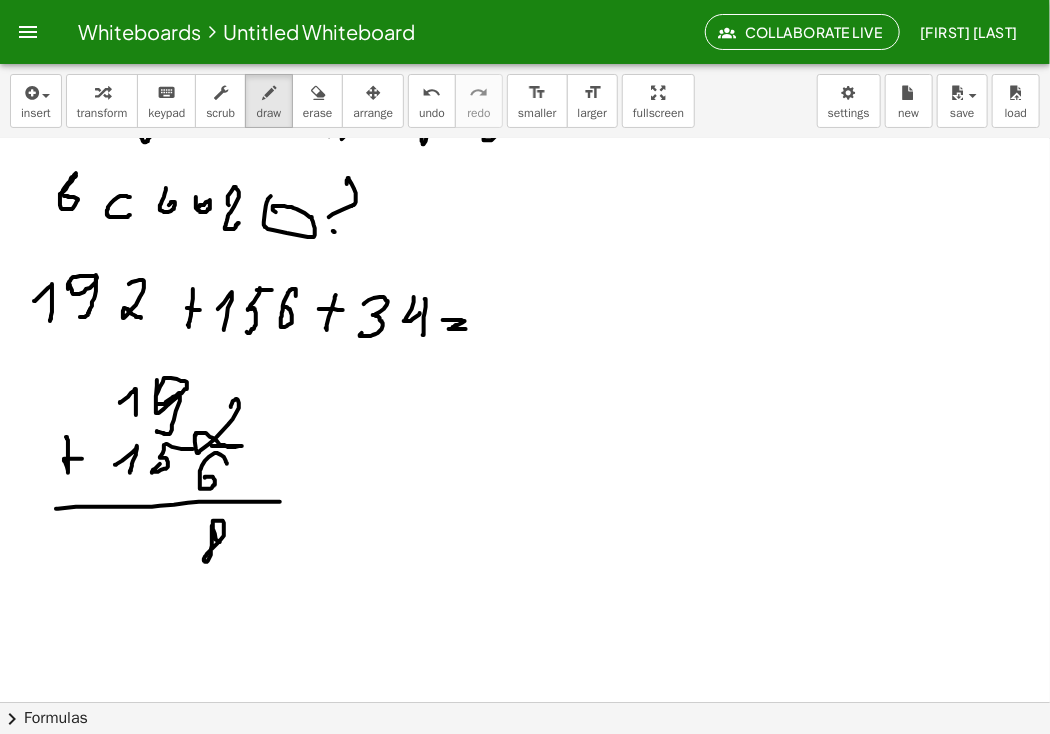 drag, startPoint x: 220, startPoint y: 542, endPoint x: 212, endPoint y: 526, distance: 17.888544 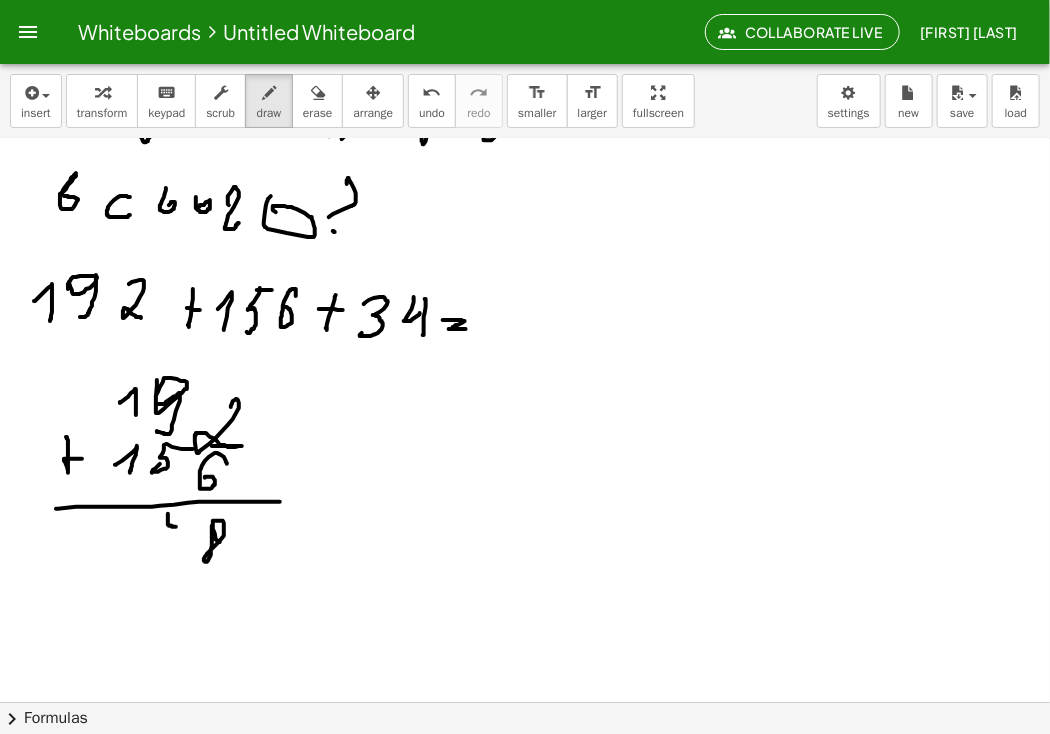 drag, startPoint x: 168, startPoint y: 514, endPoint x: 176, endPoint y: 527, distance: 15.264338 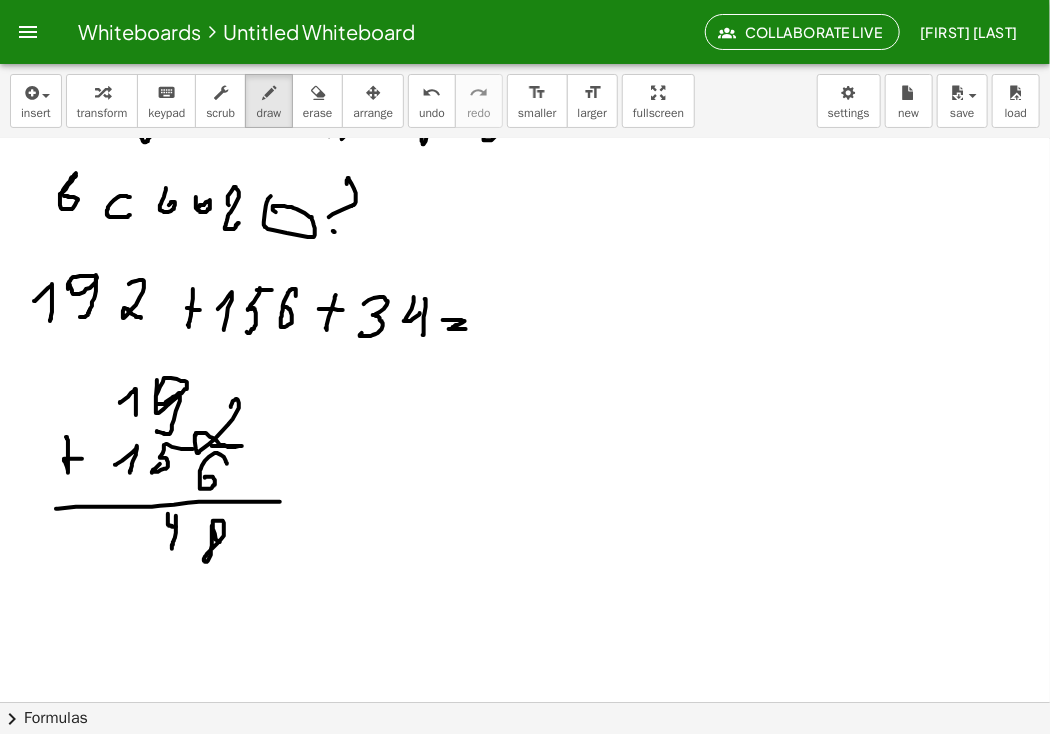 drag, startPoint x: 176, startPoint y: 516, endPoint x: 172, endPoint y: 549, distance: 33.24154 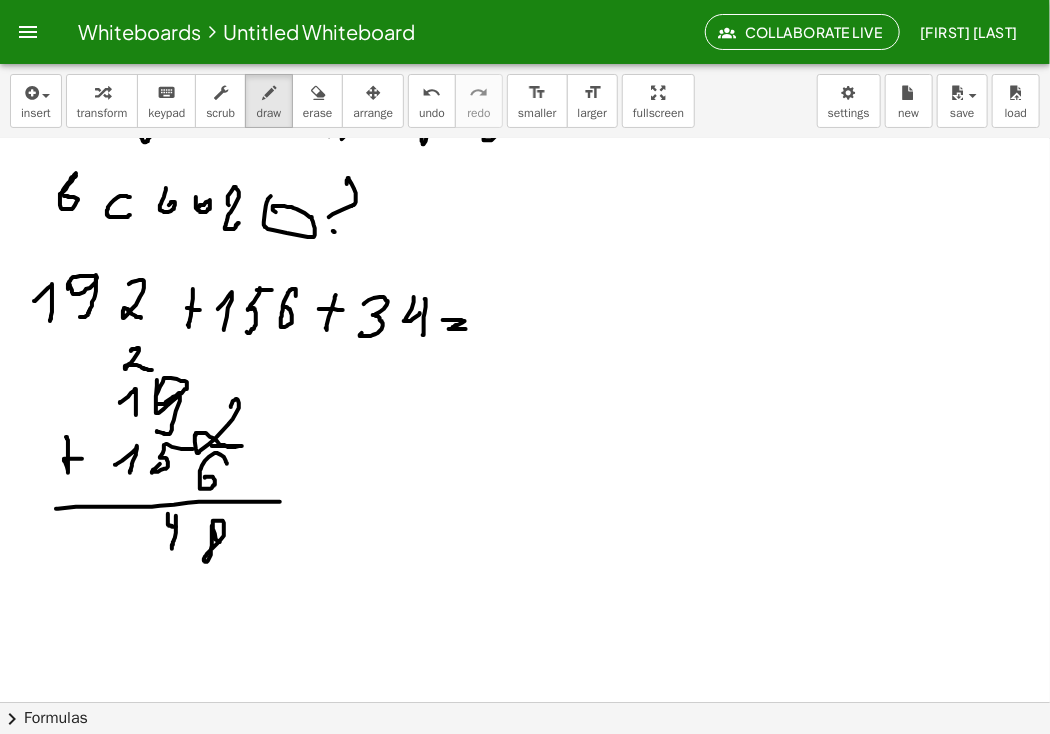 drag, startPoint x: 131, startPoint y: 351, endPoint x: 152, endPoint y: 370, distance: 28.319605 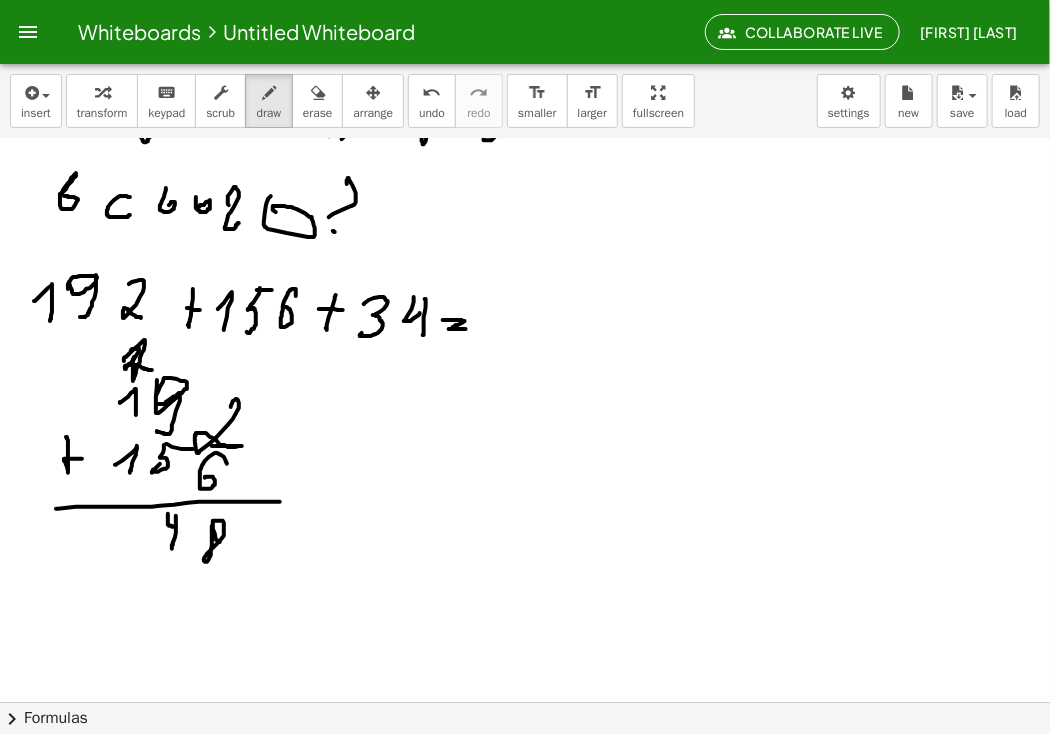 drag, startPoint x: 124, startPoint y: 361, endPoint x: 135, endPoint y: 356, distance: 12.083046 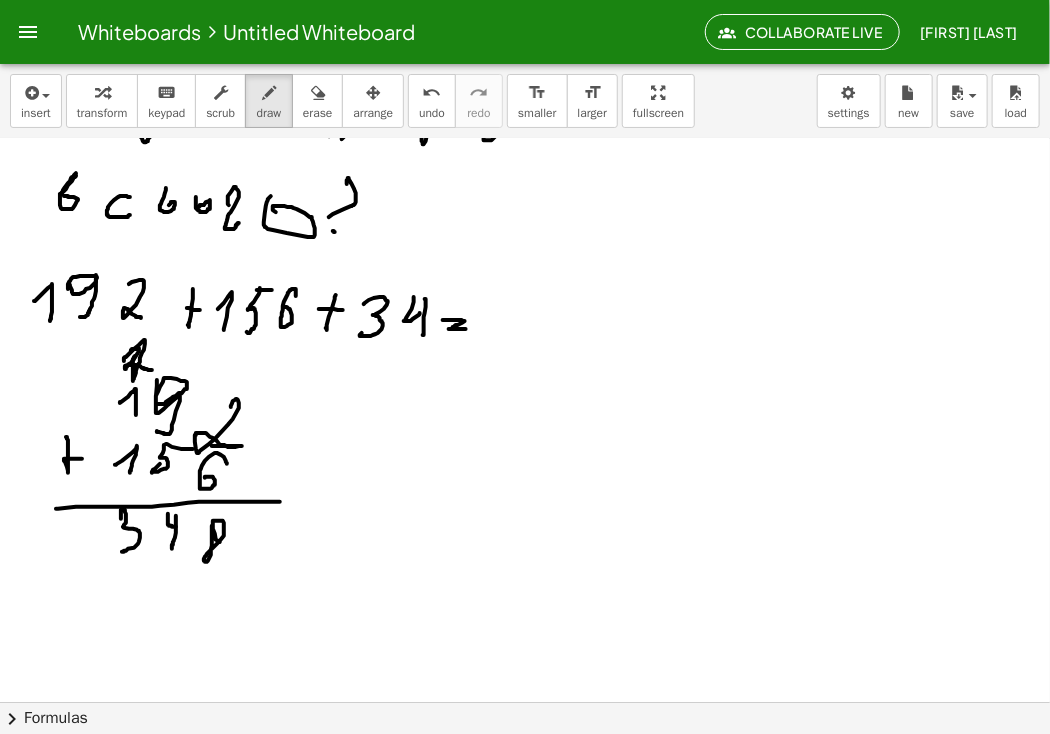 drag, startPoint x: 121, startPoint y: 519, endPoint x: 120, endPoint y: 552, distance: 33.01515 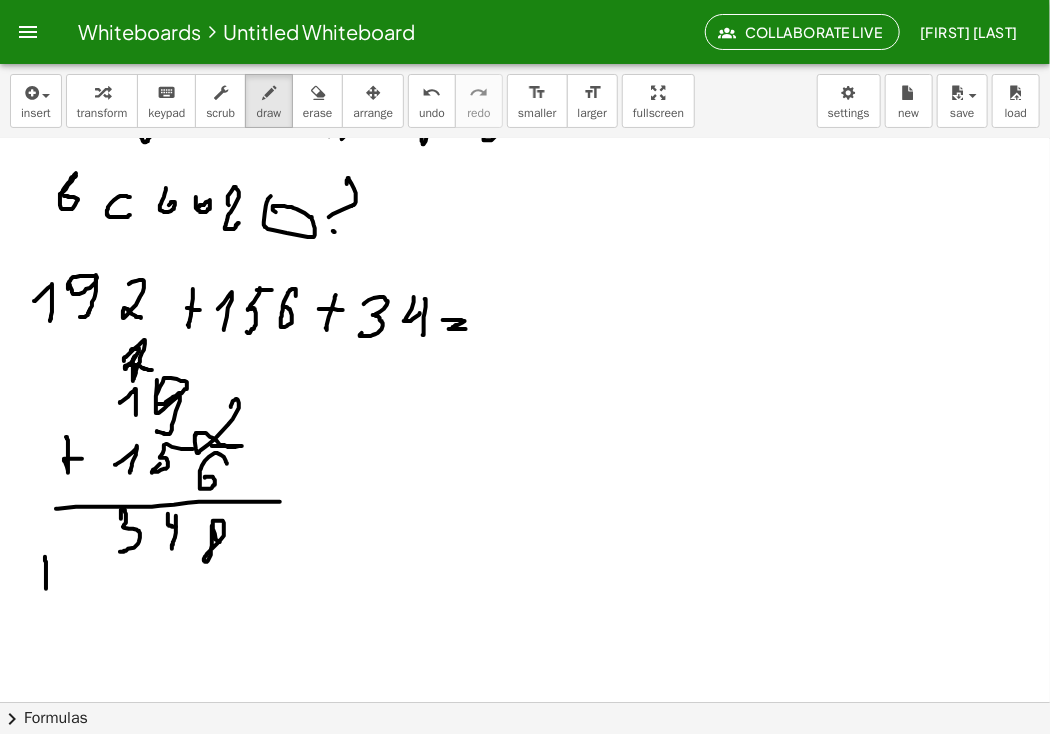 drag, startPoint x: 45, startPoint y: 557, endPoint x: 45, endPoint y: 593, distance: 36 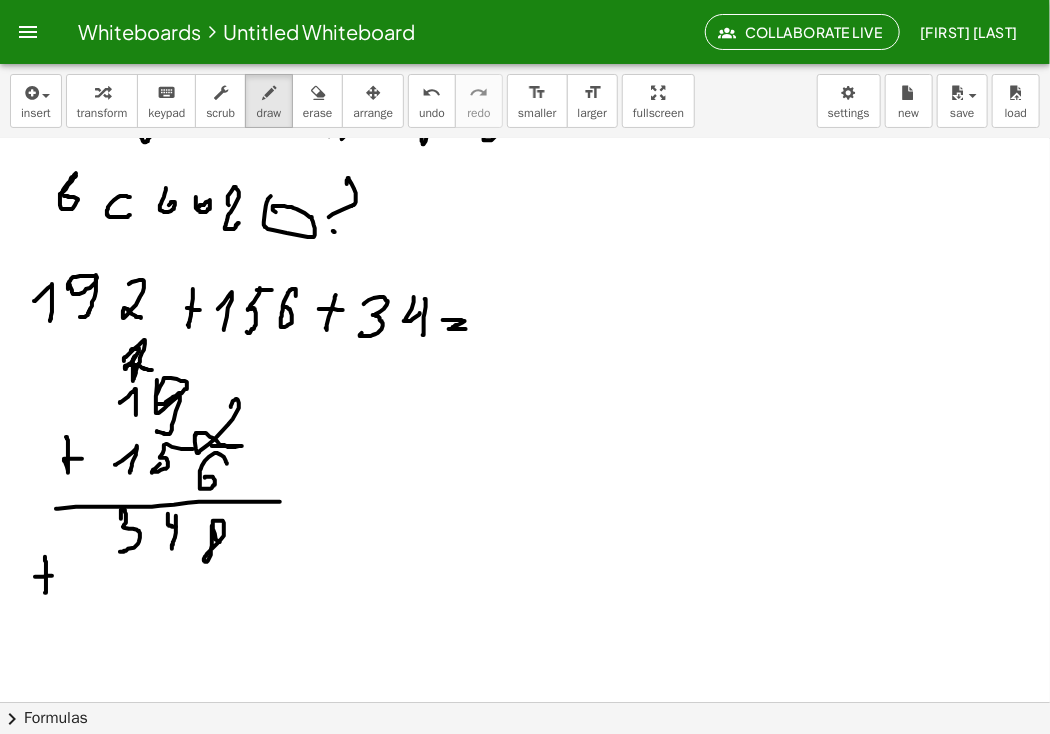 drag, startPoint x: 35, startPoint y: 577, endPoint x: 52, endPoint y: 576, distance: 17.029387 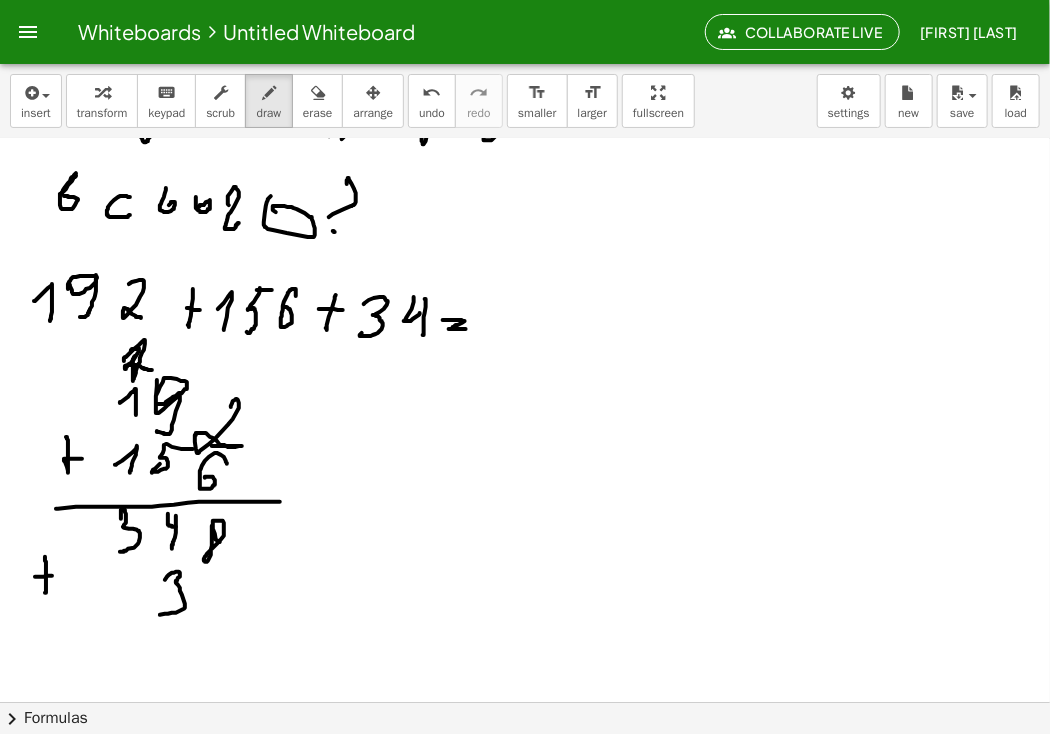 drag, startPoint x: 165, startPoint y: 580, endPoint x: 169, endPoint y: 608, distance: 28.284271 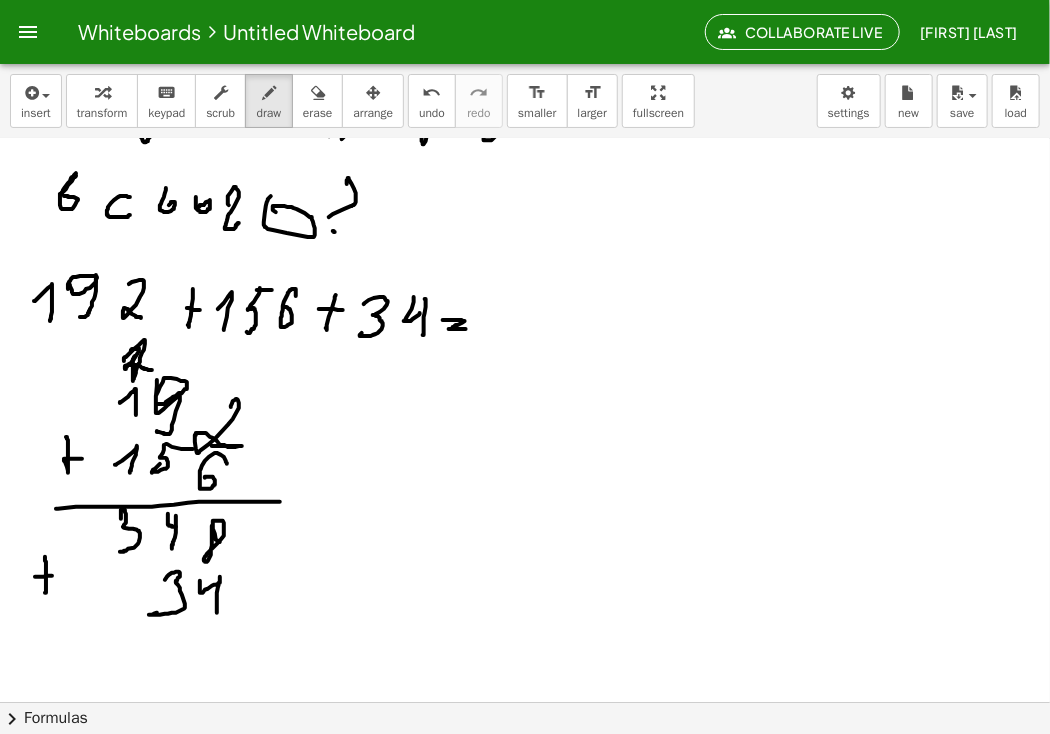 drag, startPoint x: 200, startPoint y: 581, endPoint x: 202, endPoint y: 617, distance: 36.05551 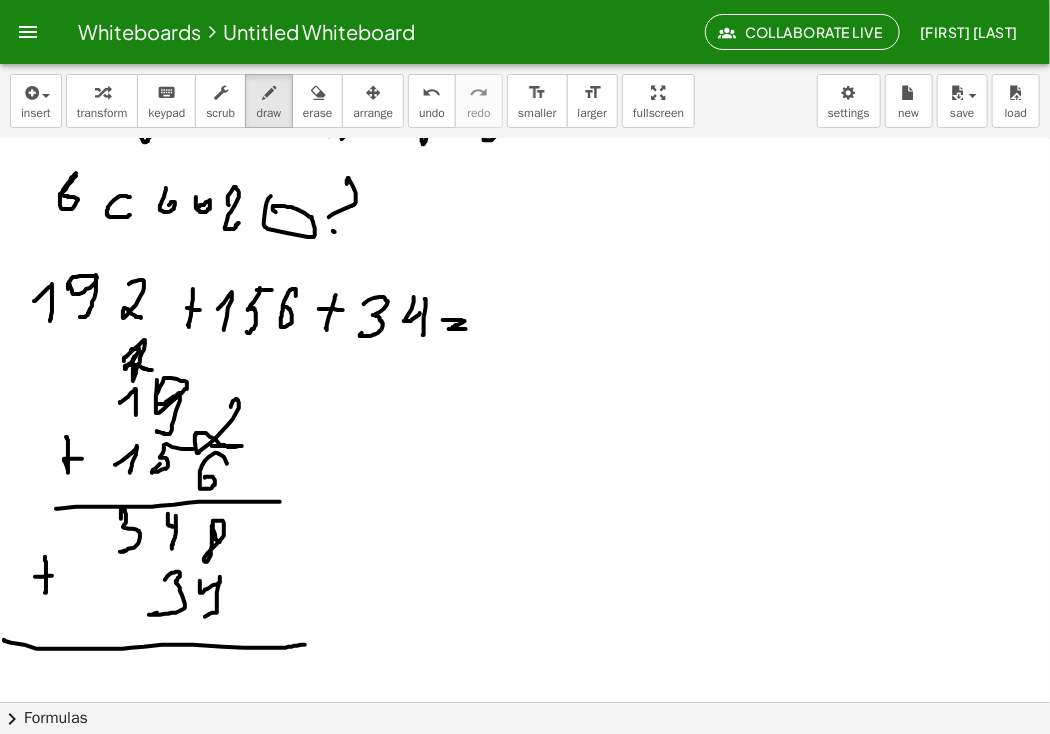 drag, startPoint x: 4, startPoint y: 640, endPoint x: 305, endPoint y: 645, distance: 301.04153 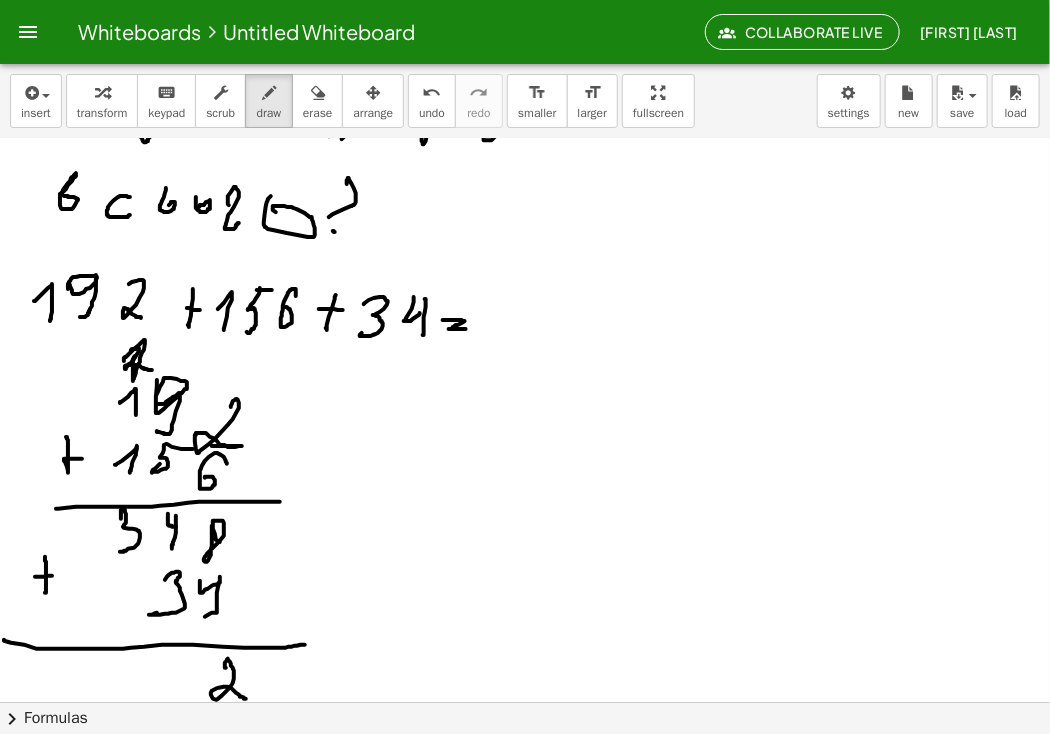 drag, startPoint x: 226, startPoint y: 668, endPoint x: 246, endPoint y: 699, distance: 36.891735 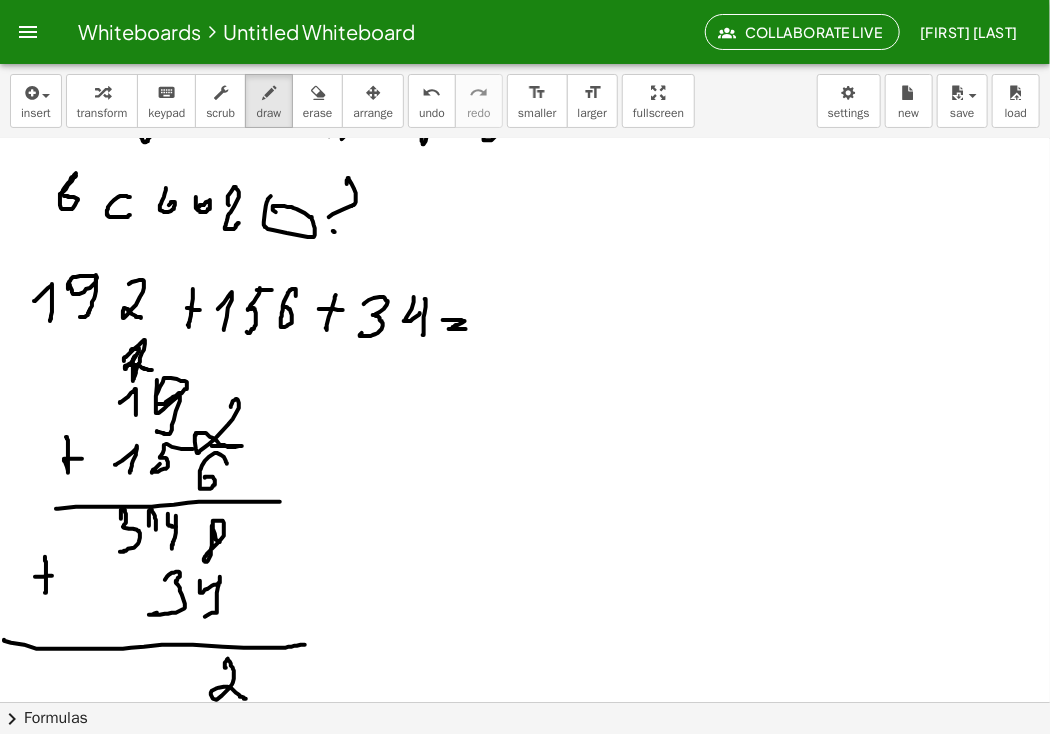 click at bounding box center (525, 266) 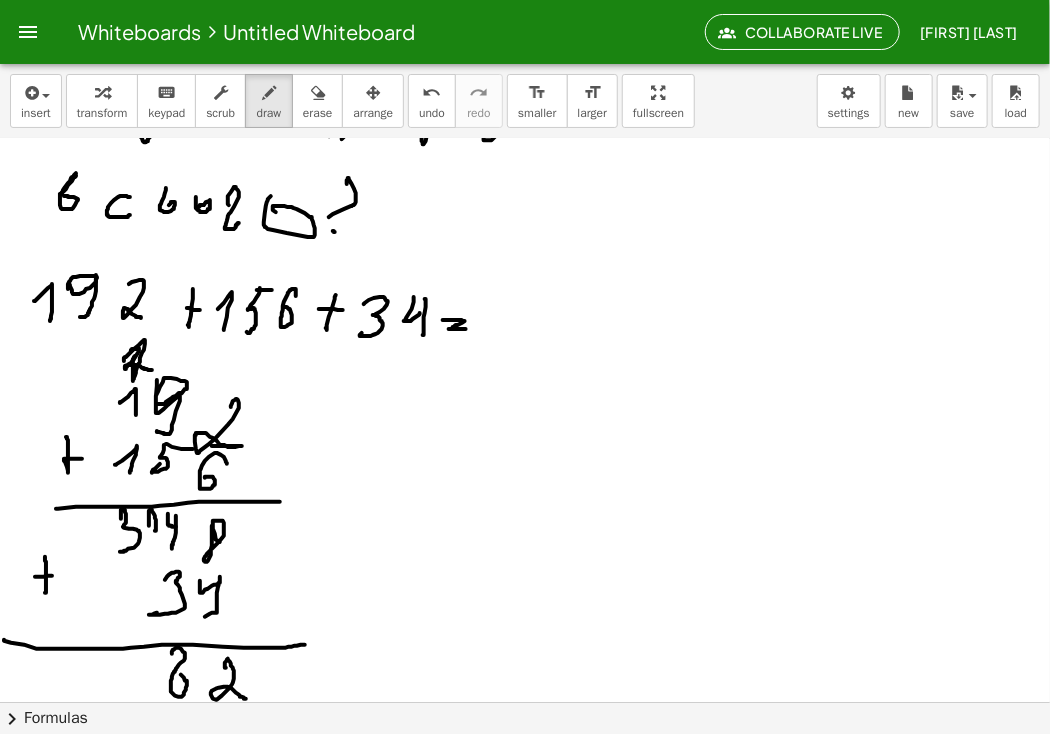click at bounding box center [525, 266] 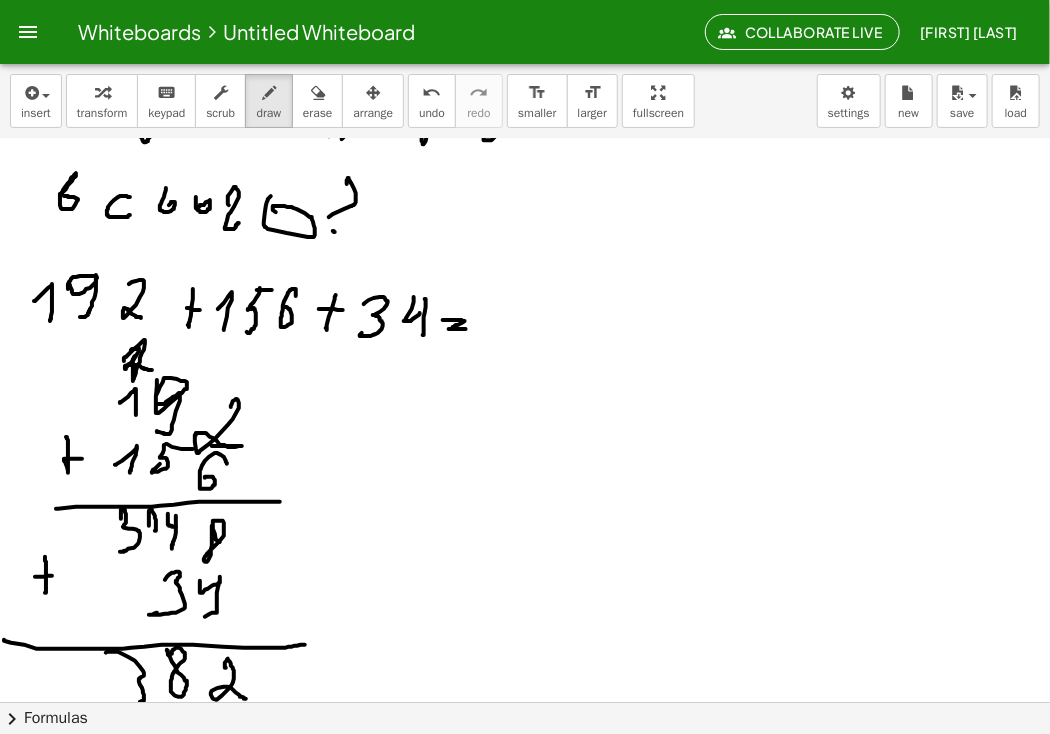 drag, startPoint x: 106, startPoint y: 653, endPoint x: 120, endPoint y: 700, distance: 49.0408 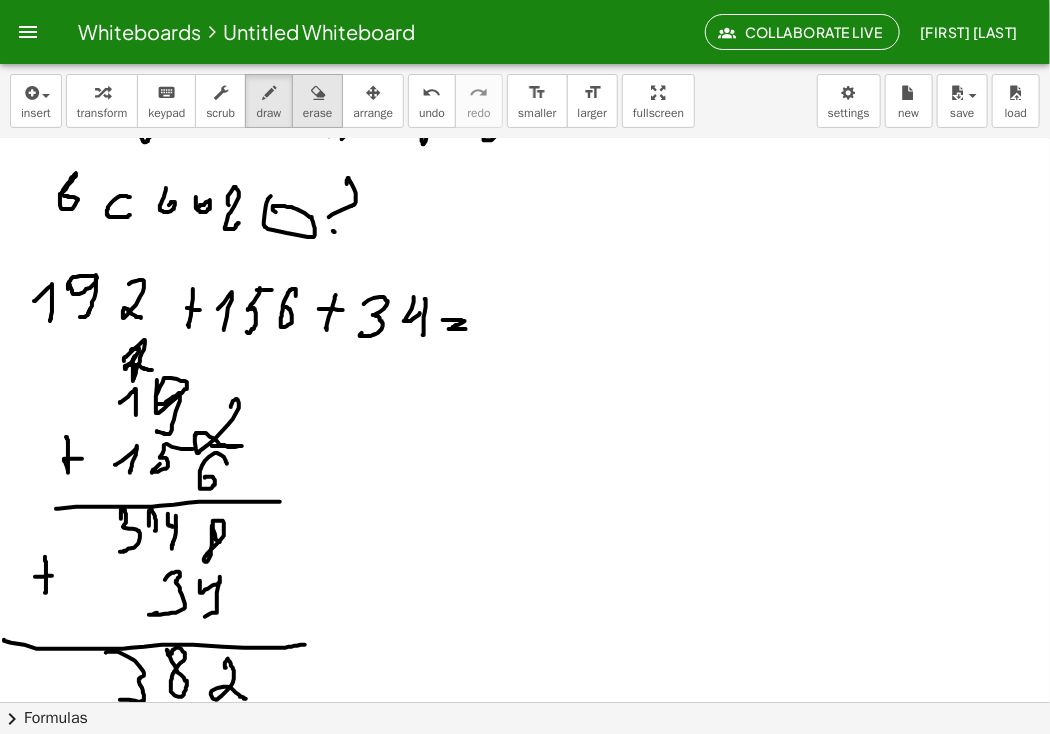 click at bounding box center [318, 93] 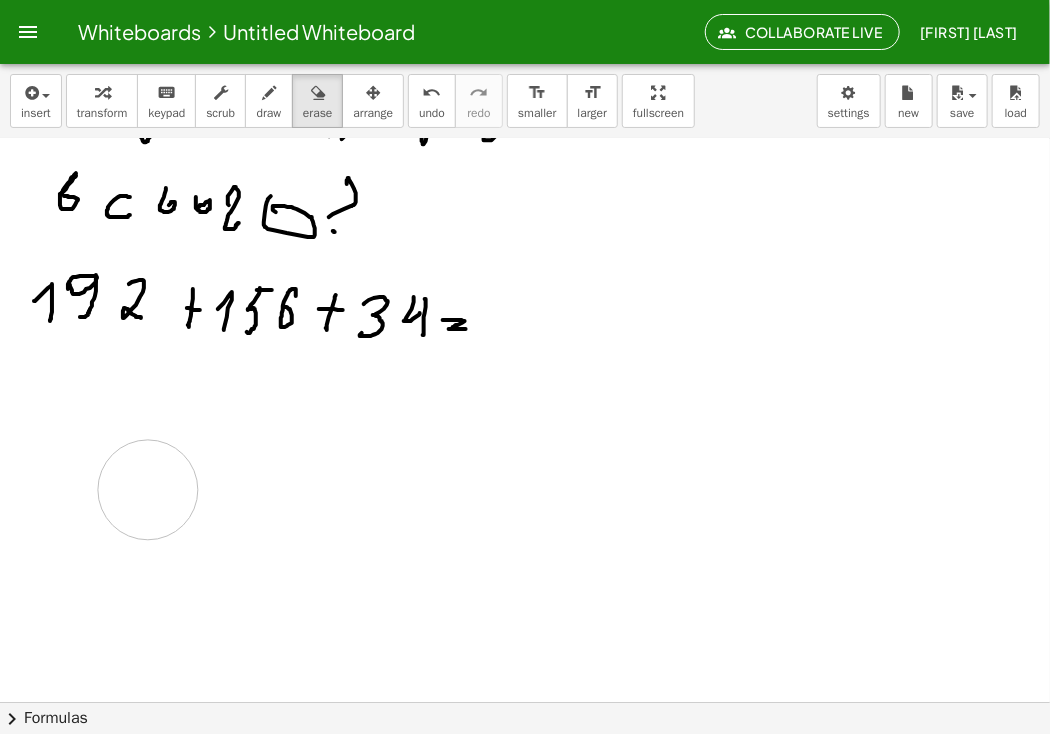 drag, startPoint x: 283, startPoint y: 418, endPoint x: 15, endPoint y: 455, distance: 270.54205 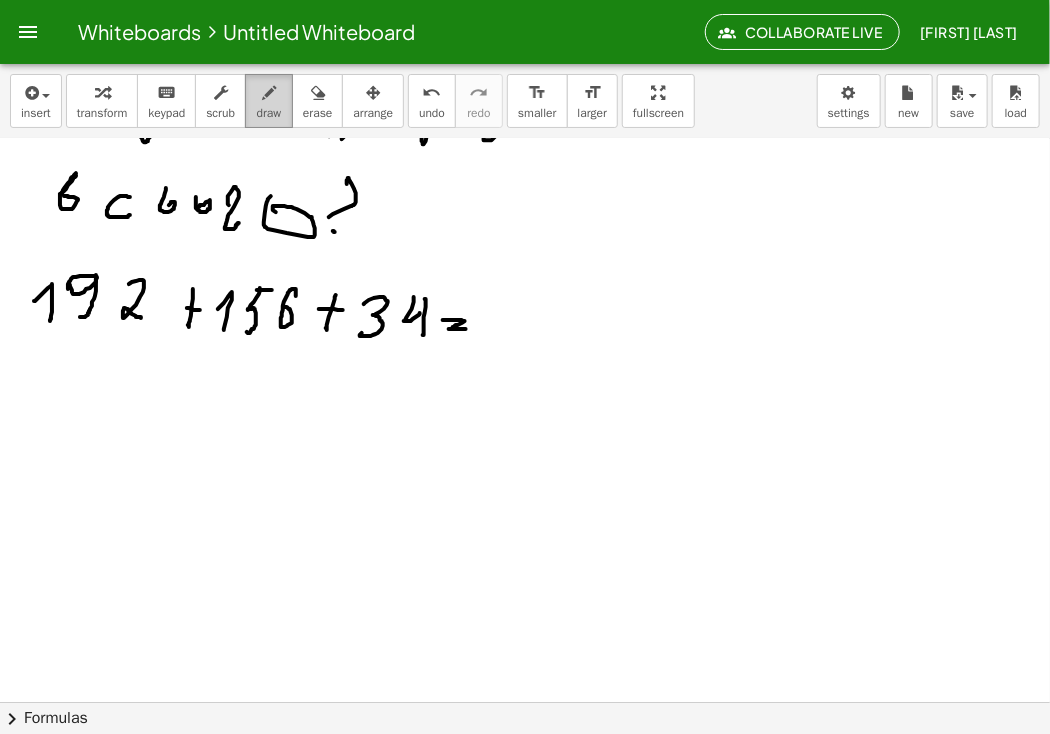 click on "draw" at bounding box center [269, 113] 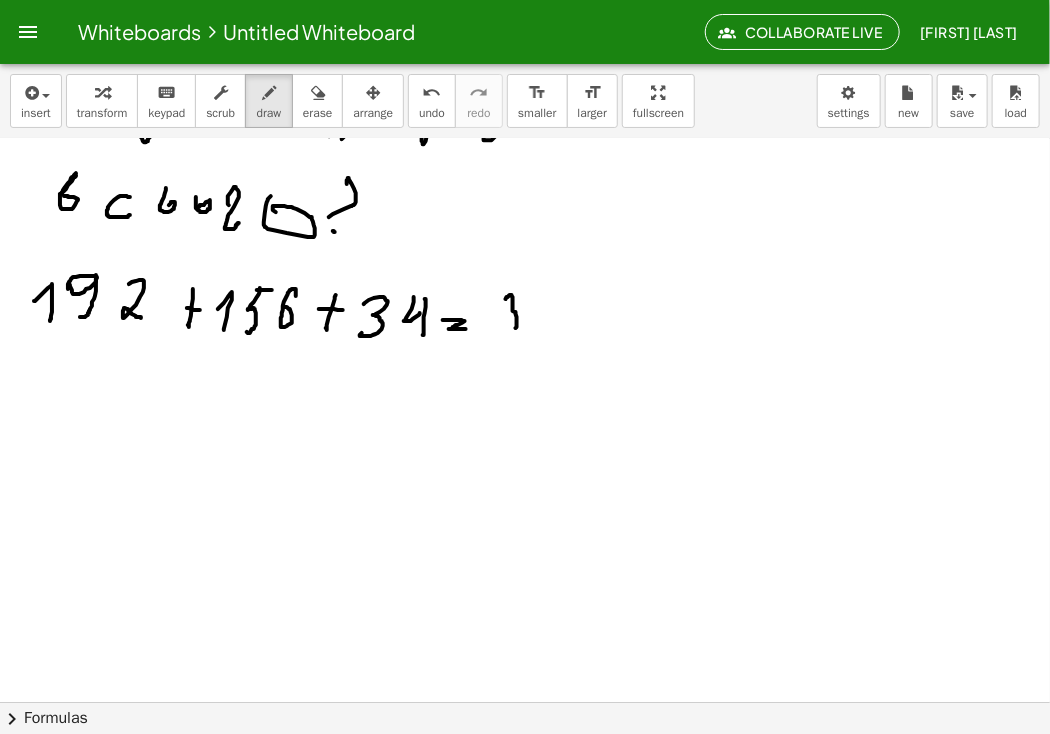 drag, startPoint x: 506, startPoint y: 299, endPoint x: 501, endPoint y: 327, distance: 28.442924 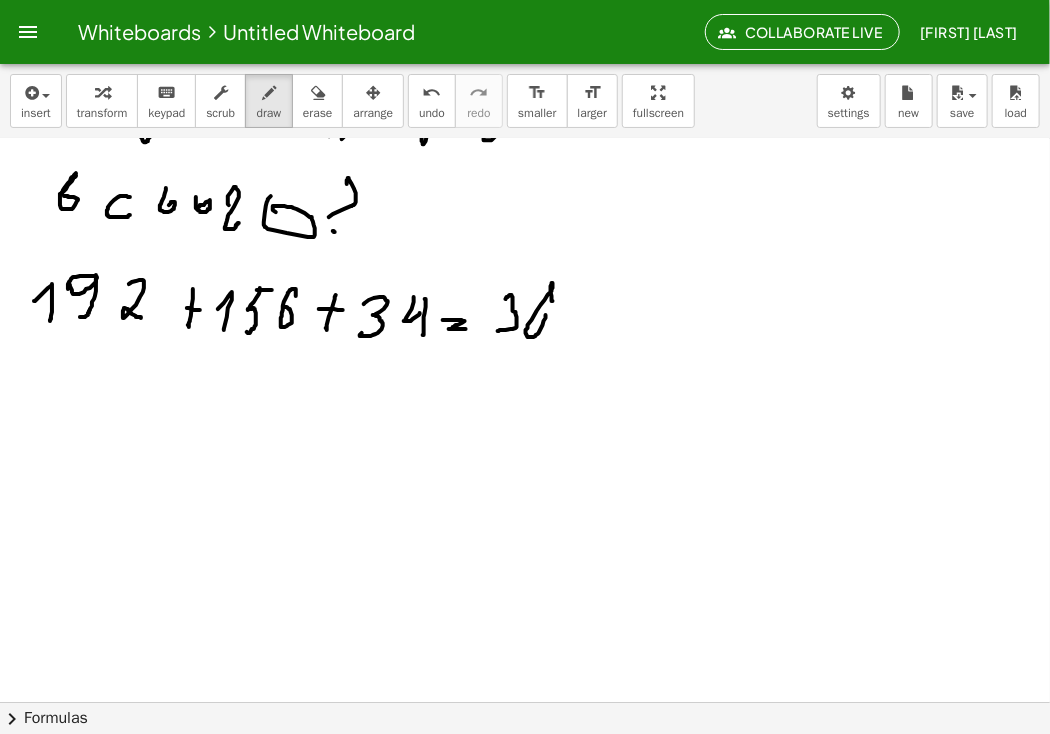 drag, startPoint x: 552, startPoint y: 298, endPoint x: 544, endPoint y: 285, distance: 15.264338 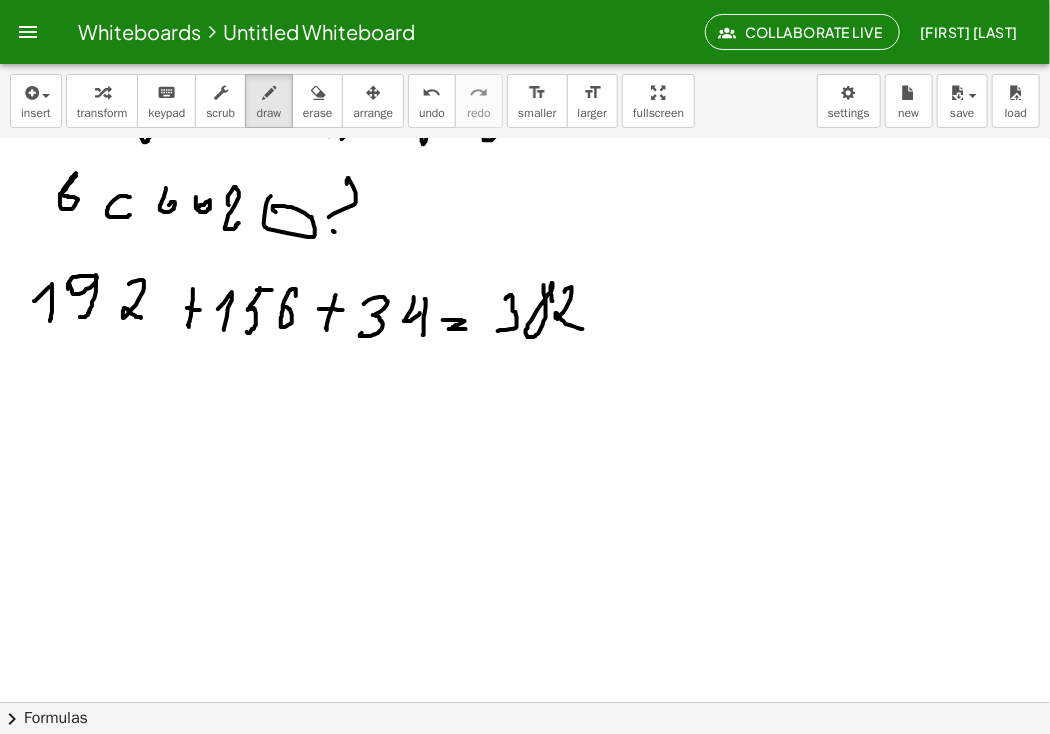 drag, startPoint x: 565, startPoint y: 292, endPoint x: 585, endPoint y: 326, distance: 39.446167 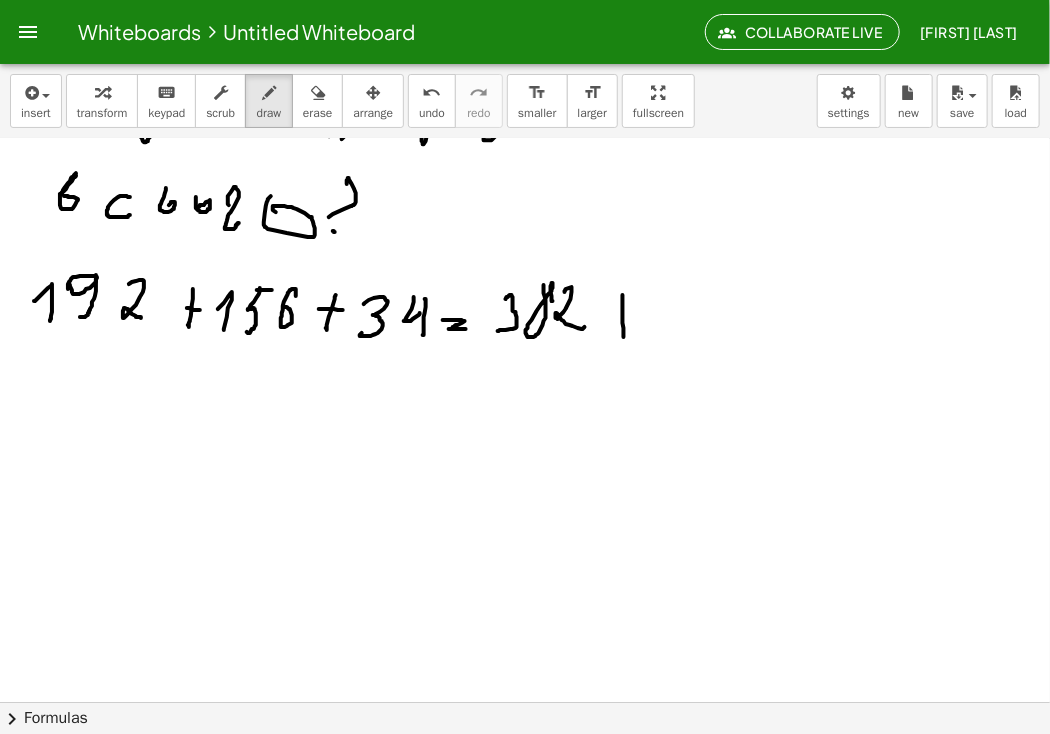 drag, startPoint x: 624, startPoint y: 337, endPoint x: 636, endPoint y: 287, distance: 51.41984 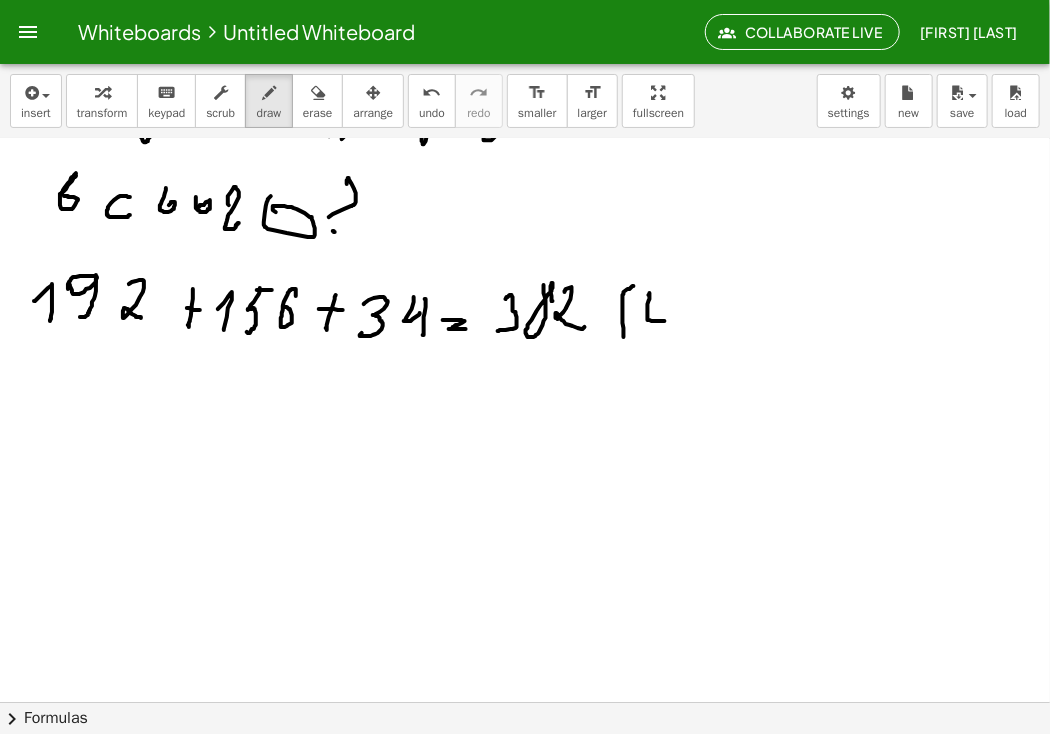drag, startPoint x: 650, startPoint y: 293, endPoint x: 669, endPoint y: 314, distance: 28.319605 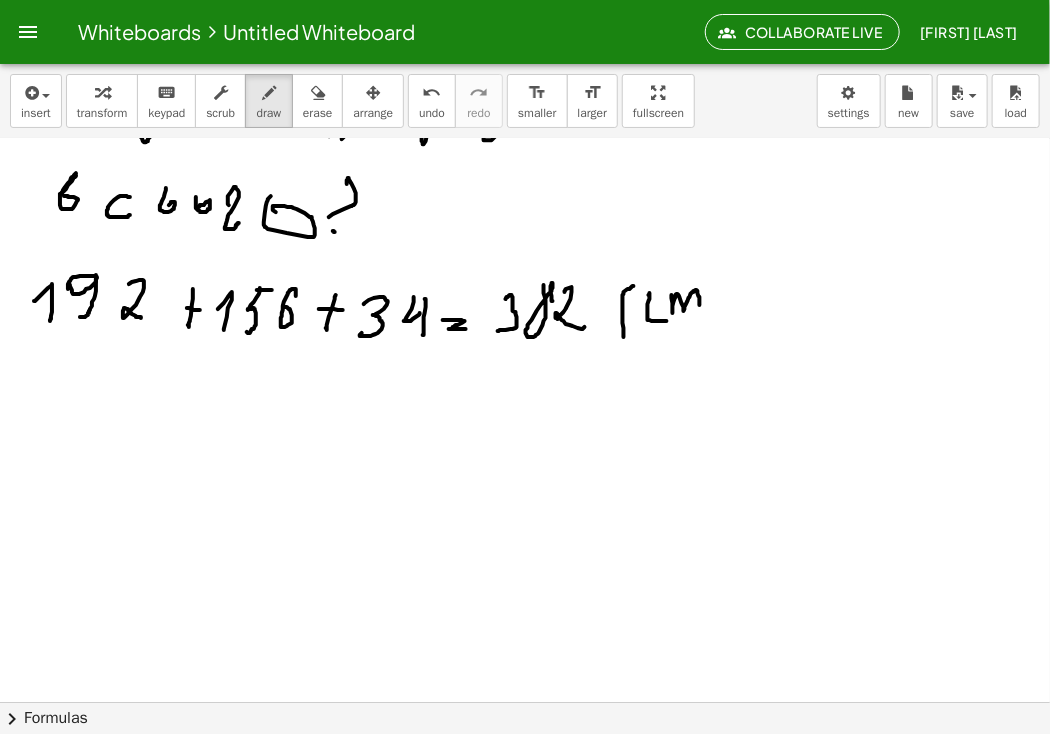drag, startPoint x: 672, startPoint y: 295, endPoint x: 700, endPoint y: 305, distance: 29.732138 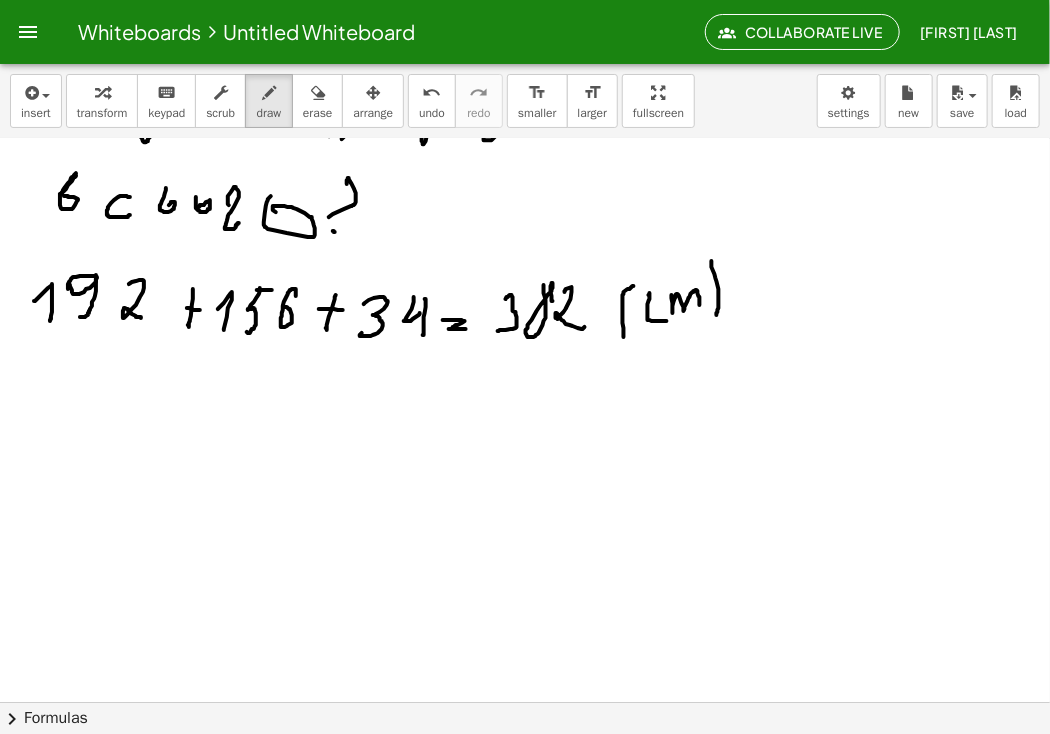 drag, startPoint x: 712, startPoint y: 262, endPoint x: 717, endPoint y: 315, distance: 53.235325 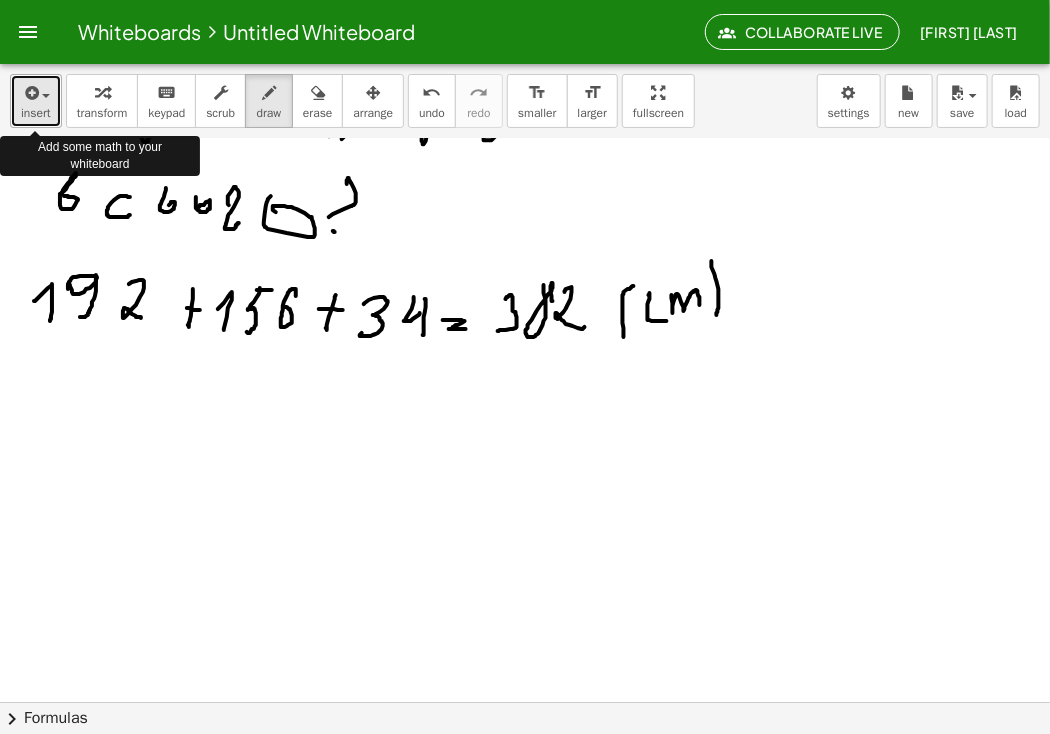click on "insert" at bounding box center [36, 101] 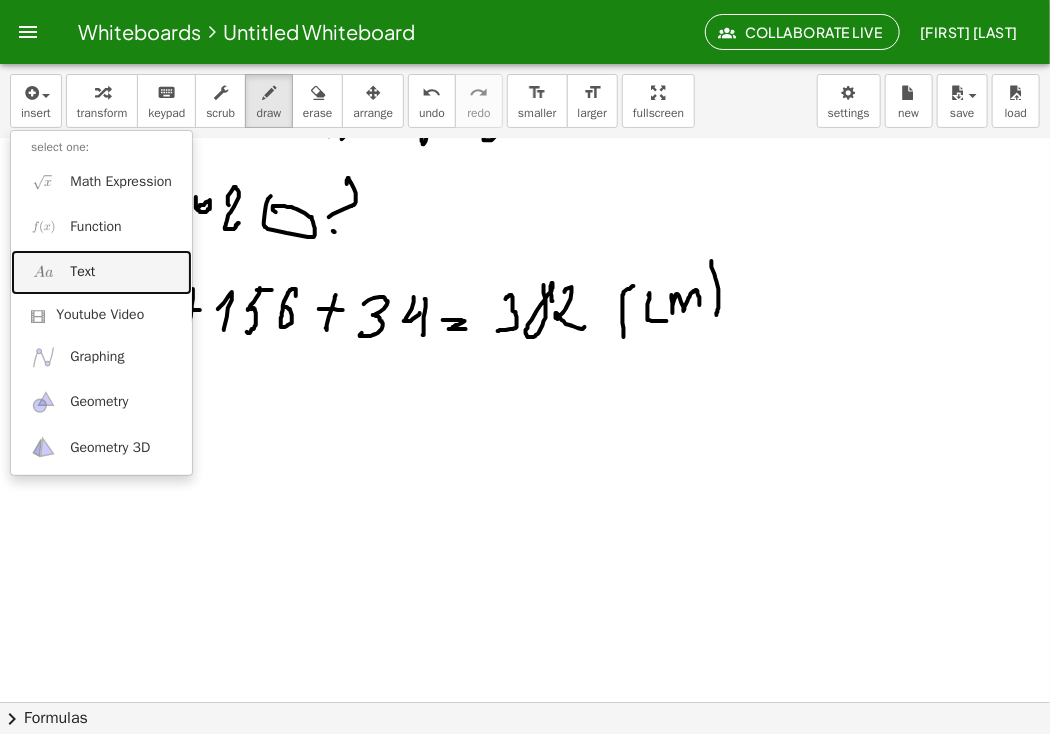 click on "Text" at bounding box center (101, 272) 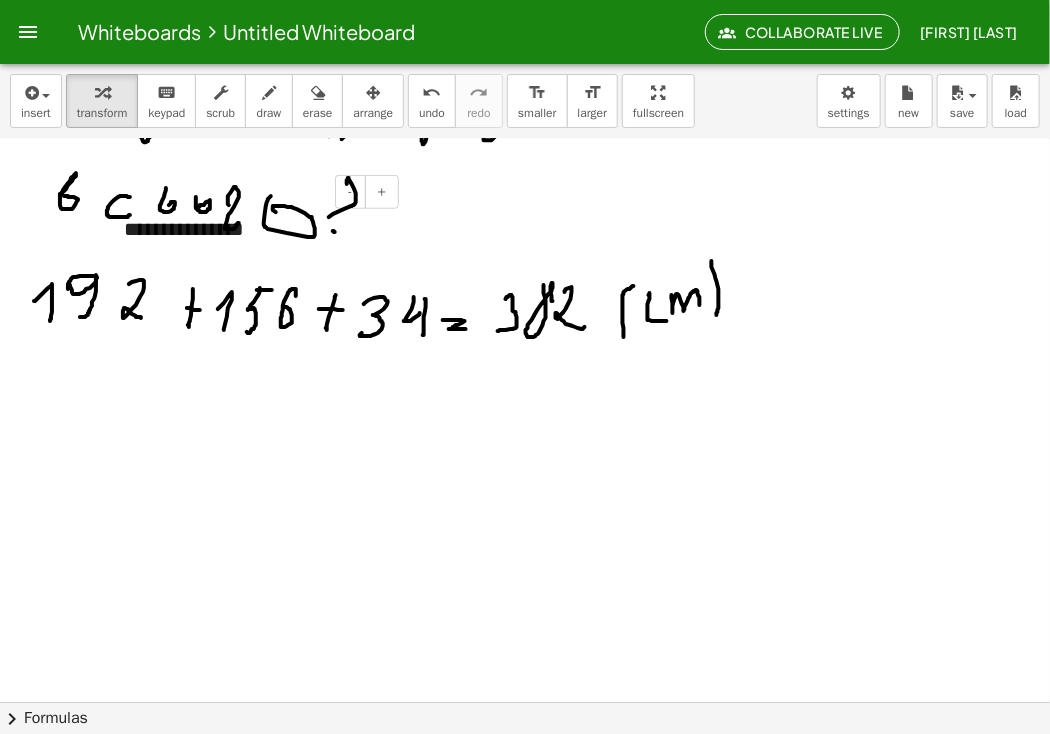 type 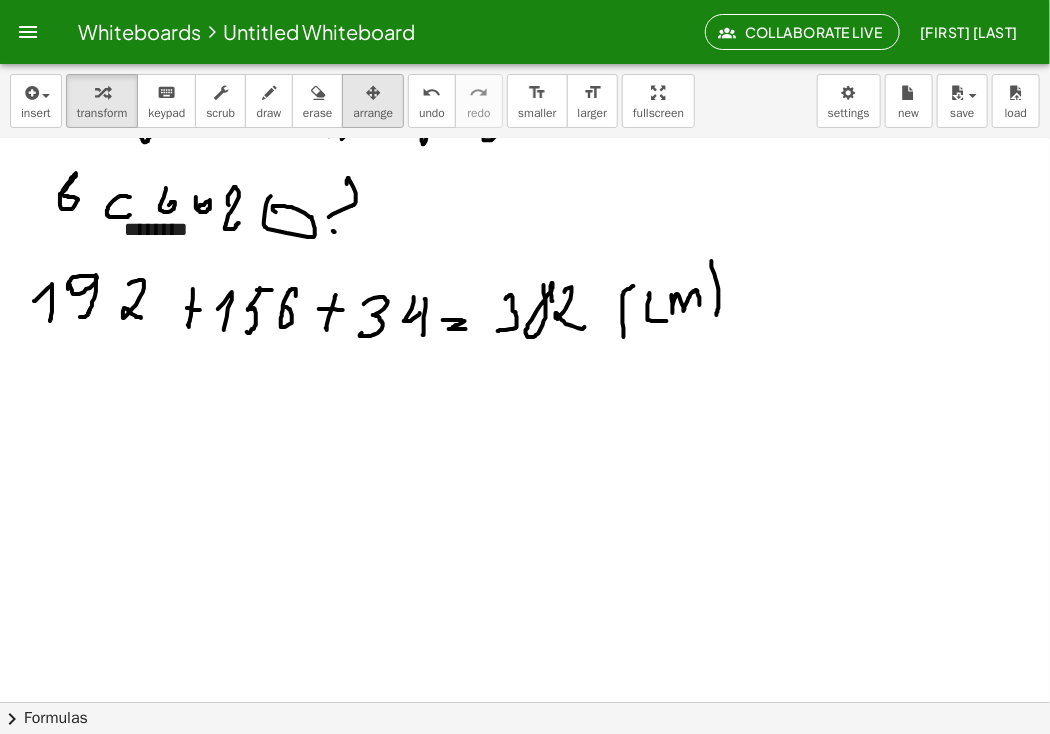 click on "arrange" at bounding box center (373, 113) 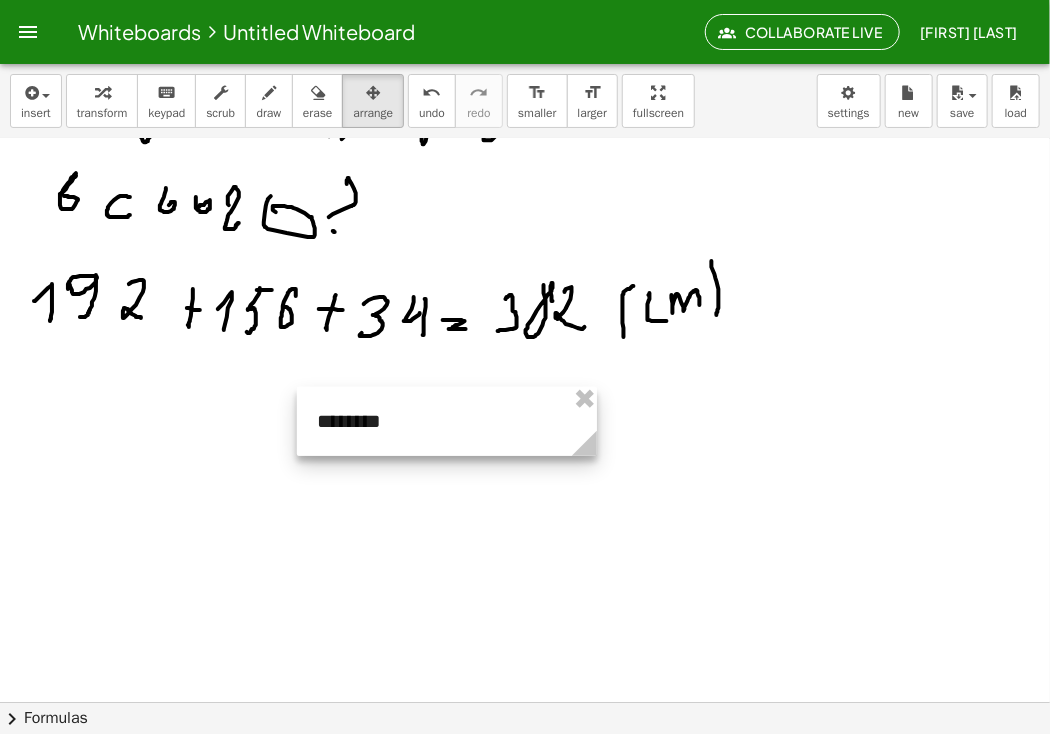 drag, startPoint x: 364, startPoint y: 243, endPoint x: 557, endPoint y: 435, distance: 272.23703 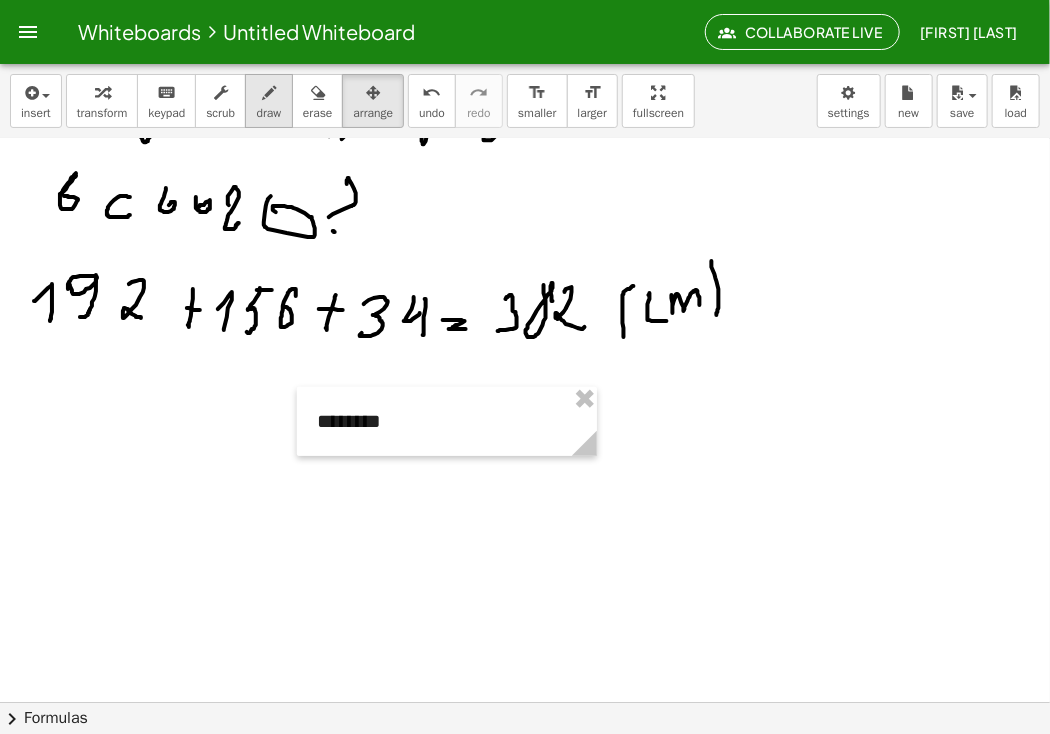 click on "draw" at bounding box center (269, 113) 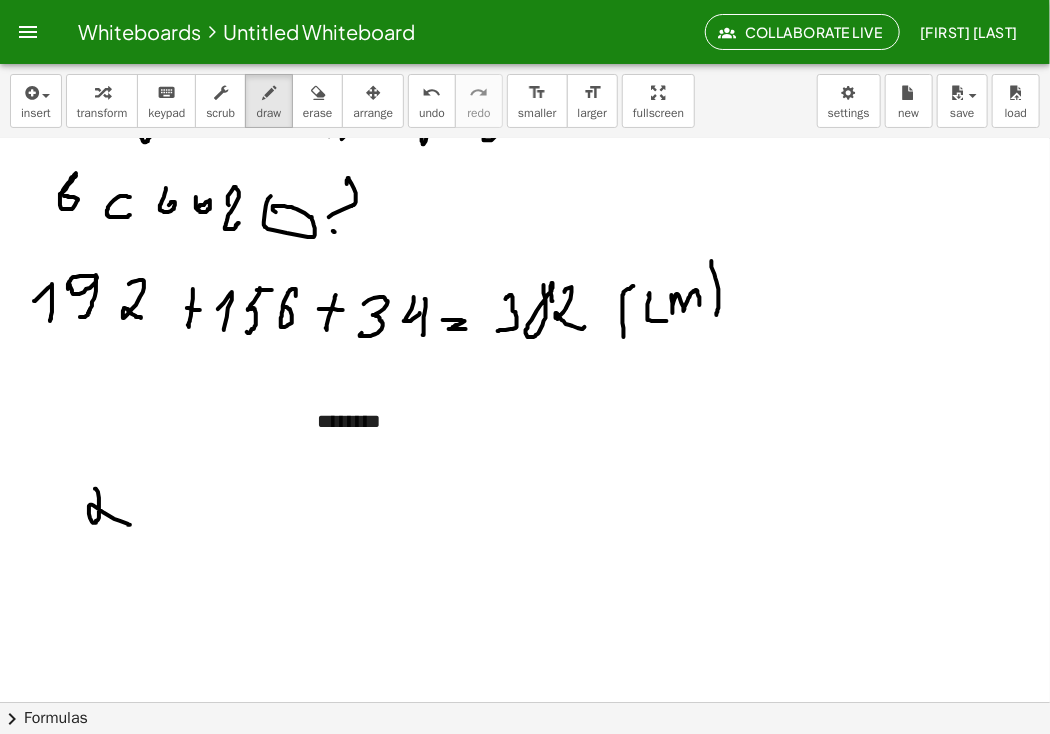 drag, startPoint x: 95, startPoint y: 489, endPoint x: 88, endPoint y: 530, distance: 41.59327 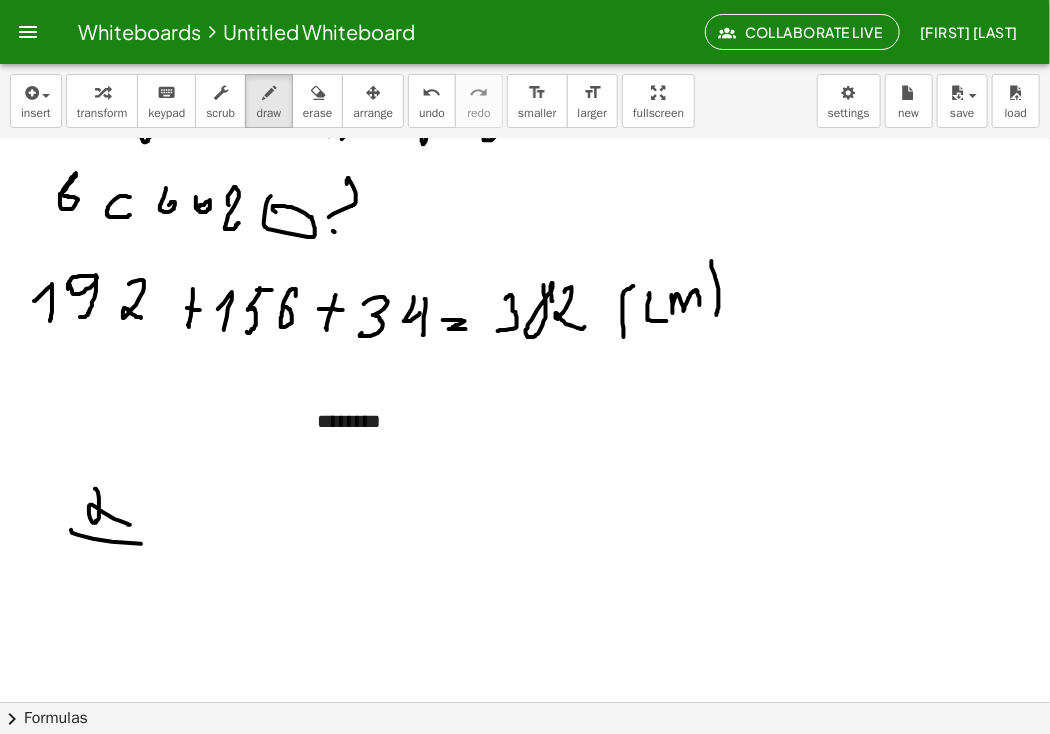 drag, startPoint x: 71, startPoint y: 530, endPoint x: 156, endPoint y: 541, distance: 85.70881 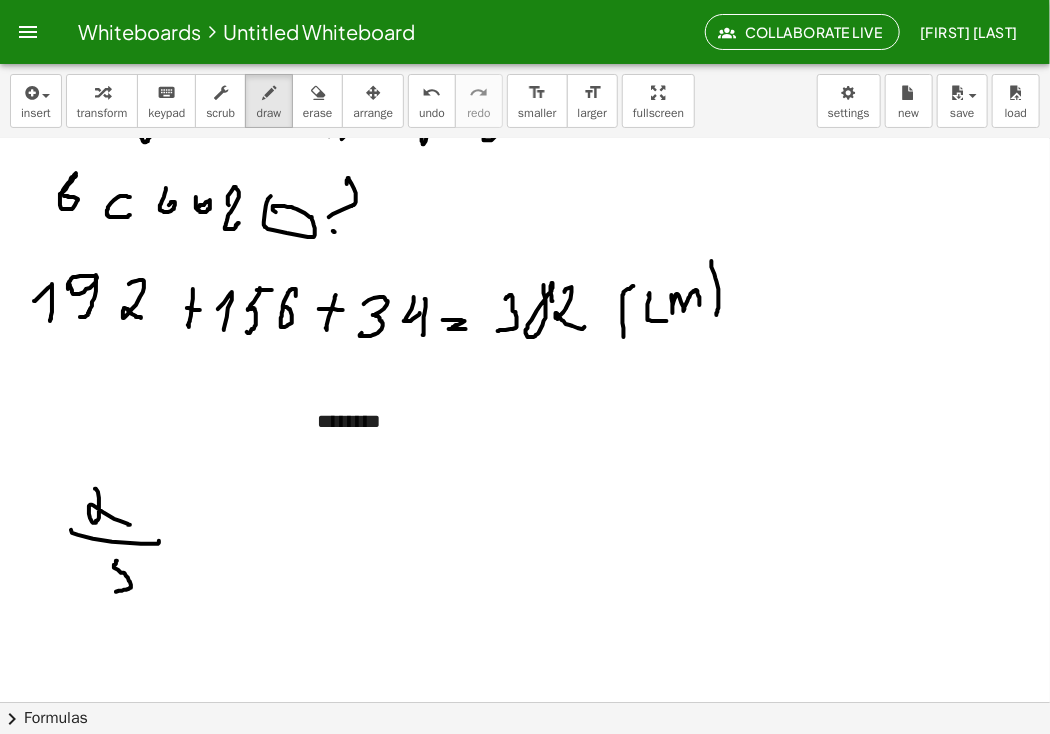 drag, startPoint x: 114, startPoint y: 565, endPoint x: 112, endPoint y: 584, distance: 19.104973 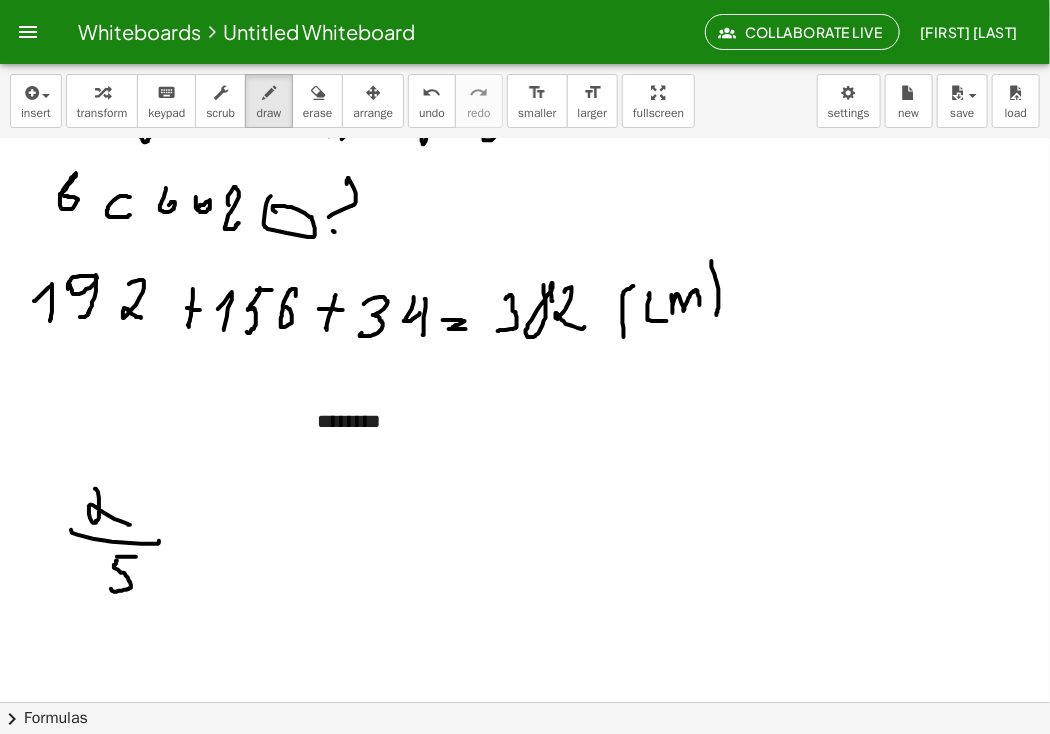 drag, startPoint x: 117, startPoint y: 557, endPoint x: 144, endPoint y: 557, distance: 27 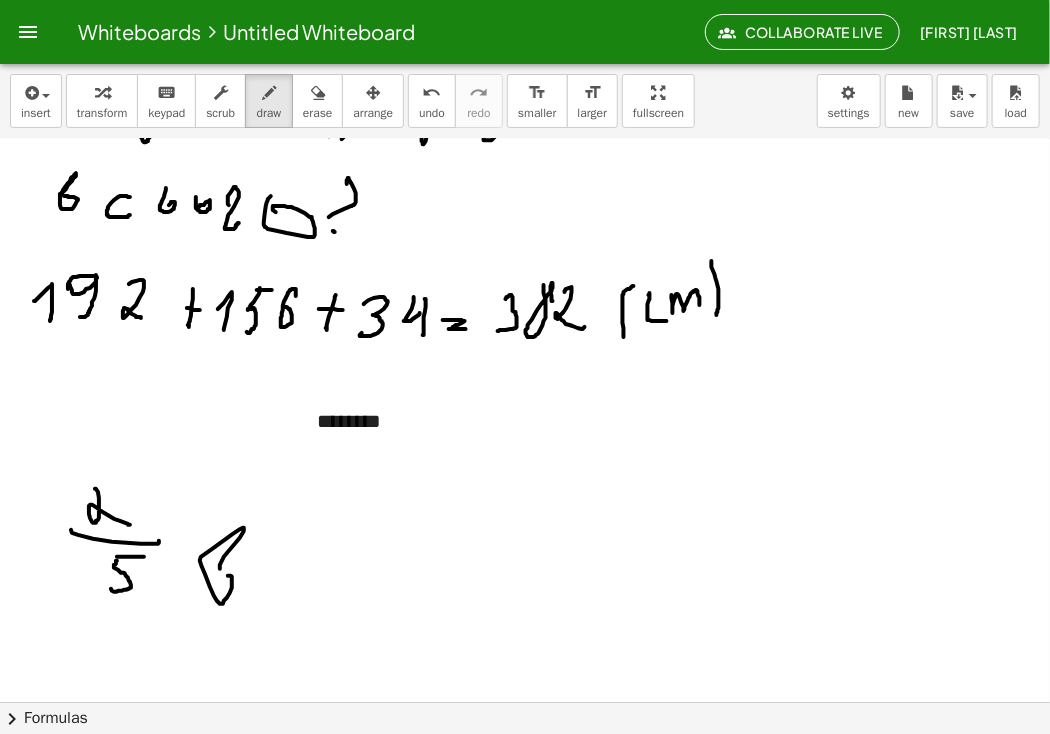 drag, startPoint x: 220, startPoint y: 569, endPoint x: 228, endPoint y: 592, distance: 24.351591 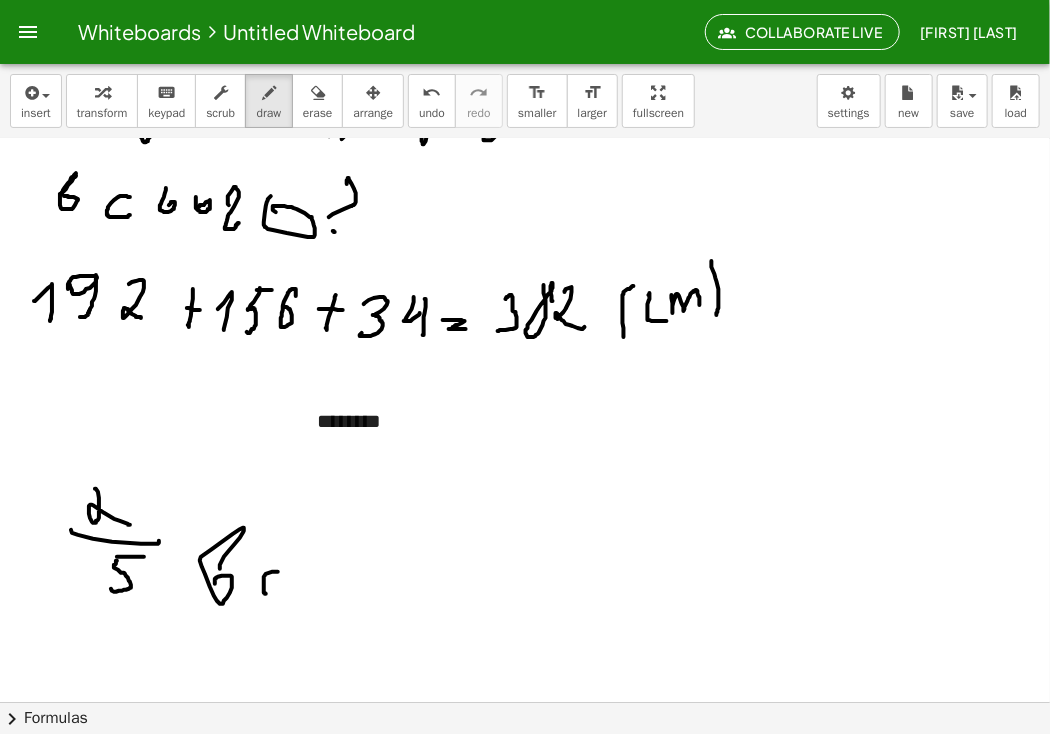 drag, startPoint x: 278, startPoint y: 572, endPoint x: 293, endPoint y: 588, distance: 21.931713 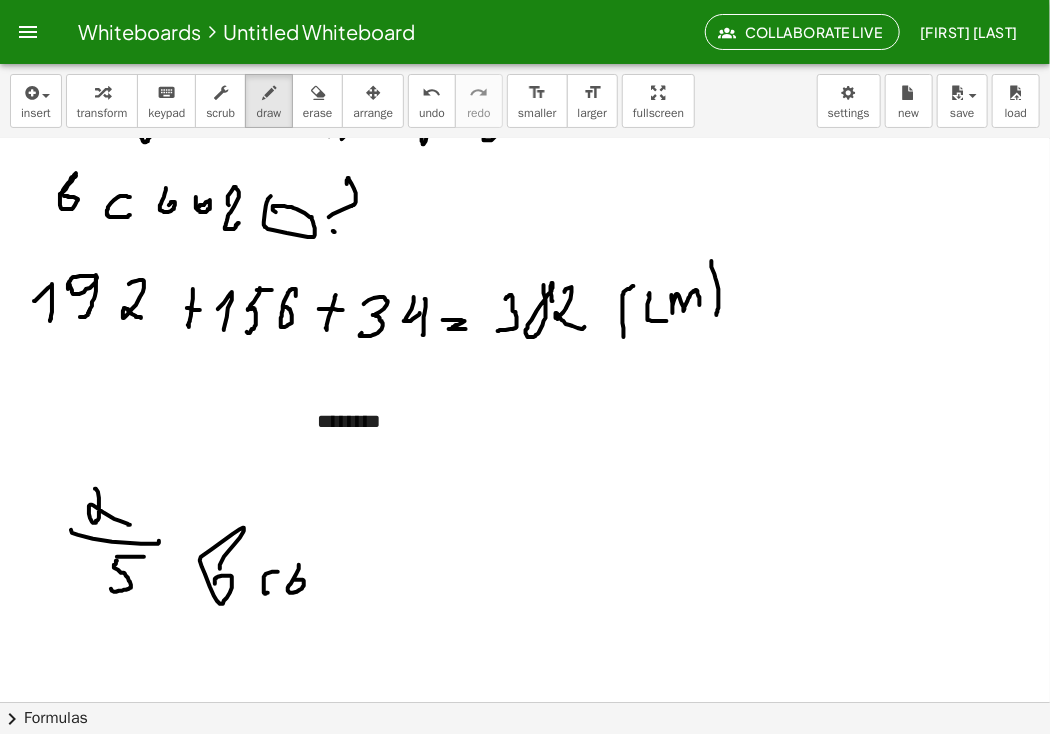 drag, startPoint x: 299, startPoint y: 566, endPoint x: 328, endPoint y: 590, distance: 37.64306 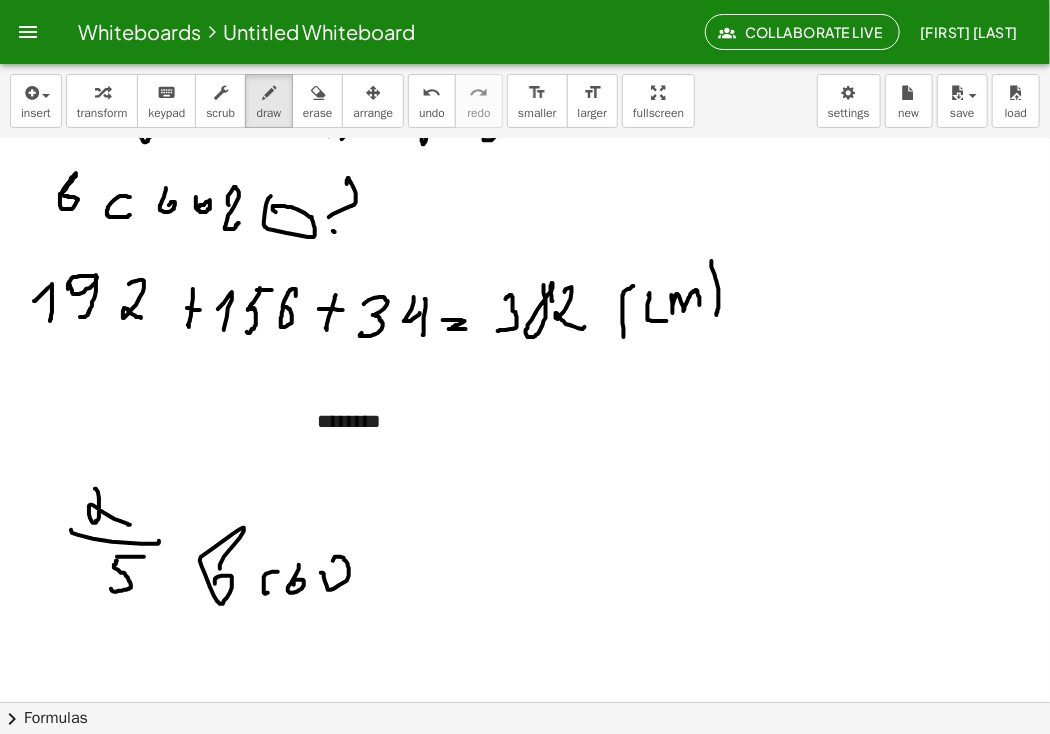 drag, startPoint x: 321, startPoint y: 573, endPoint x: 330, endPoint y: 586, distance: 15.811388 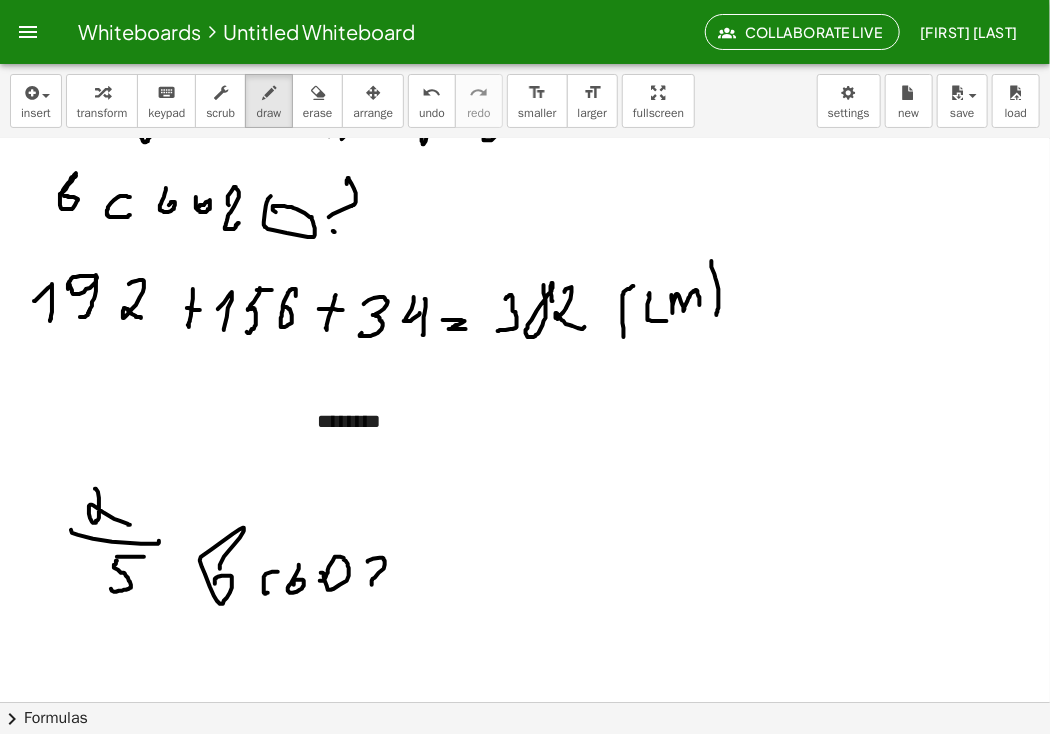 drag, startPoint x: 368, startPoint y: 562, endPoint x: 389, endPoint y: 585, distance: 31.144823 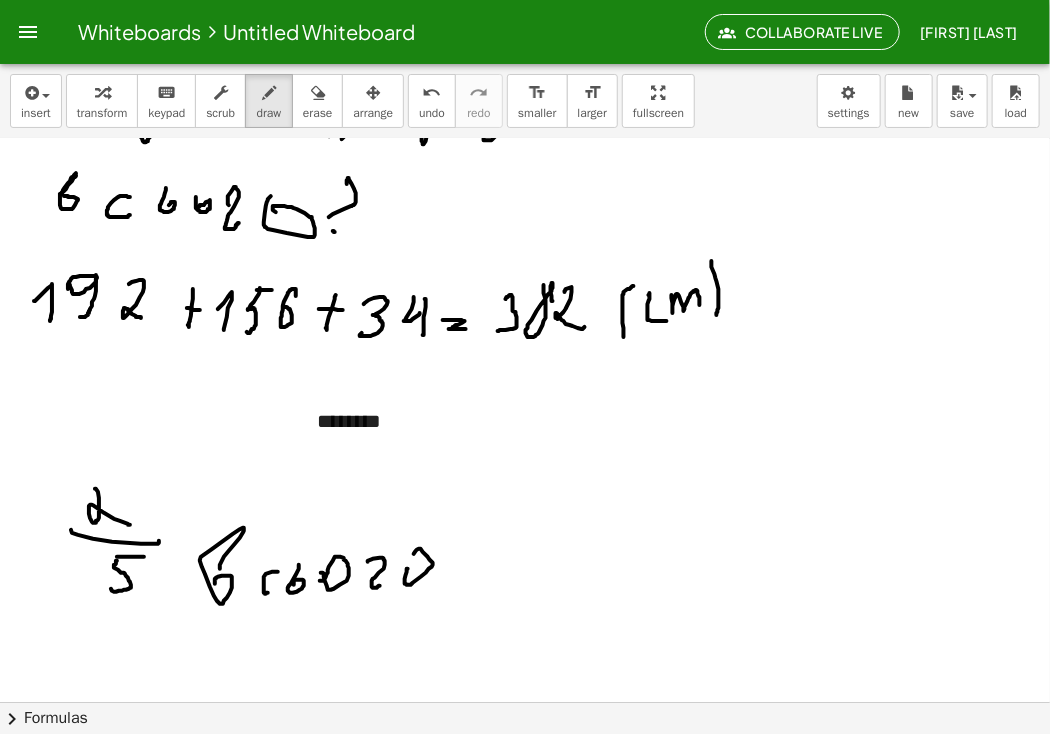 click at bounding box center [525, 266] 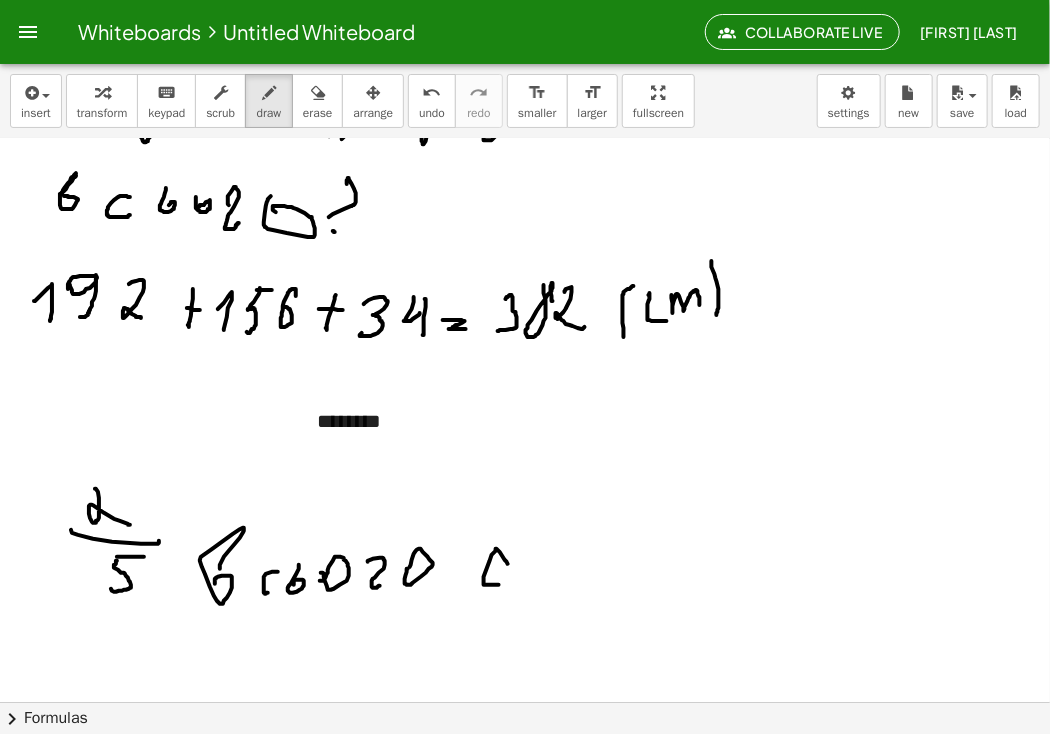 drag, startPoint x: 508, startPoint y: 564, endPoint x: 533, endPoint y: 577, distance: 28.178005 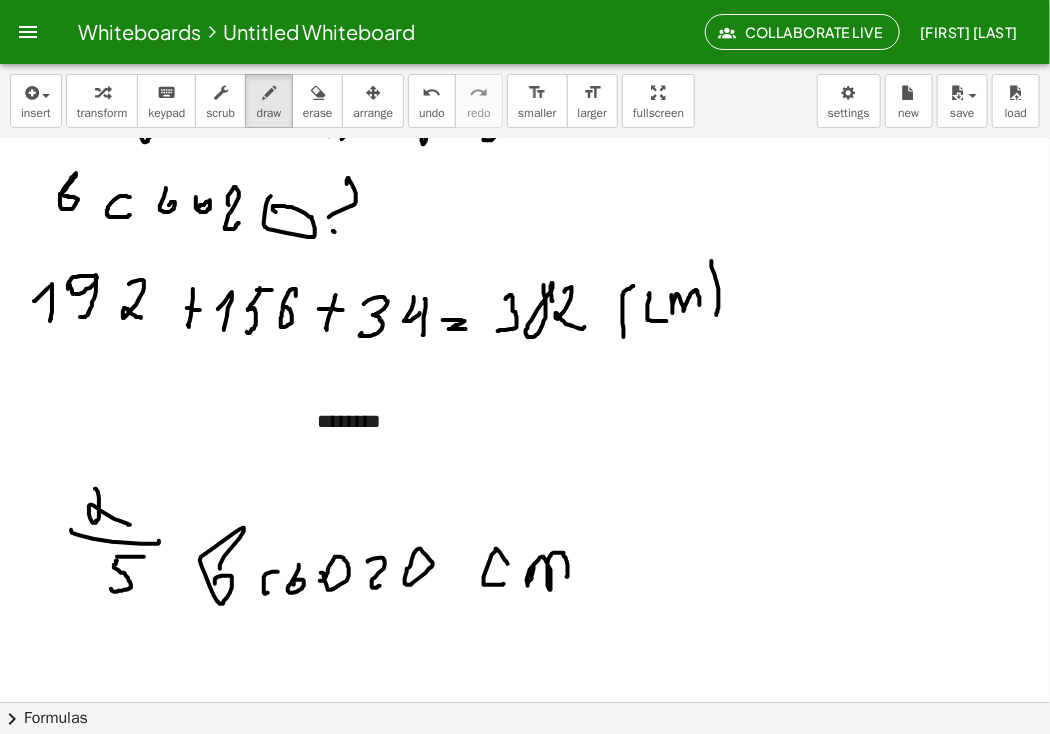 drag, startPoint x: 534, startPoint y: 567, endPoint x: 567, endPoint y: 577, distance: 34.48188 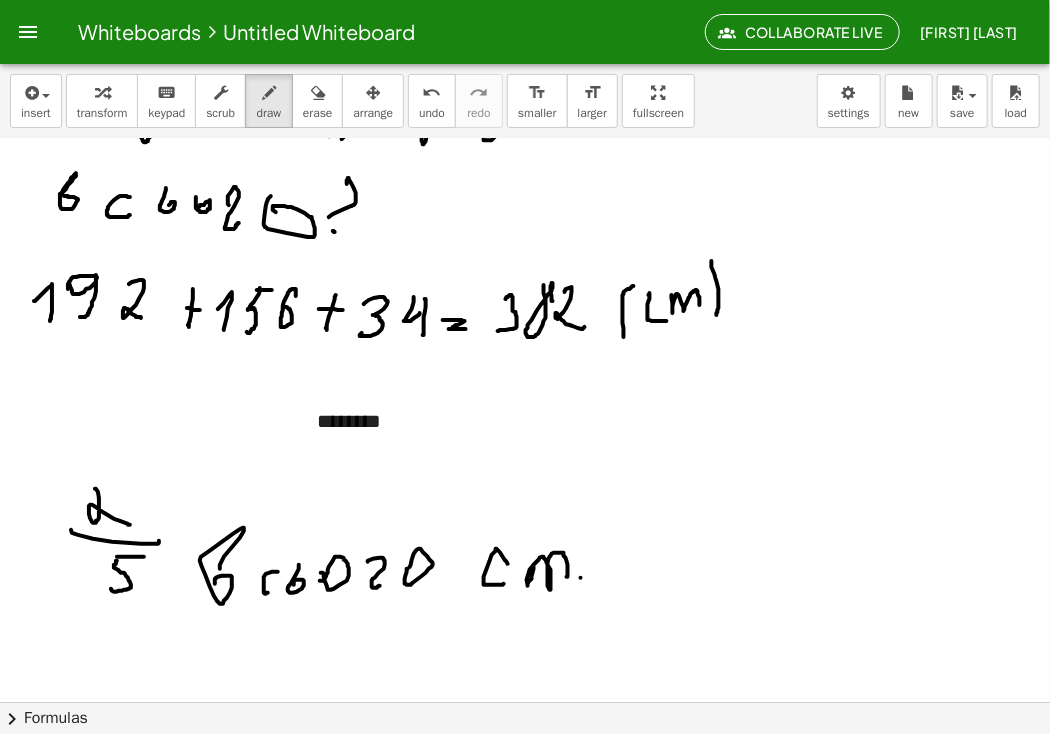 click at bounding box center [525, 266] 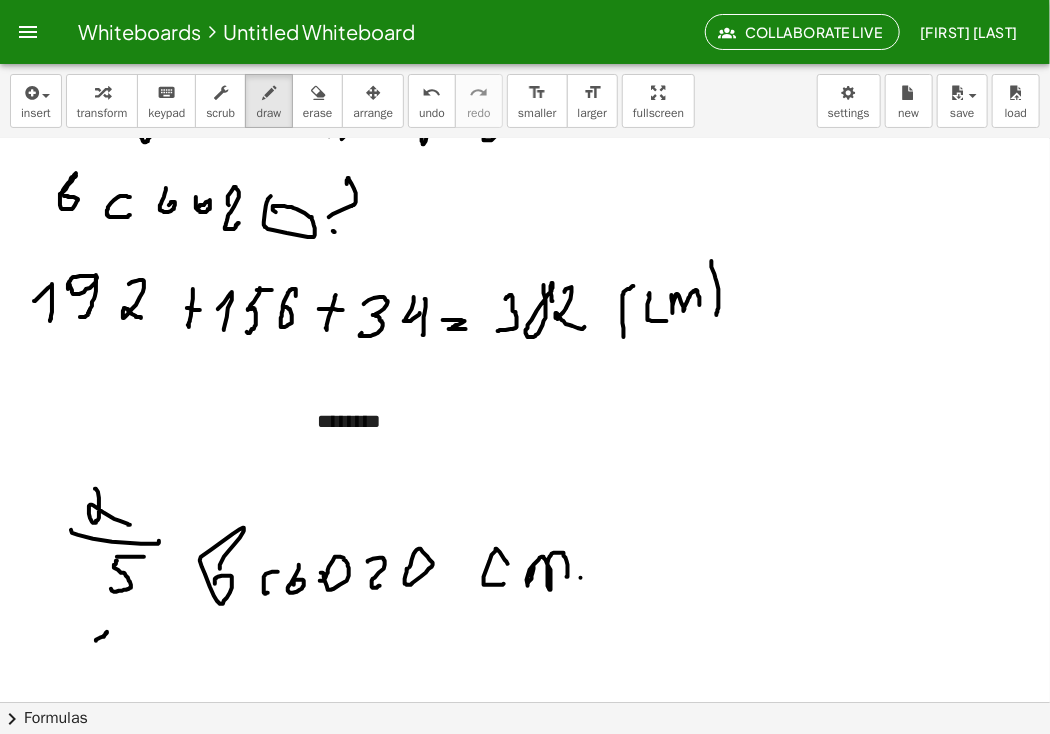 drag, startPoint x: 96, startPoint y: 641, endPoint x: 92, endPoint y: 654, distance: 13.601471 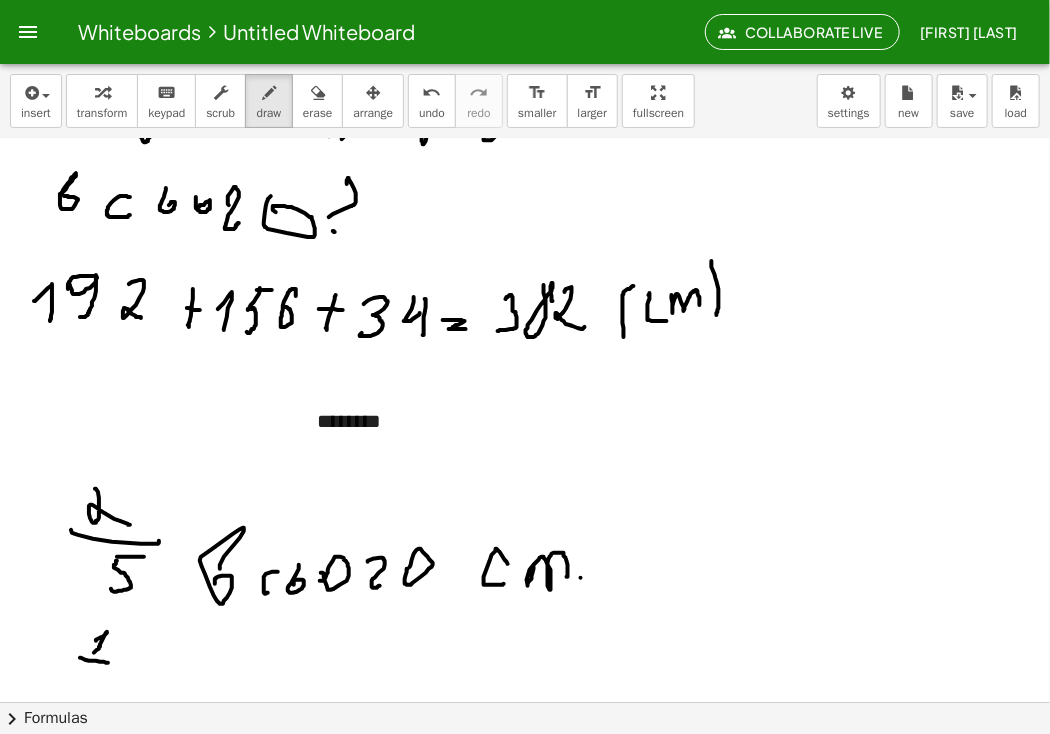 click at bounding box center [525, 266] 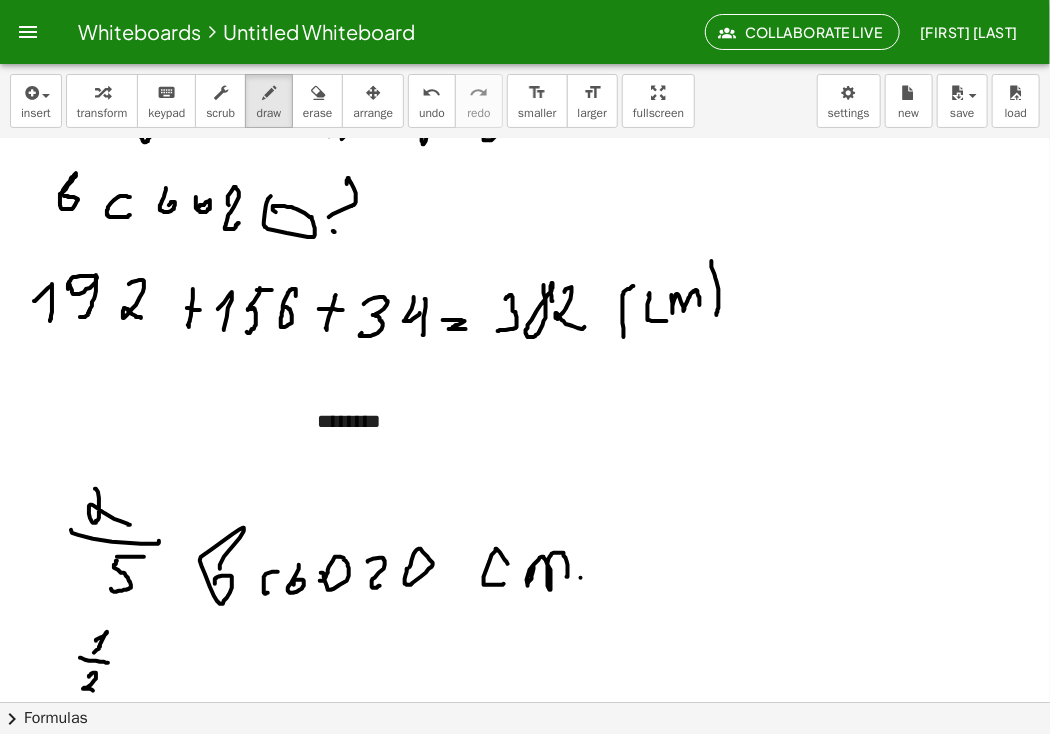 drag, startPoint x: 91, startPoint y: 675, endPoint x: 97, endPoint y: 693, distance: 18.973665 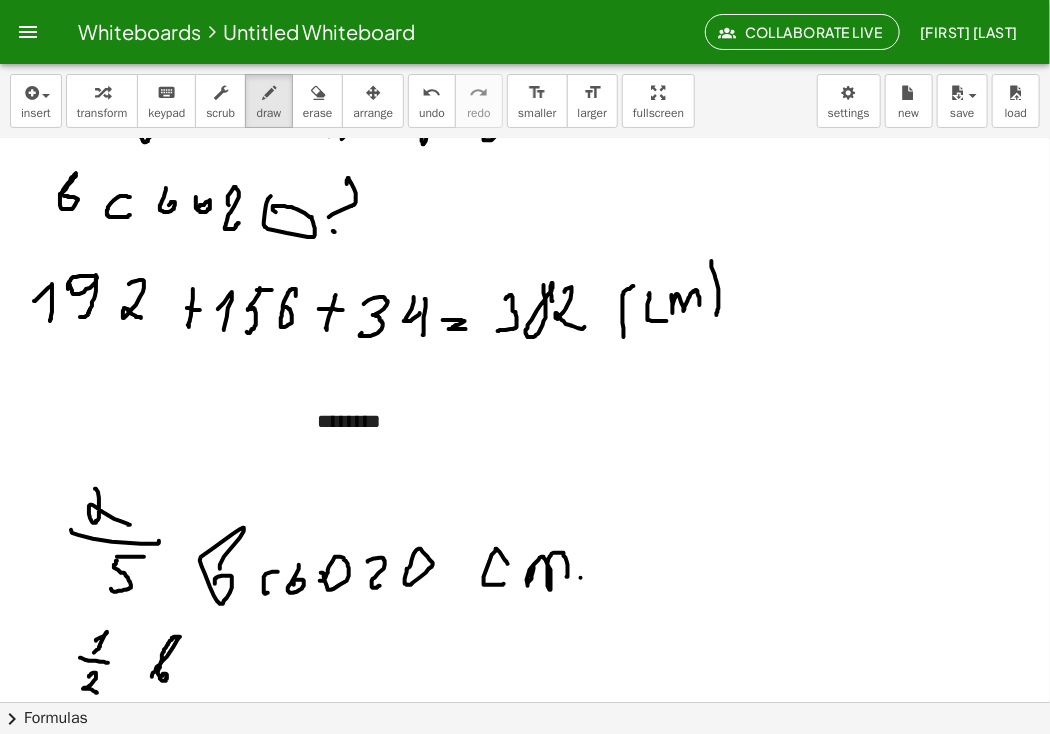 click at bounding box center (525, 266) 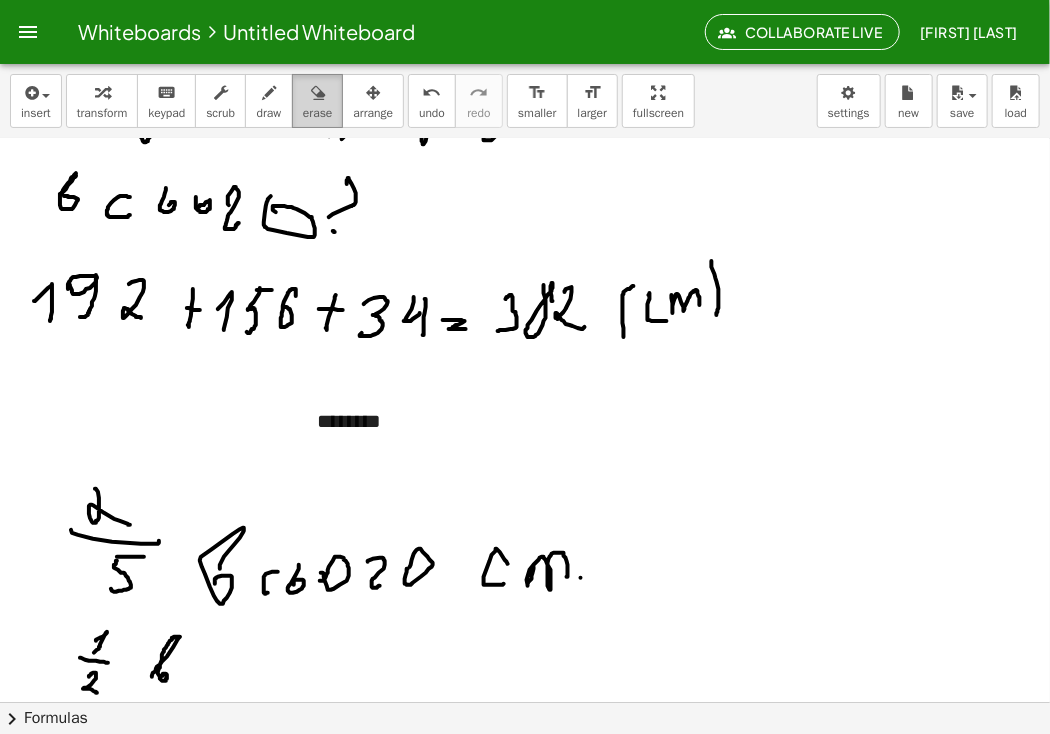 click on "erase" at bounding box center (317, 101) 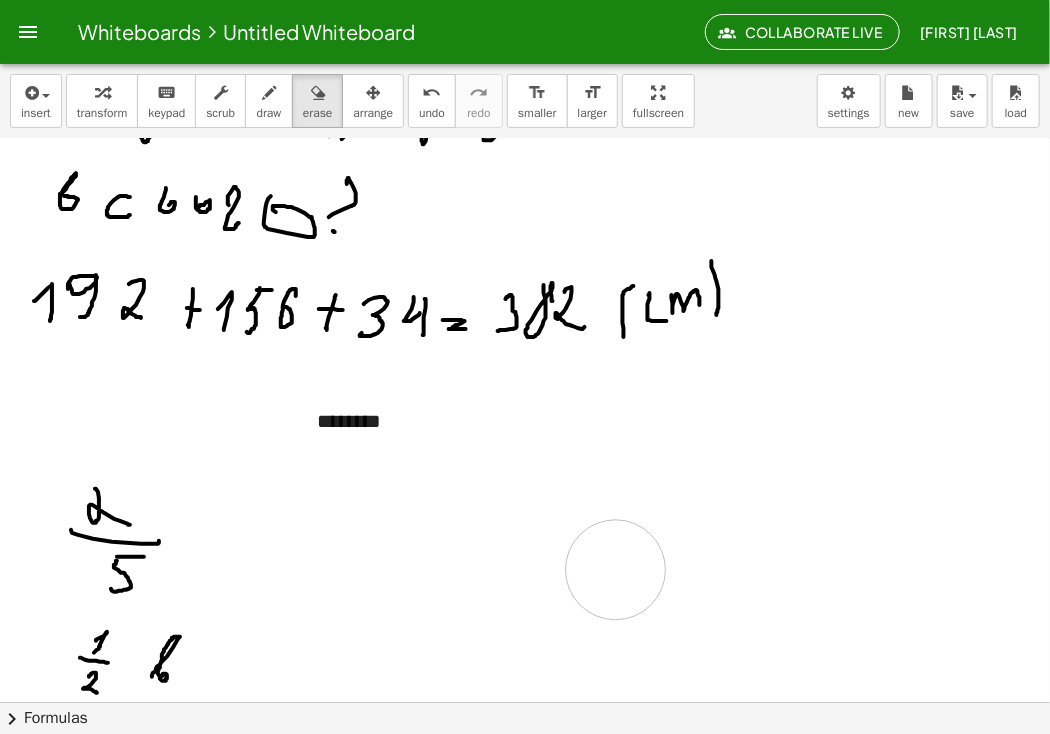 drag, startPoint x: 346, startPoint y: 610, endPoint x: 616, endPoint y: 570, distance: 272.94687 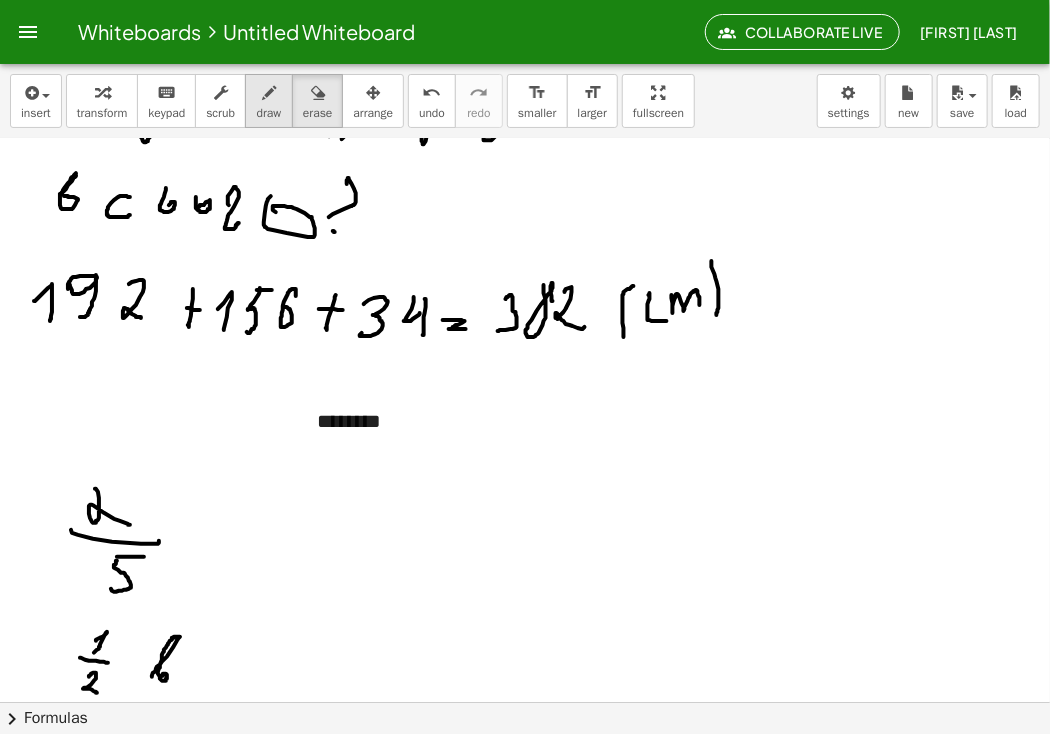 click on "draw" at bounding box center [269, 101] 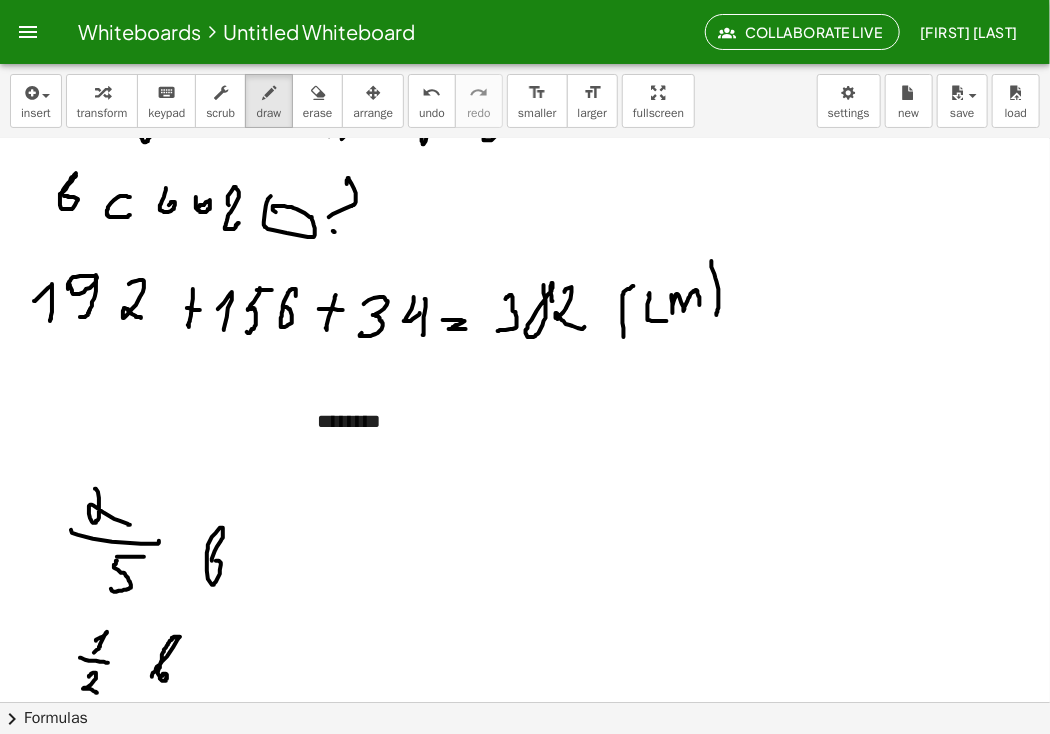drag, startPoint x: 212, startPoint y: 561, endPoint x: 197, endPoint y: 578, distance: 22.671568 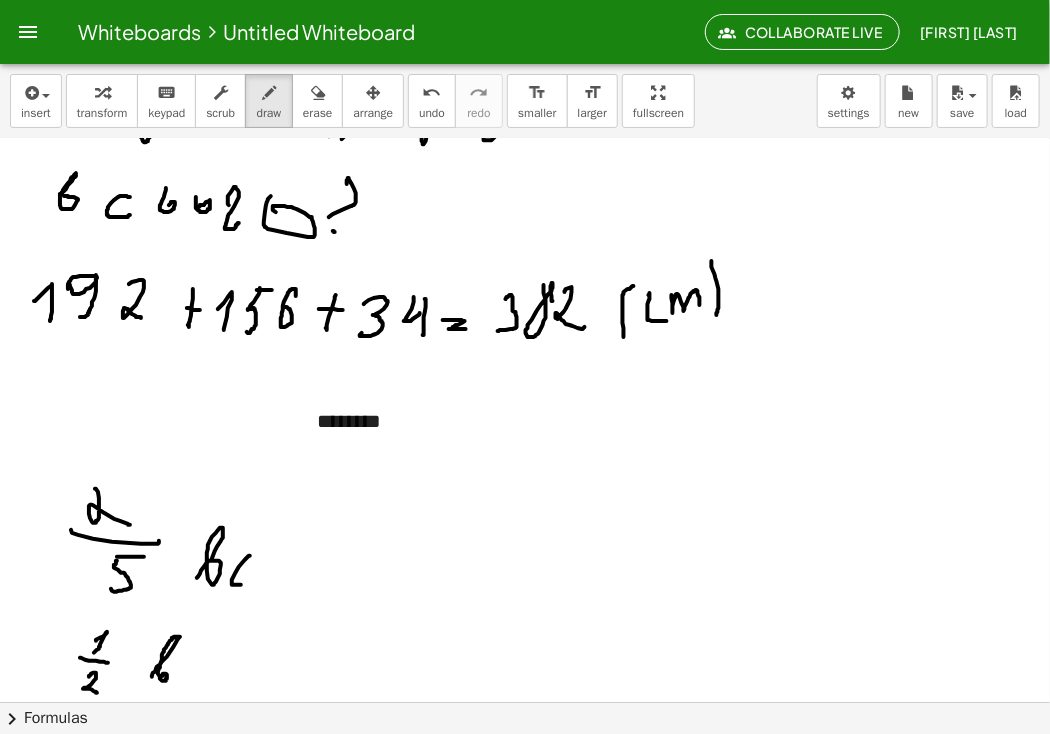 drag, startPoint x: 250, startPoint y: 556, endPoint x: 249, endPoint y: 582, distance: 26.019224 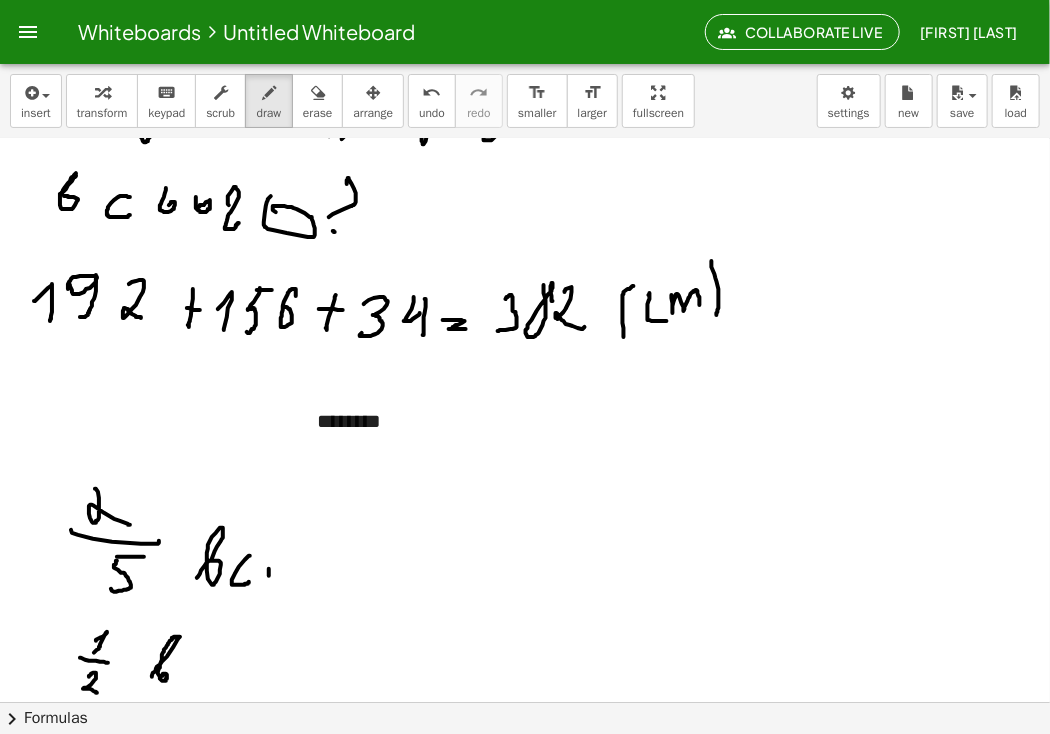 click at bounding box center (525, 266) 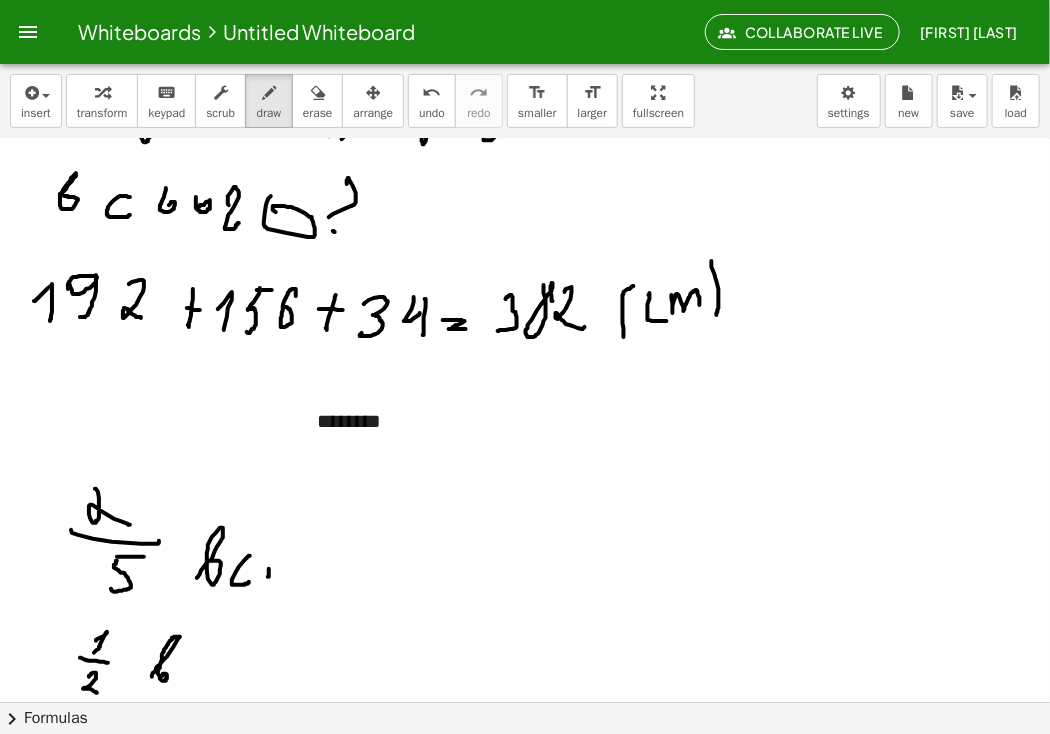 click at bounding box center [525, 266] 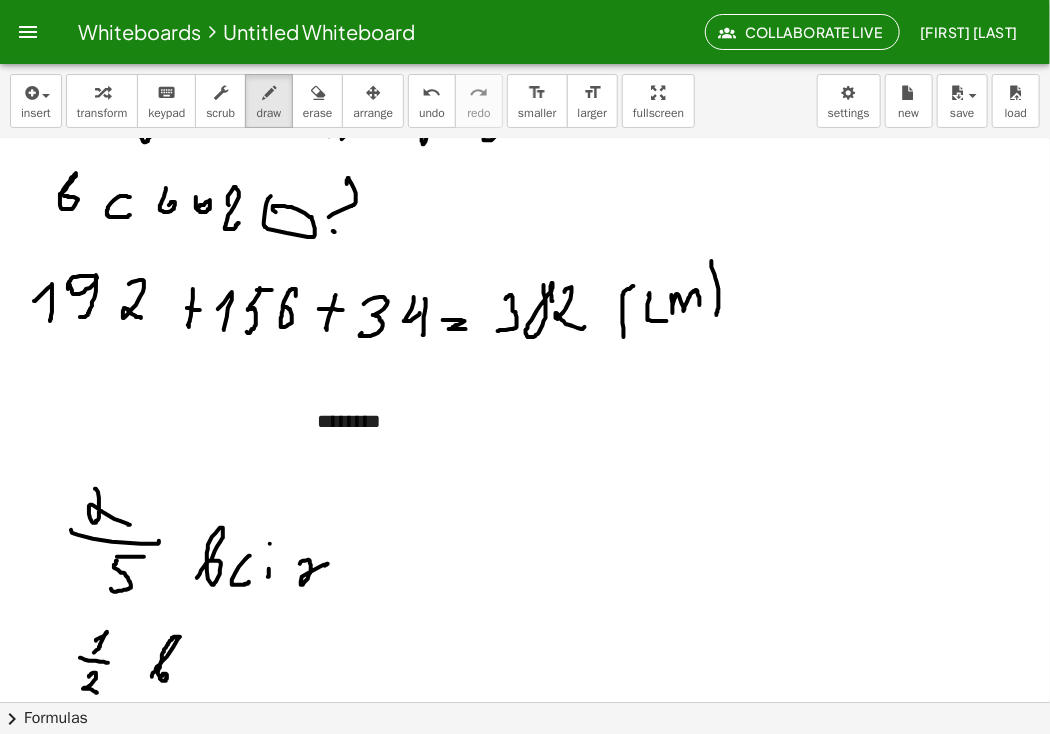 drag, startPoint x: 300, startPoint y: 564, endPoint x: 325, endPoint y: 566, distance: 25.079872 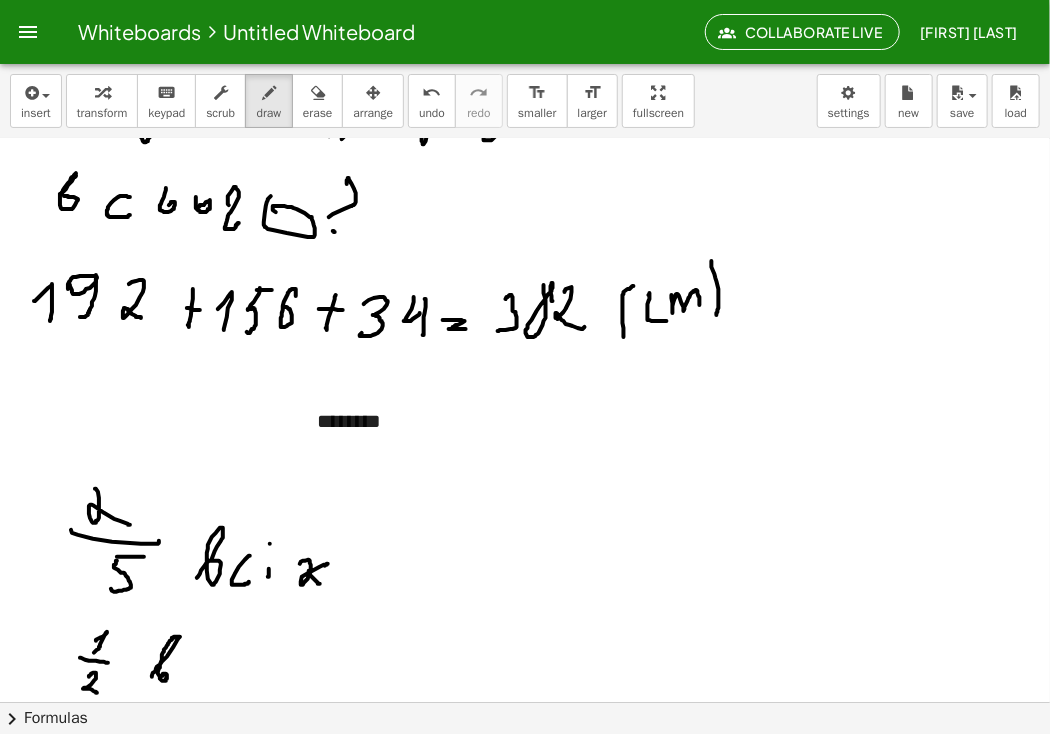 drag, startPoint x: 309, startPoint y: 571, endPoint x: 320, endPoint y: 584, distance: 17.029387 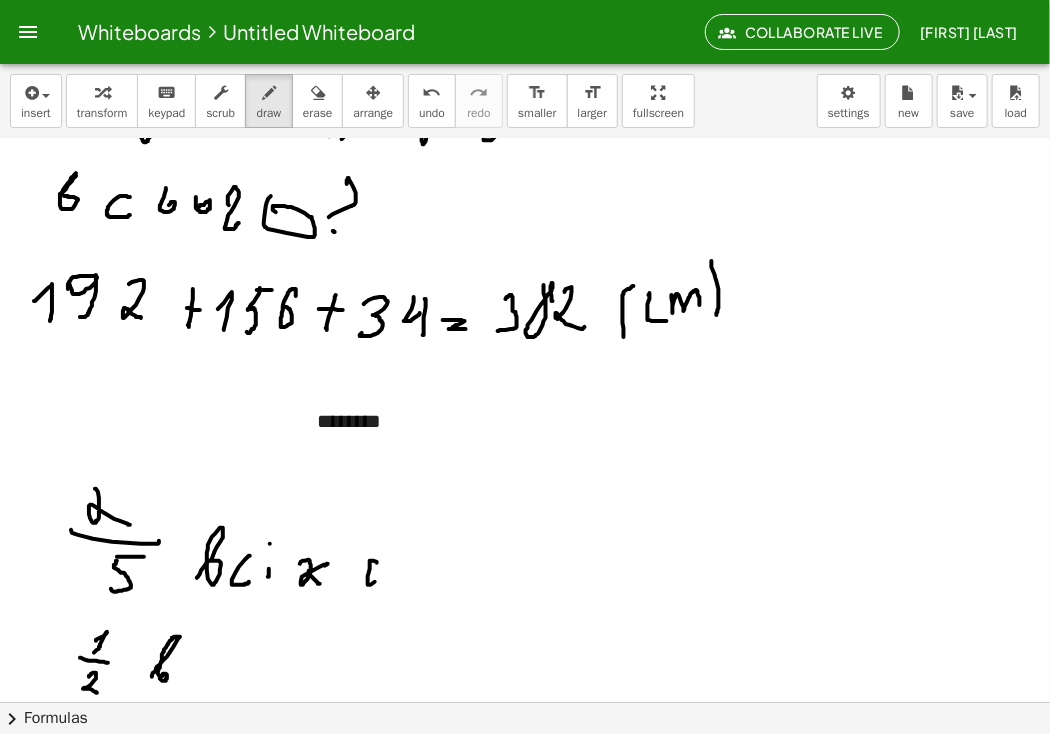 drag, startPoint x: 377, startPoint y: 563, endPoint x: 376, endPoint y: 581, distance: 18.027756 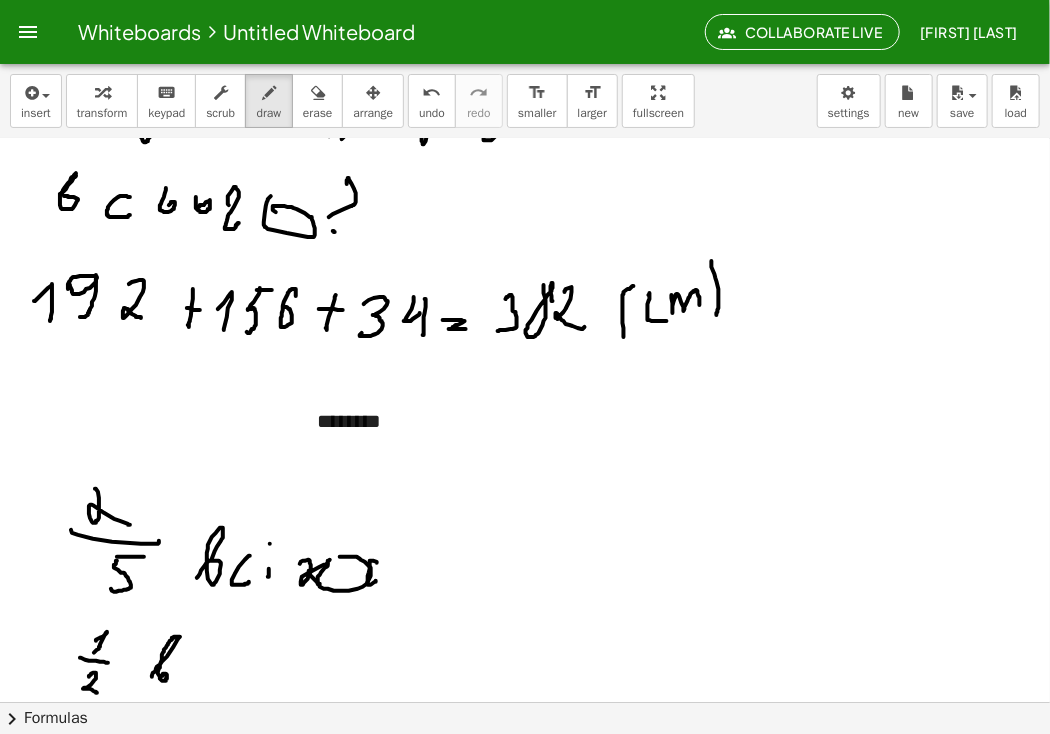 click at bounding box center [525, 266] 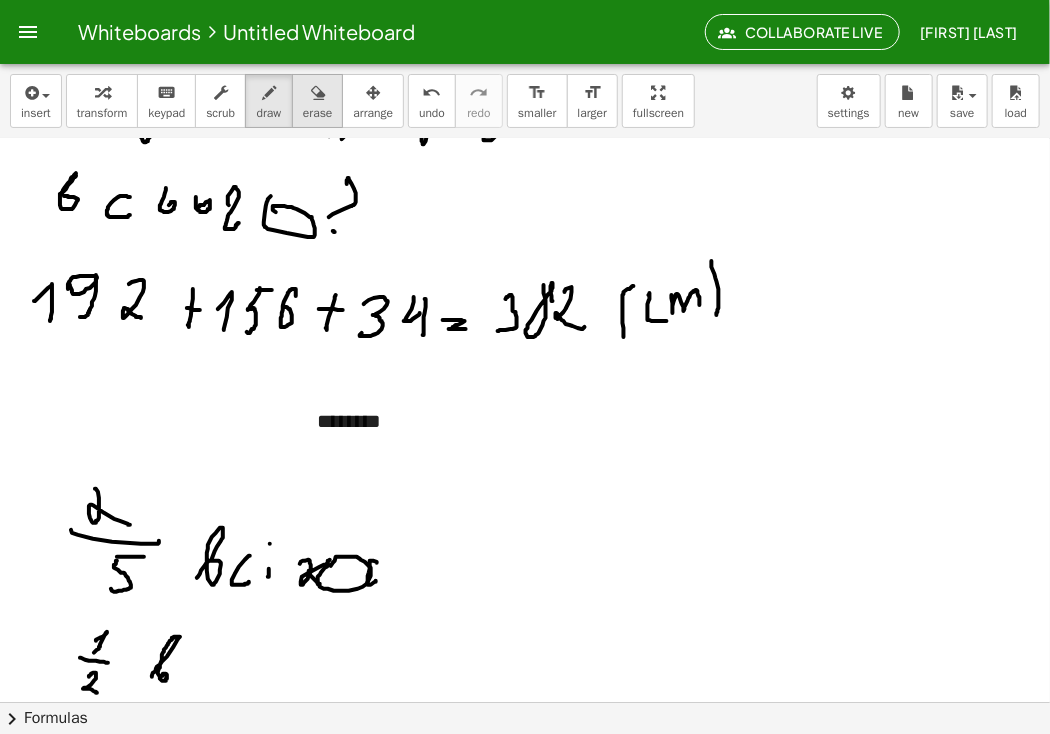 click at bounding box center (317, 92) 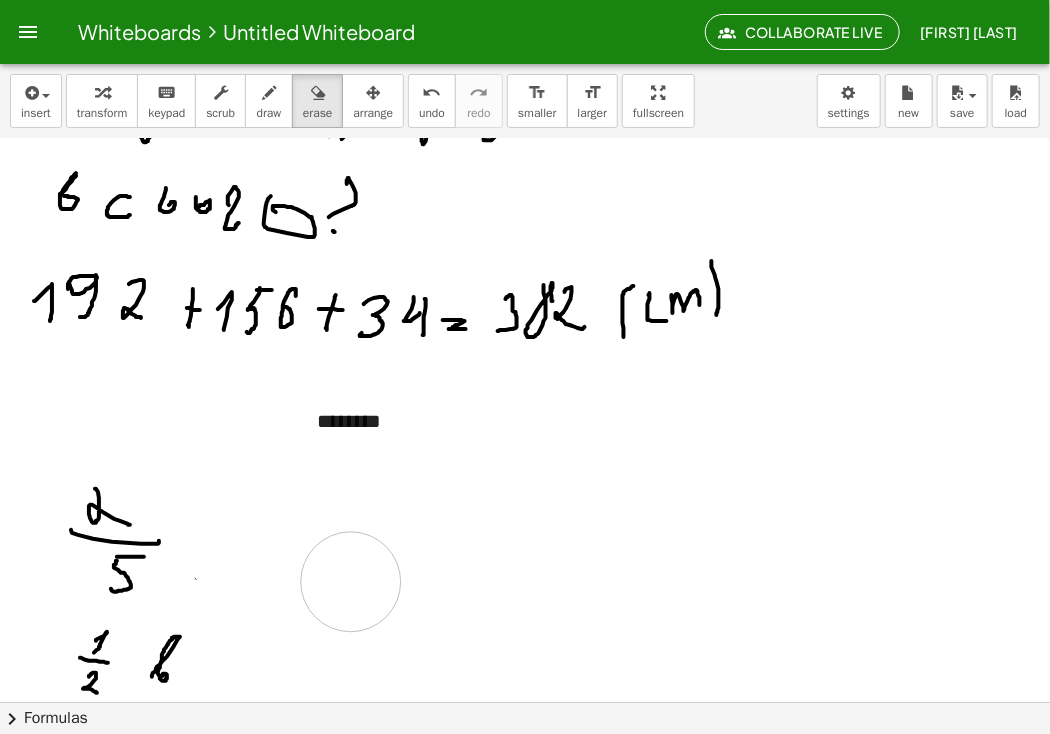 drag, startPoint x: 216, startPoint y: 524, endPoint x: 360, endPoint y: 582, distance: 155.24174 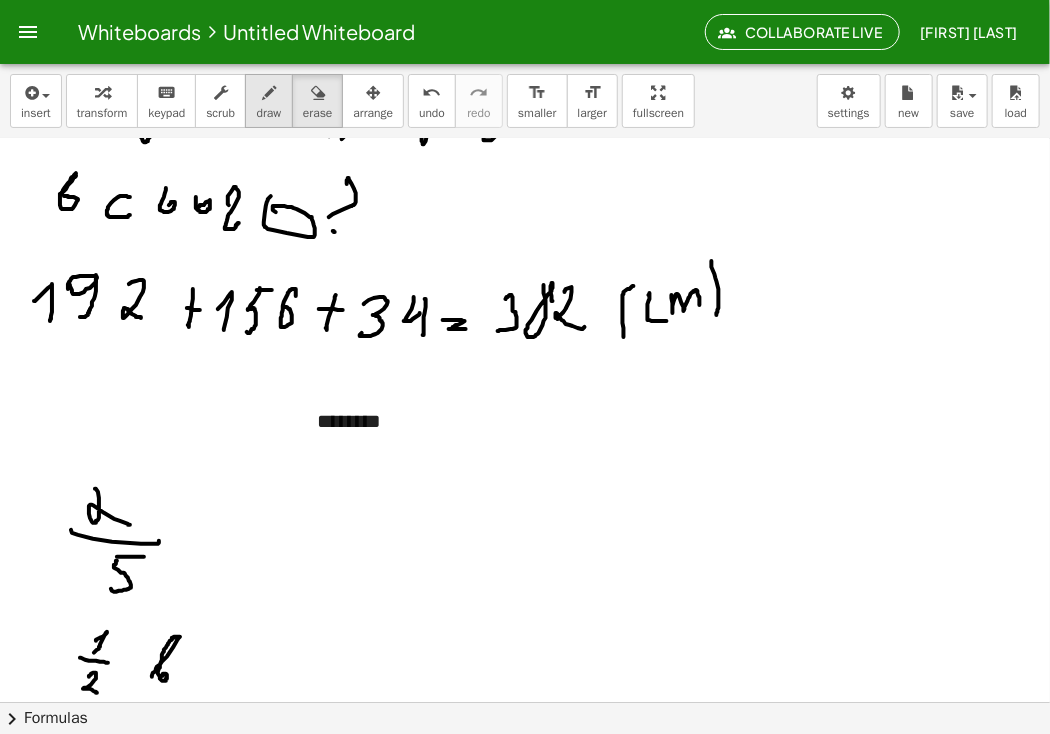 click on "draw" at bounding box center [269, 101] 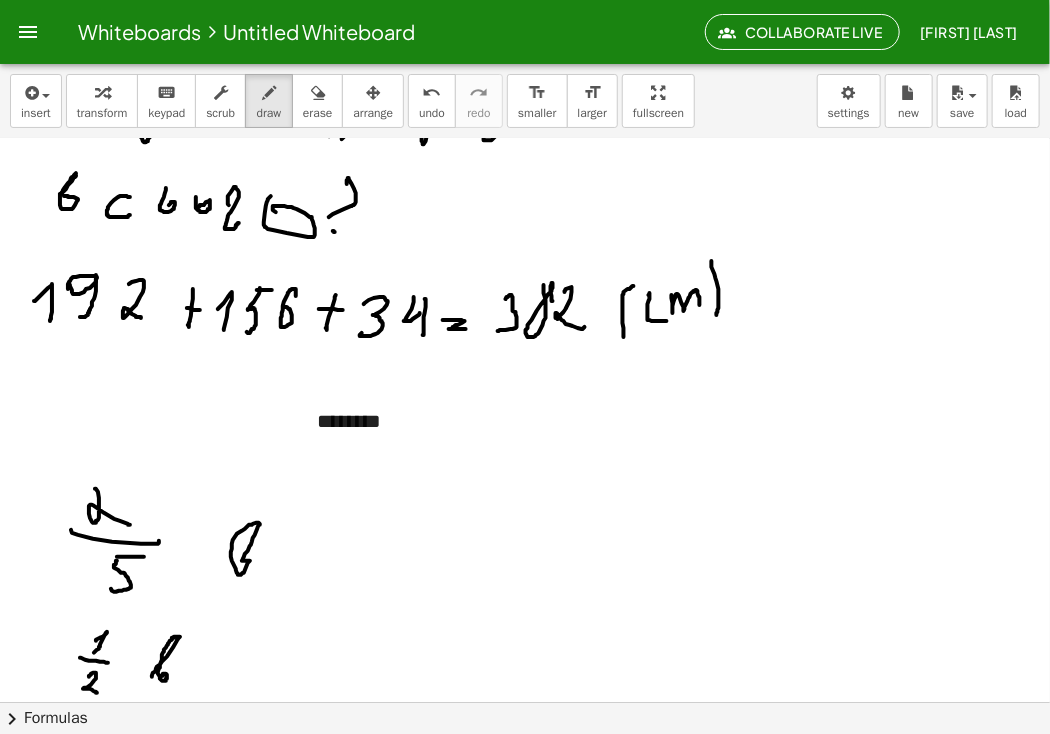 click at bounding box center (525, 266) 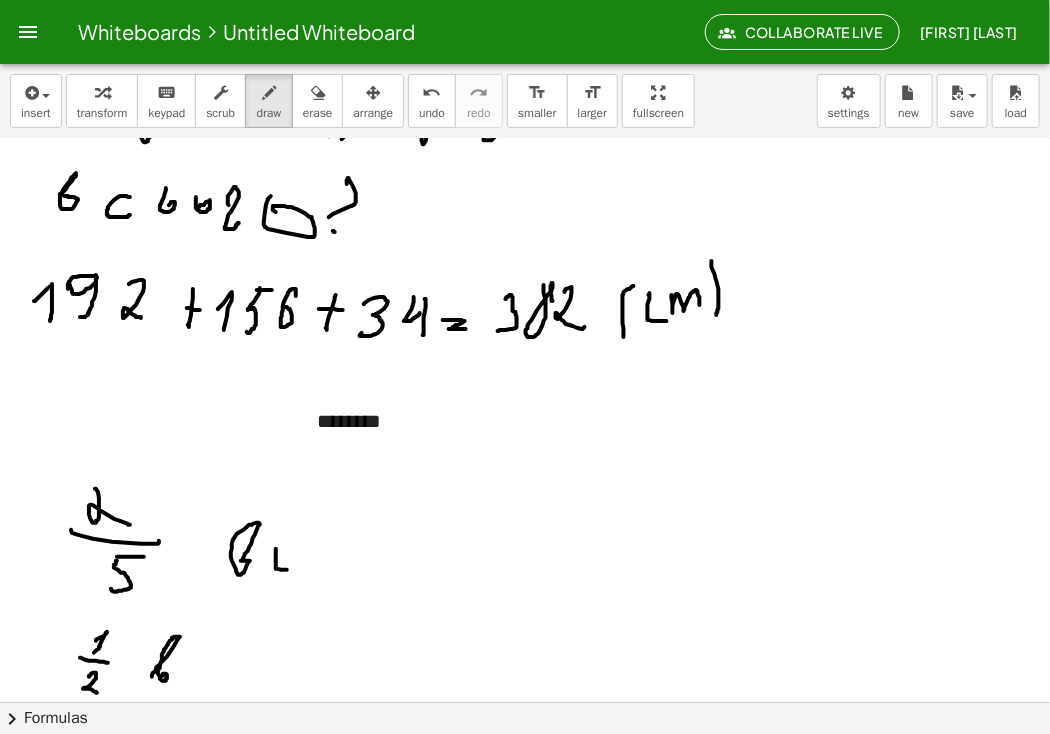 drag, startPoint x: 276, startPoint y: 549, endPoint x: 288, endPoint y: 570, distance: 24.186773 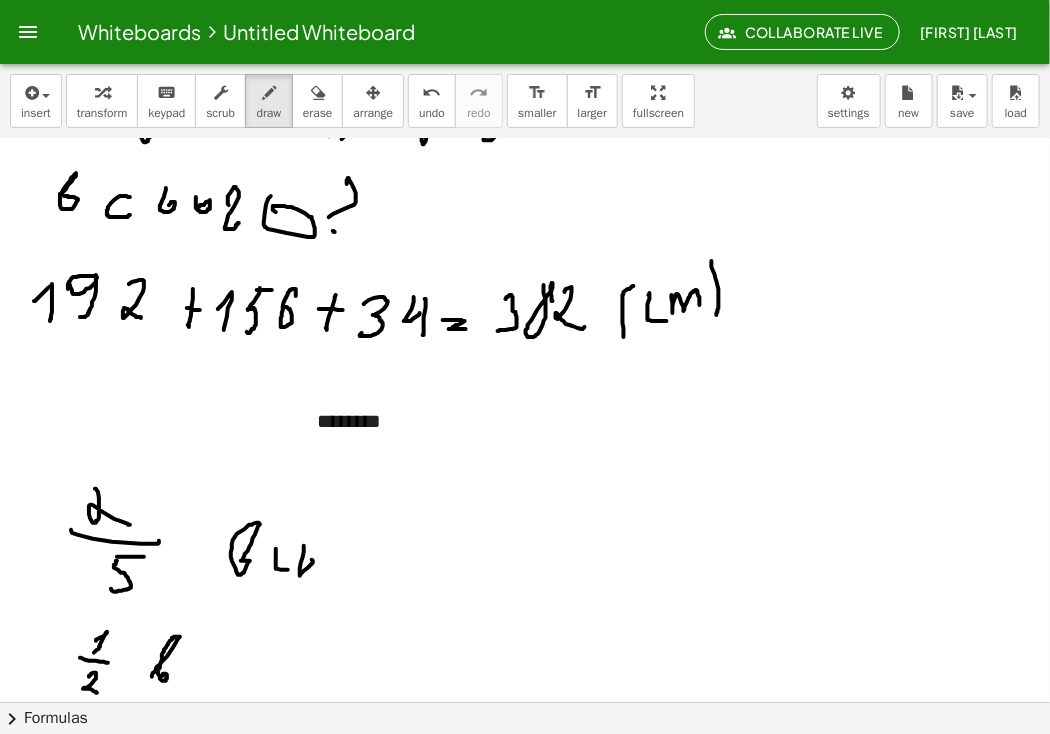 drag, startPoint x: 304, startPoint y: 546, endPoint x: 311, endPoint y: 568, distance: 23.086792 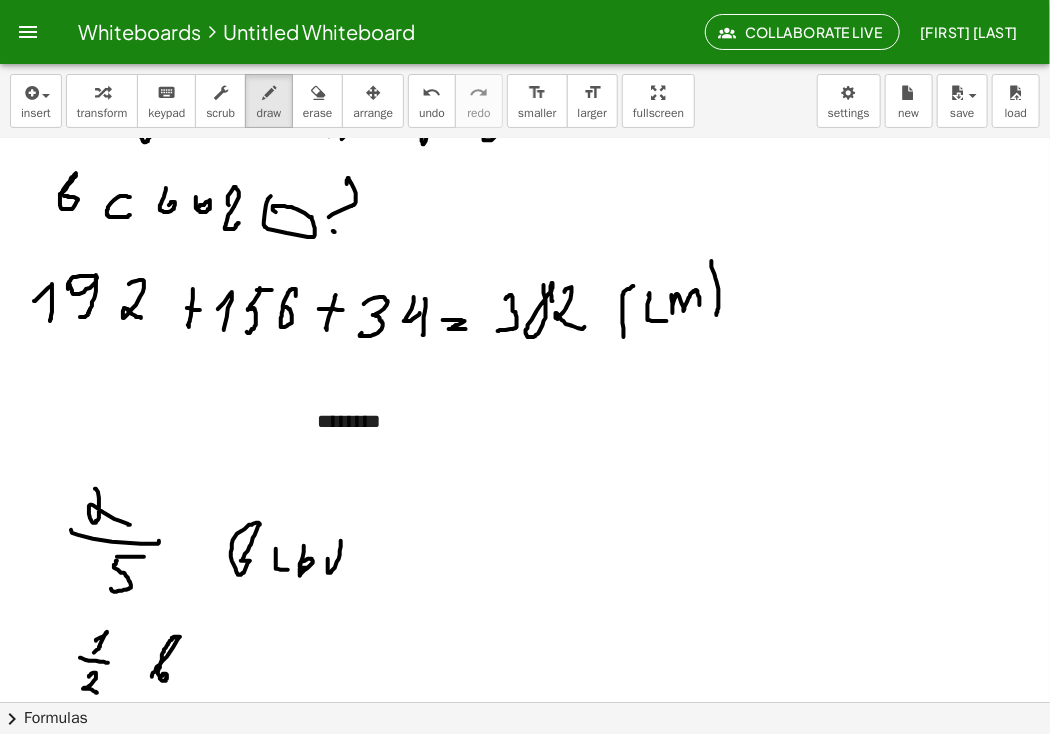 drag, startPoint x: 328, startPoint y: 559, endPoint x: 322, endPoint y: 571, distance: 13.416408 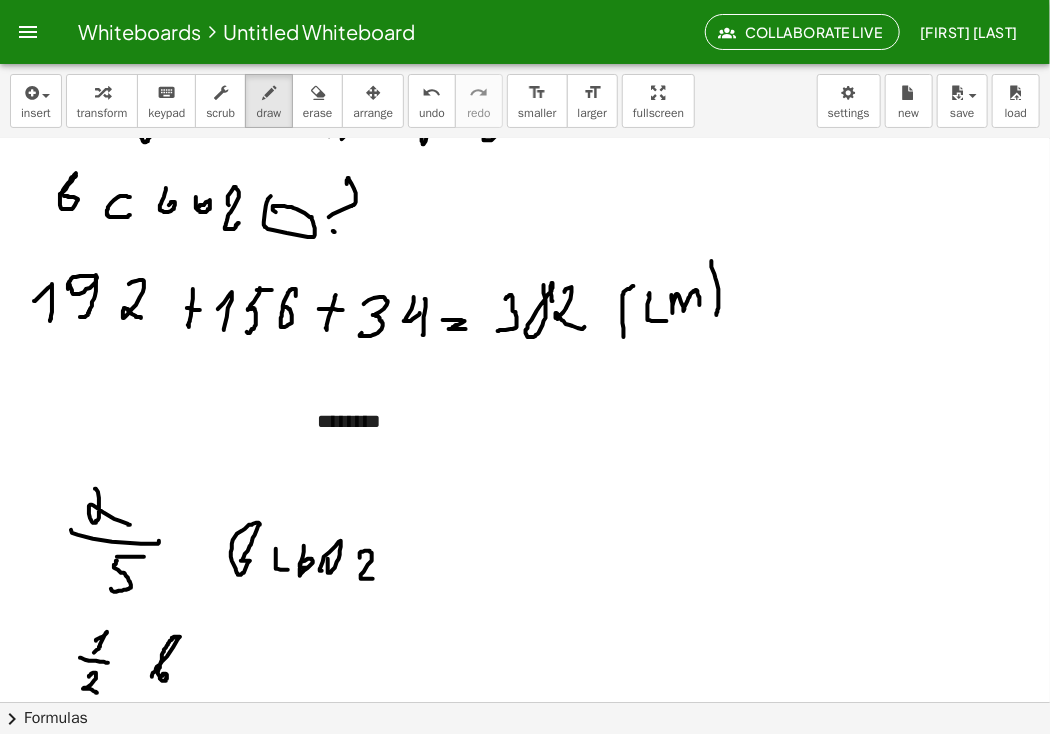 drag, startPoint x: 360, startPoint y: 558, endPoint x: 401, endPoint y: 561, distance: 41.109608 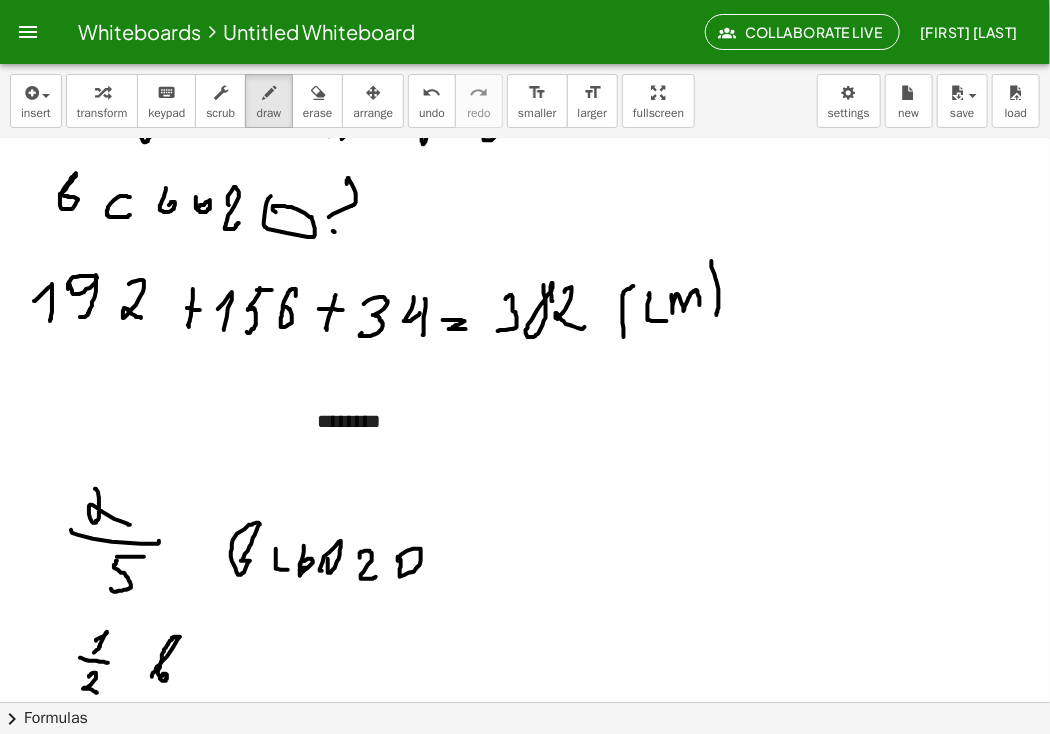 click at bounding box center (525, 266) 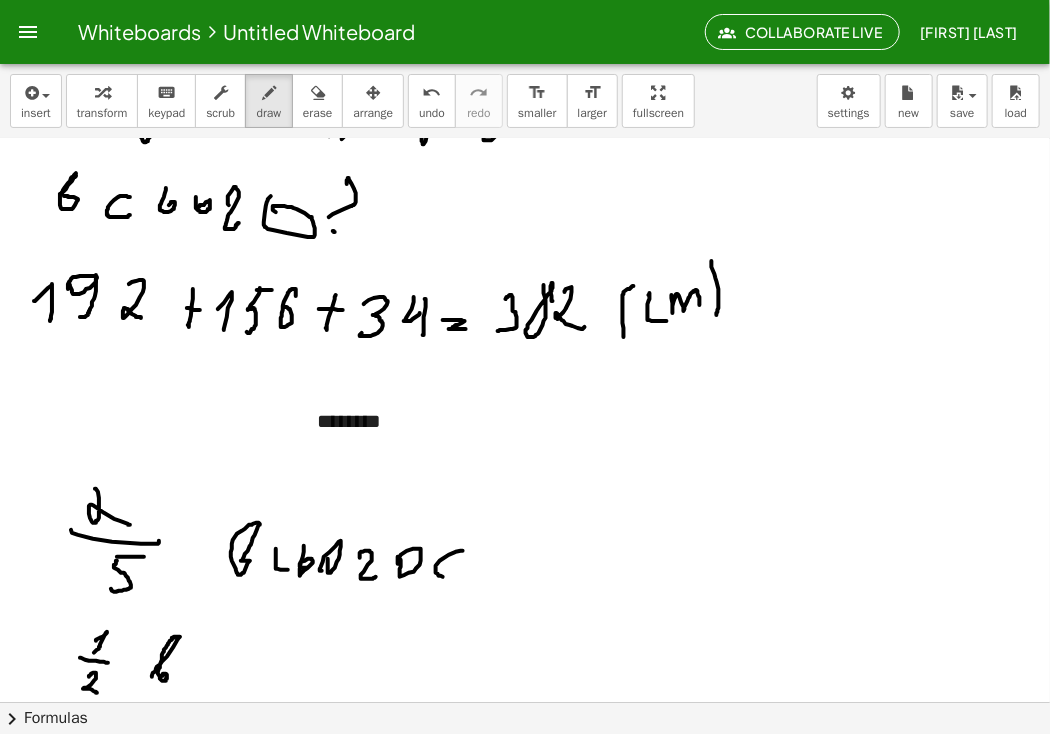 drag, startPoint x: 463, startPoint y: 551, endPoint x: 460, endPoint y: 578, distance: 27.166155 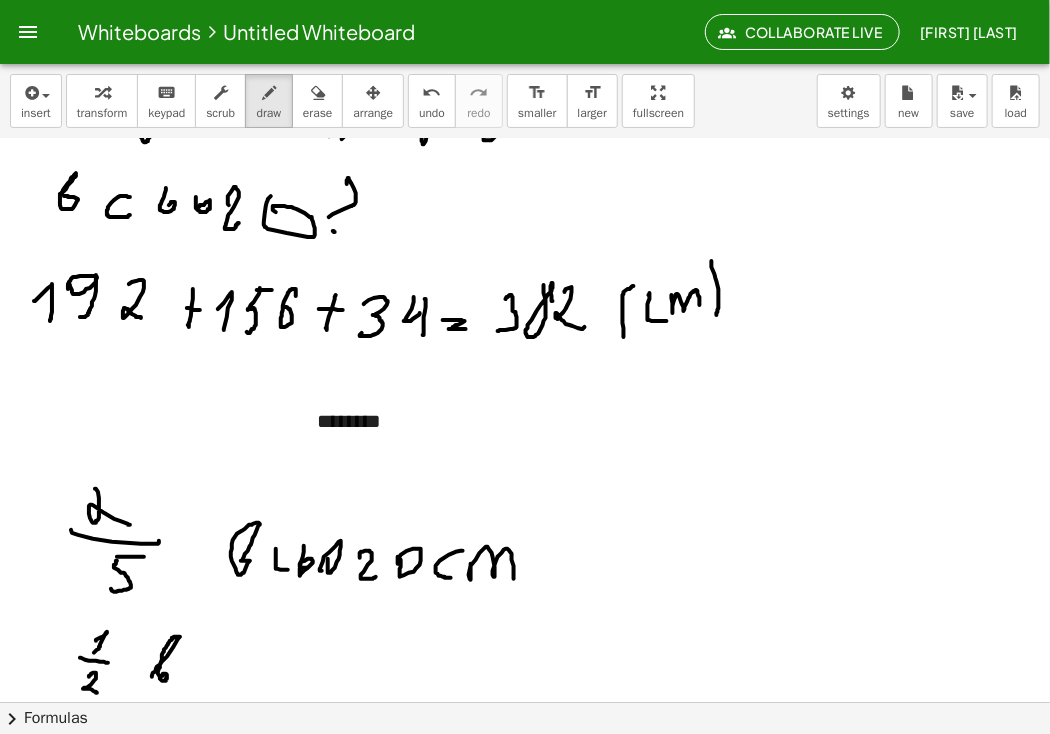 drag, startPoint x: 471, startPoint y: 564, endPoint x: 514, endPoint y: 577, distance: 44.922153 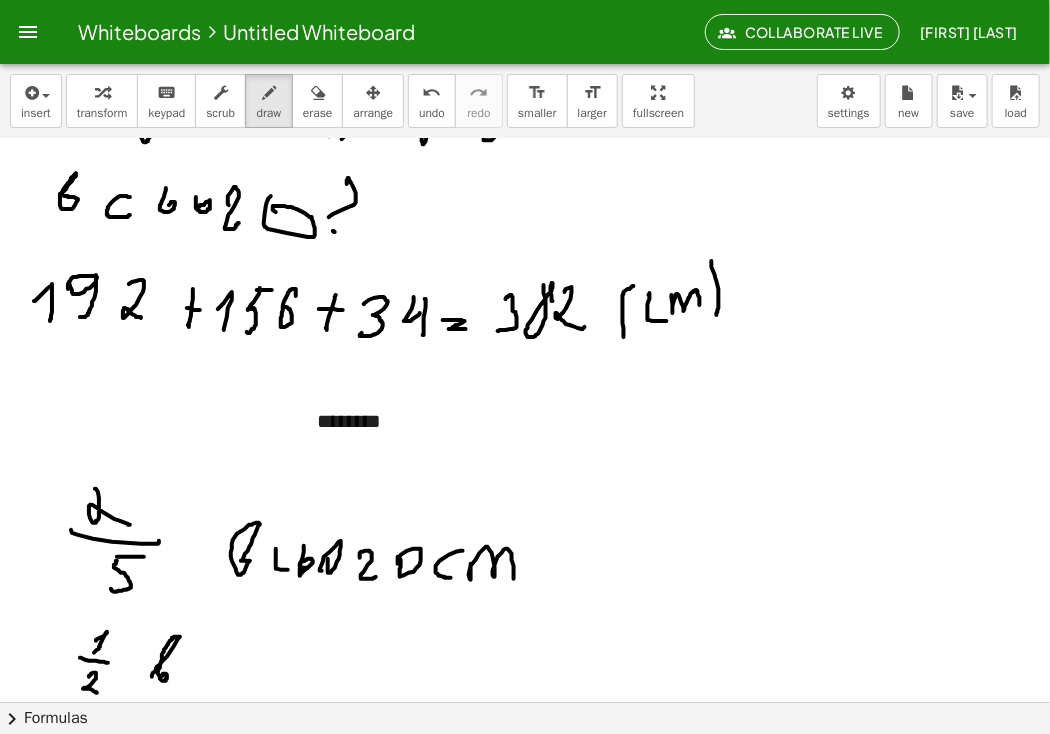 click at bounding box center (525, 266) 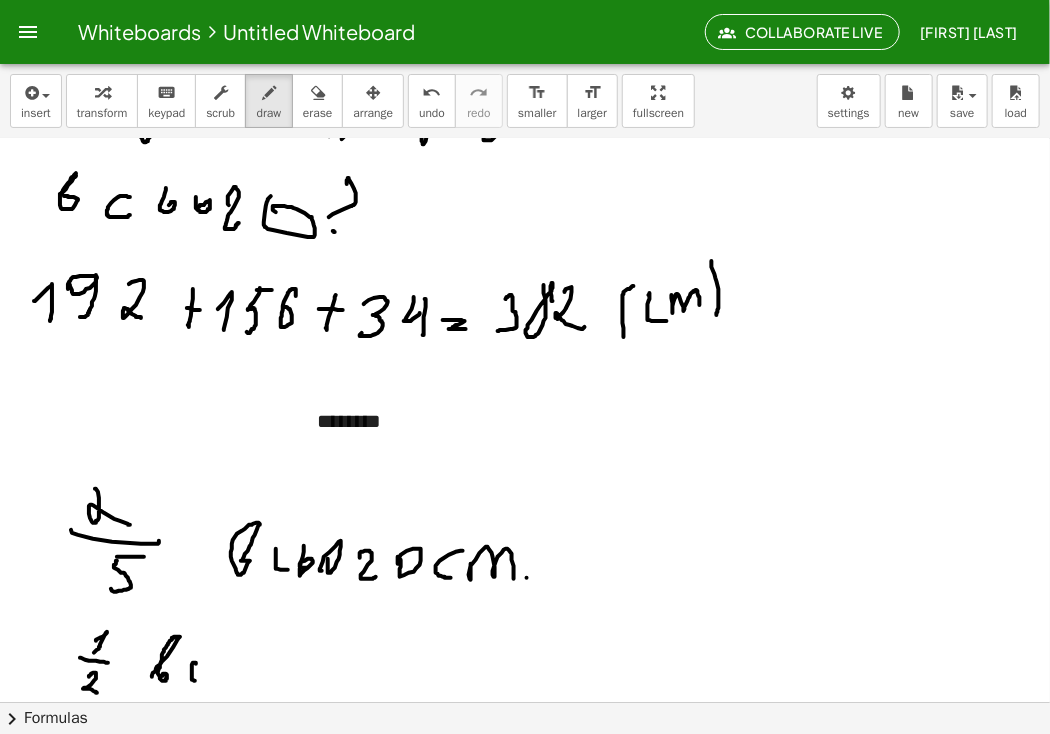 drag, startPoint x: 196, startPoint y: 663, endPoint x: 204, endPoint y: 677, distance: 16.124516 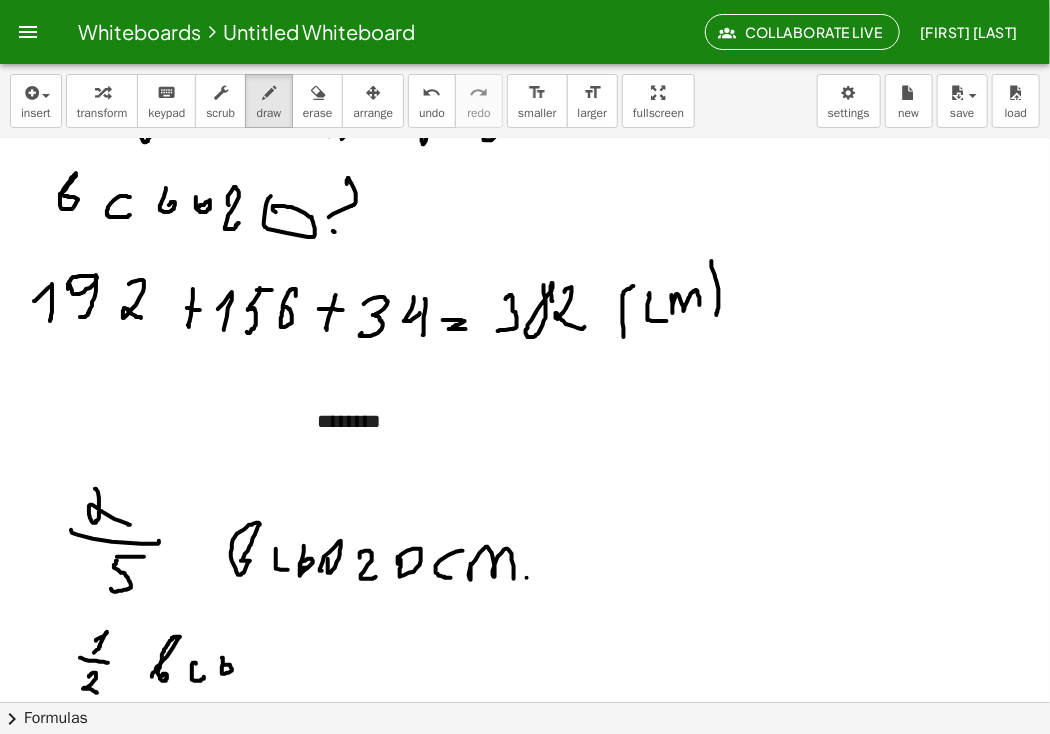 drag, startPoint x: 222, startPoint y: 658, endPoint x: 228, endPoint y: 672, distance: 15.231546 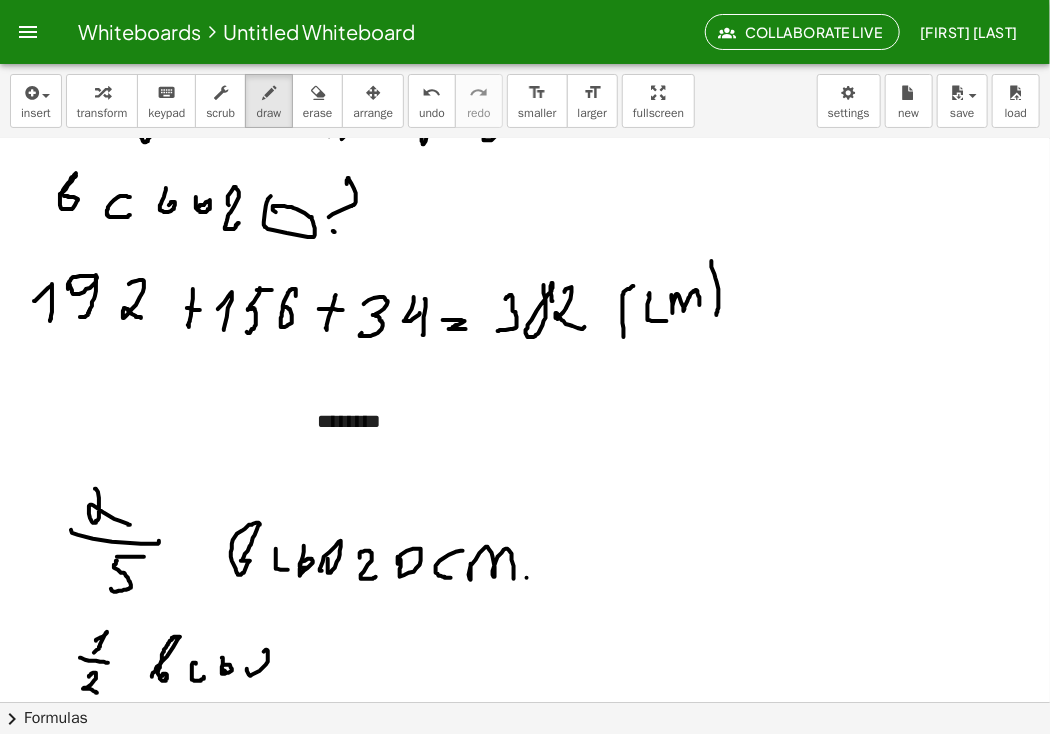 click at bounding box center (525, 266) 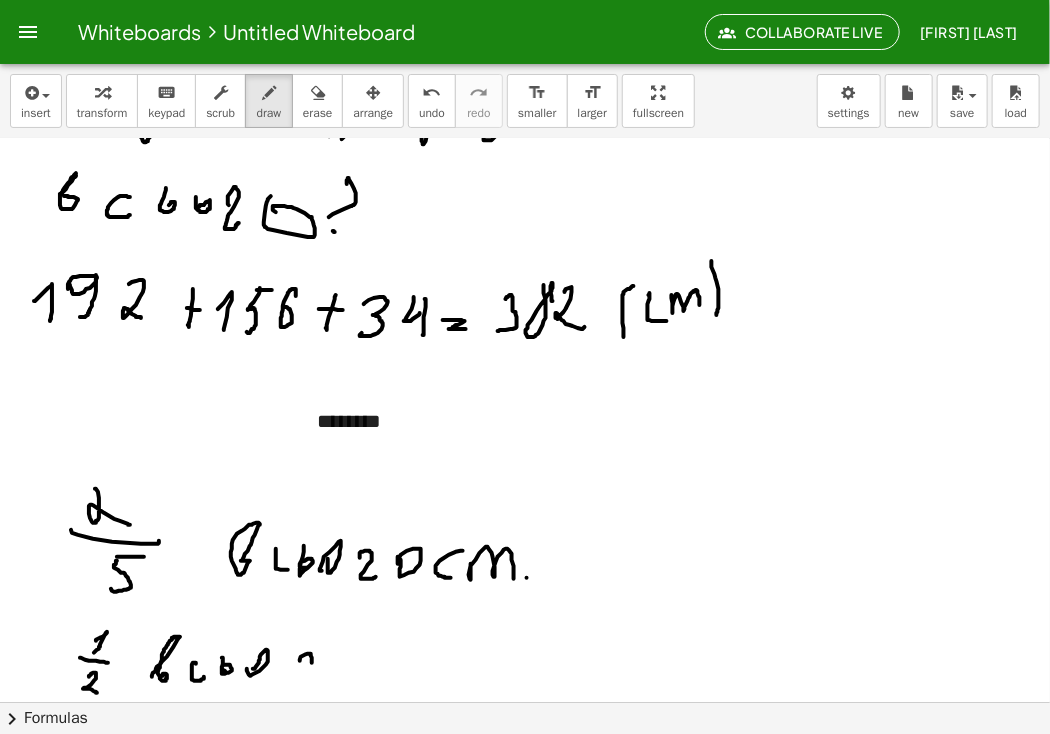 drag, startPoint x: 300, startPoint y: 661, endPoint x: 319, endPoint y: 672, distance: 21.954498 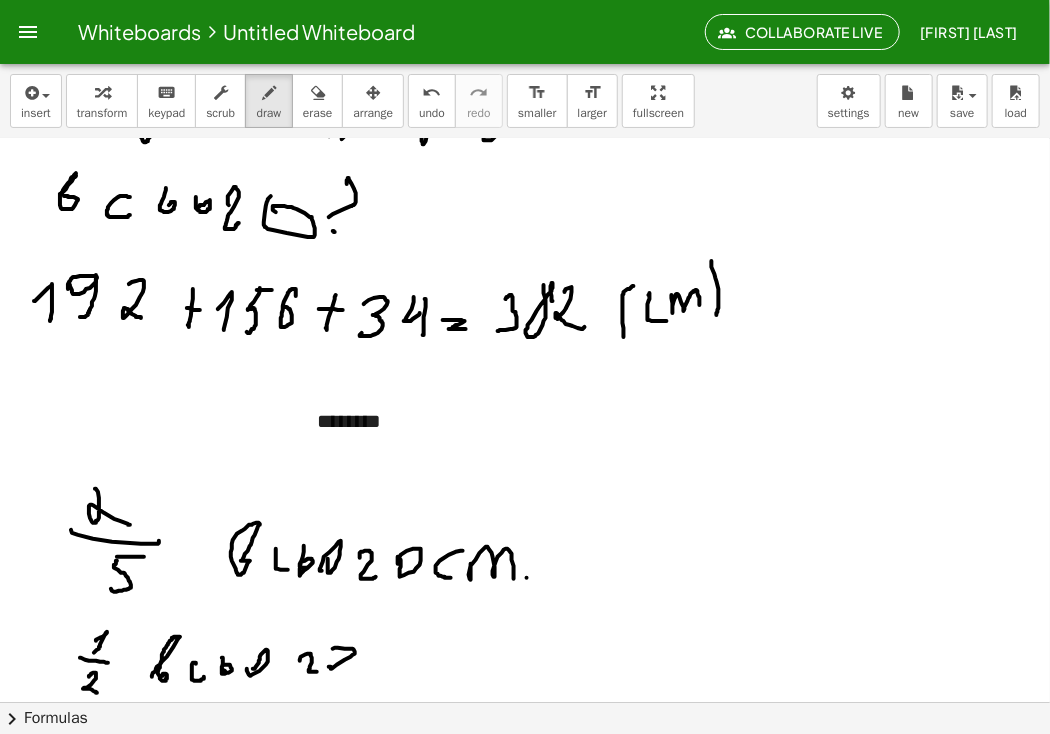 drag, startPoint x: 329, startPoint y: 667, endPoint x: 345, endPoint y: 665, distance: 16.124516 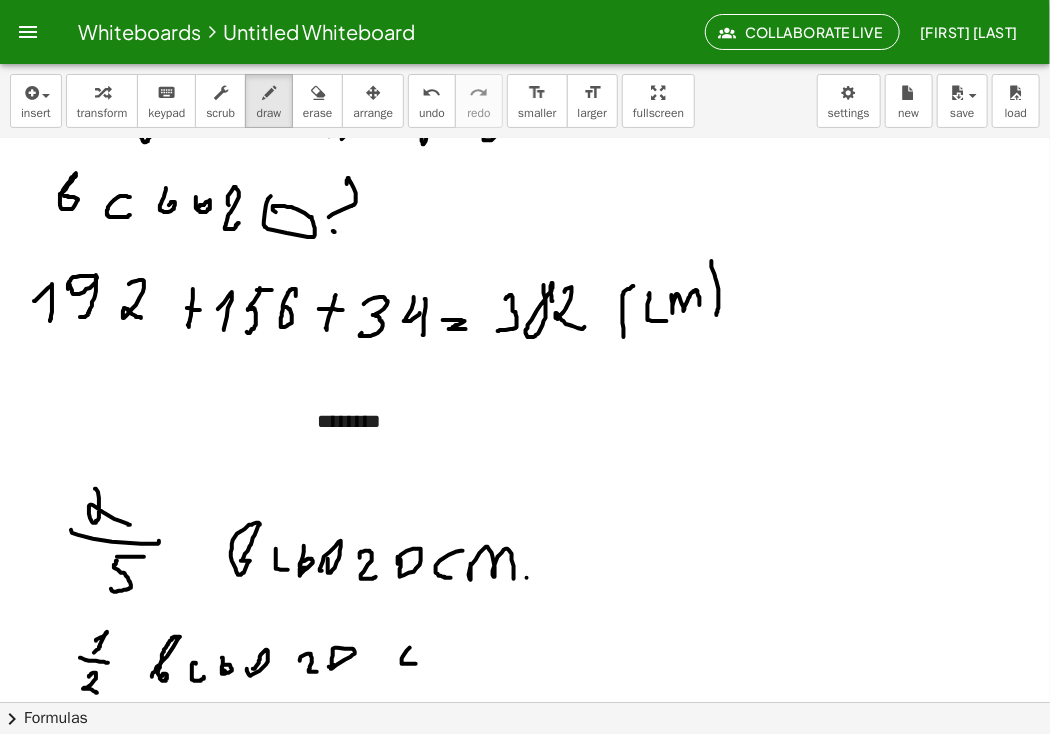 drag, startPoint x: 410, startPoint y: 648, endPoint x: 422, endPoint y: 655, distance: 13.892444 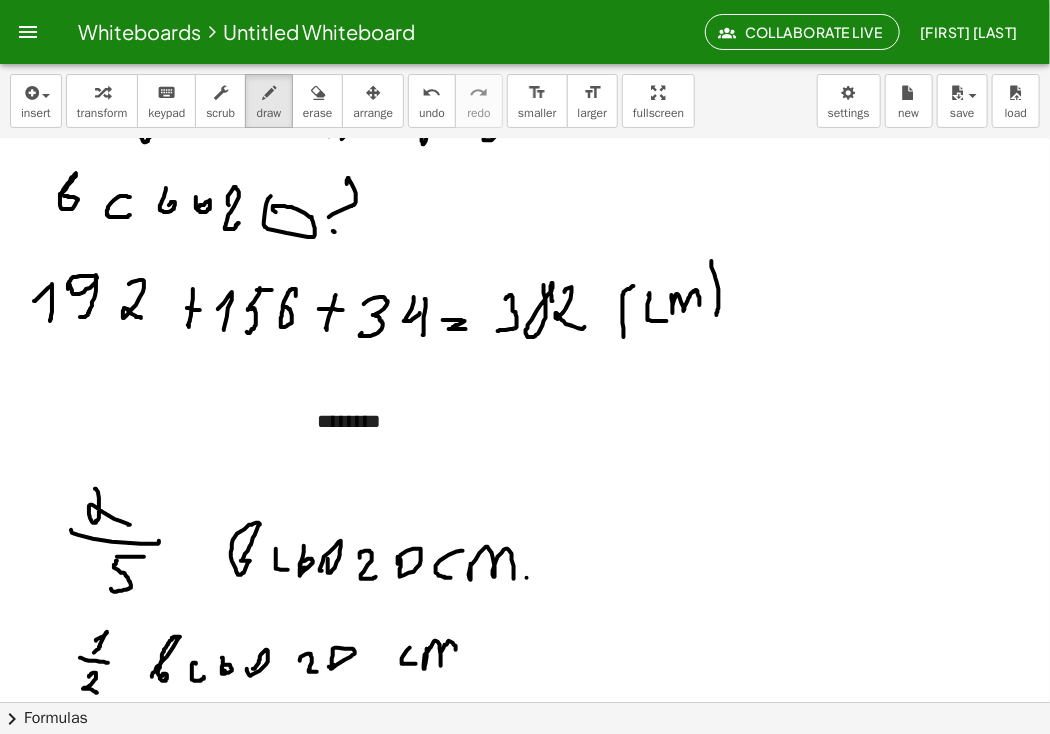 drag, startPoint x: 425, startPoint y: 669, endPoint x: 457, endPoint y: 662, distance: 32.75668 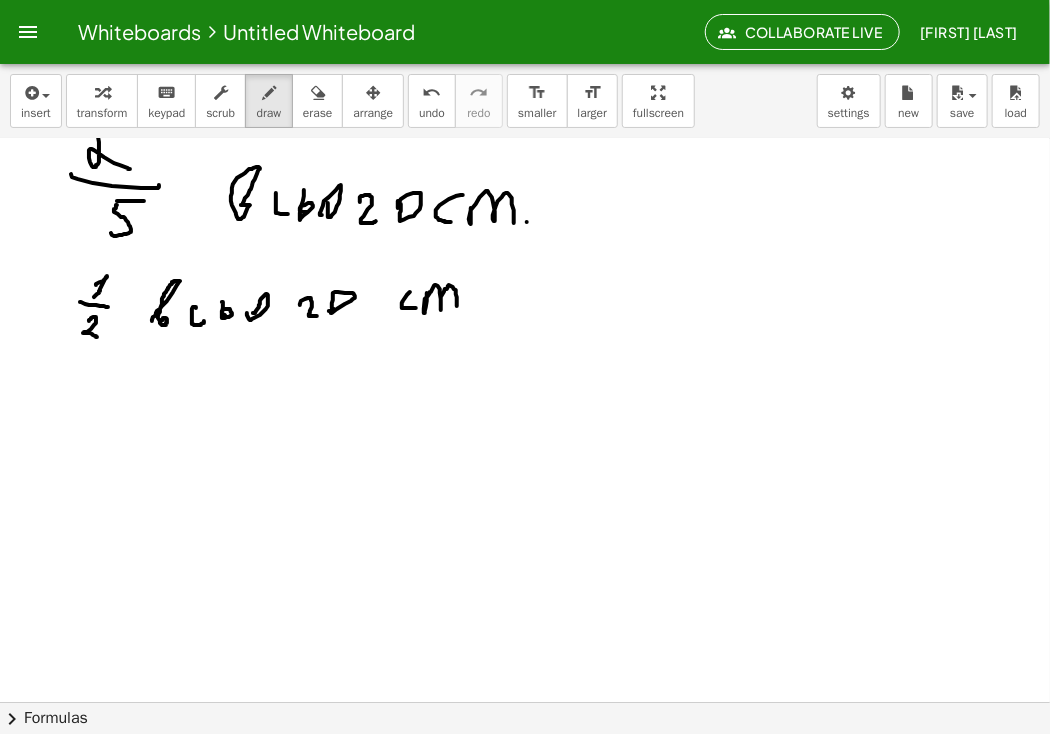 scroll, scrollTop: 891, scrollLeft: 0, axis: vertical 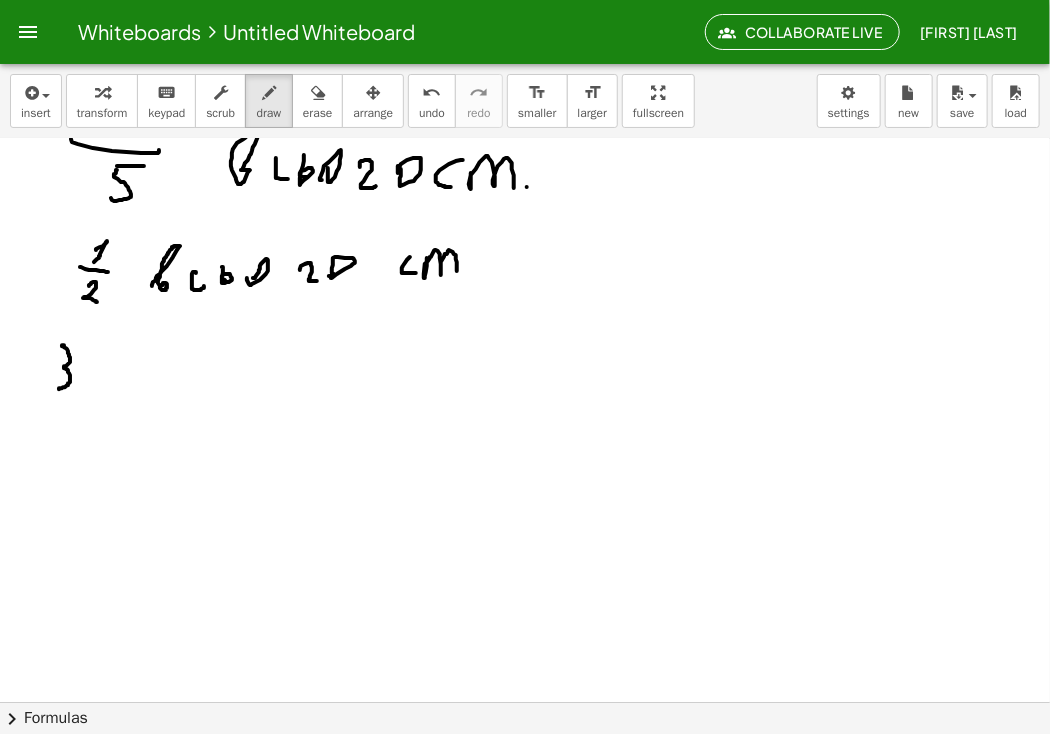 drag, startPoint x: 62, startPoint y: 346, endPoint x: 59, endPoint y: 389, distance: 43.104523 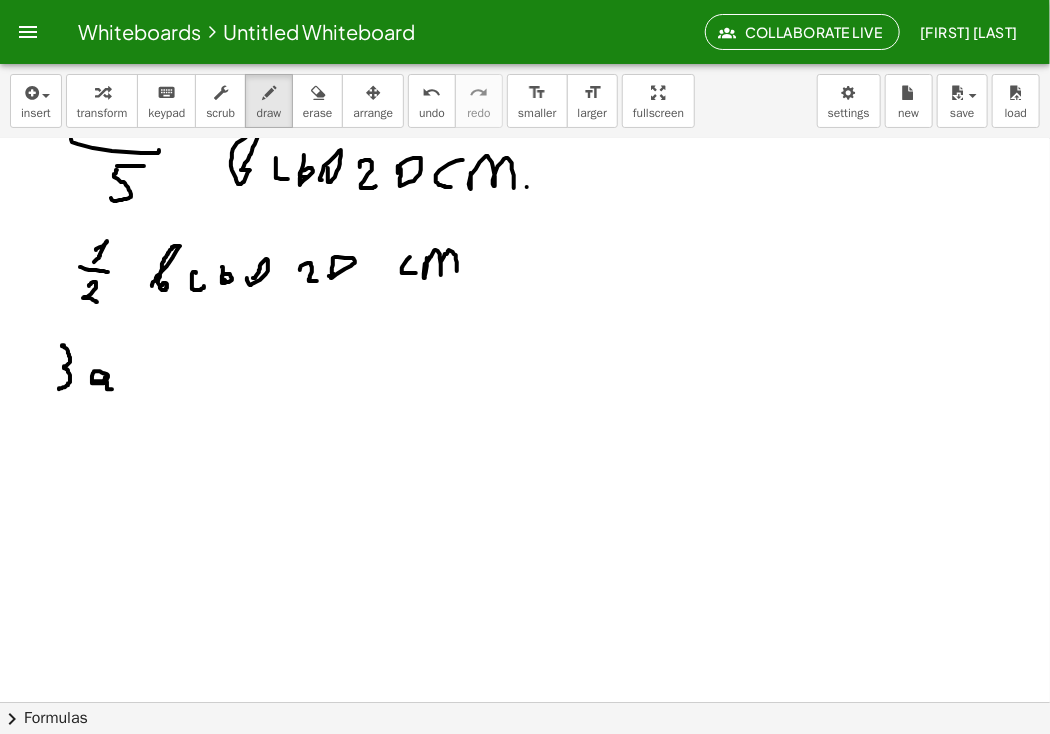 drag, startPoint x: 92, startPoint y: 376, endPoint x: 124, endPoint y: 384, distance: 32.984844 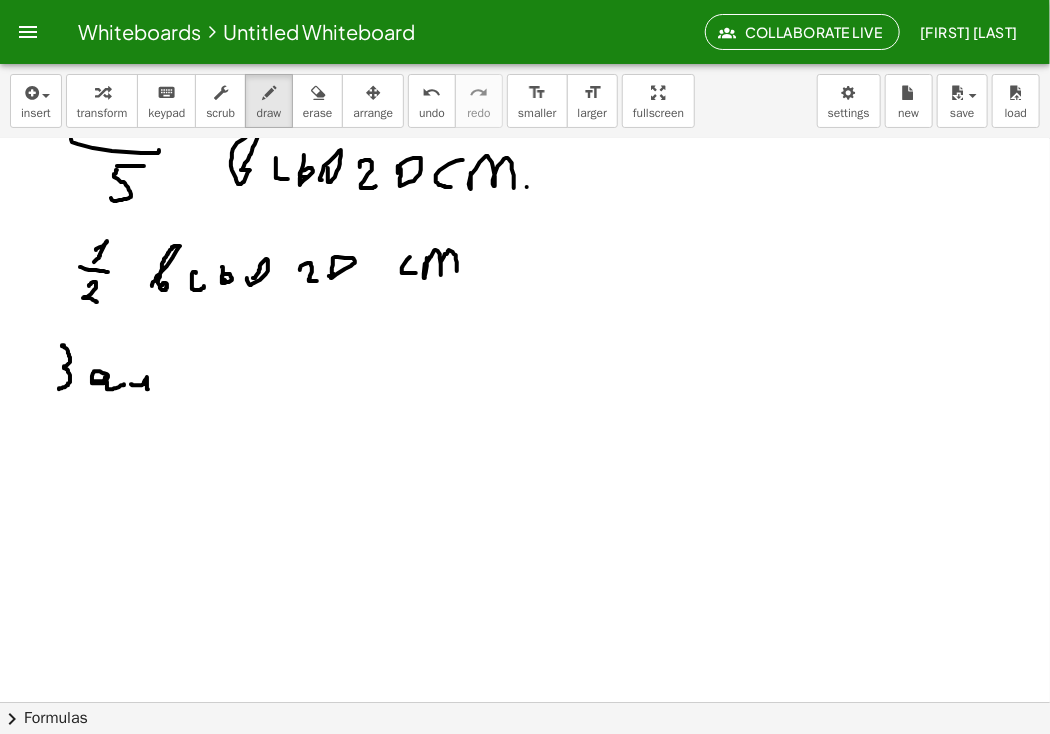 drag, startPoint x: 131, startPoint y: 384, endPoint x: 155, endPoint y: 388, distance: 24.33105 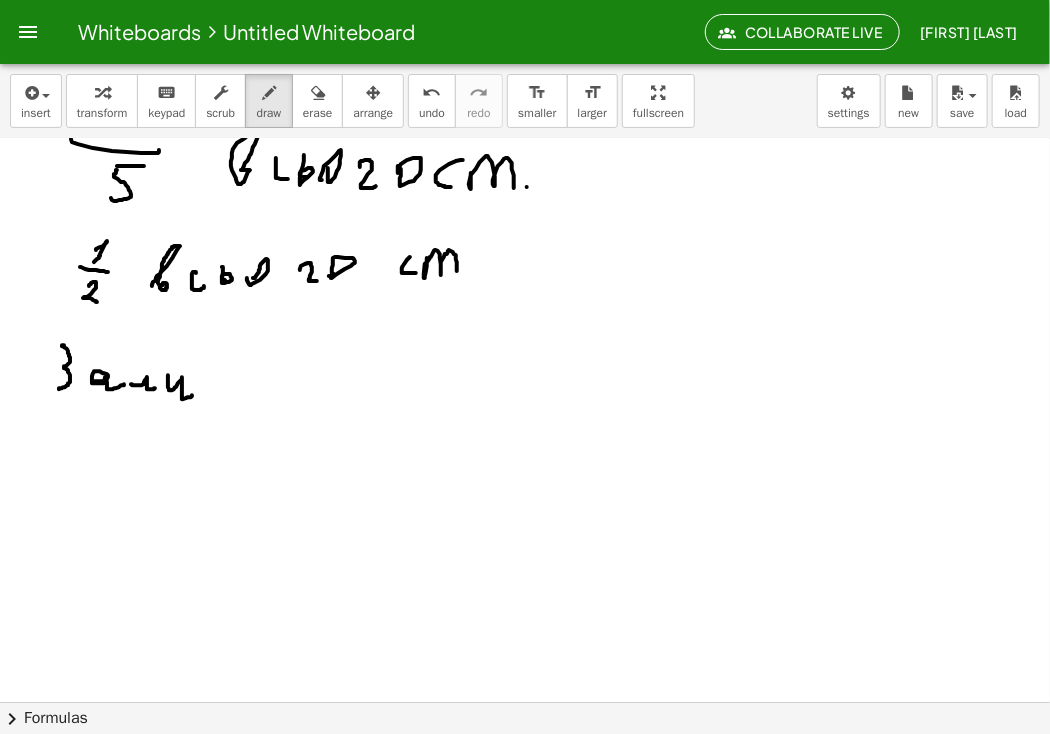 drag, startPoint x: 168, startPoint y: 375, endPoint x: 192, endPoint y: 395, distance: 31.241 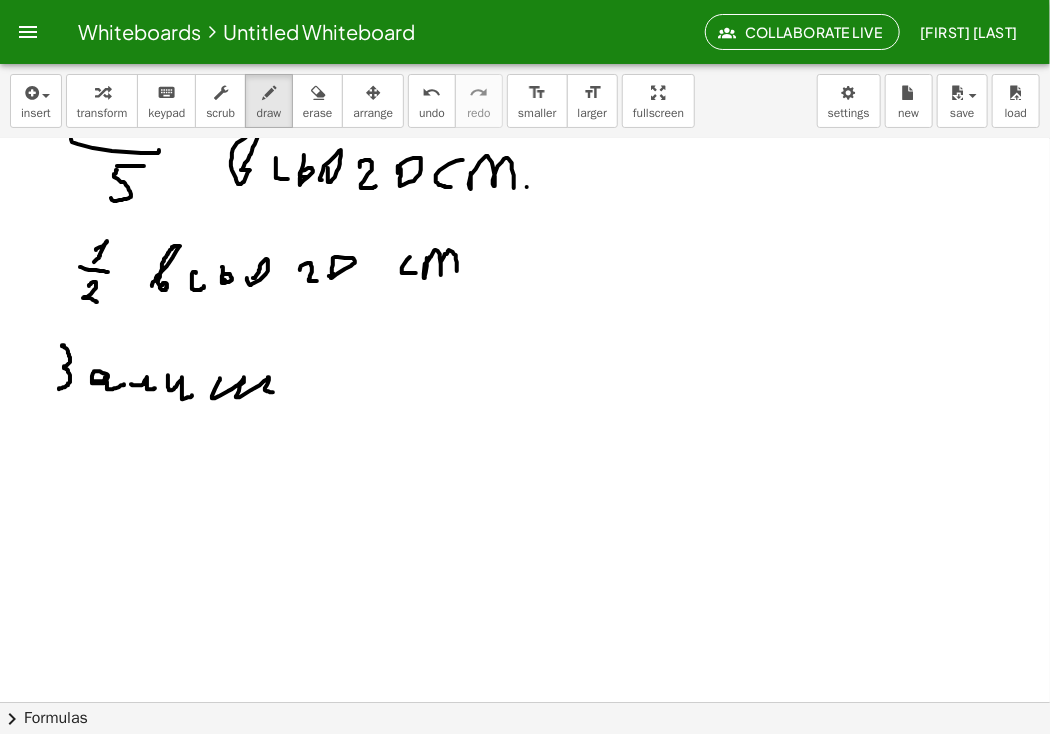 drag, startPoint x: 220, startPoint y: 378, endPoint x: 273, endPoint y: 392, distance: 54.81788 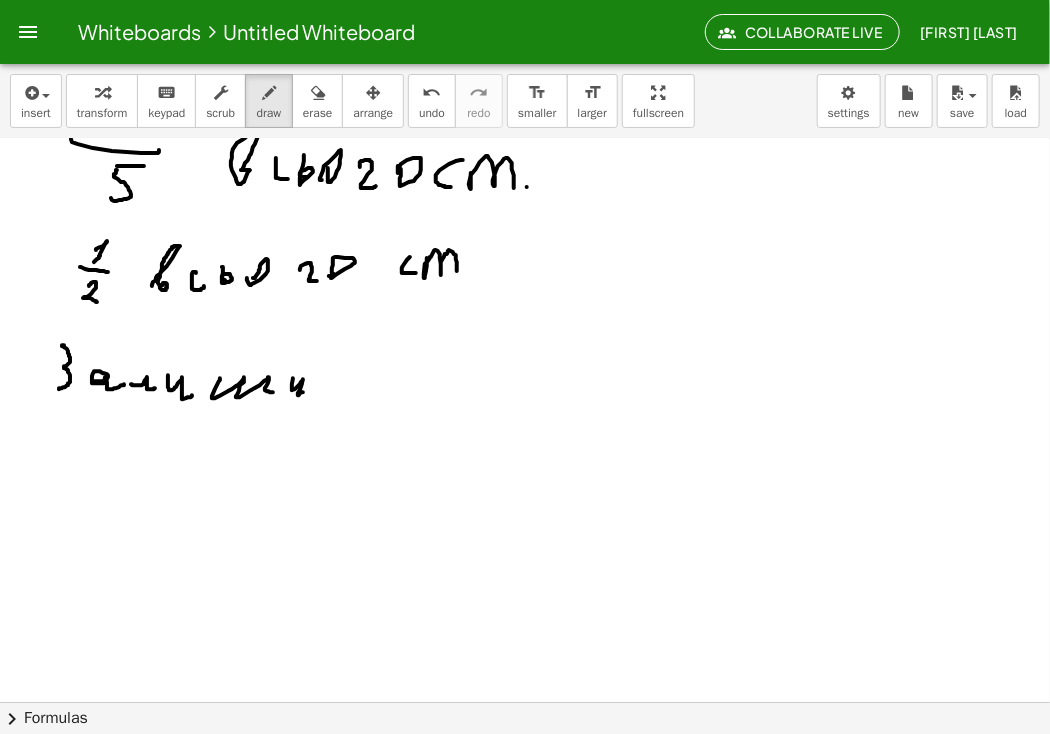 drag, startPoint x: 293, startPoint y: 378, endPoint x: 310, endPoint y: 391, distance: 21.400934 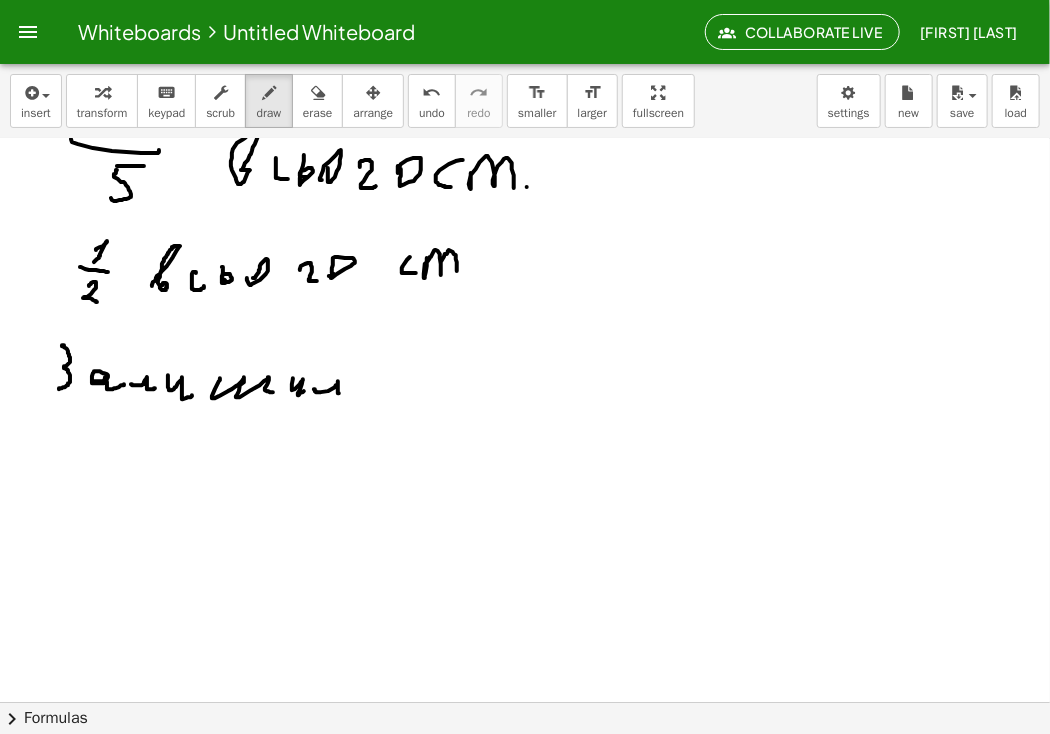 drag, startPoint x: 314, startPoint y: 389, endPoint x: 346, endPoint y: 393, distance: 32.24903 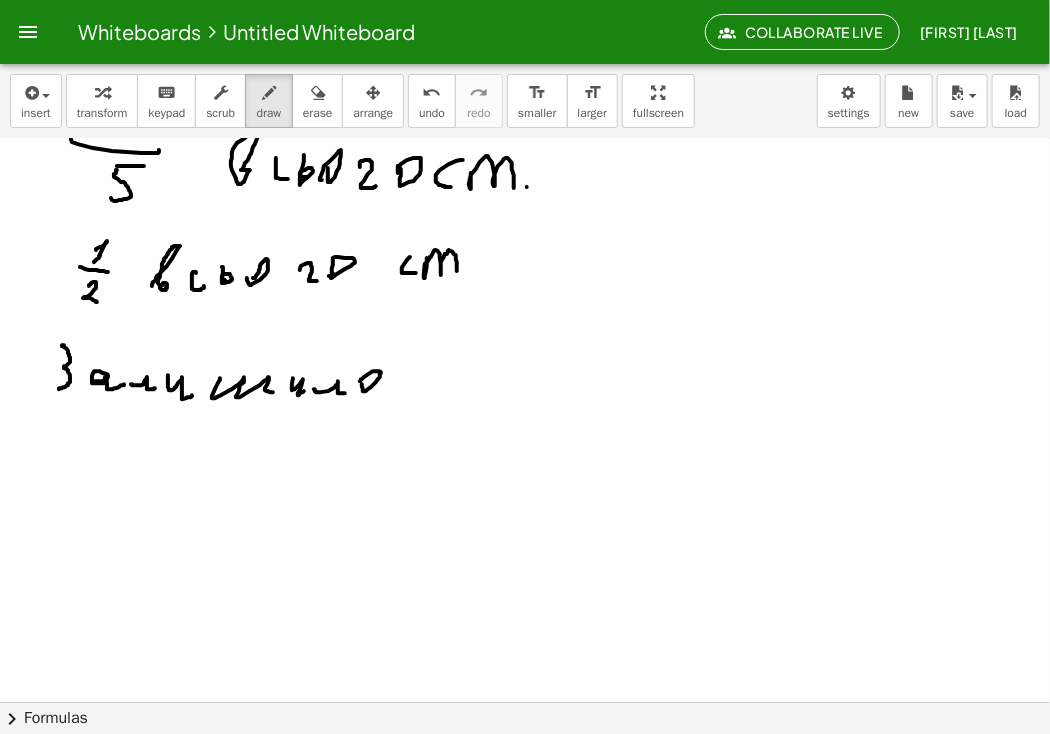click at bounding box center (525, 93) 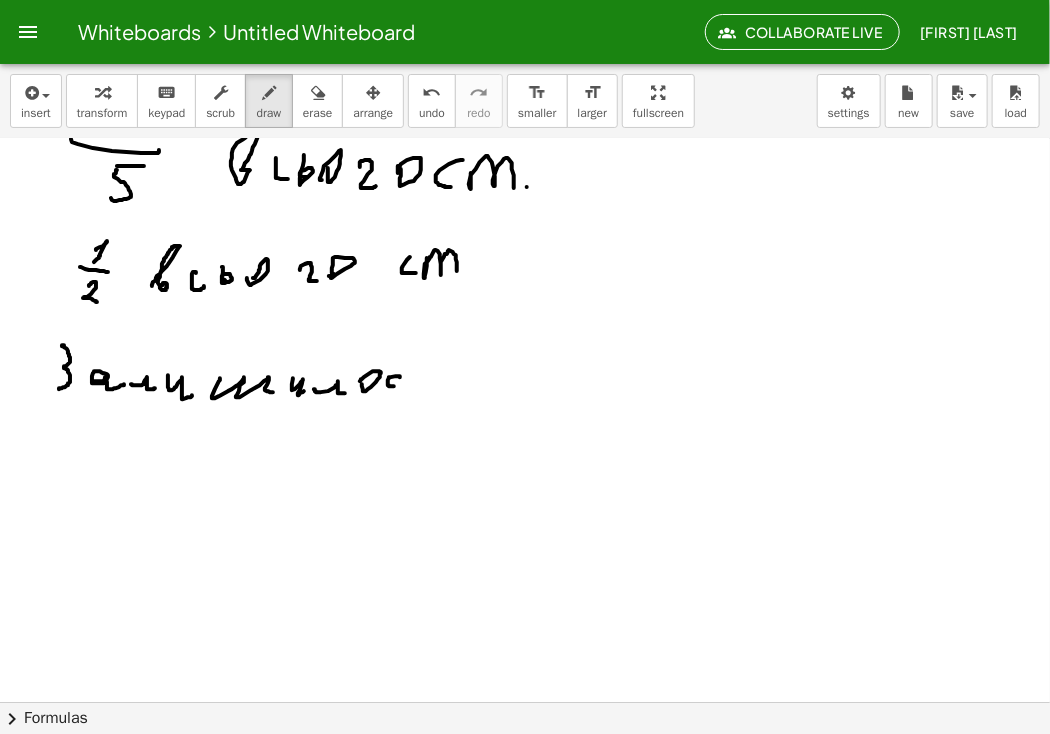 drag, startPoint x: 400, startPoint y: 377, endPoint x: 411, endPoint y: 386, distance: 14.21267 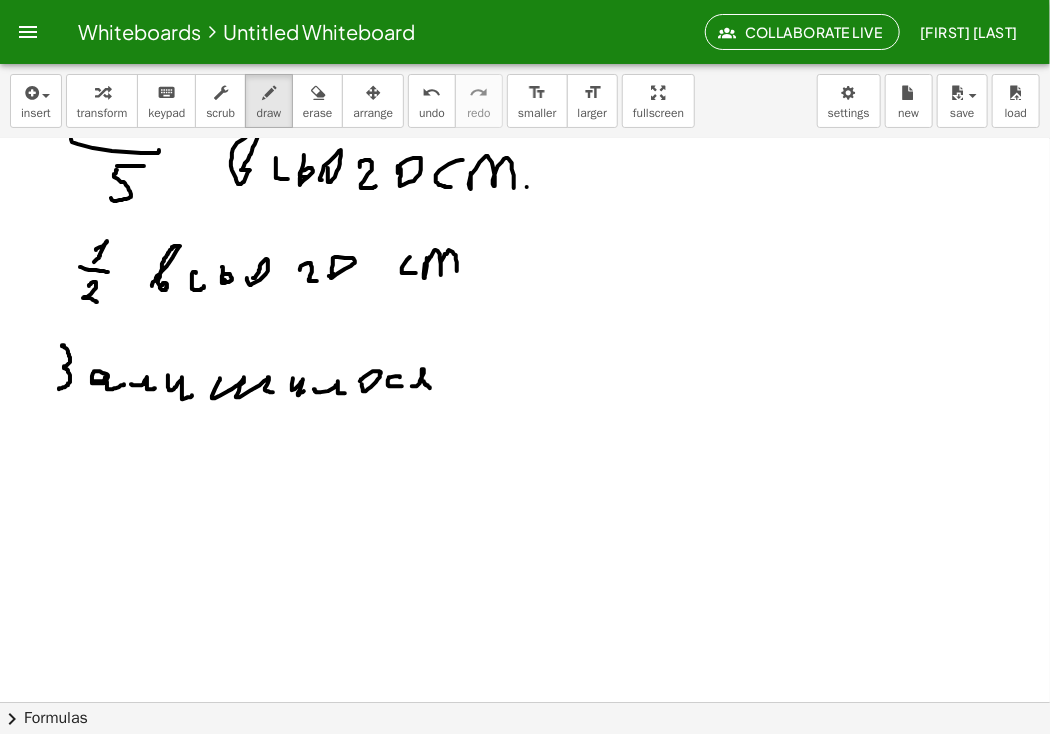 drag, startPoint x: 412, startPoint y: 386, endPoint x: 430, endPoint y: 388, distance: 18.110771 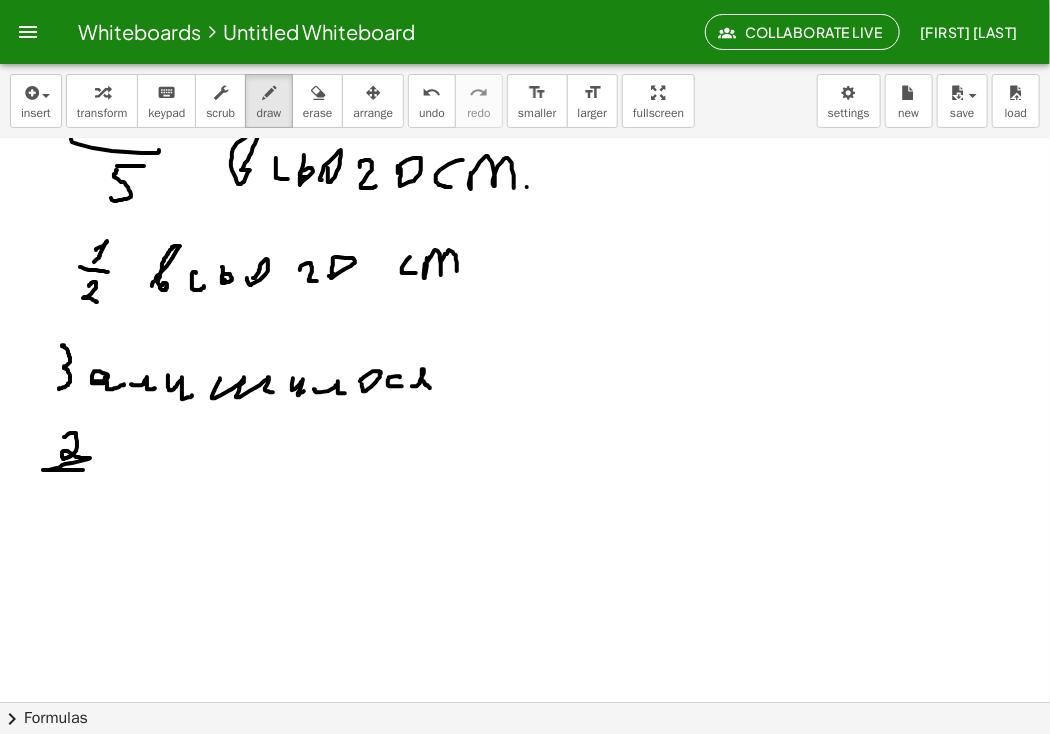 drag, startPoint x: 64, startPoint y: 437, endPoint x: 86, endPoint y: 470, distance: 39.661064 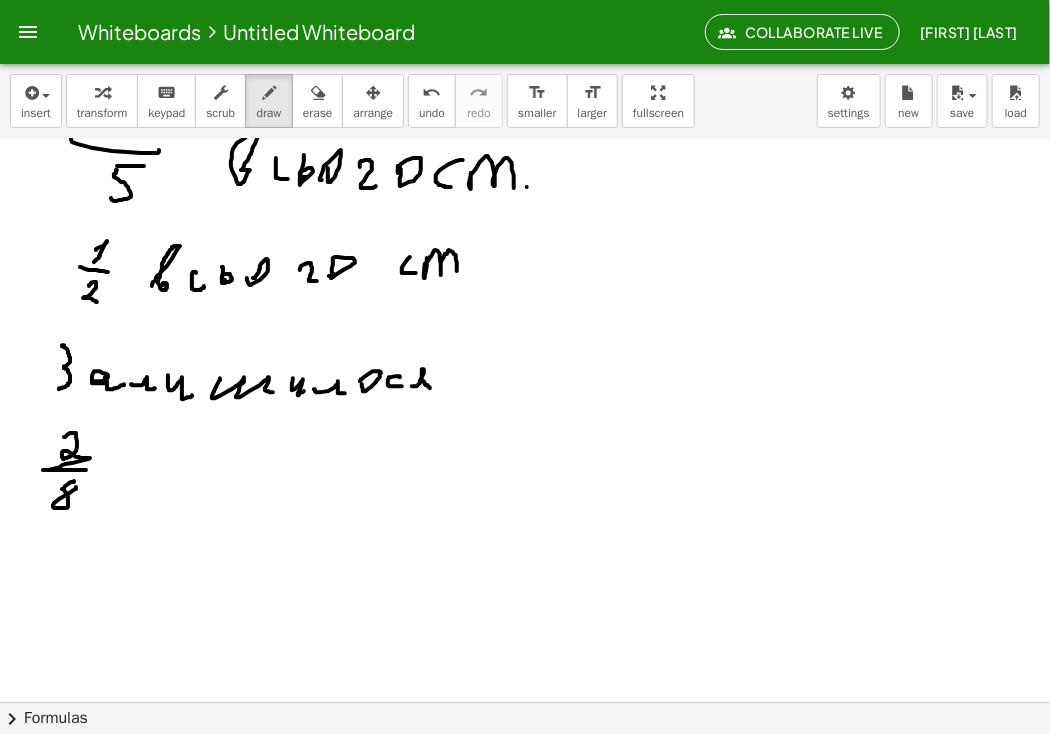click at bounding box center (525, 93) 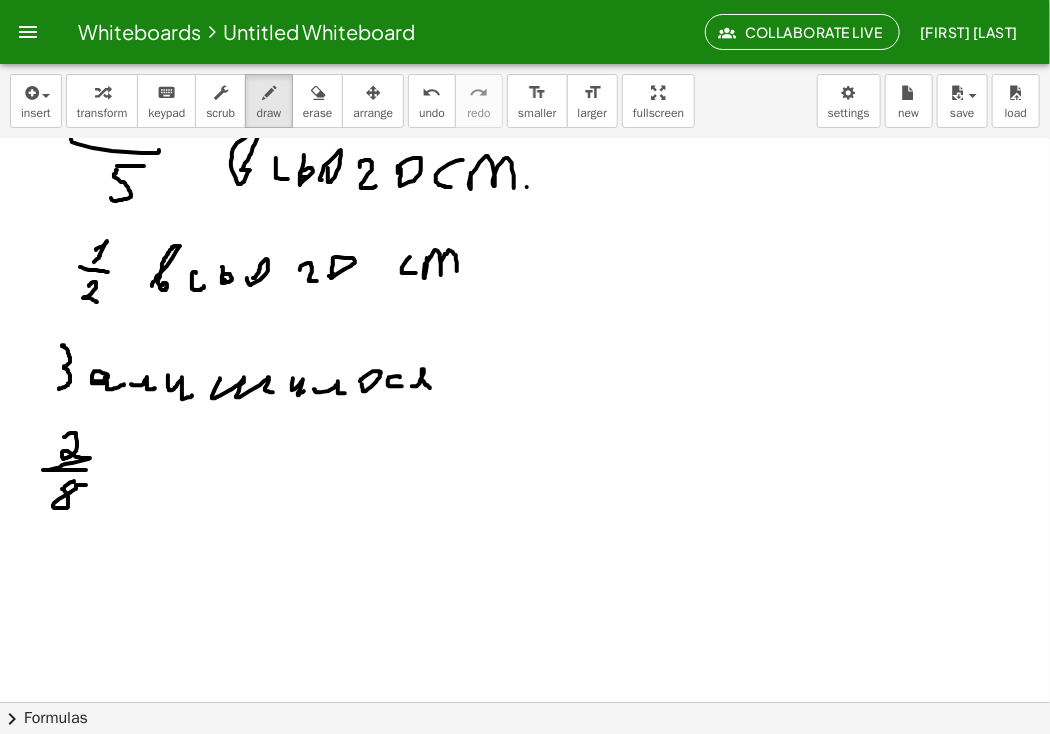 drag, startPoint x: 76, startPoint y: 485, endPoint x: 92, endPoint y: 485, distance: 16 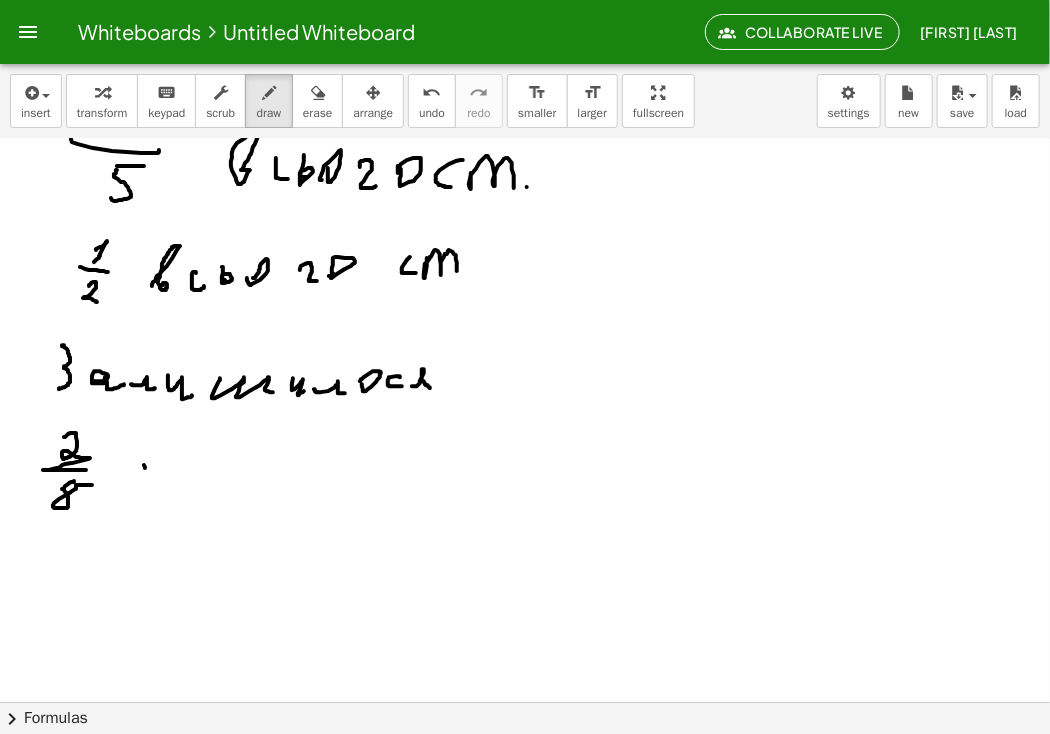 drag, startPoint x: 144, startPoint y: 465, endPoint x: 145, endPoint y: 485, distance: 20.024984 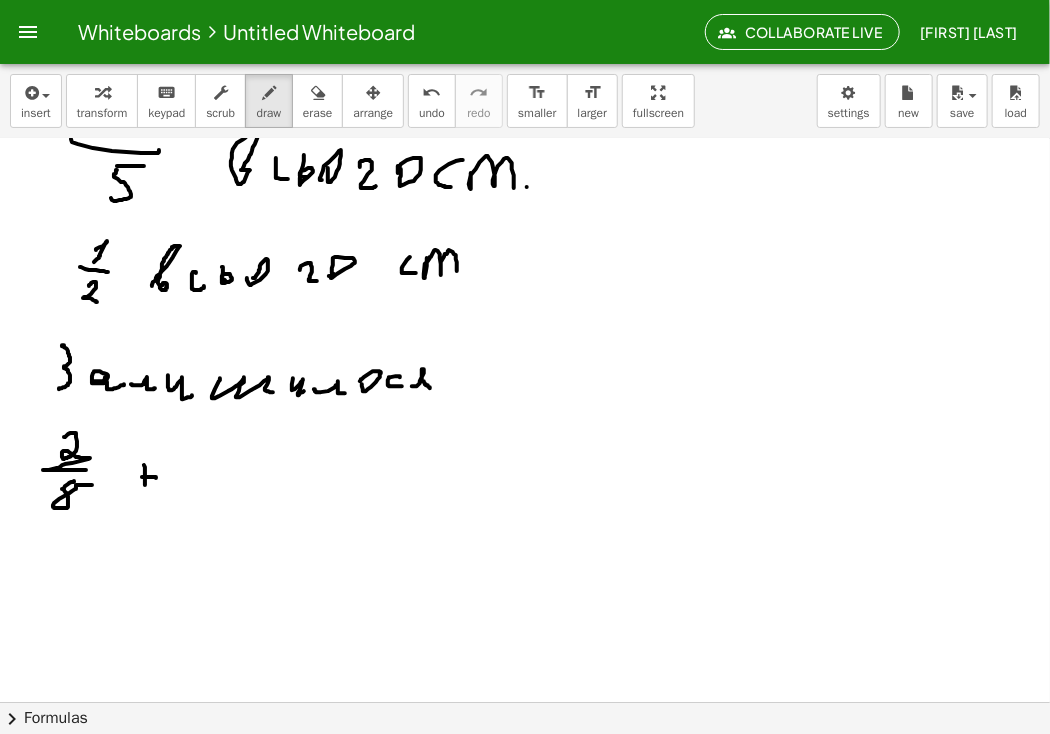drag, startPoint x: 142, startPoint y: 477, endPoint x: 156, endPoint y: 478, distance: 14.035668 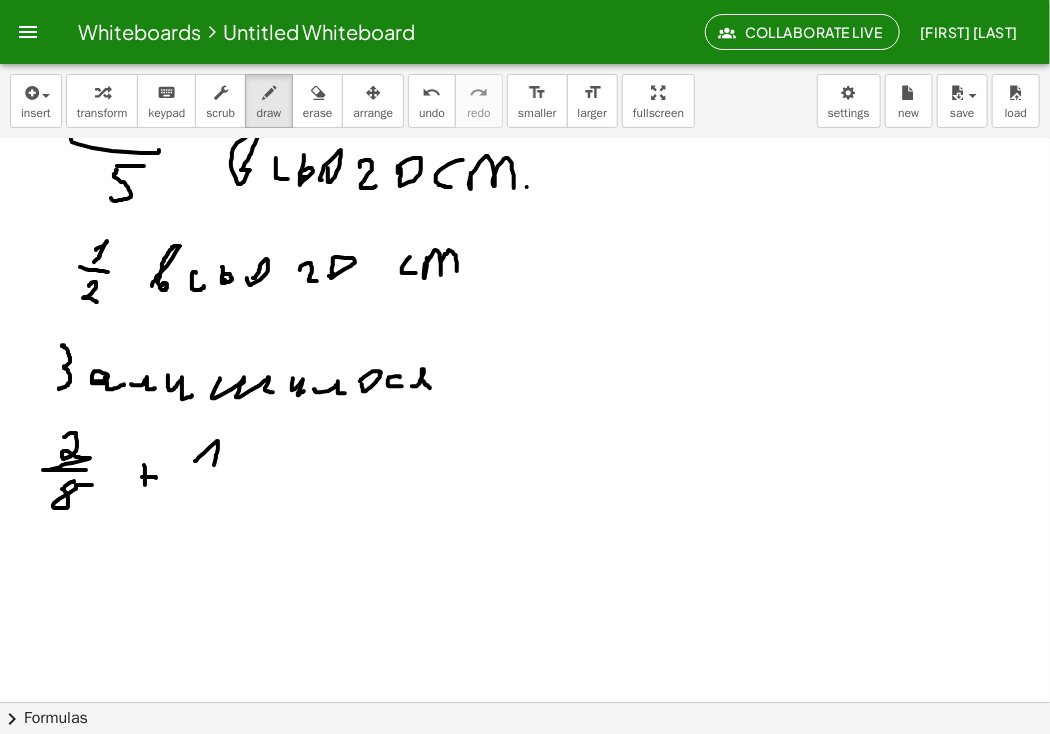 drag, startPoint x: 195, startPoint y: 461, endPoint x: 210, endPoint y: 467, distance: 16.155495 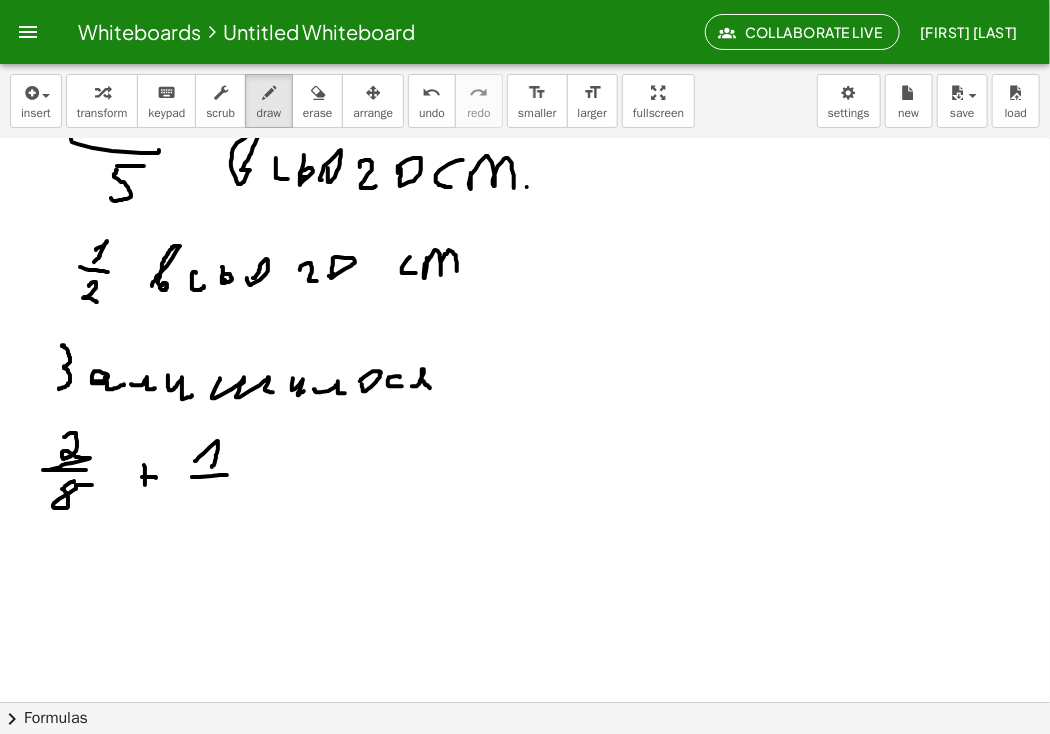 drag, startPoint x: 192, startPoint y: 477, endPoint x: 228, endPoint y: 475, distance: 36.05551 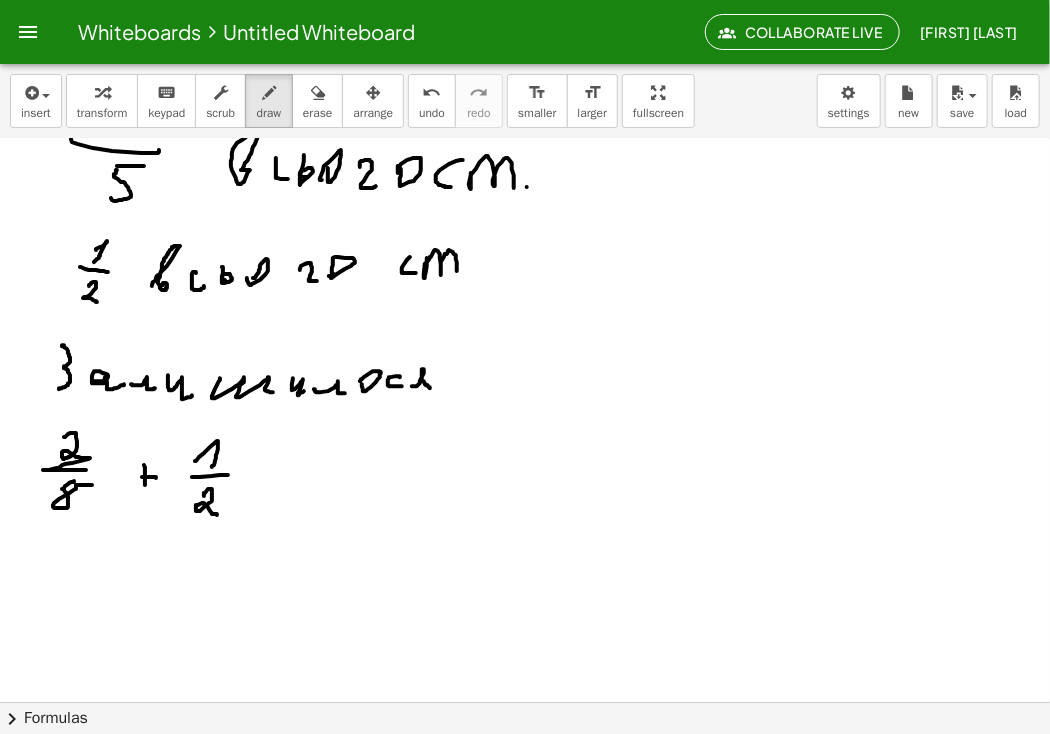 drag, startPoint x: 204, startPoint y: 496, endPoint x: 209, endPoint y: 505, distance: 10.29563 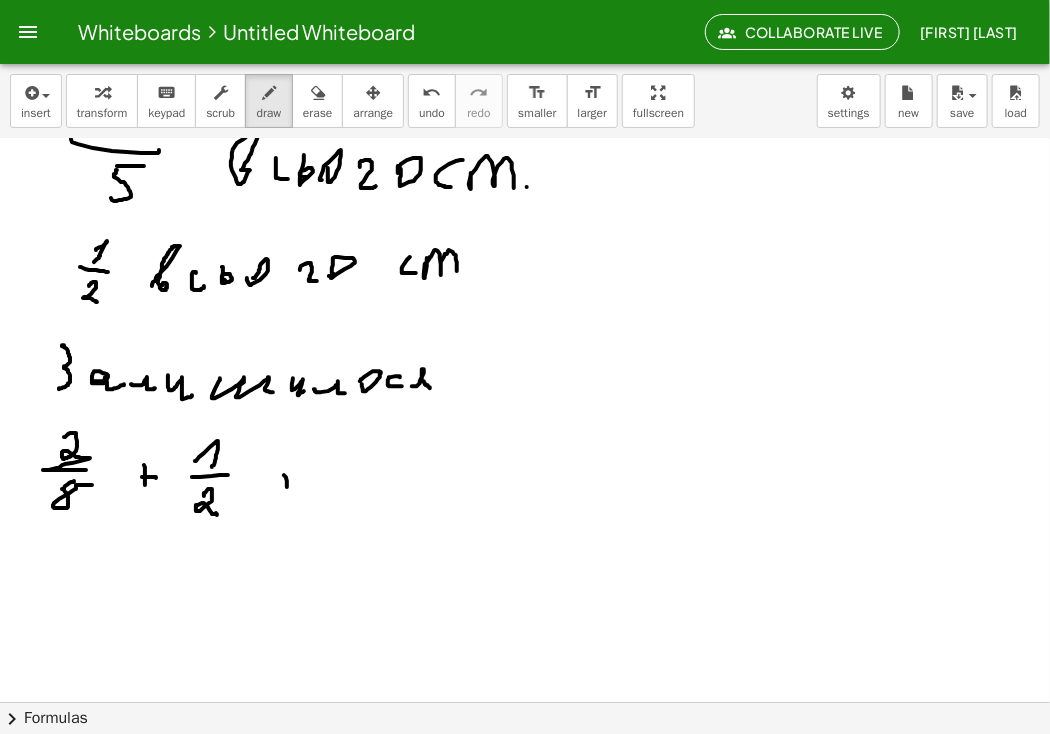 drag, startPoint x: 284, startPoint y: 475, endPoint x: 280, endPoint y: 513, distance: 38.209946 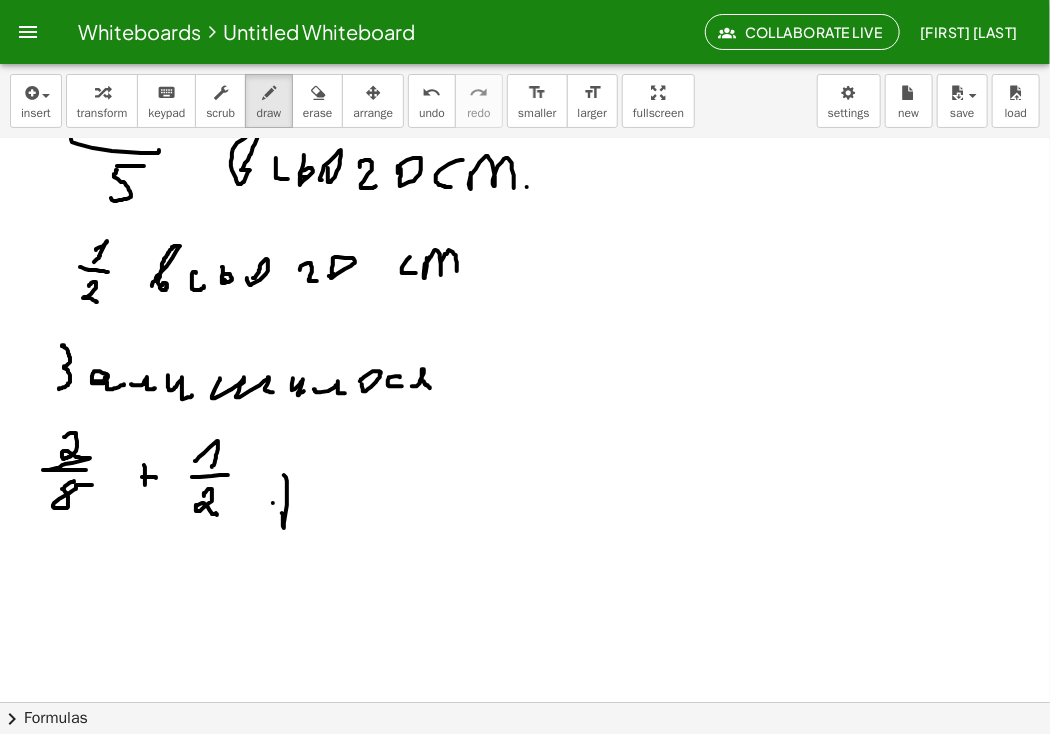 drag, startPoint x: 273, startPoint y: 503, endPoint x: 307, endPoint y: 492, distance: 35.735138 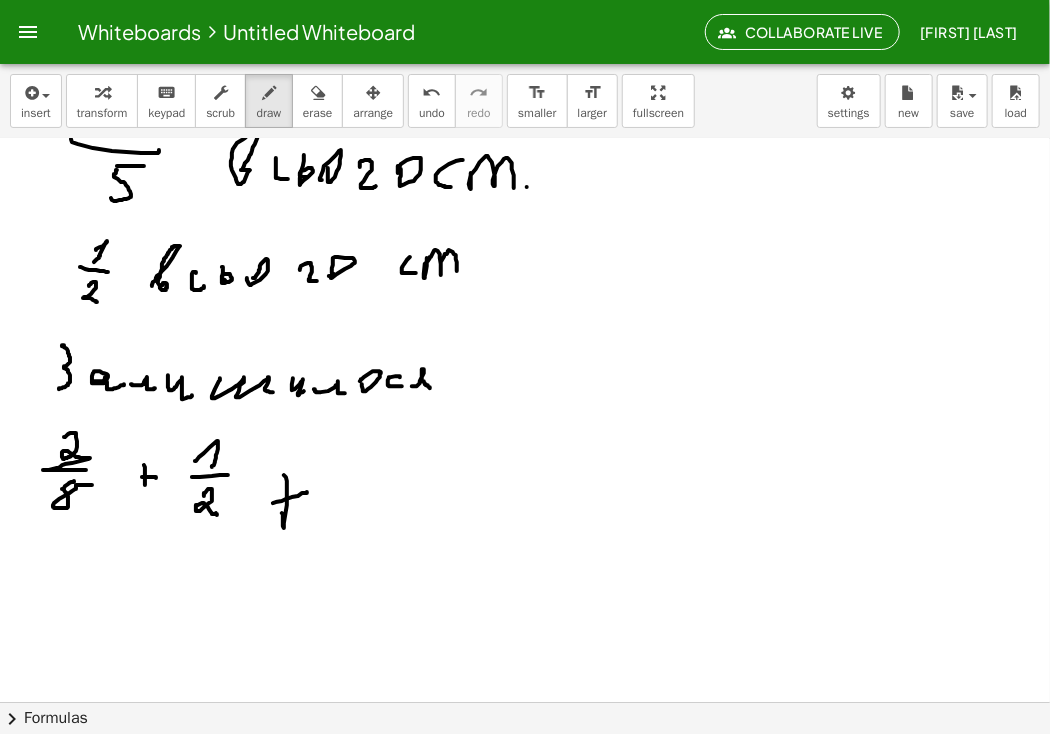 click at bounding box center [525, 93] 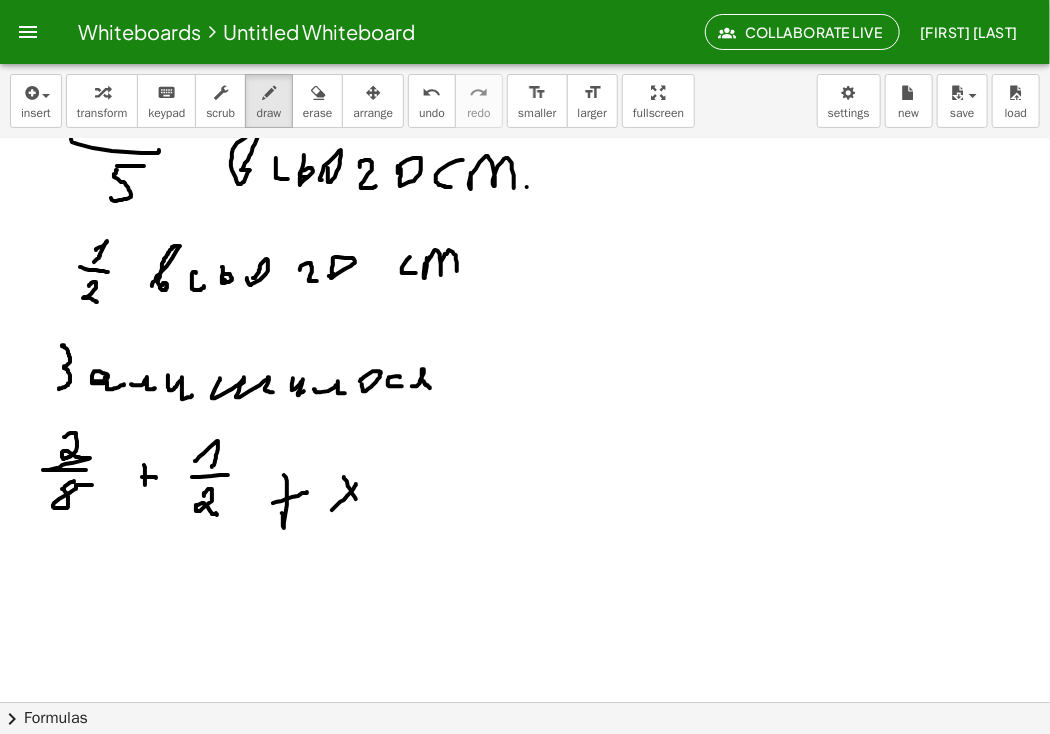 drag, startPoint x: 344, startPoint y: 477, endPoint x: 357, endPoint y: 500, distance: 26.41969 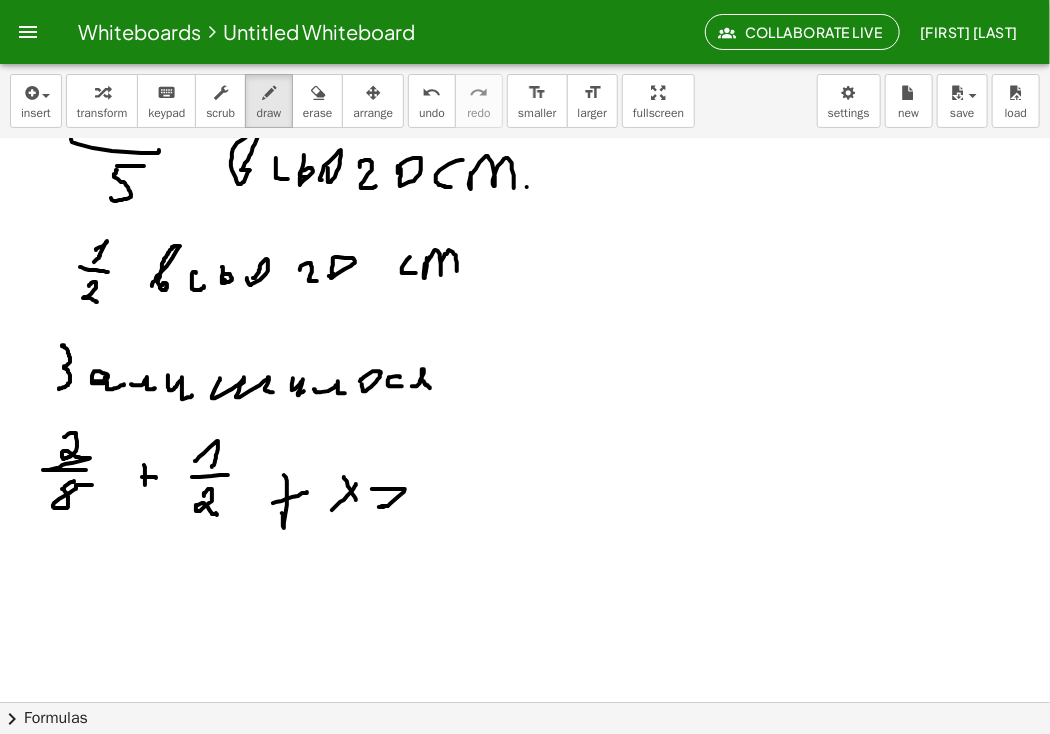 drag, startPoint x: 374, startPoint y: 489, endPoint x: 405, endPoint y: 507, distance: 35.846897 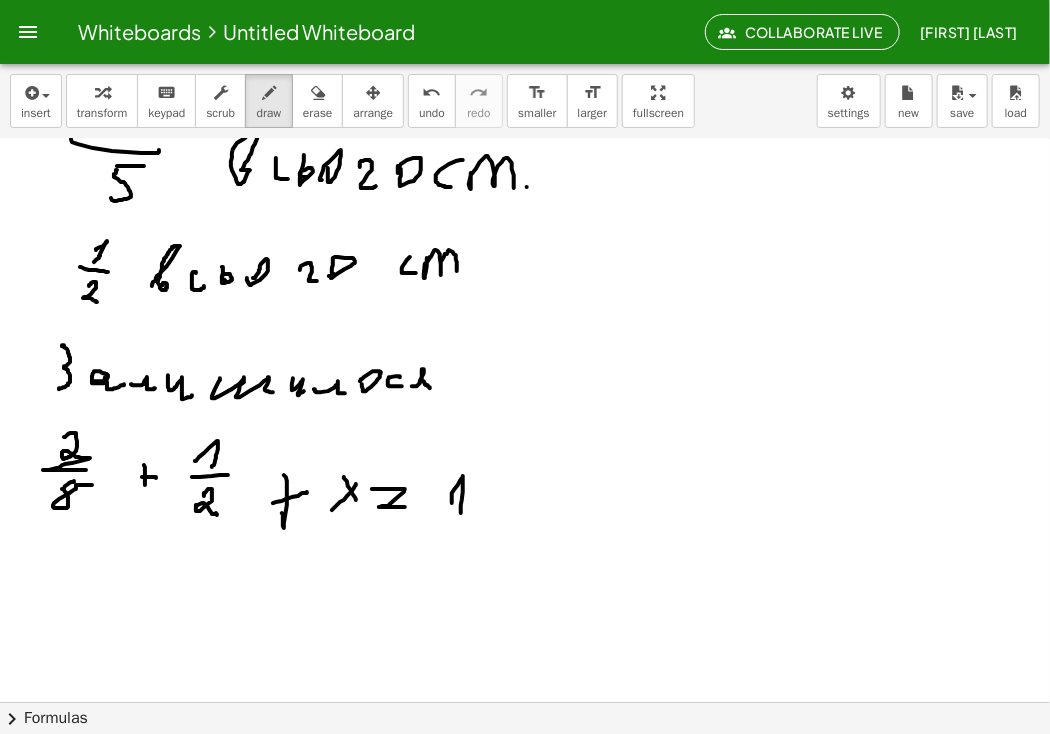 drag, startPoint x: 452, startPoint y: 503, endPoint x: 461, endPoint y: 517, distance: 16.643316 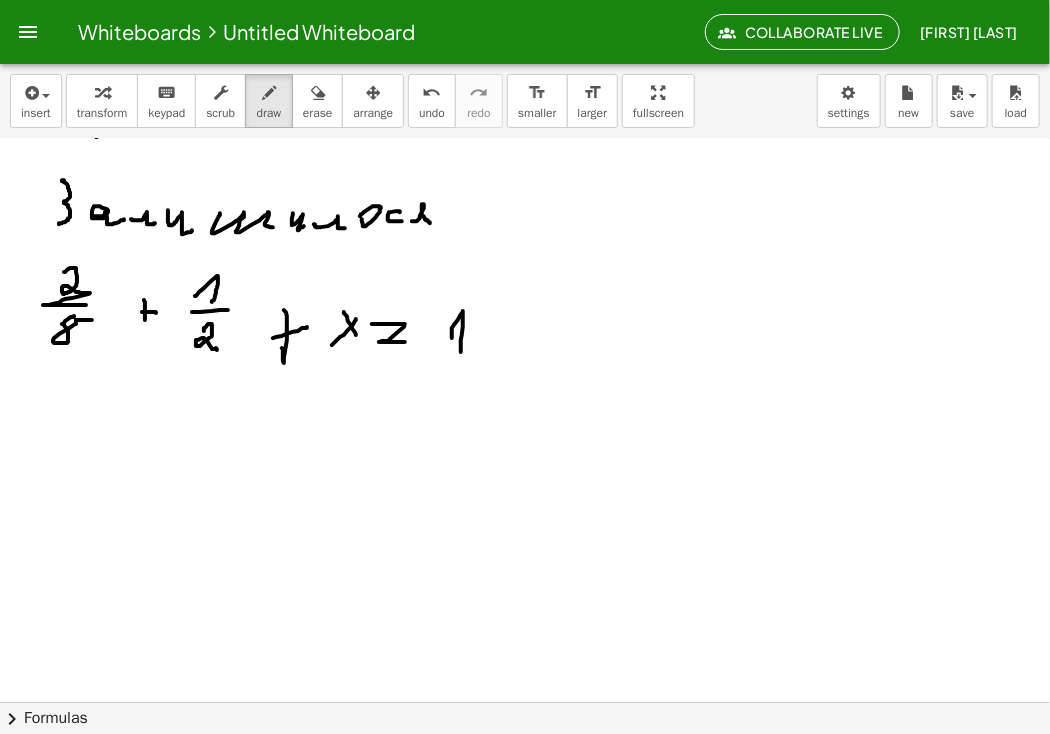 scroll, scrollTop: 1091, scrollLeft: 0, axis: vertical 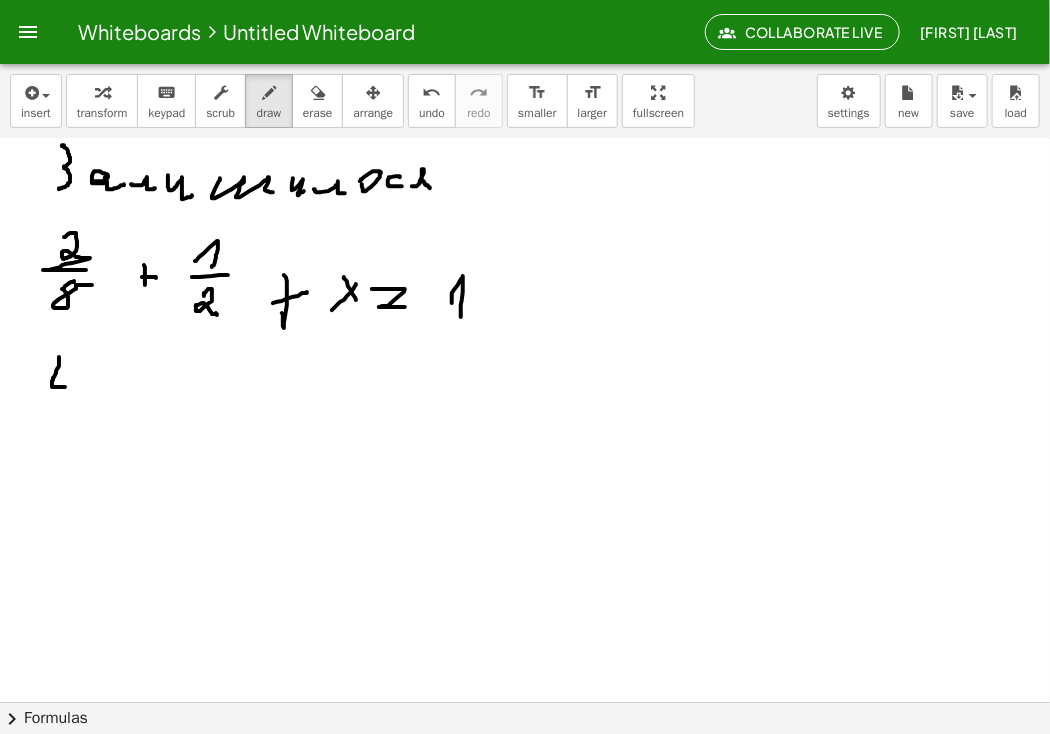 drag, startPoint x: 59, startPoint y: 357, endPoint x: 73, endPoint y: 385, distance: 31.304953 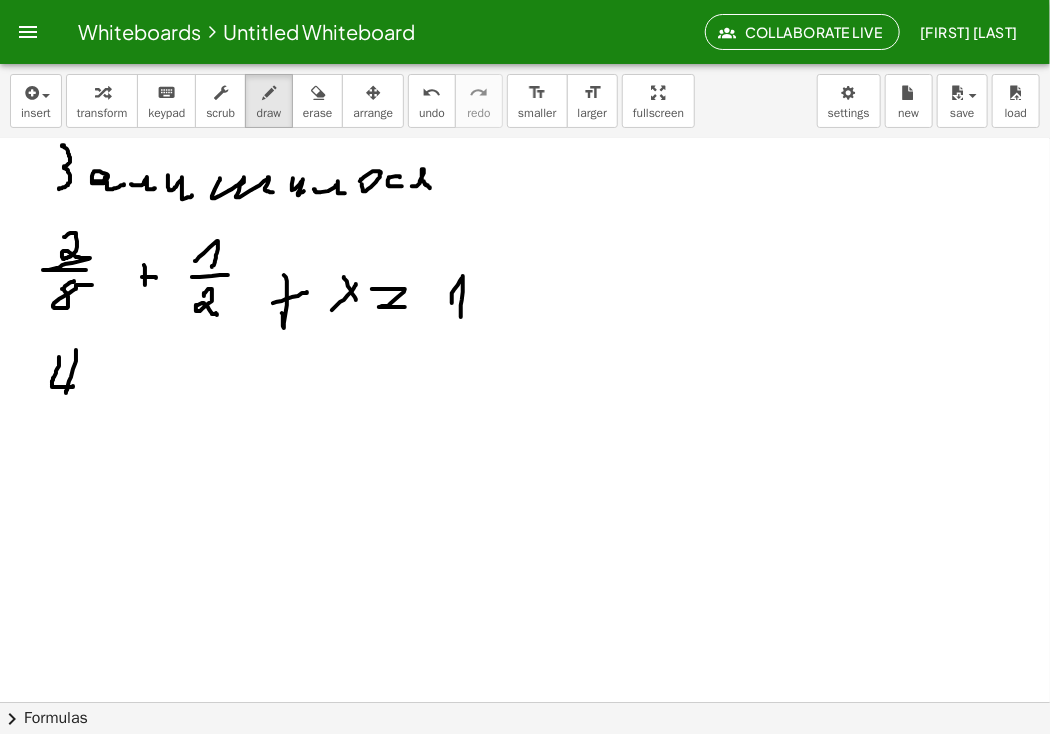 drag, startPoint x: 76, startPoint y: 350, endPoint x: 64, endPoint y: 401, distance: 52.392746 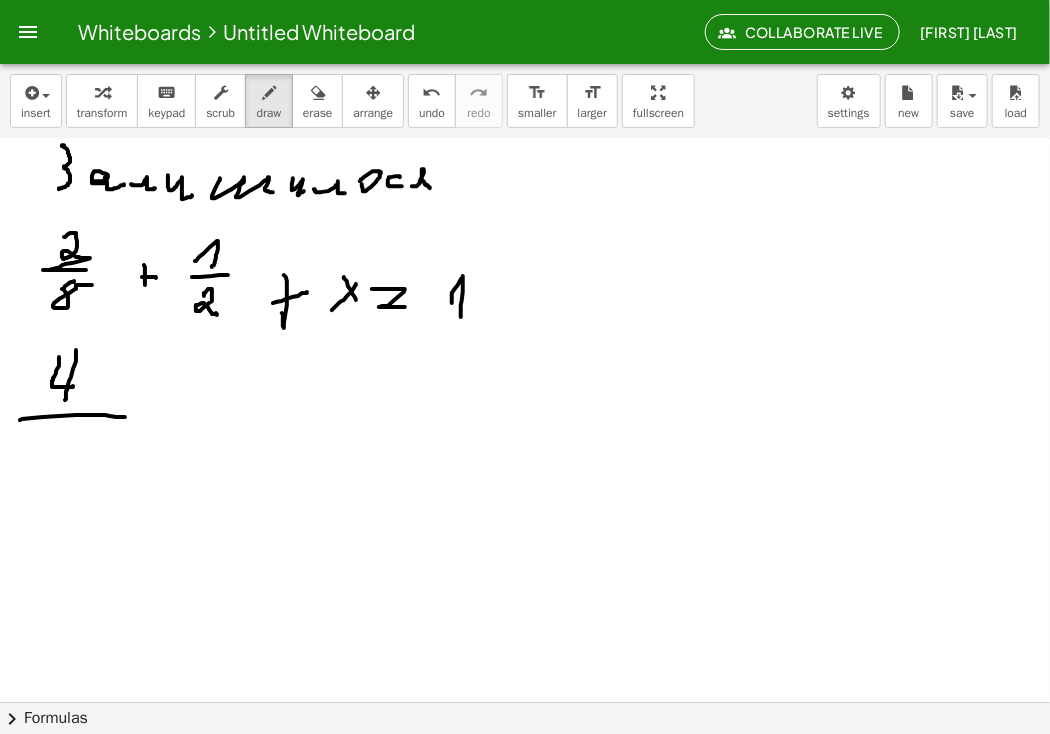 drag, startPoint x: 20, startPoint y: 420, endPoint x: 125, endPoint y: 417, distance: 105.04285 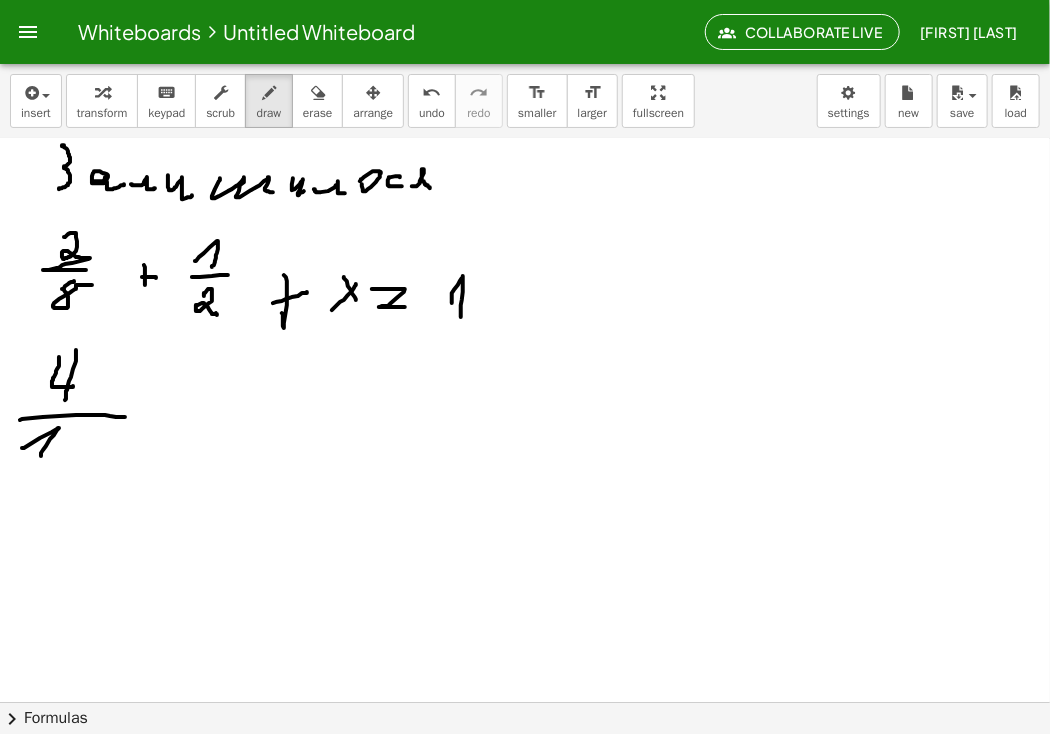 drag, startPoint x: 22, startPoint y: 448, endPoint x: 41, endPoint y: 456, distance: 20.615528 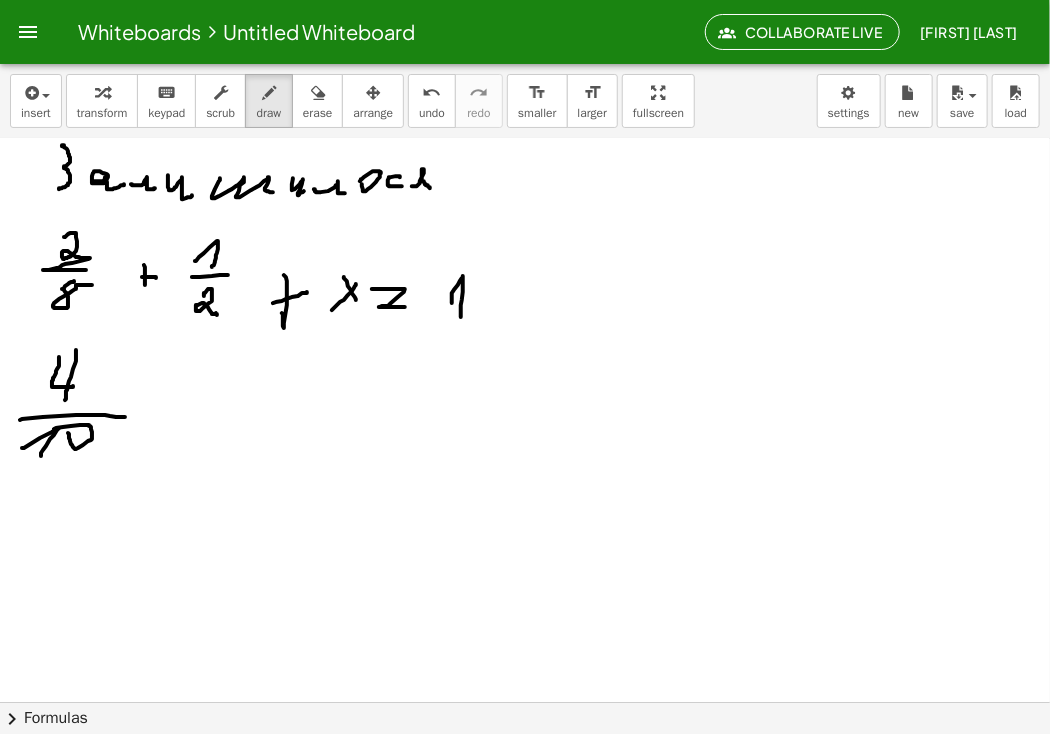 drag, startPoint x: 68, startPoint y: 433, endPoint x: 53, endPoint y: 432, distance: 15.033297 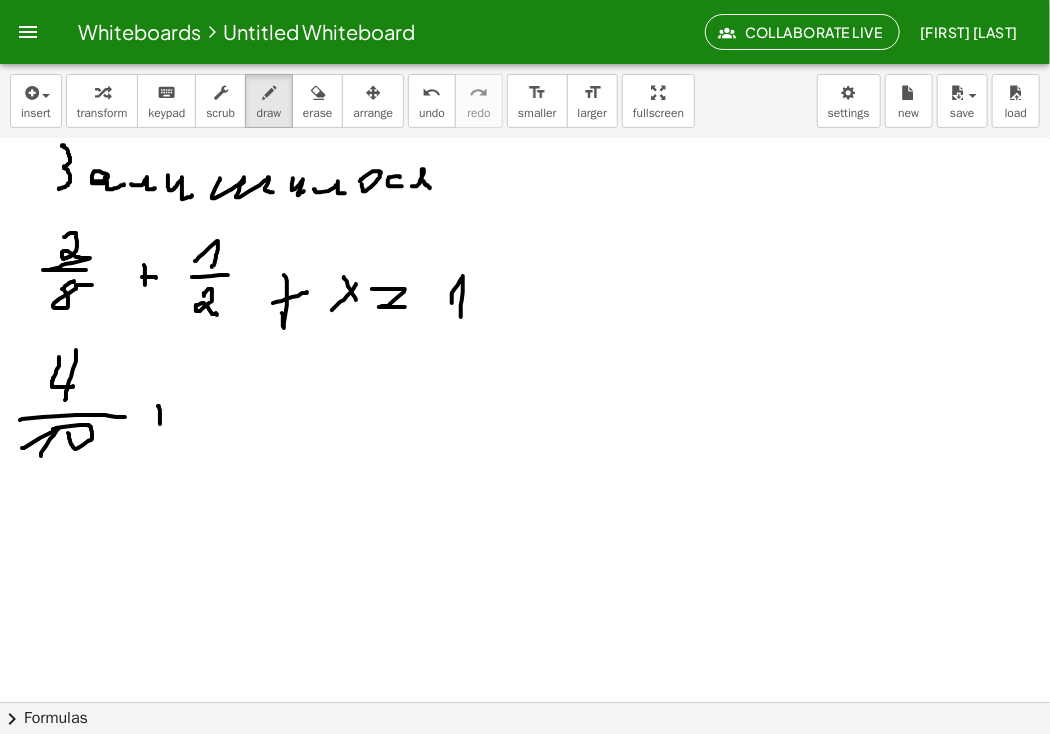 drag, startPoint x: 158, startPoint y: 406, endPoint x: 160, endPoint y: 425, distance: 19.104973 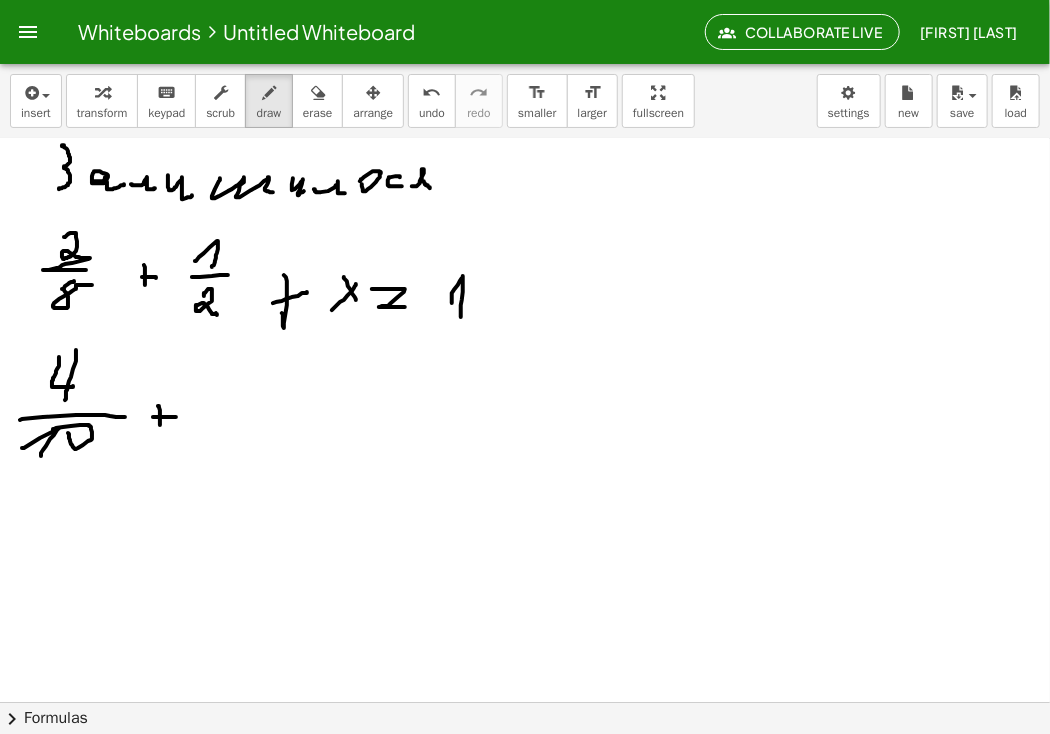 drag, startPoint x: 153, startPoint y: 417, endPoint x: 176, endPoint y: 417, distance: 23 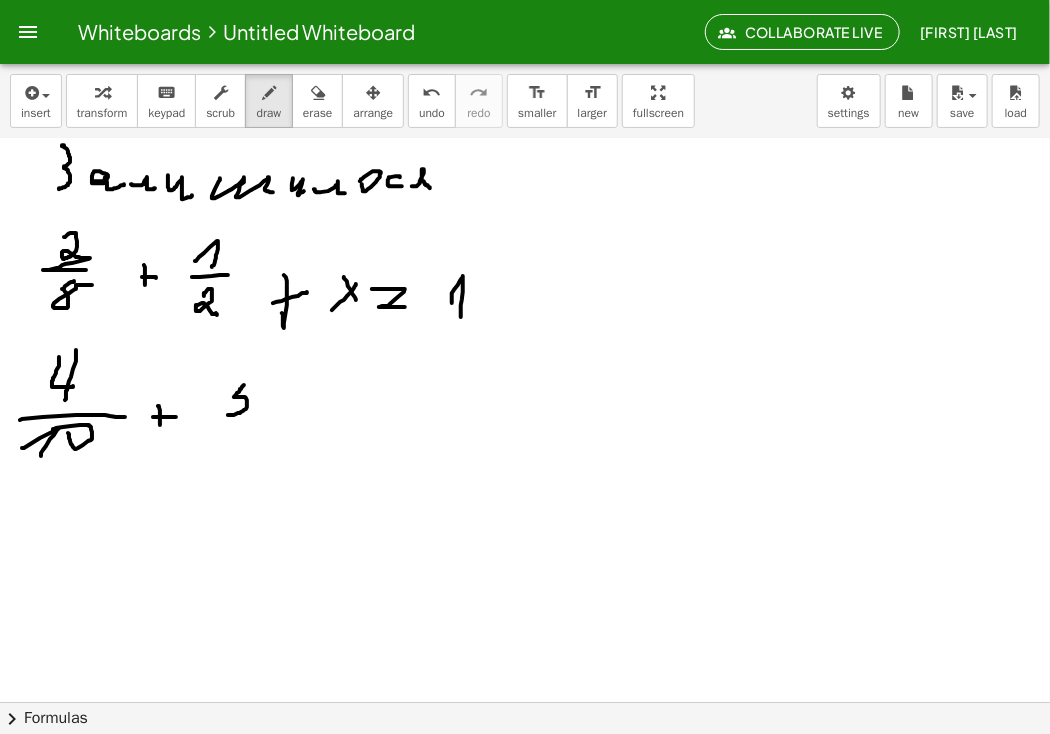 drag, startPoint x: 243, startPoint y: 386, endPoint x: 226, endPoint y: 415, distance: 33.61547 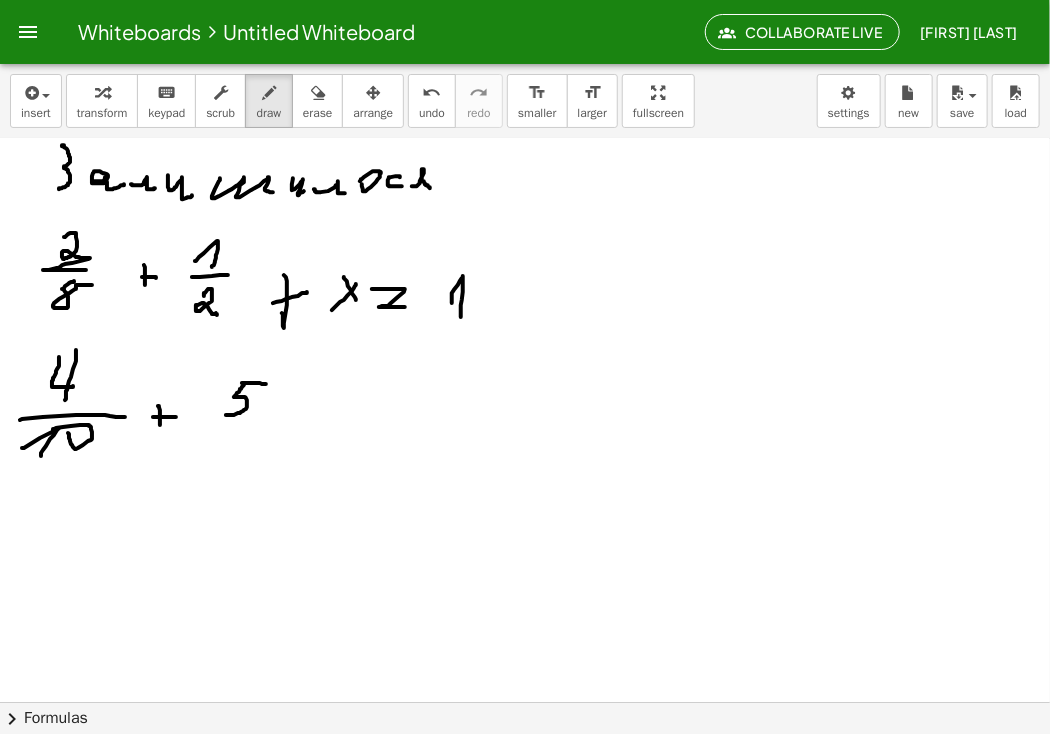 drag, startPoint x: 242, startPoint y: 383, endPoint x: 266, endPoint y: 384, distance: 24.020824 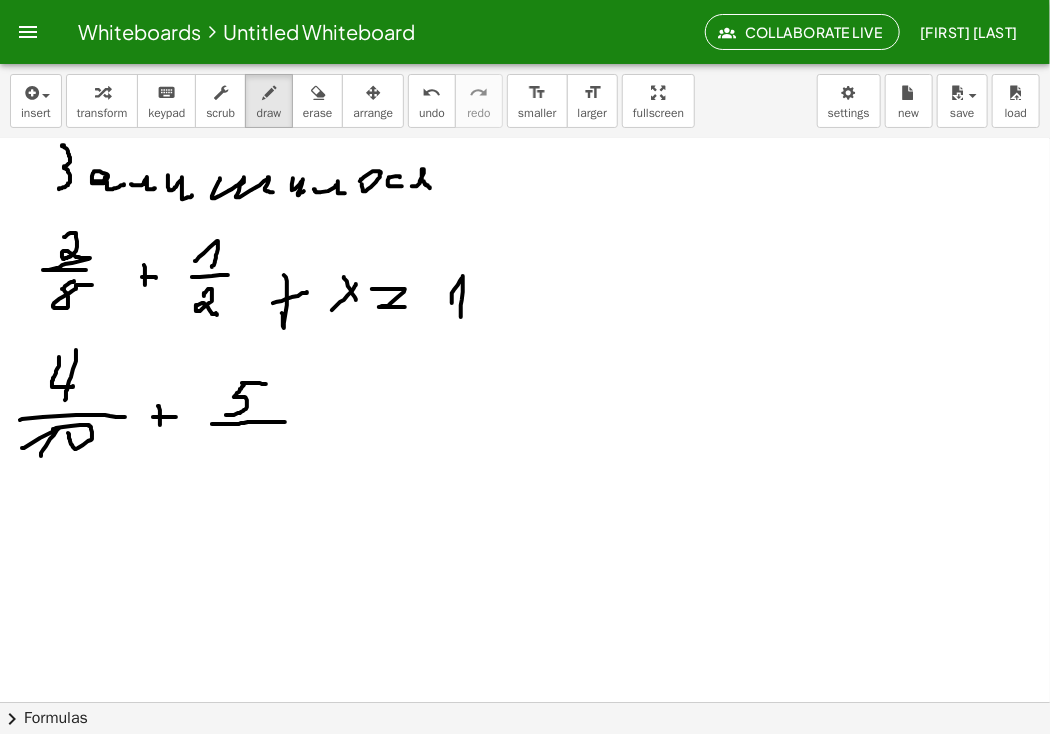 drag, startPoint x: 212, startPoint y: 424, endPoint x: 280, endPoint y: 425, distance: 68.007355 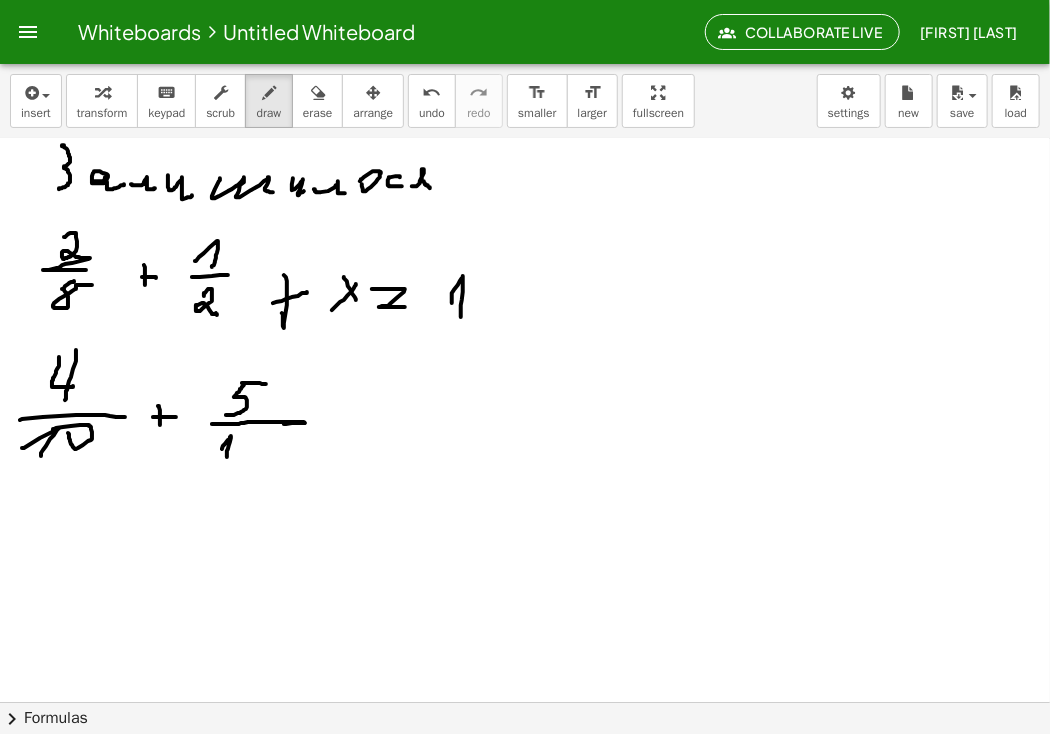 drag, startPoint x: 222, startPoint y: 449, endPoint x: 227, endPoint y: 458, distance: 10.29563 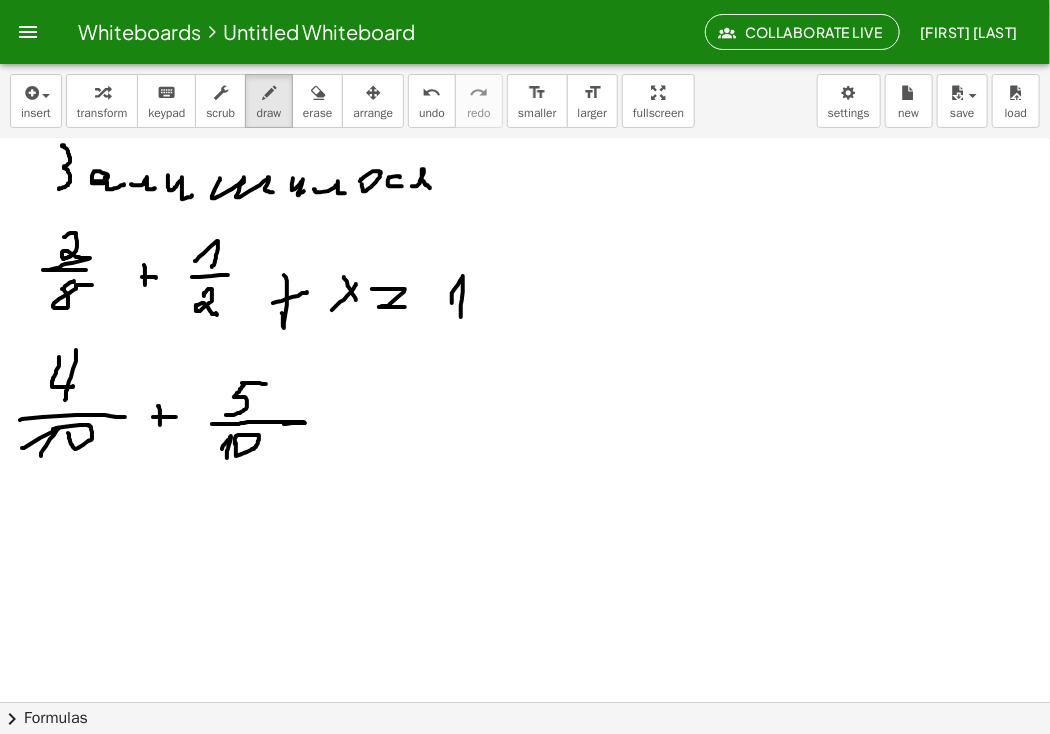 click at bounding box center [525, -107] 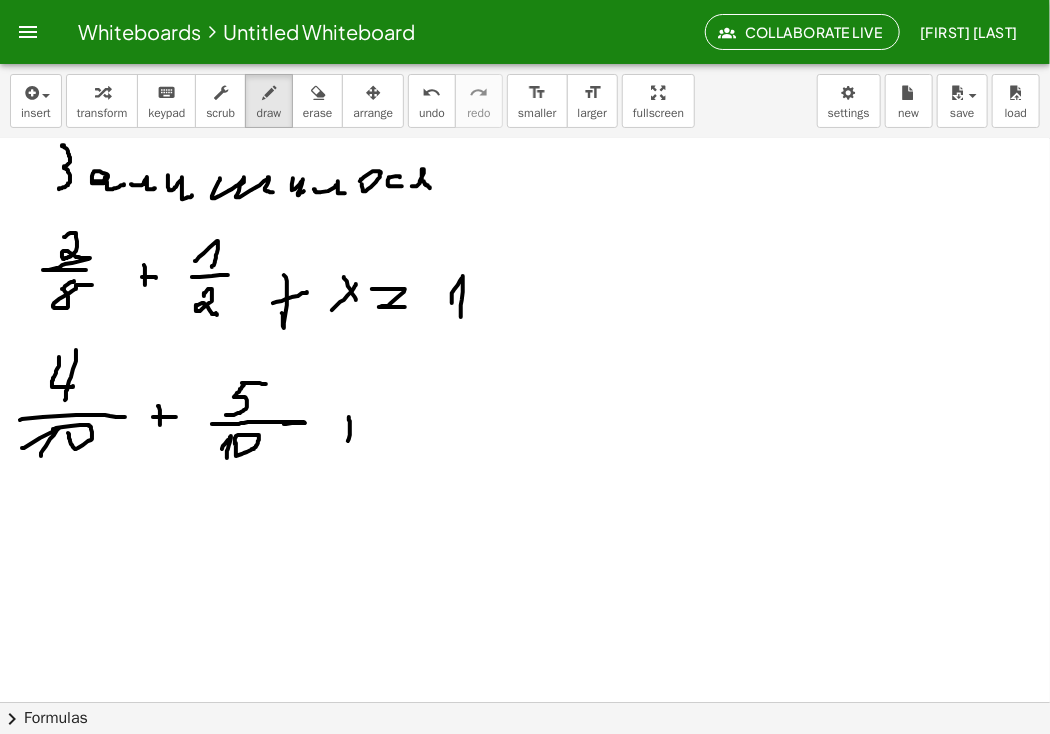 drag, startPoint x: 349, startPoint y: 417, endPoint x: 348, endPoint y: 443, distance: 26.019224 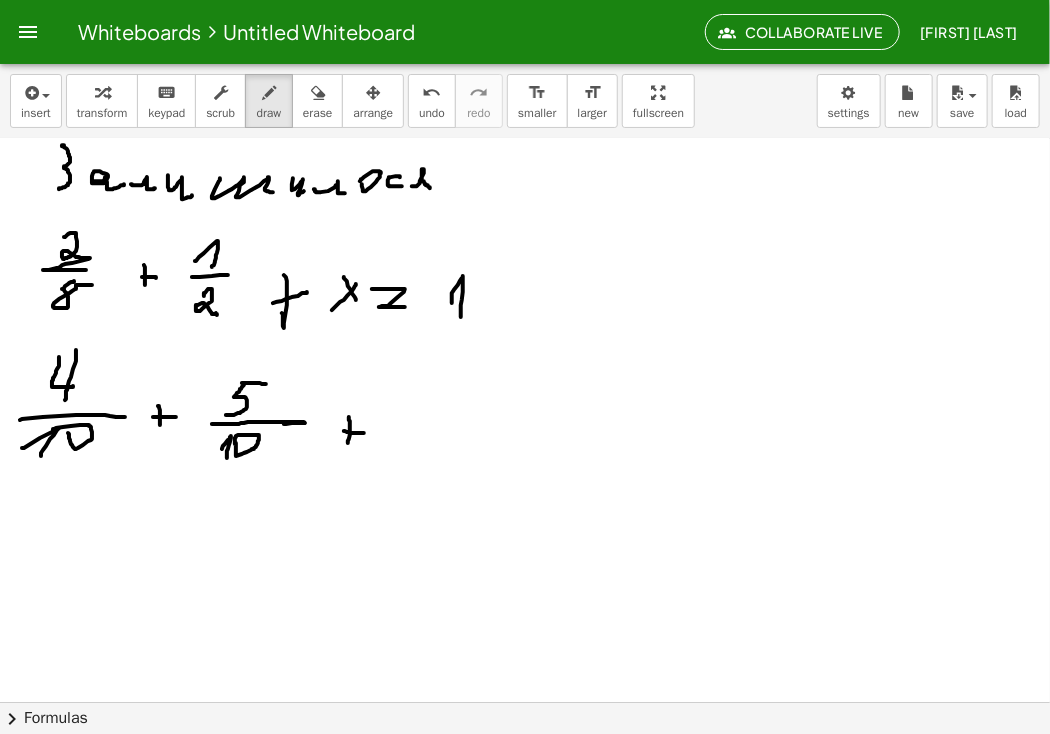 drag, startPoint x: 344, startPoint y: 431, endPoint x: 364, endPoint y: 433, distance: 20.09975 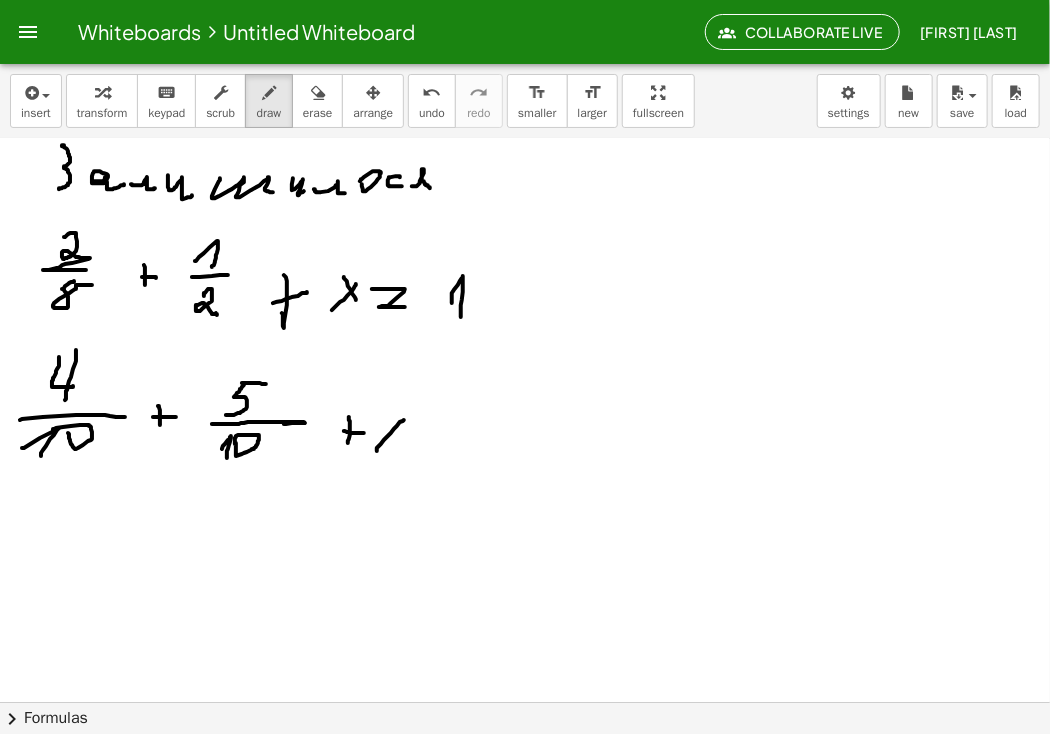drag, startPoint x: 377, startPoint y: 451, endPoint x: 404, endPoint y: 420, distance: 41.109608 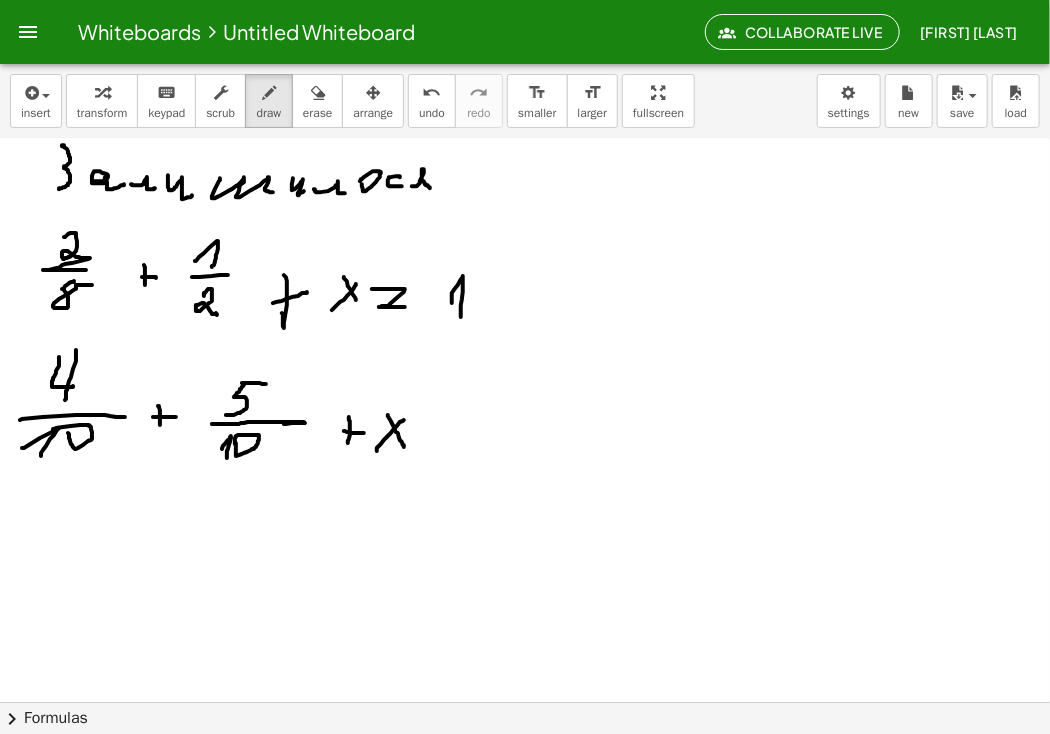 drag, startPoint x: 396, startPoint y: 432, endPoint x: 404, endPoint y: 447, distance: 17 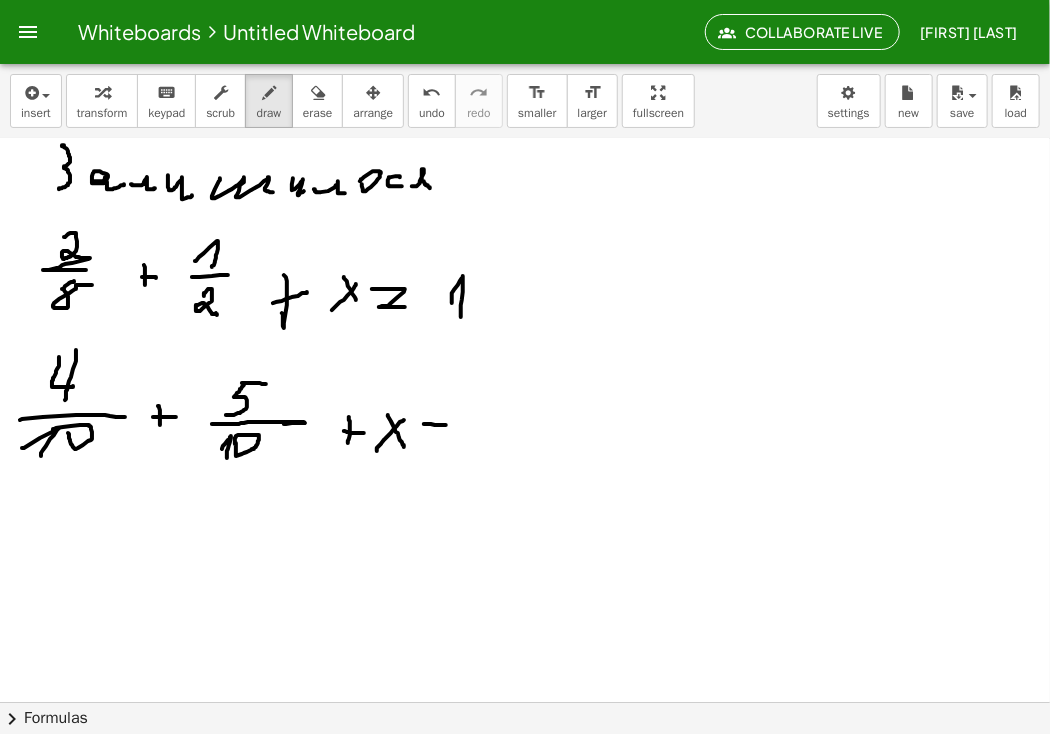 drag, startPoint x: 424, startPoint y: 424, endPoint x: 446, endPoint y: 425, distance: 22.022715 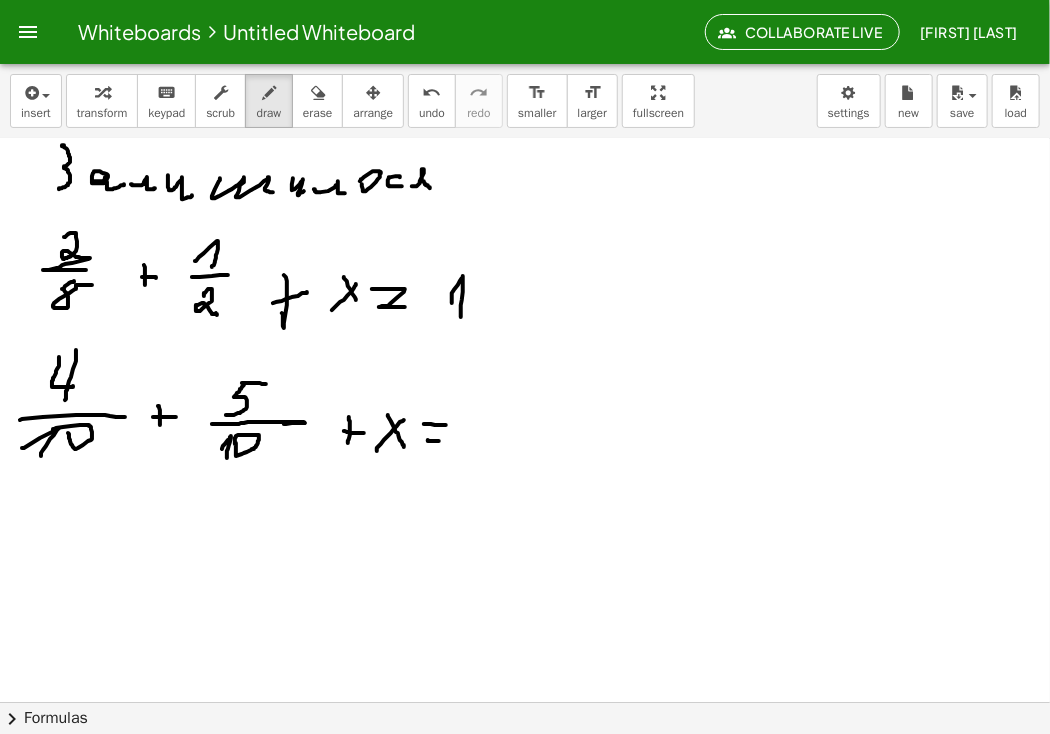 drag, startPoint x: 439, startPoint y: 441, endPoint x: 463, endPoint y: 441, distance: 24 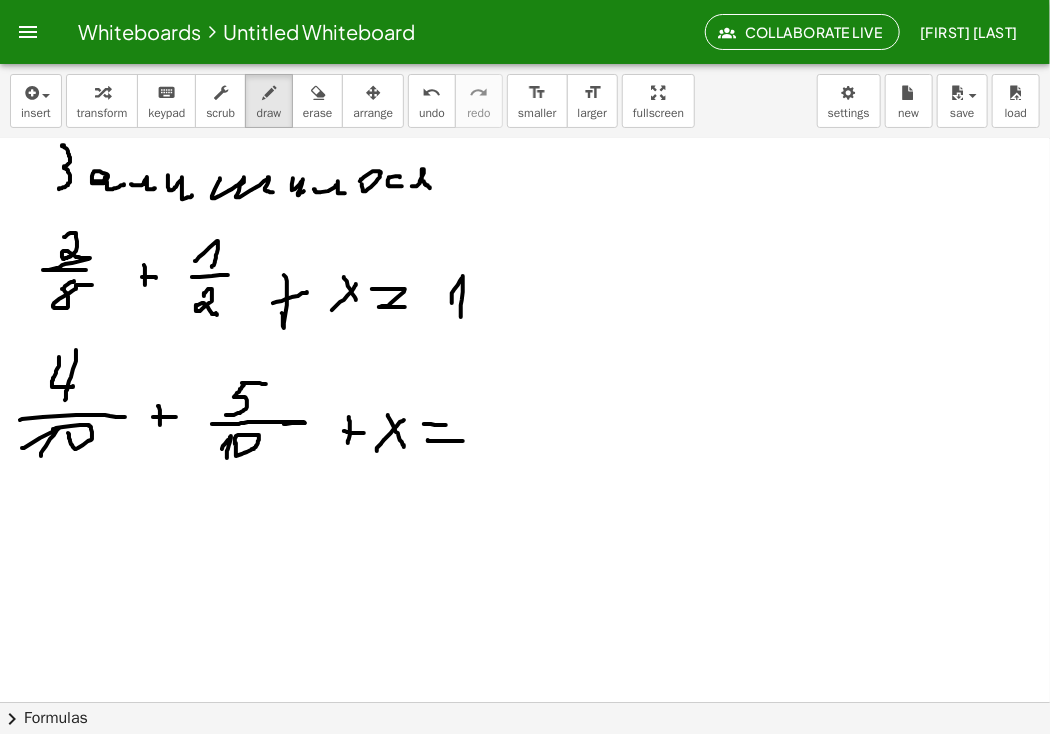 drag, startPoint x: 490, startPoint y: 439, endPoint x: 509, endPoint y: 414, distance: 31.400637 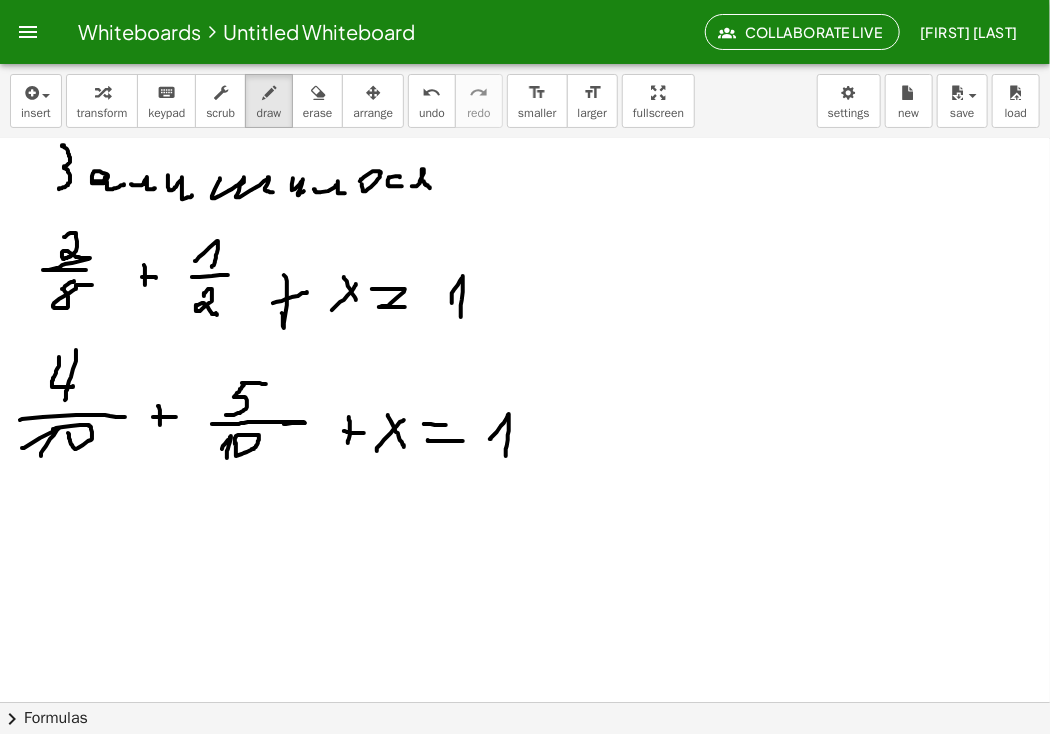 drag, startPoint x: 509, startPoint y: 414, endPoint x: 506, endPoint y: 456, distance: 42.107006 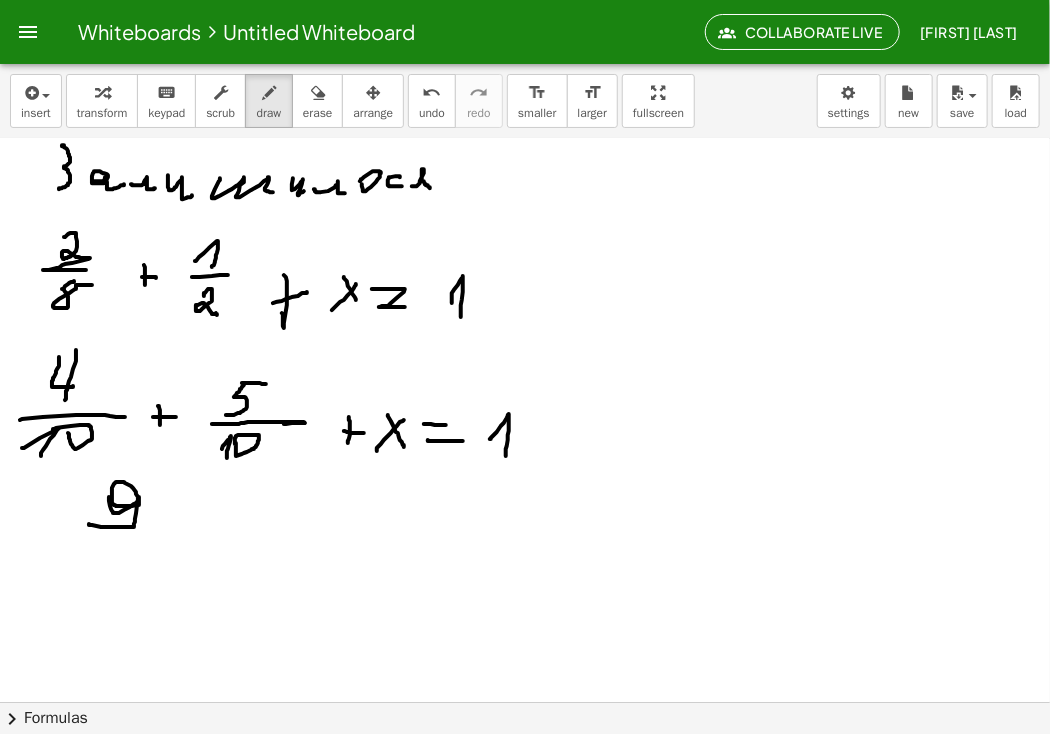 drag, startPoint x: 109, startPoint y: 497, endPoint x: 89, endPoint y: 534, distance: 42.059483 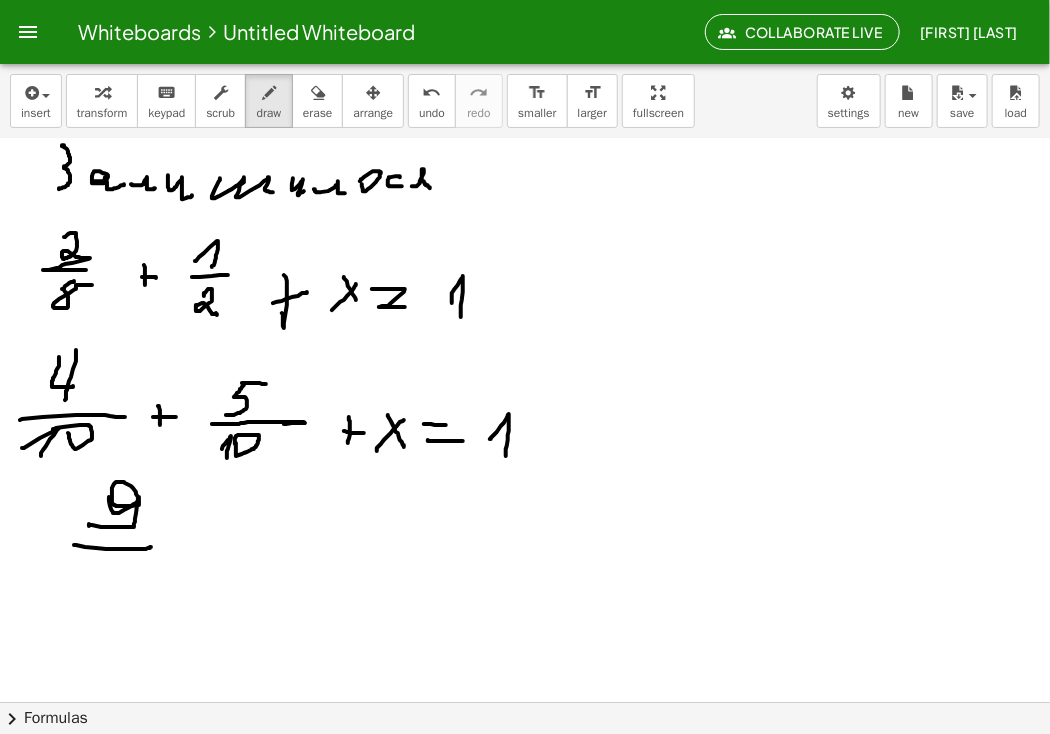 drag, startPoint x: 74, startPoint y: 545, endPoint x: 151, endPoint y: 547, distance: 77.02597 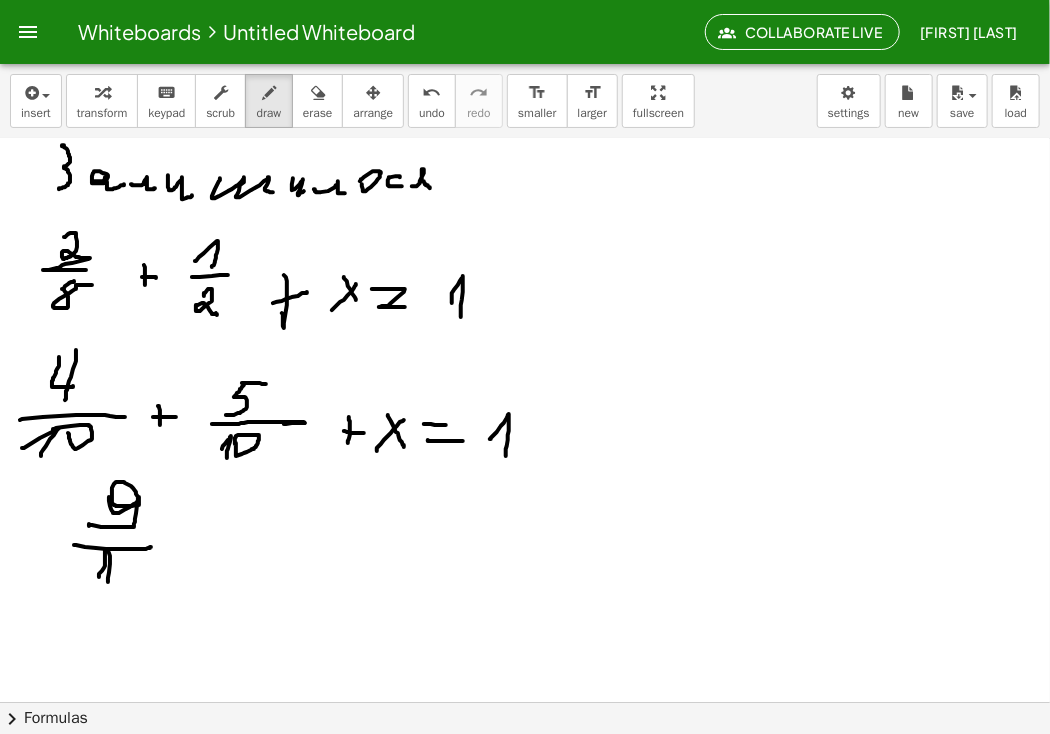 drag, startPoint x: 99, startPoint y: 577, endPoint x: 108, endPoint y: 582, distance: 10.29563 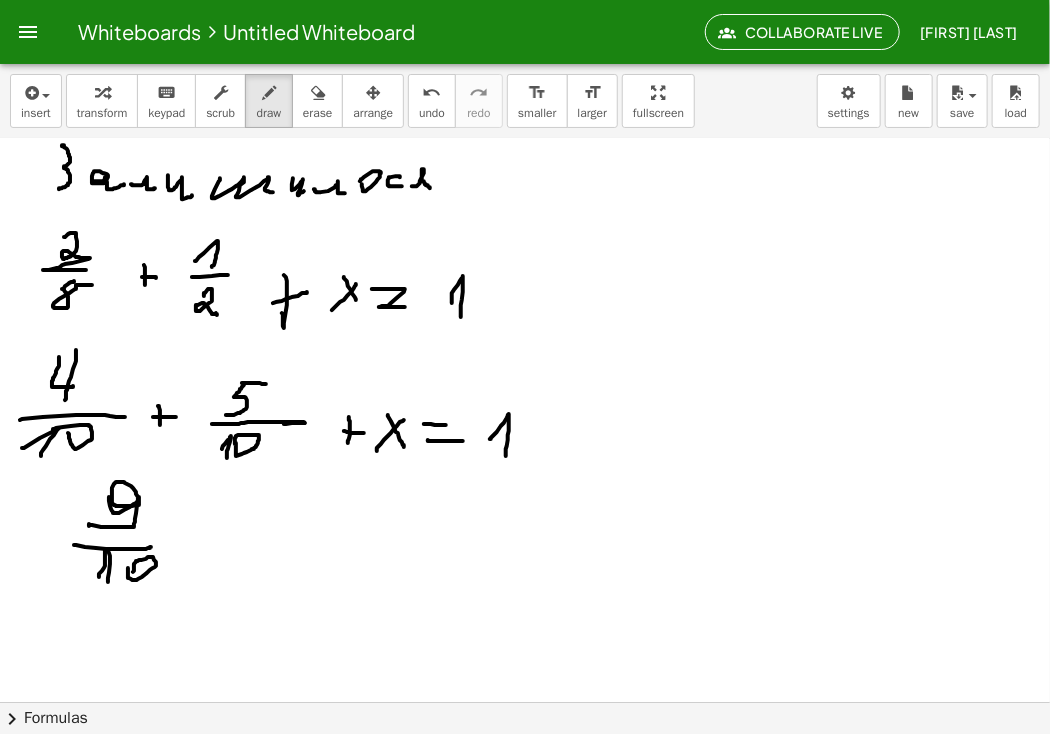click at bounding box center (525, -107) 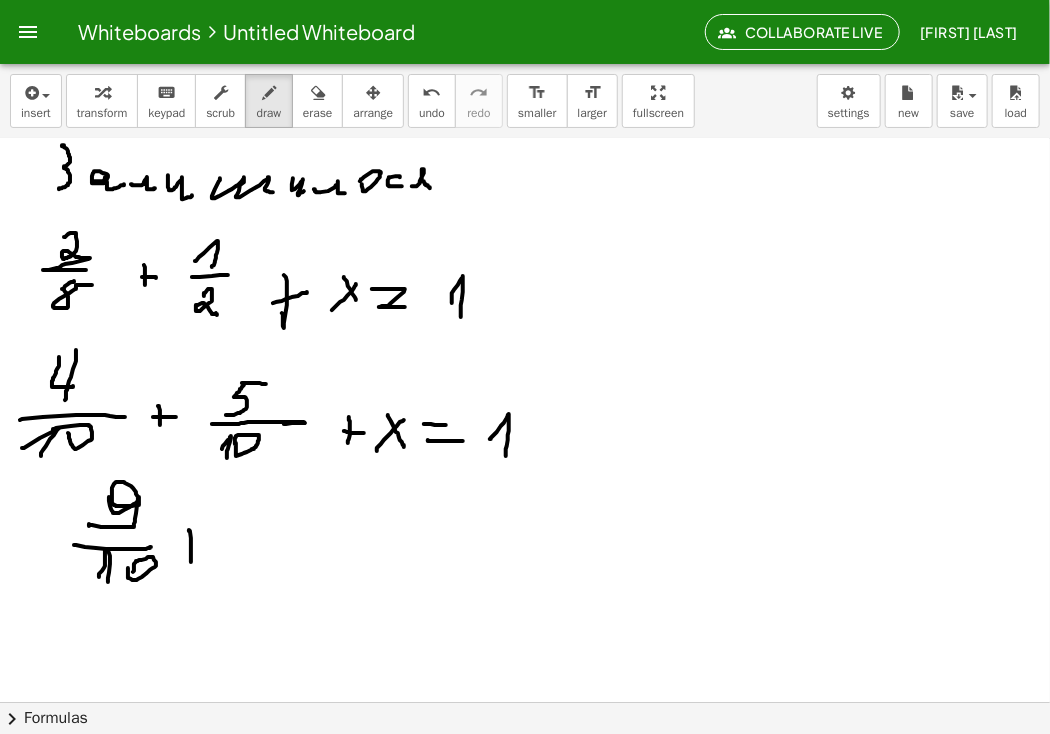 drag, startPoint x: 191, startPoint y: 538, endPoint x: 185, endPoint y: 565, distance: 27.658634 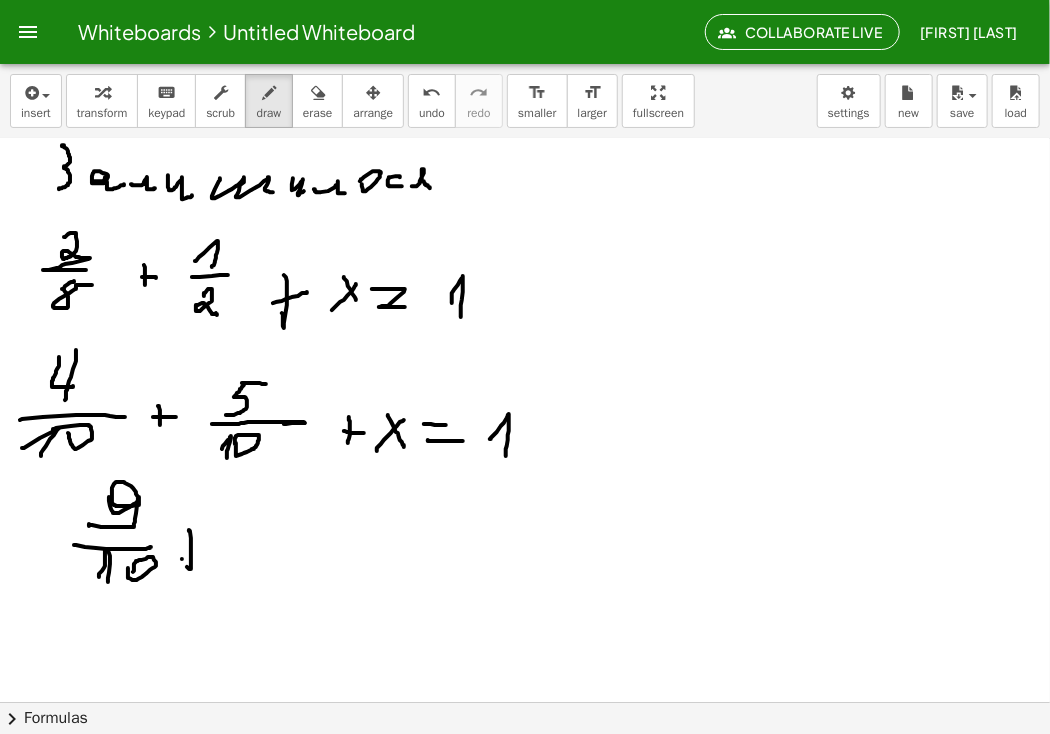 drag, startPoint x: 182, startPoint y: 559, endPoint x: 205, endPoint y: 553, distance: 23.769728 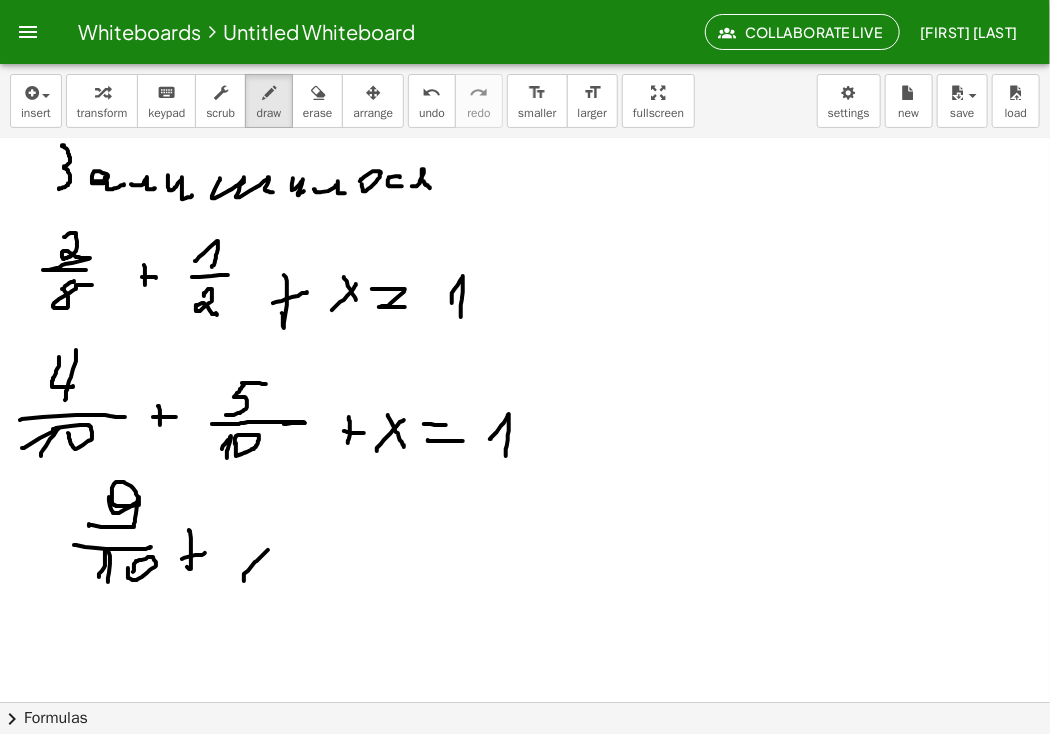 drag, startPoint x: 255, startPoint y: 562, endPoint x: 268, endPoint y: 550, distance: 17.691807 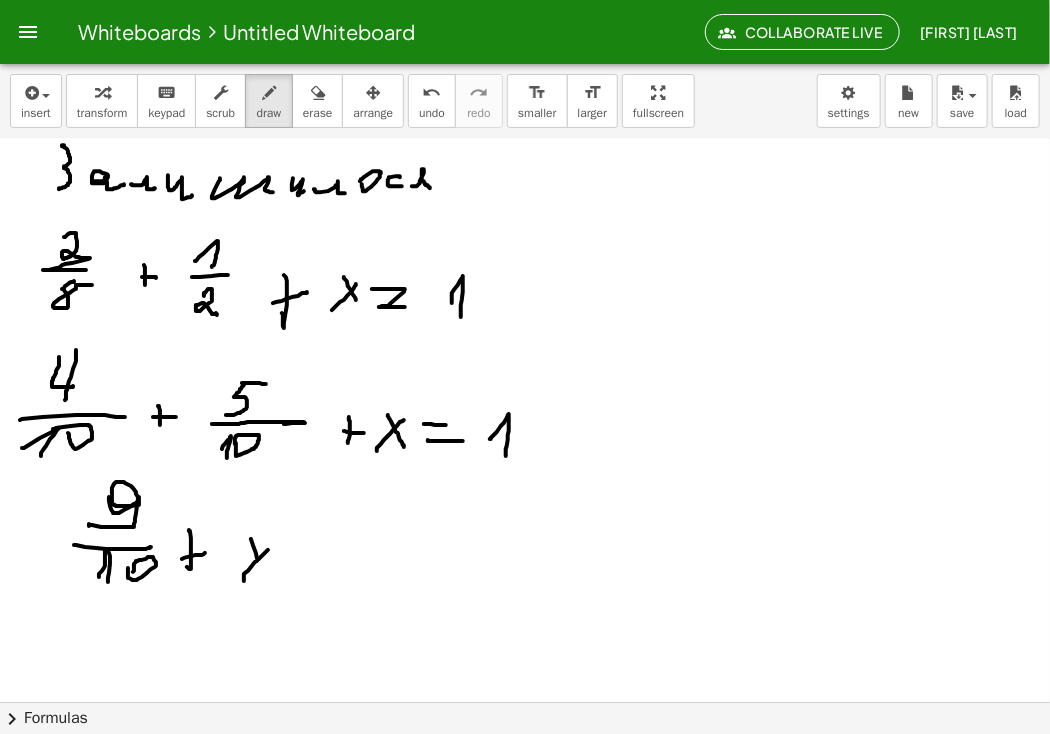 drag, startPoint x: 257, startPoint y: 558, endPoint x: 276, endPoint y: 581, distance: 29.832869 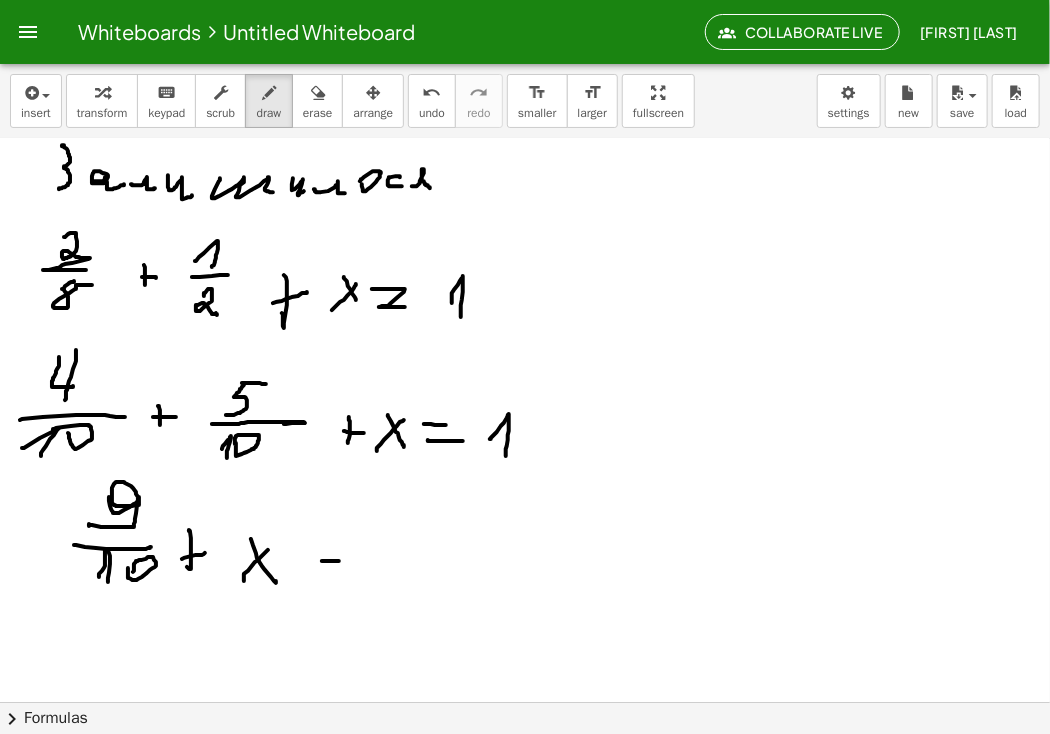 drag, startPoint x: 322, startPoint y: 561, endPoint x: 339, endPoint y: 561, distance: 17 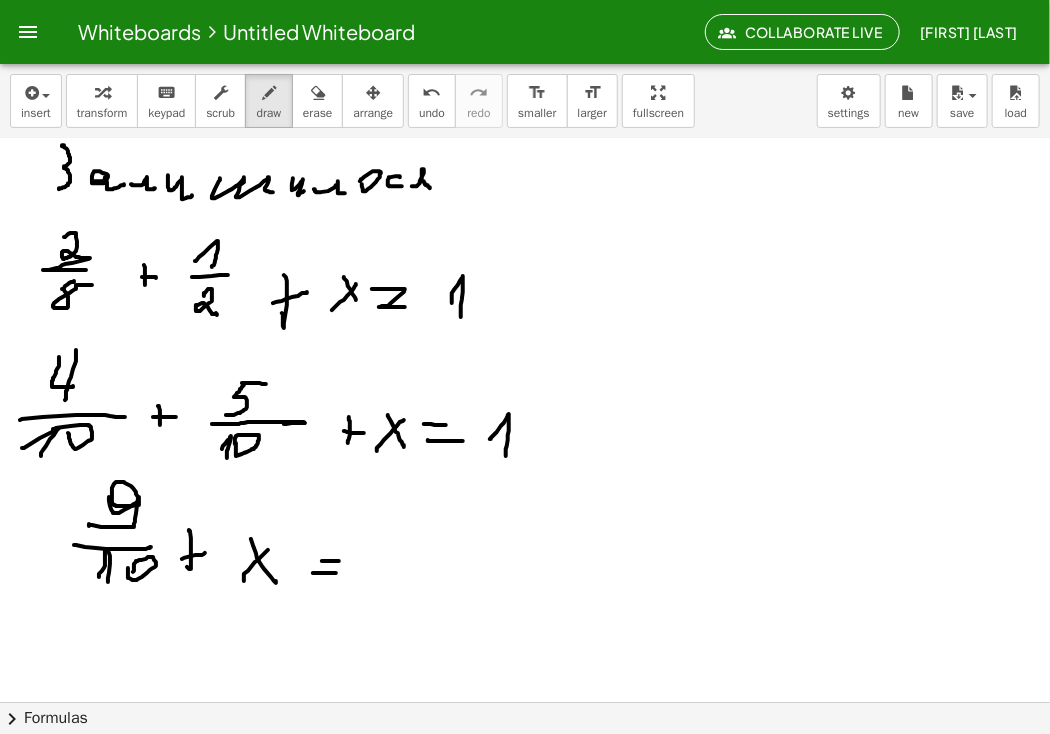 click at bounding box center [525, -107] 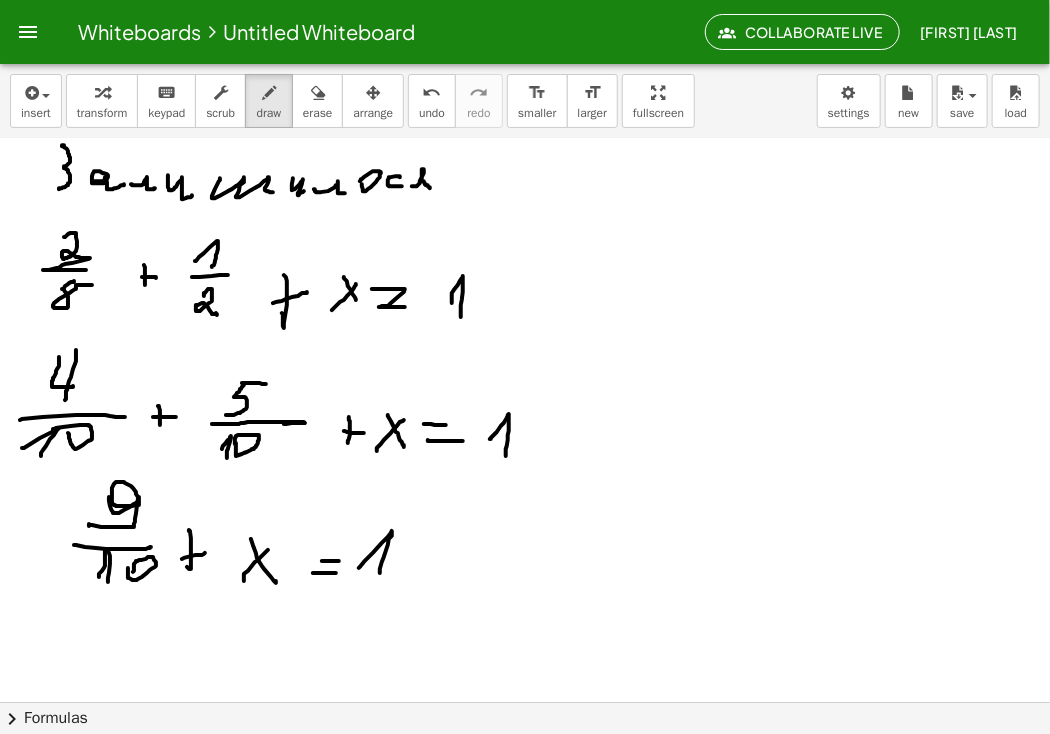 drag, startPoint x: 359, startPoint y: 568, endPoint x: 380, endPoint y: 573, distance: 21.587032 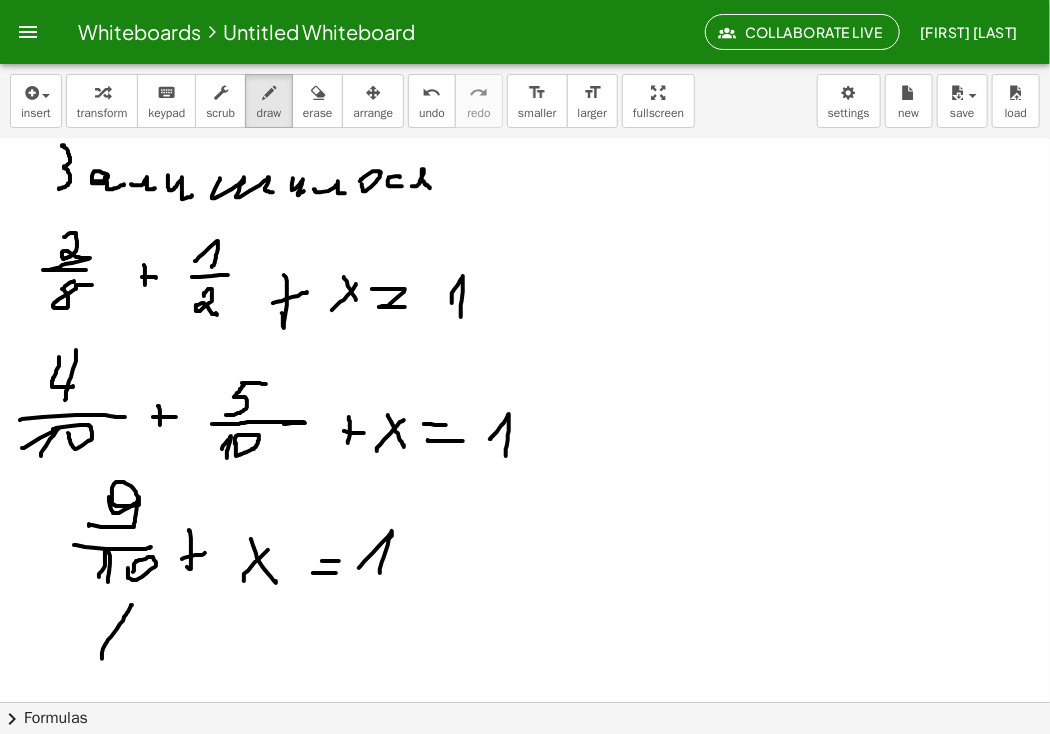 drag, startPoint x: 102, startPoint y: 659, endPoint x: 132, endPoint y: 605, distance: 61.77378 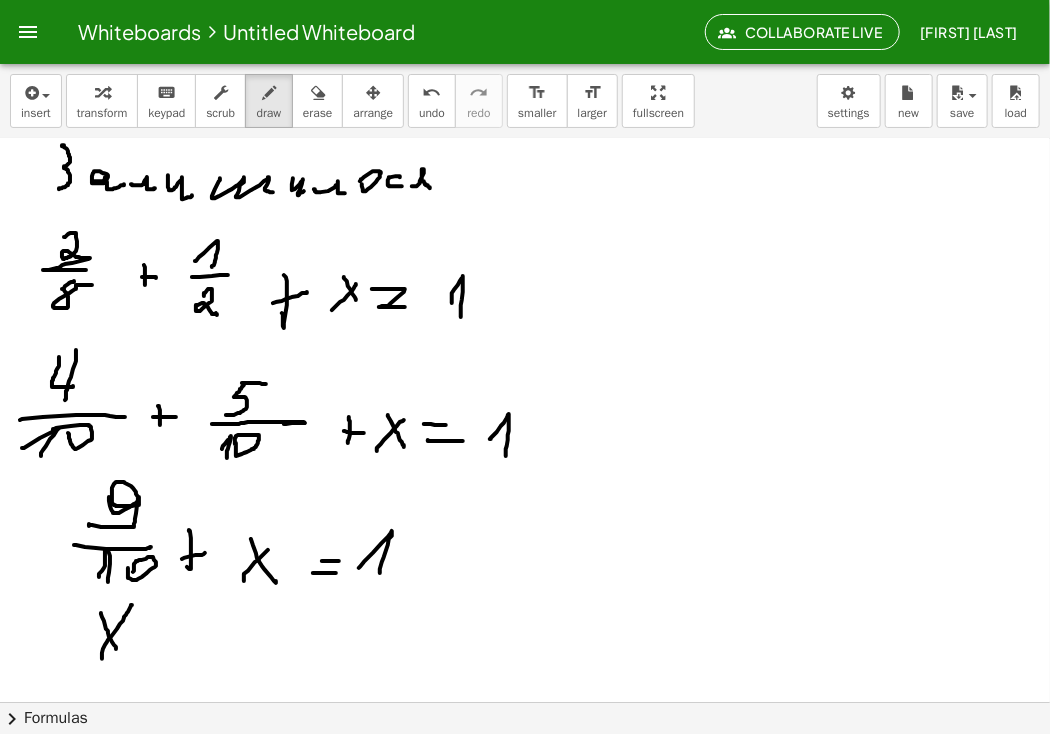 drag, startPoint x: 101, startPoint y: 613, endPoint x: 118, endPoint y: 654, distance: 44.38468 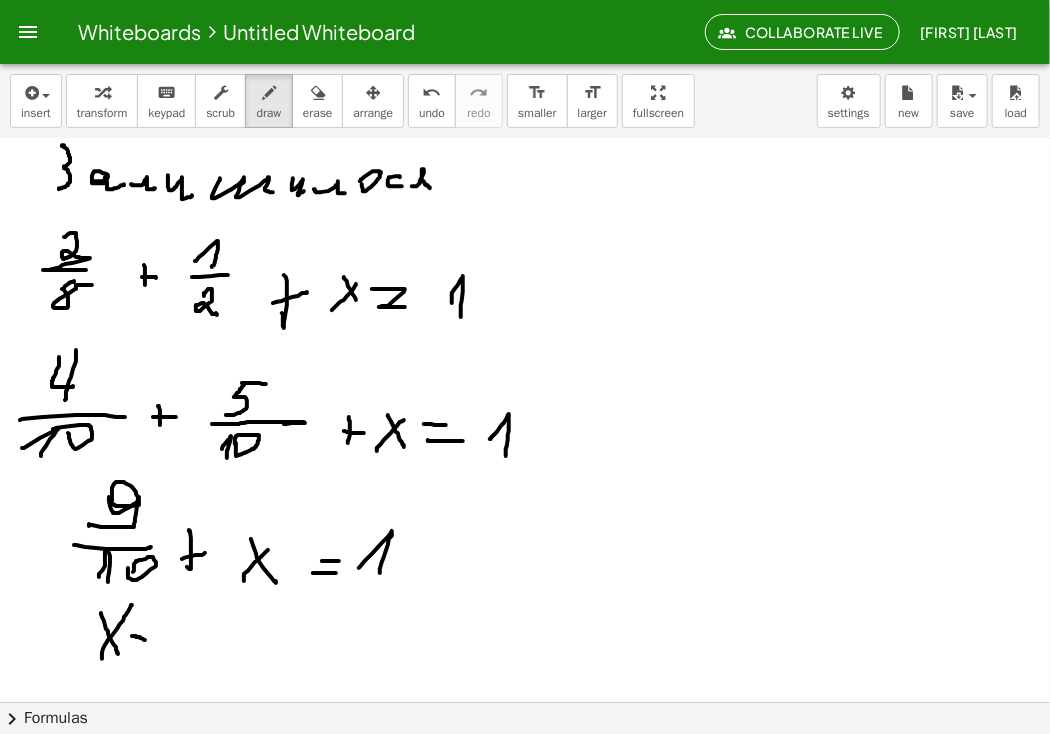 click at bounding box center (525, -107) 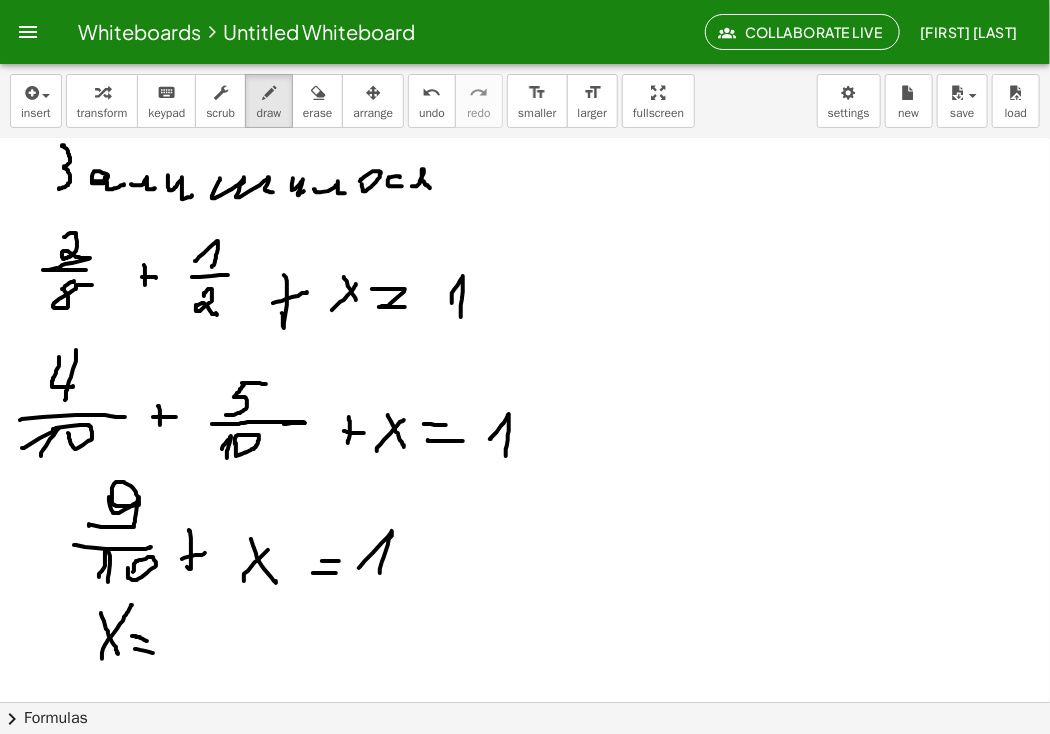 click at bounding box center (525, -107) 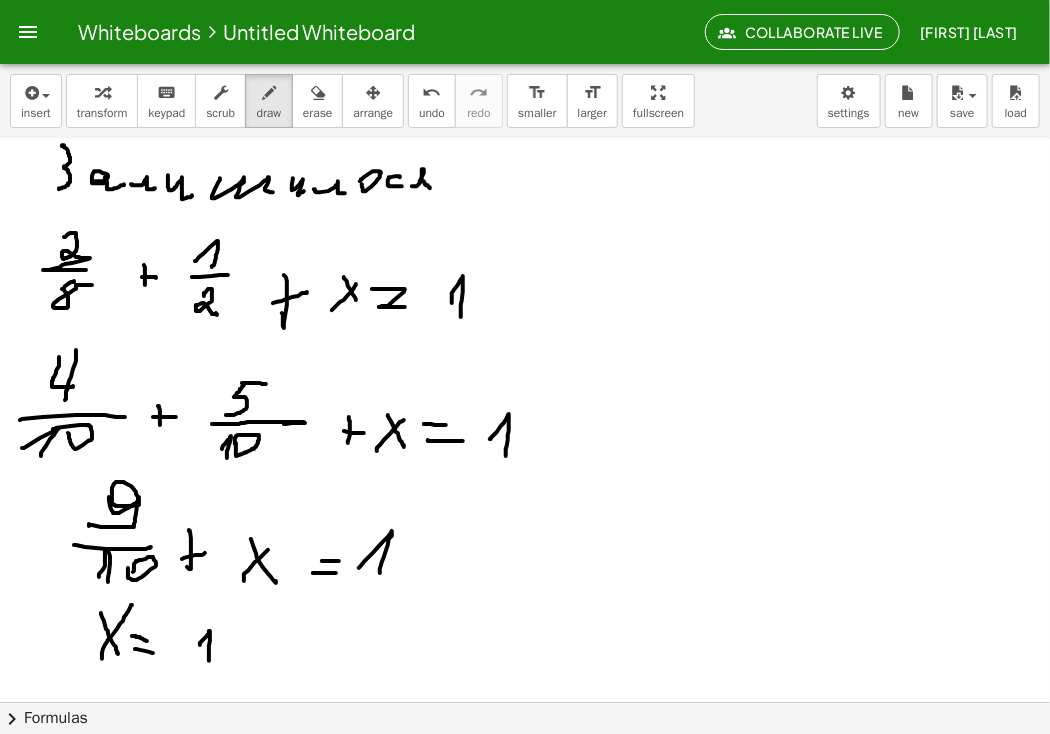 click at bounding box center [525, -107] 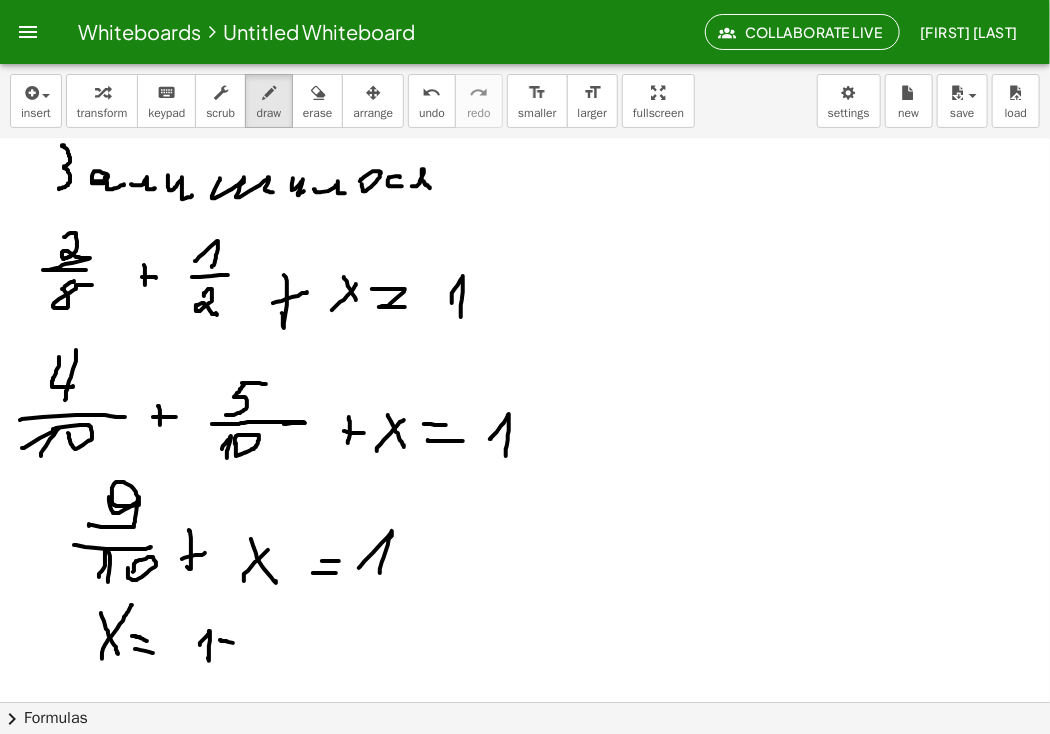 click at bounding box center [525, -107] 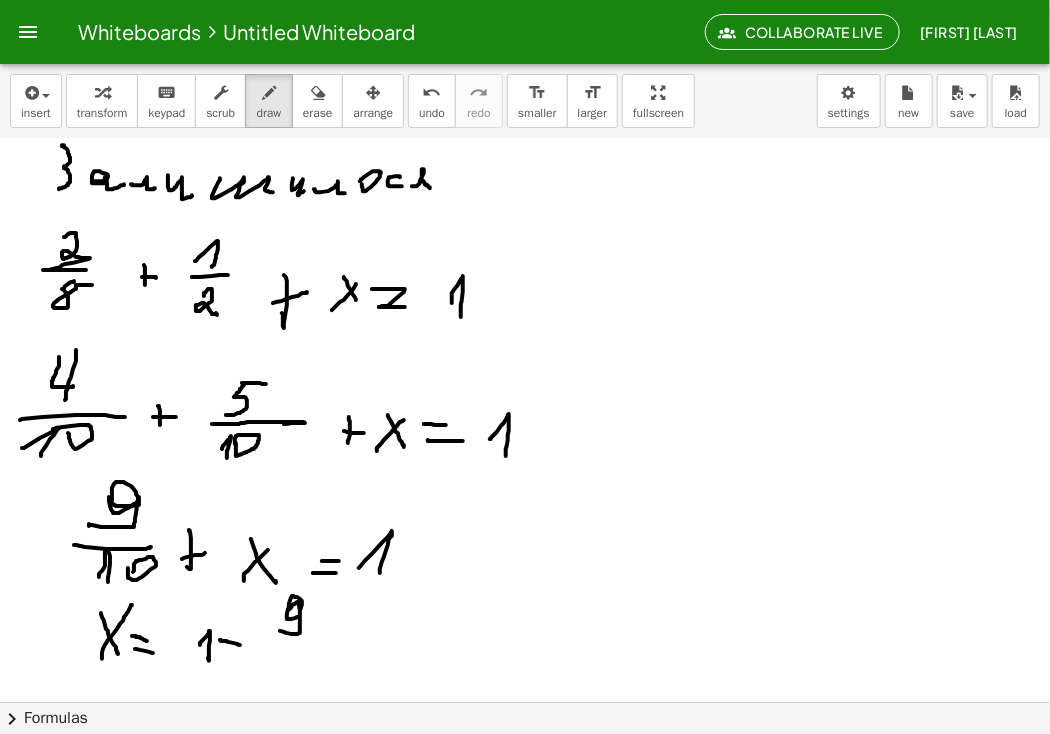 click at bounding box center [525, -107] 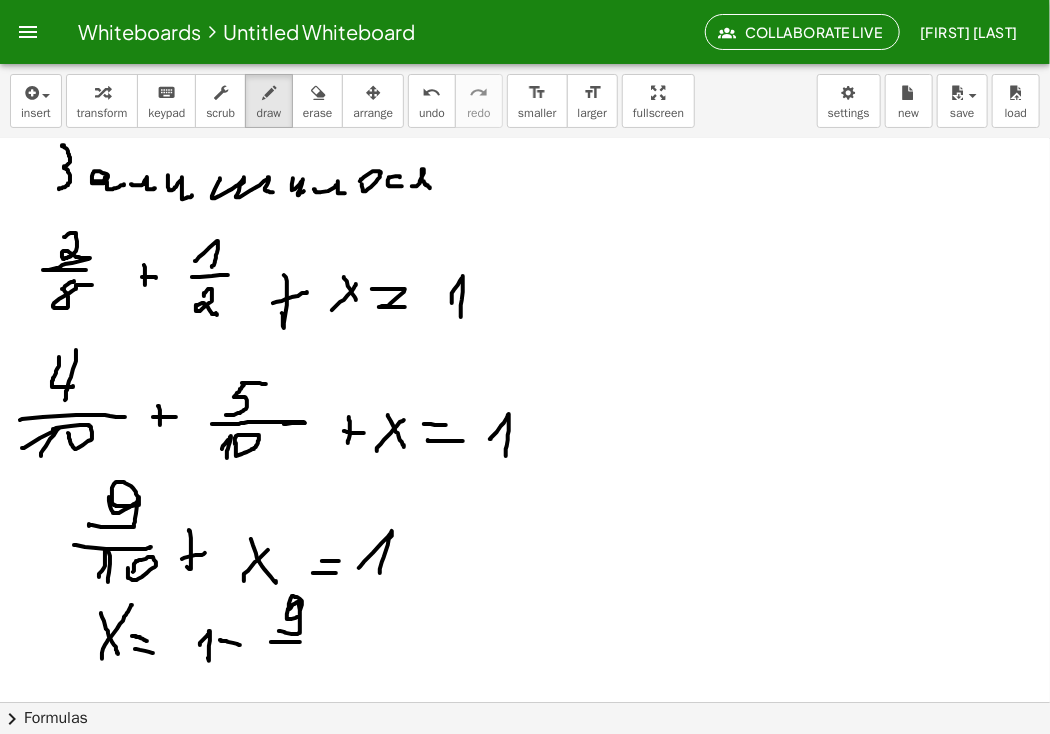 click at bounding box center [525, -107] 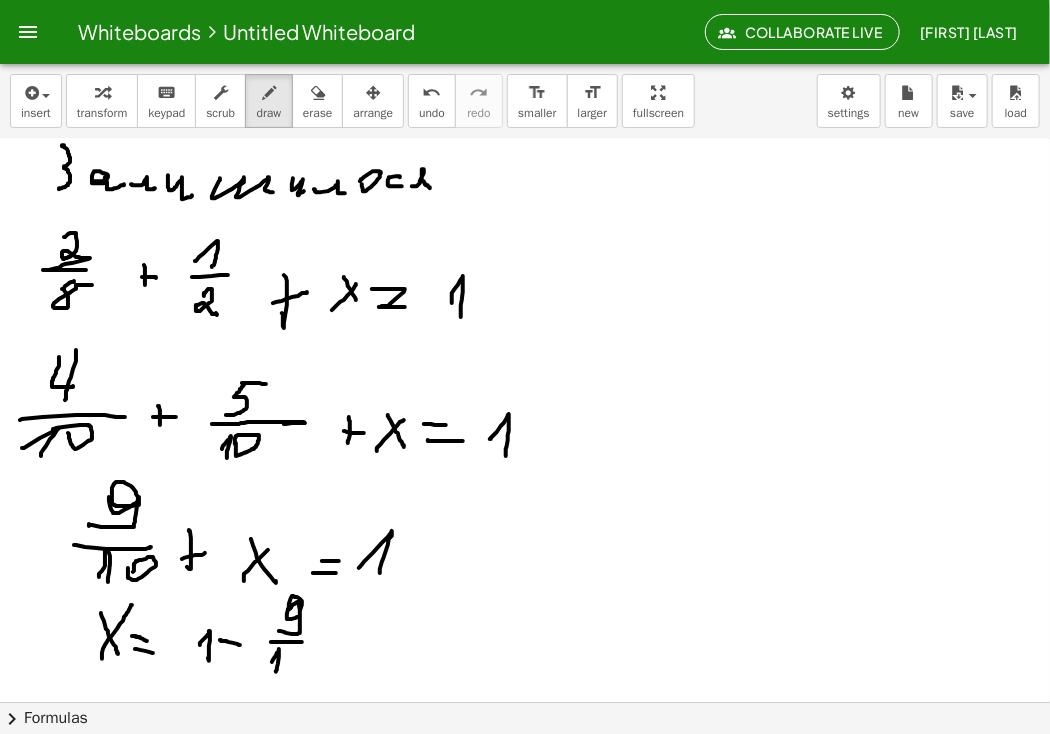 click at bounding box center [525, -107] 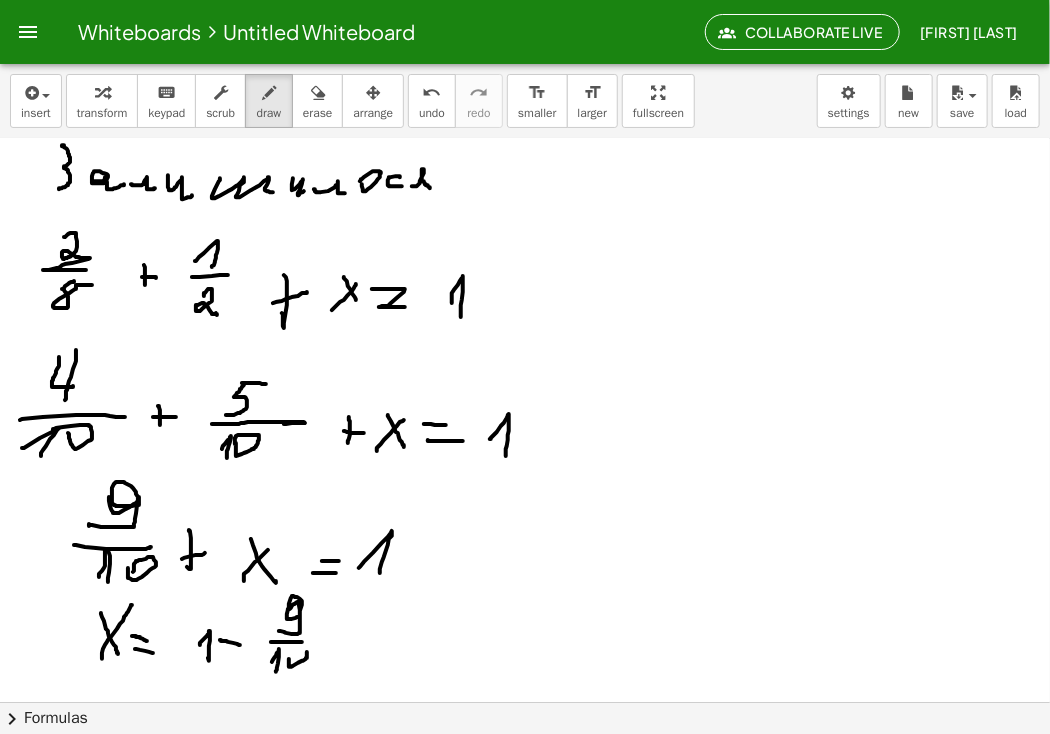click at bounding box center (525, -107) 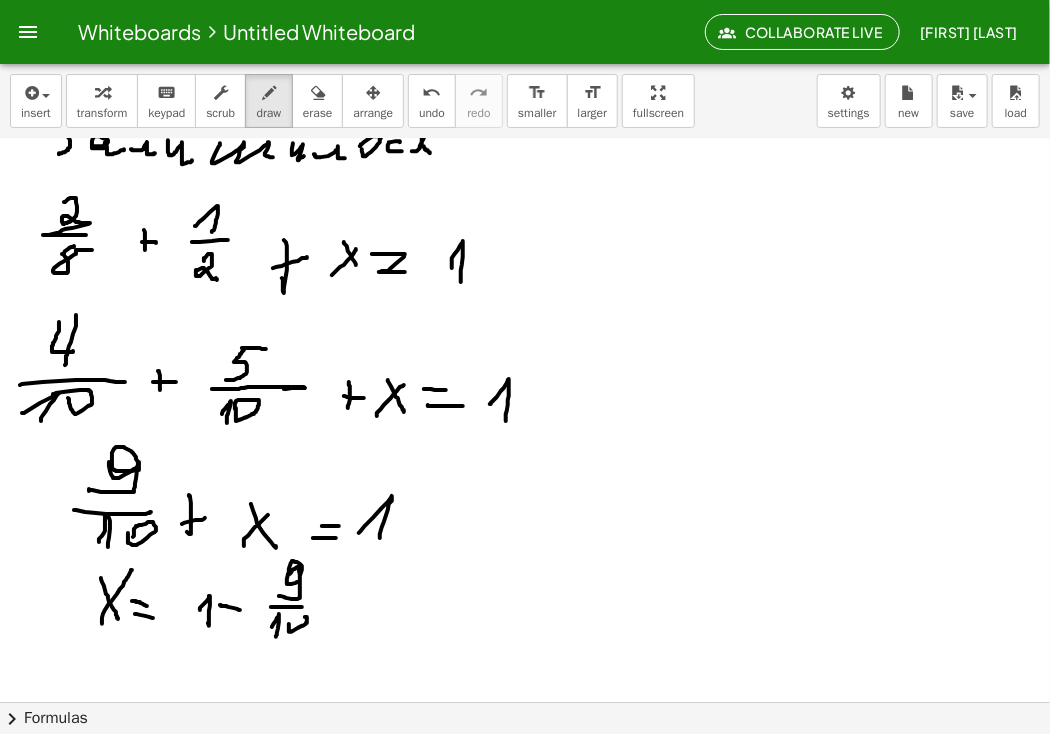 scroll, scrollTop: 1226, scrollLeft: 0, axis: vertical 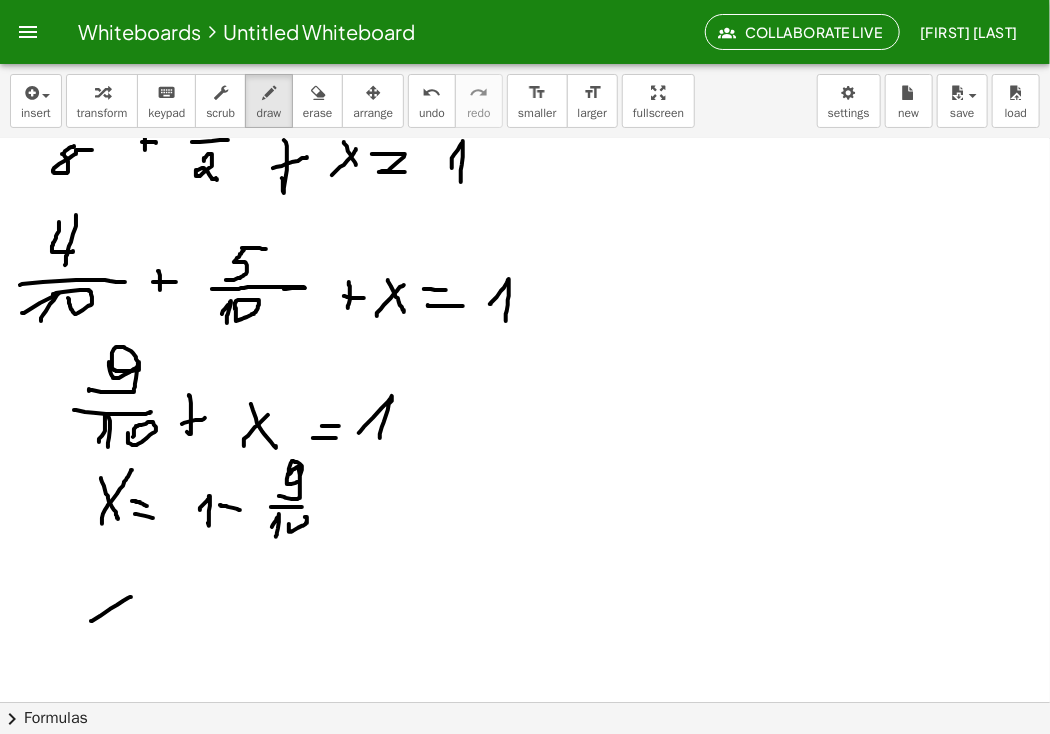 click at bounding box center (525, 39) 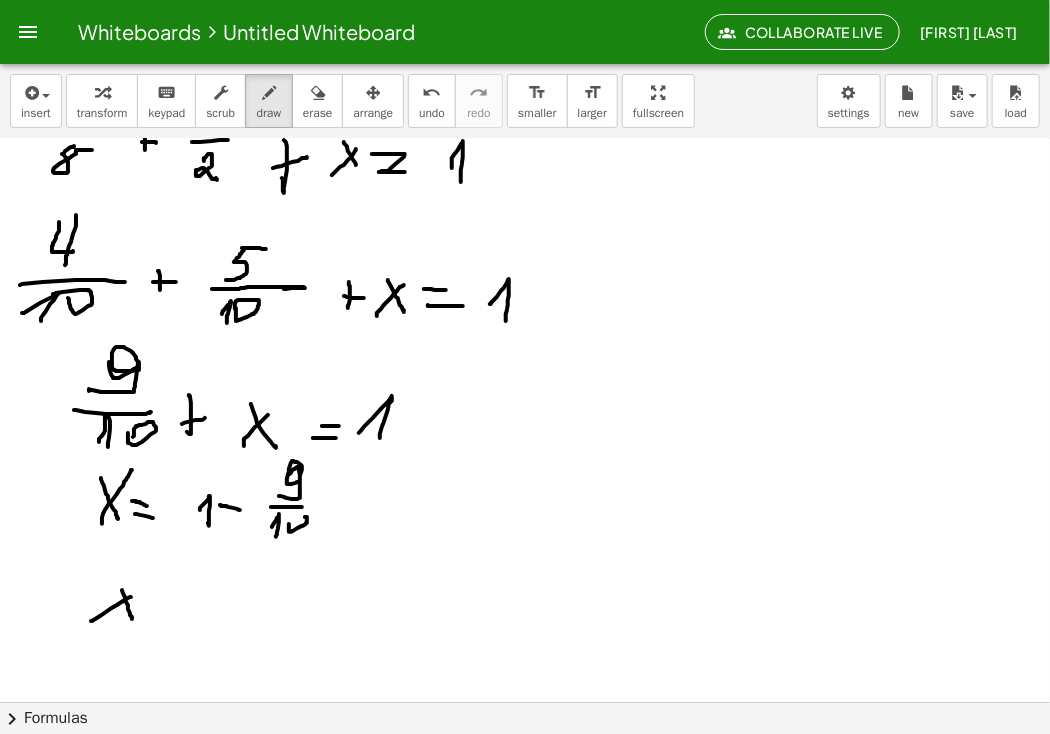 click at bounding box center (525, 39) 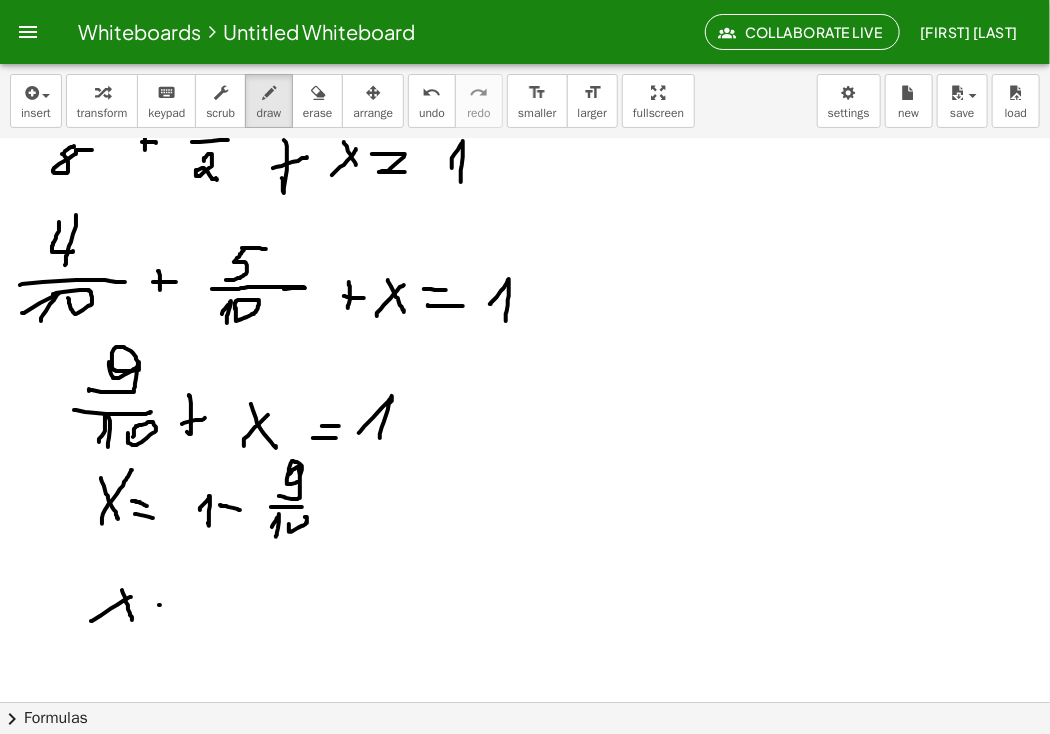 click at bounding box center (525, 39) 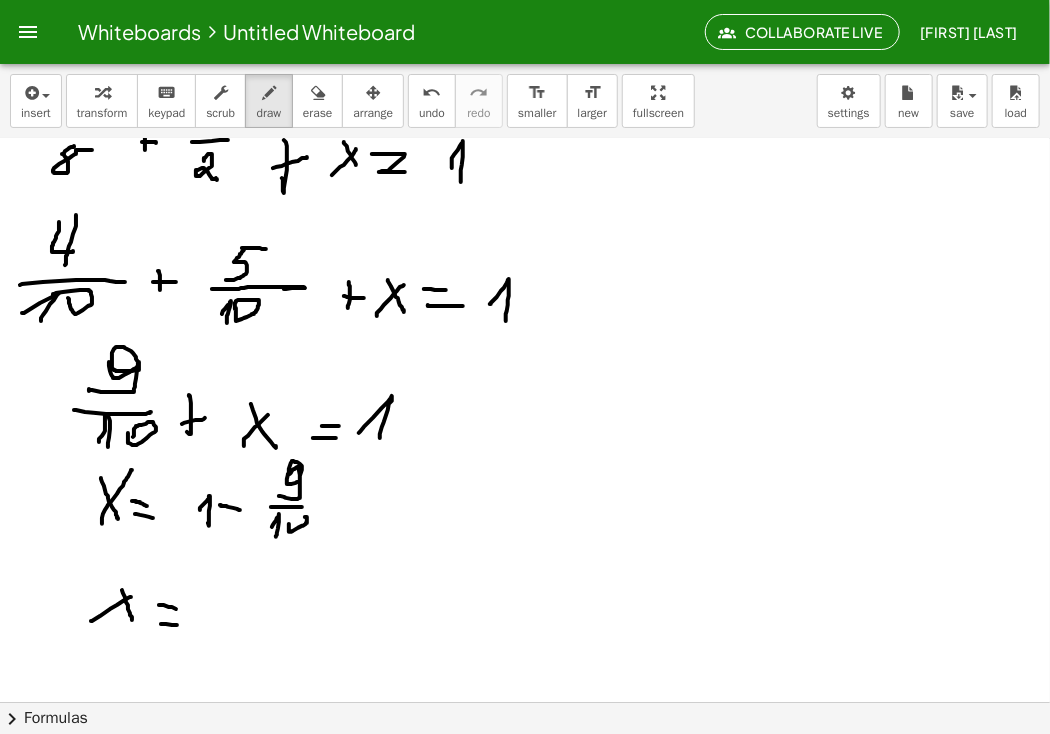 click at bounding box center (525, 39) 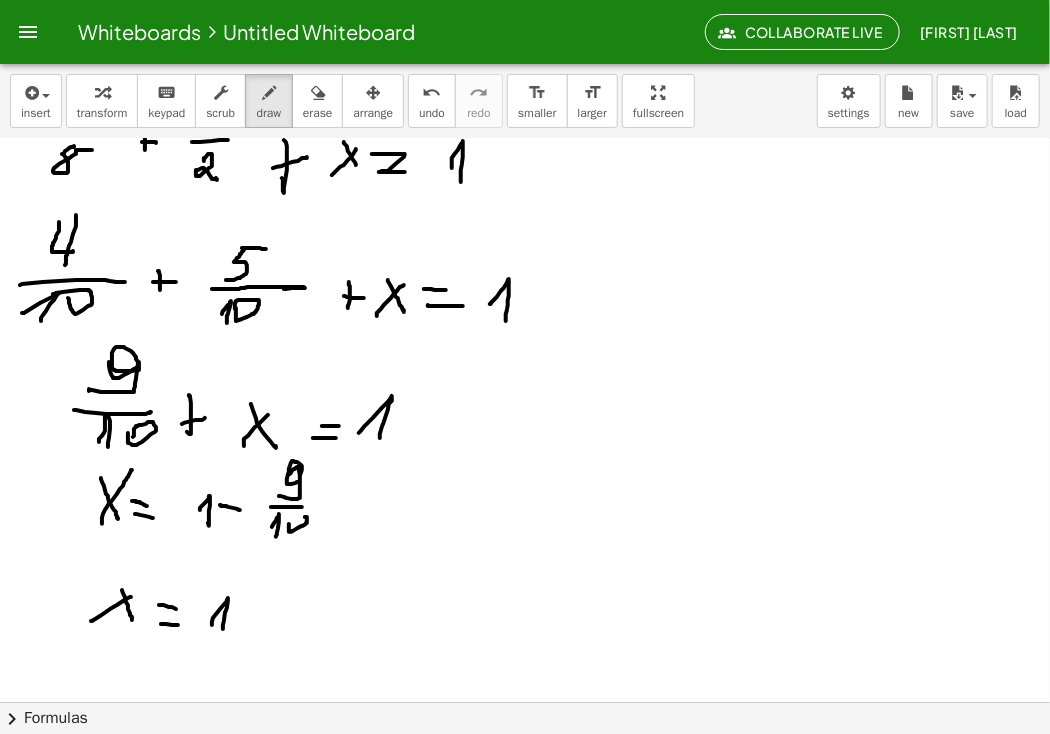click at bounding box center [525, 39] 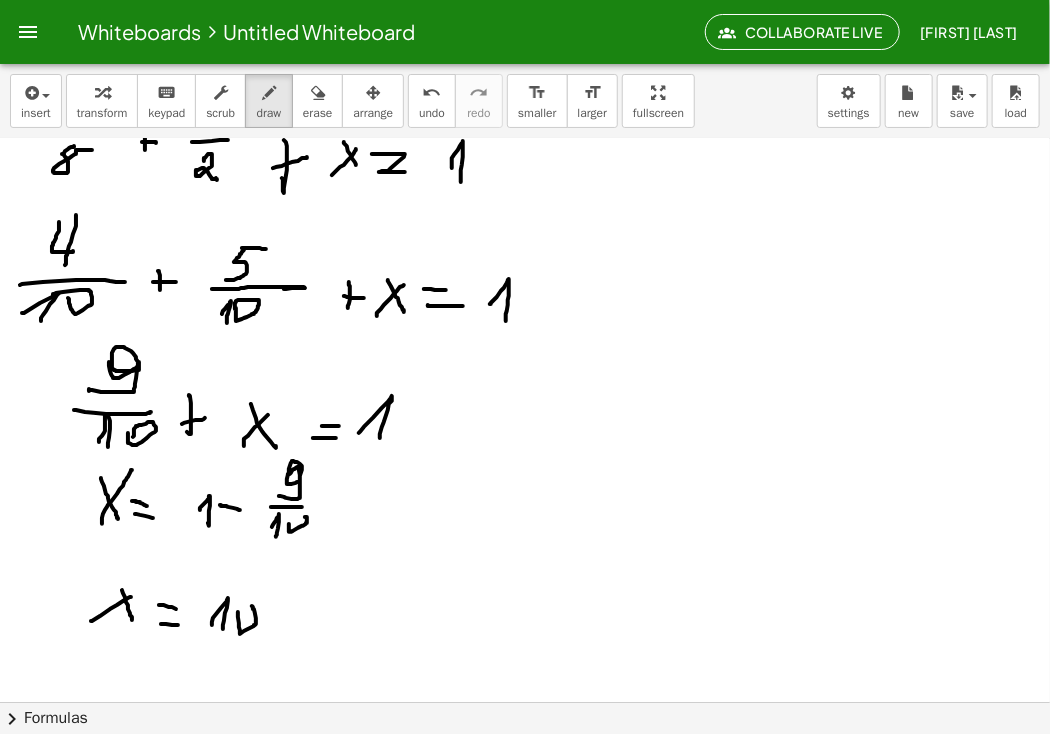 click at bounding box center [525, 39] 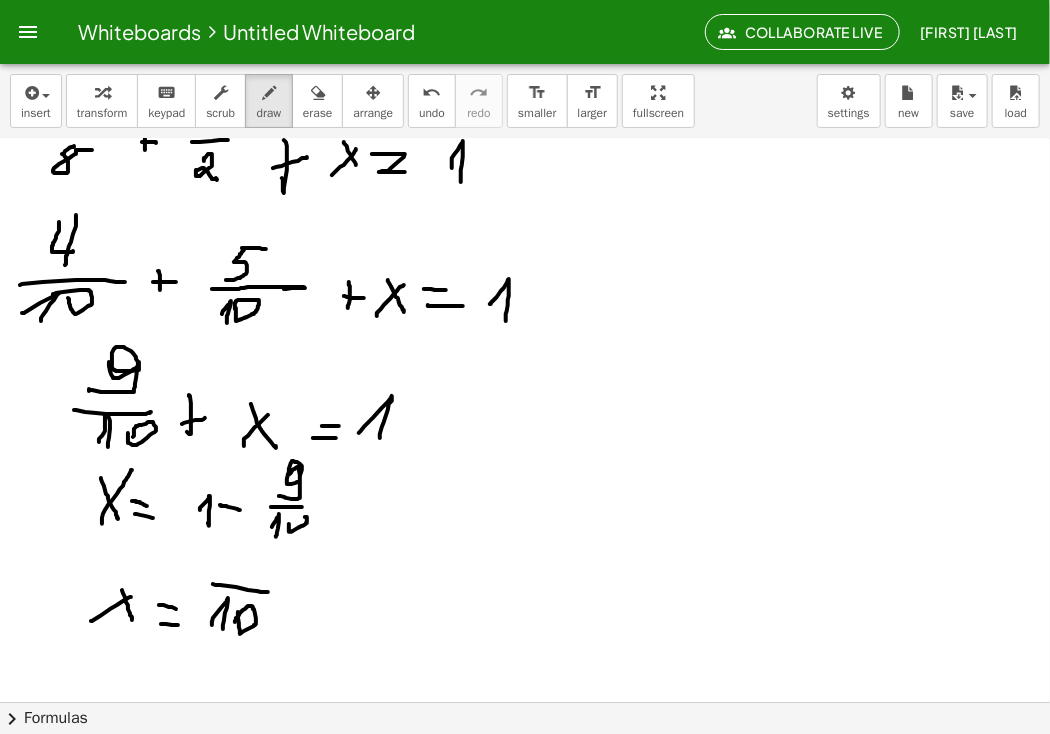 drag, startPoint x: 213, startPoint y: 584, endPoint x: 272, endPoint y: 593, distance: 59.682495 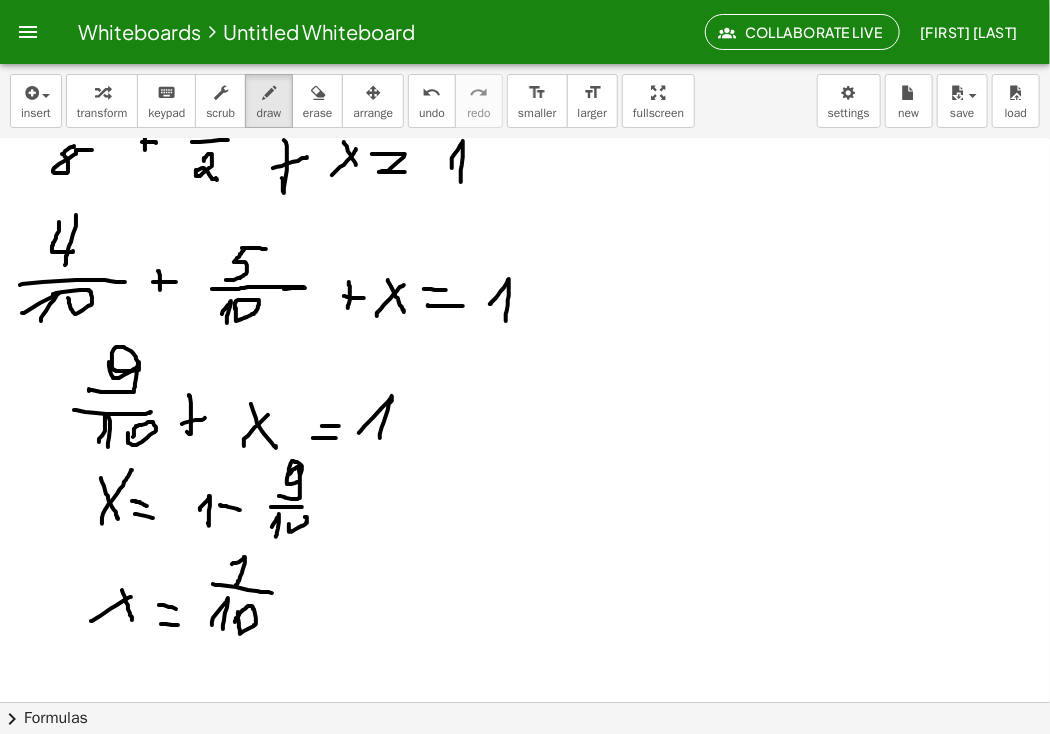 drag, startPoint x: 232, startPoint y: 564, endPoint x: 236, endPoint y: 585, distance: 21.377558 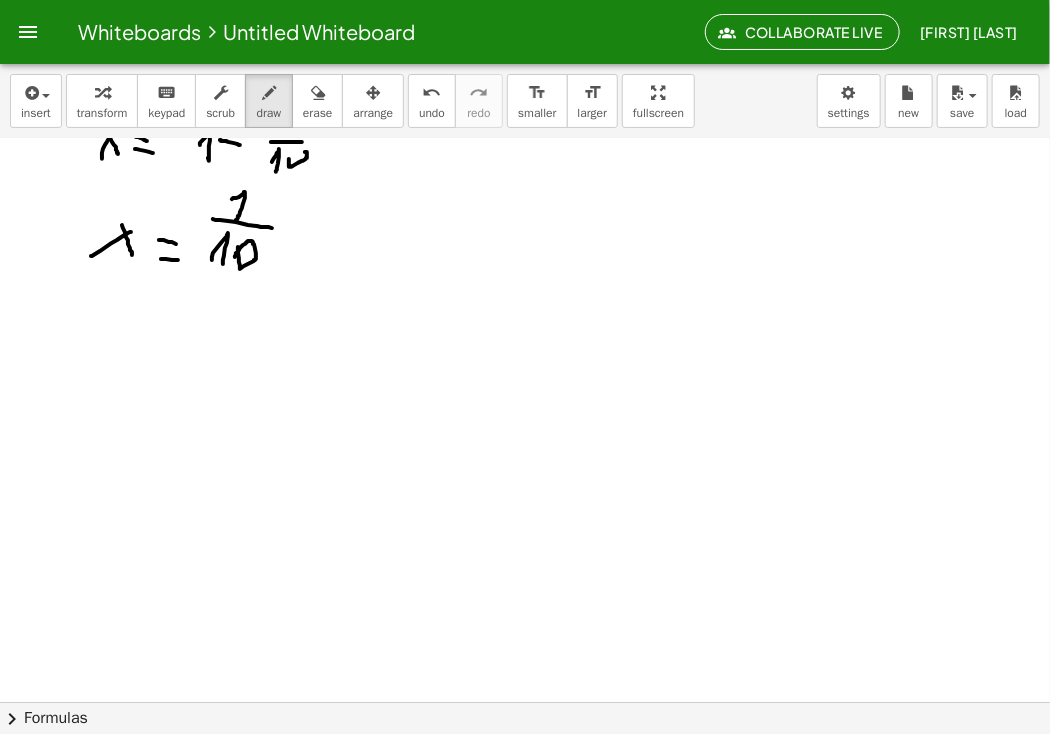 scroll, scrollTop: 1626, scrollLeft: 0, axis: vertical 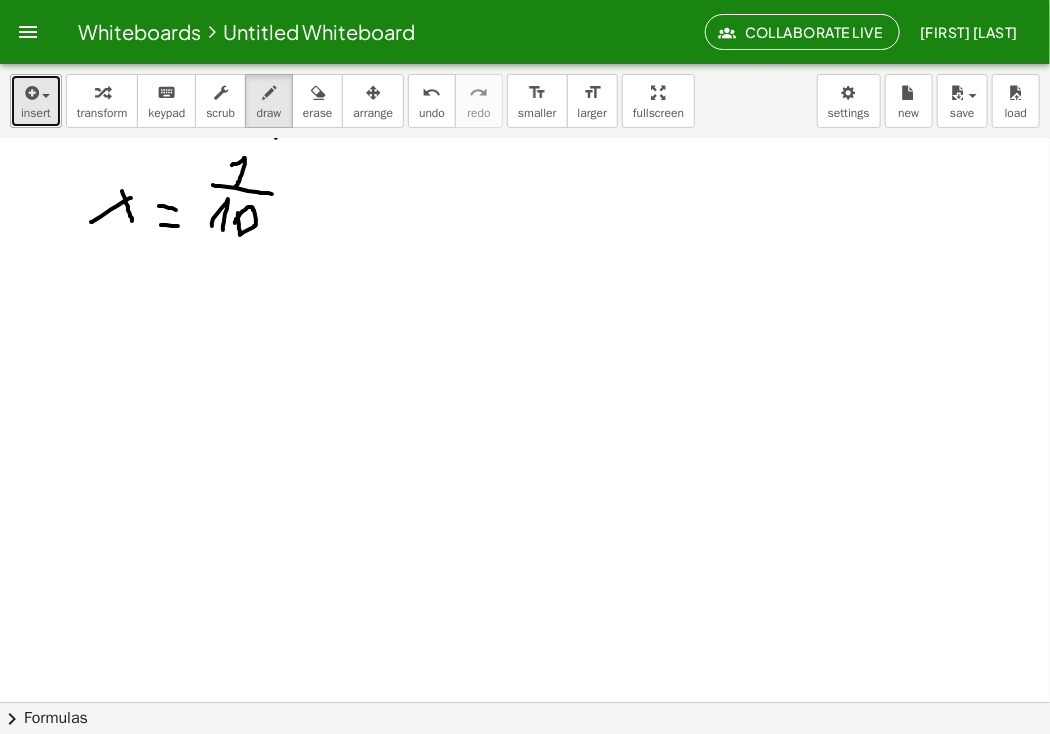 click at bounding box center [41, 95] 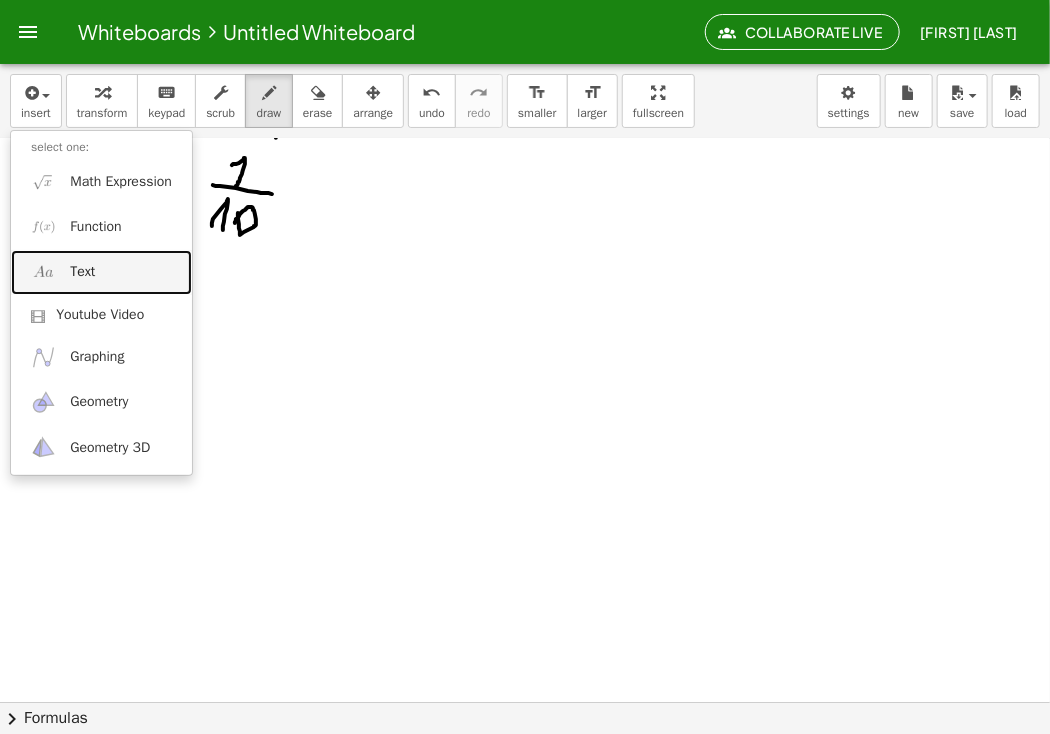 click on "Text" at bounding box center [101, 272] 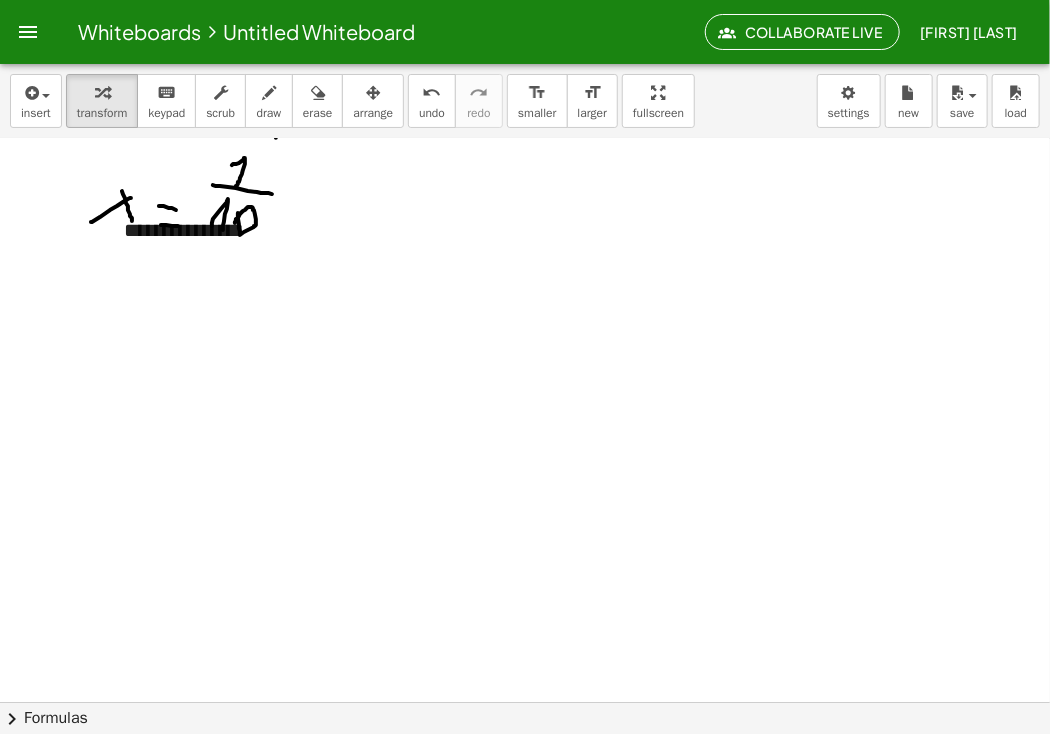 type 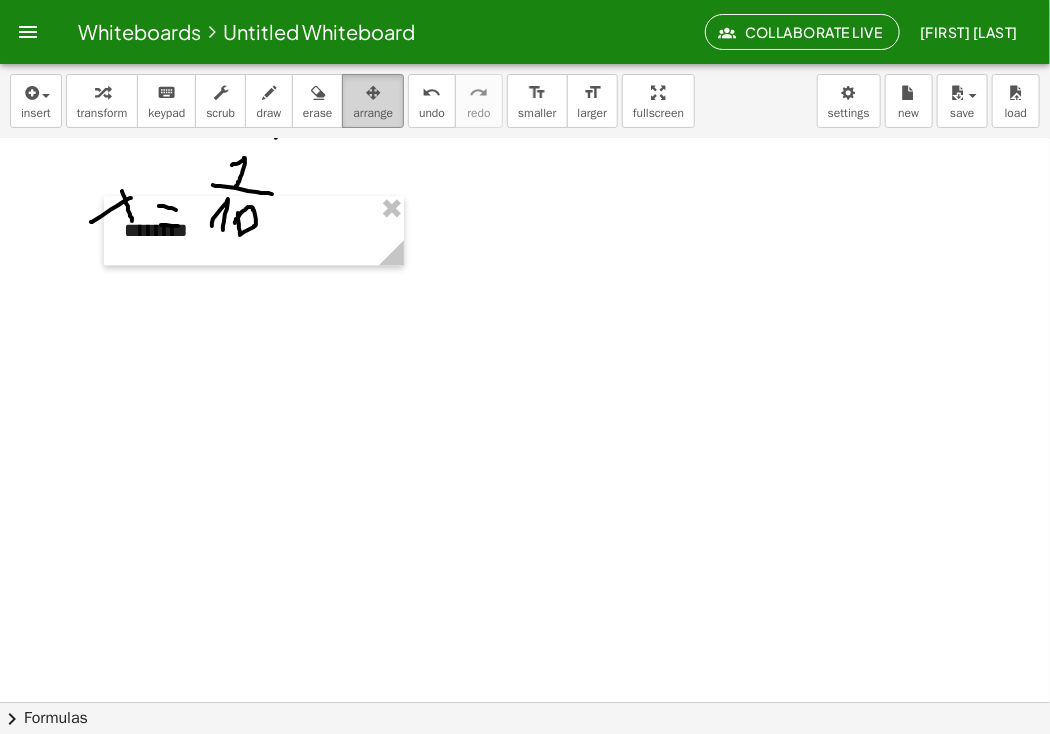 click at bounding box center (373, 93) 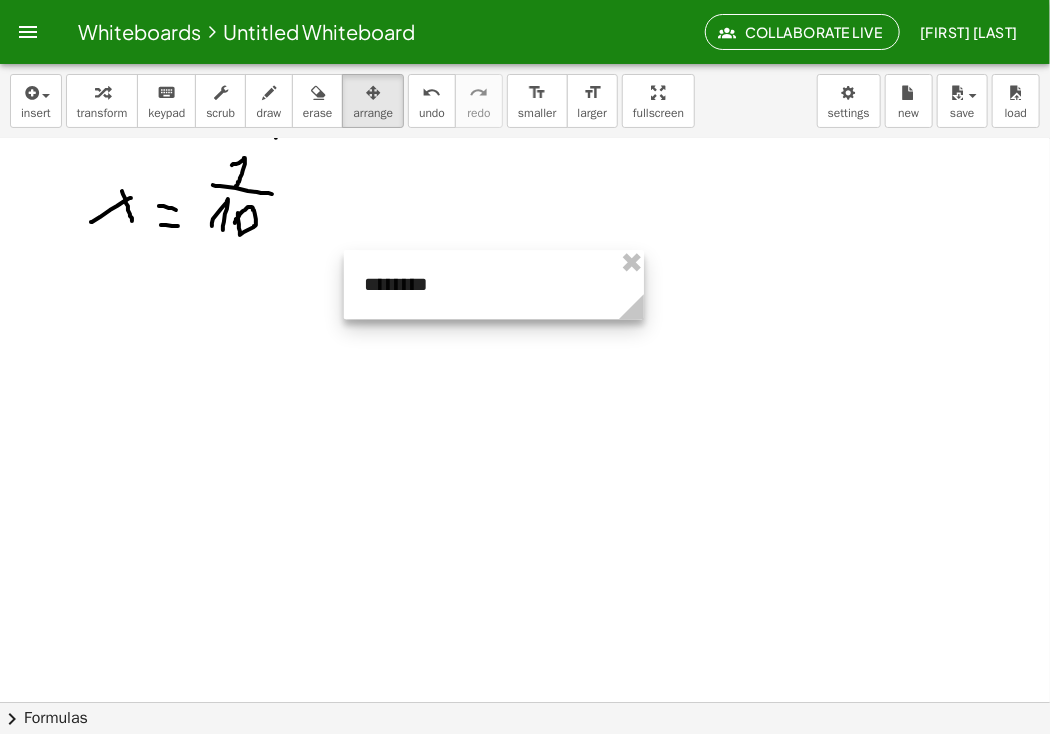 drag, startPoint x: 357, startPoint y: 258, endPoint x: 597, endPoint y: 312, distance: 246 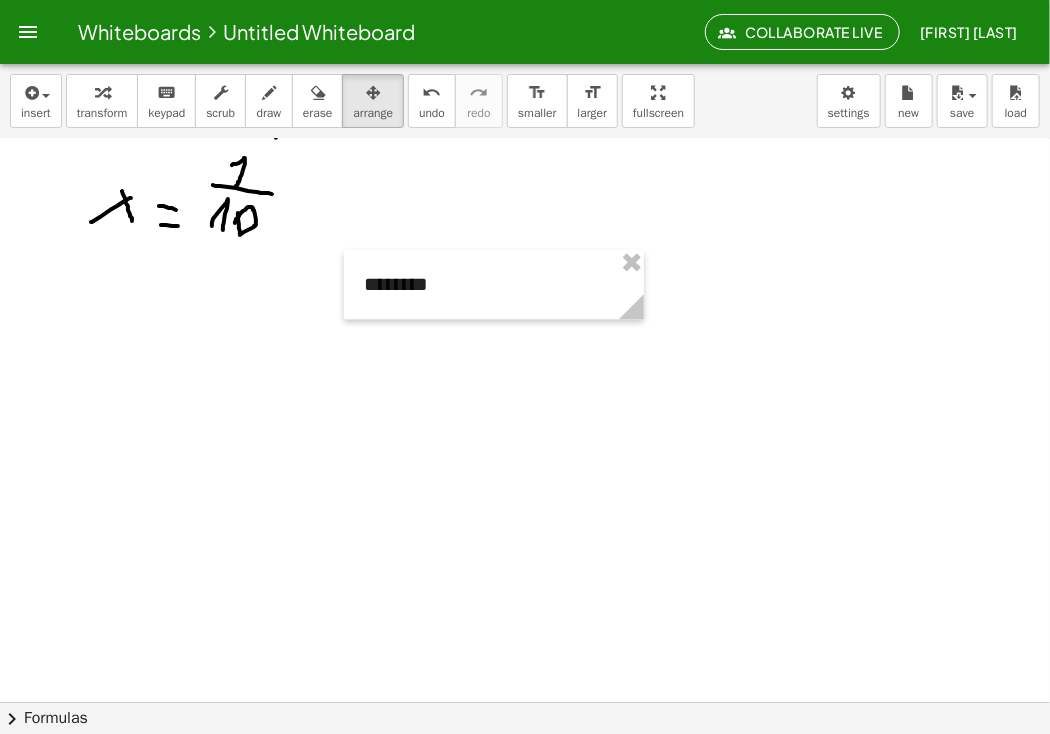 click at bounding box center (525, -361) 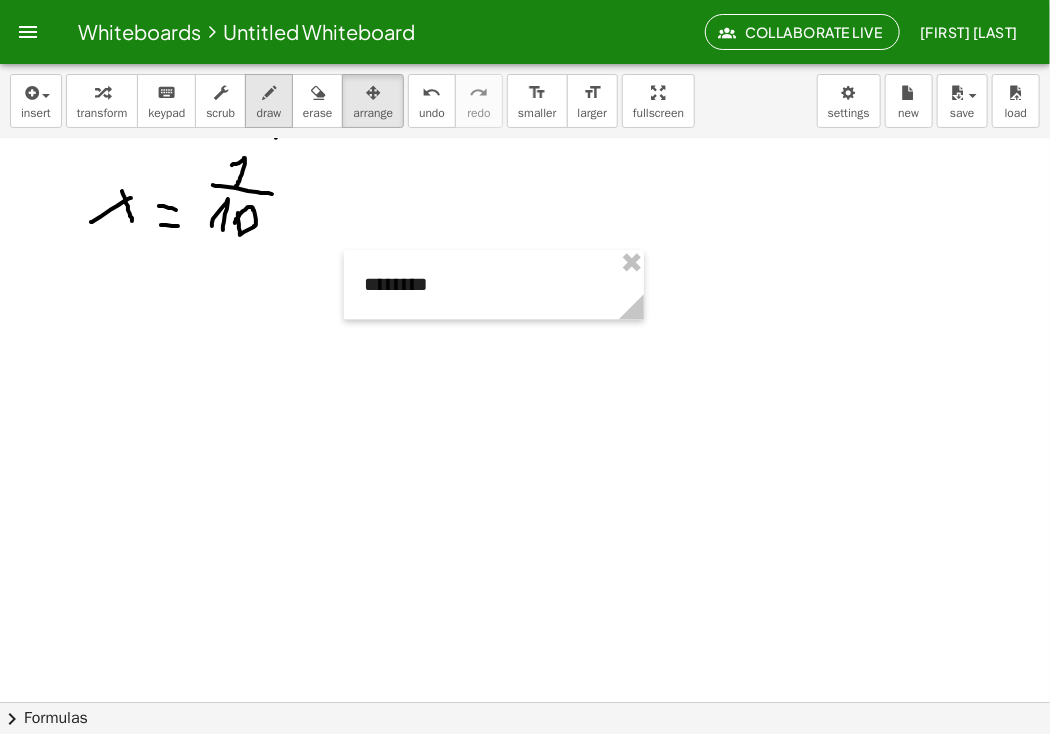 click at bounding box center [269, 93] 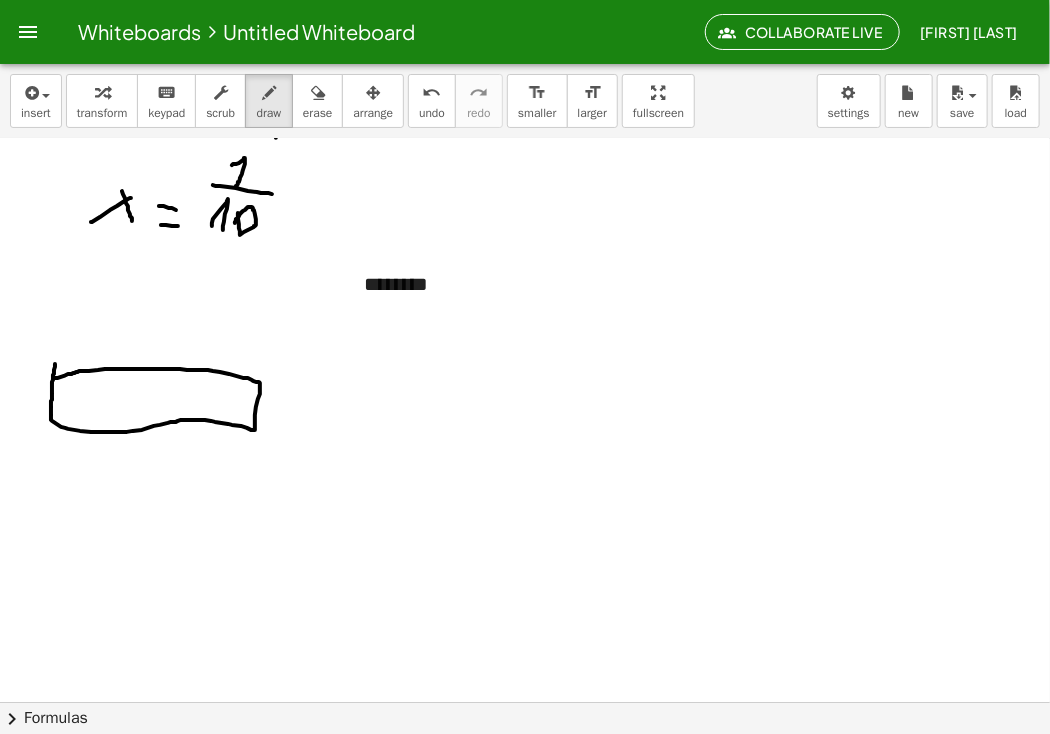 drag, startPoint x: 55, startPoint y: 363, endPoint x: 55, endPoint y: 377, distance: 14 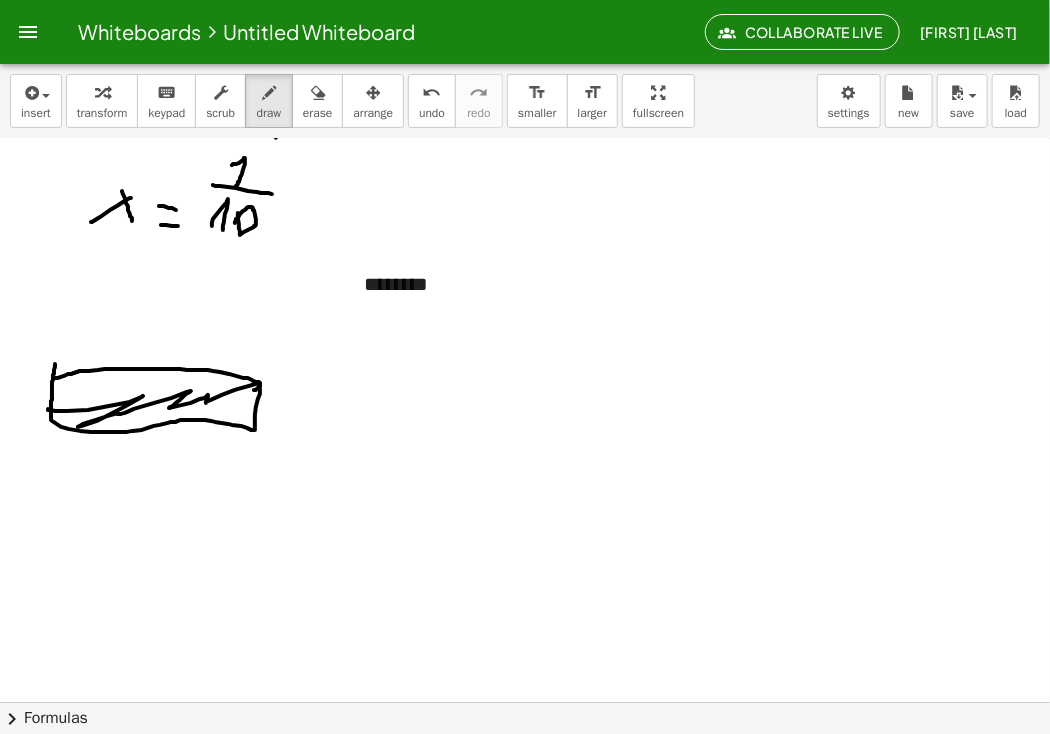 drag, startPoint x: 48, startPoint y: 409, endPoint x: 254, endPoint y: 389, distance: 206.9686 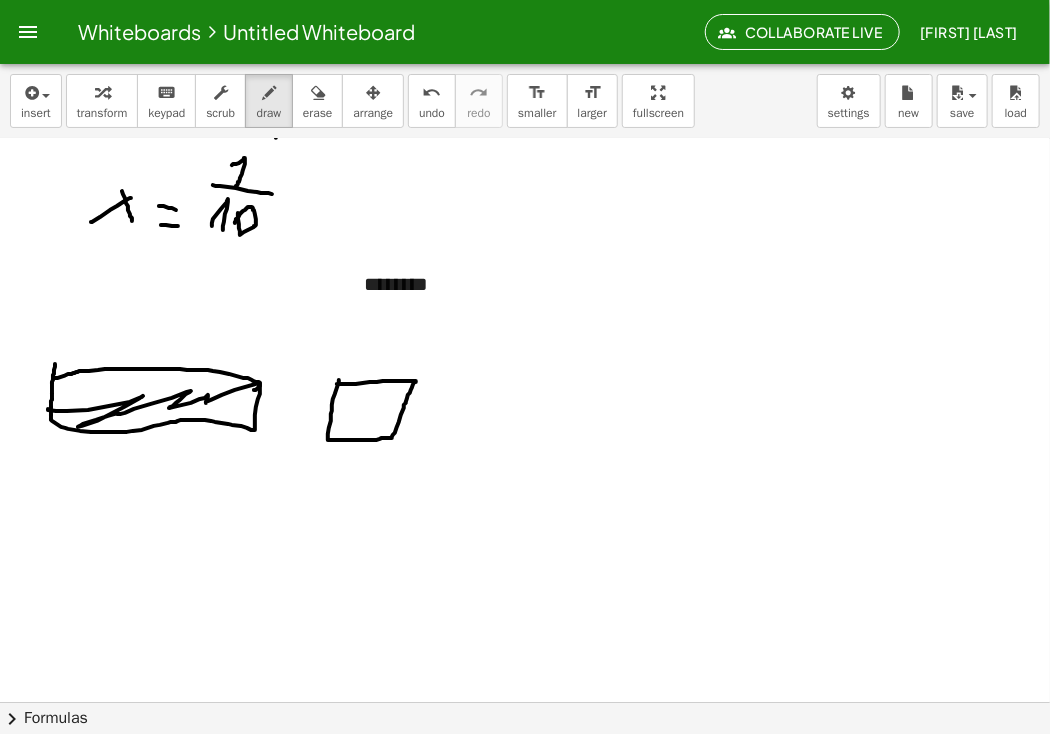 click at bounding box center (525, -361) 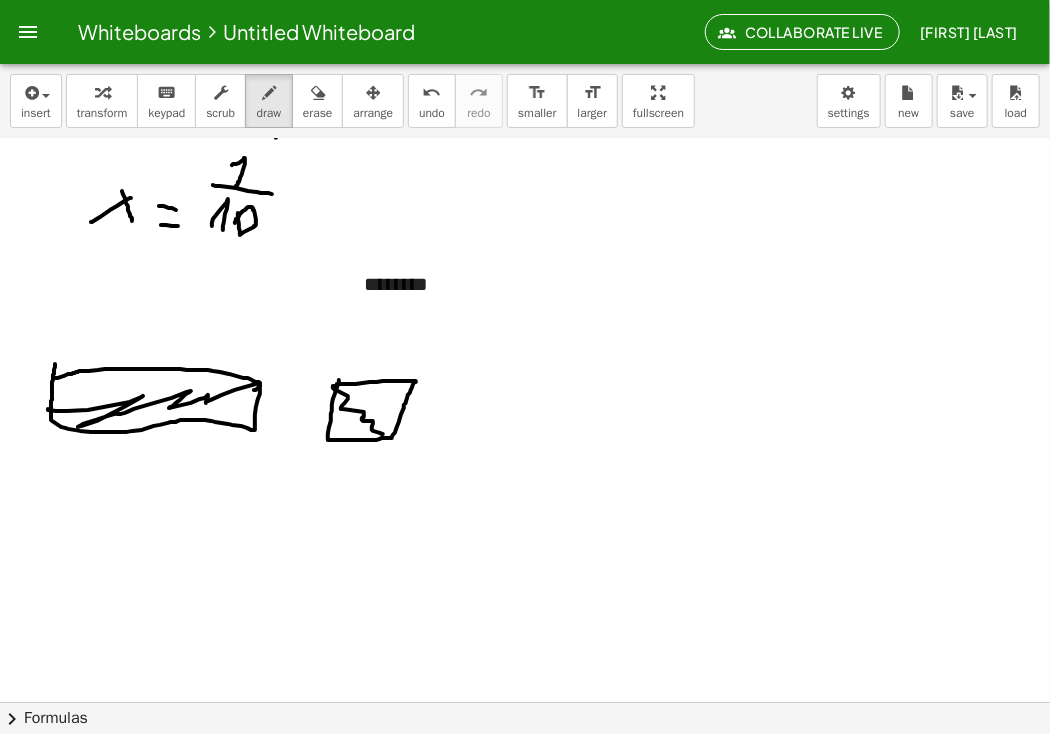drag, startPoint x: 333, startPoint y: 385, endPoint x: 384, endPoint y: 433, distance: 70.035706 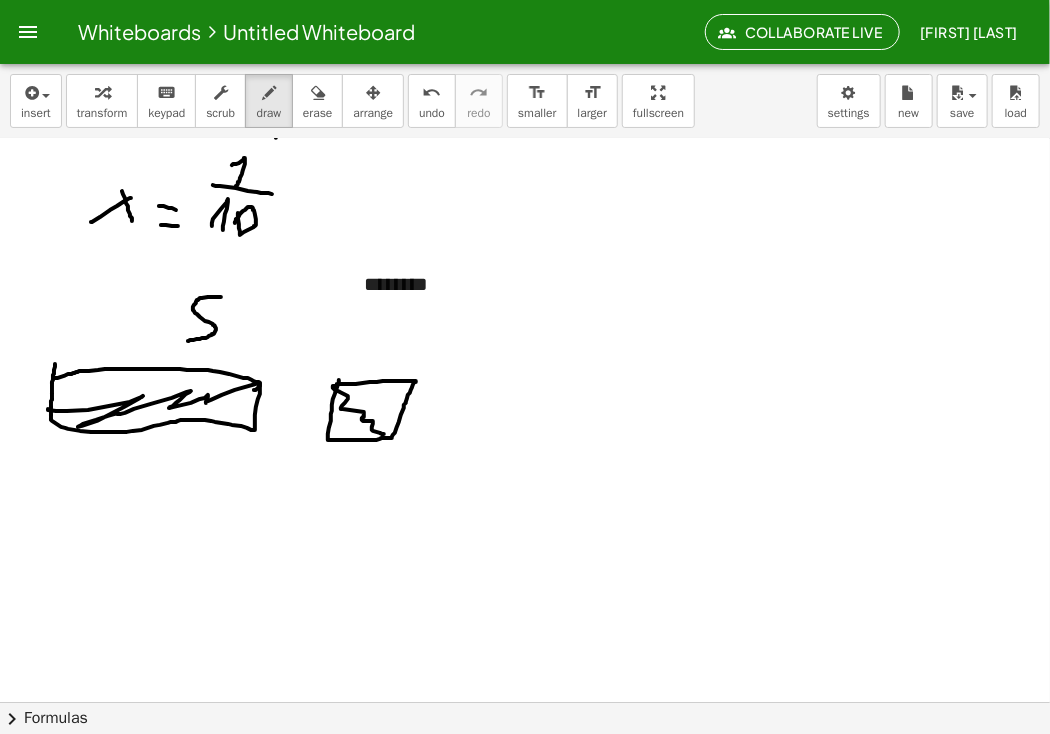 drag, startPoint x: 221, startPoint y: 296, endPoint x: 188, endPoint y: 340, distance: 55 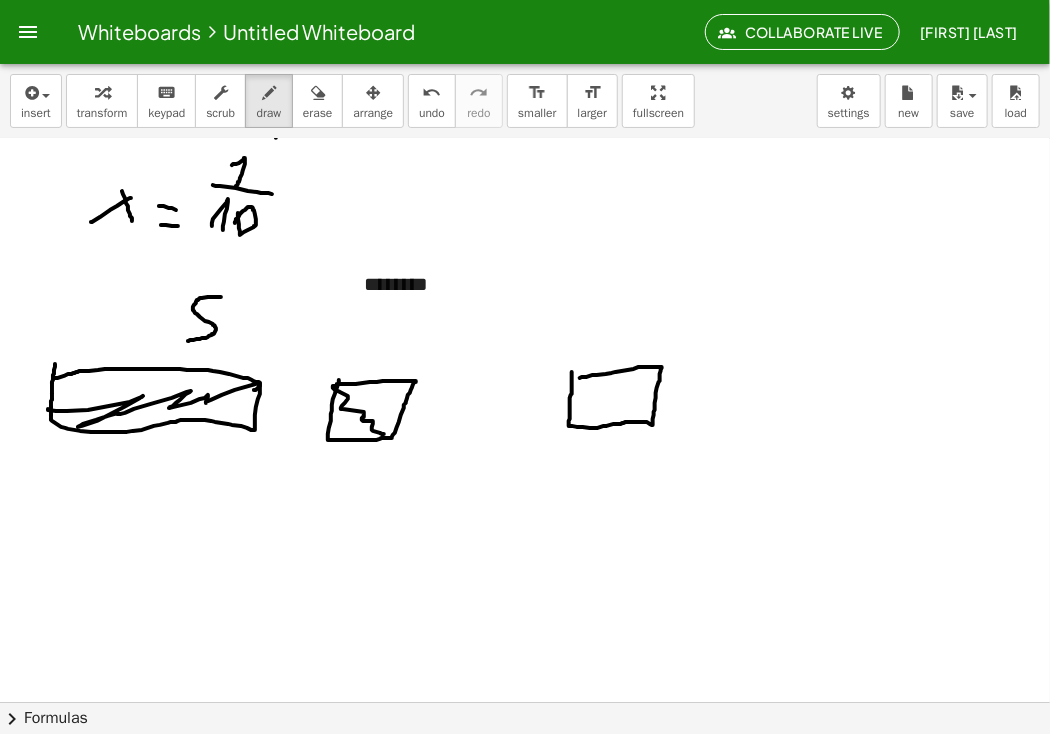 click at bounding box center [525, -361] 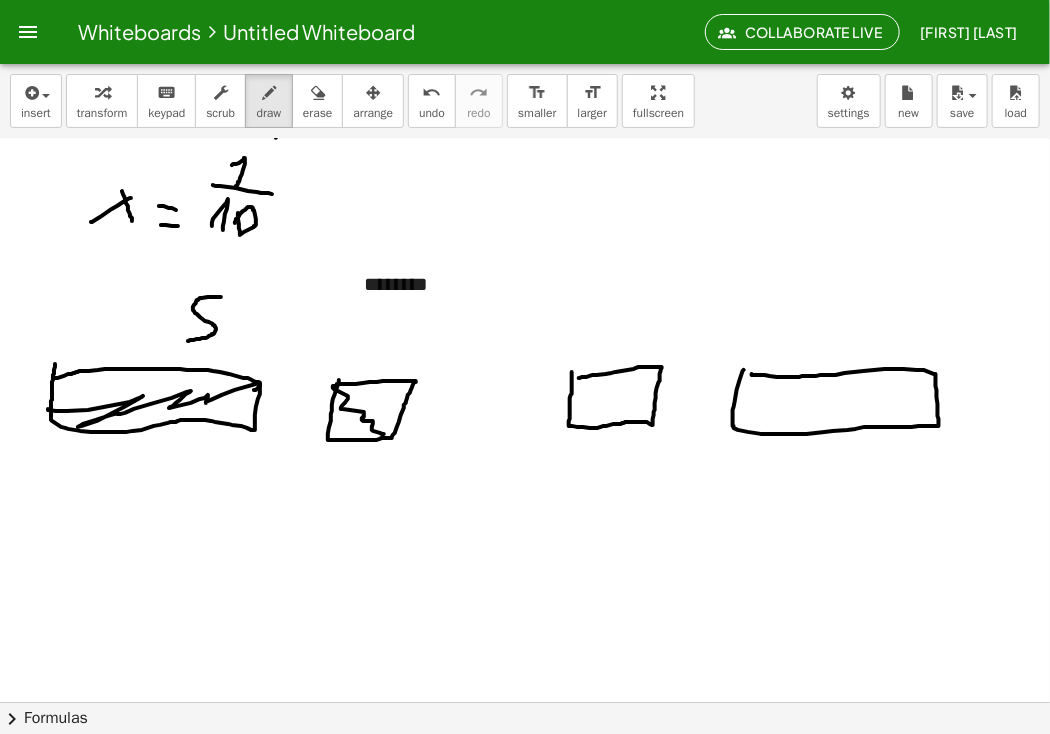 click at bounding box center (525, -361) 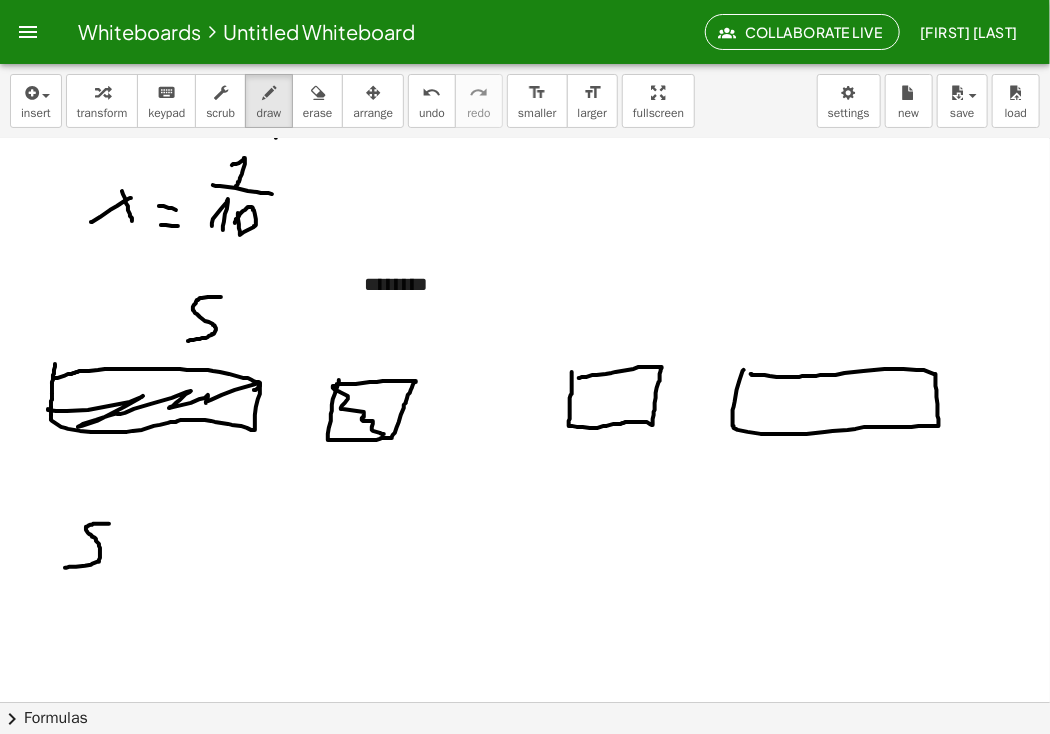 drag, startPoint x: 106, startPoint y: 523, endPoint x: 207, endPoint y: 548, distance: 104.048065 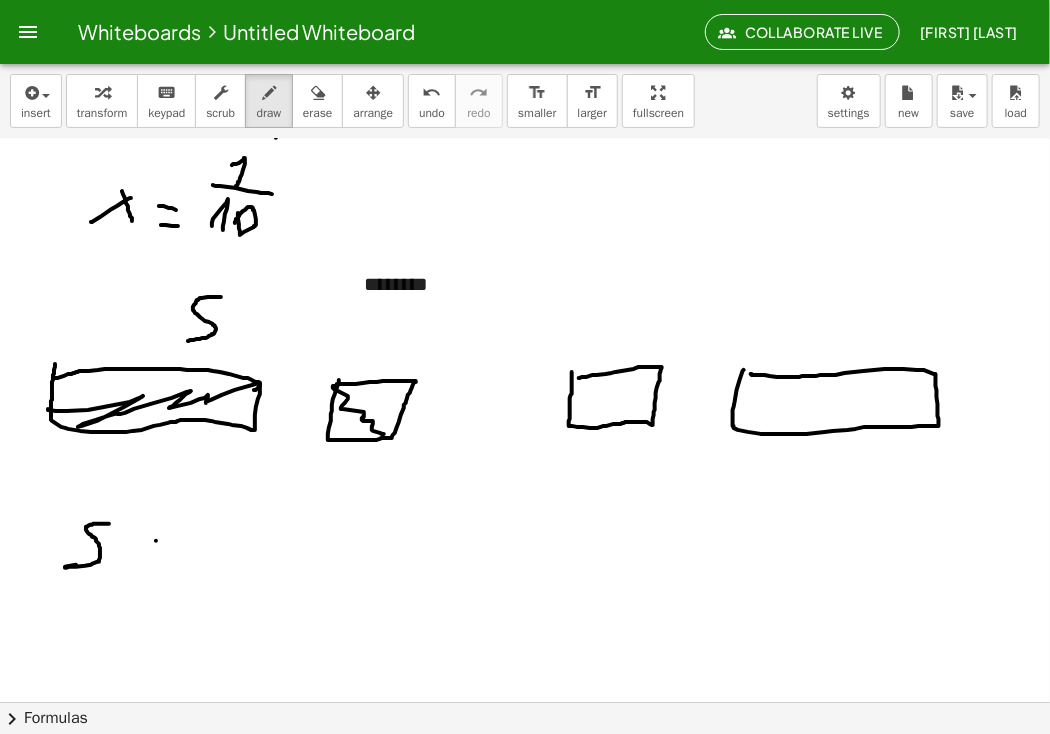 drag, startPoint x: 156, startPoint y: 540, endPoint x: 168, endPoint y: 548, distance: 14.422205 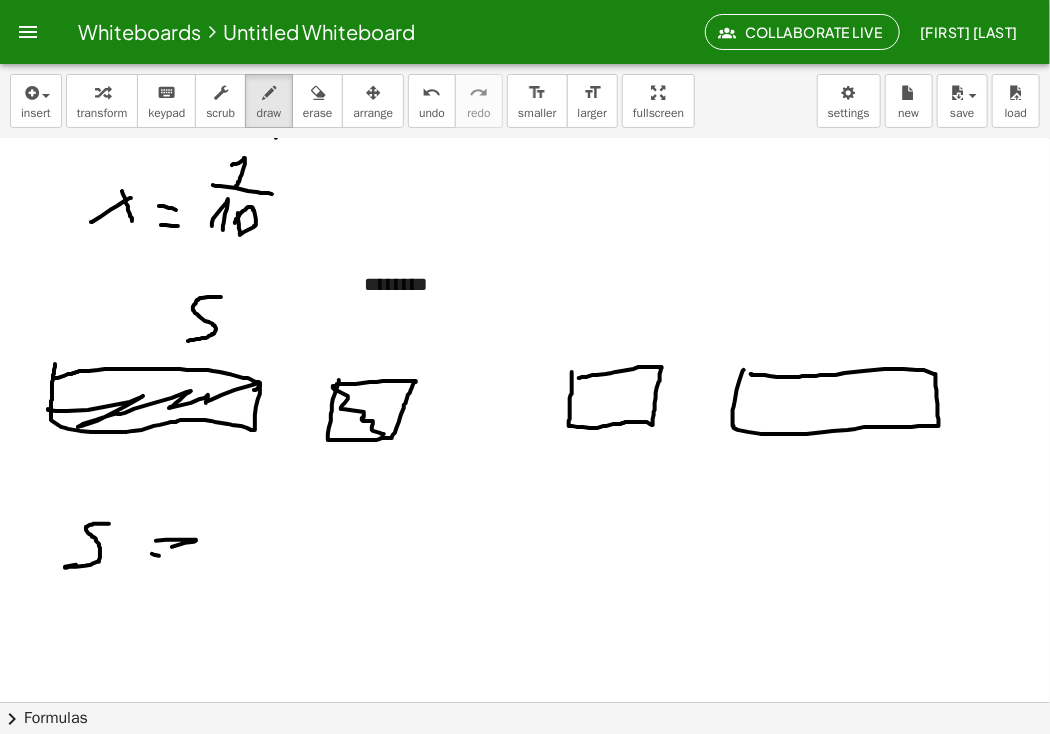 drag, startPoint x: 152, startPoint y: 553, endPoint x: 219, endPoint y: 559, distance: 67.26812 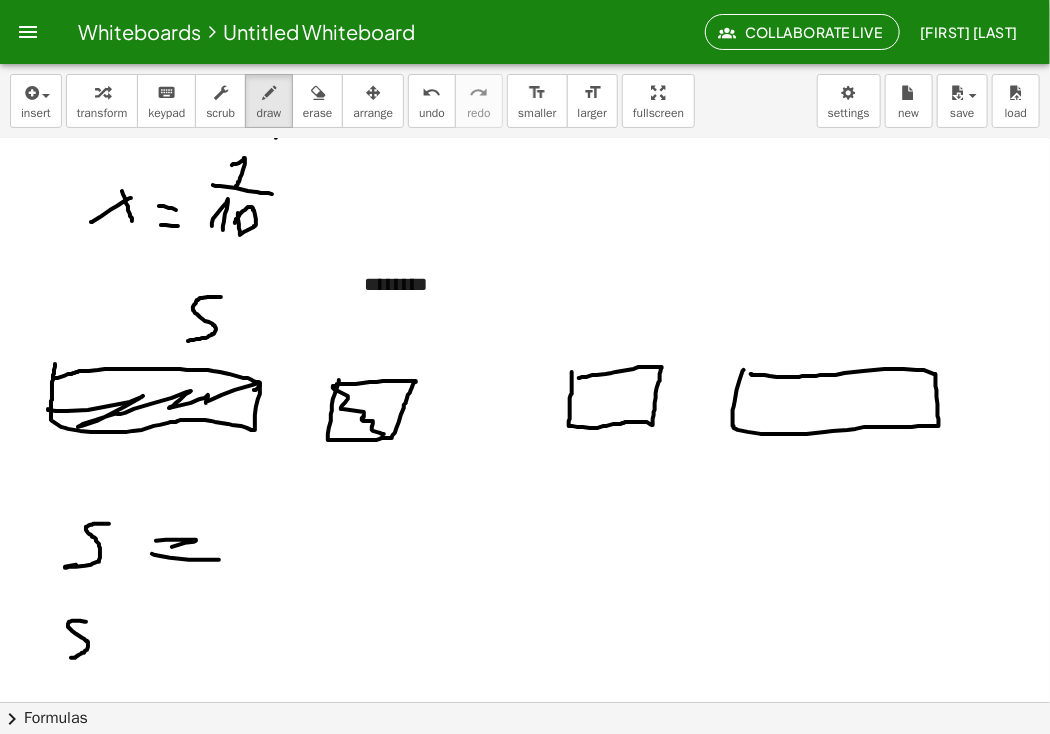 drag, startPoint x: 86, startPoint y: 621, endPoint x: 84, endPoint y: 649, distance: 28.071337 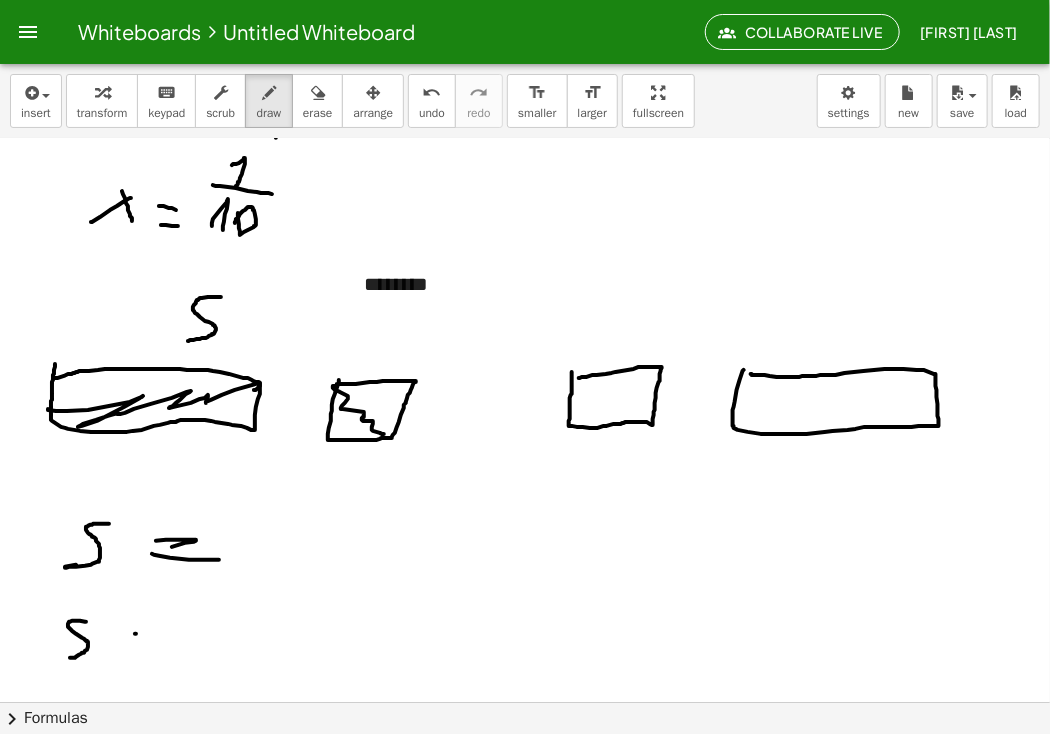 drag, startPoint x: 135, startPoint y: 633, endPoint x: 180, endPoint y: 637, distance: 45.17743 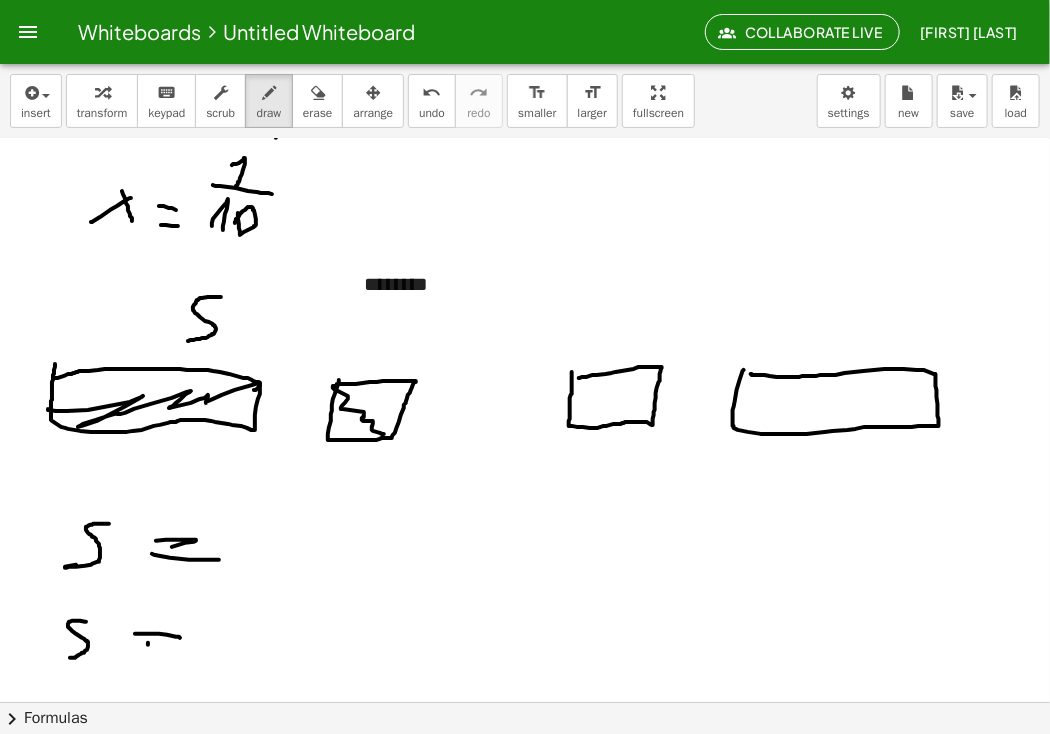 drag, startPoint x: 148, startPoint y: 644, endPoint x: 186, endPoint y: 650, distance: 38.470768 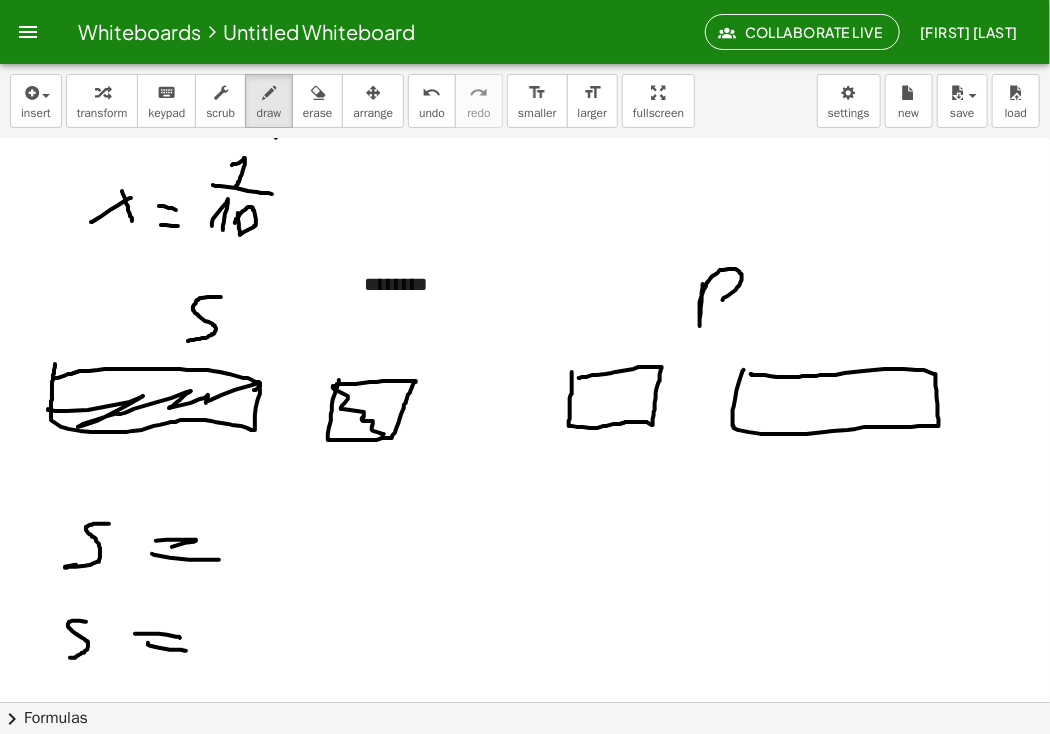drag, startPoint x: 703, startPoint y: 283, endPoint x: 714, endPoint y: 303, distance: 22.825424 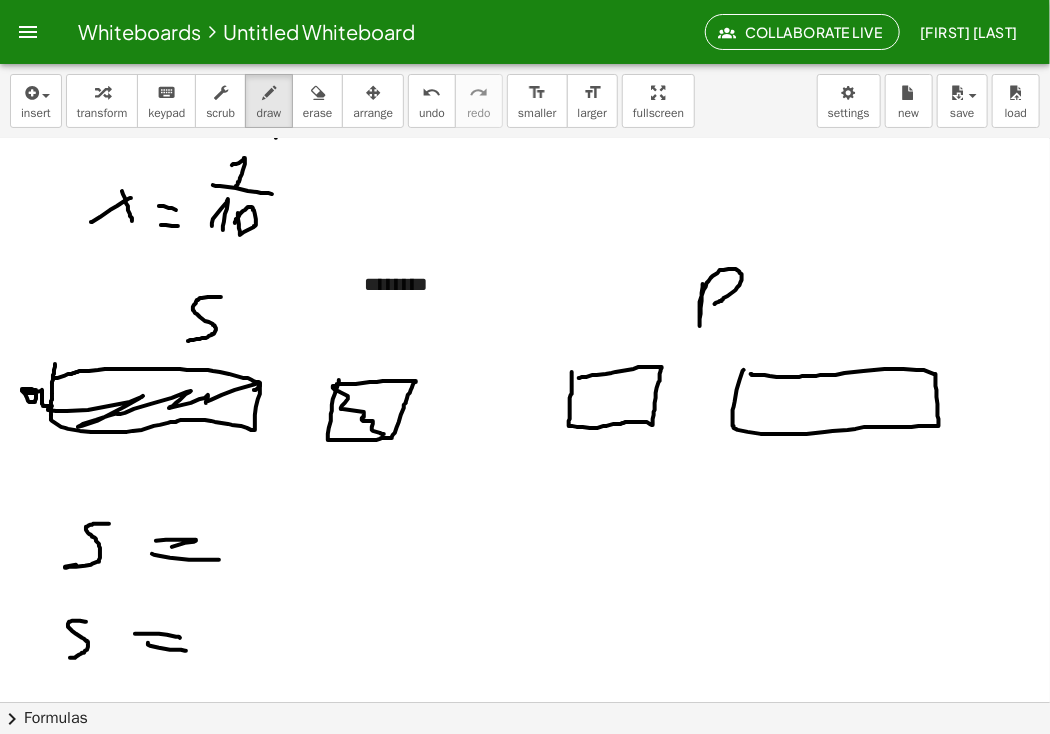 drag, startPoint x: 24, startPoint y: 392, endPoint x: 52, endPoint y: 405, distance: 30.870699 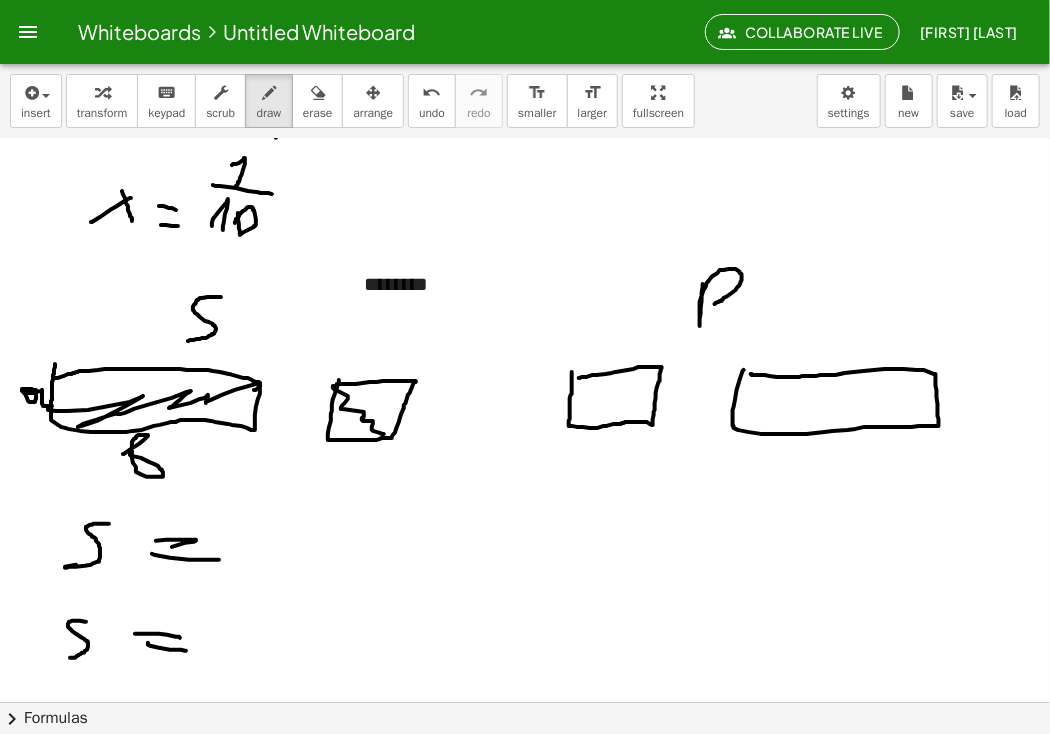 click at bounding box center (525, -361) 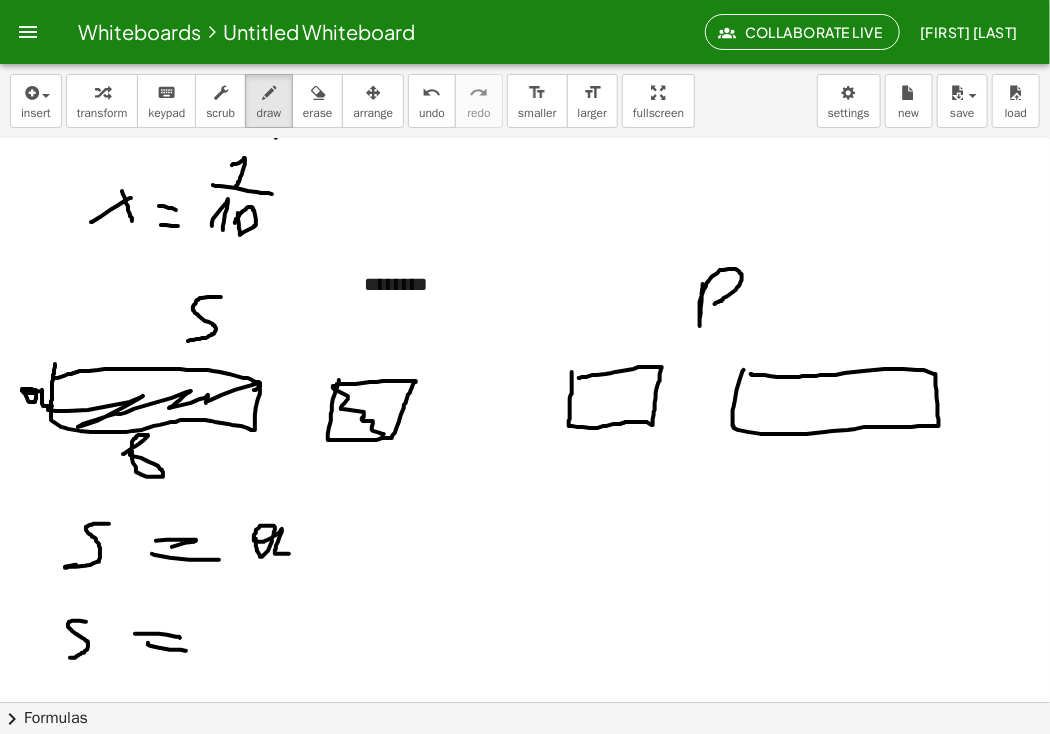 drag, startPoint x: 256, startPoint y: 538, endPoint x: 301, endPoint y: 553, distance: 47.434166 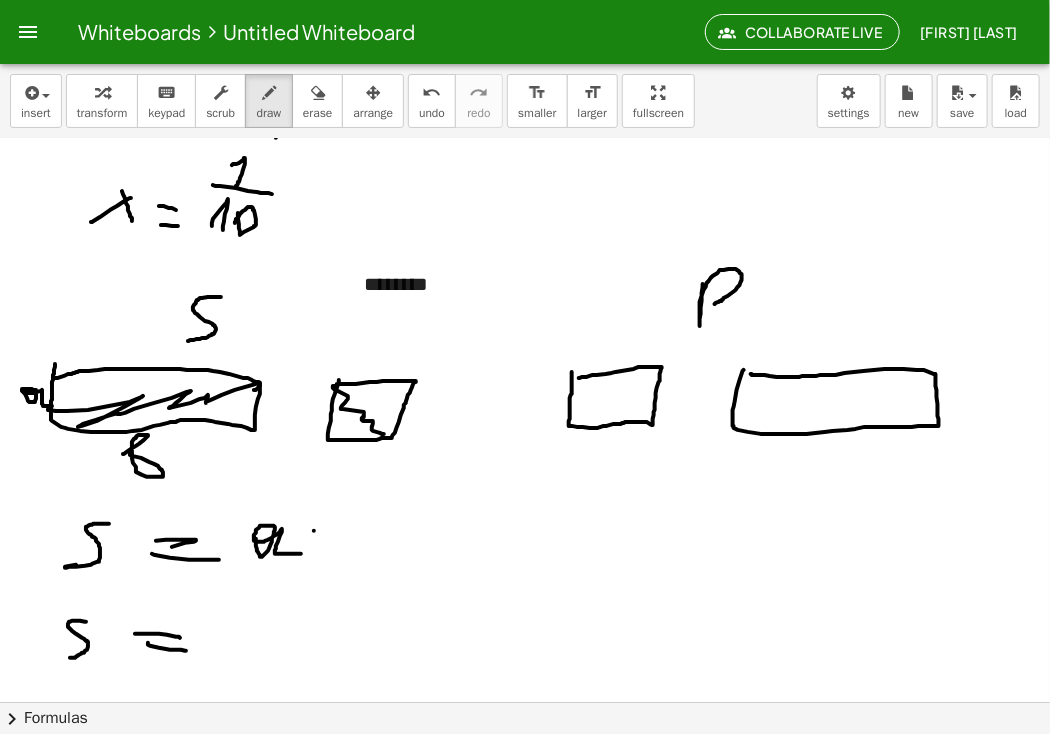 click at bounding box center (525, -361) 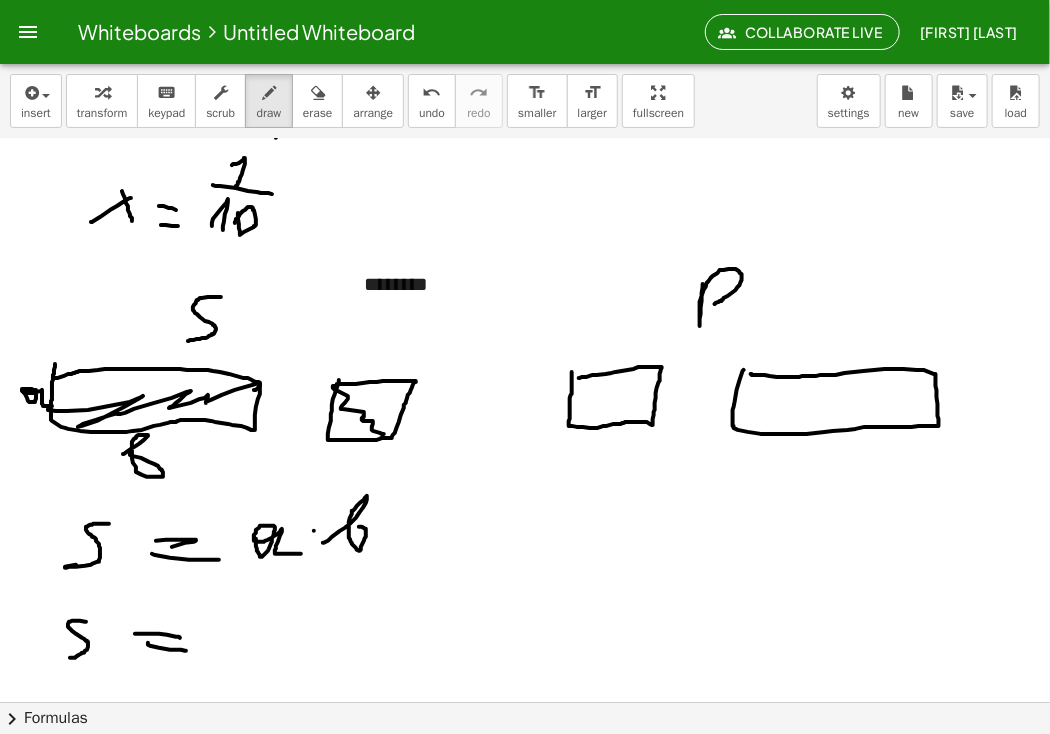 drag, startPoint x: 323, startPoint y: 542, endPoint x: 359, endPoint y: 526, distance: 39.39543 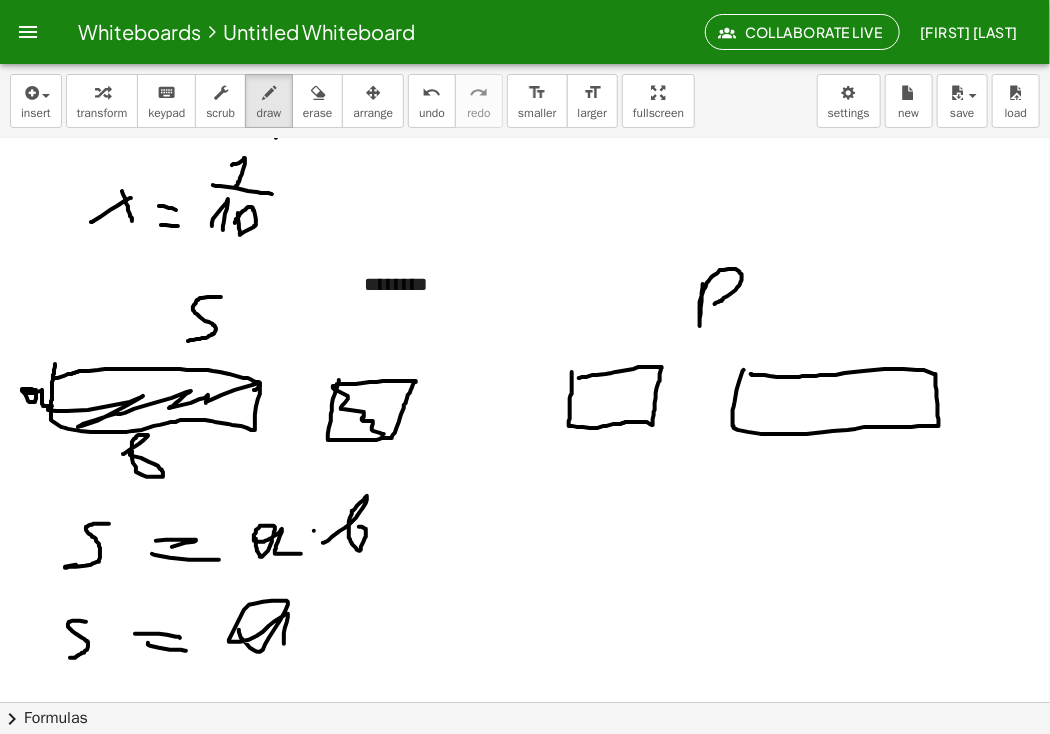 drag, startPoint x: 239, startPoint y: 629, endPoint x: 300, endPoint y: 633, distance: 61.13101 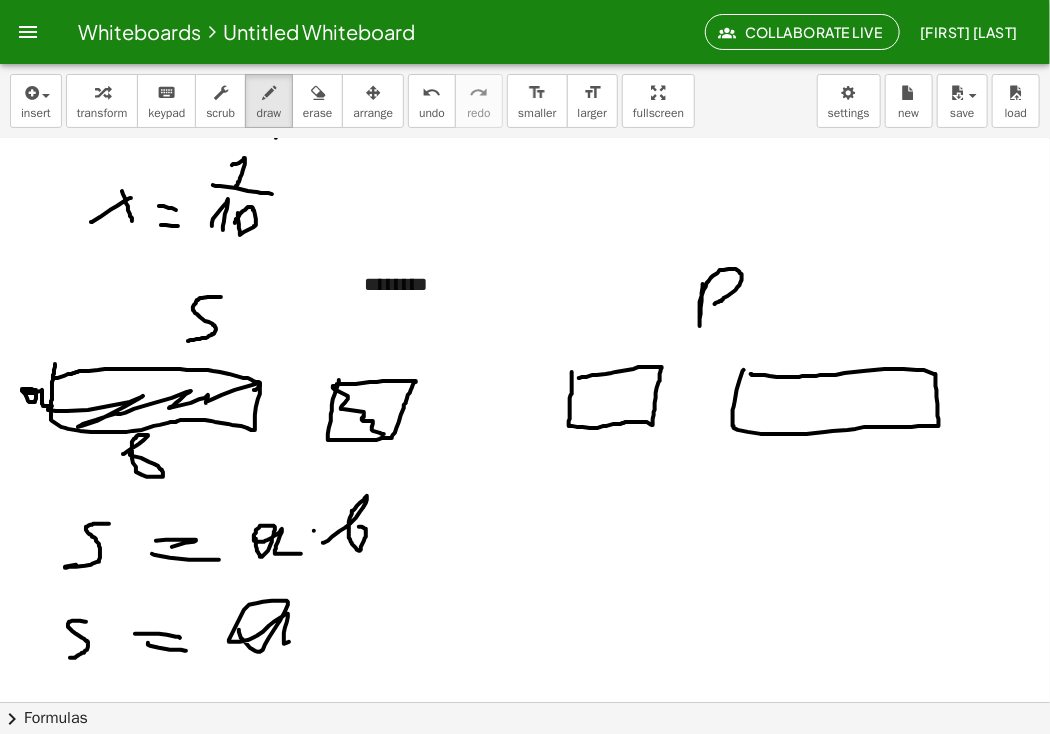 click at bounding box center [525, -361] 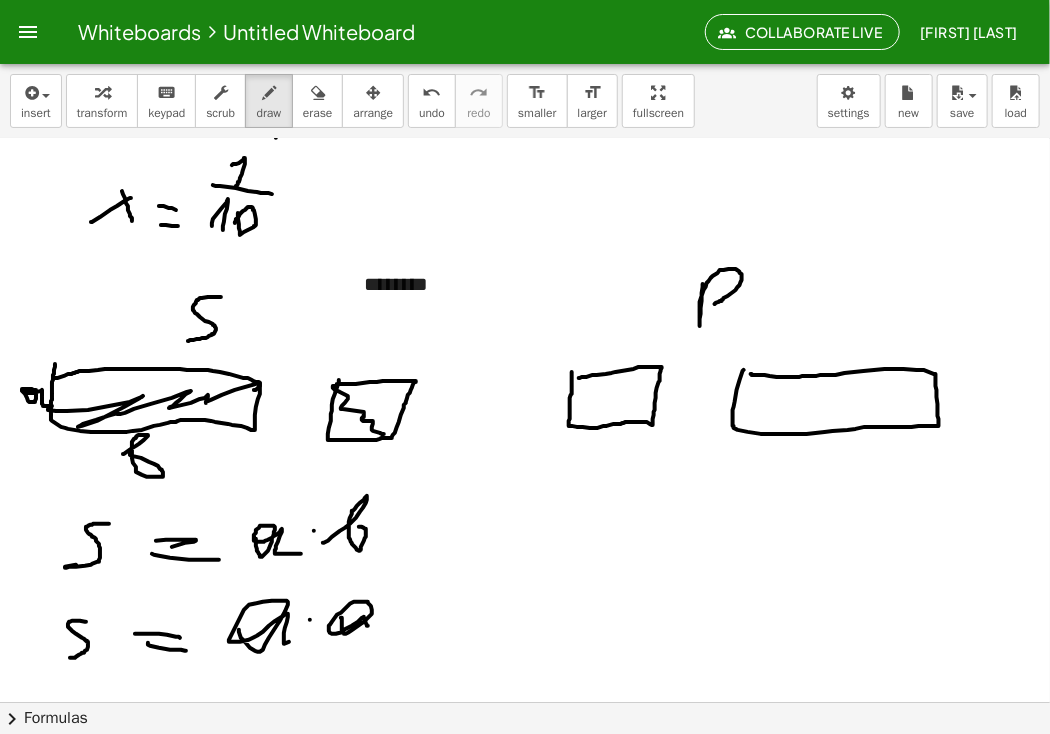 drag, startPoint x: 341, startPoint y: 617, endPoint x: 371, endPoint y: 621, distance: 30.265491 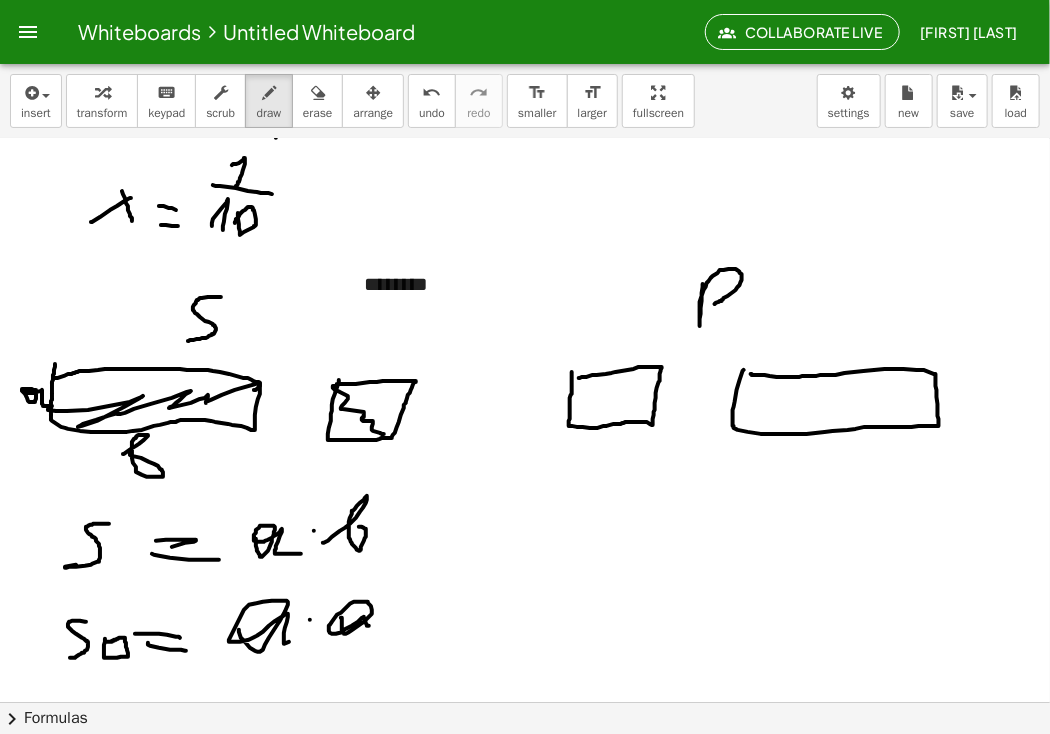 click at bounding box center [525, -361] 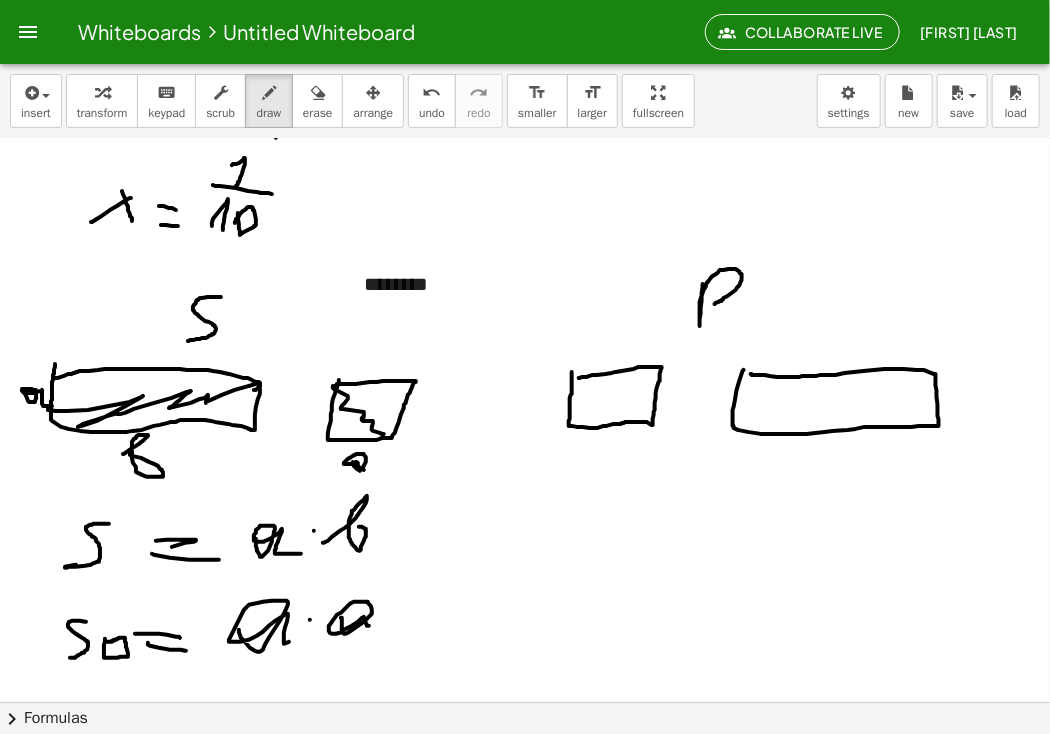 drag, startPoint x: 353, startPoint y: 461, endPoint x: 375, endPoint y: 469, distance: 23.409399 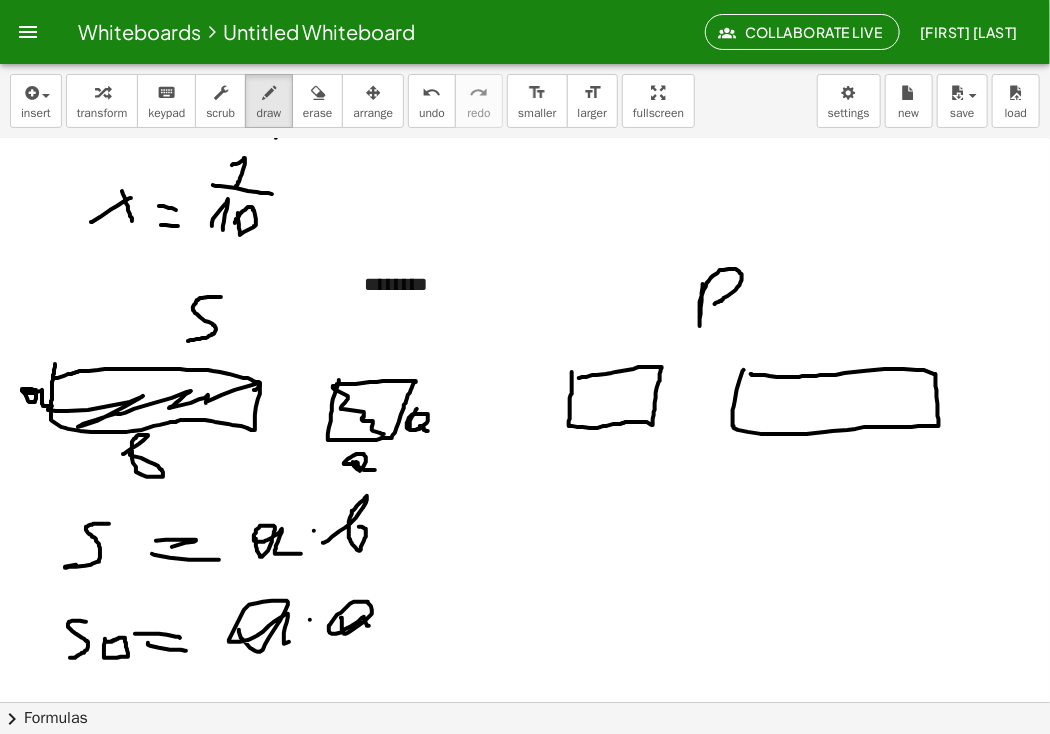 drag, startPoint x: 417, startPoint y: 408, endPoint x: 430, endPoint y: 429, distance: 24.698177 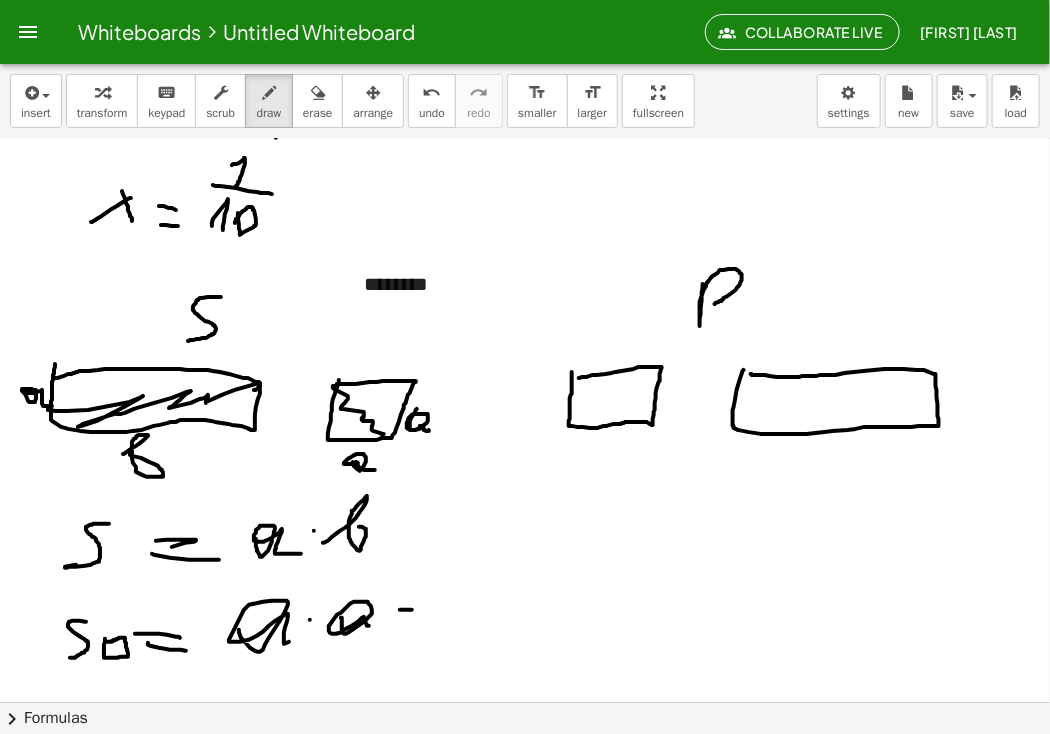 drag, startPoint x: 400, startPoint y: 609, endPoint x: 412, endPoint y: 609, distance: 12 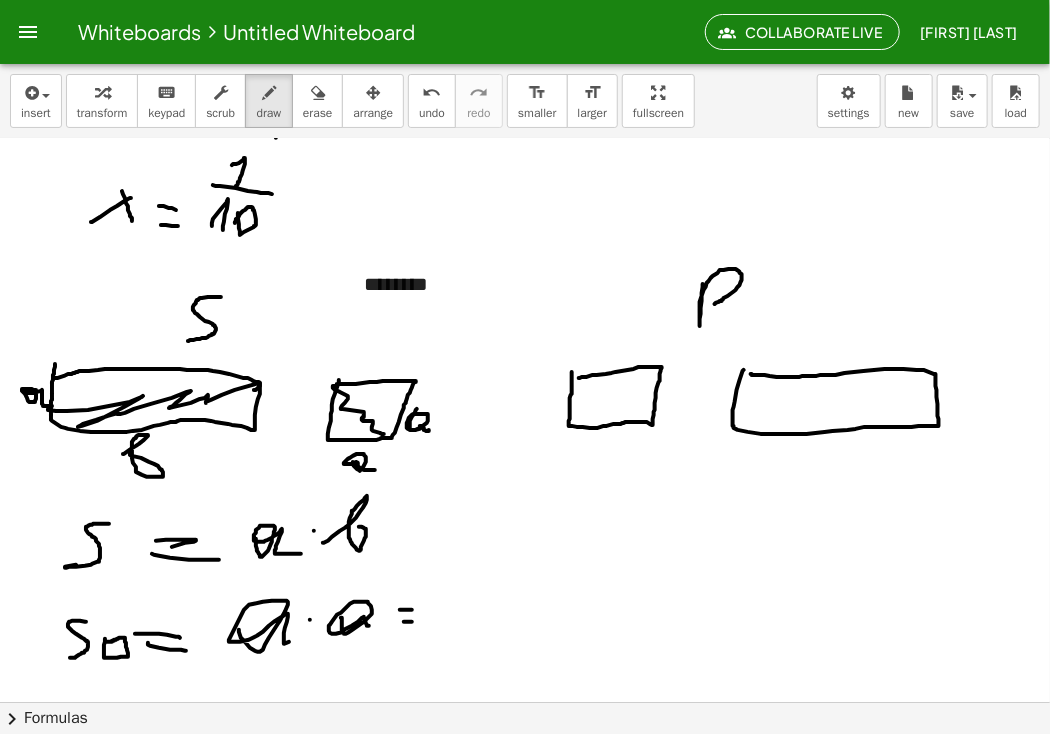 click at bounding box center (525, -361) 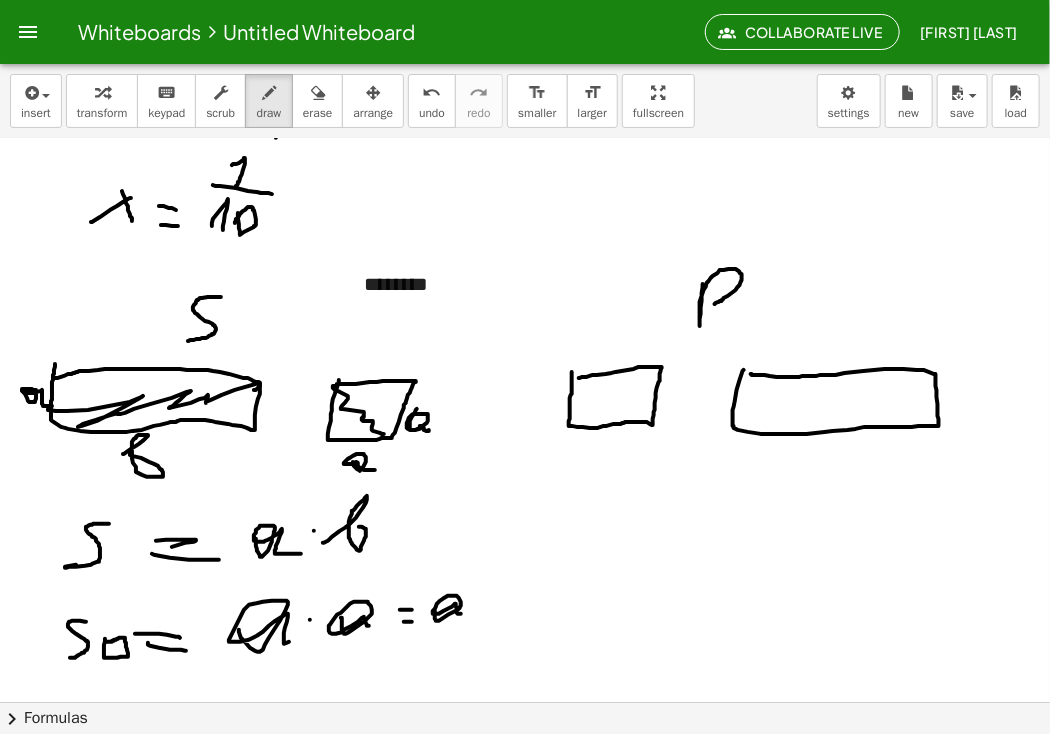 drag, startPoint x: 435, startPoint y: 608, endPoint x: 462, endPoint y: 613, distance: 27.45906 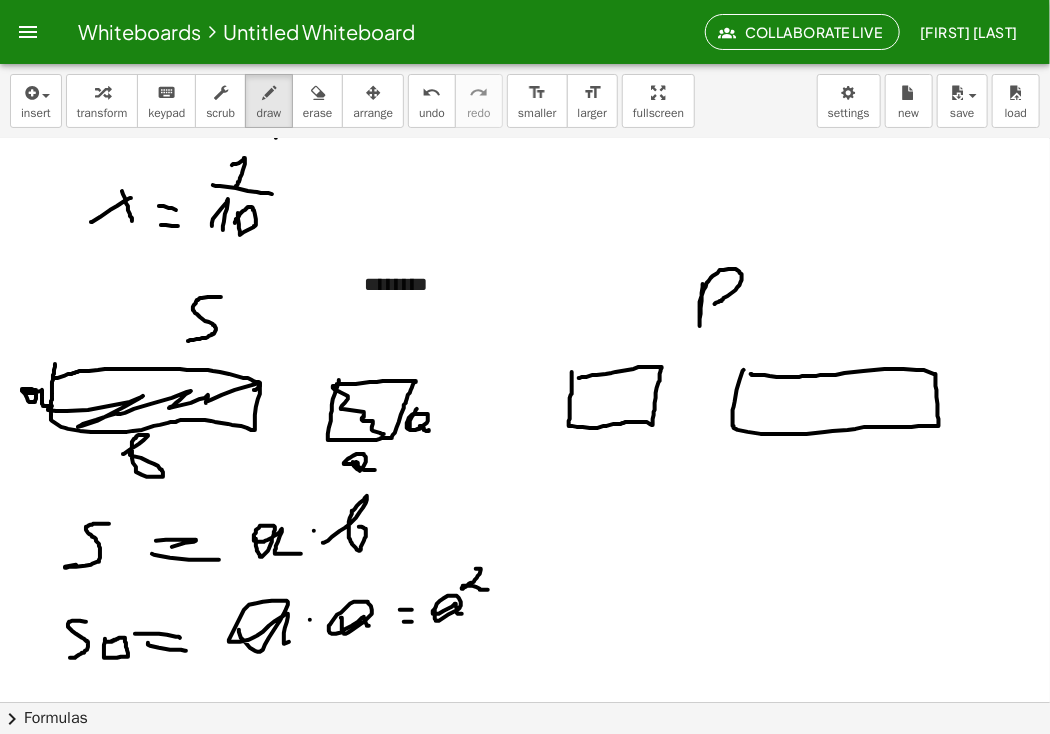 drag, startPoint x: 476, startPoint y: 568, endPoint x: 481, endPoint y: 589, distance: 21.587032 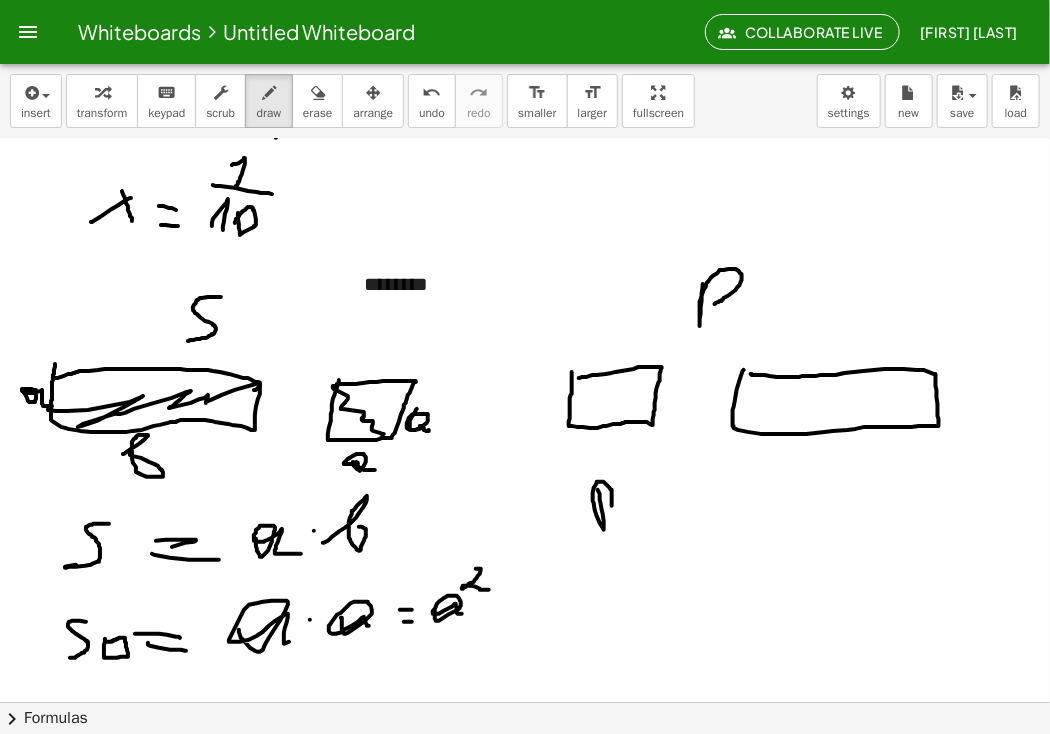 drag, startPoint x: 598, startPoint y: 489, endPoint x: 608, endPoint y: 505, distance: 18.867962 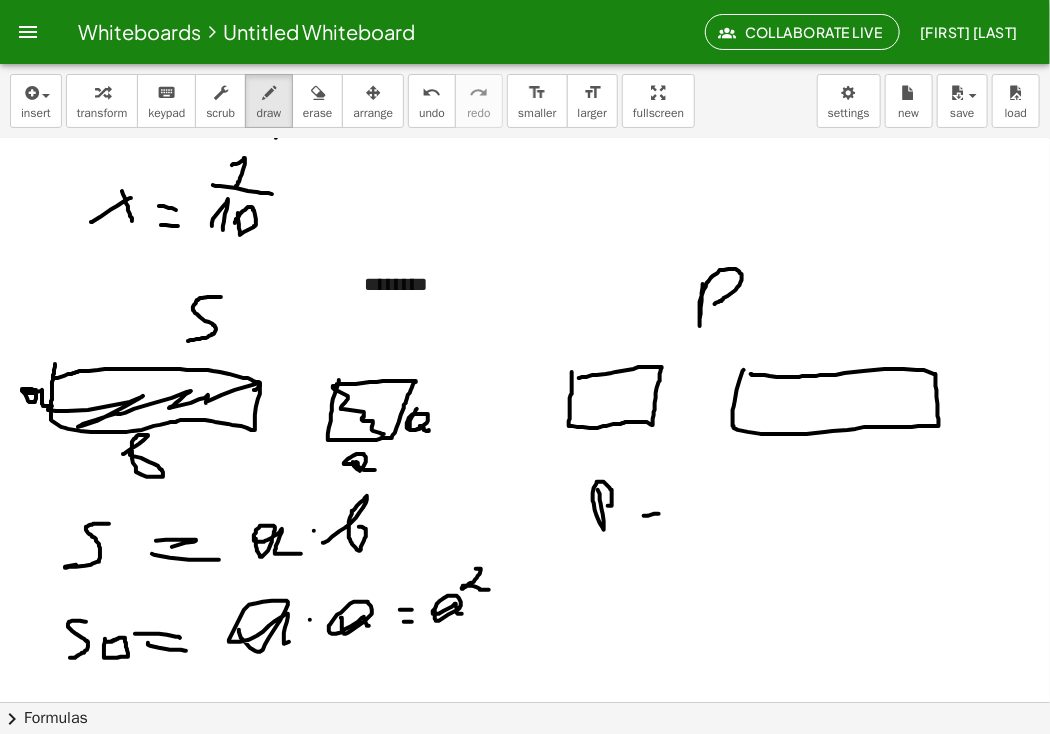 drag, startPoint x: 644, startPoint y: 515, endPoint x: 665, endPoint y: 513, distance: 21.095022 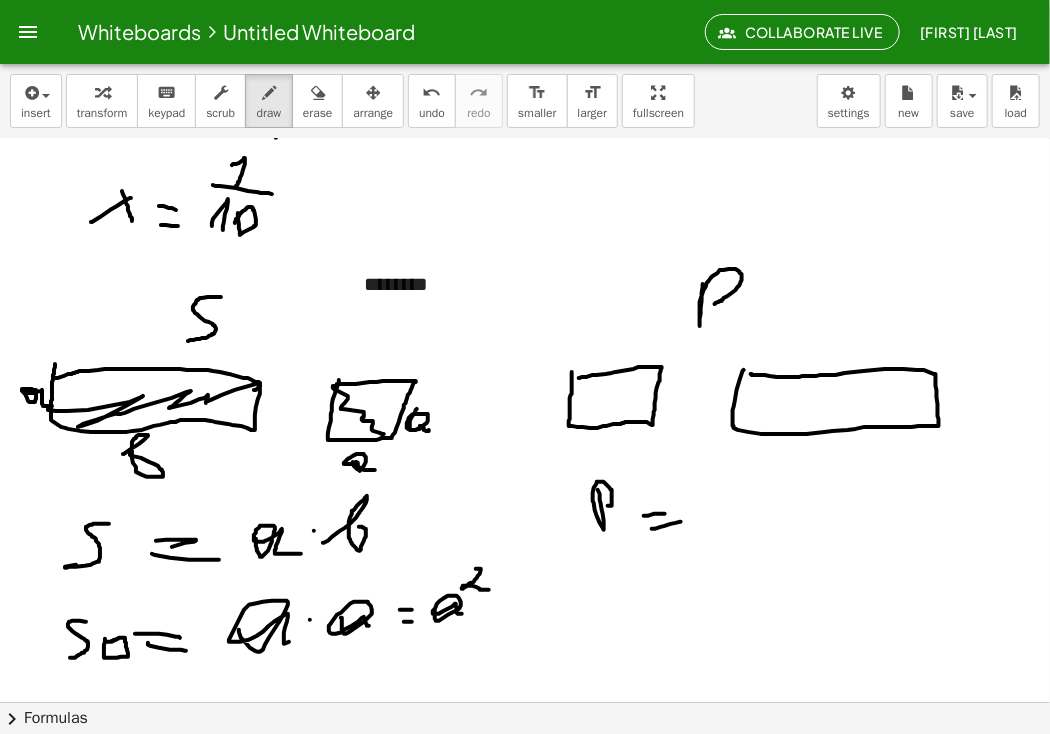 drag, startPoint x: 652, startPoint y: 528, endPoint x: 681, endPoint y: 521, distance: 29.832869 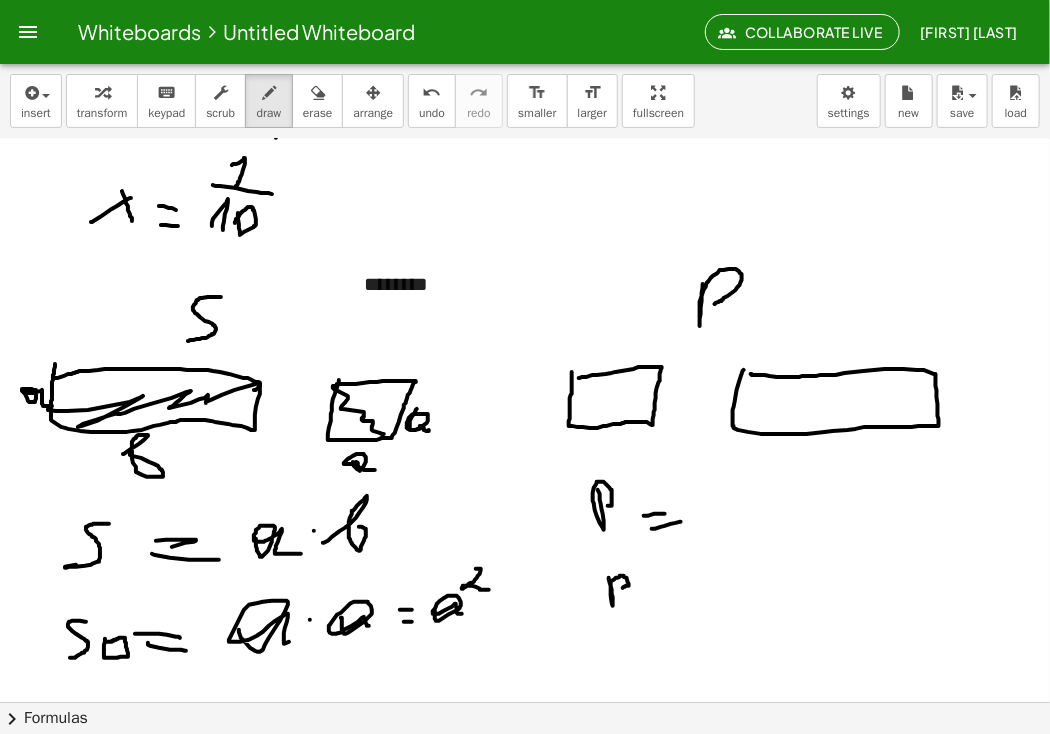 drag, startPoint x: 609, startPoint y: 577, endPoint x: 620, endPoint y: 587, distance: 14.866069 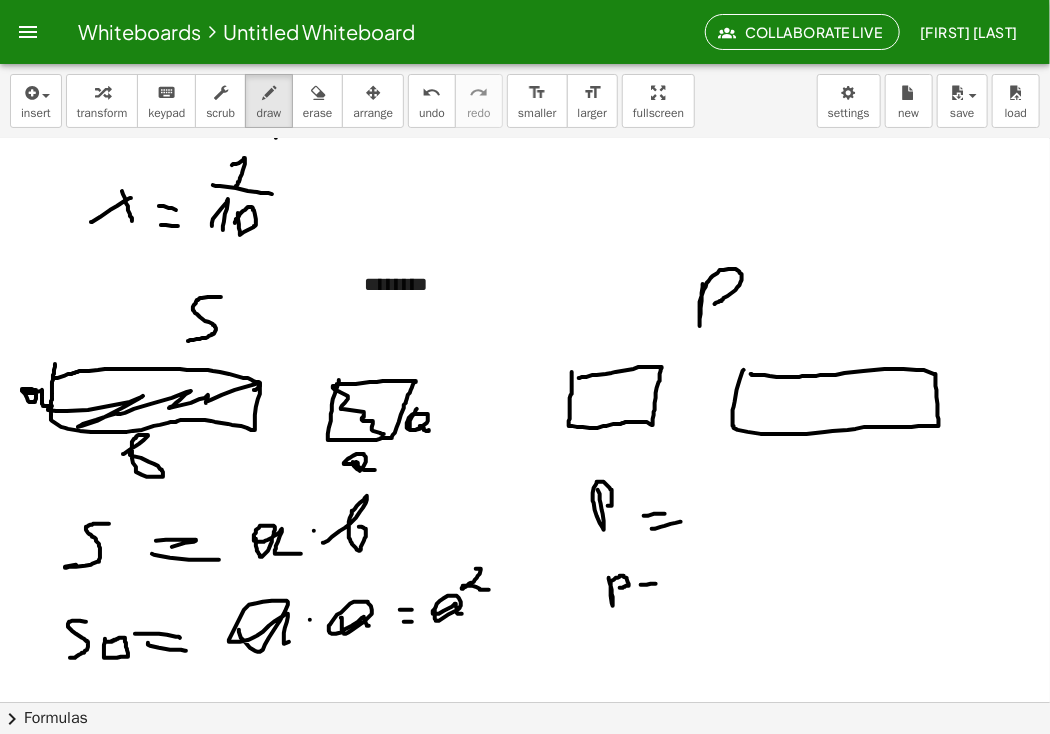 drag, startPoint x: 641, startPoint y: 584, endPoint x: 656, endPoint y: 583, distance: 15.033297 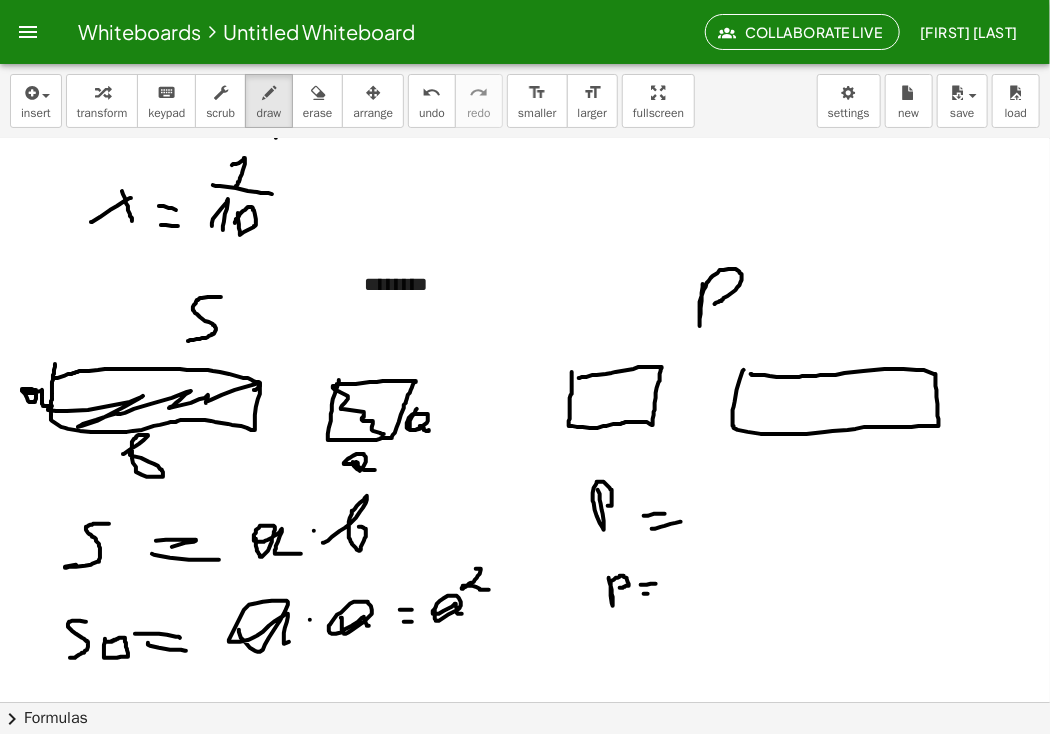 click at bounding box center [525, -361] 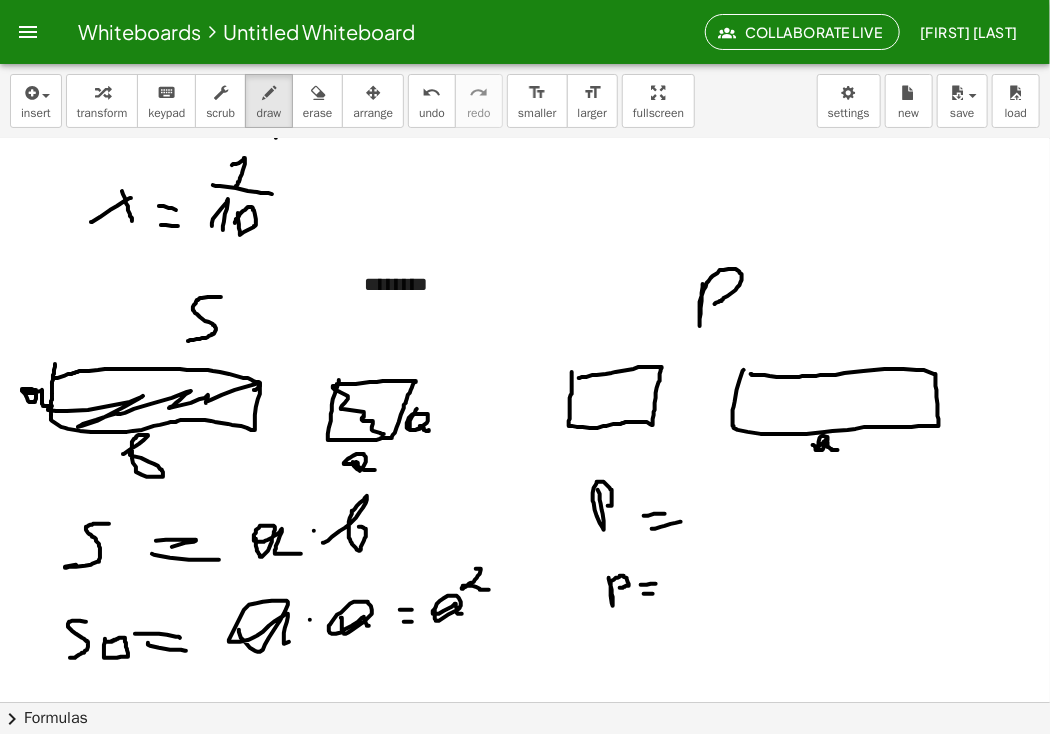 drag, startPoint x: 813, startPoint y: 444, endPoint x: 838, endPoint y: 449, distance: 25.495098 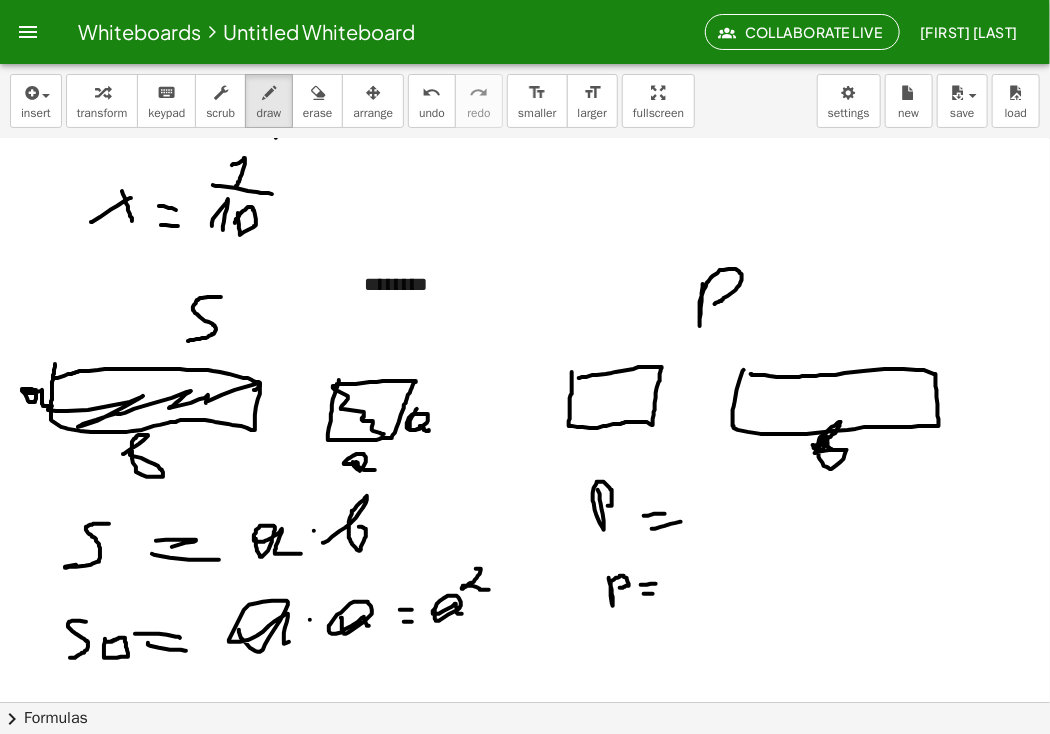 drag, startPoint x: 814, startPoint y: 447, endPoint x: 804, endPoint y: 454, distance: 12.206555 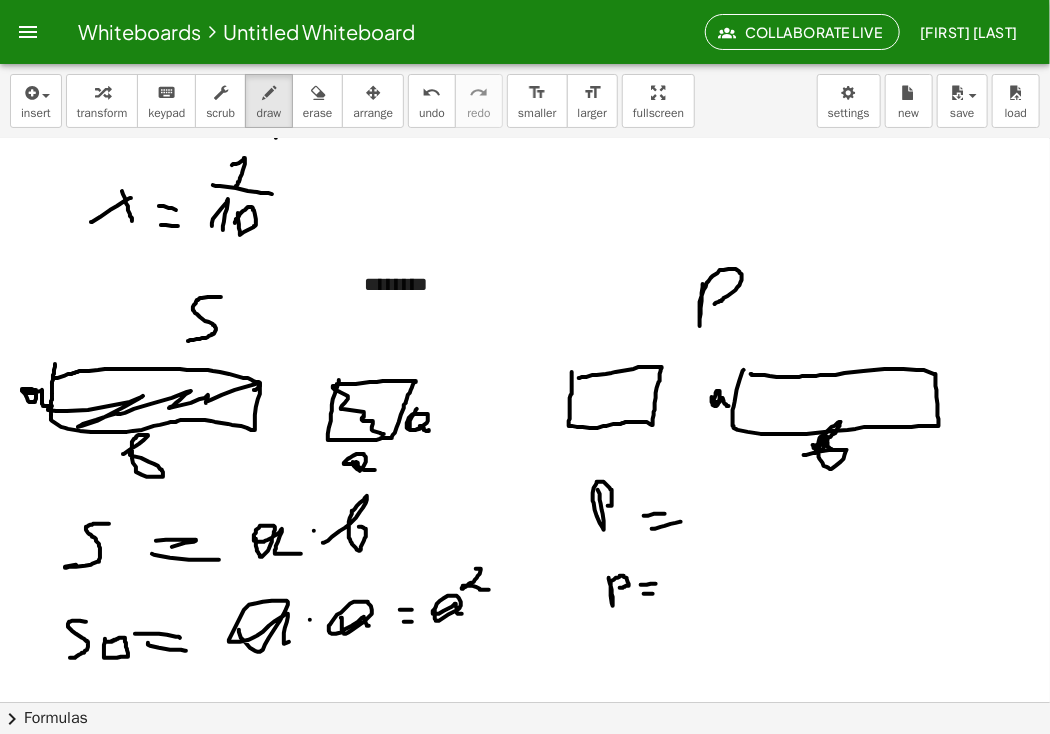 drag, startPoint x: 712, startPoint y: 396, endPoint x: 729, endPoint y: 405, distance: 19.235384 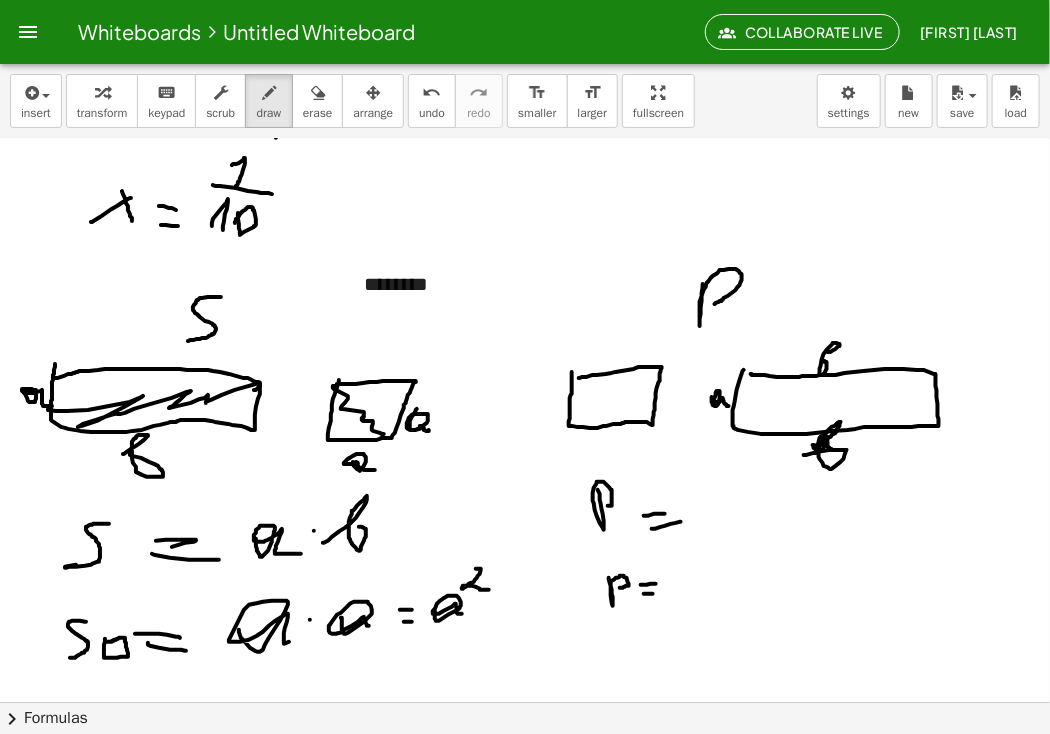 drag, startPoint x: 828, startPoint y: 351, endPoint x: 840, endPoint y: 356, distance: 13 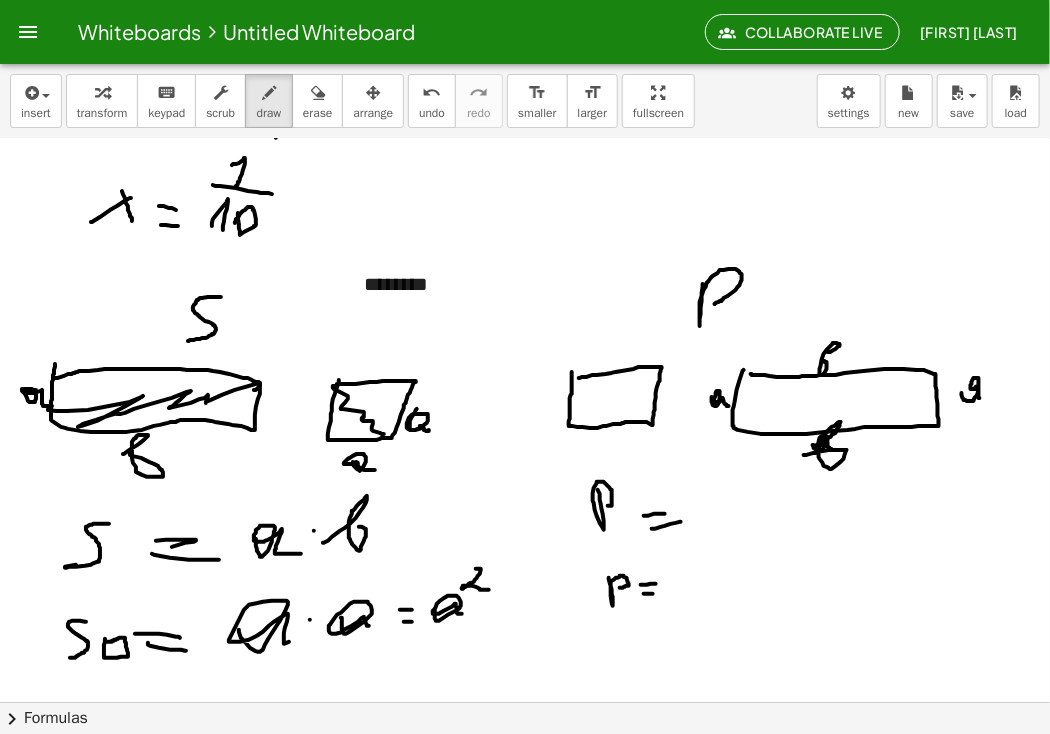 drag, startPoint x: 962, startPoint y: 392, endPoint x: 980, endPoint y: 397, distance: 18.681541 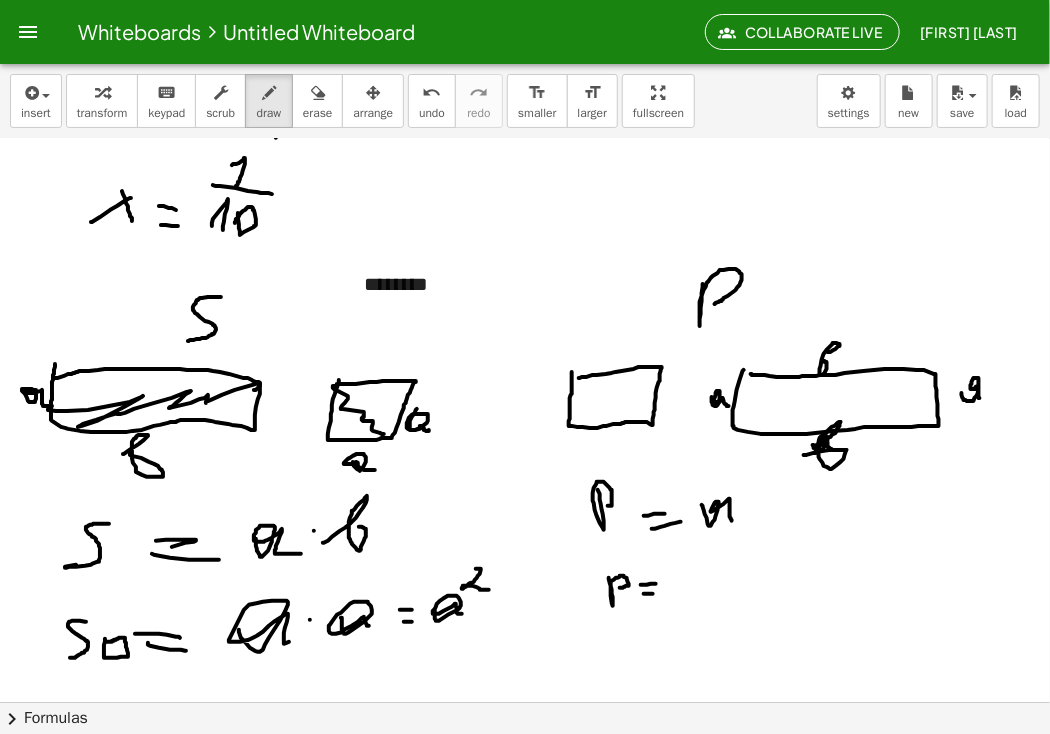drag, startPoint x: 702, startPoint y: 504, endPoint x: 745, endPoint y: 508, distance: 43.185646 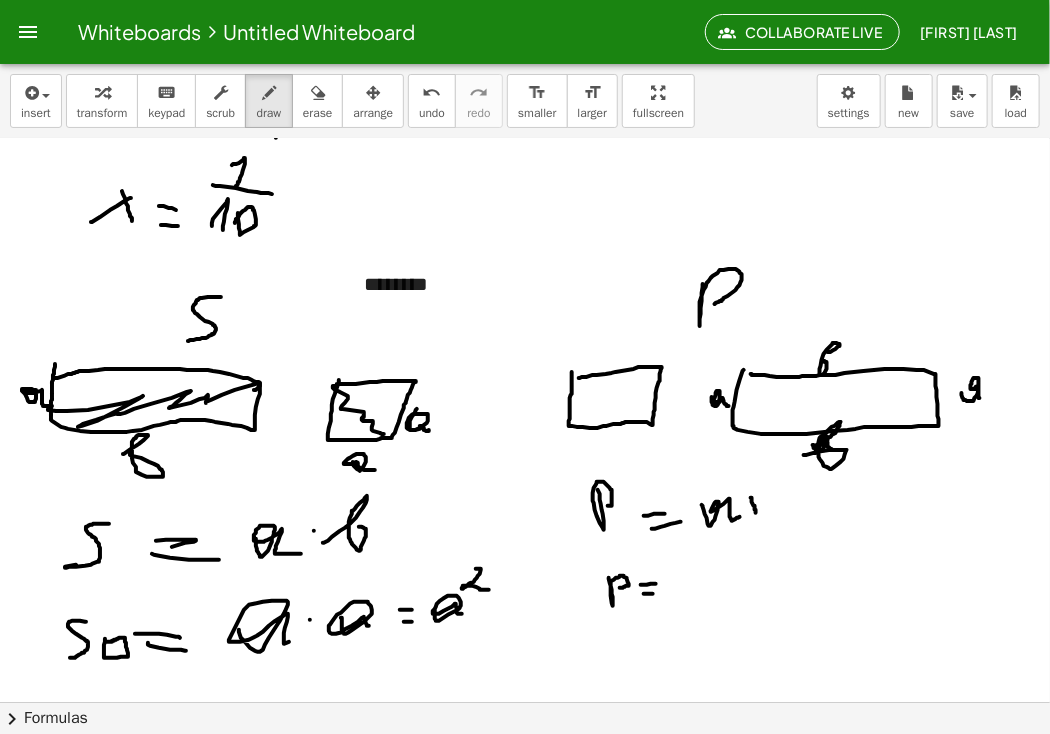 drag, startPoint x: 751, startPoint y: 497, endPoint x: 756, endPoint y: 512, distance: 15.811388 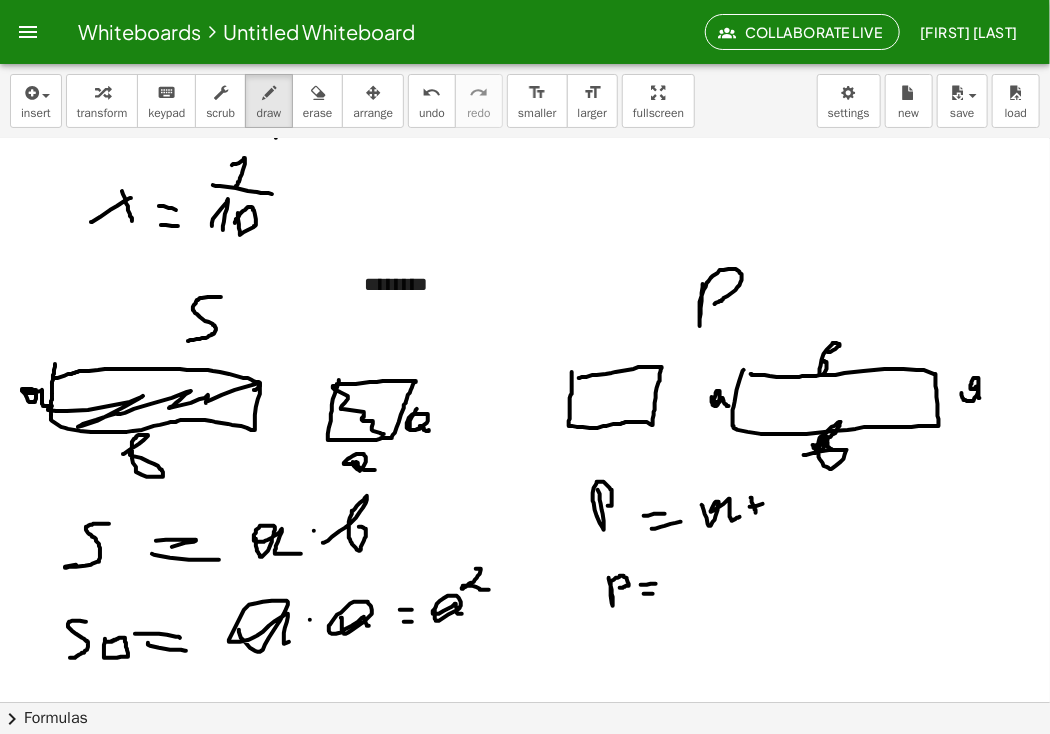 drag, startPoint x: 750, startPoint y: 506, endPoint x: 767, endPoint y: 502, distance: 17.464249 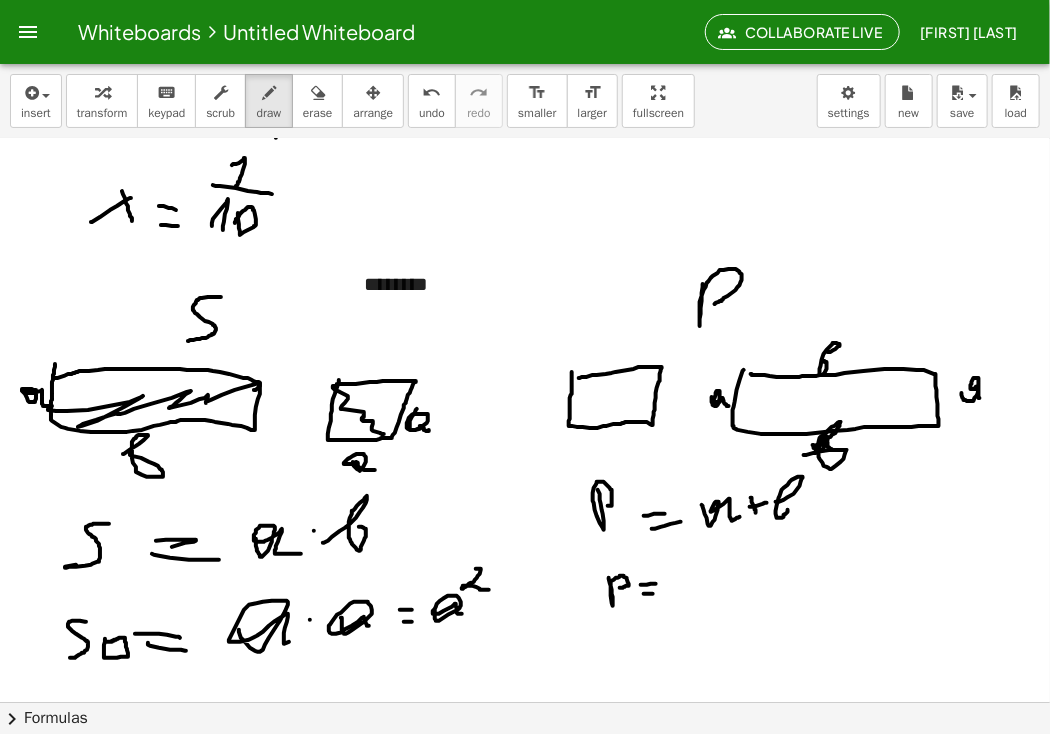 drag, startPoint x: 776, startPoint y: 501, endPoint x: 788, endPoint y: 509, distance: 14.422205 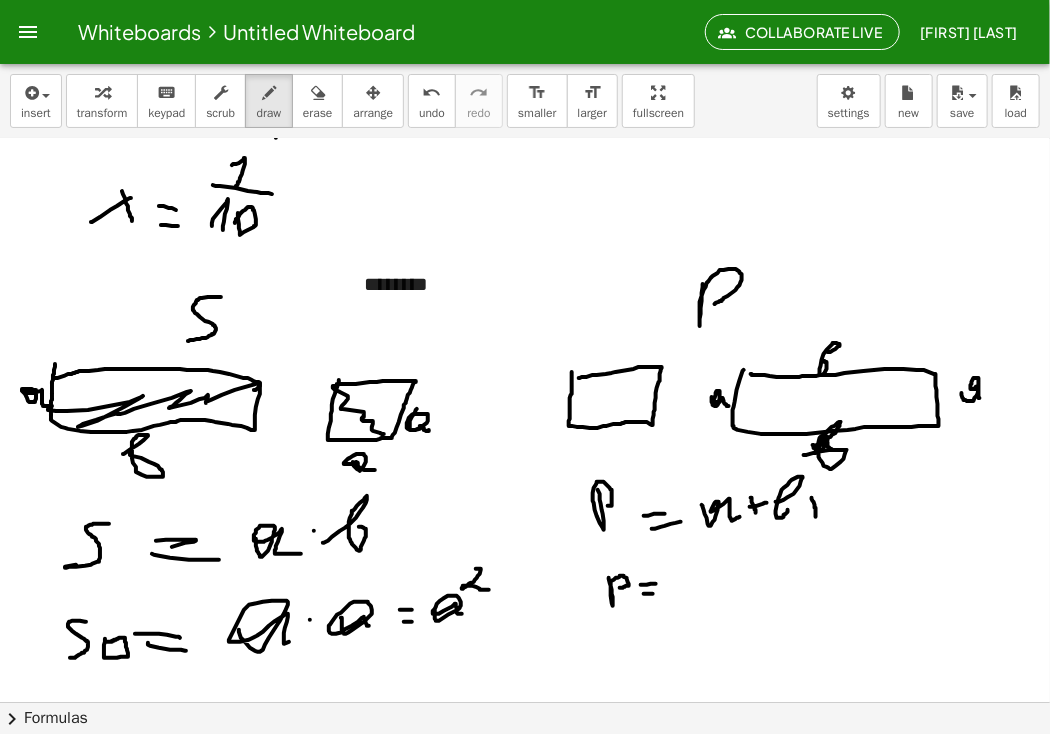 drag, startPoint x: 812, startPoint y: 497, endPoint x: 812, endPoint y: 512, distance: 15 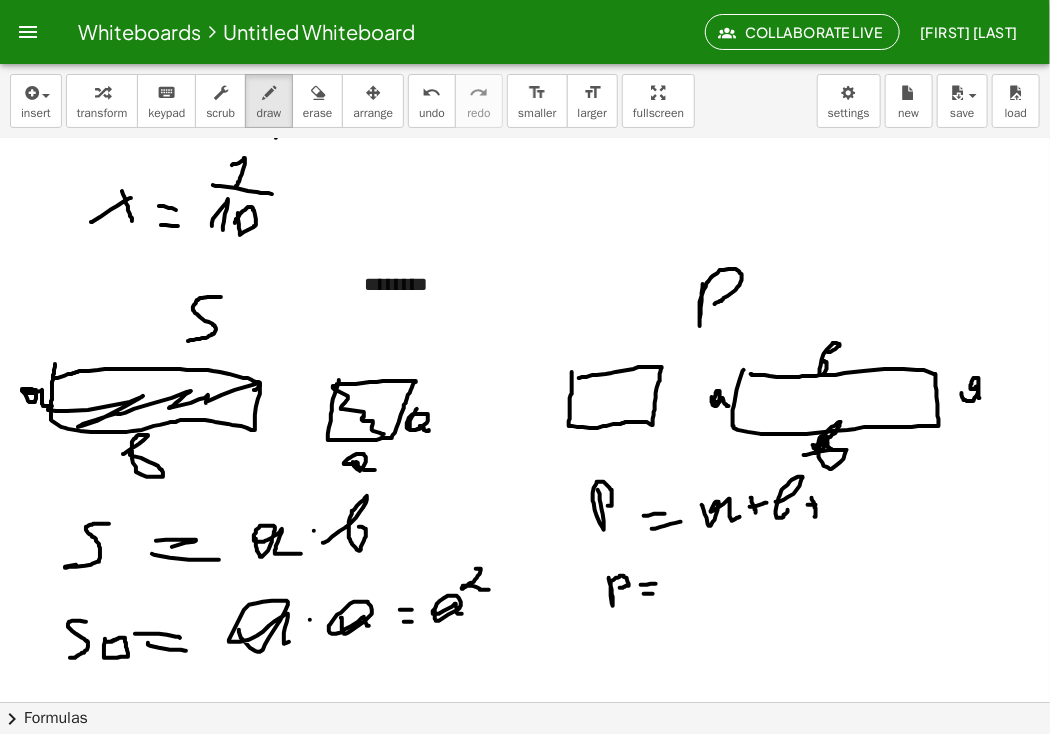 click at bounding box center (525, -361) 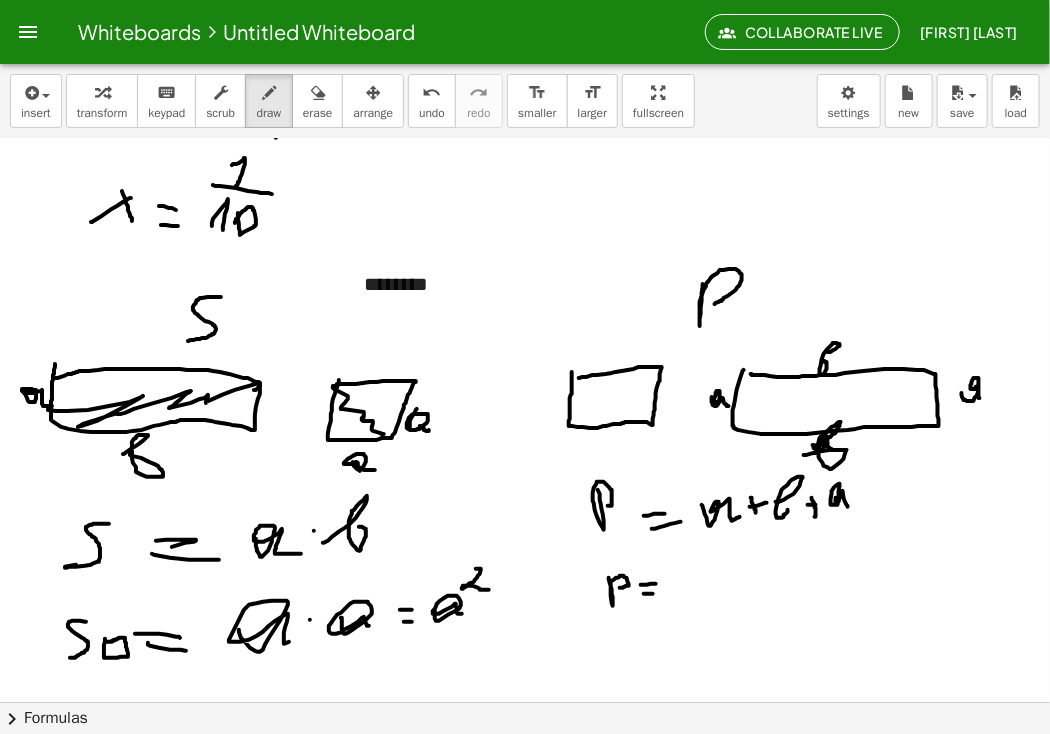 drag, startPoint x: 836, startPoint y: 497, endPoint x: 849, endPoint y: 506, distance: 15.811388 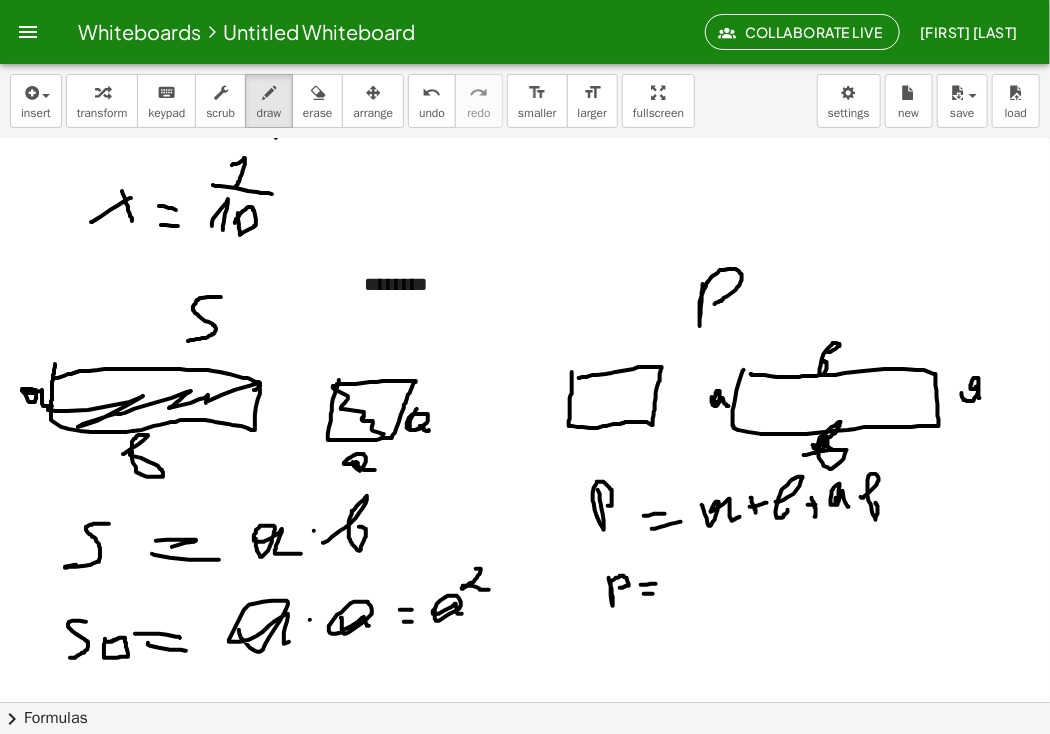 drag, startPoint x: 861, startPoint y: 496, endPoint x: 871, endPoint y: 503, distance: 12.206555 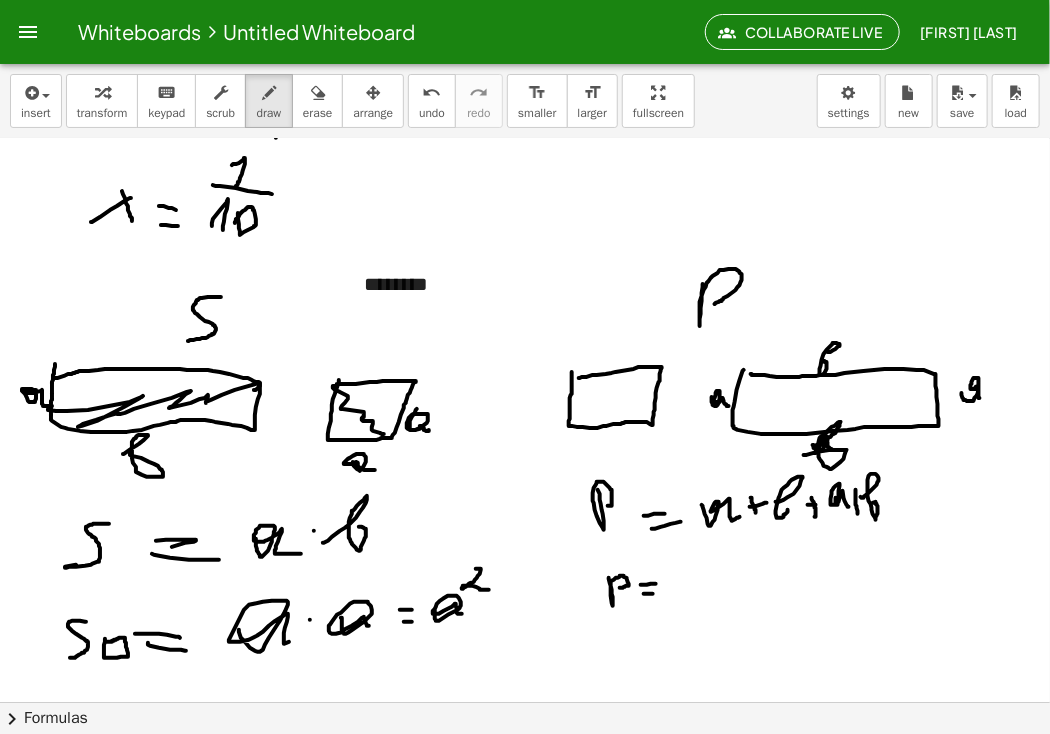 click at bounding box center [525, -361] 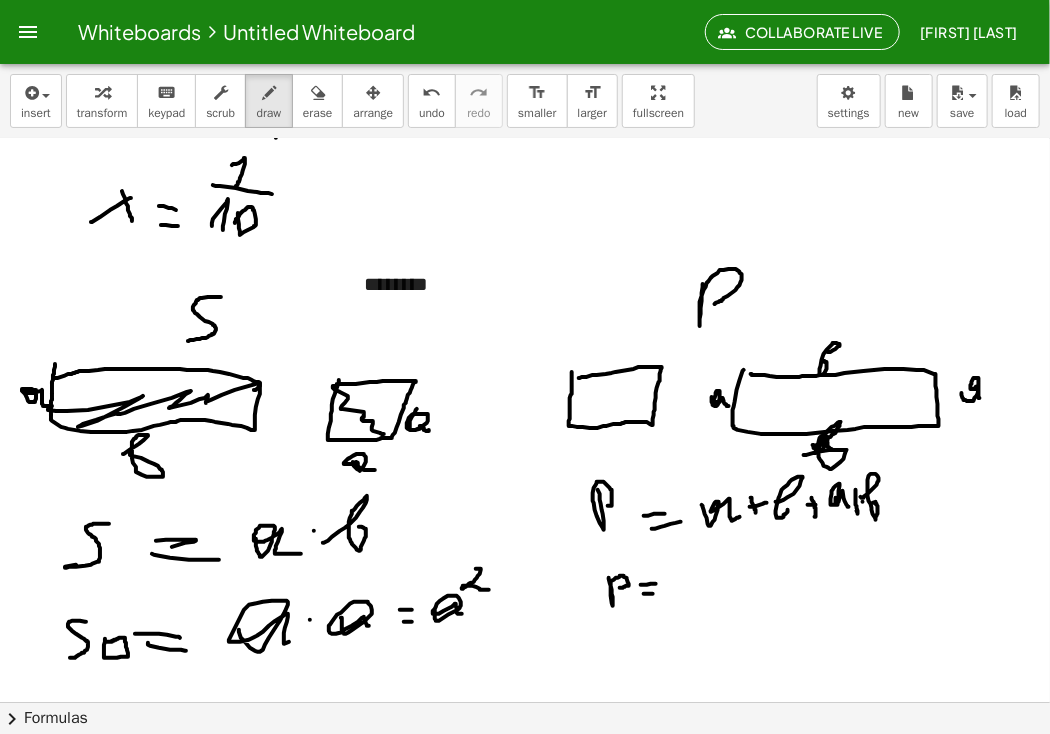 click at bounding box center [525, -361] 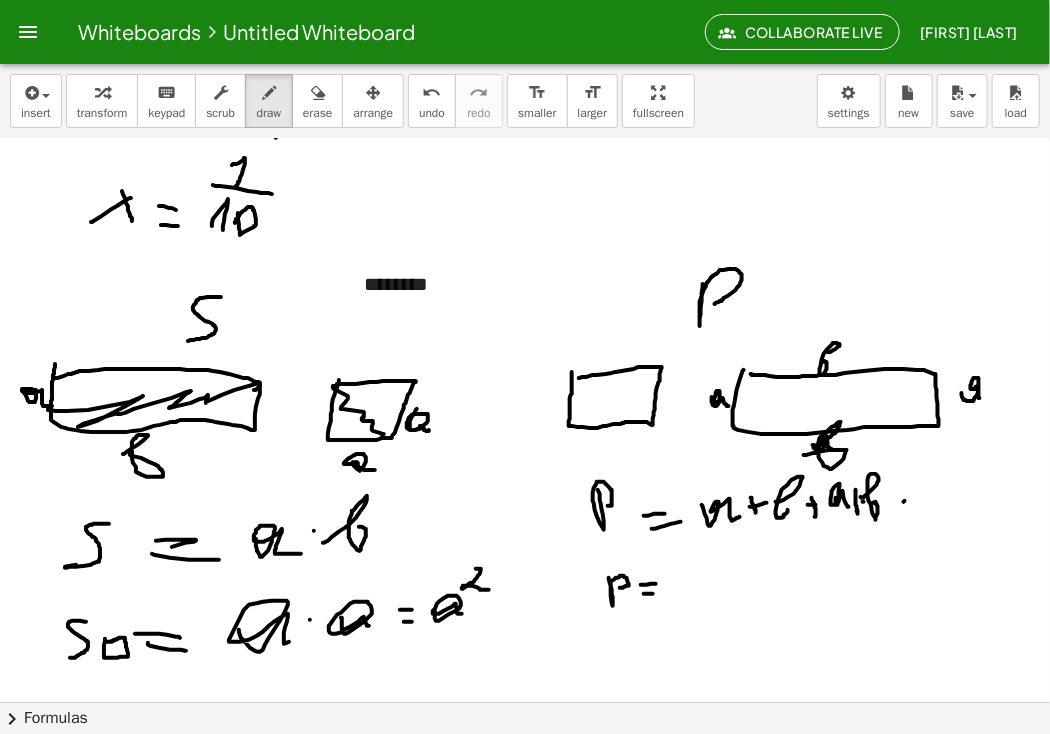 drag, startPoint x: 904, startPoint y: 501, endPoint x: 917, endPoint y: 500, distance: 13.038404 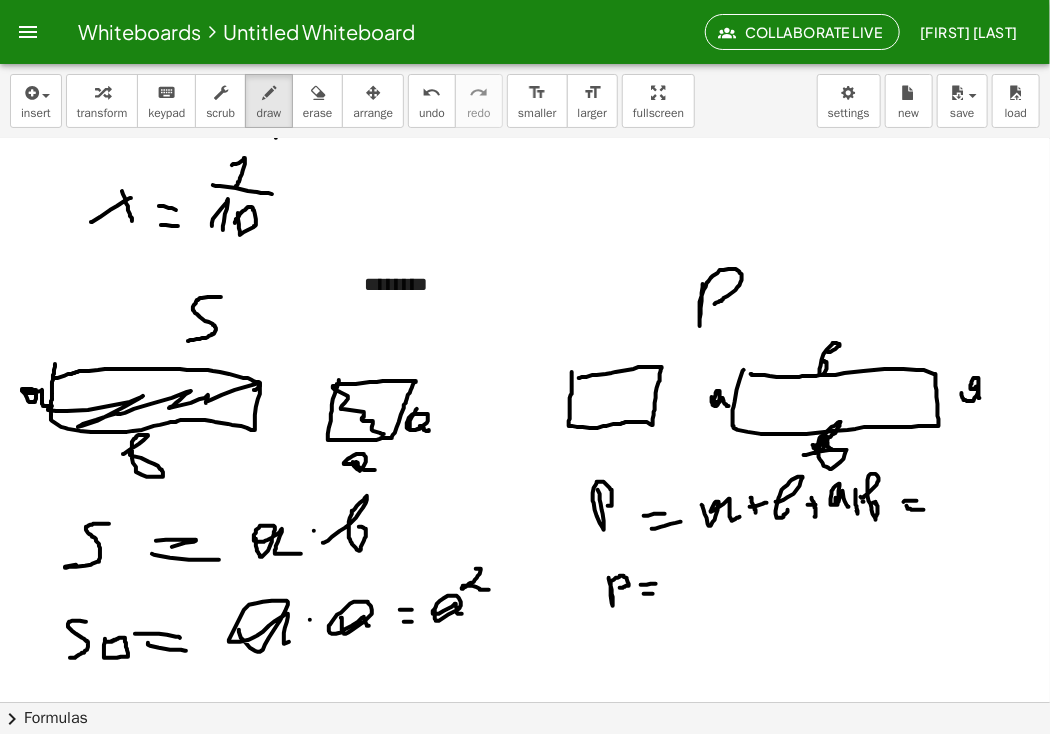 drag, startPoint x: 908, startPoint y: 507, endPoint x: 924, endPoint y: 509, distance: 16.124516 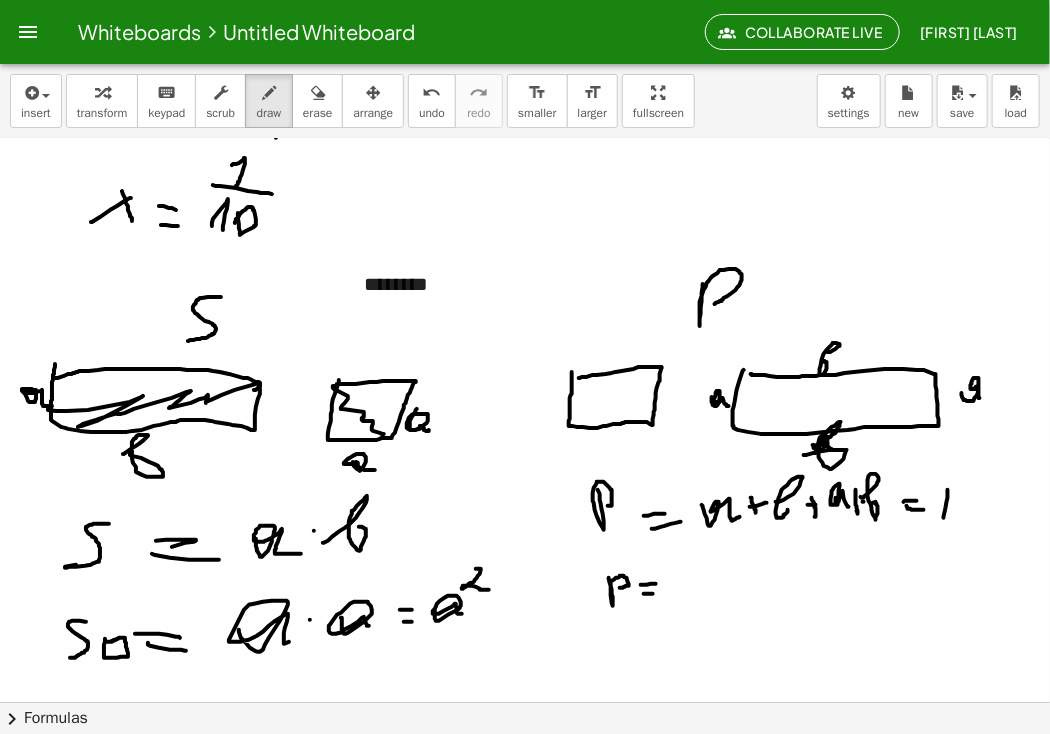 drag, startPoint x: 944, startPoint y: 517, endPoint x: 953, endPoint y: 479, distance: 39.051247 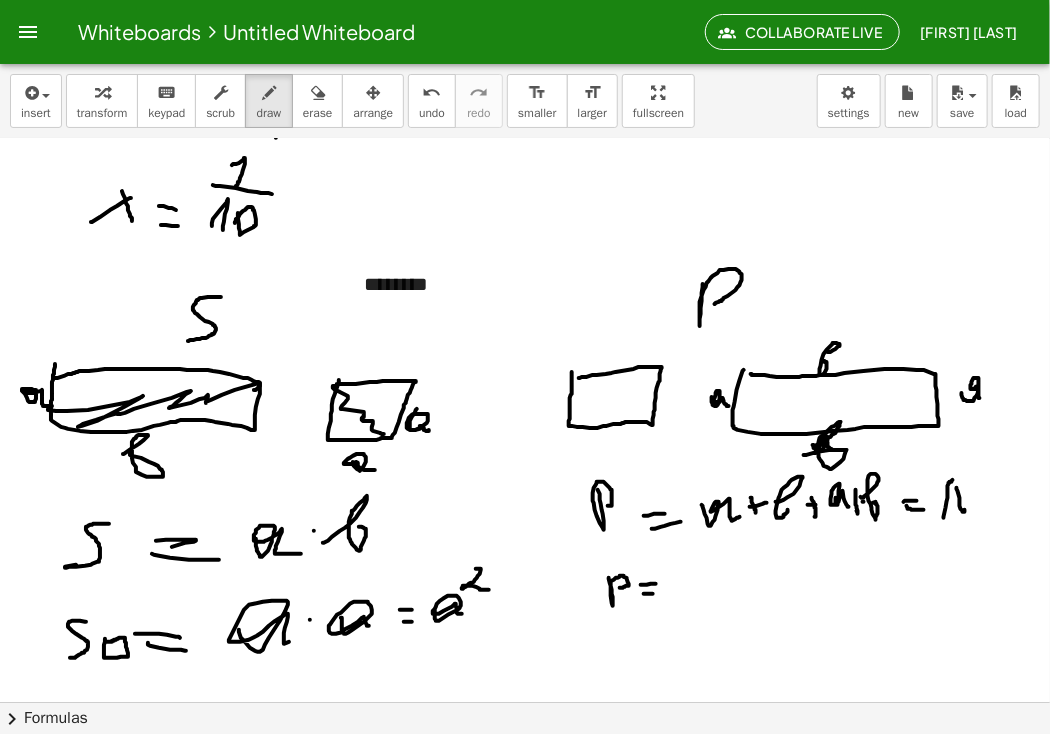 drag, startPoint x: 957, startPoint y: 488, endPoint x: 967, endPoint y: 475, distance: 16.40122 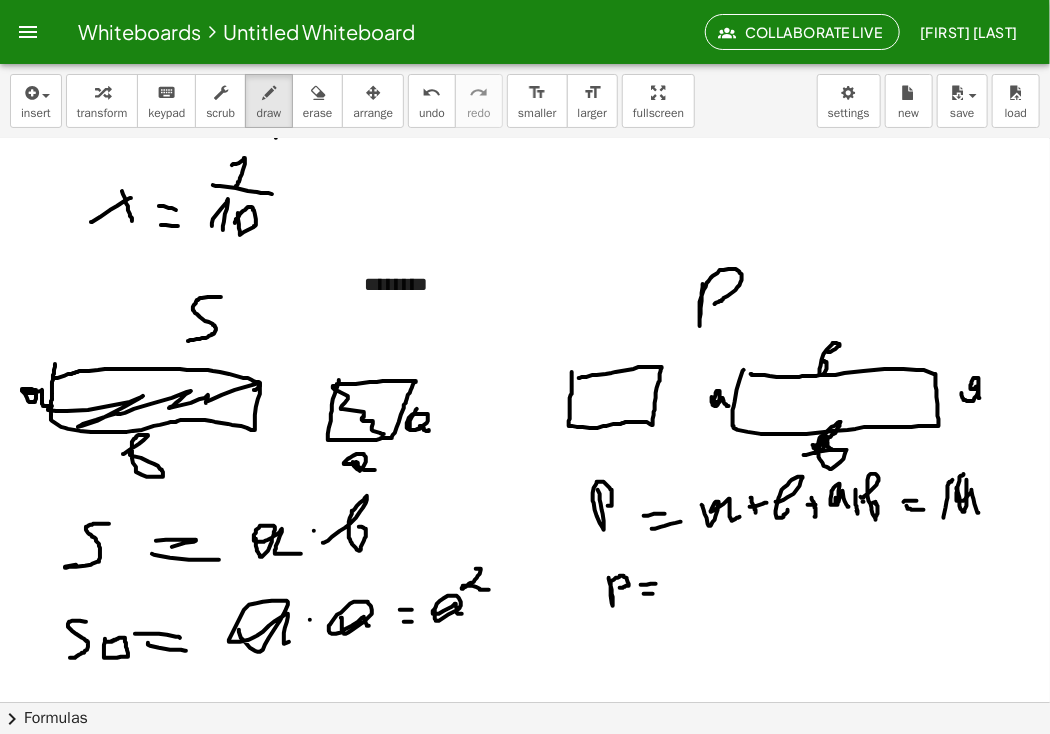 drag, startPoint x: 962, startPoint y: 475, endPoint x: 985, endPoint y: 505, distance: 37.802116 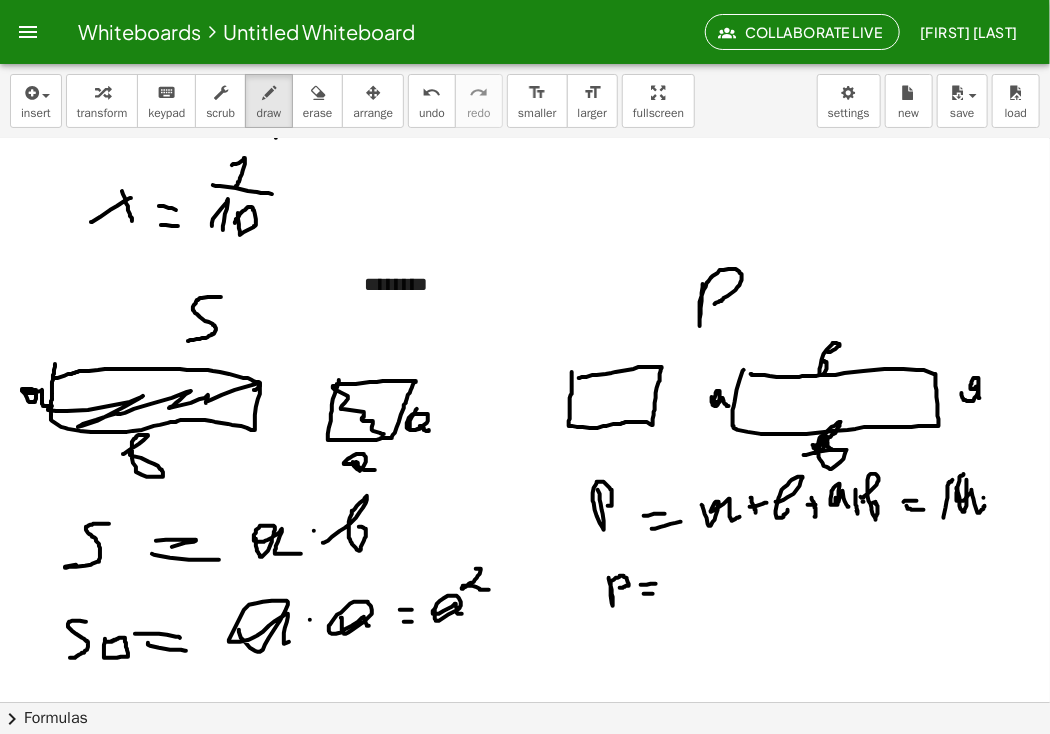 drag, startPoint x: 984, startPoint y: 497, endPoint x: 994, endPoint y: 491, distance: 11.661903 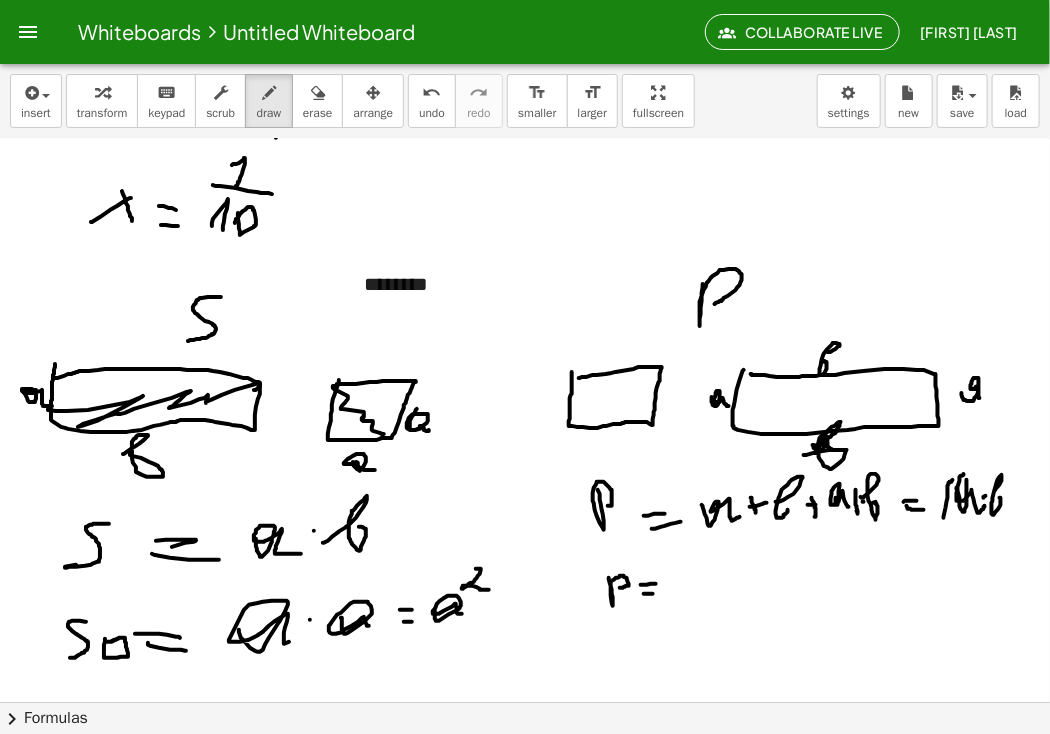 click at bounding box center (525, -361) 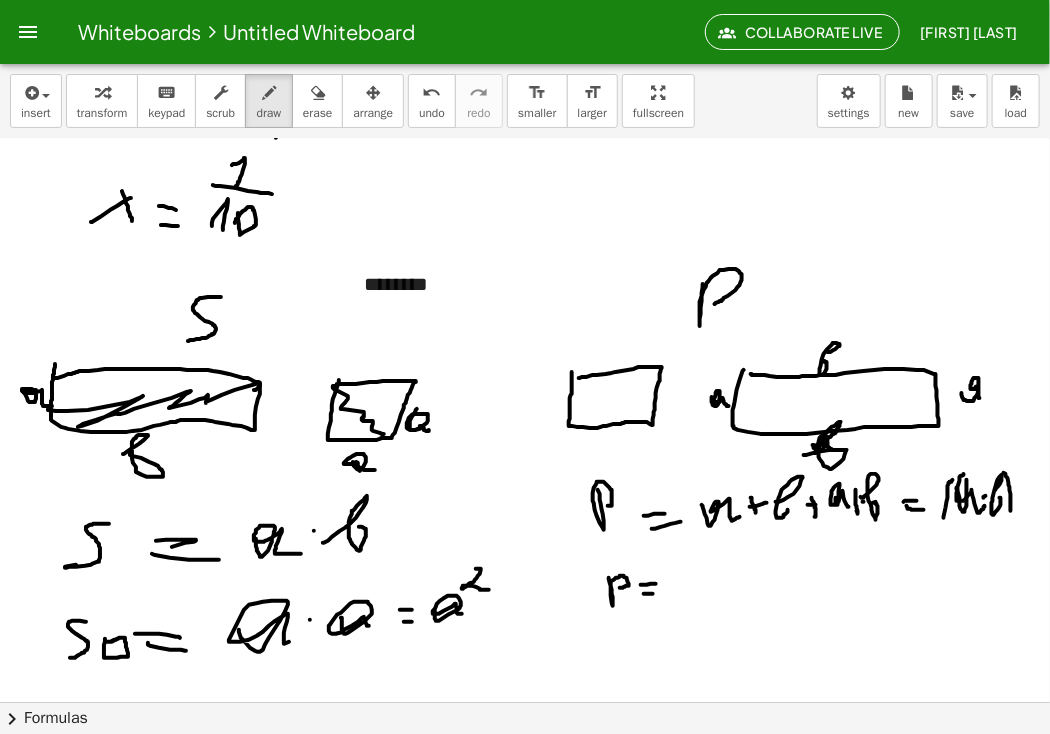 drag, startPoint x: 1004, startPoint y: 472, endPoint x: 1010, endPoint y: 513, distance: 41.4367 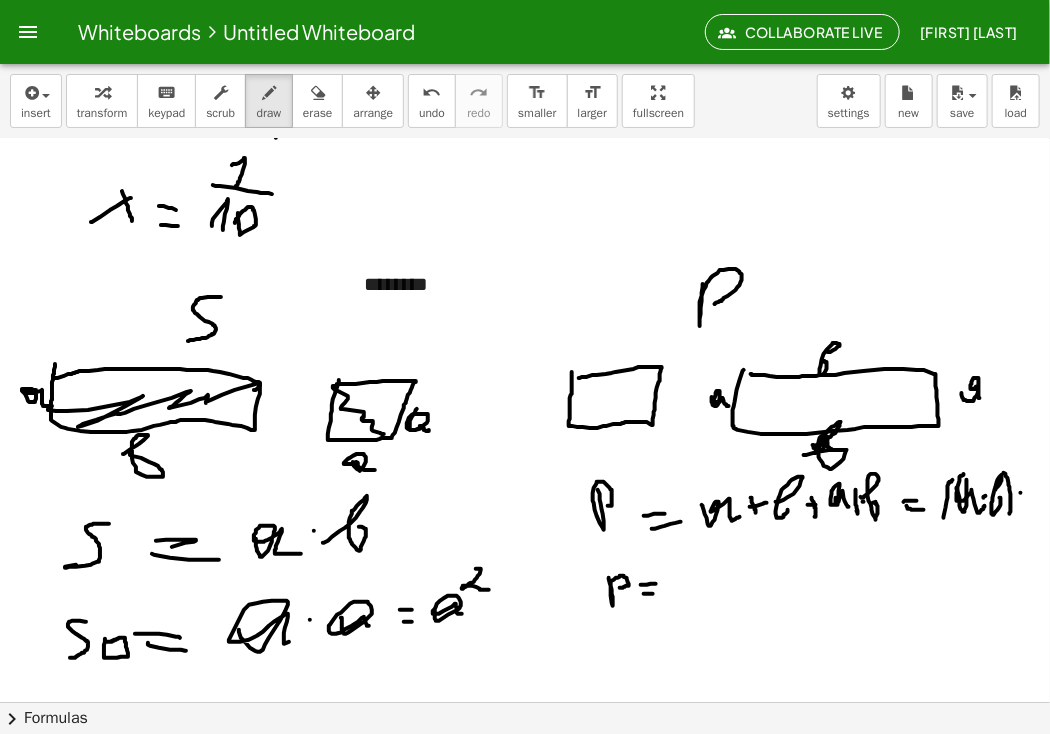 click at bounding box center [525, -361] 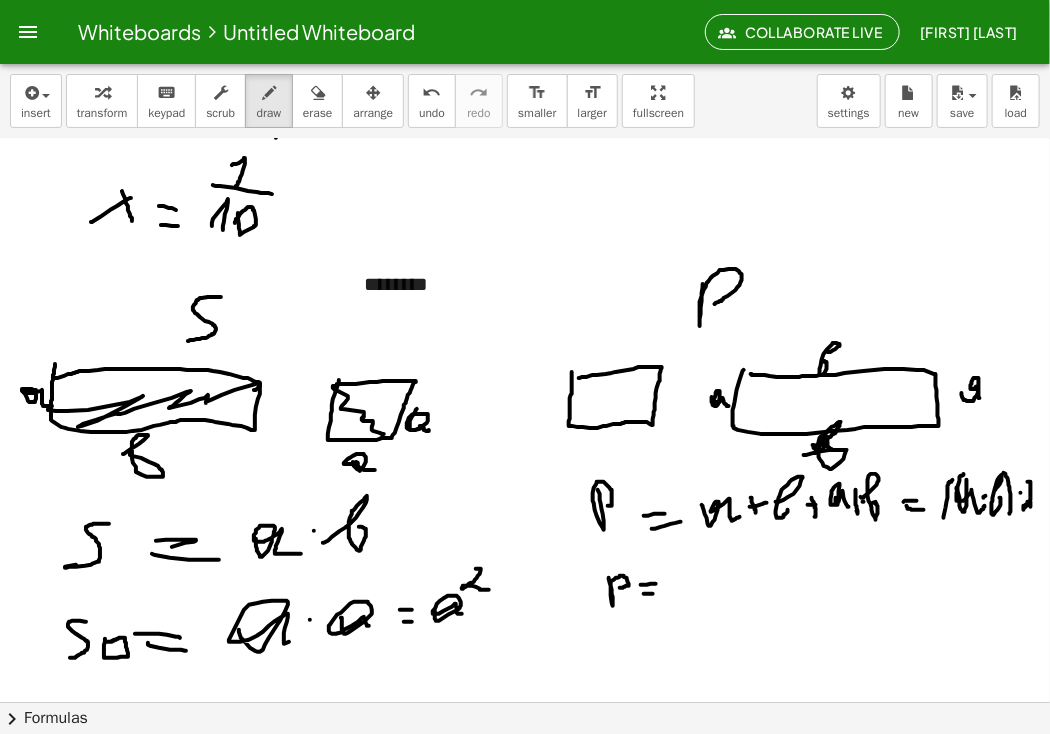 drag, startPoint x: 1028, startPoint y: 481, endPoint x: 1031, endPoint y: 504, distance: 23.194826 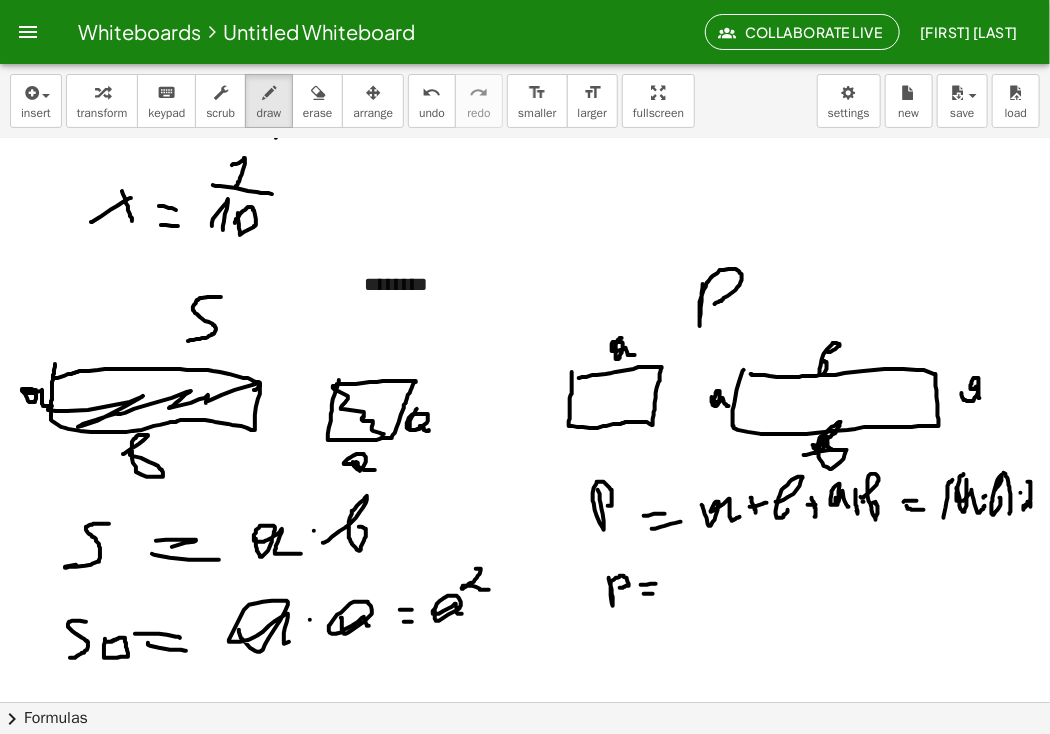 drag, startPoint x: 616, startPoint y: 356, endPoint x: 579, endPoint y: 393, distance: 52.3259 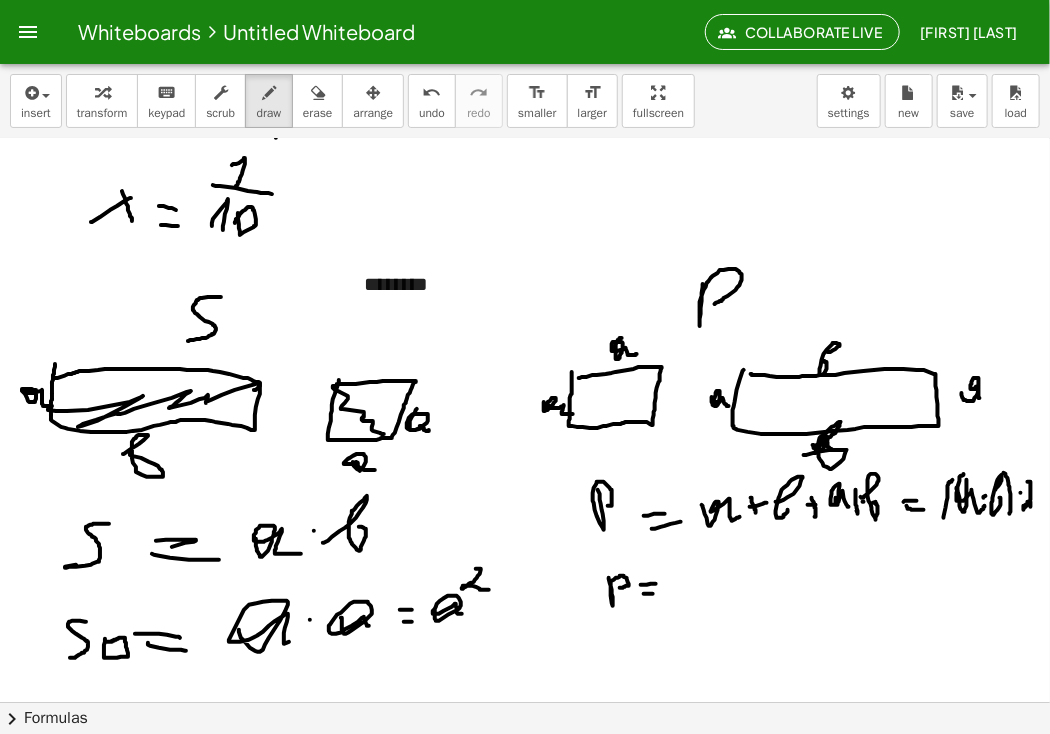 drag, startPoint x: 544, startPoint y: 401, endPoint x: 573, endPoint y: 413, distance: 31.38471 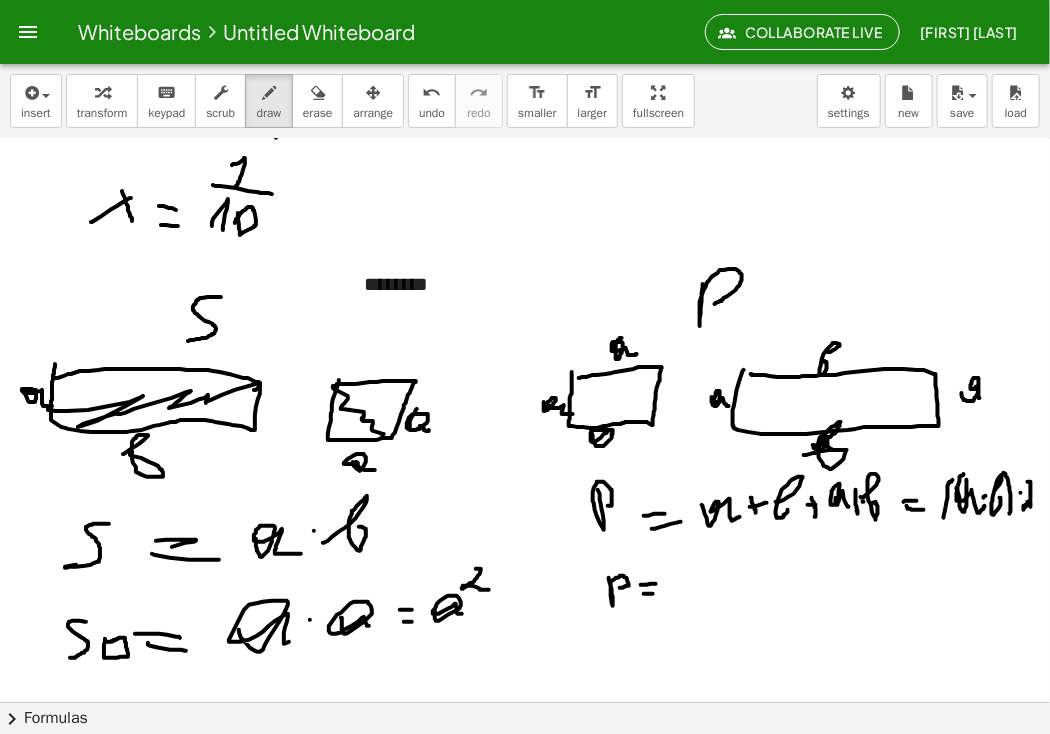 drag, startPoint x: 596, startPoint y: 444, endPoint x: 624, endPoint y: 435, distance: 29.410883 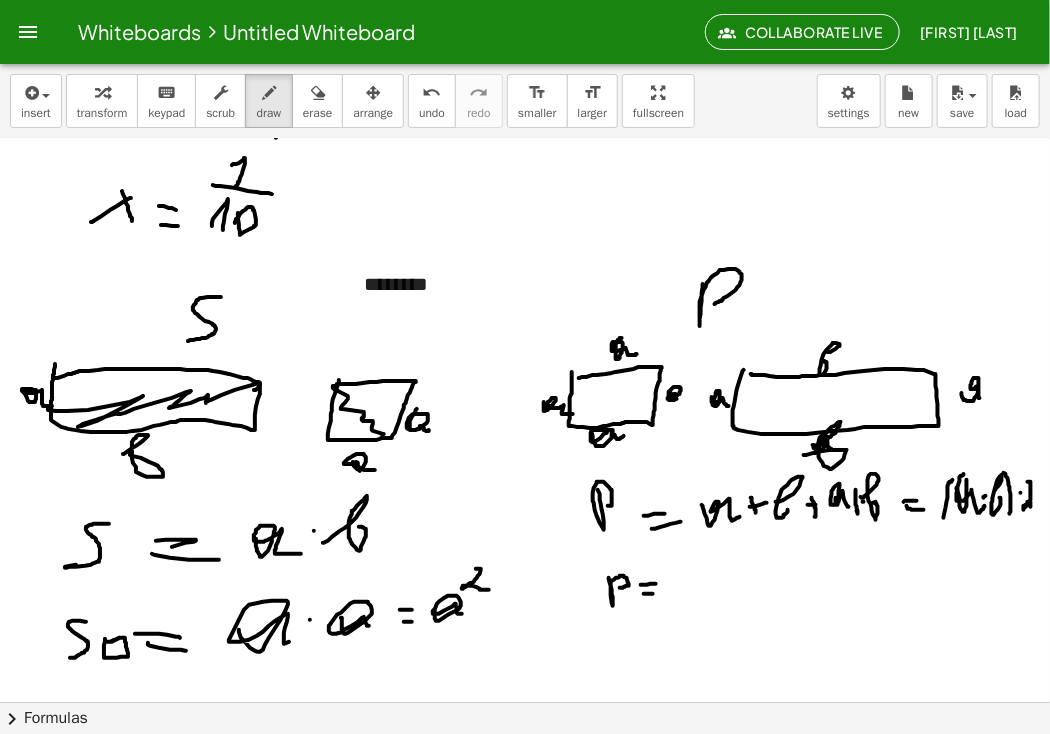 click at bounding box center (525, -361) 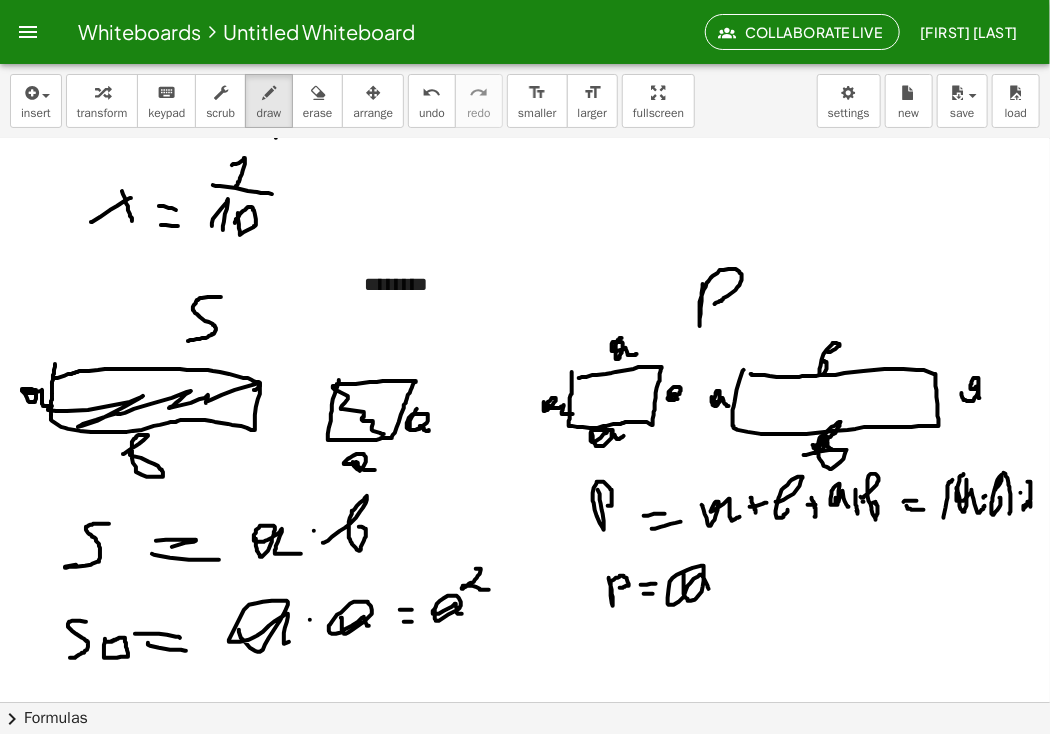 drag, startPoint x: 684, startPoint y: 573, endPoint x: 732, endPoint y: 581, distance: 48.6621 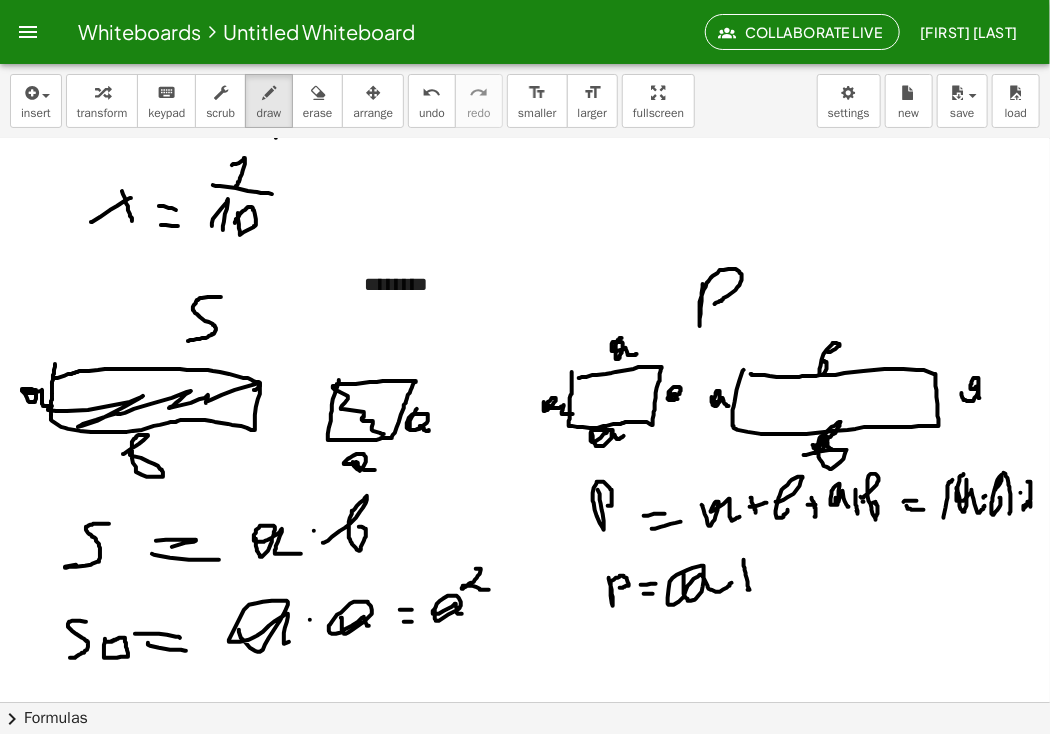 drag, startPoint x: 744, startPoint y: 559, endPoint x: 735, endPoint y: 566, distance: 11.401754 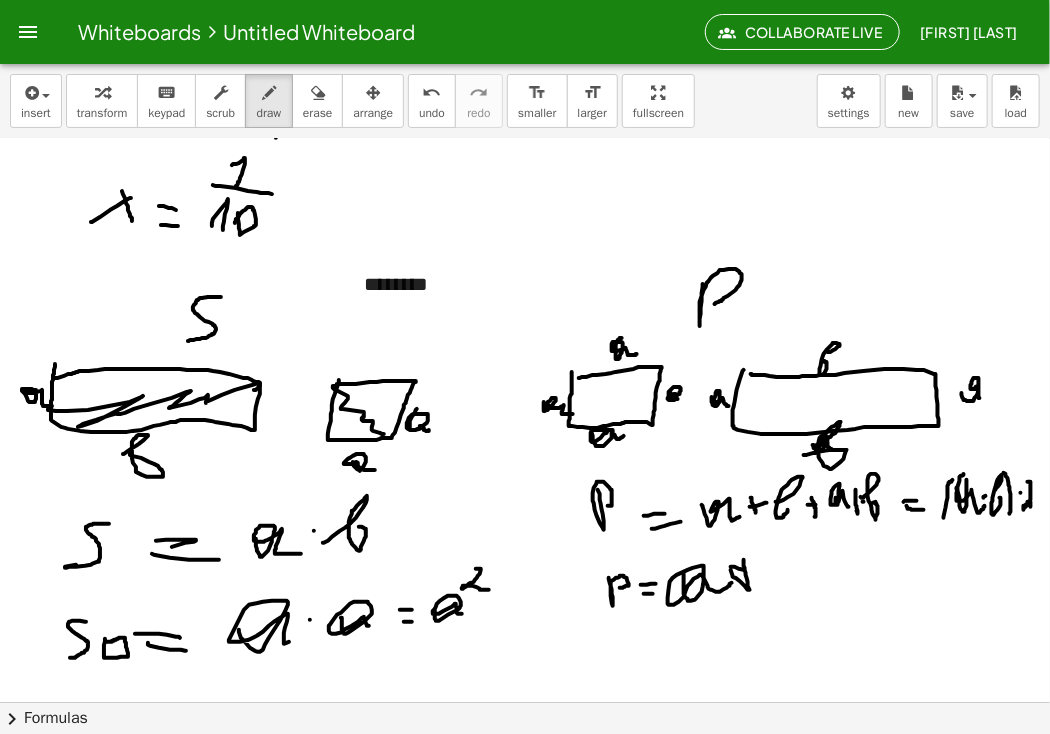 drag, startPoint x: 735, startPoint y: 566, endPoint x: 768, endPoint y: 570, distance: 33.24154 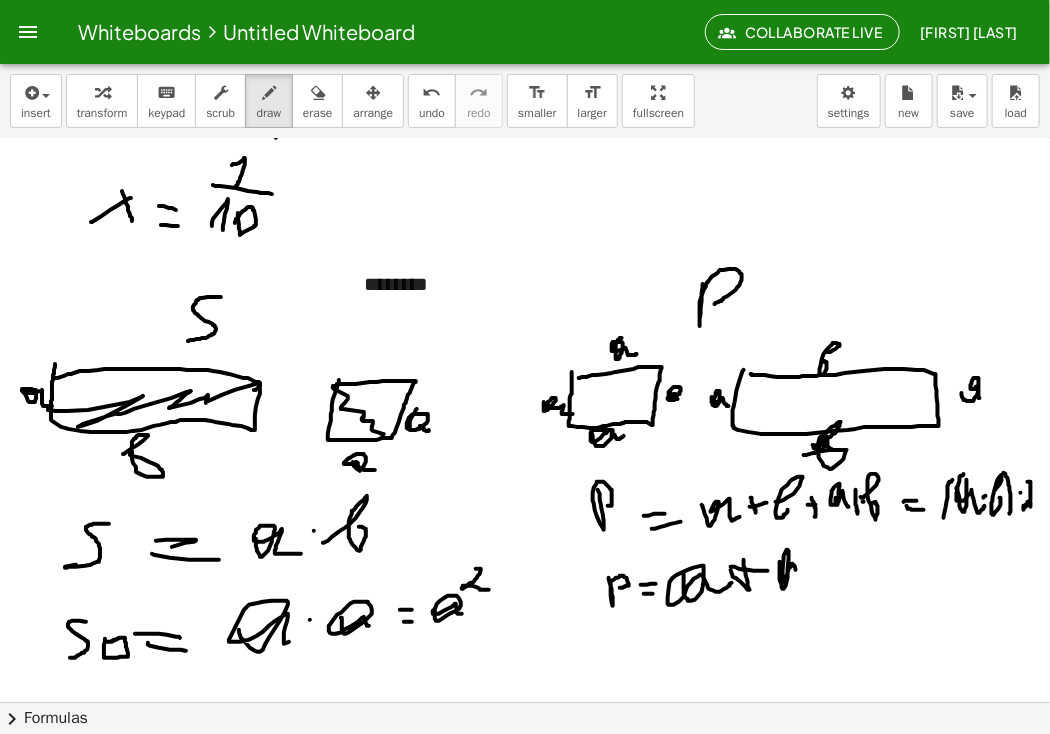 drag, startPoint x: 780, startPoint y: 561, endPoint x: 806, endPoint y: 573, distance: 28.635643 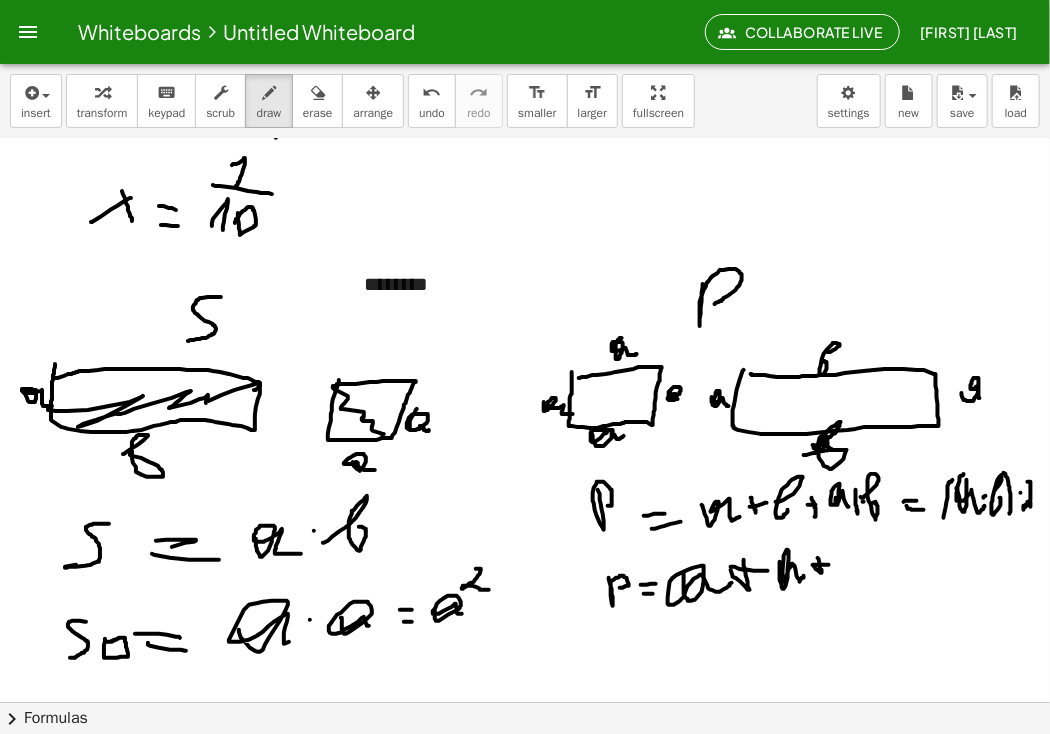 drag, startPoint x: 818, startPoint y: 557, endPoint x: 829, endPoint y: 564, distance: 13.038404 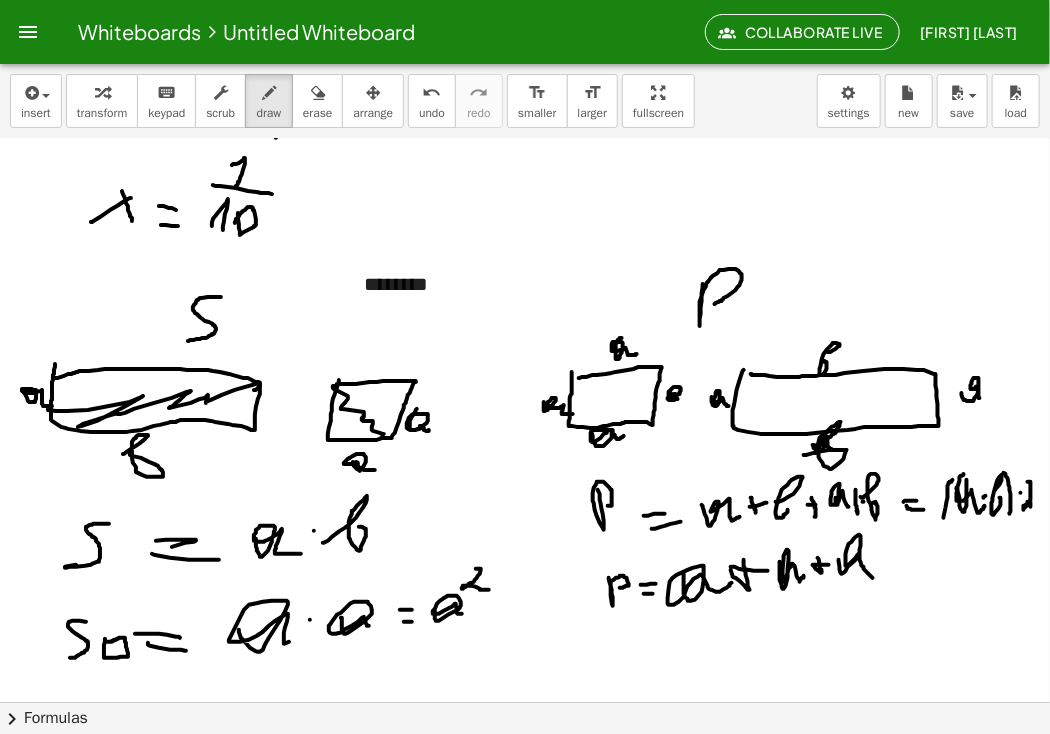 drag, startPoint x: 839, startPoint y: 559, endPoint x: 887, endPoint y: 549, distance: 49.0306 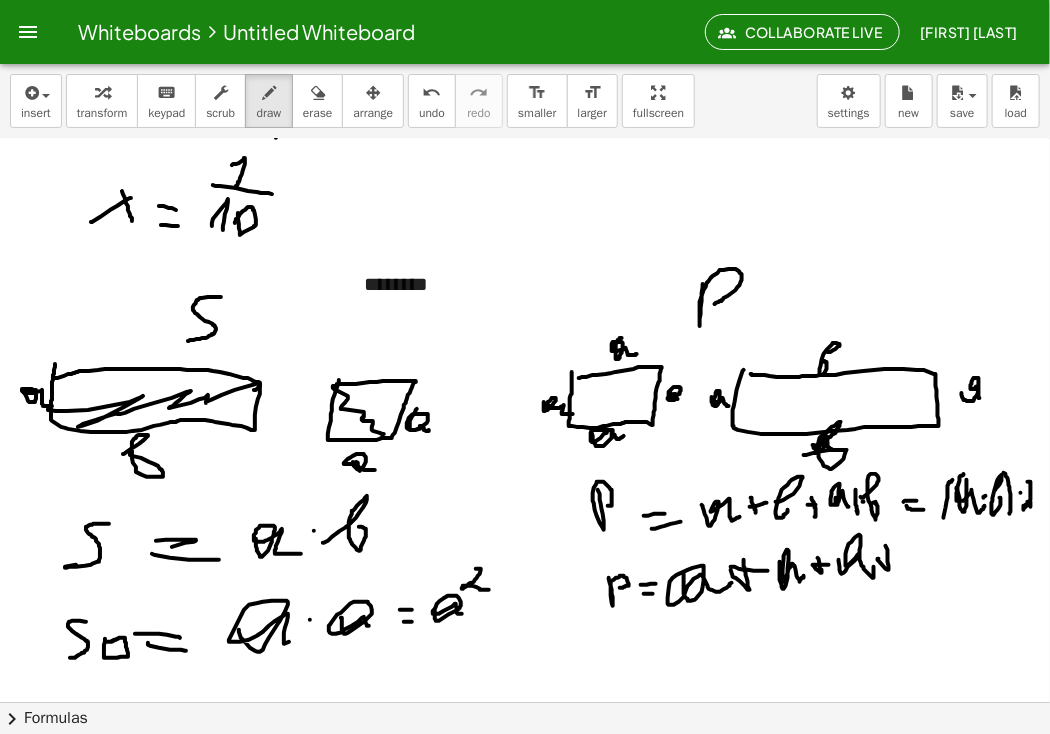 click at bounding box center [525, -361] 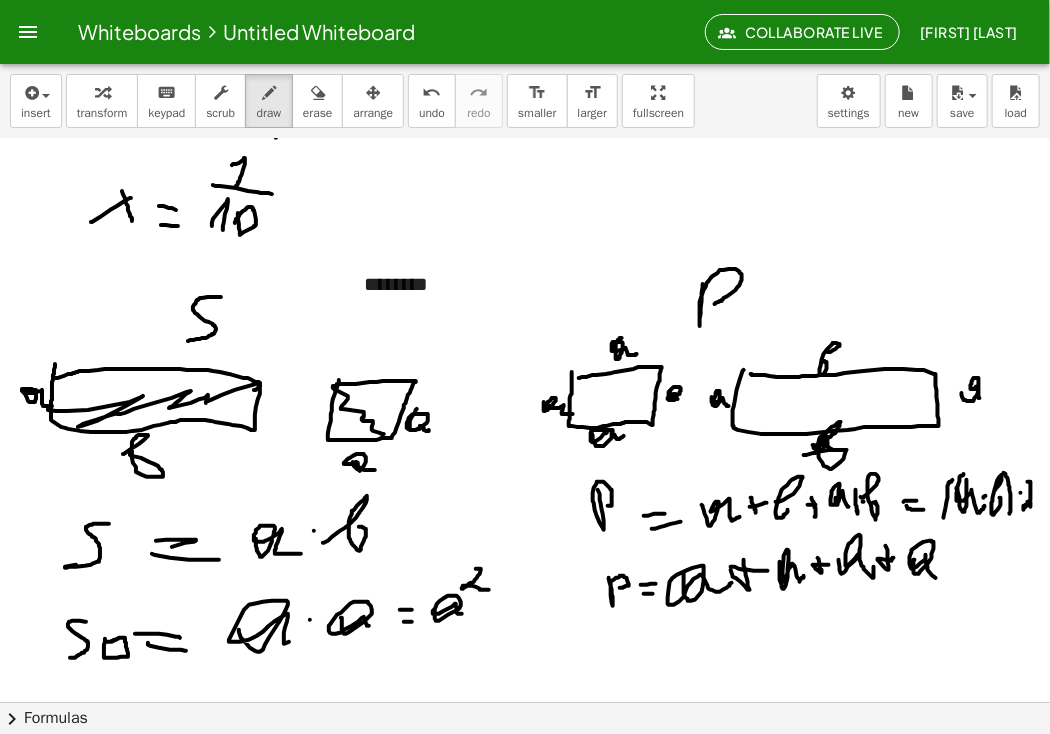 drag, startPoint x: 914, startPoint y: 559, endPoint x: 931, endPoint y: 554, distance: 17.720045 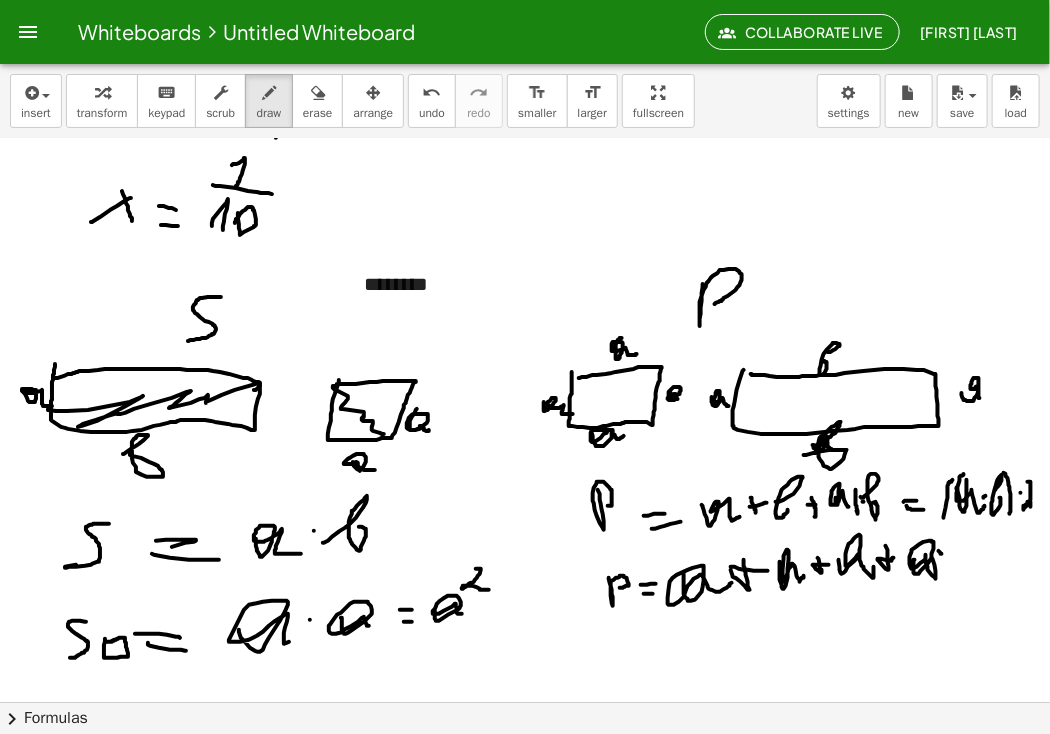click at bounding box center (525, -361) 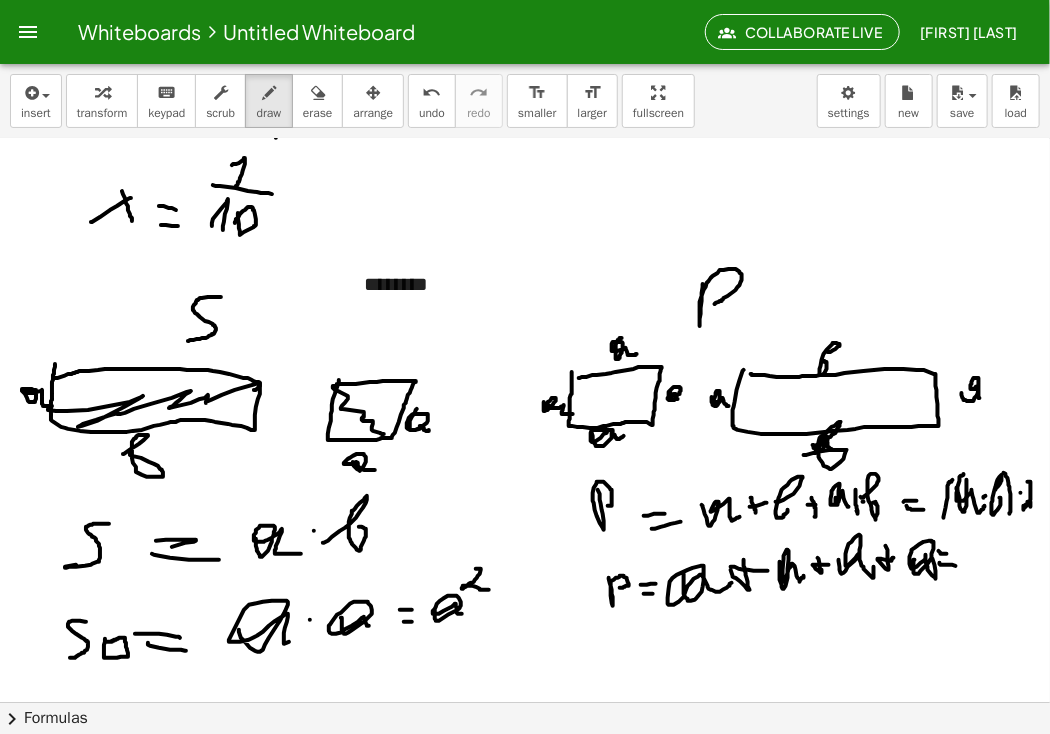 drag, startPoint x: 940, startPoint y: 562, endPoint x: 956, endPoint y: 565, distance: 16.27882 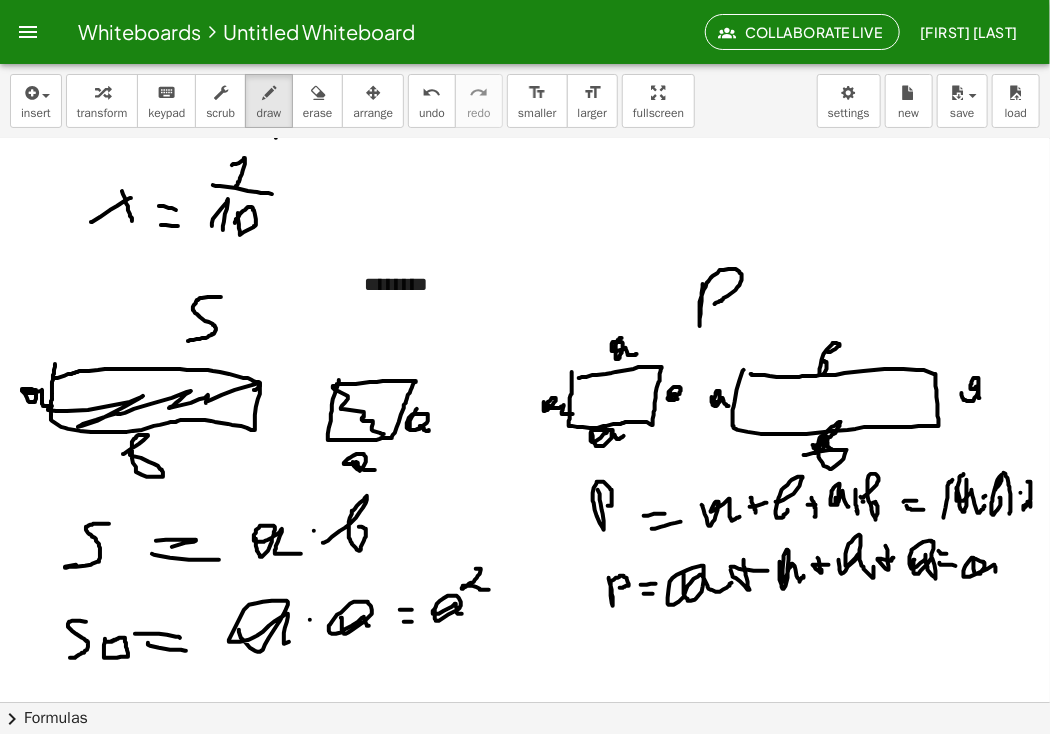 drag, startPoint x: 974, startPoint y: 557, endPoint x: 1002, endPoint y: 561, distance: 28.284271 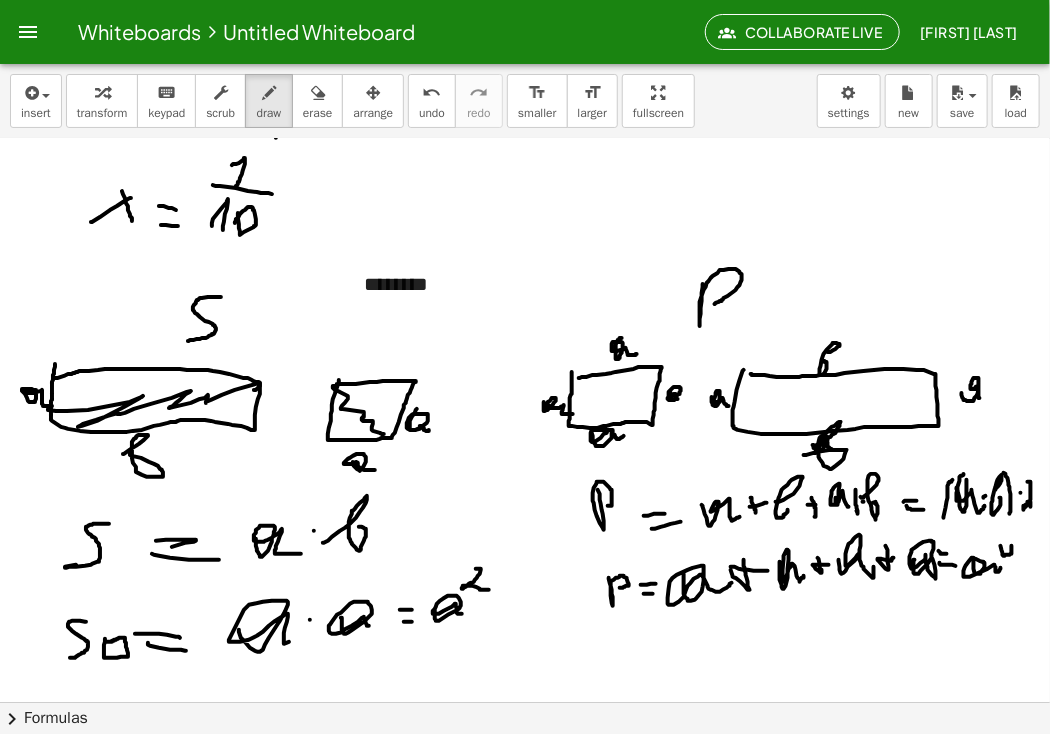 drag, startPoint x: 1001, startPoint y: 545, endPoint x: 1014, endPoint y: 561, distance: 20.615528 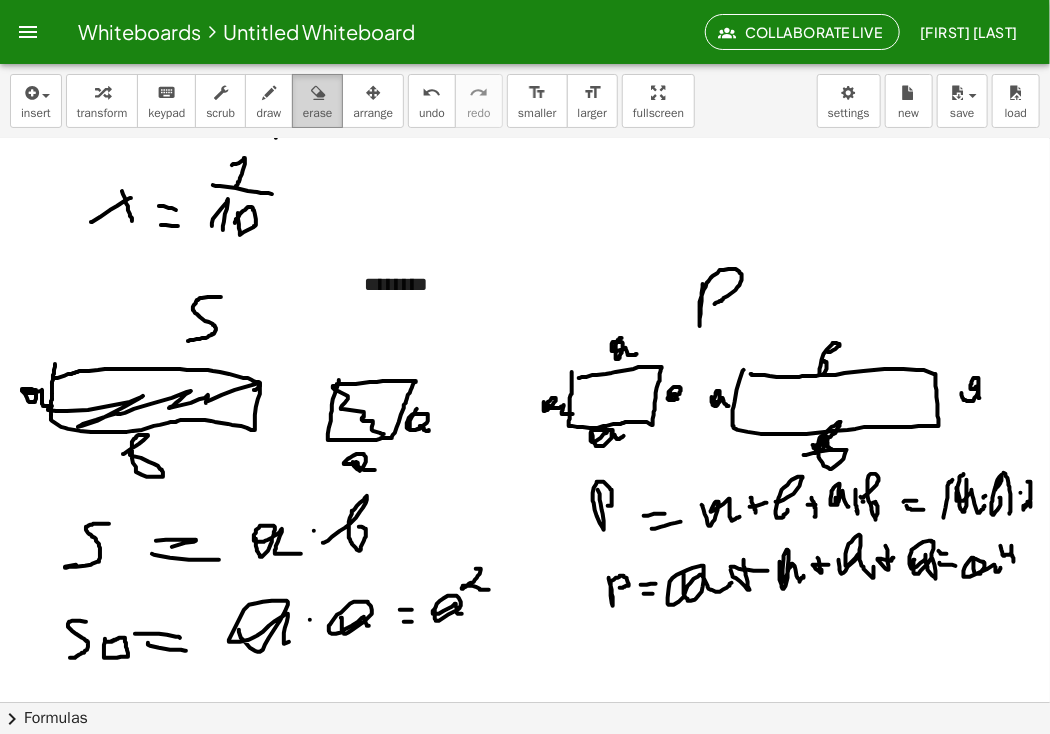 click on "erase" at bounding box center (317, 113) 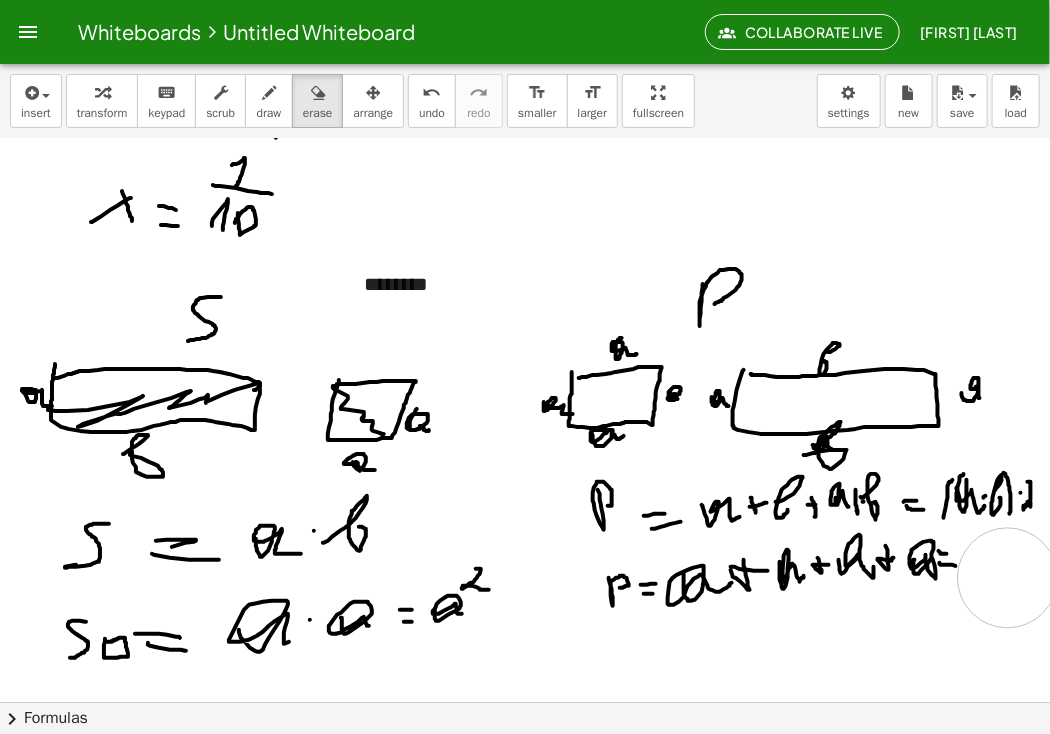 click at bounding box center (525, -361) 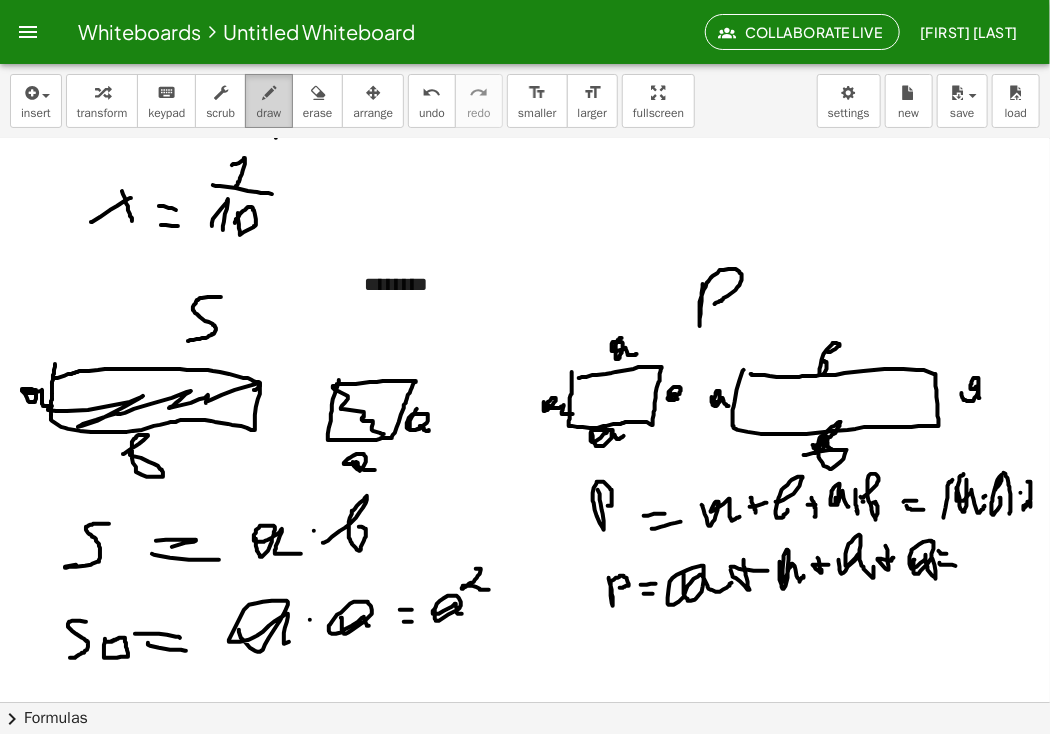 click on "draw" at bounding box center [269, 101] 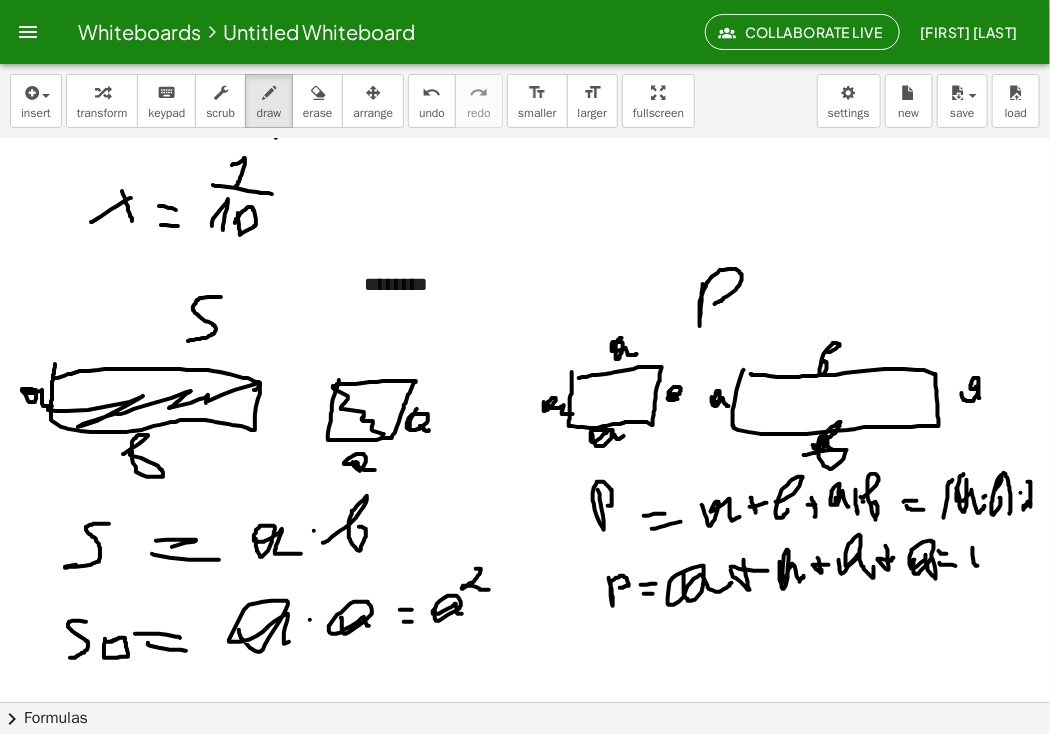 click at bounding box center [525, -361] 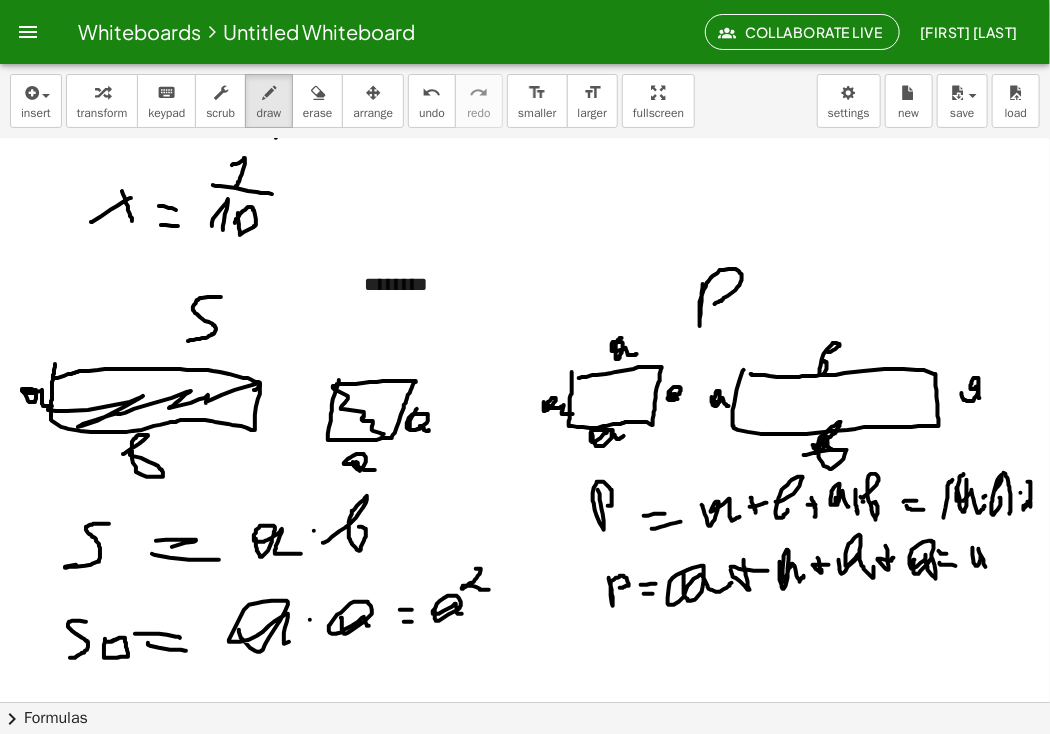 click at bounding box center [525, -361] 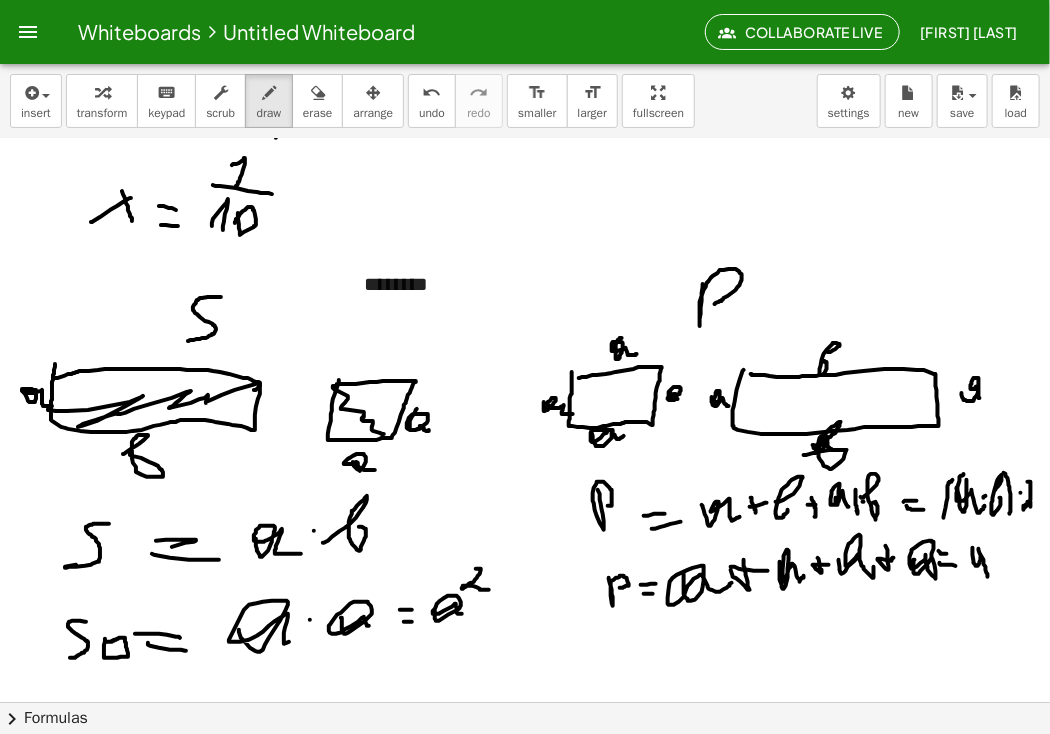 click at bounding box center (525, -361) 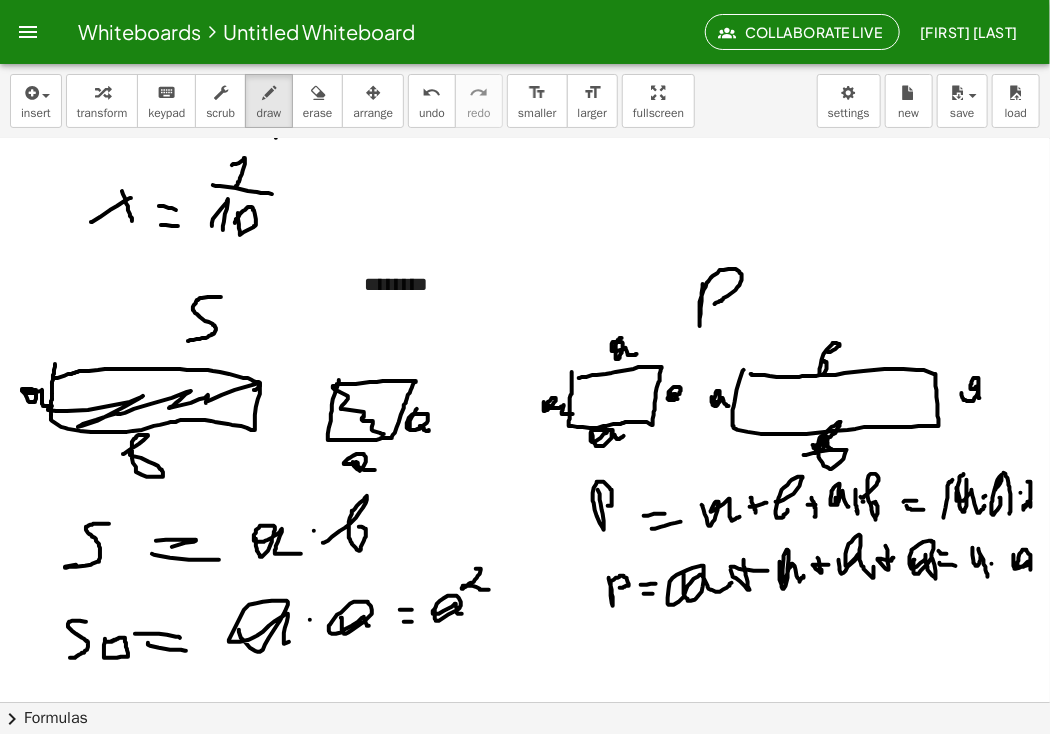 drag, startPoint x: 1014, startPoint y: 554, endPoint x: 1031, endPoint y: 569, distance: 22.671568 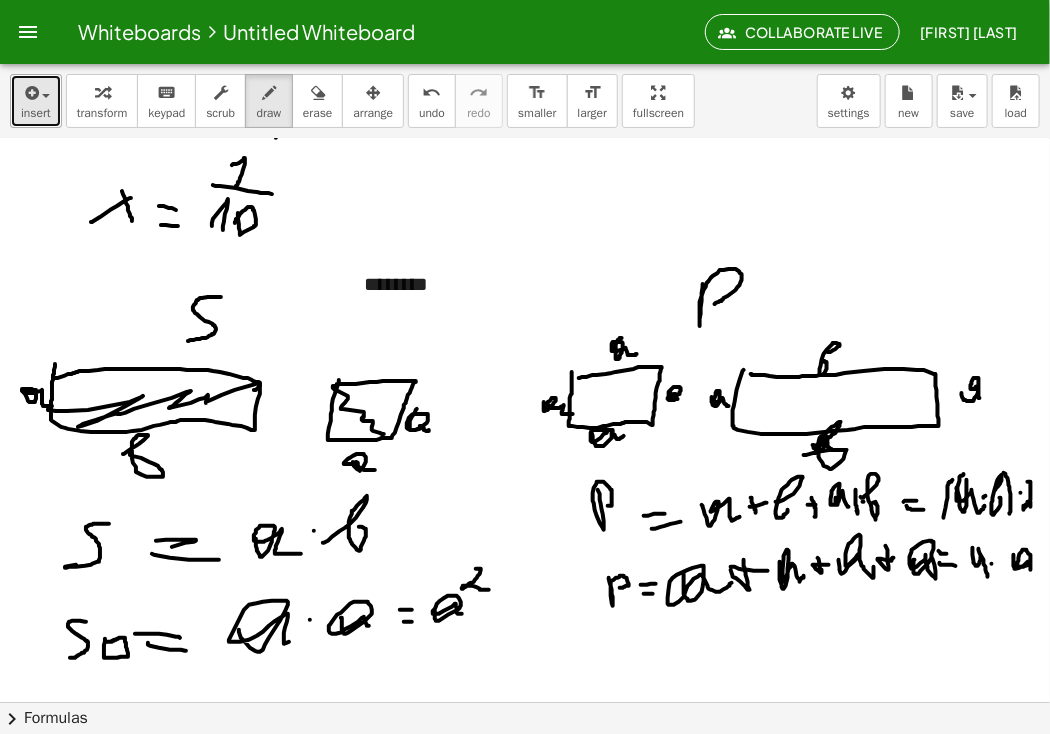 click on "insert" at bounding box center (36, 113) 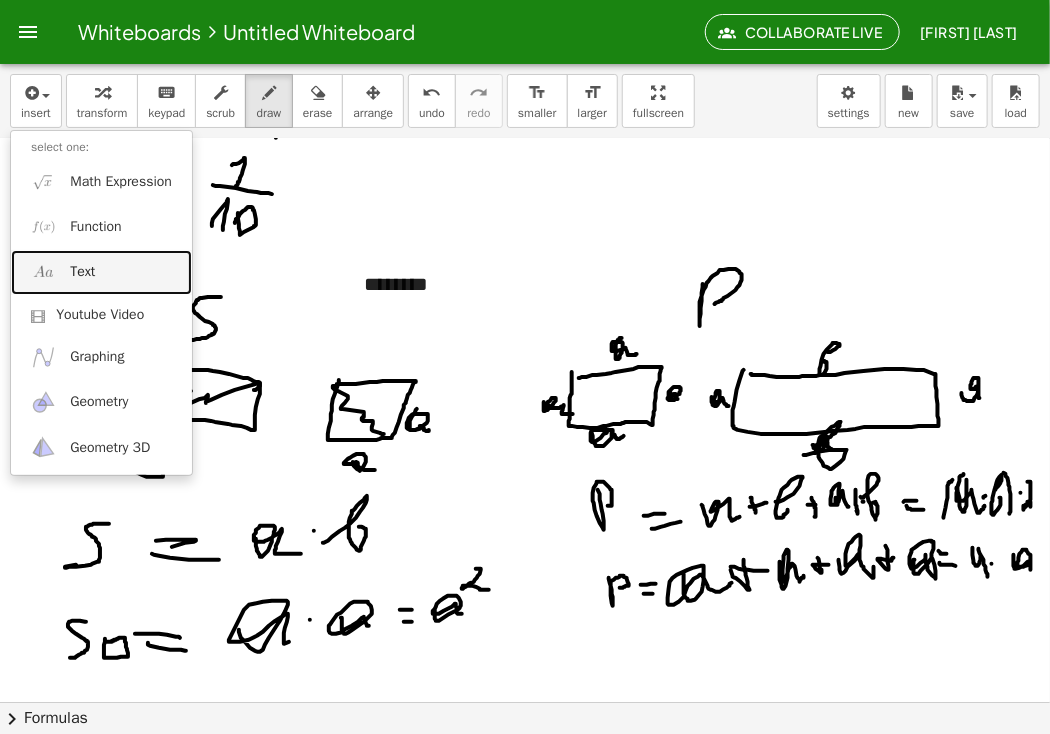 click on "Text" at bounding box center [82, 272] 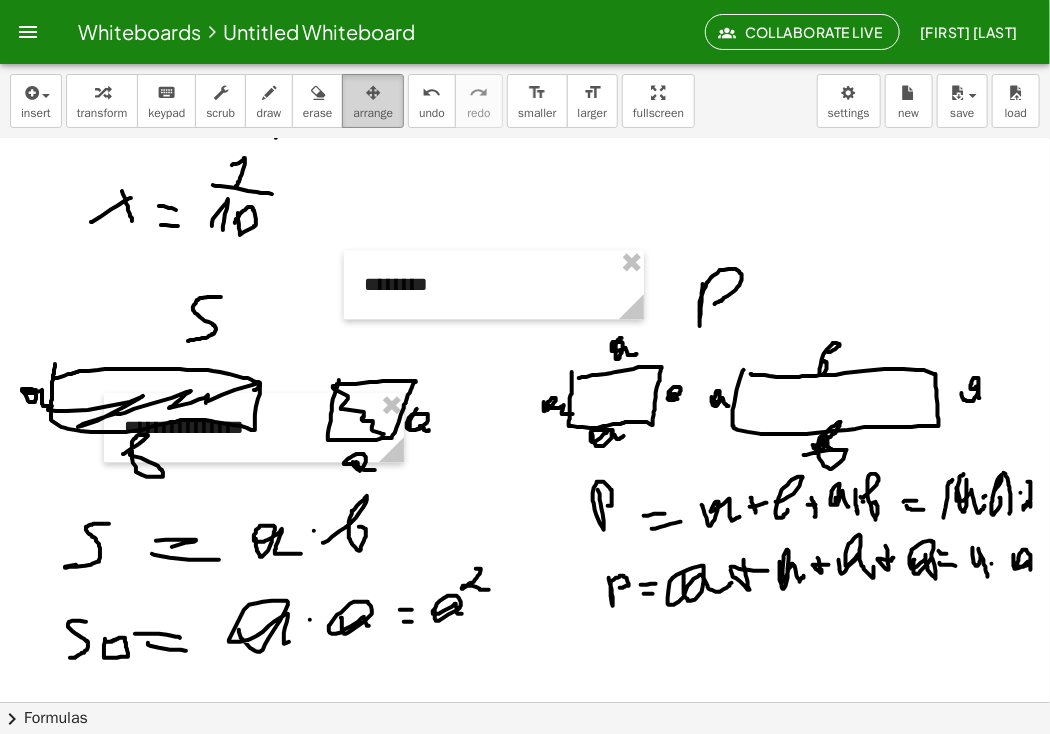click on "arrange" at bounding box center (373, 113) 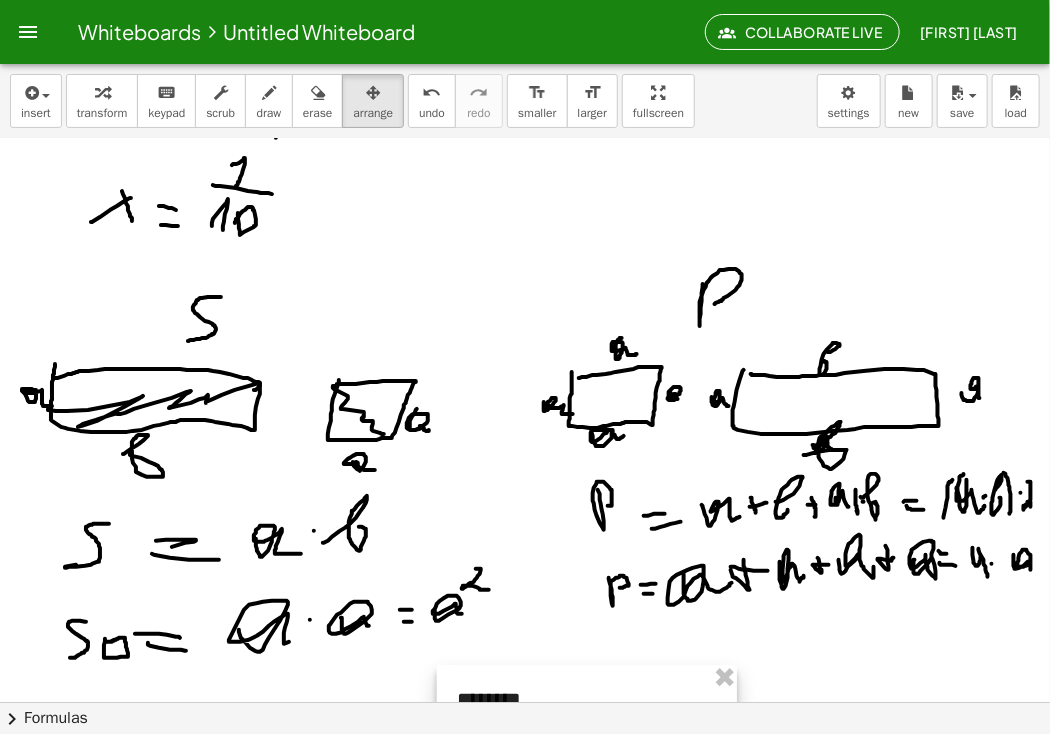 drag, startPoint x: 435, startPoint y: 274, endPoint x: 528, endPoint y: 689, distance: 425.29285 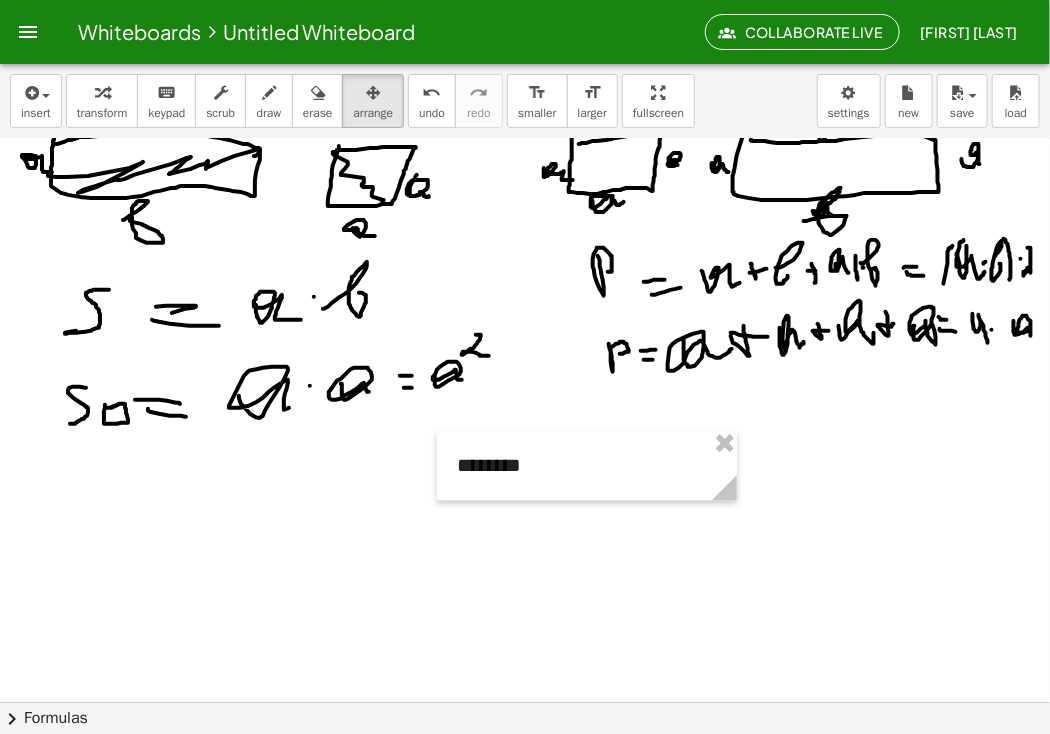 scroll, scrollTop: 1889, scrollLeft: 0, axis: vertical 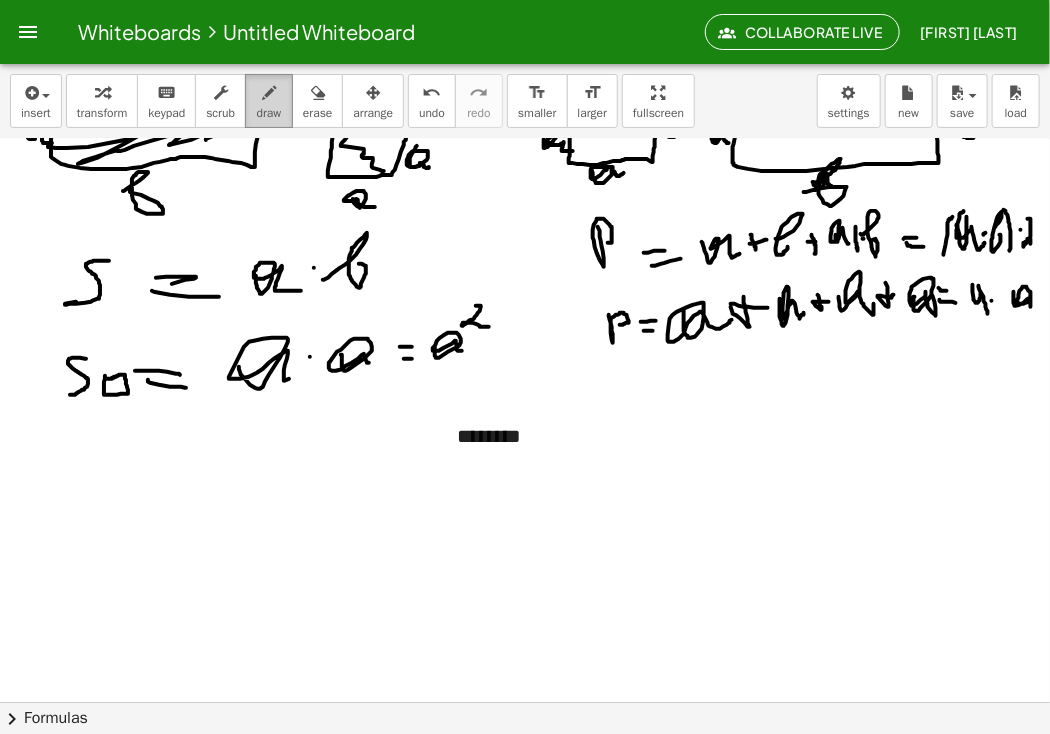 click on "draw" at bounding box center [269, 101] 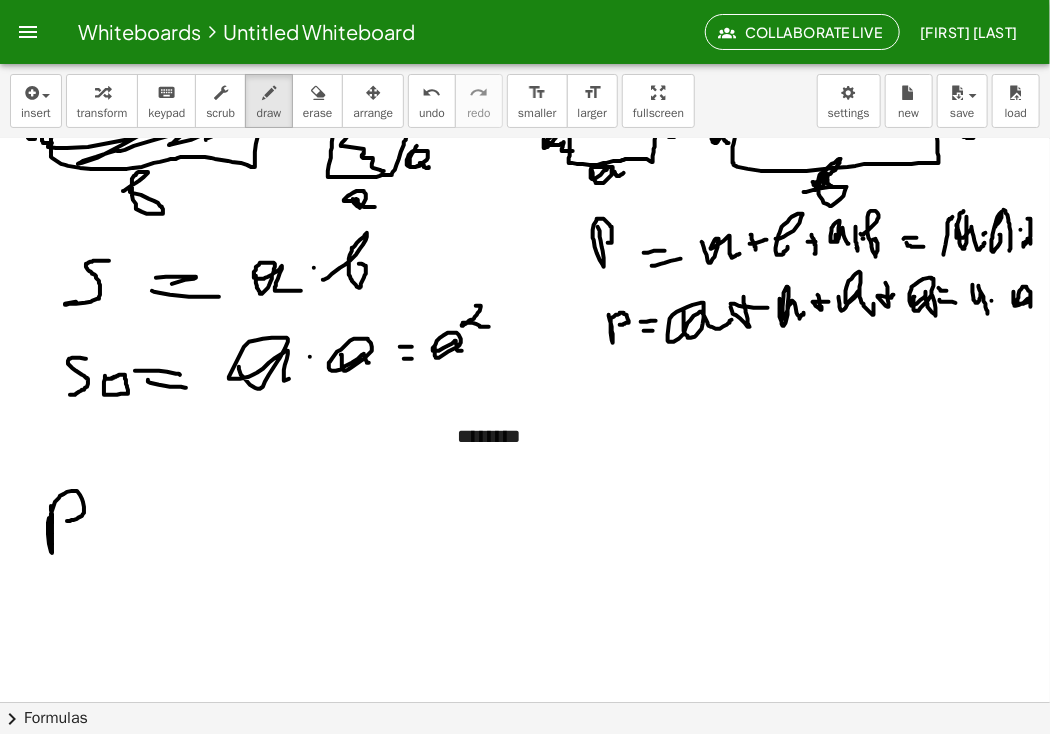 drag, startPoint x: 51, startPoint y: 505, endPoint x: 81, endPoint y: 519, distance: 33.105892 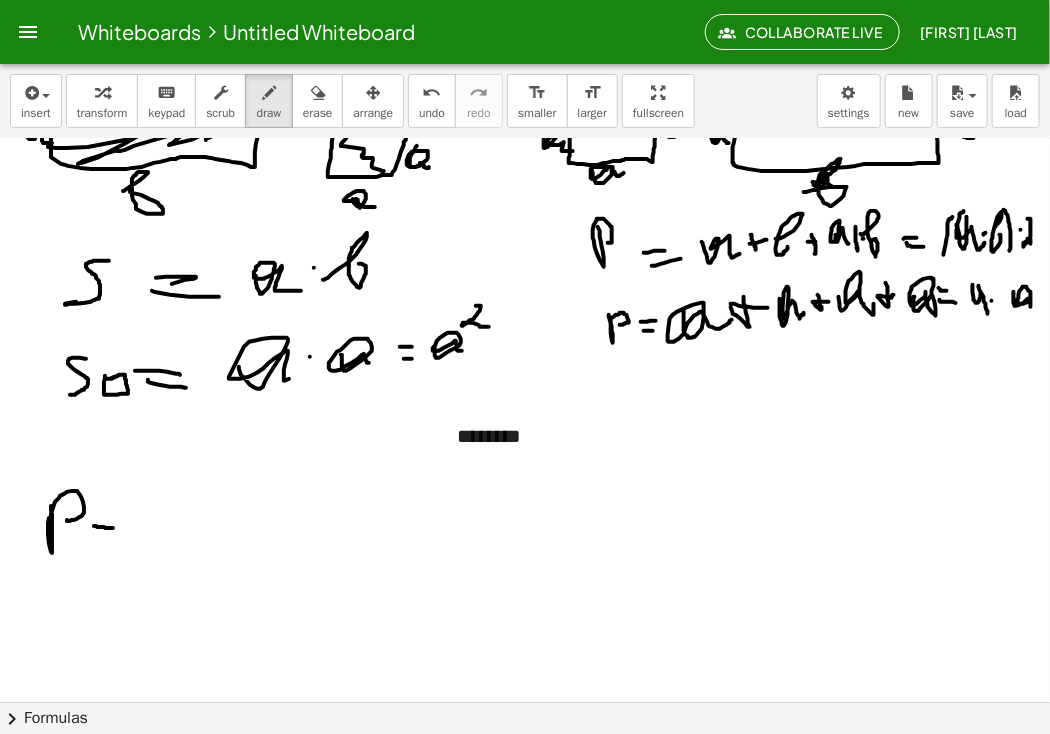 drag, startPoint x: 94, startPoint y: 525, endPoint x: 113, endPoint y: 527, distance: 19.104973 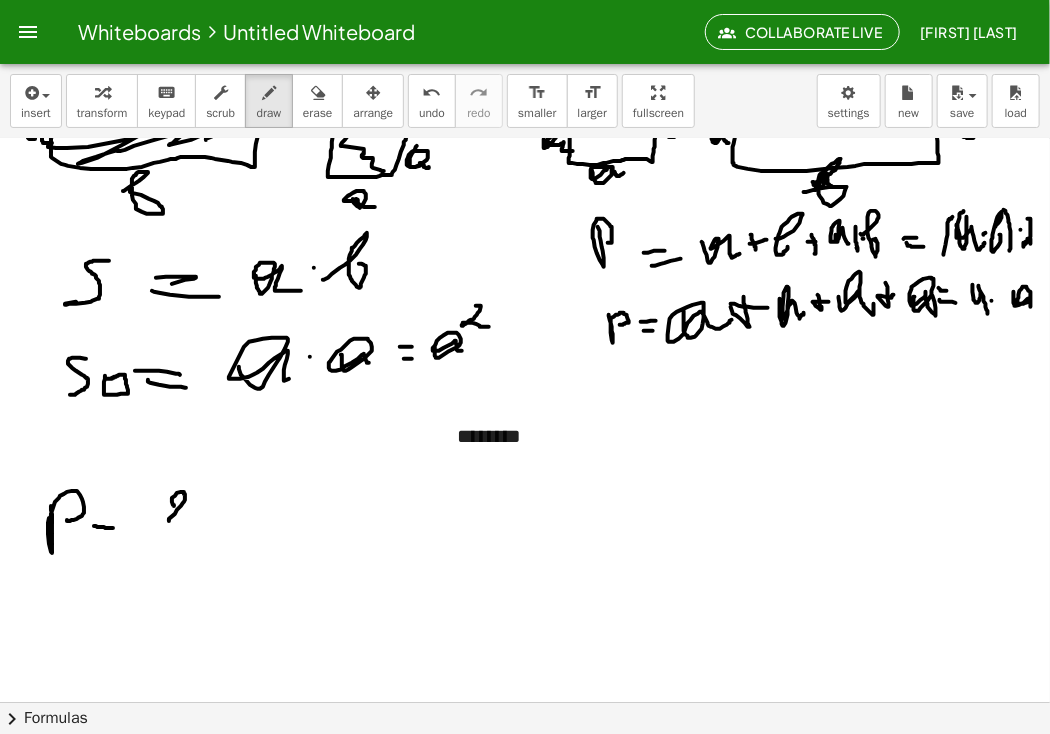 drag, startPoint x: 174, startPoint y: 505, endPoint x: 169, endPoint y: 520, distance: 15.811388 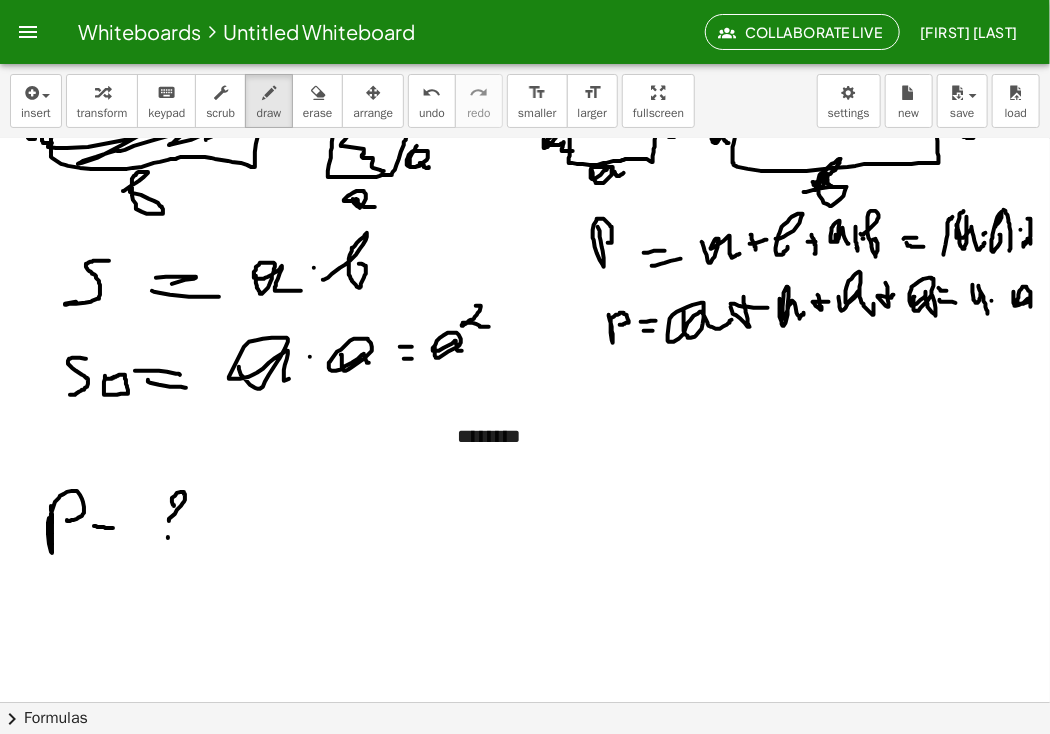 click at bounding box center (525, -342) 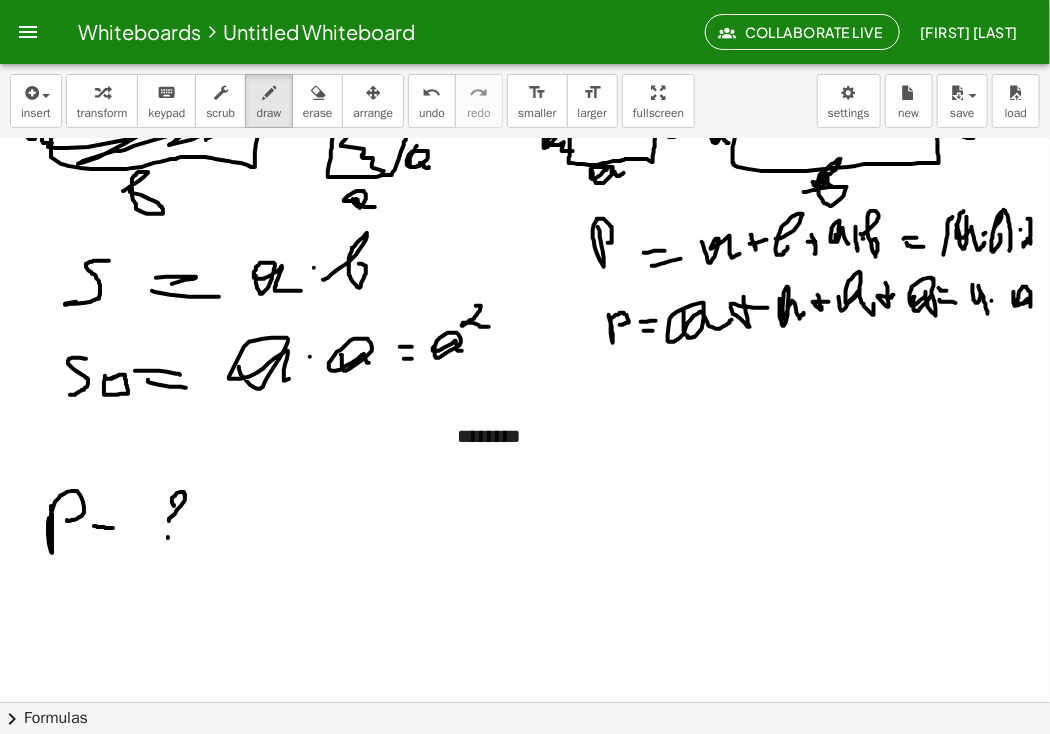 scroll, scrollTop: 1989, scrollLeft: 0, axis: vertical 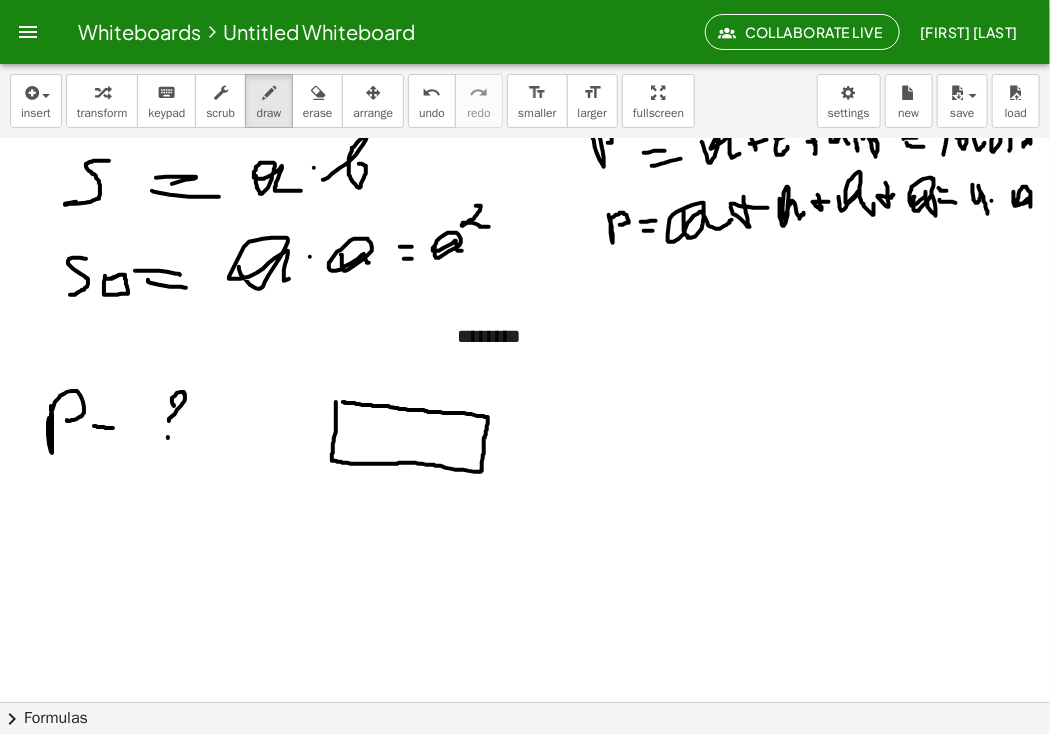 click at bounding box center (525, -442) 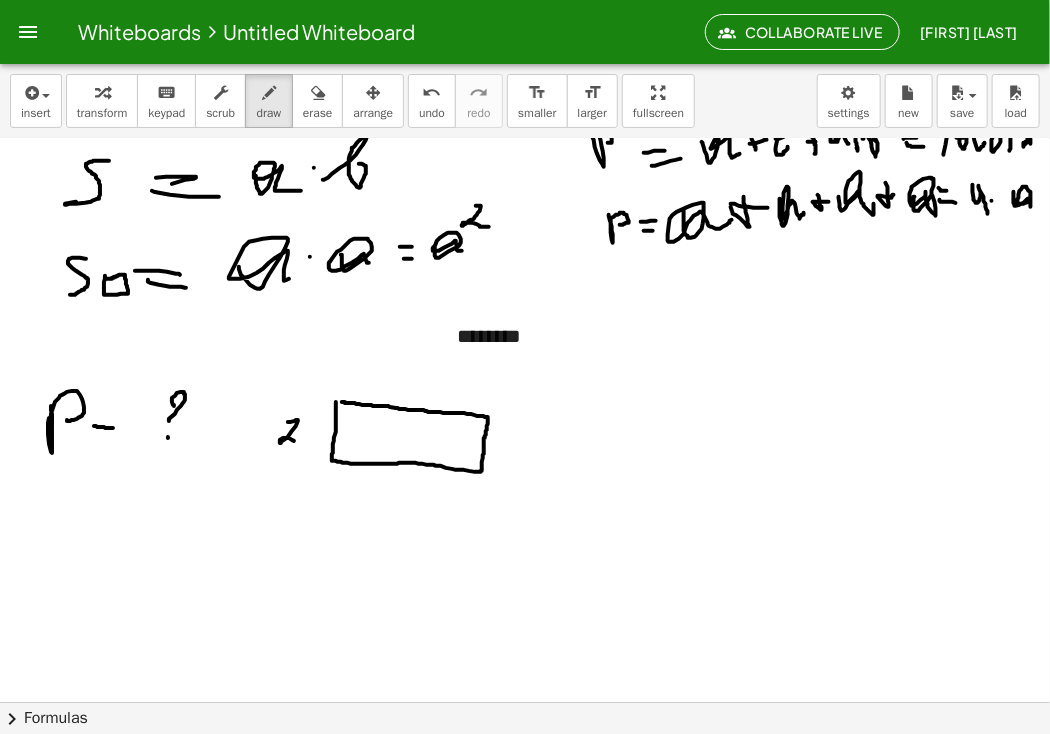 drag, startPoint x: 288, startPoint y: 421, endPoint x: 306, endPoint y: 429, distance: 19.697716 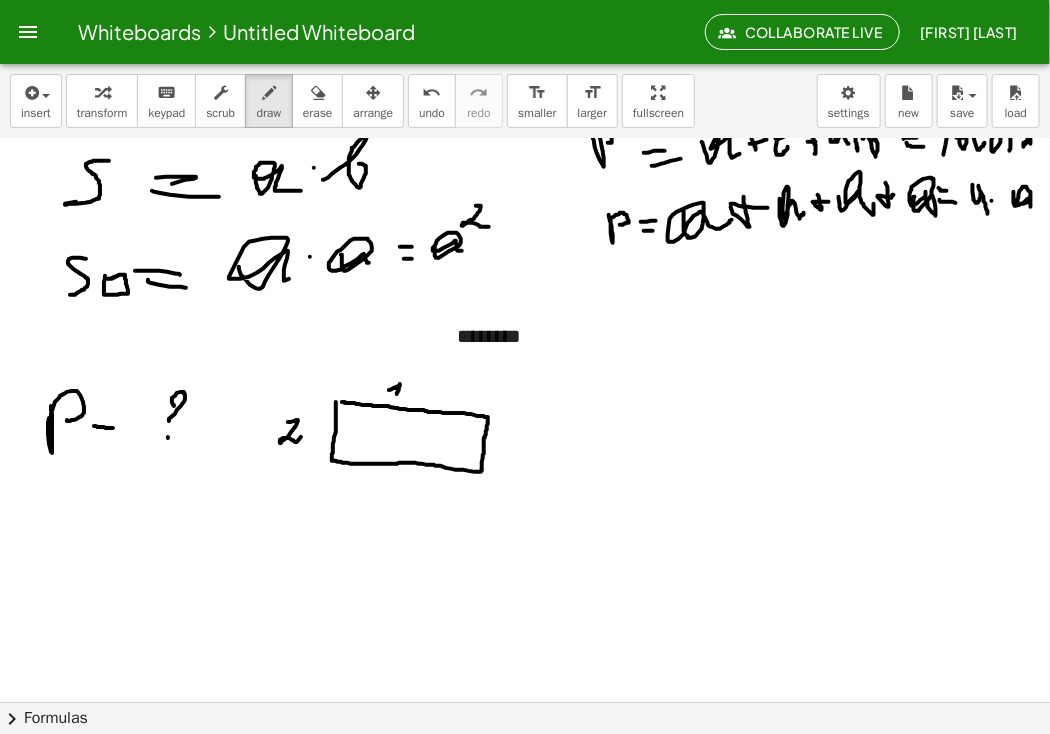 drag, startPoint x: 389, startPoint y: 389, endPoint x: 399, endPoint y: 394, distance: 11.18034 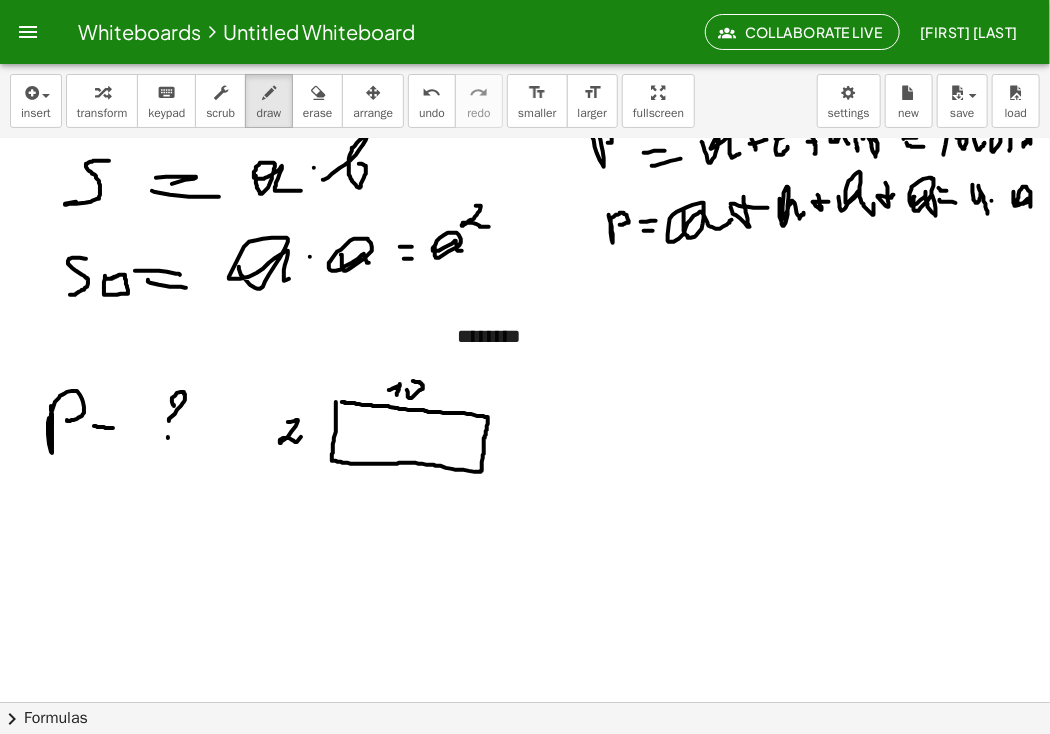 click at bounding box center [525, -442] 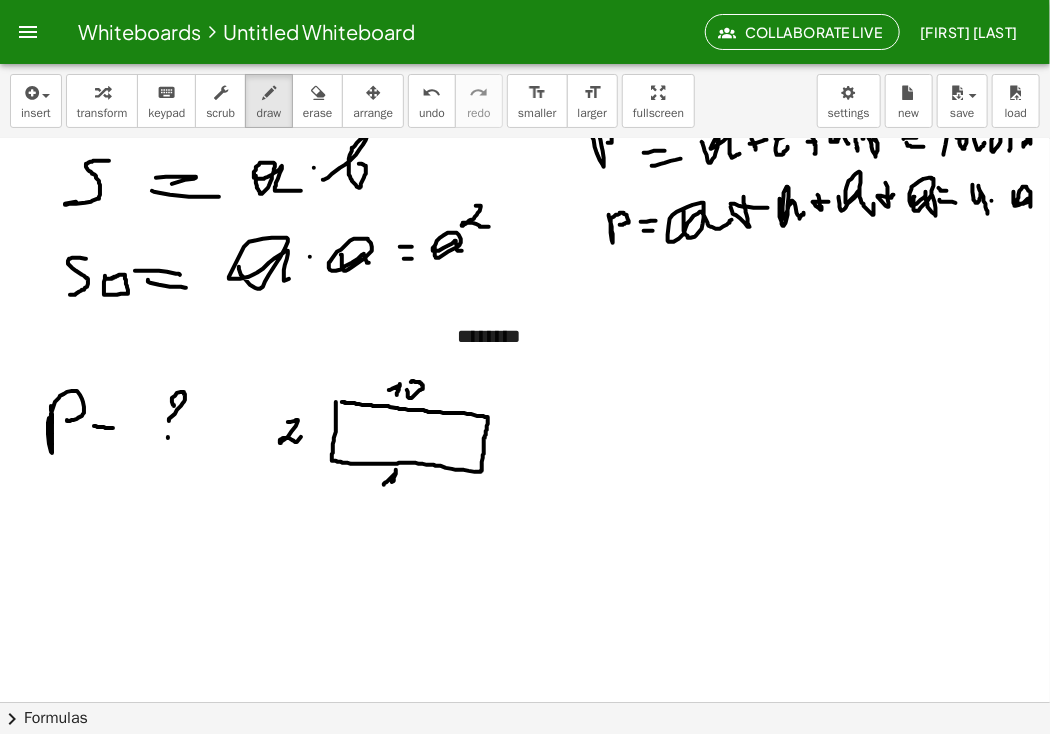 click at bounding box center [525, -442] 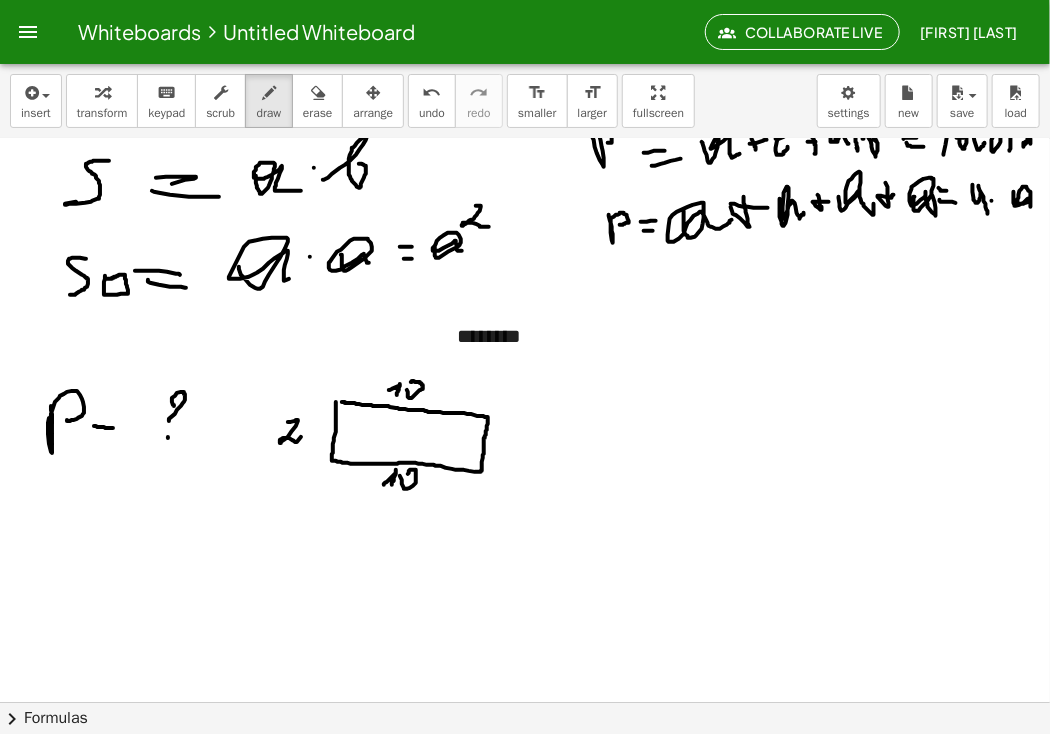 click at bounding box center (525, -442) 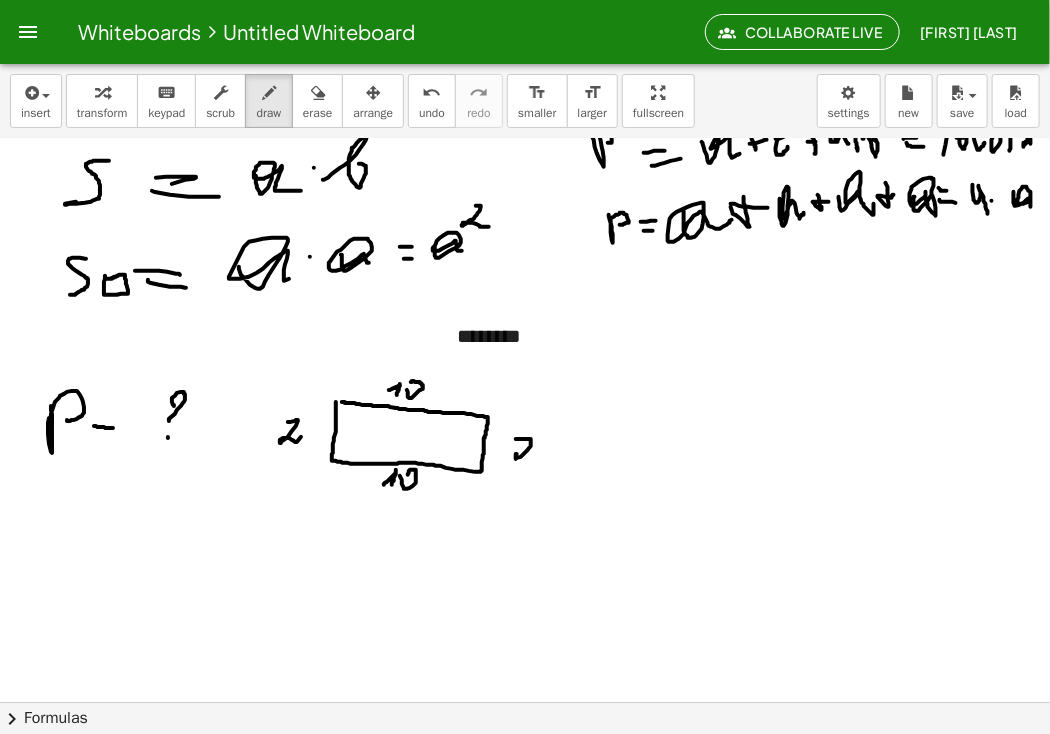 drag, startPoint x: 516, startPoint y: 438, endPoint x: 533, endPoint y: 457, distance: 25.495098 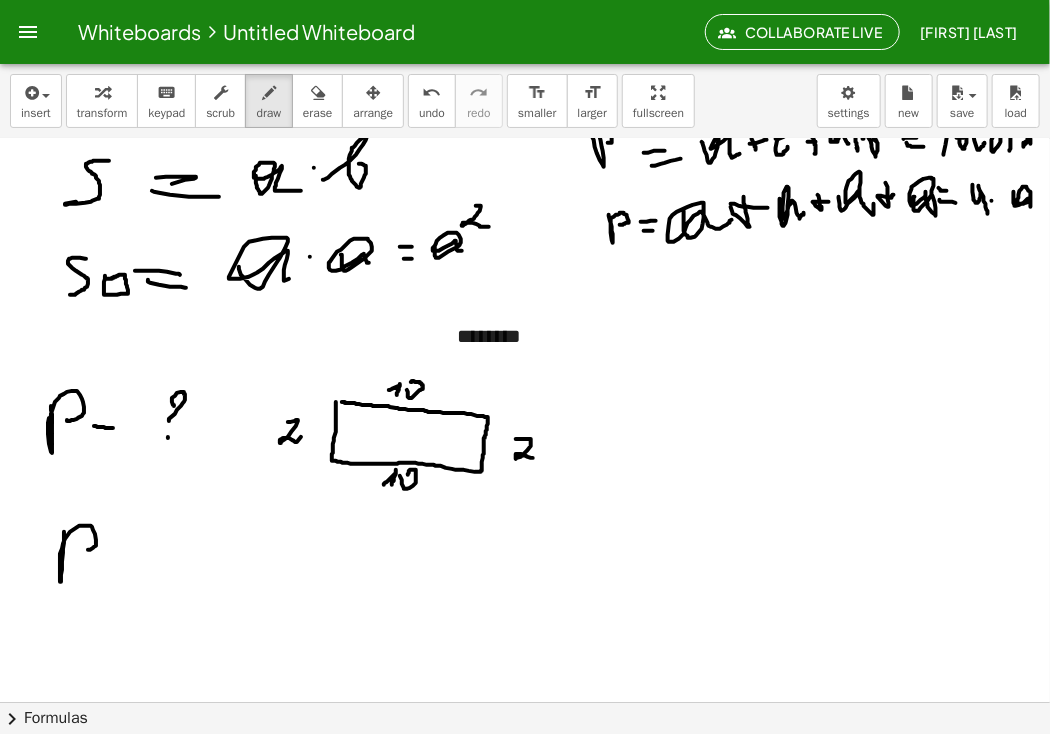 drag, startPoint x: 64, startPoint y: 533, endPoint x: 78, endPoint y: 550, distance: 22.022715 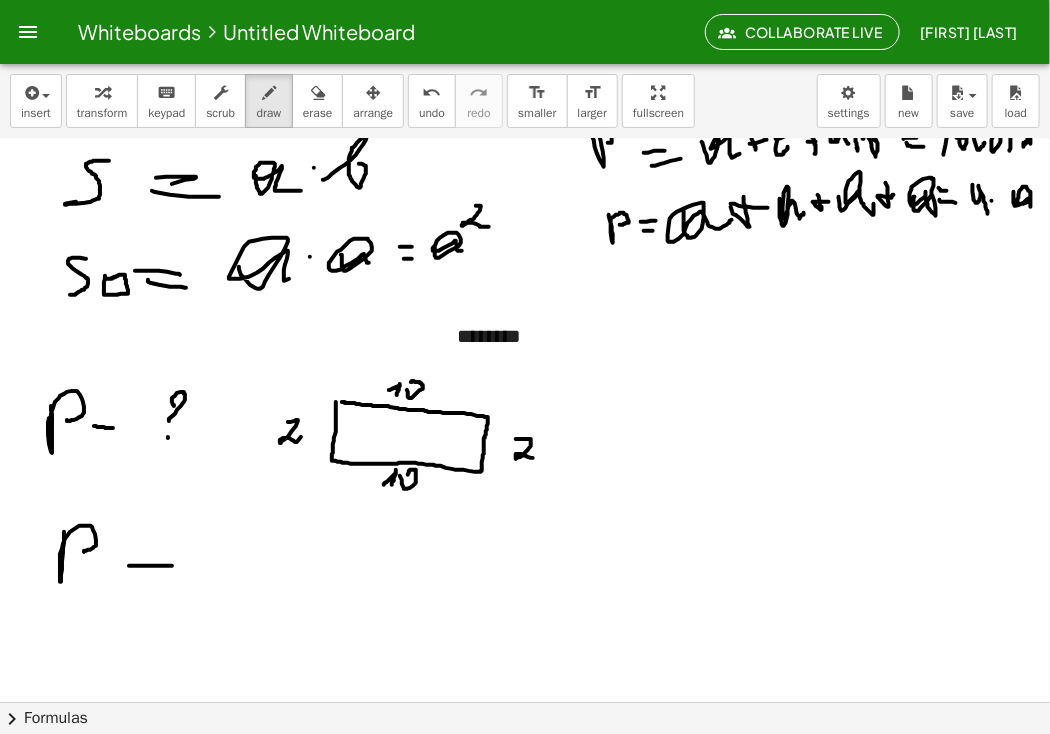 drag, startPoint x: 129, startPoint y: 565, endPoint x: 172, endPoint y: 565, distance: 43 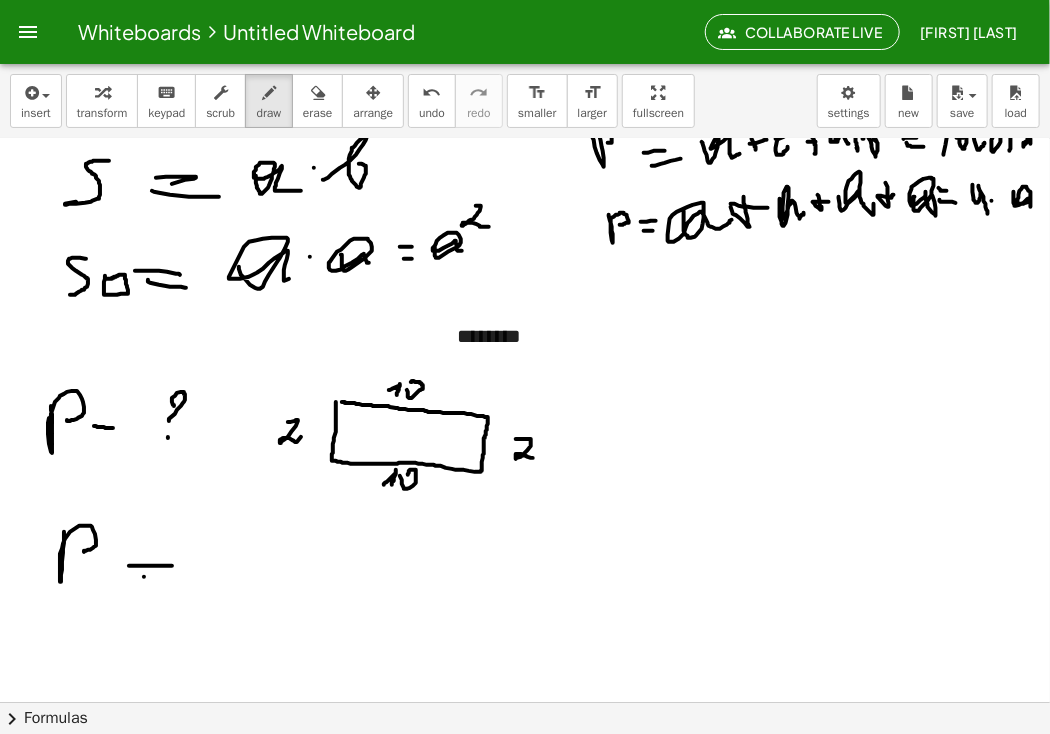 drag, startPoint x: 144, startPoint y: 576, endPoint x: 168, endPoint y: 578, distance: 24.083189 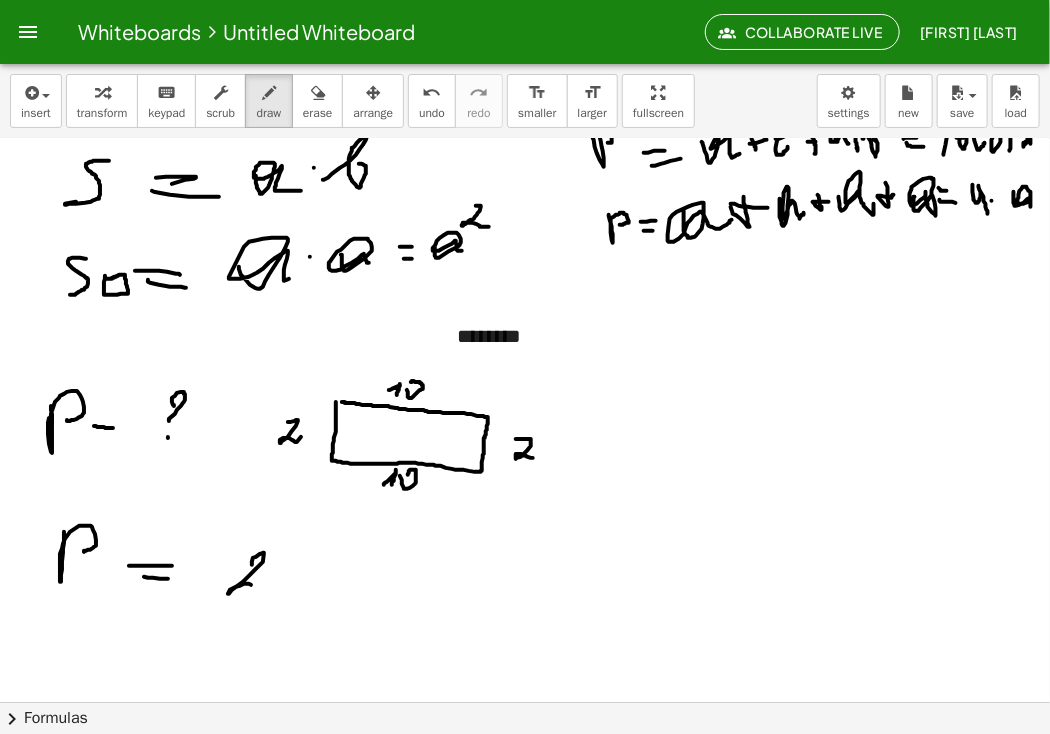 drag, startPoint x: 252, startPoint y: 564, endPoint x: 268, endPoint y: 581, distance: 23.345236 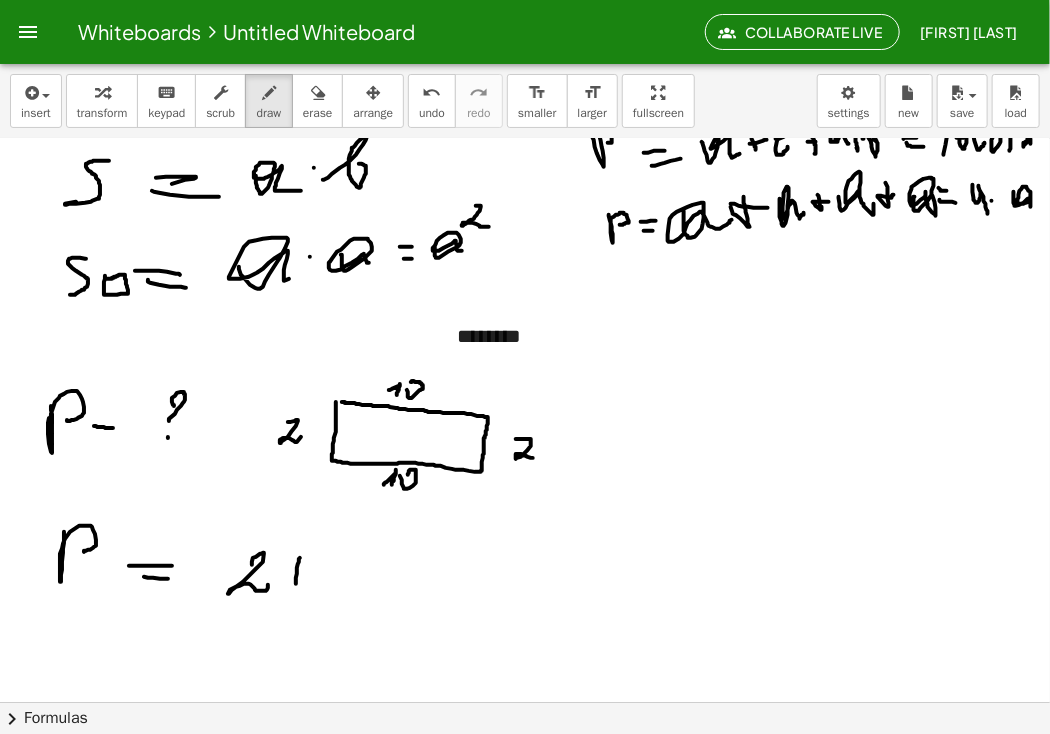 click at bounding box center [525, -442] 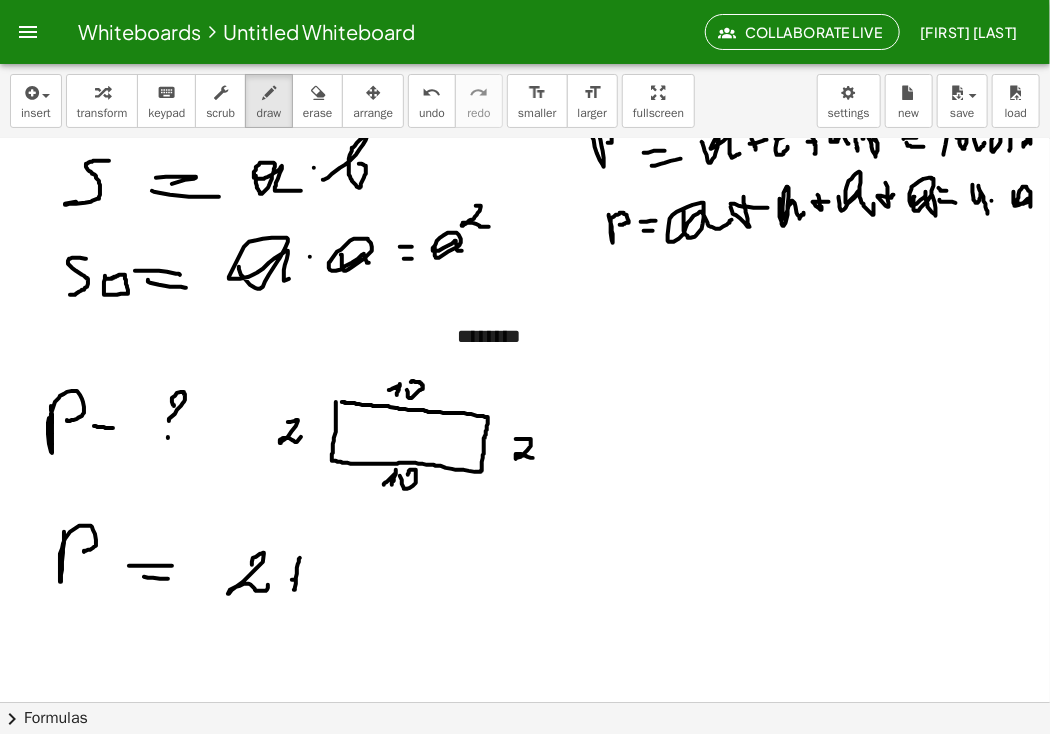 drag, startPoint x: 294, startPoint y: 579, endPoint x: 313, endPoint y: 581, distance: 19.104973 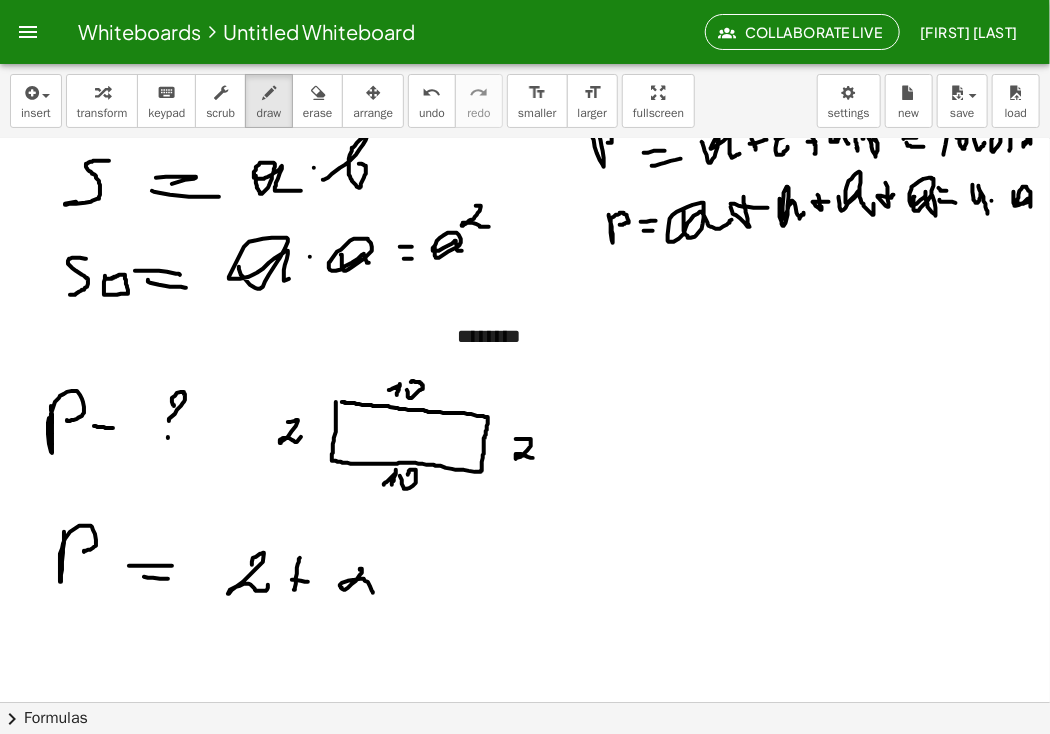 drag, startPoint x: 361, startPoint y: 568, endPoint x: 400, endPoint y: 566, distance: 39.051247 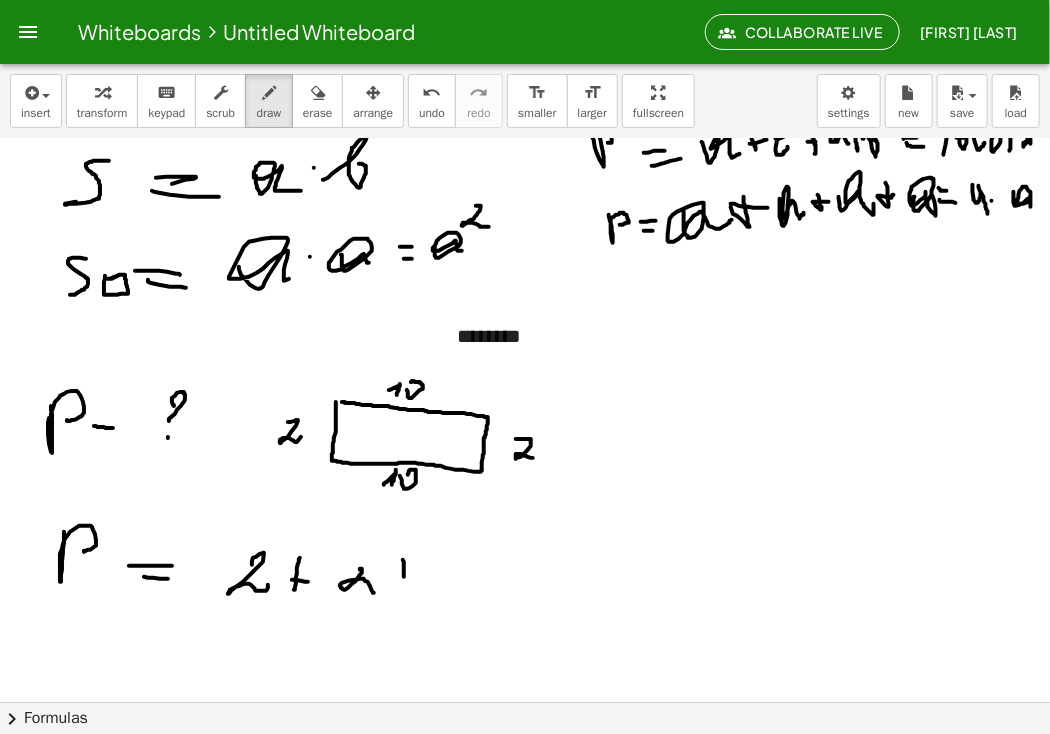 drag, startPoint x: 403, startPoint y: 559, endPoint x: 397, endPoint y: 584, distance: 25.70992 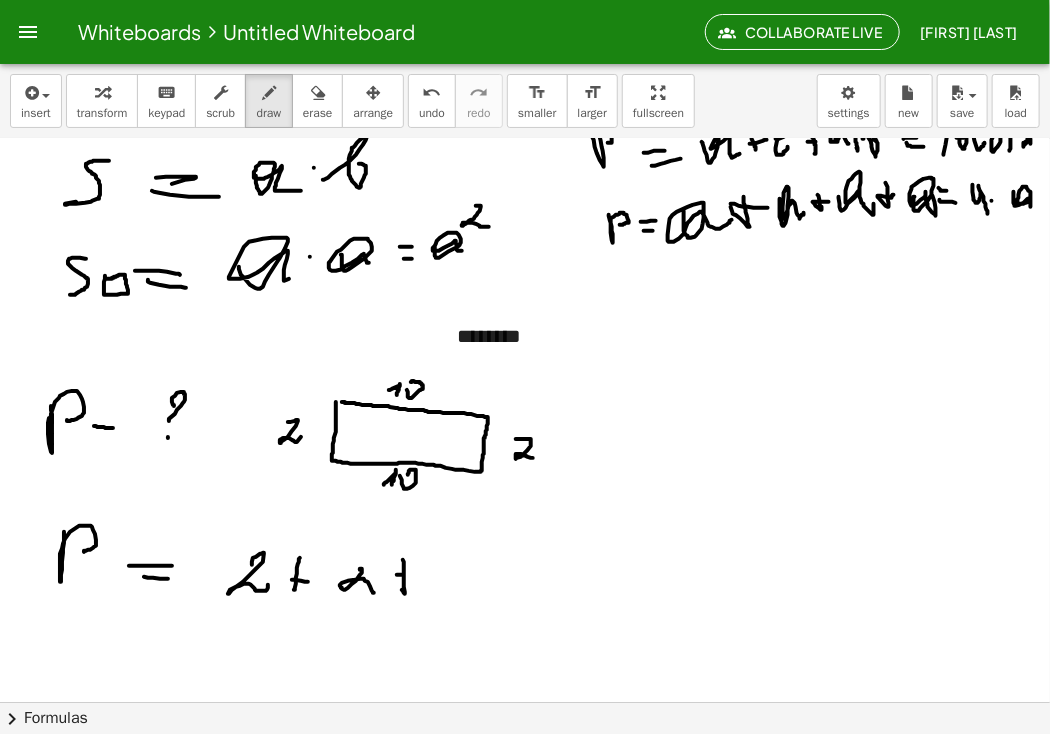 drag, startPoint x: 402, startPoint y: 574, endPoint x: 418, endPoint y: 573, distance: 16.03122 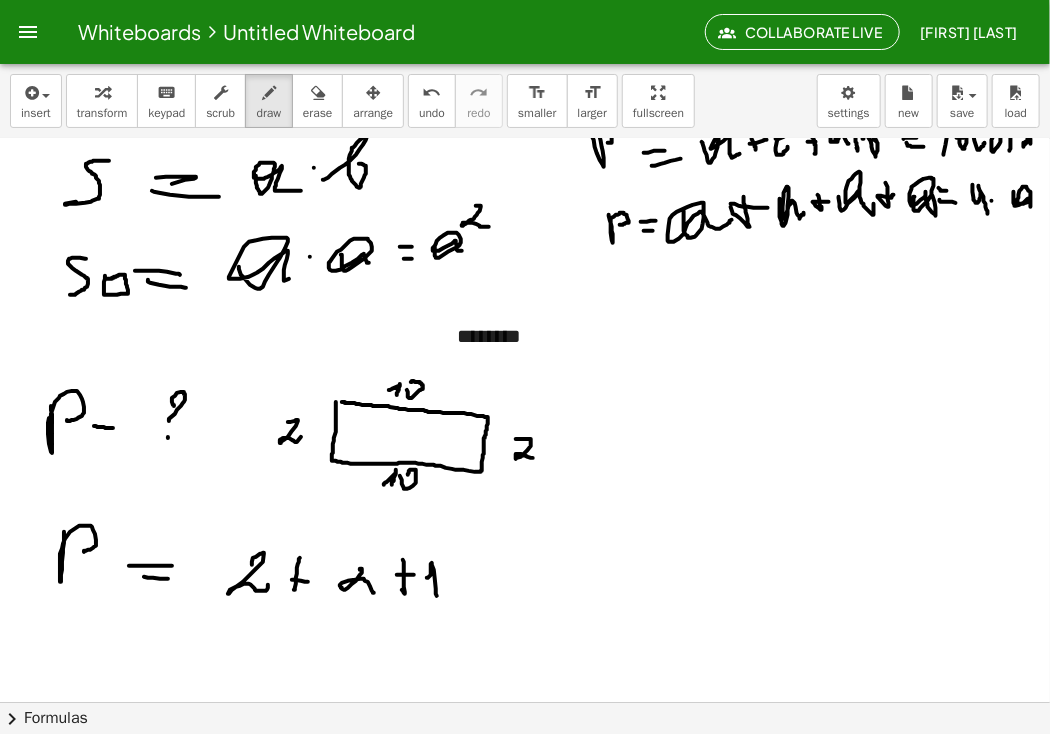 drag, startPoint x: 427, startPoint y: 577, endPoint x: 439, endPoint y: 579, distance: 12.165525 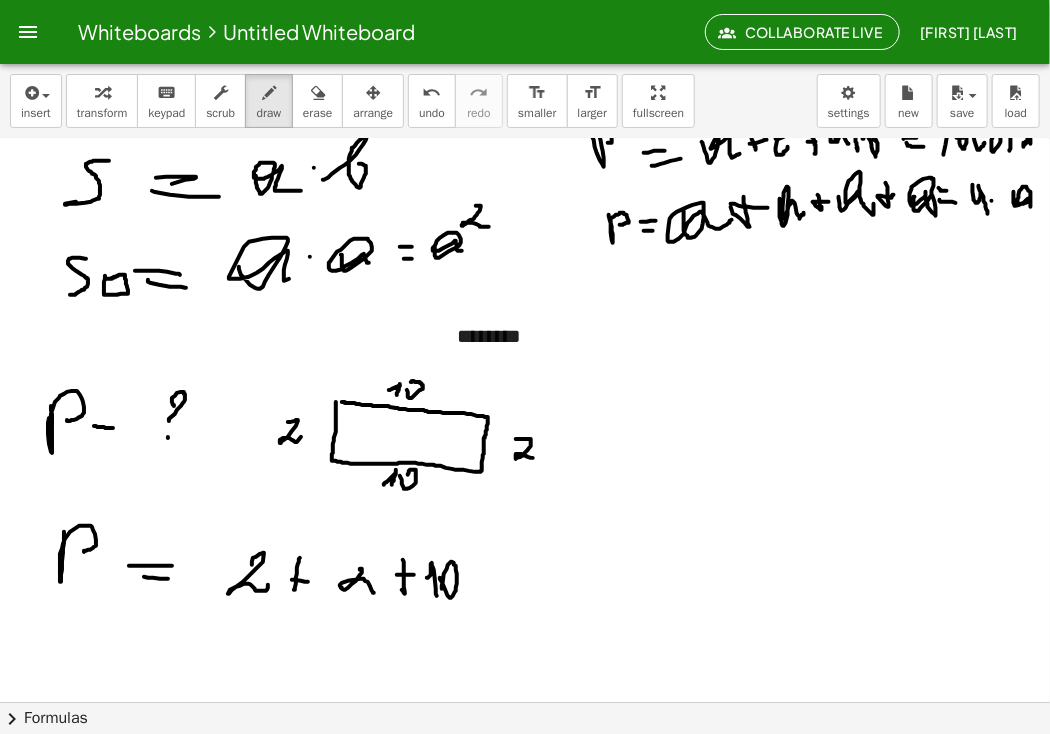 drag, startPoint x: 440, startPoint y: 577, endPoint x: 442, endPoint y: 588, distance: 11.18034 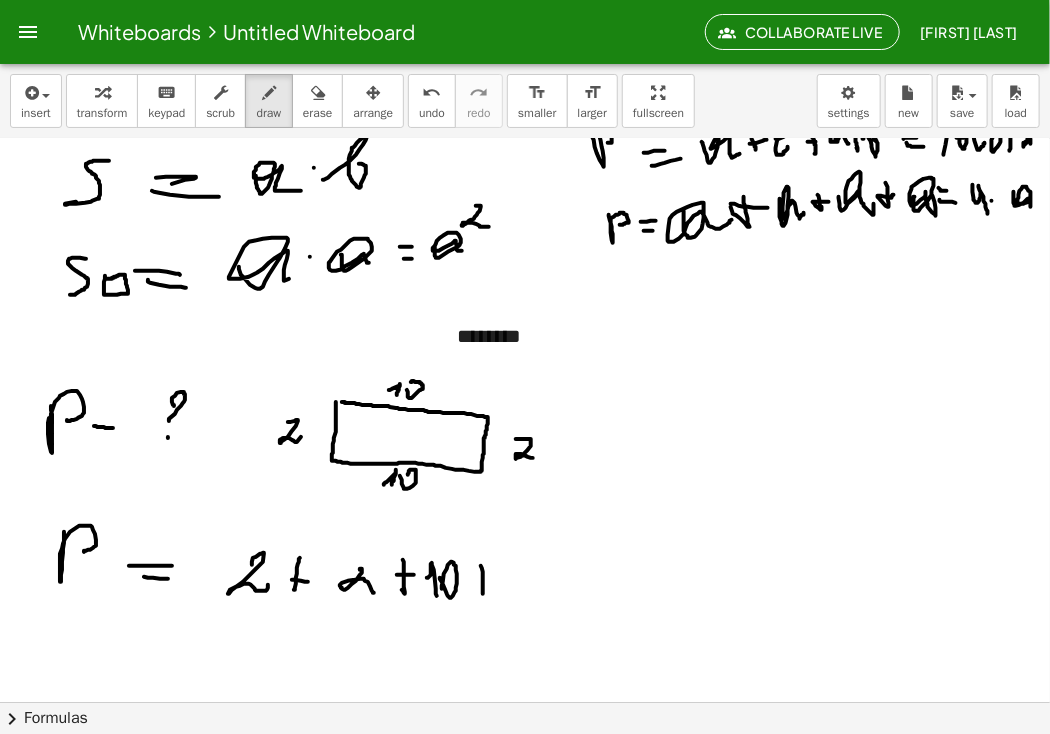 drag, startPoint x: 481, startPoint y: 565, endPoint x: 477, endPoint y: 584, distance: 19.416489 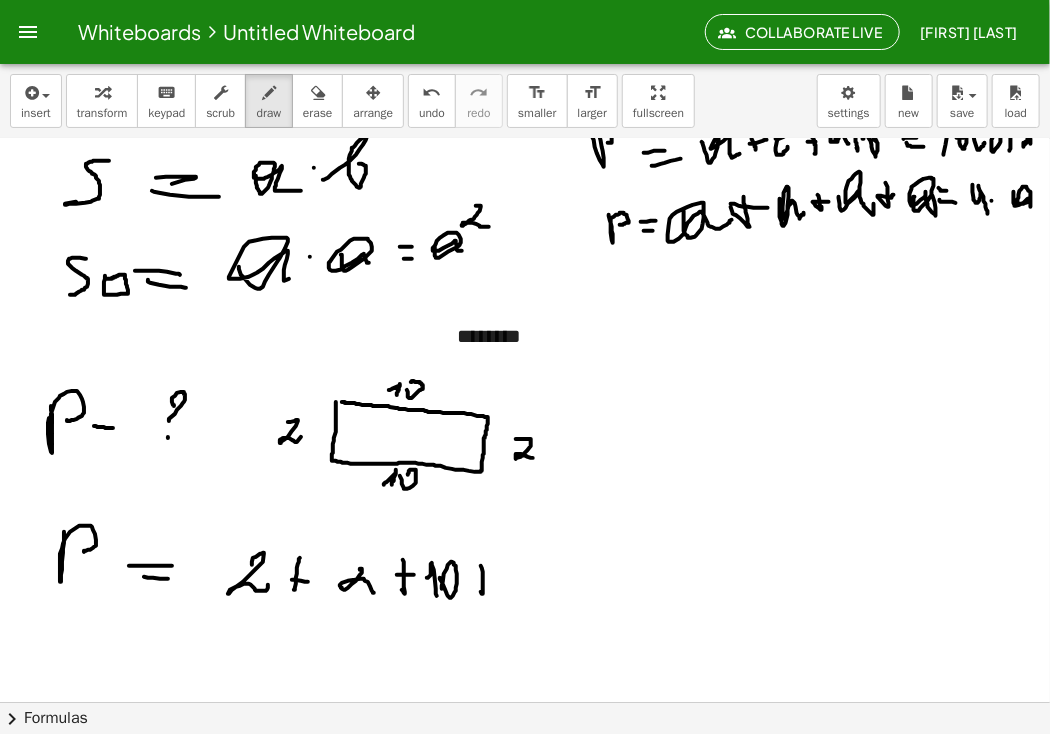 drag, startPoint x: 477, startPoint y: 584, endPoint x: 489, endPoint y: 584, distance: 12 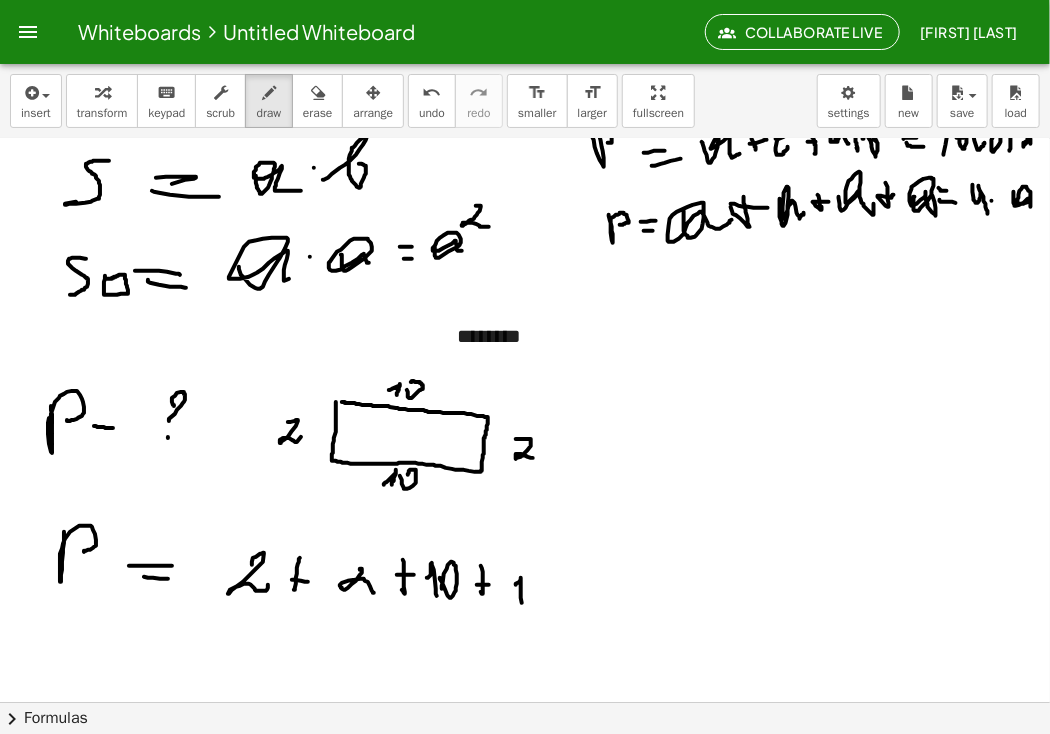 drag, startPoint x: 516, startPoint y: 583, endPoint x: 531, endPoint y: 580, distance: 15.297058 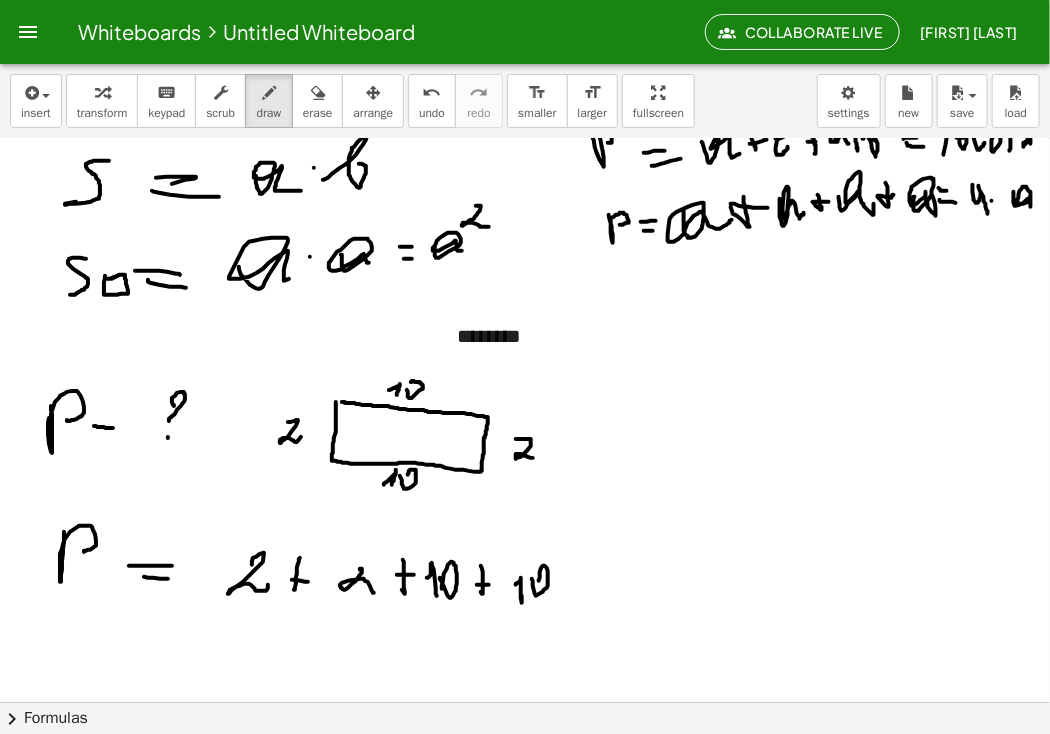 drag, startPoint x: 532, startPoint y: 578, endPoint x: 620, endPoint y: 570, distance: 88.362885 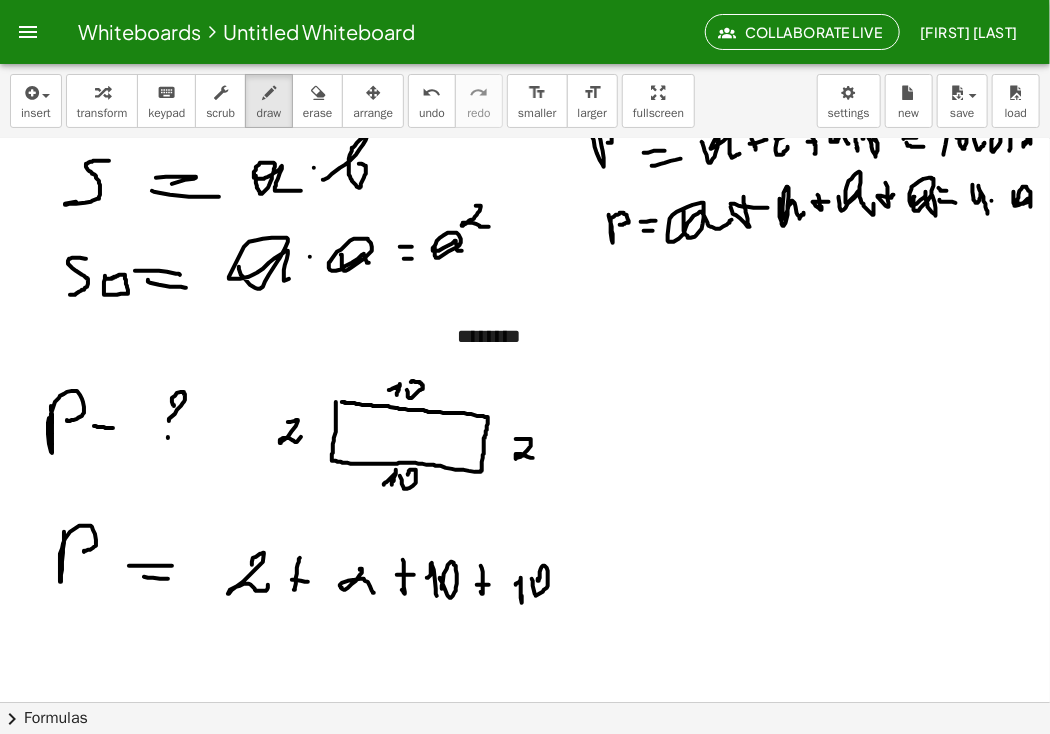 click at bounding box center (525, -442) 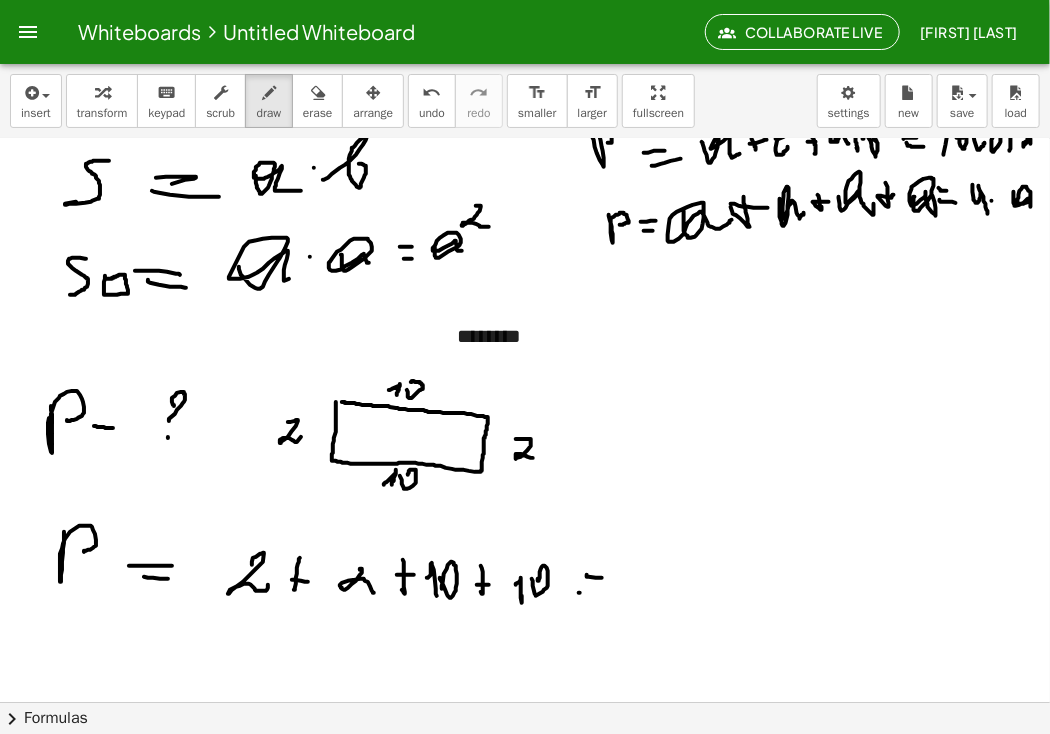 drag, startPoint x: 580, startPoint y: 592, endPoint x: 607, endPoint y: 585, distance: 27.89265 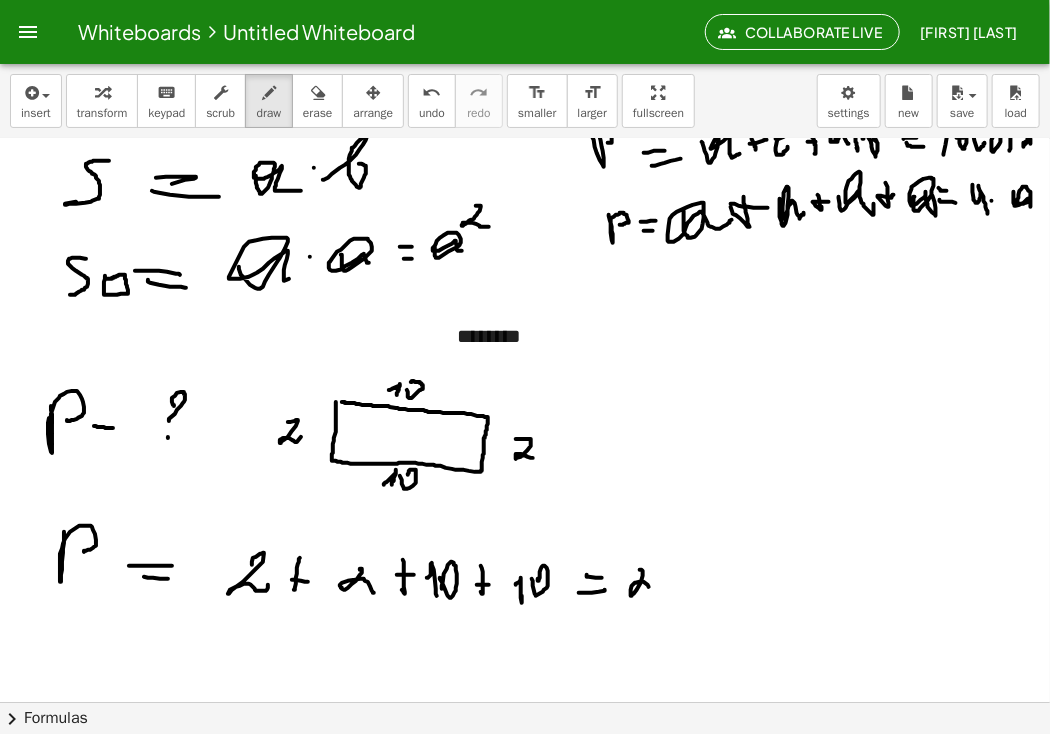 drag, startPoint x: 640, startPoint y: 569, endPoint x: 656, endPoint y: 580, distance: 19.416489 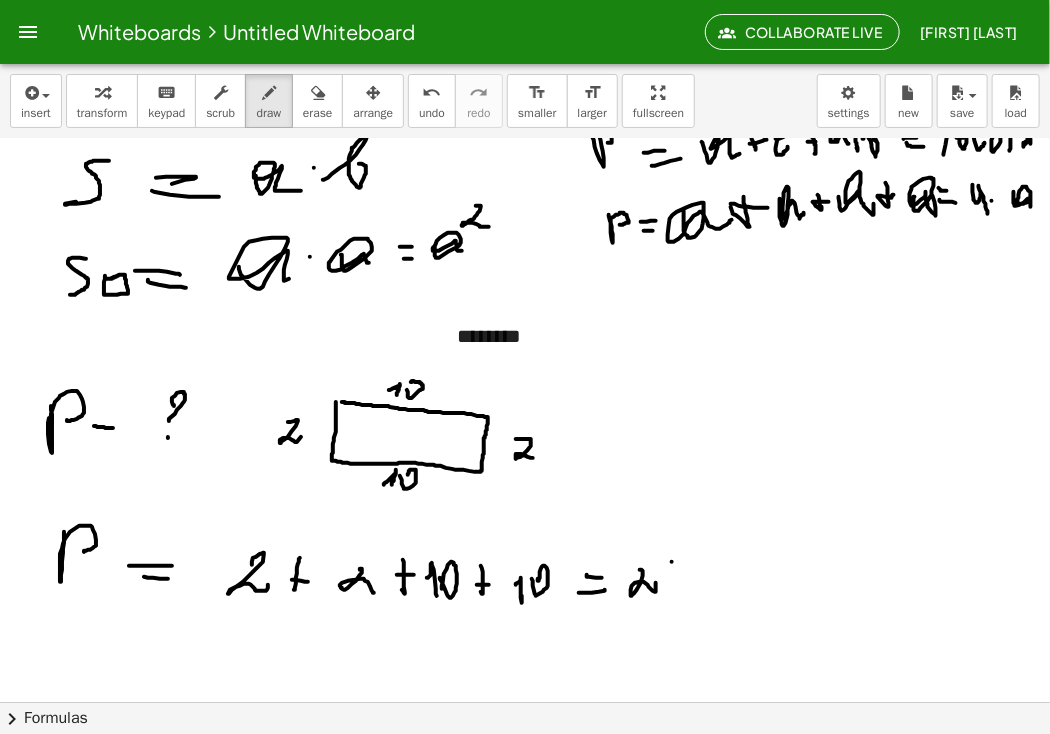 click at bounding box center (525, -442) 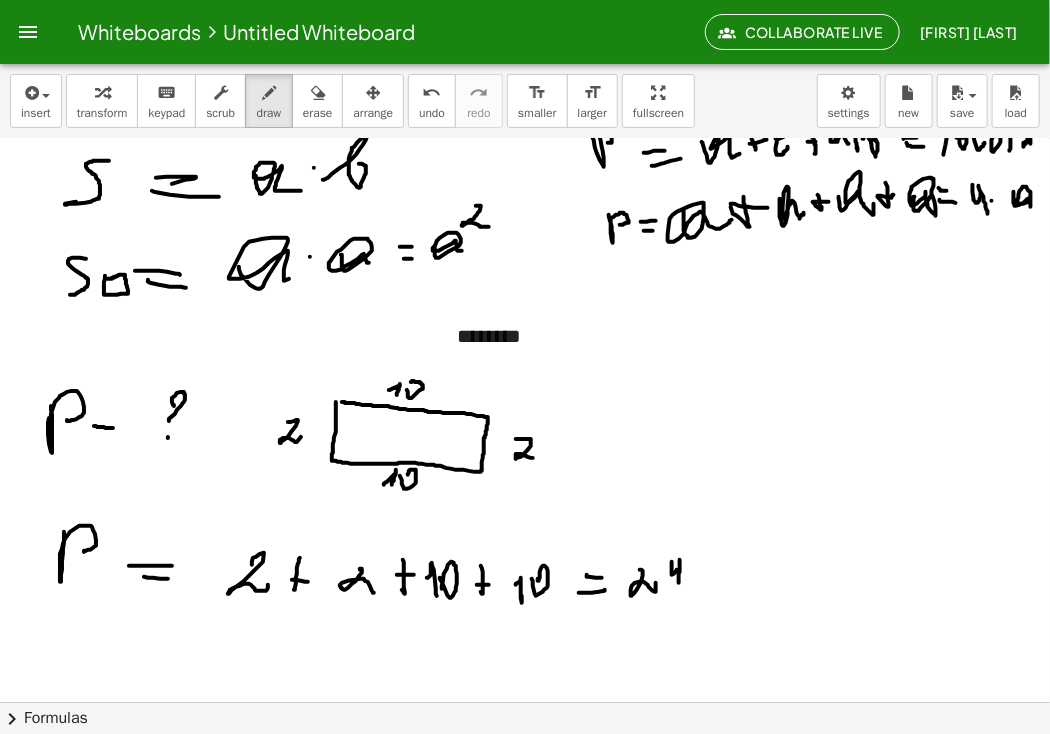 drag, startPoint x: 680, startPoint y: 559, endPoint x: 679, endPoint y: 583, distance: 24.020824 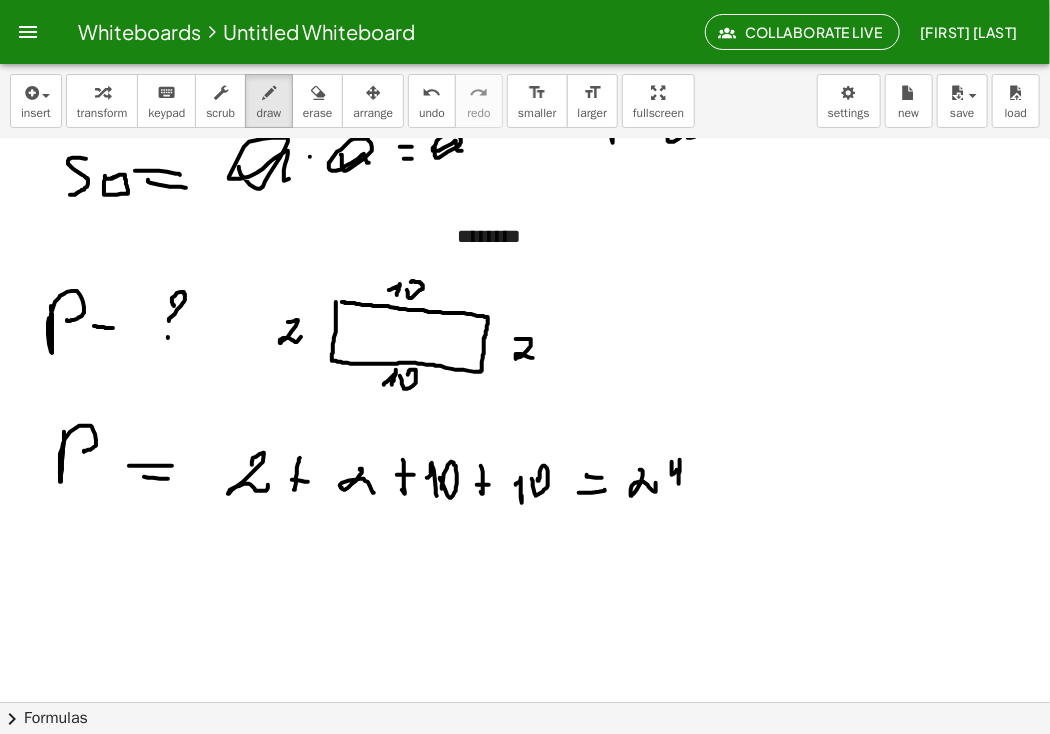 scroll, scrollTop: 2189, scrollLeft: 0, axis: vertical 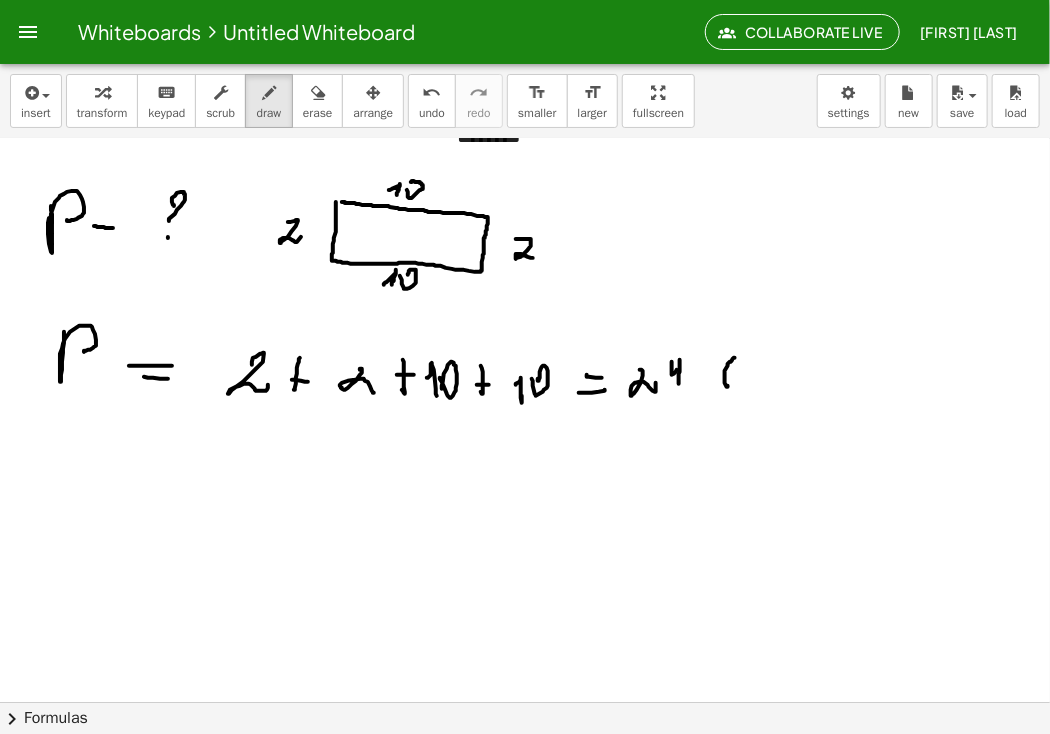 drag, startPoint x: 728, startPoint y: 385, endPoint x: 735, endPoint y: 357, distance: 28.86174 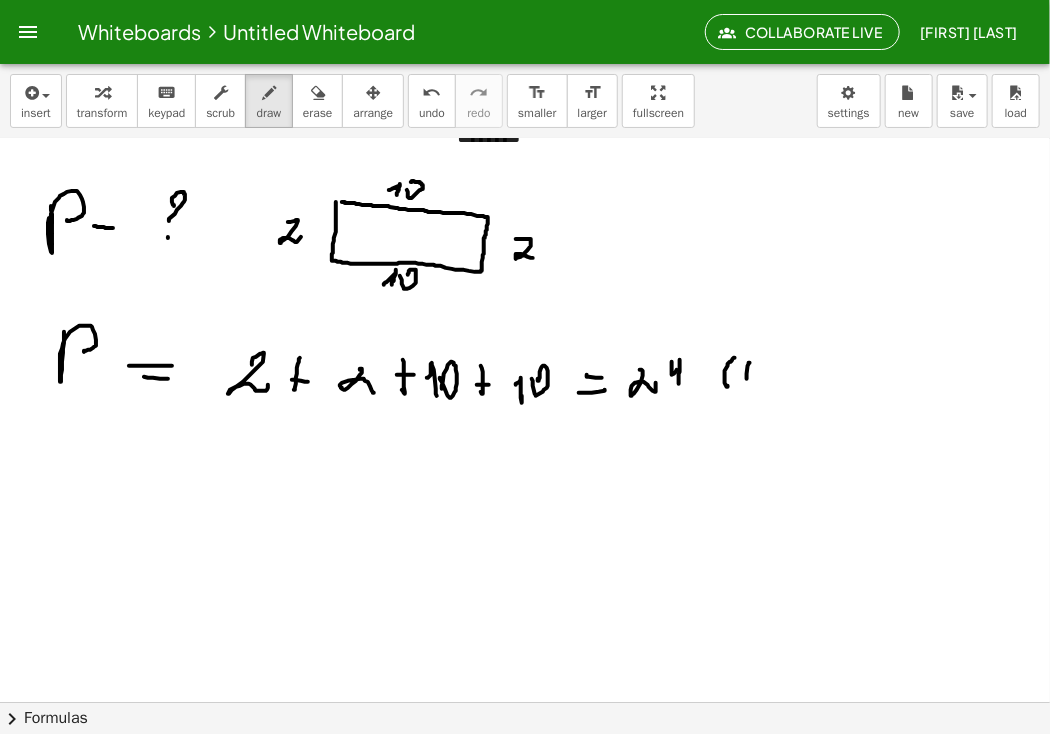 drag, startPoint x: 750, startPoint y: 362, endPoint x: 755, endPoint y: 377, distance: 15.811388 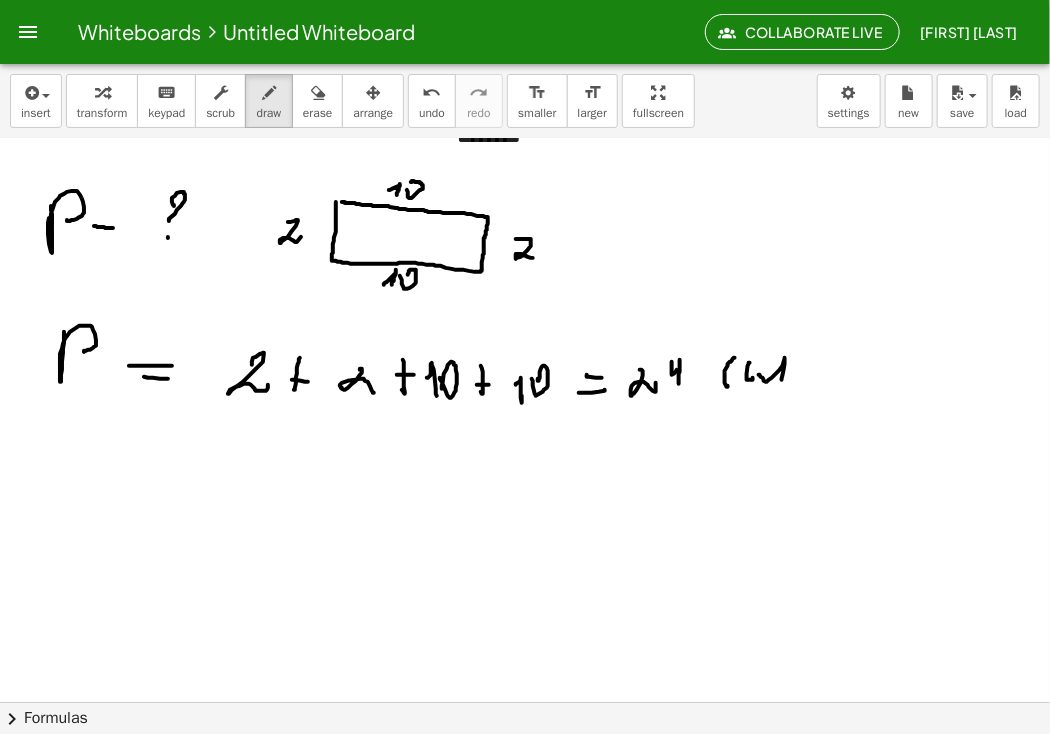 drag, startPoint x: 763, startPoint y: 377, endPoint x: 799, endPoint y: 356, distance: 41.677334 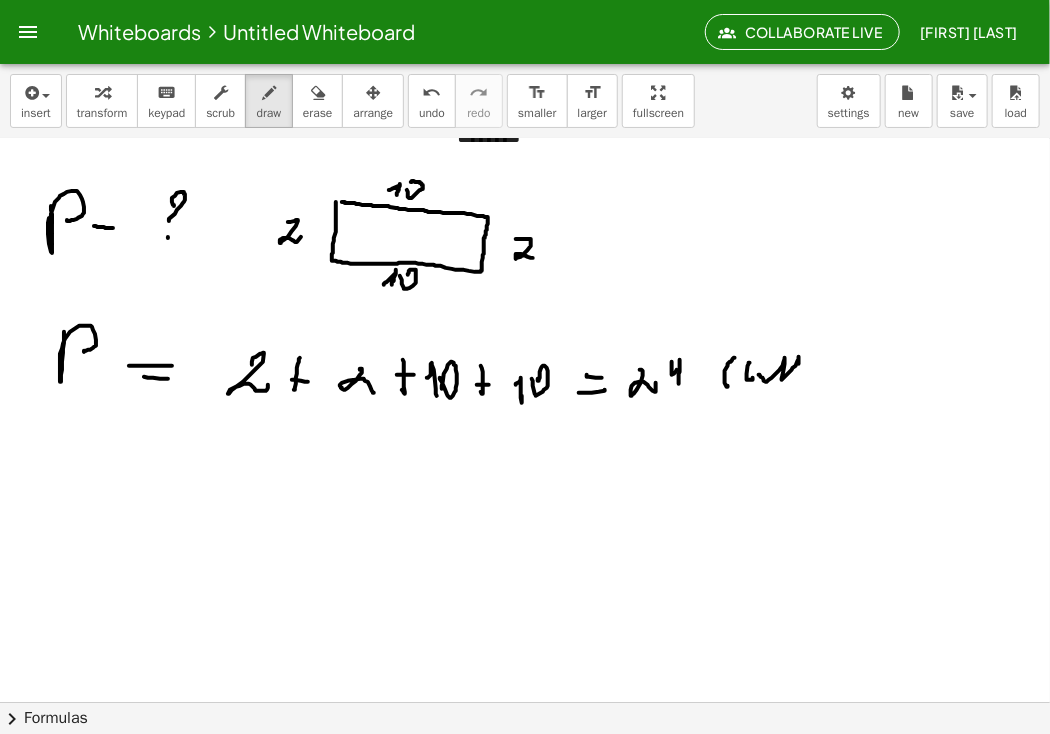 drag, startPoint x: 799, startPoint y: 356, endPoint x: 808, endPoint y: 370, distance: 16.643316 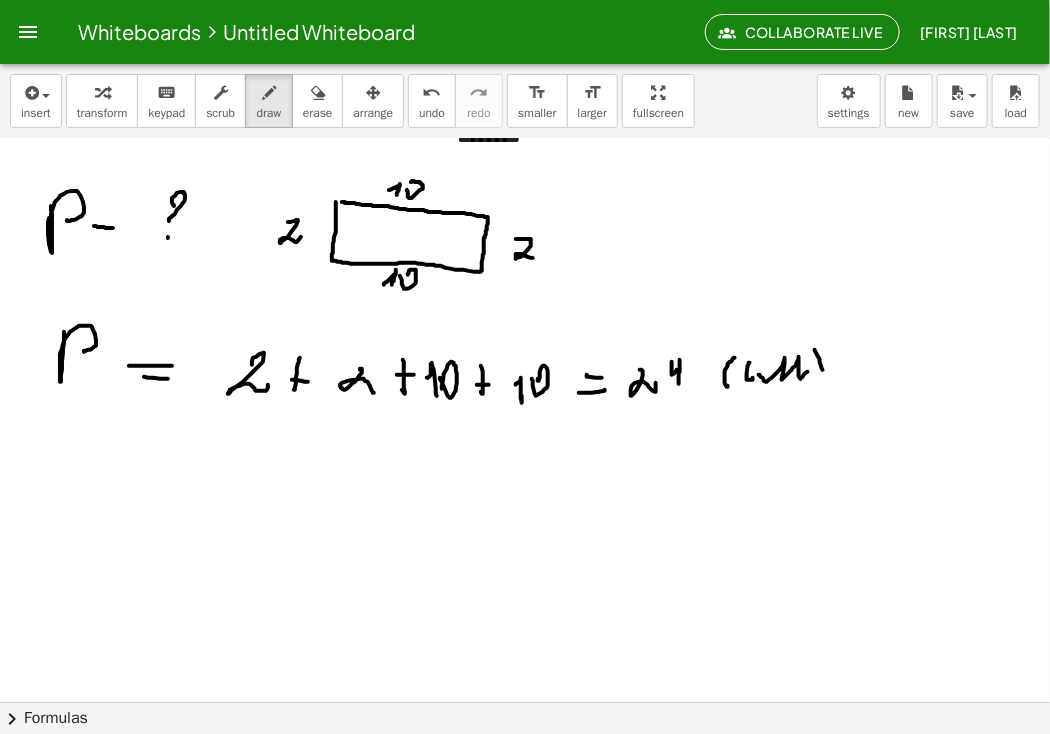 drag, startPoint x: 816, startPoint y: 351, endPoint x: 823, endPoint y: 371, distance: 21.189621 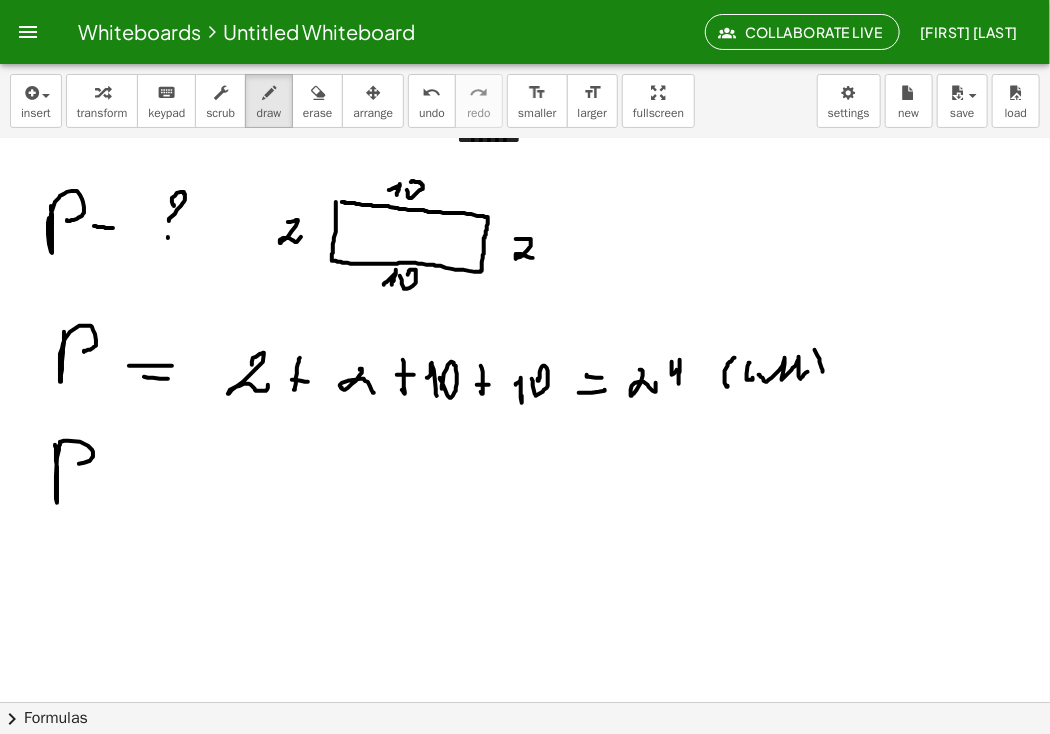 drag, startPoint x: 55, startPoint y: 444, endPoint x: 72, endPoint y: 466, distance: 27.802877 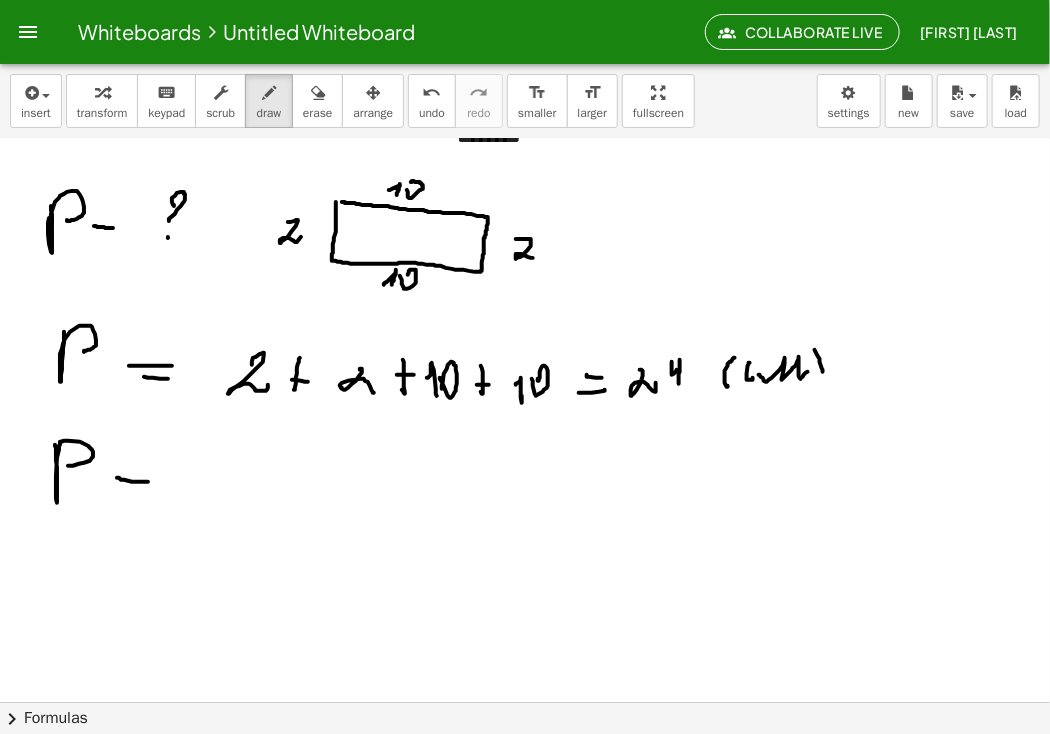 drag, startPoint x: 117, startPoint y: 477, endPoint x: 148, endPoint y: 481, distance: 31.257 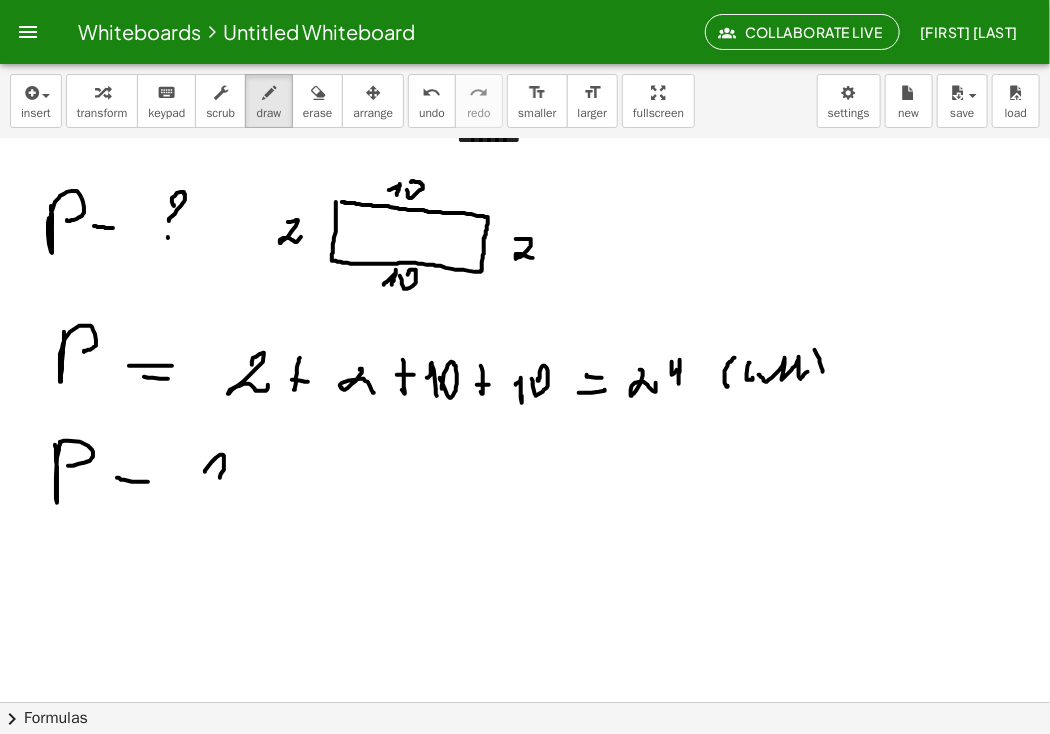 drag, startPoint x: 205, startPoint y: 471, endPoint x: 199, endPoint y: 498, distance: 27.658634 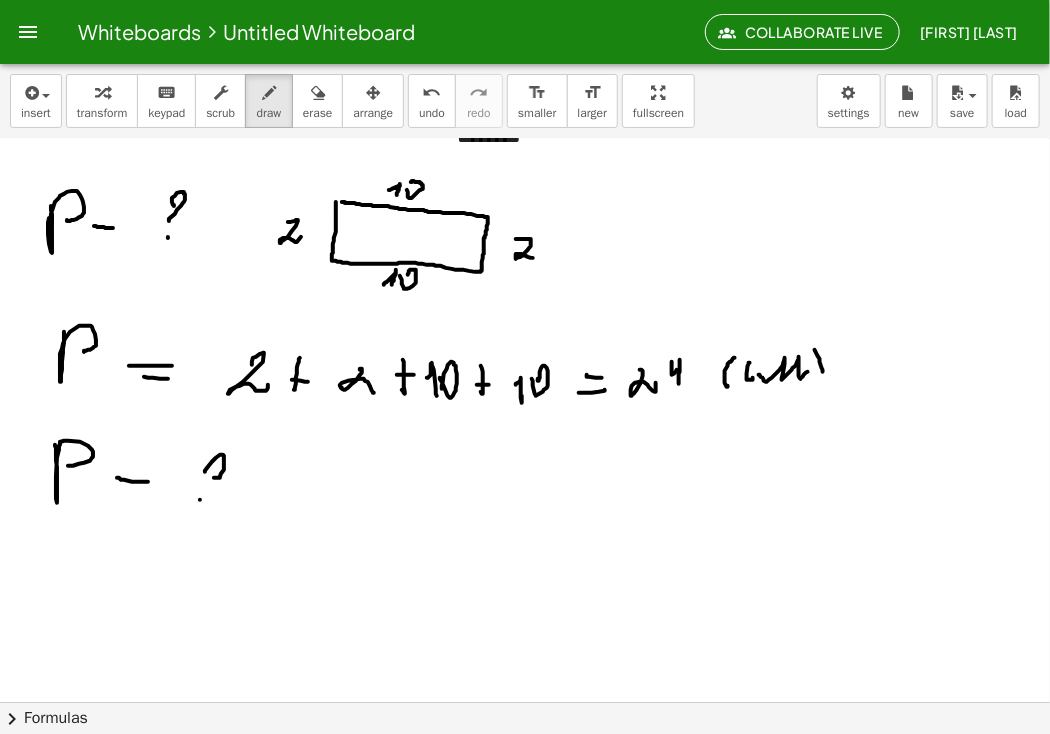 drag, startPoint x: 200, startPoint y: 499, endPoint x: 368, endPoint y: 525, distance: 170 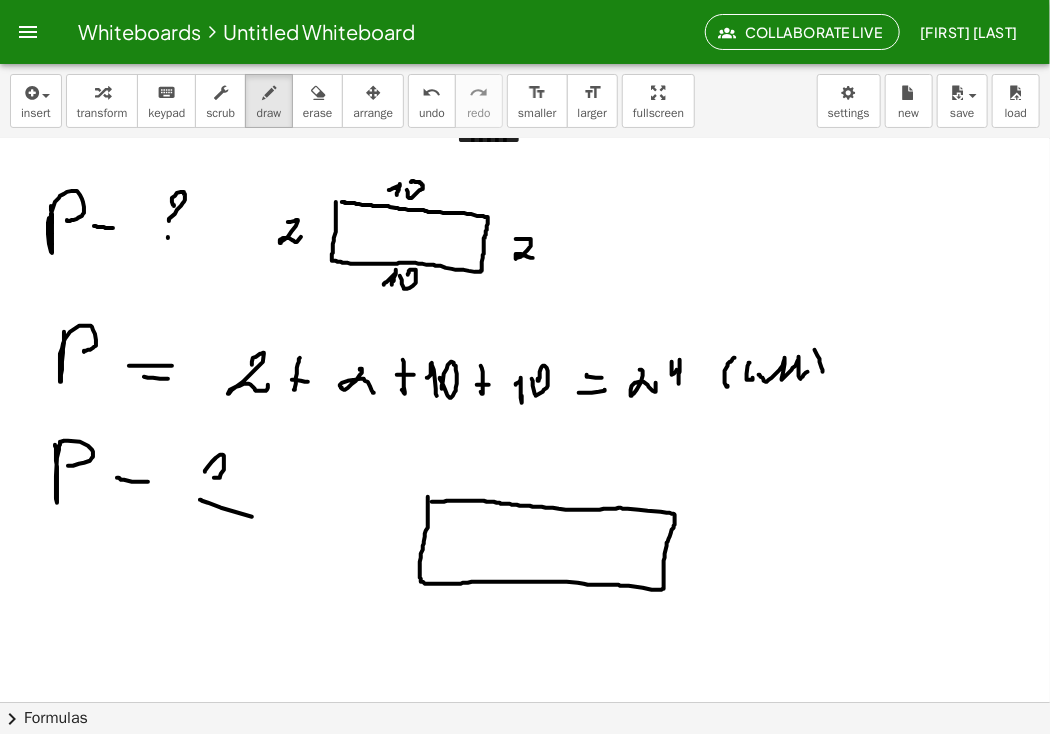 click at bounding box center (525, -642) 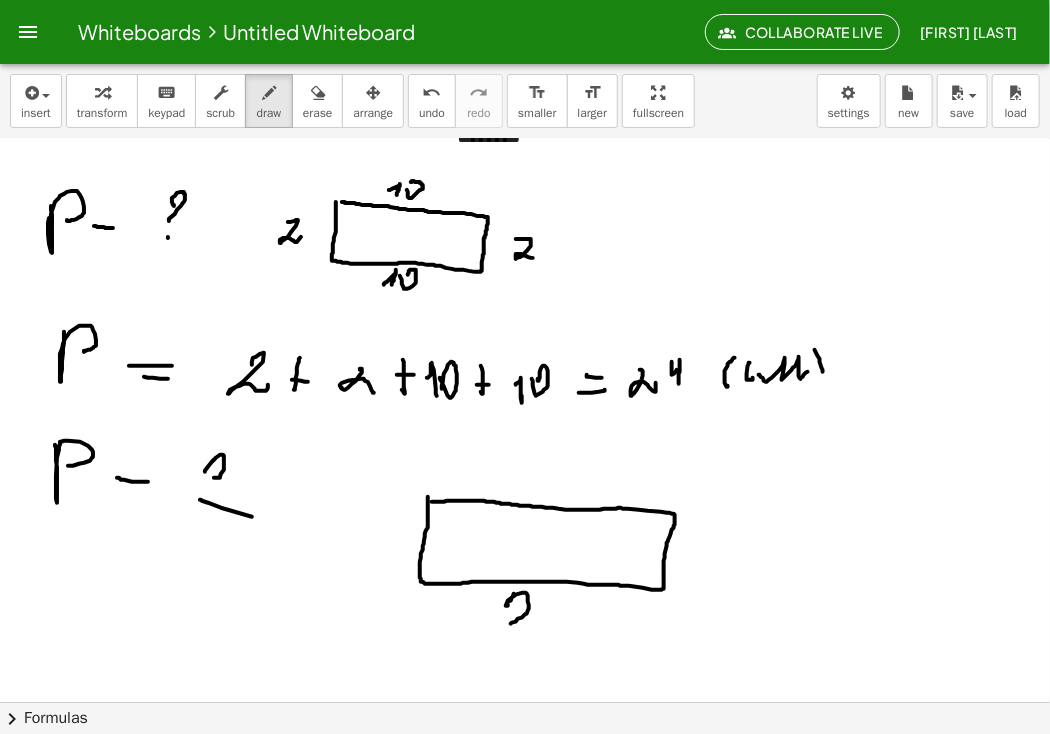 drag, startPoint x: 508, startPoint y: 601, endPoint x: 519, endPoint y: 605, distance: 11.7046995 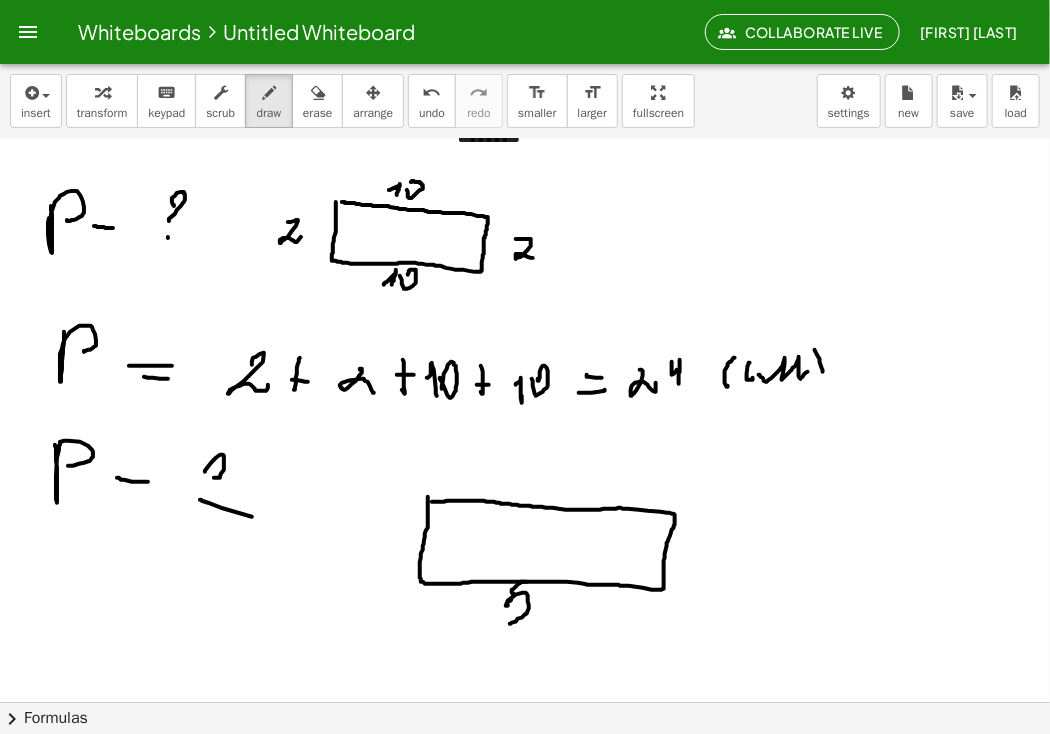 drag, startPoint x: 512, startPoint y: 592, endPoint x: 527, endPoint y: 581, distance: 18.601076 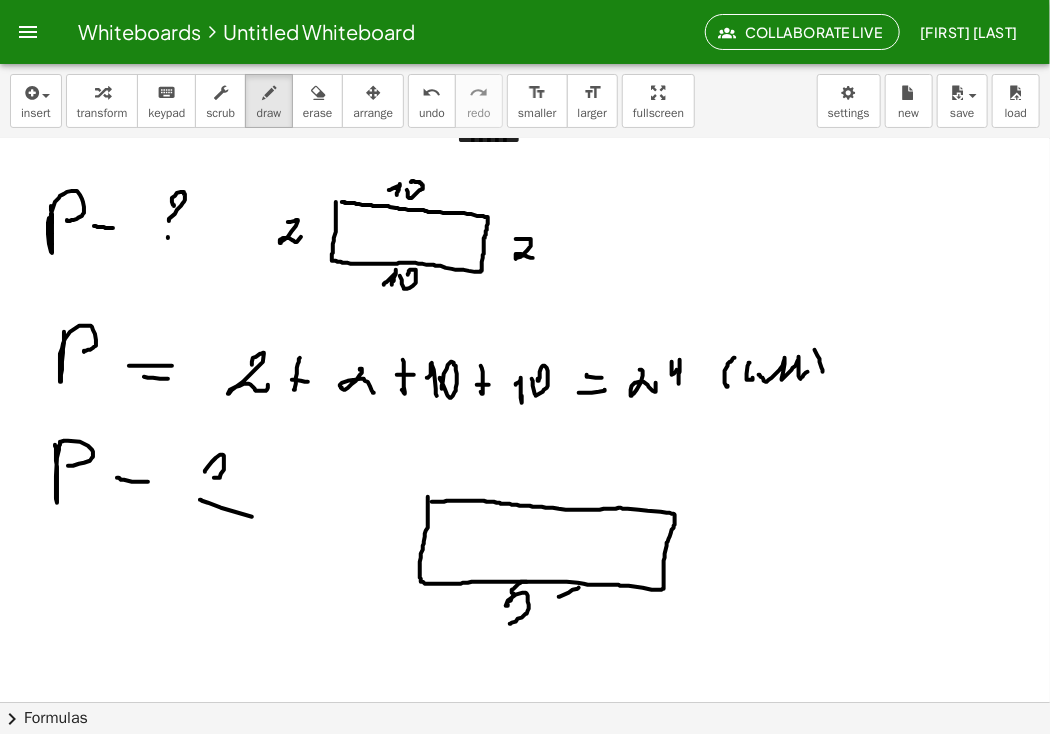 drag, startPoint x: 559, startPoint y: 596, endPoint x: 572, endPoint y: 597, distance: 13.038404 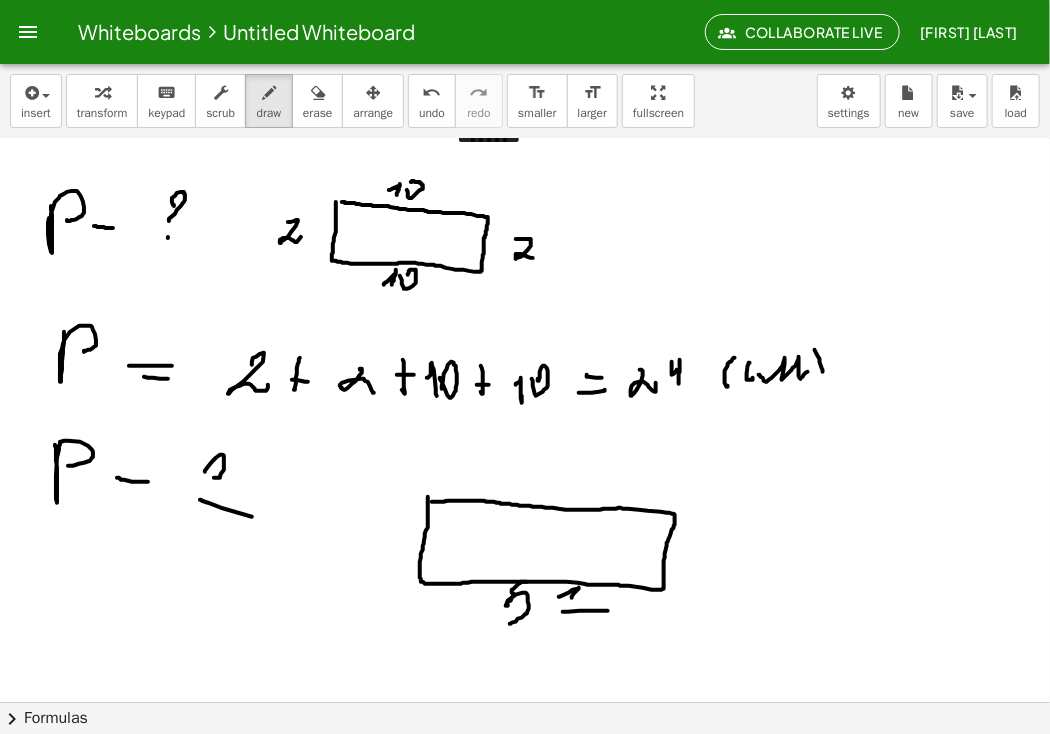 drag, startPoint x: 608, startPoint y: 610, endPoint x: 589, endPoint y: 620, distance: 21.470911 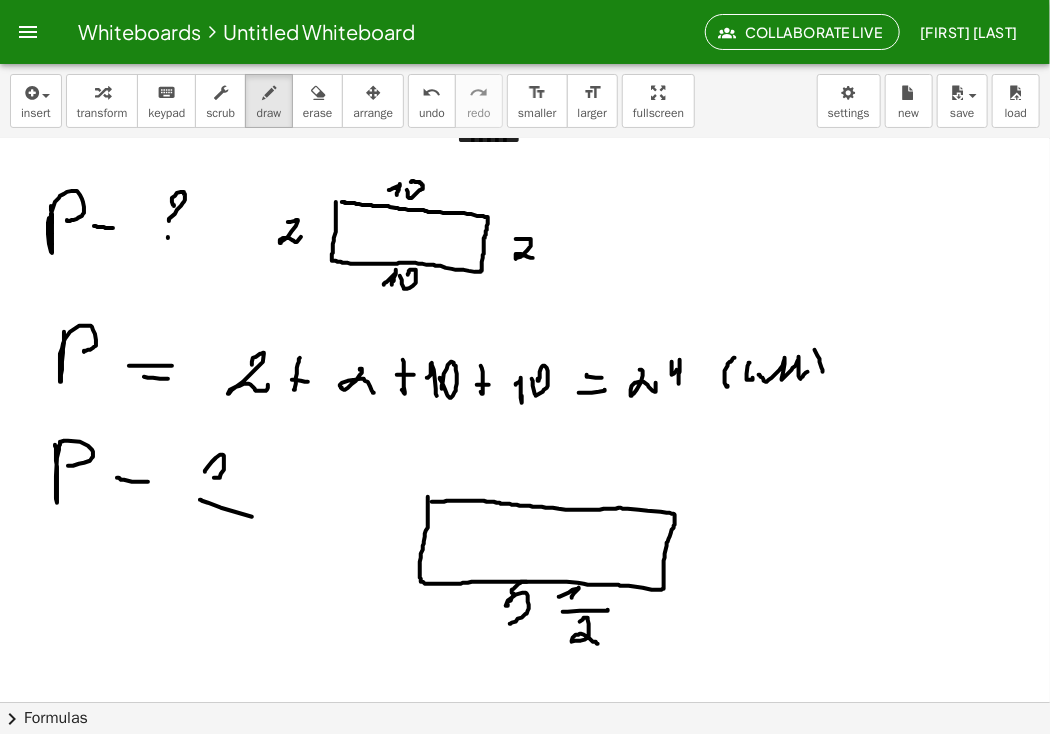 drag, startPoint x: 583, startPoint y: 619, endPoint x: 600, endPoint y: 639, distance: 26.24881 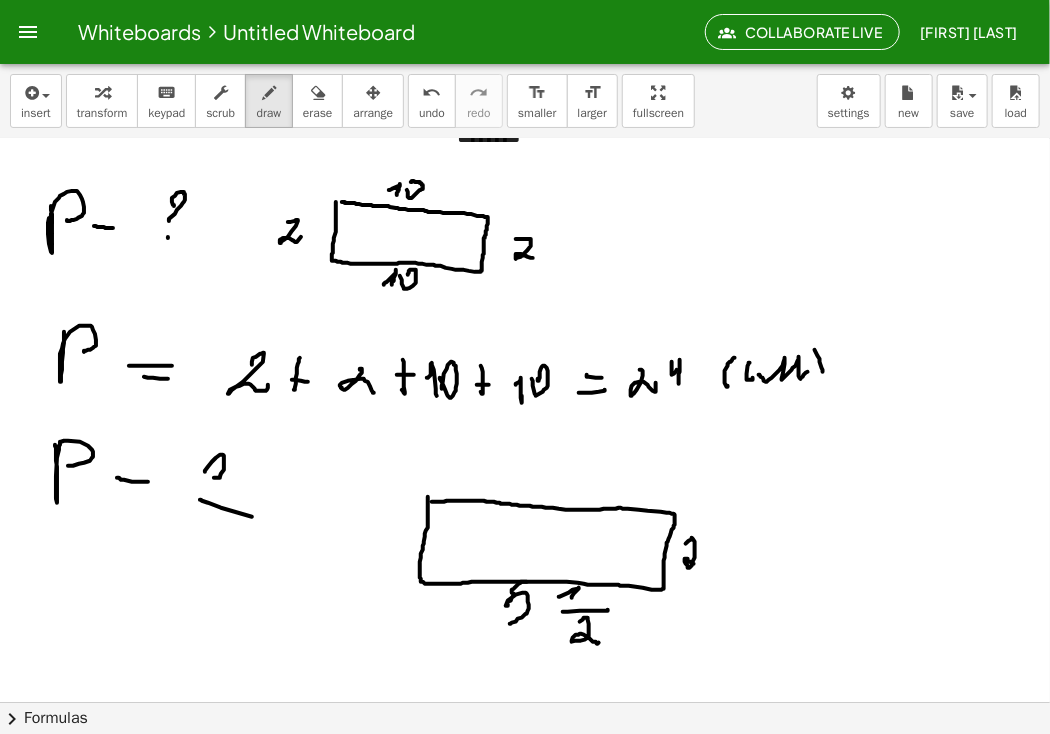 drag, startPoint x: 686, startPoint y: 543, endPoint x: 696, endPoint y: 565, distance: 24.166092 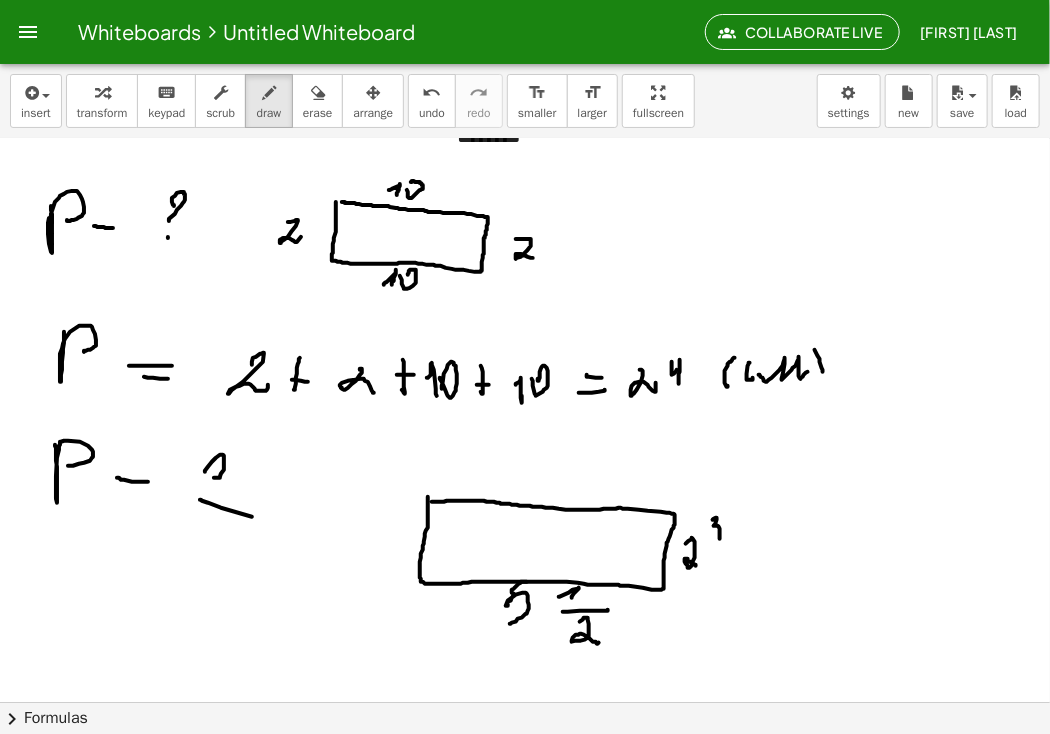drag, startPoint x: 713, startPoint y: 519, endPoint x: 715, endPoint y: 538, distance: 19.104973 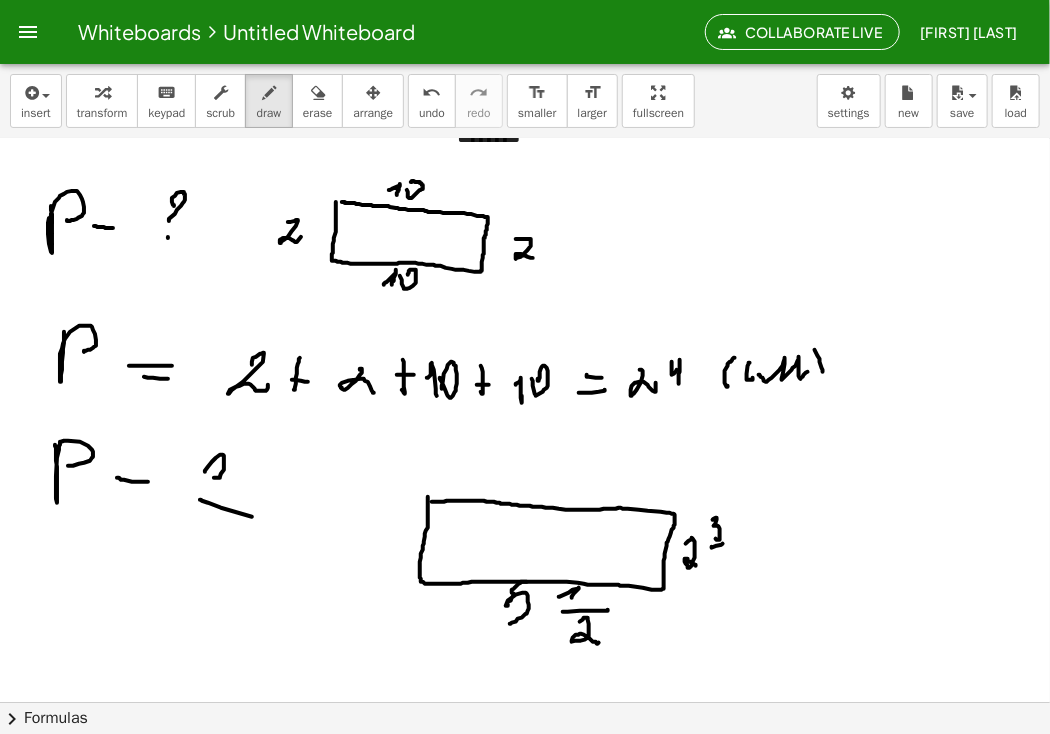 drag, startPoint x: 712, startPoint y: 546, endPoint x: 723, endPoint y: 543, distance: 11.401754 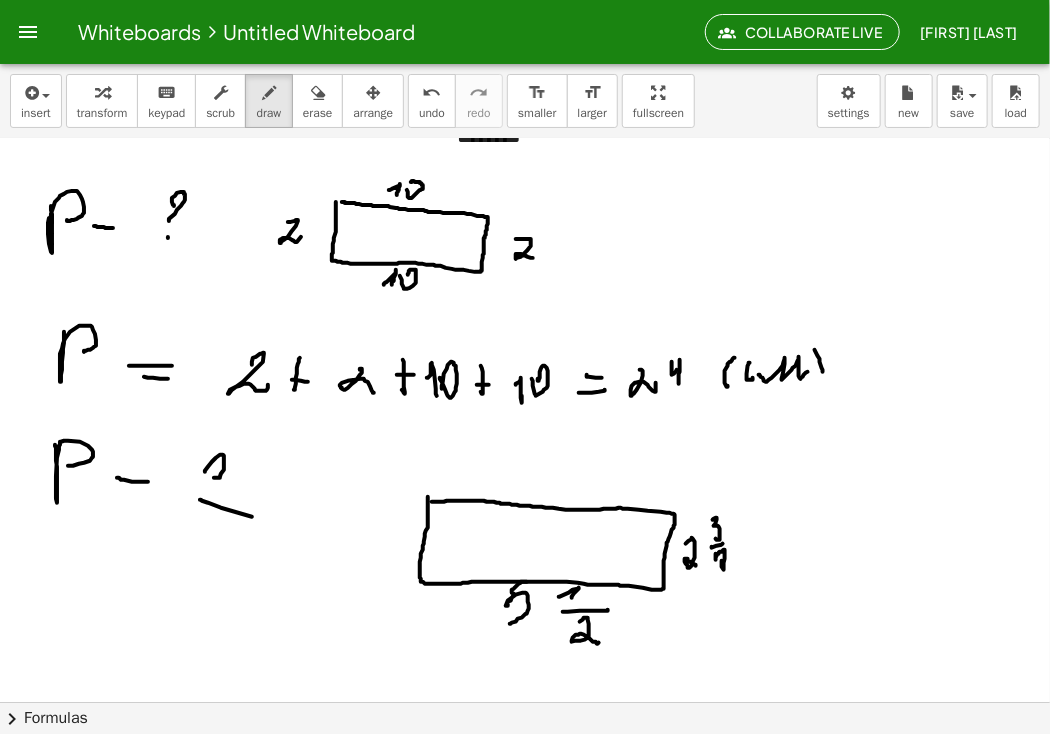 drag, startPoint x: 716, startPoint y: 553, endPoint x: 728, endPoint y: 557, distance: 12.649111 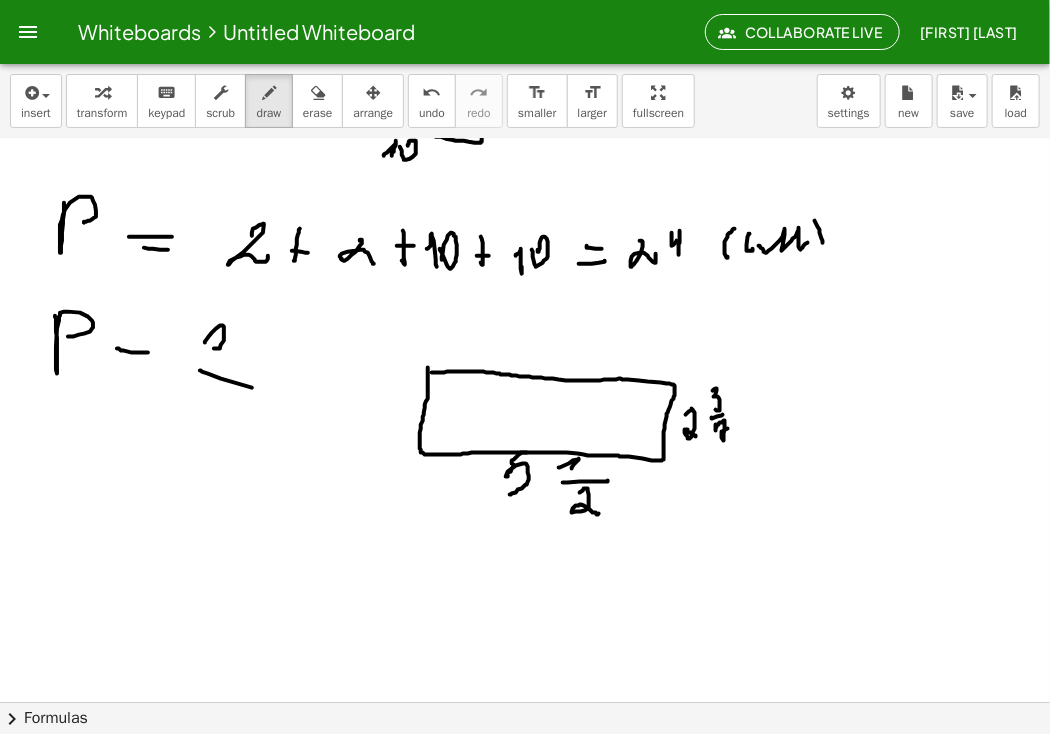 scroll, scrollTop: 2352, scrollLeft: 0, axis: vertical 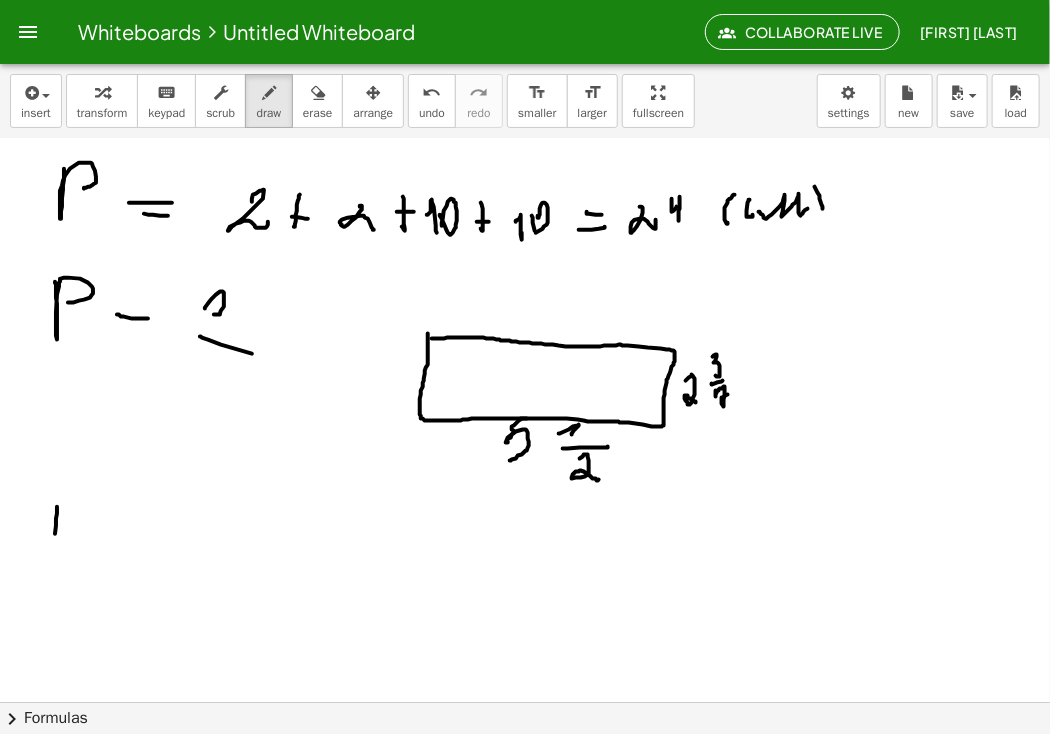 drag, startPoint x: 57, startPoint y: 506, endPoint x: 49, endPoint y: 513, distance: 10.630146 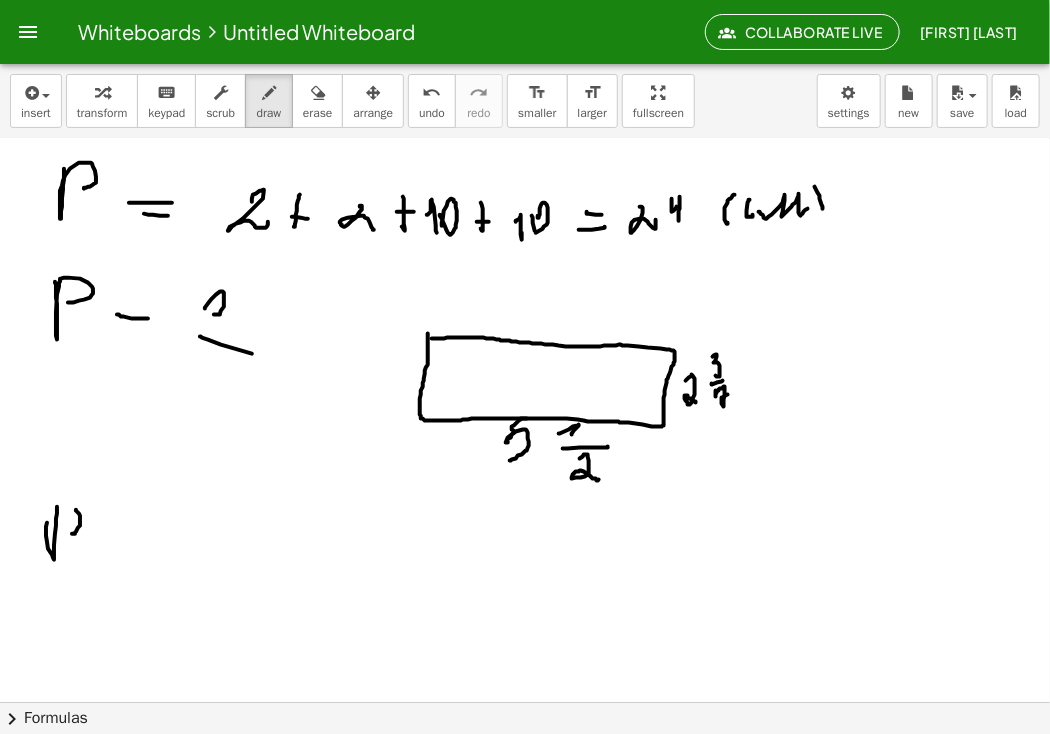 drag, startPoint x: 76, startPoint y: 509, endPoint x: 60, endPoint y: 525, distance: 22.627417 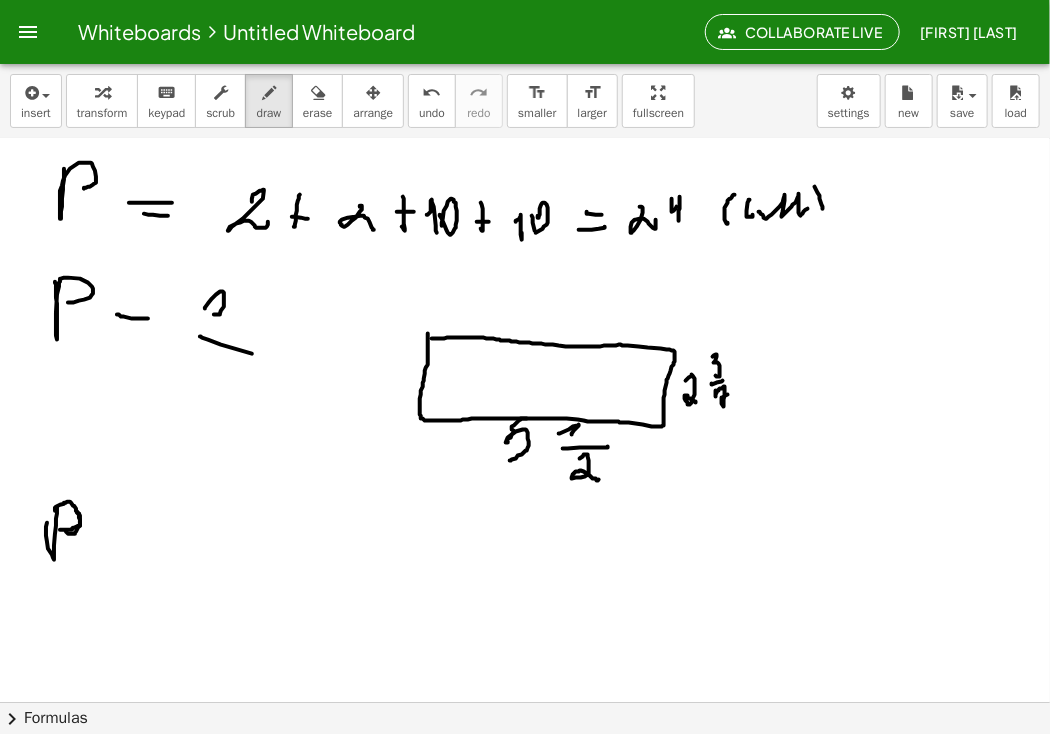 drag, startPoint x: 55, startPoint y: 510, endPoint x: 60, endPoint y: 529, distance: 19.646883 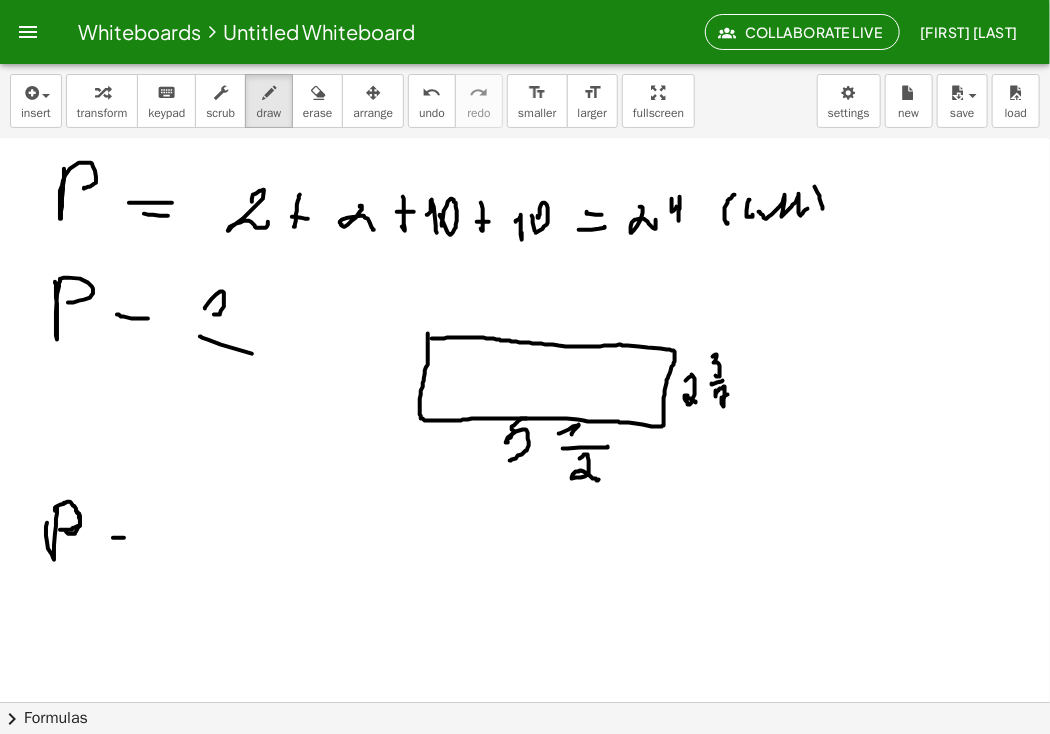 drag, startPoint x: 113, startPoint y: 537, endPoint x: 124, endPoint y: 537, distance: 11 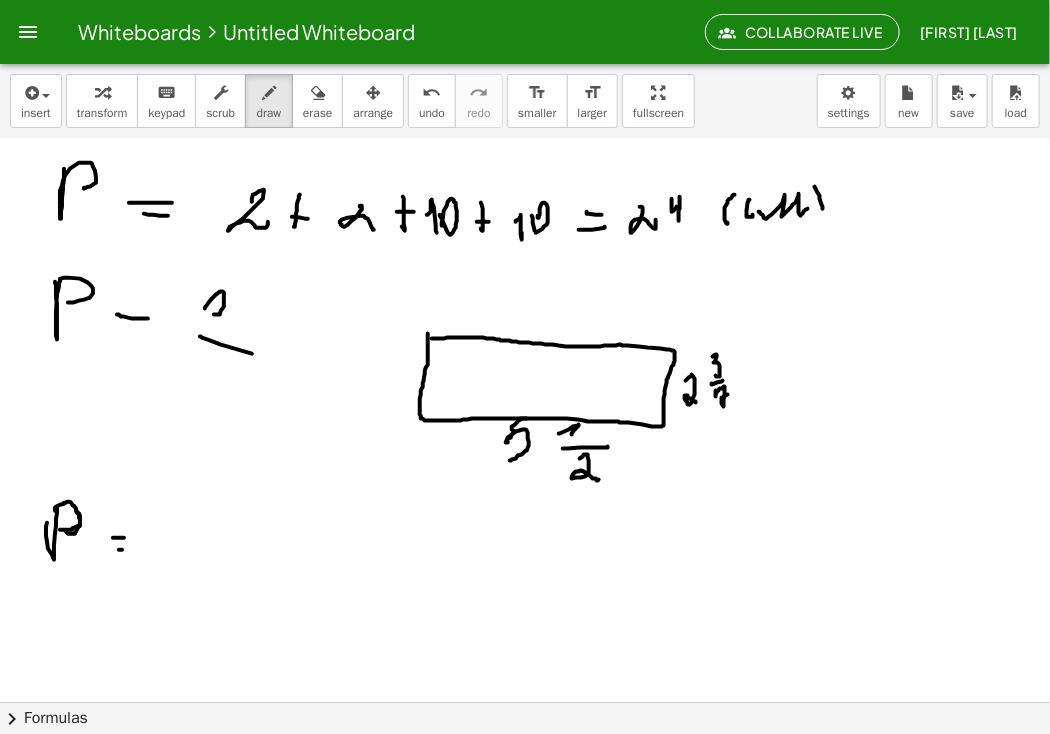 click at bounding box center [525, -524] 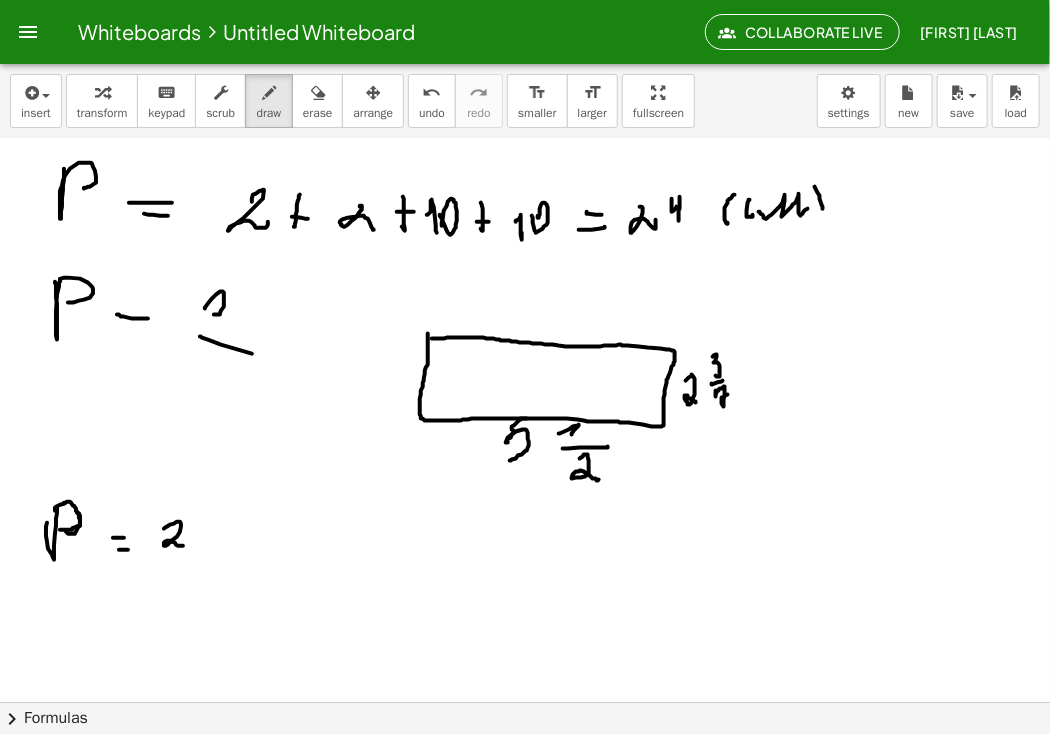 drag, startPoint x: 164, startPoint y: 528, endPoint x: 189, endPoint y: 545, distance: 30.232433 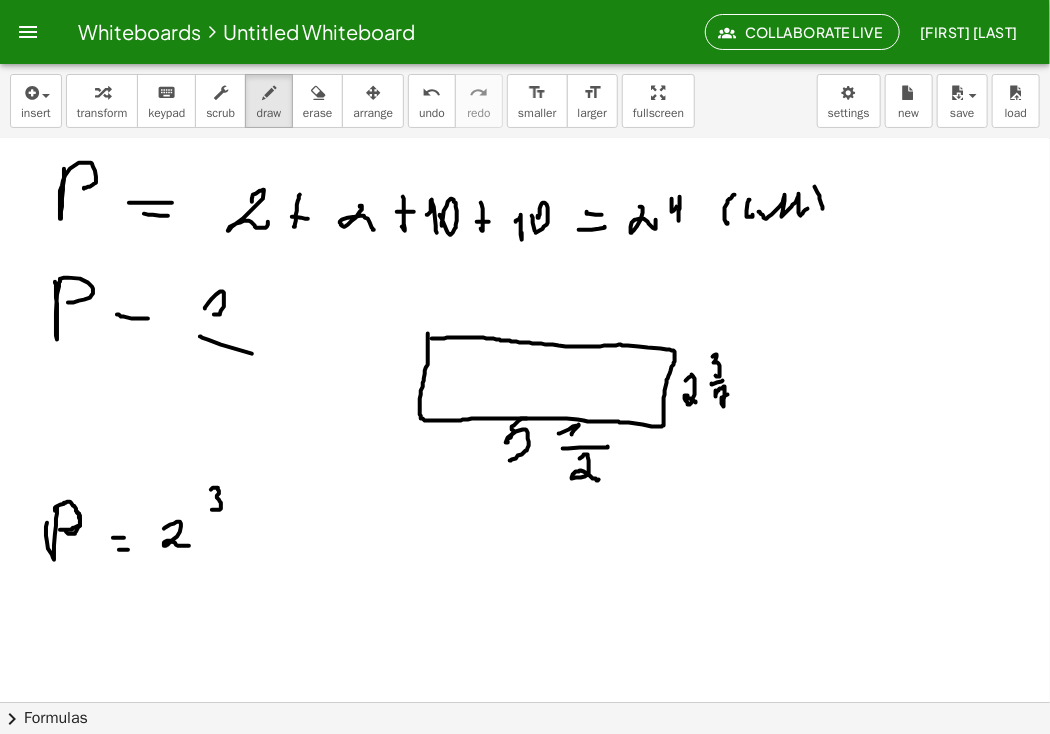 drag, startPoint x: 211, startPoint y: 489, endPoint x: 211, endPoint y: 509, distance: 20 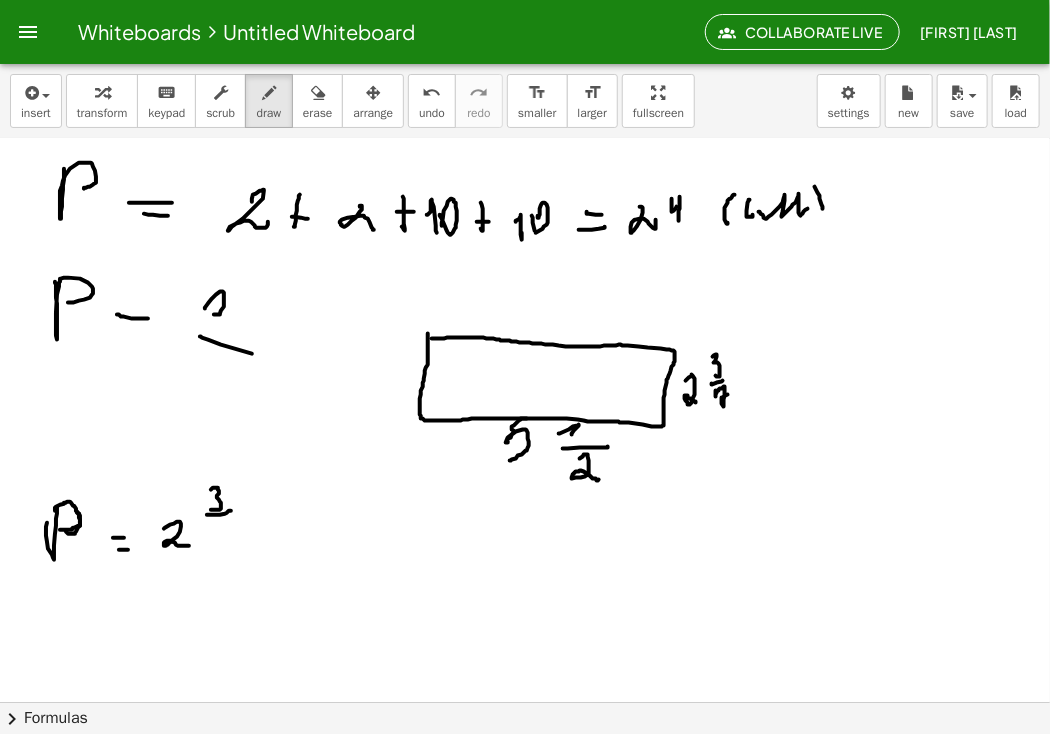 drag, startPoint x: 207, startPoint y: 514, endPoint x: 231, endPoint y: 510, distance: 24.33105 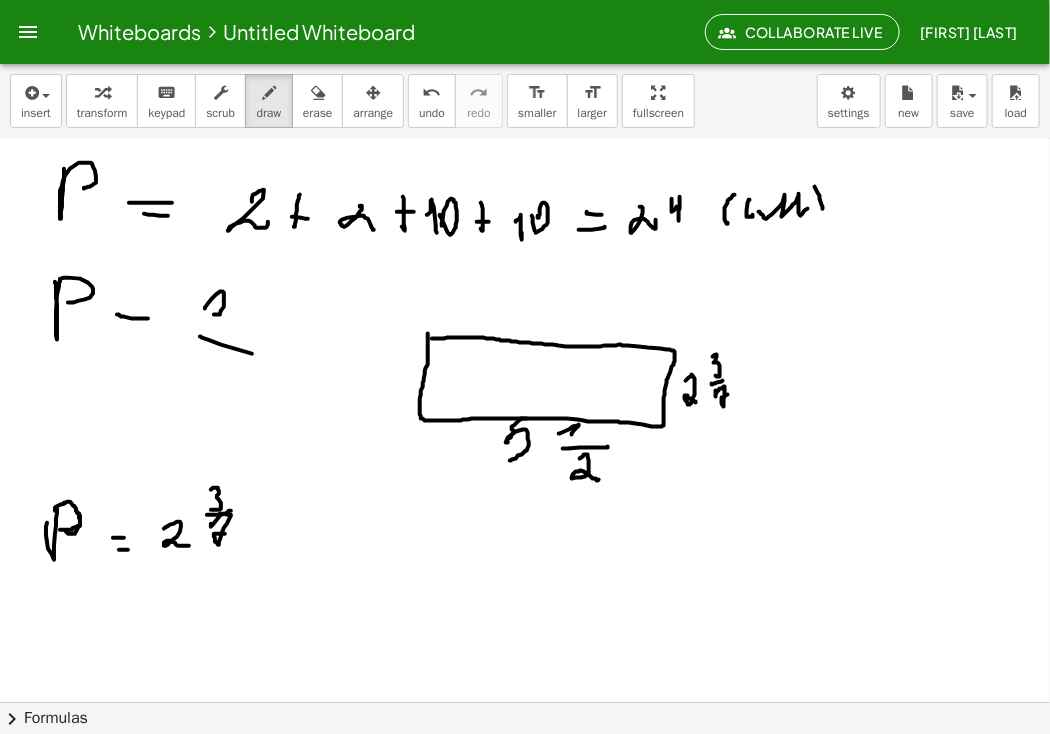 drag, startPoint x: 211, startPoint y: 523, endPoint x: 229, endPoint y: 533, distance: 20.59126 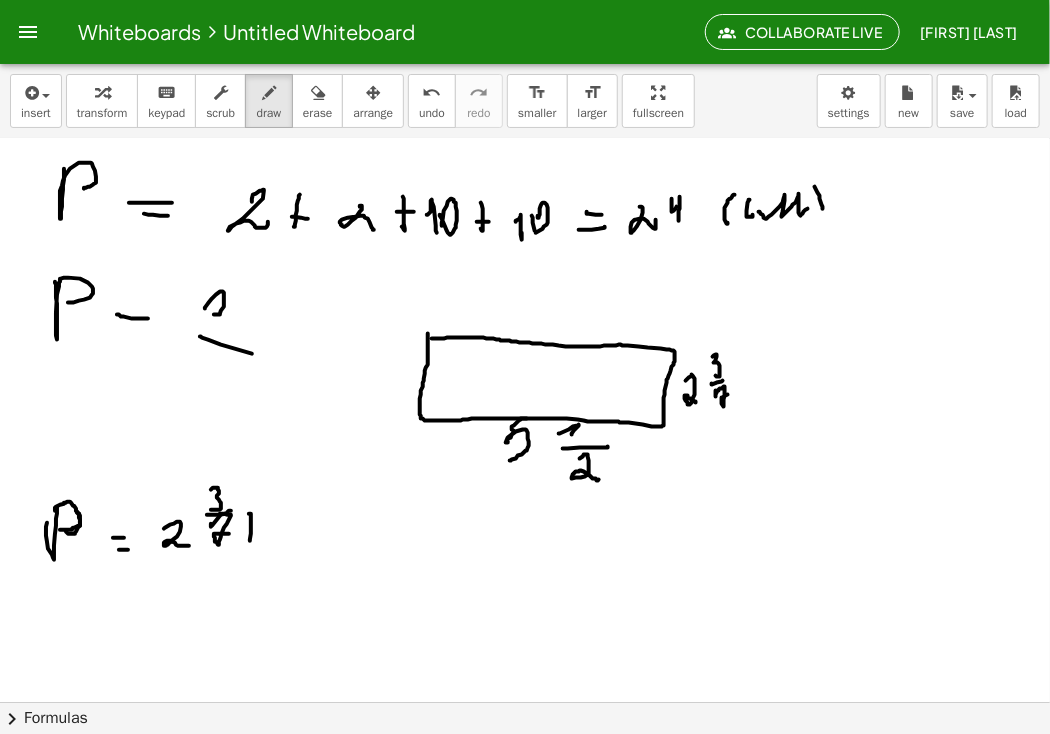 drag, startPoint x: 249, startPoint y: 513, endPoint x: 241, endPoint y: 531, distance: 19.697716 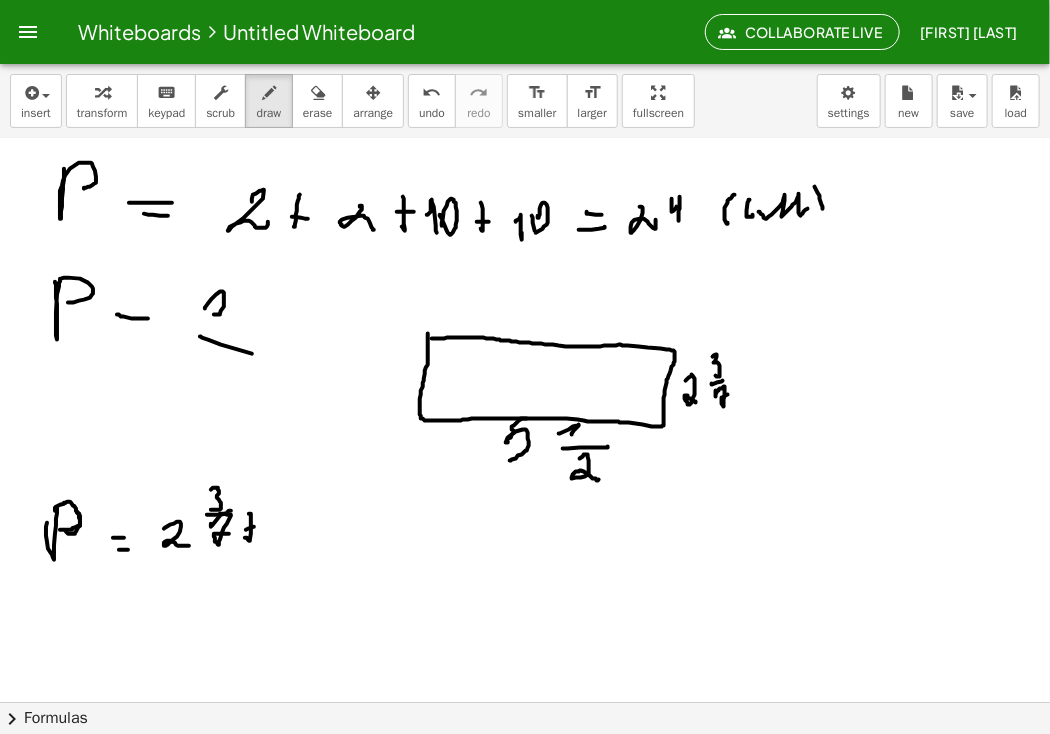 click at bounding box center (525, -524) 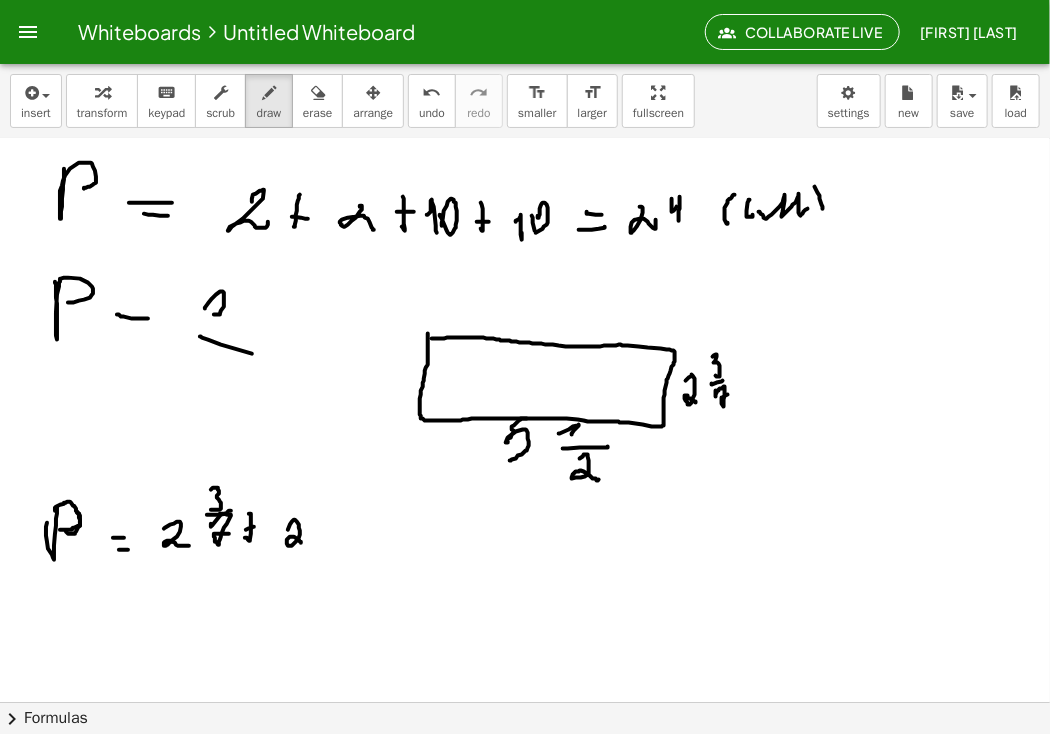drag, startPoint x: 288, startPoint y: 529, endPoint x: 301, endPoint y: 542, distance: 18.384777 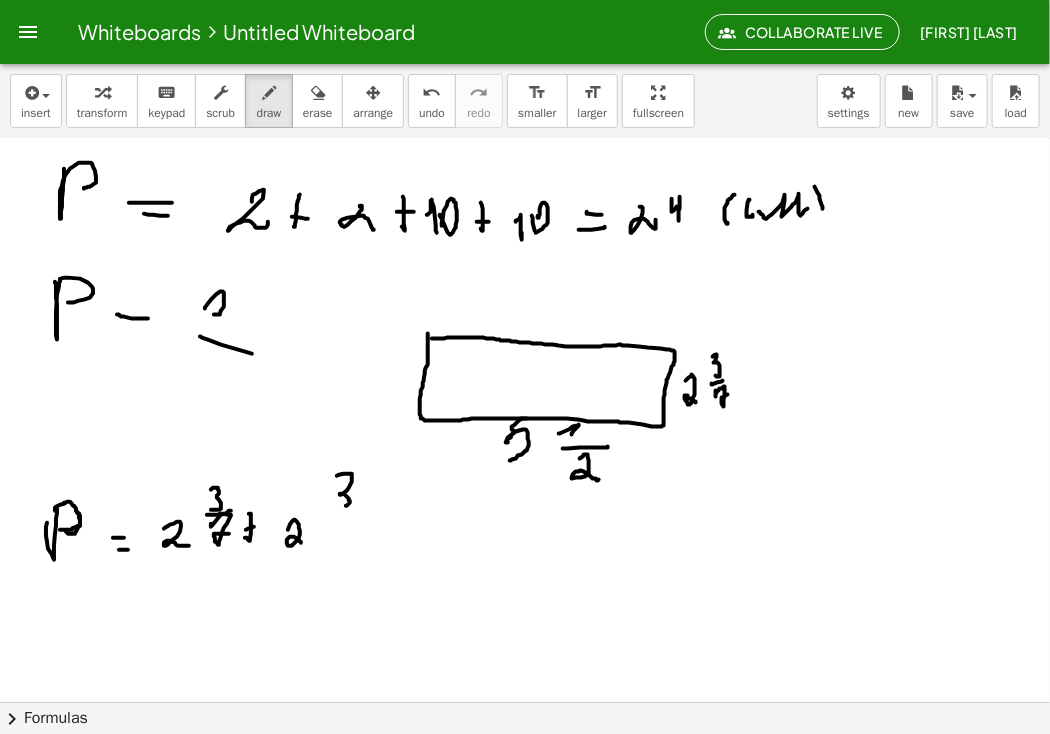 drag, startPoint x: 337, startPoint y: 475, endPoint x: 331, endPoint y: 505, distance: 30.594116 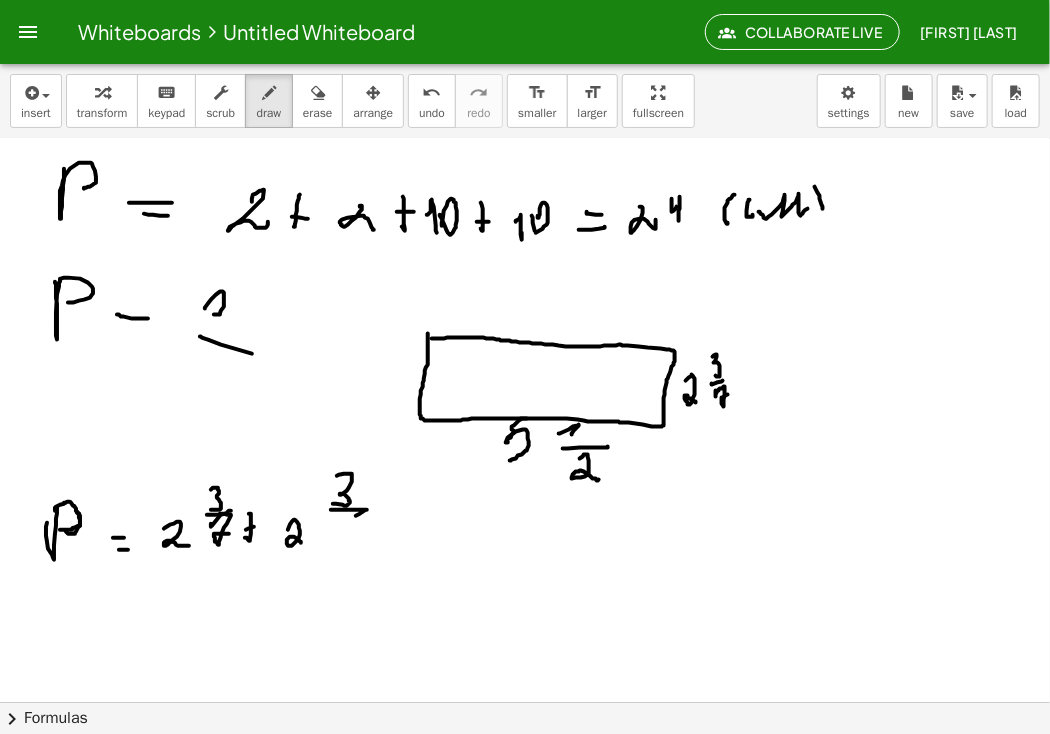 drag, startPoint x: 331, startPoint y: 509, endPoint x: 354, endPoint y: 517, distance: 24.351591 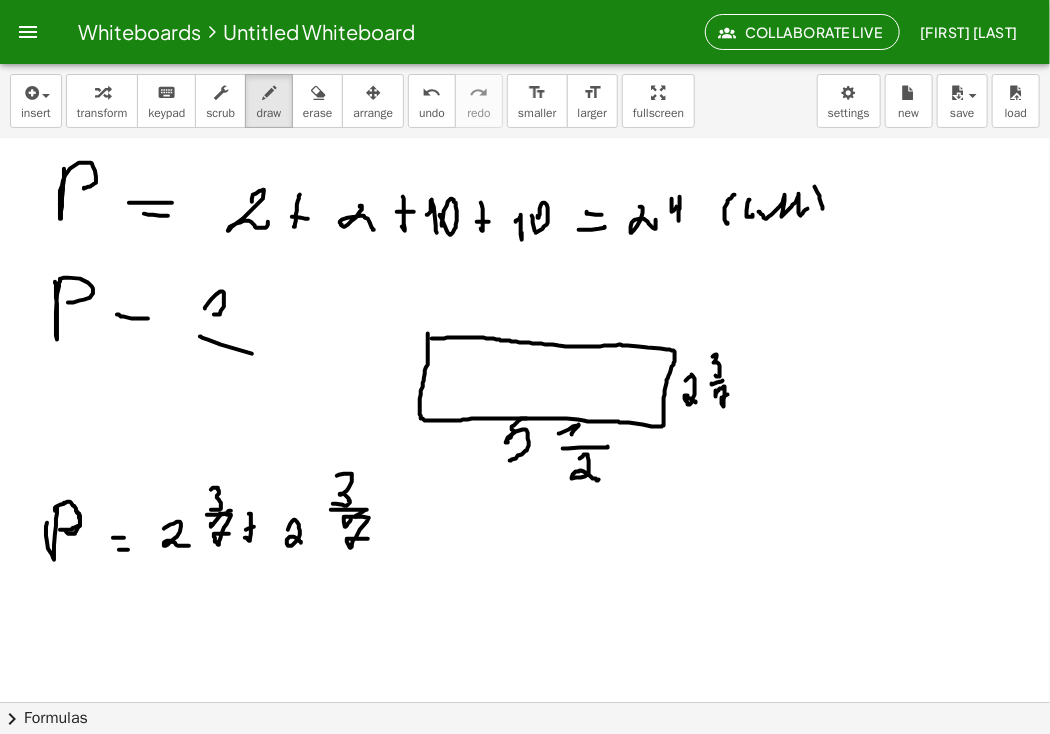 drag, startPoint x: 348, startPoint y: 523, endPoint x: 370, endPoint y: 538, distance: 26.627054 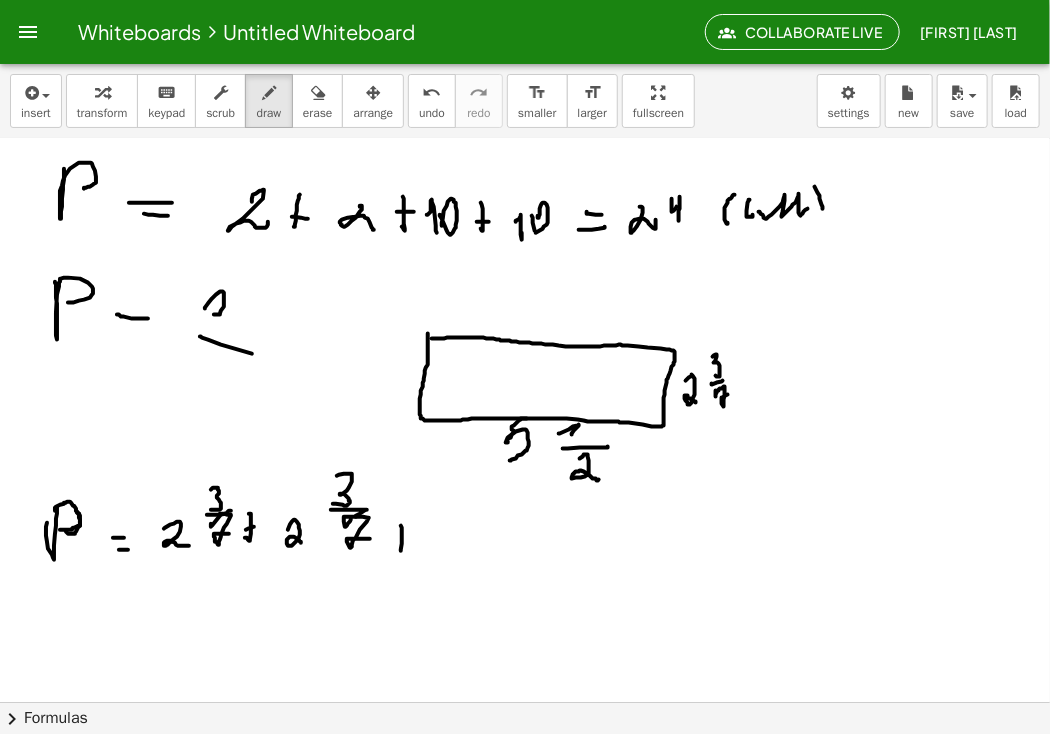 drag, startPoint x: 401, startPoint y: 525, endPoint x: 396, endPoint y: 542, distance: 17.720045 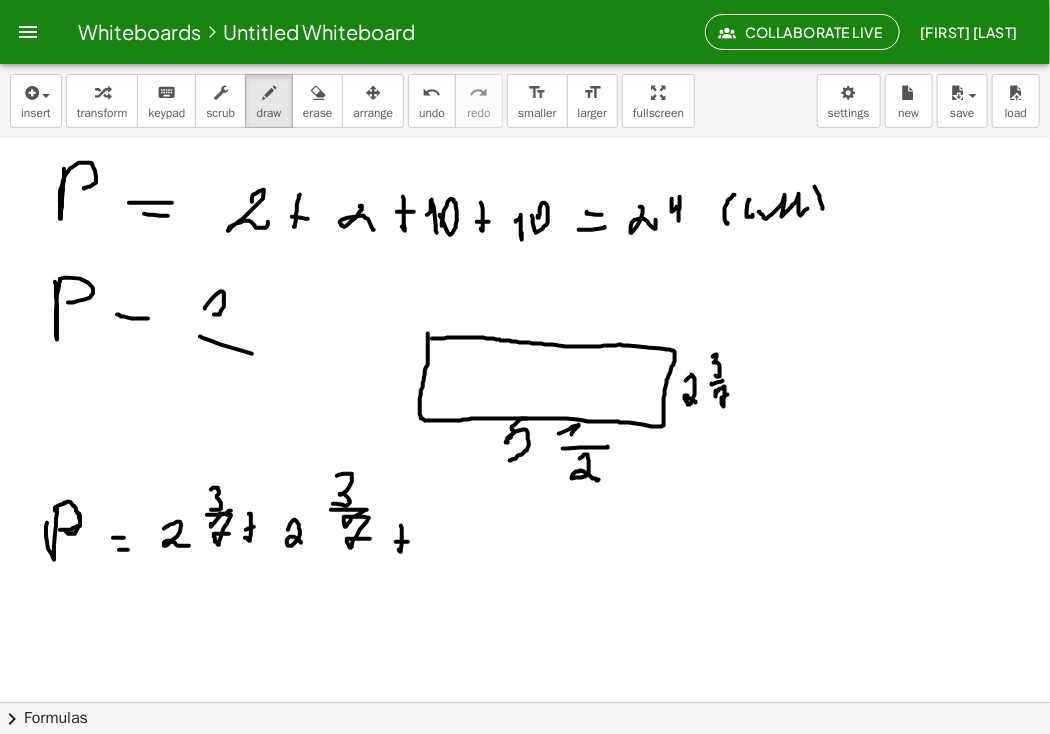 drag, startPoint x: 396, startPoint y: 541, endPoint x: 419, endPoint y: 535, distance: 23.769728 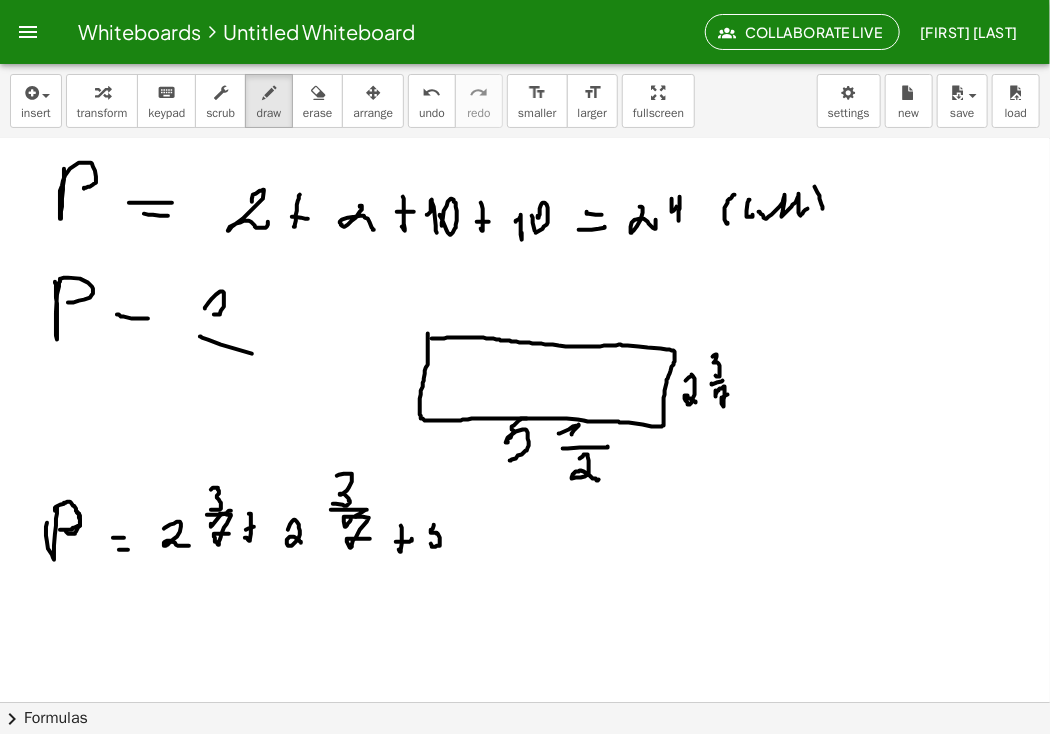 click at bounding box center (525, -524) 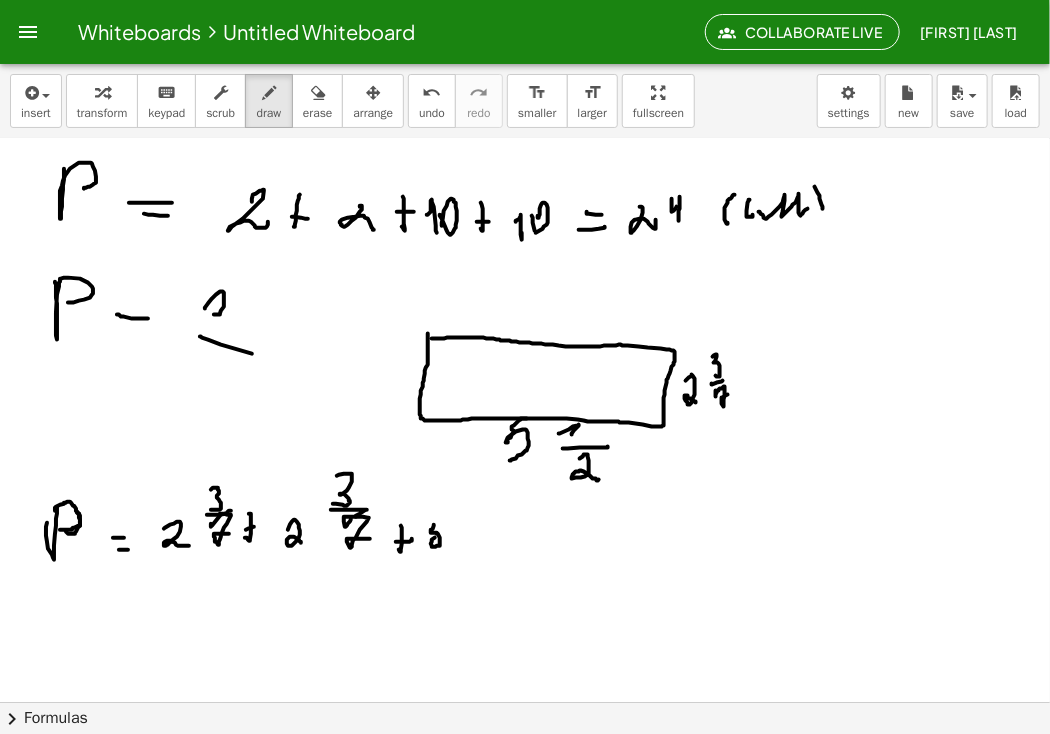 click at bounding box center (525, -524) 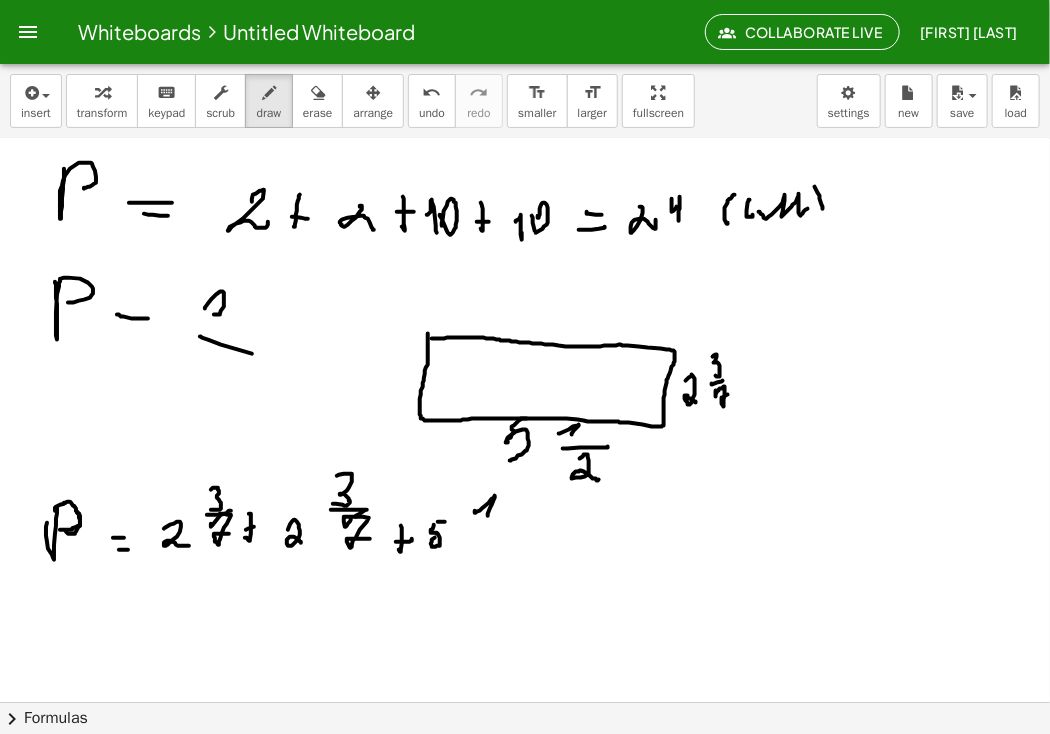 drag, startPoint x: 475, startPoint y: 512, endPoint x: 488, endPoint y: 515, distance: 13.341664 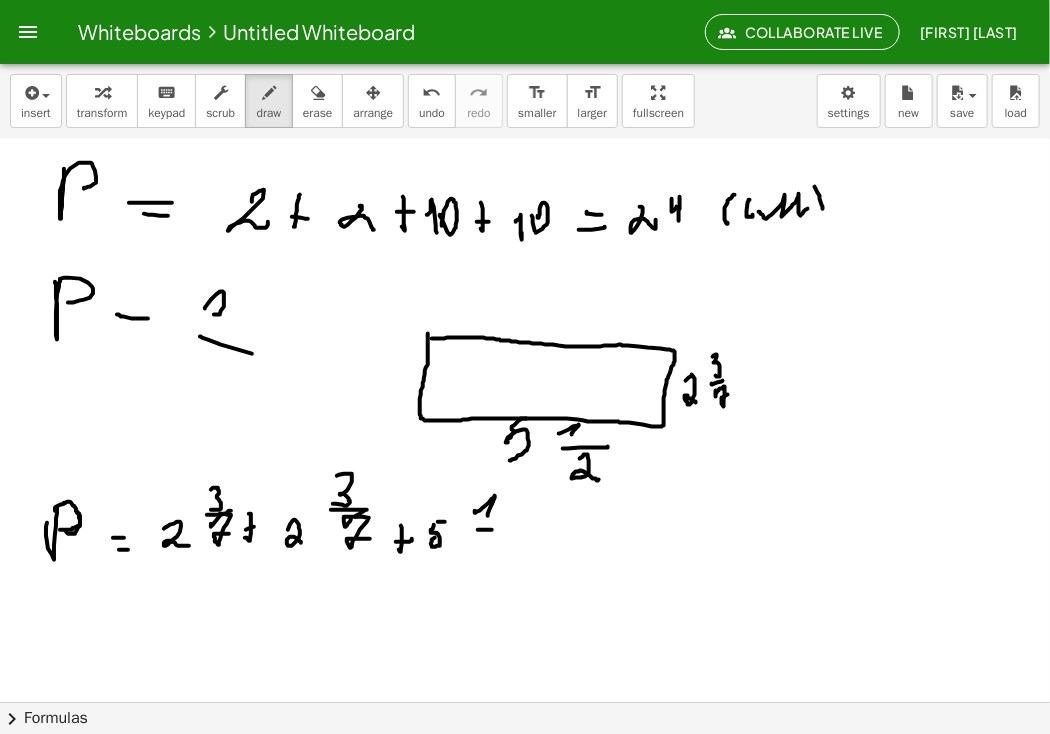 drag, startPoint x: 478, startPoint y: 529, endPoint x: 478, endPoint y: 541, distance: 12 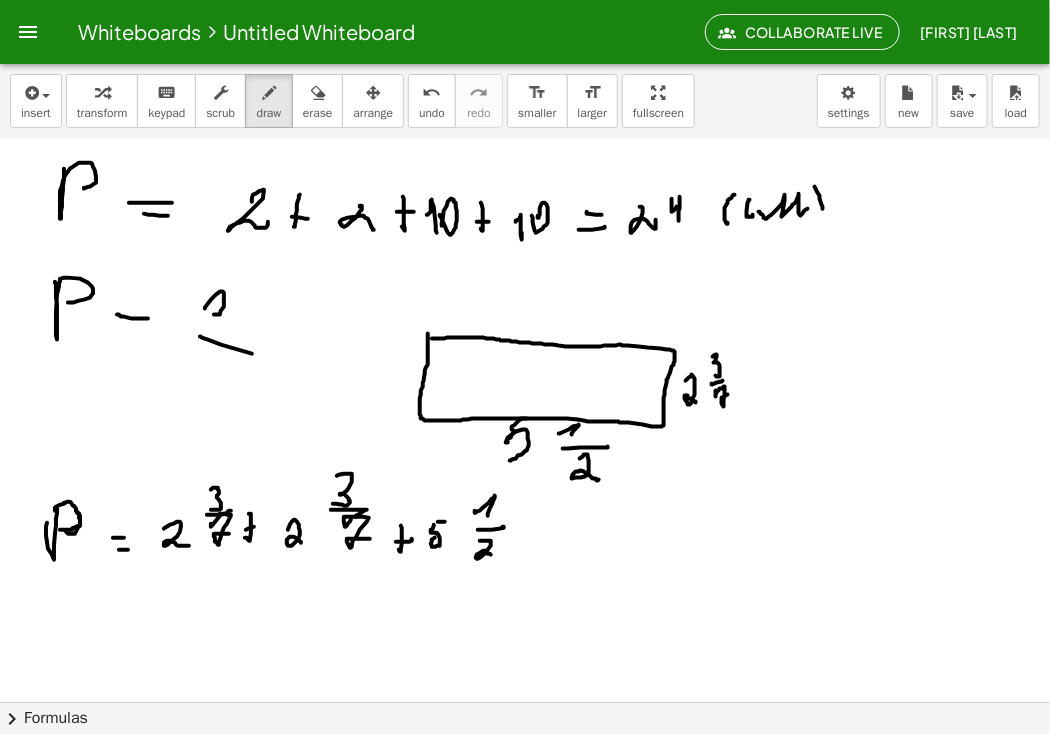 drag, startPoint x: 490, startPoint y: 540, endPoint x: 536, endPoint y: 534, distance: 46.389652 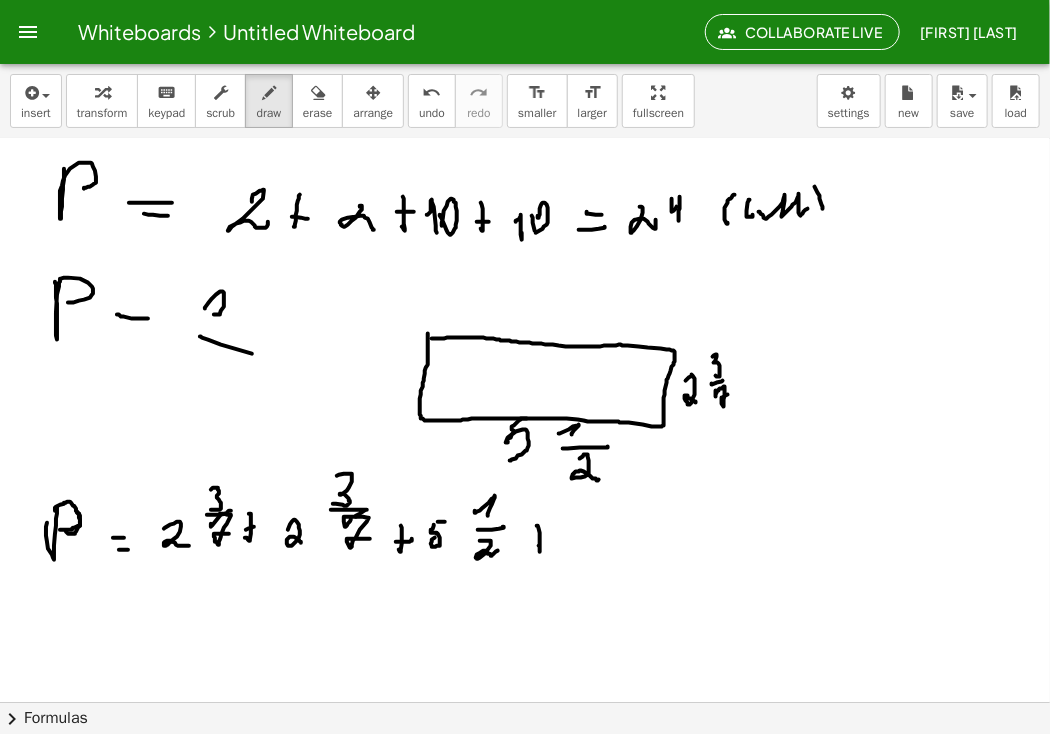 drag, startPoint x: 537, startPoint y: 525, endPoint x: 532, endPoint y: 537, distance: 13 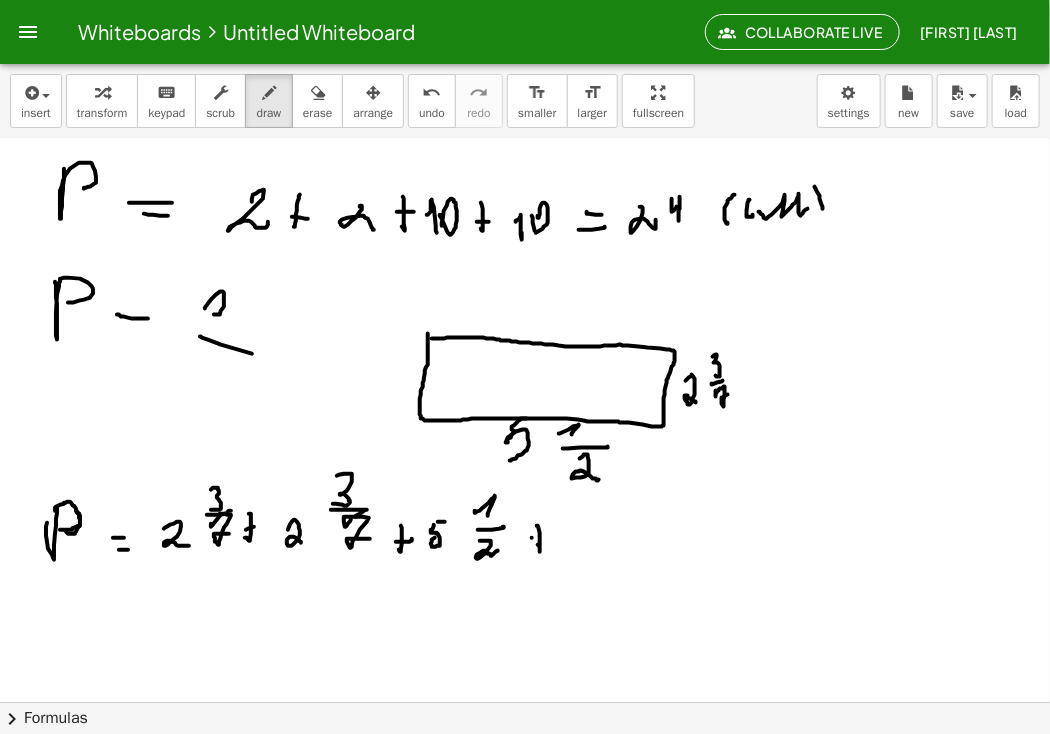 drag, startPoint x: 532, startPoint y: 537, endPoint x: 550, endPoint y: 532, distance: 18.681541 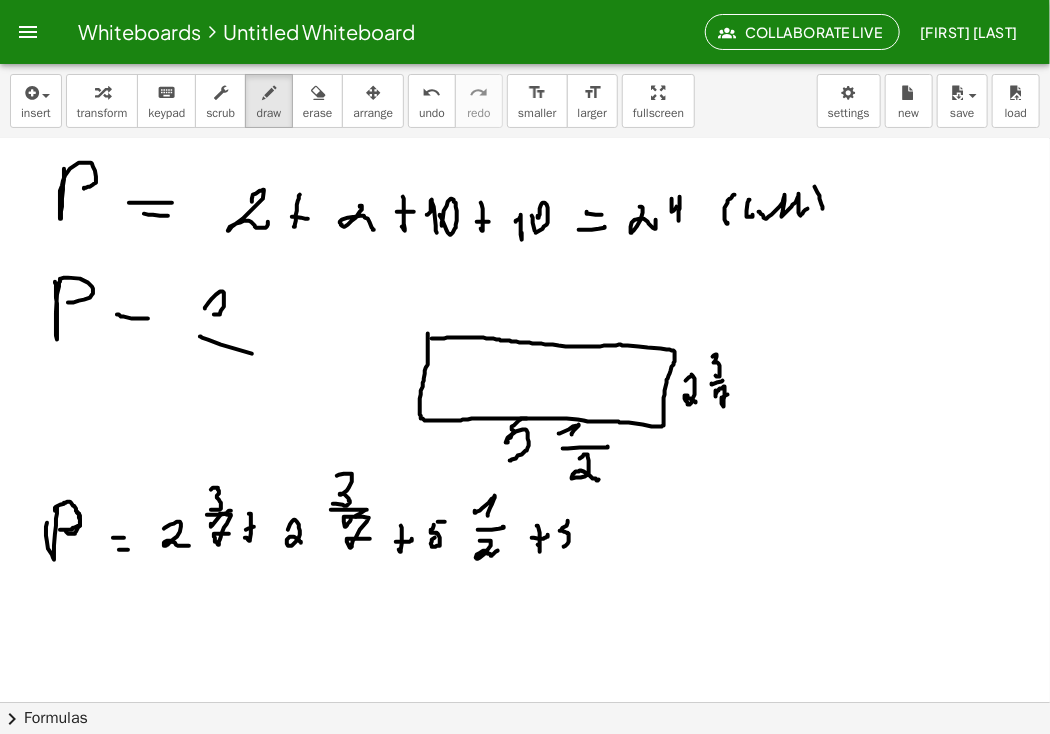 drag, startPoint x: 568, startPoint y: 520, endPoint x: 568, endPoint y: 536, distance: 16 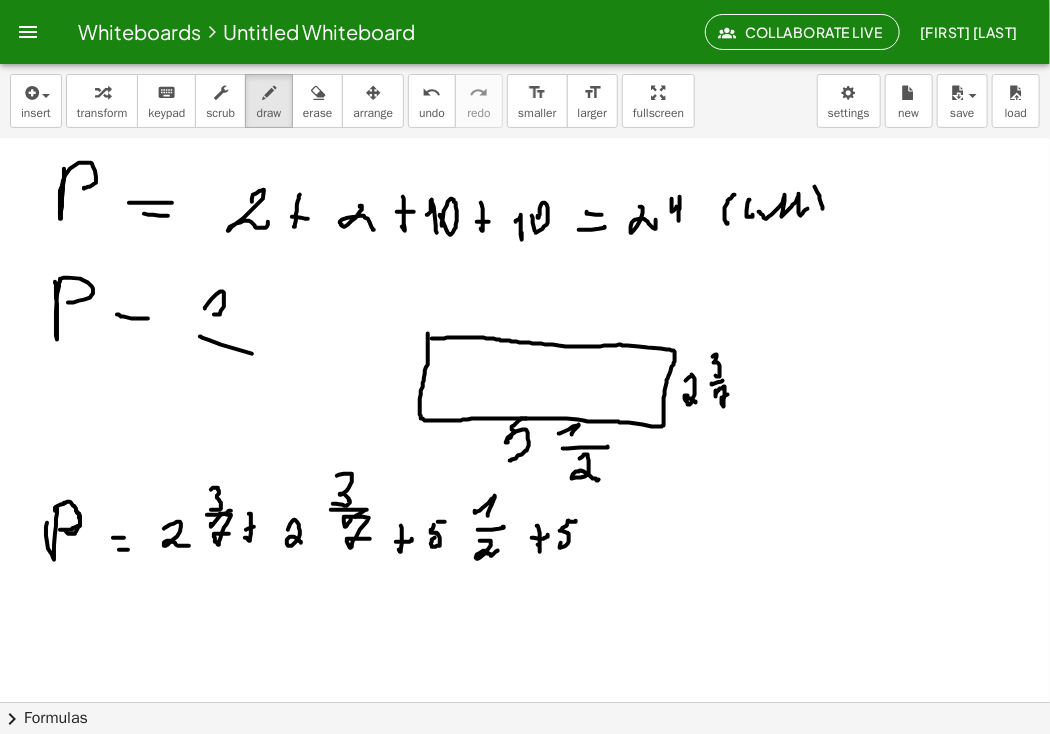 drag, startPoint x: 576, startPoint y: 520, endPoint x: 620, endPoint y: 514, distance: 44.407207 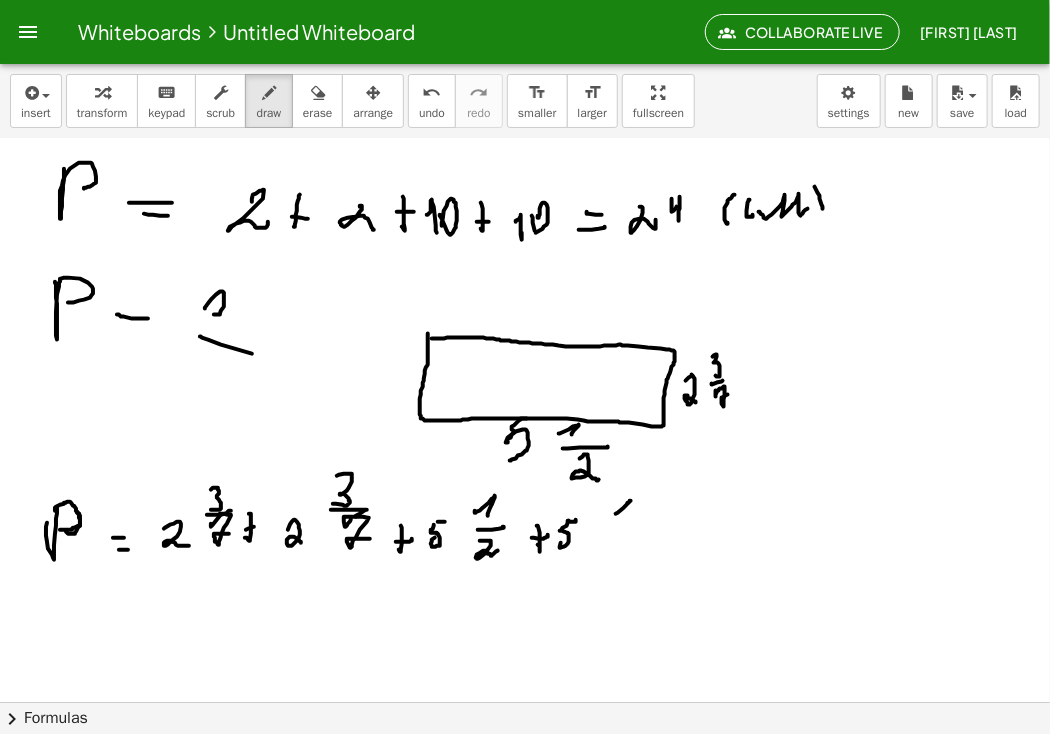 drag, startPoint x: 616, startPoint y: 513, endPoint x: 622, endPoint y: 522, distance: 10.816654 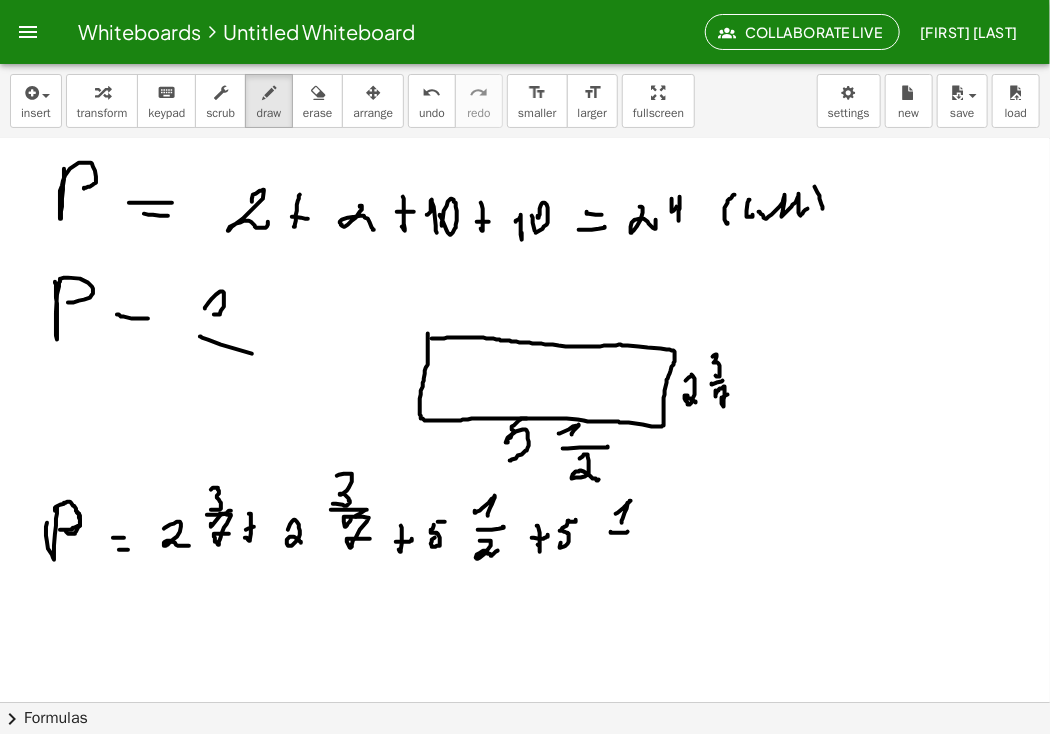 click at bounding box center [525, -524] 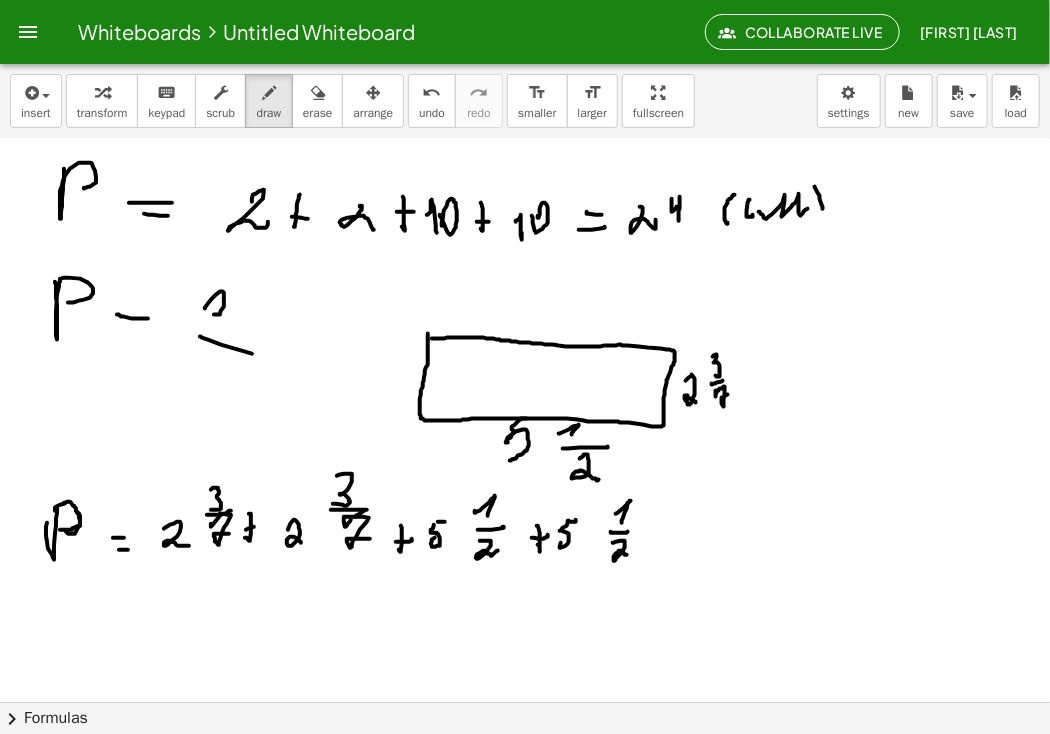click at bounding box center (525, -524) 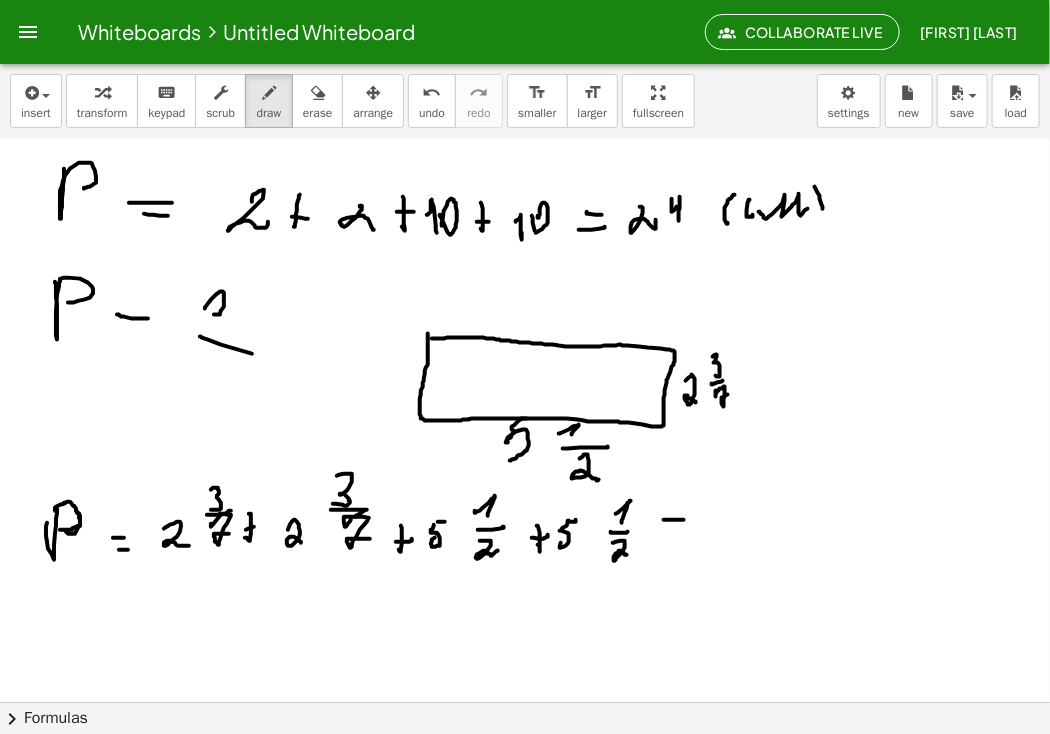 click at bounding box center [525, -524] 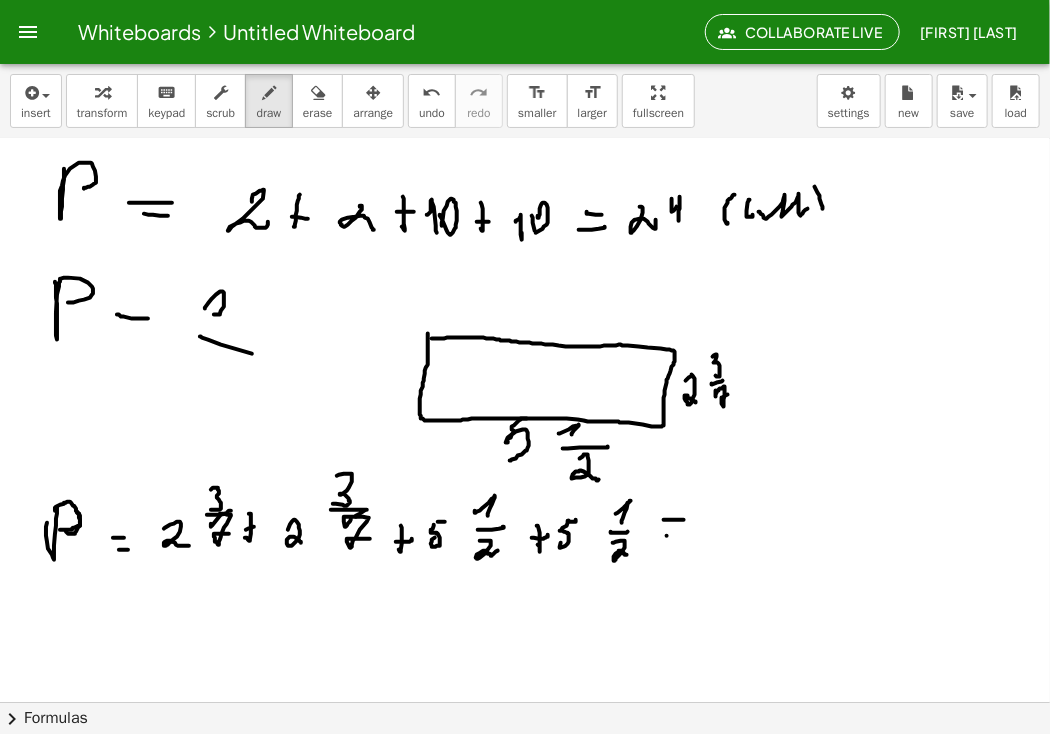 click at bounding box center [525, -524] 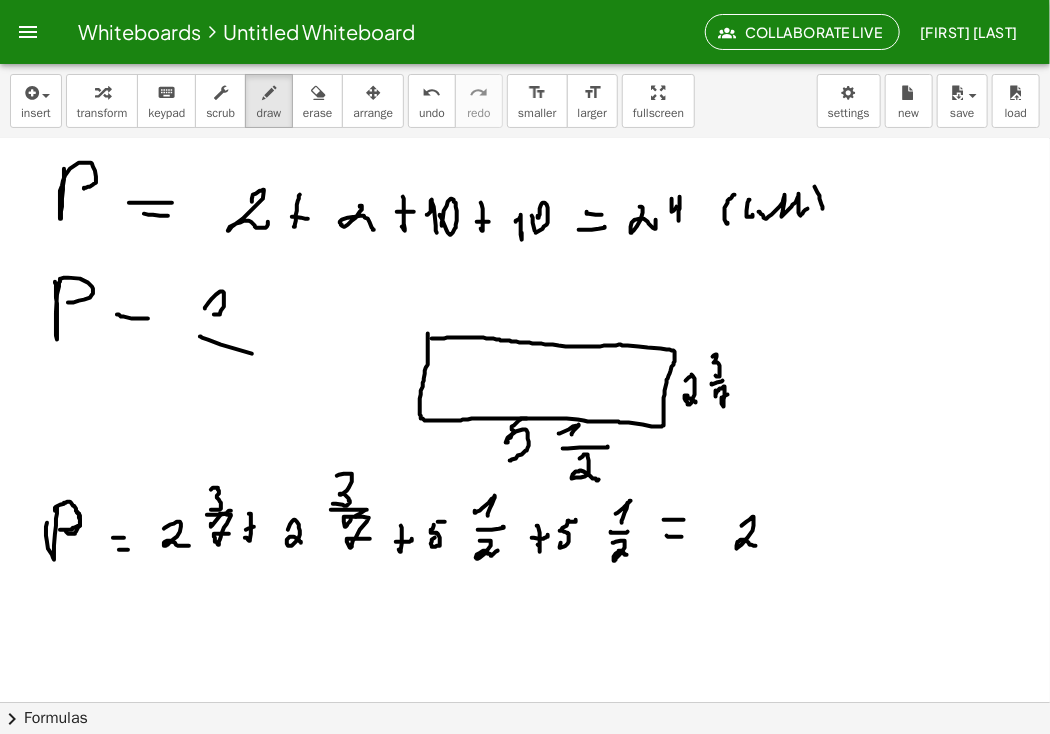 click at bounding box center [525, -524] 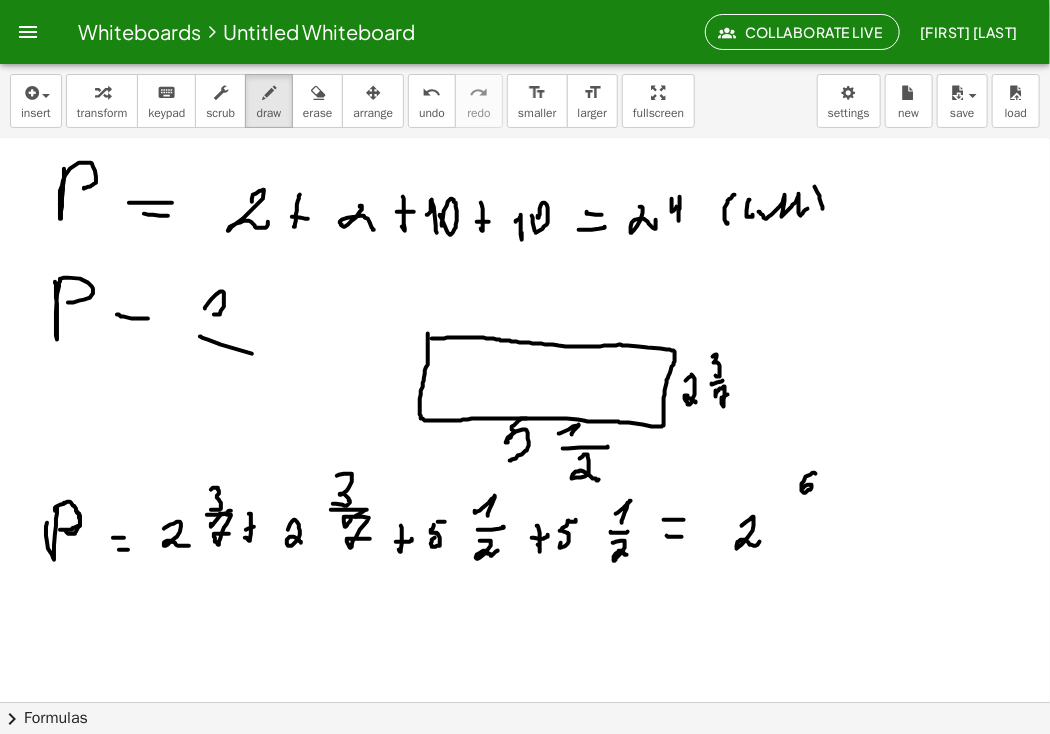 click at bounding box center [525, -524] 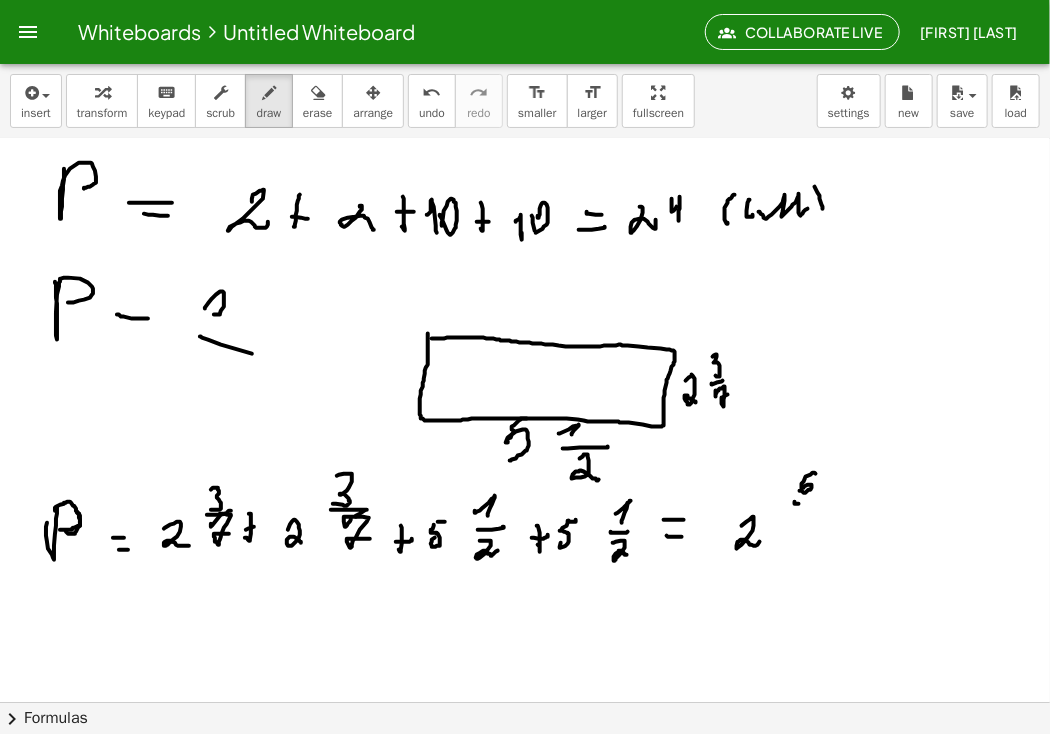 click at bounding box center (525, -524) 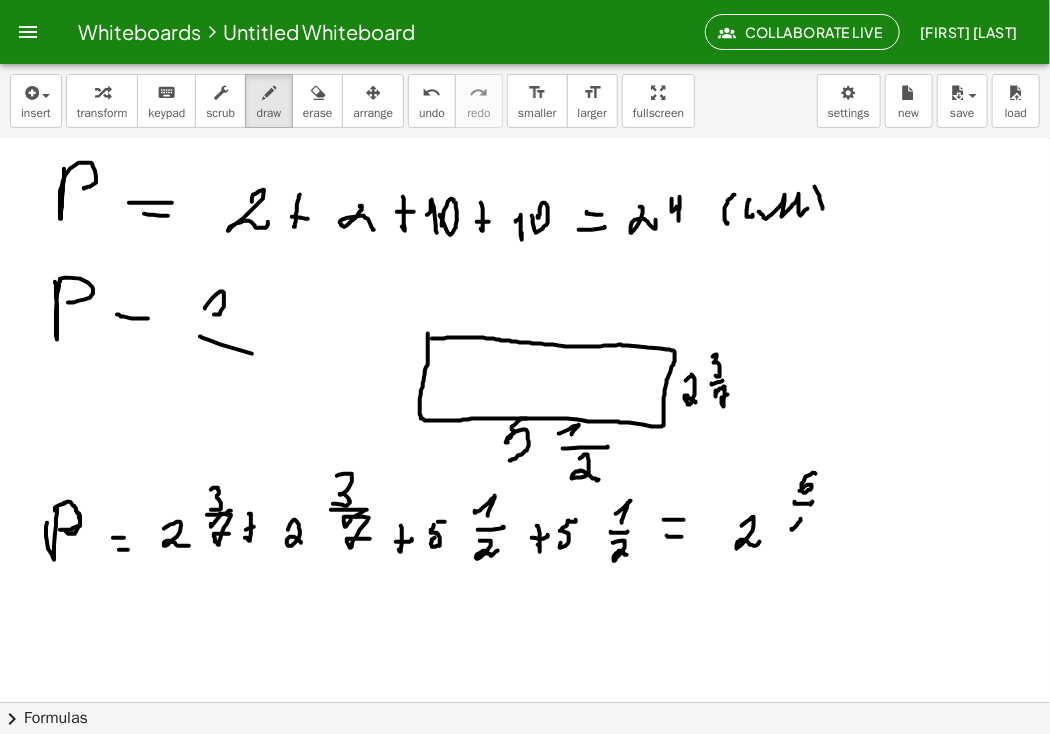 click at bounding box center [525, -524] 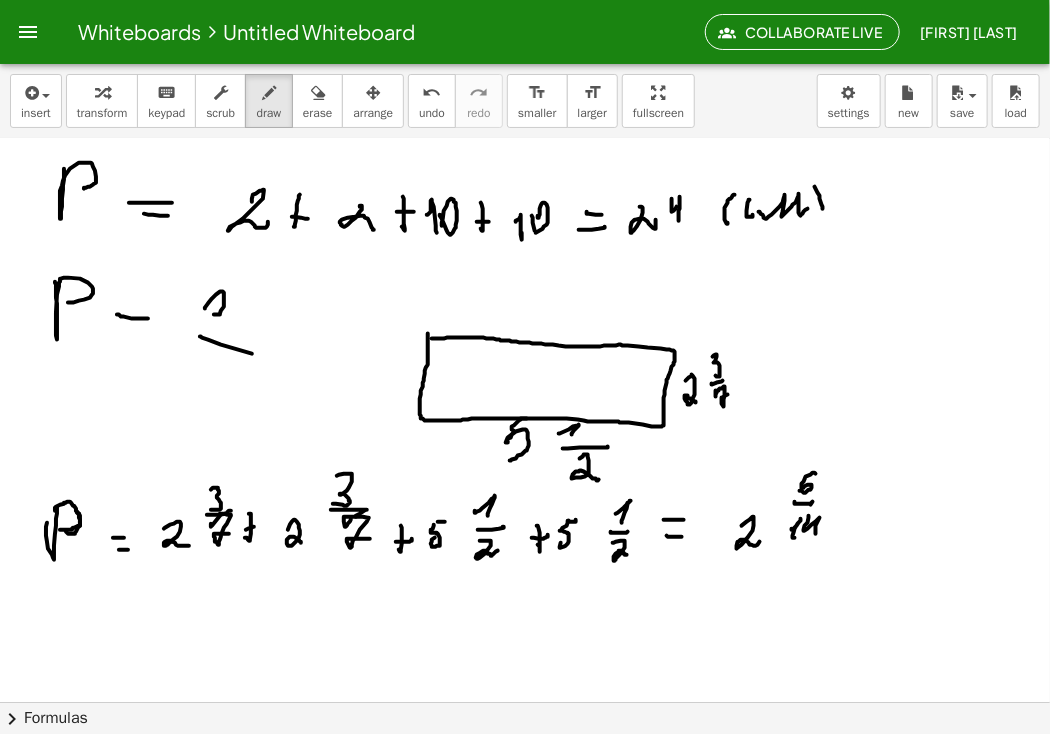 click at bounding box center (525, -524) 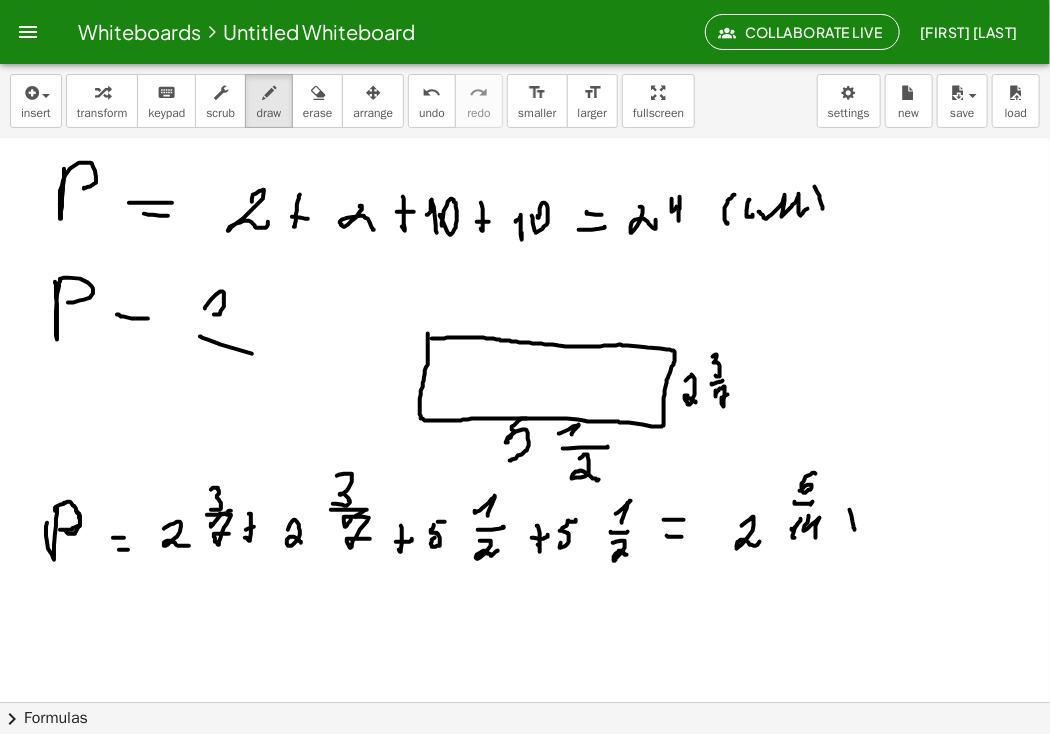 click at bounding box center [525, -524] 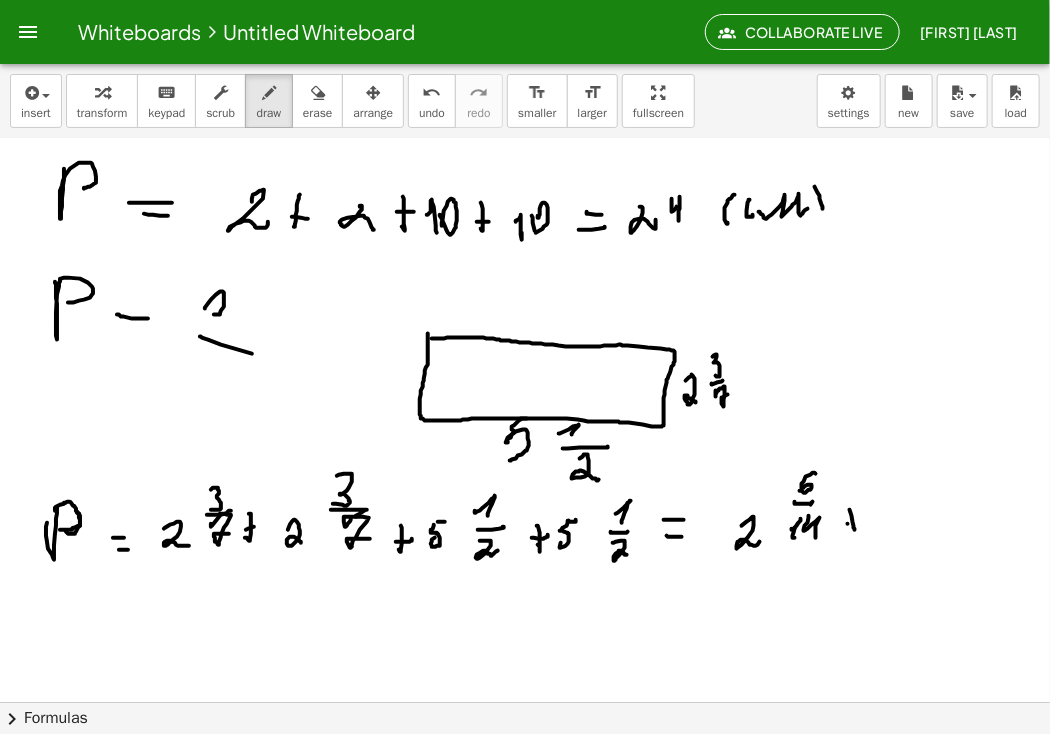 click at bounding box center (525, -524) 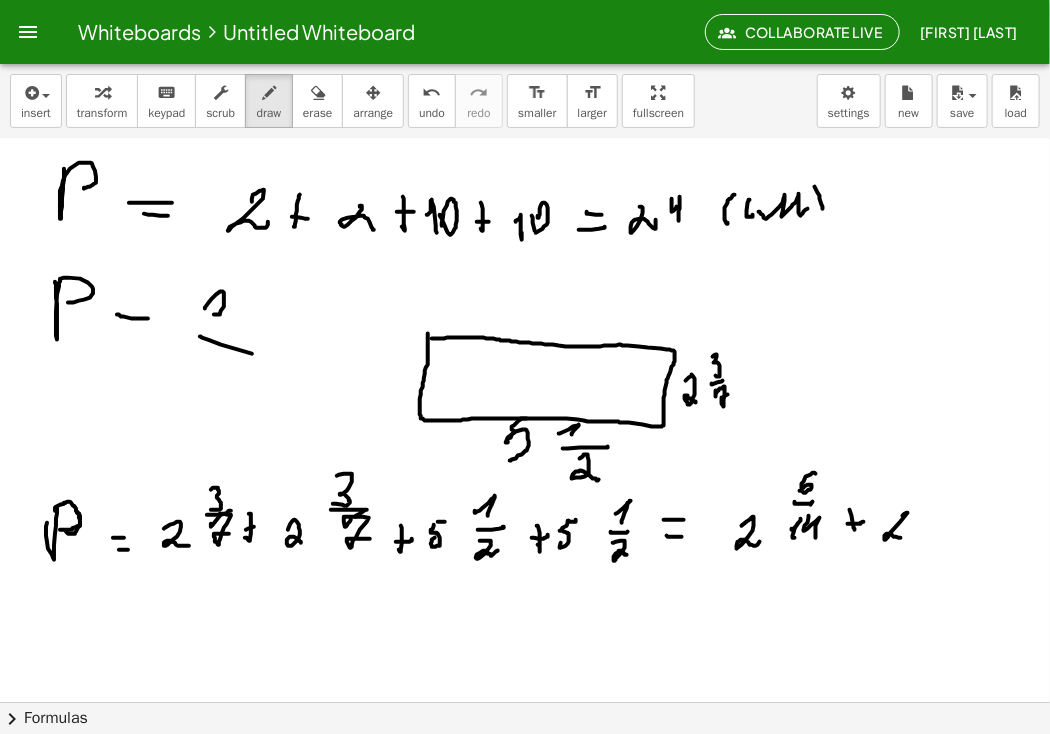 click at bounding box center (525, -524) 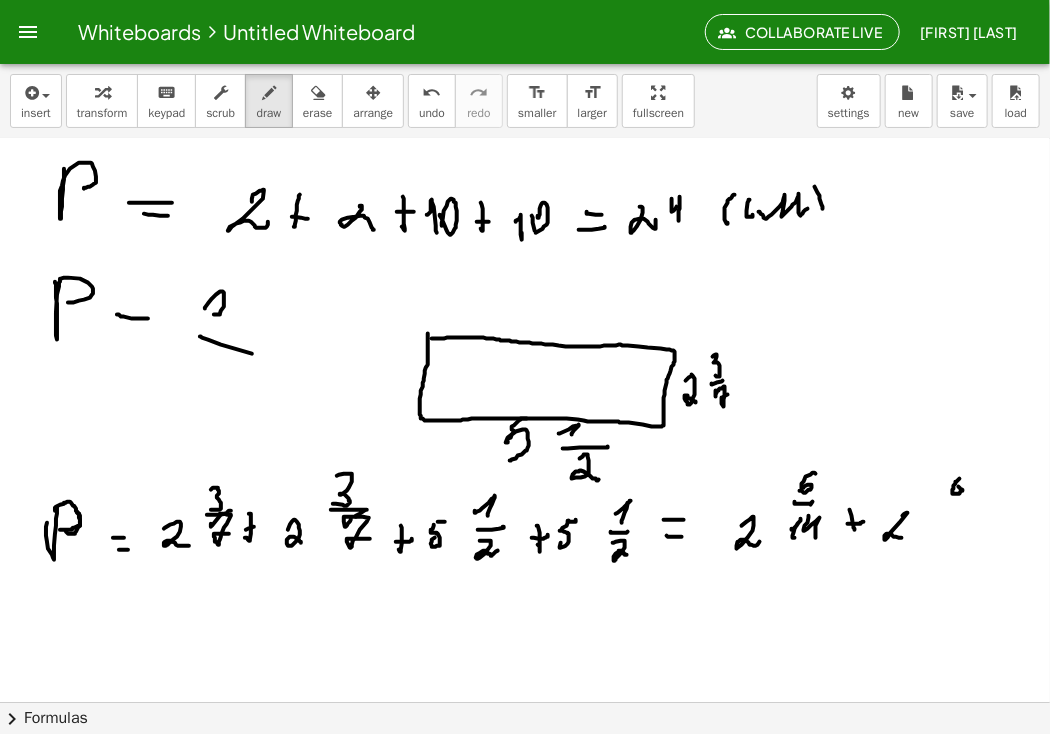 click at bounding box center [525, -524] 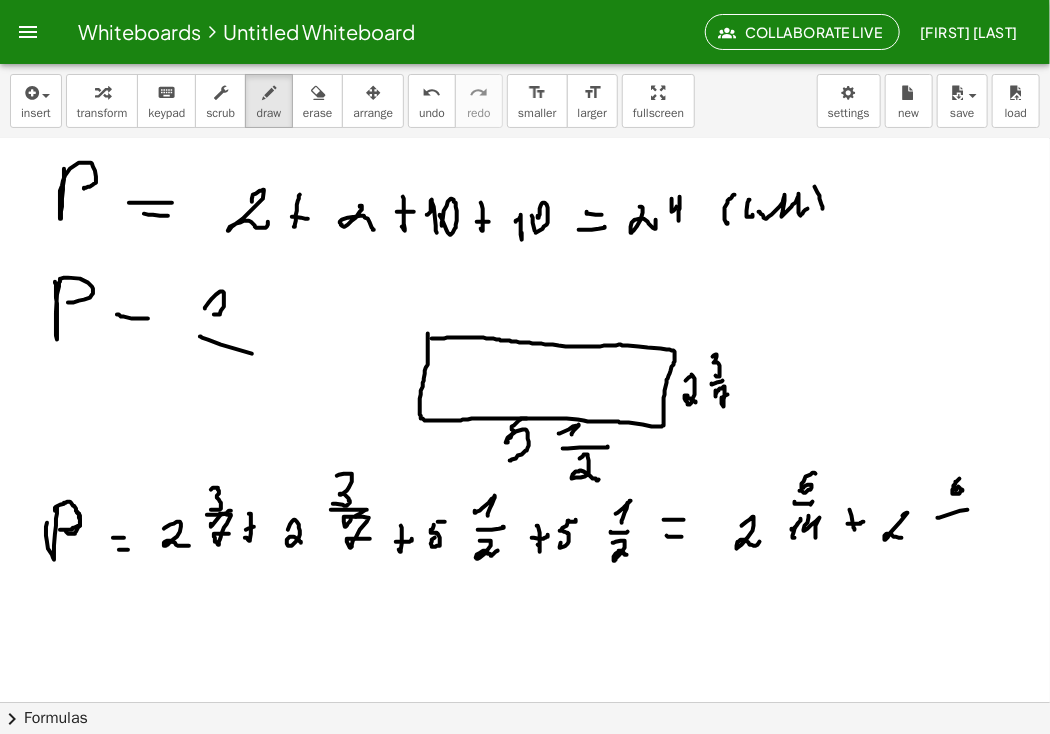 click at bounding box center (525, -524) 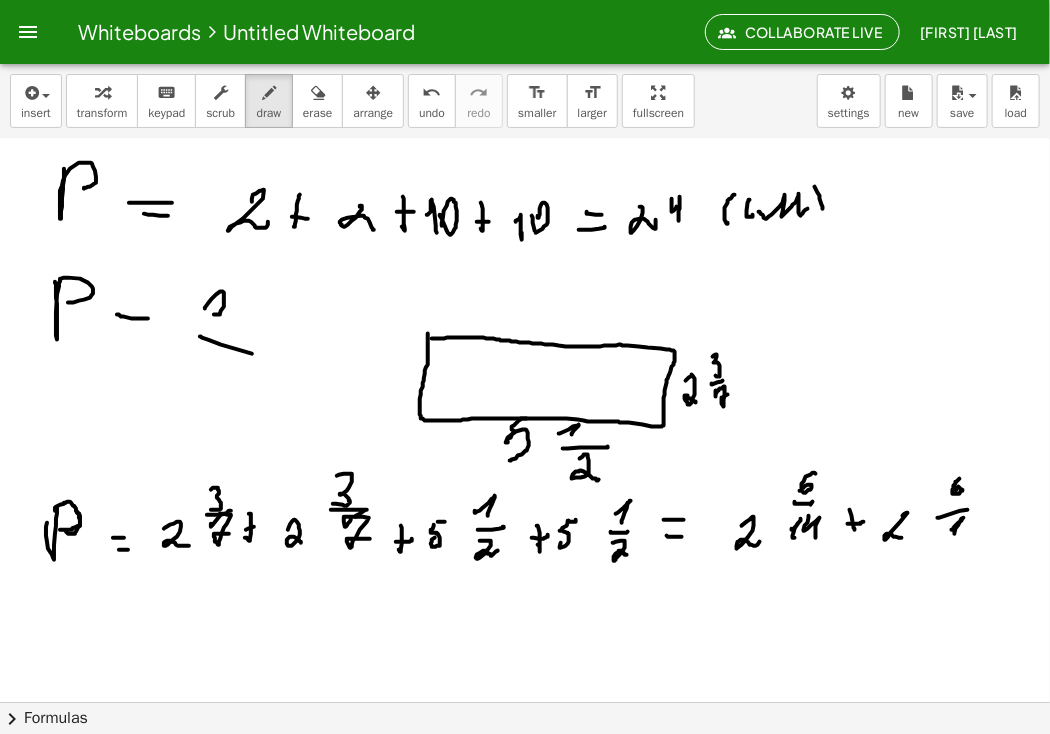 click at bounding box center [525, -524] 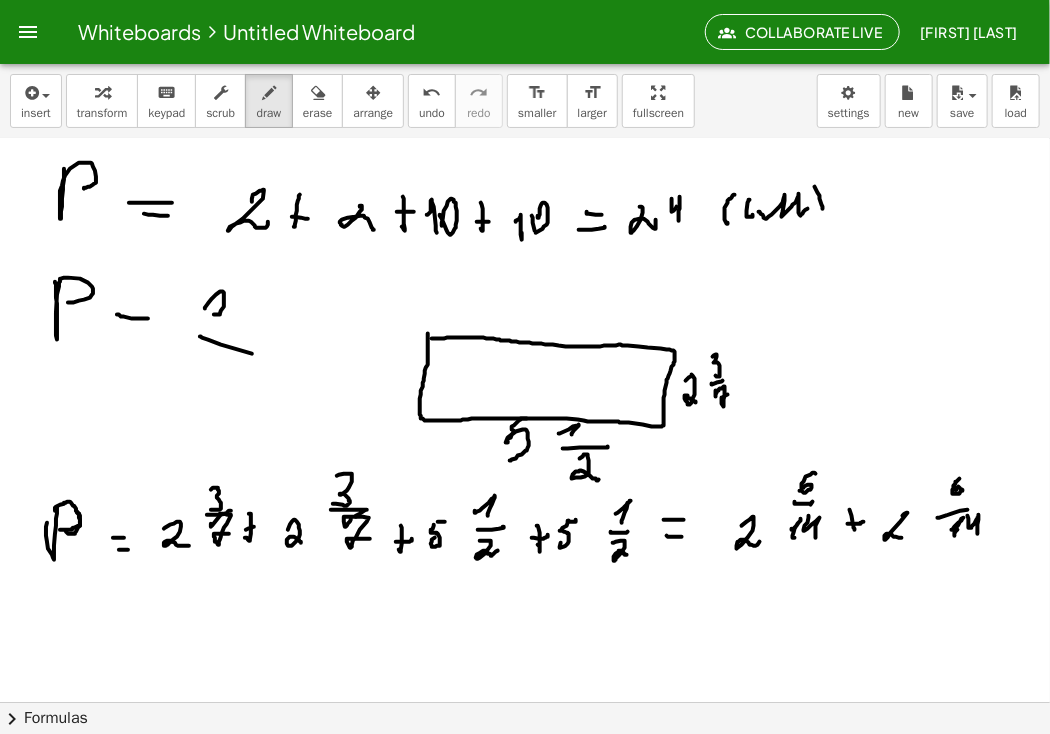 click at bounding box center [525, -524] 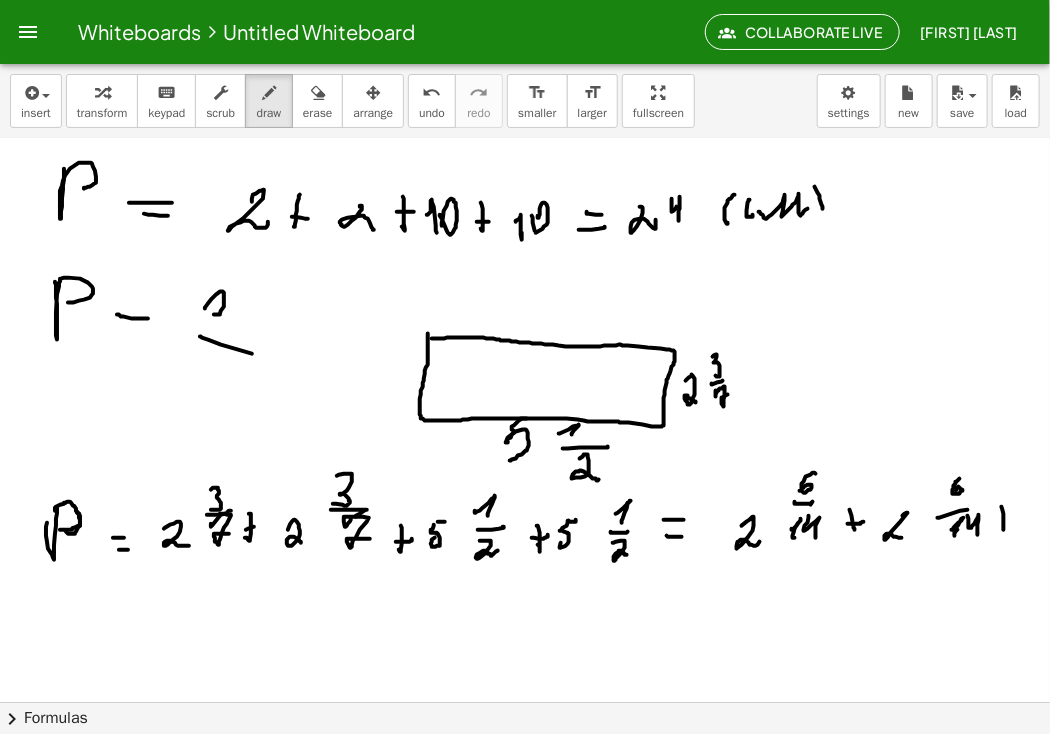 click at bounding box center (525, -524) 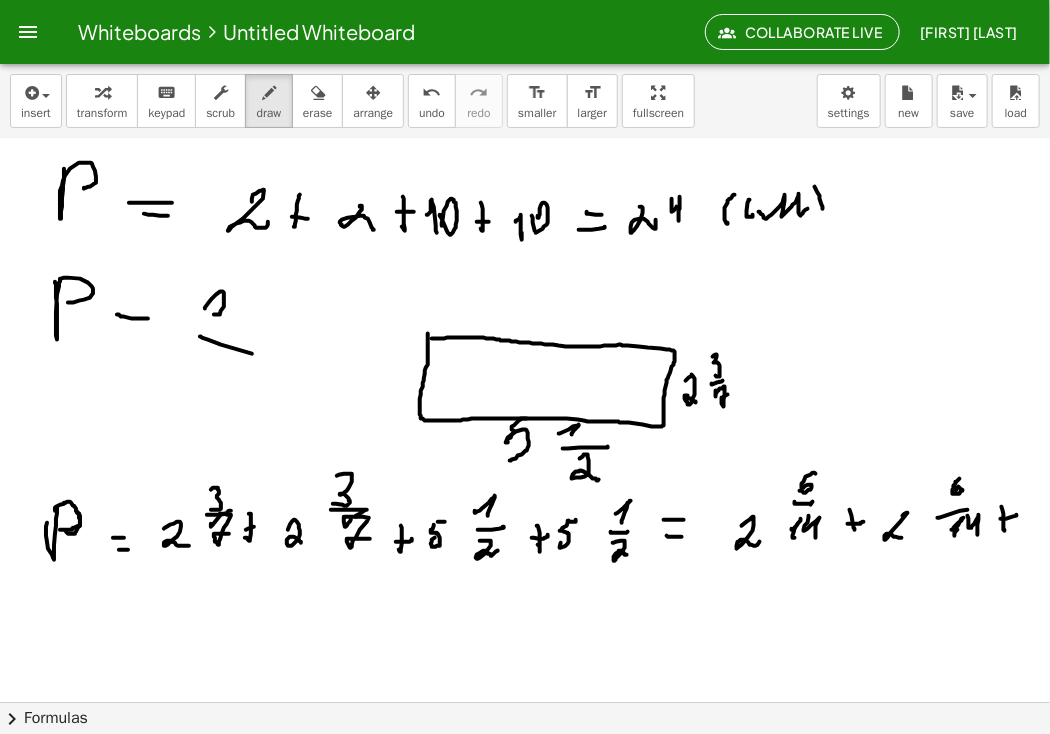 click at bounding box center (525, -524) 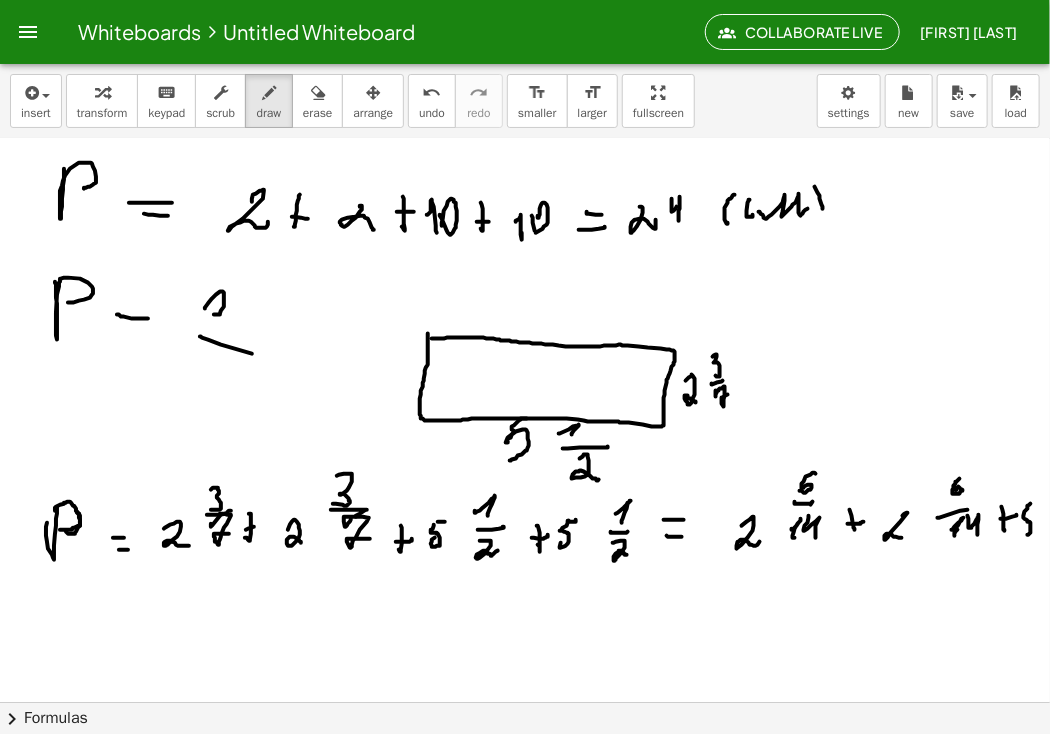 click at bounding box center [525, -524] 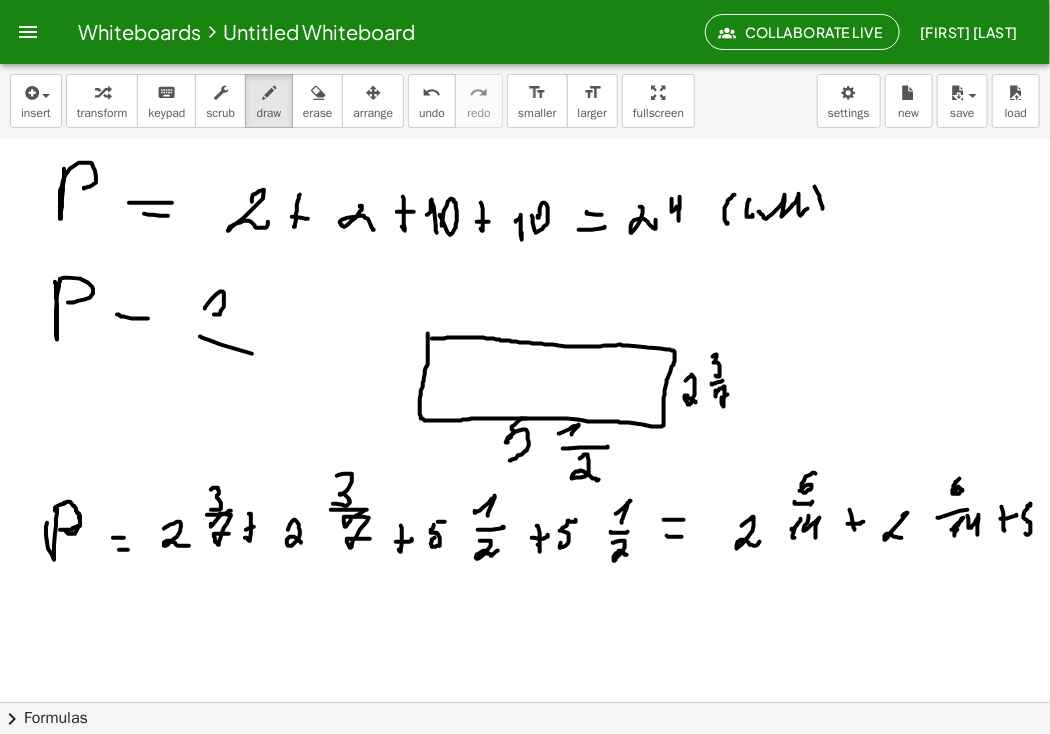 click at bounding box center [525, -524] 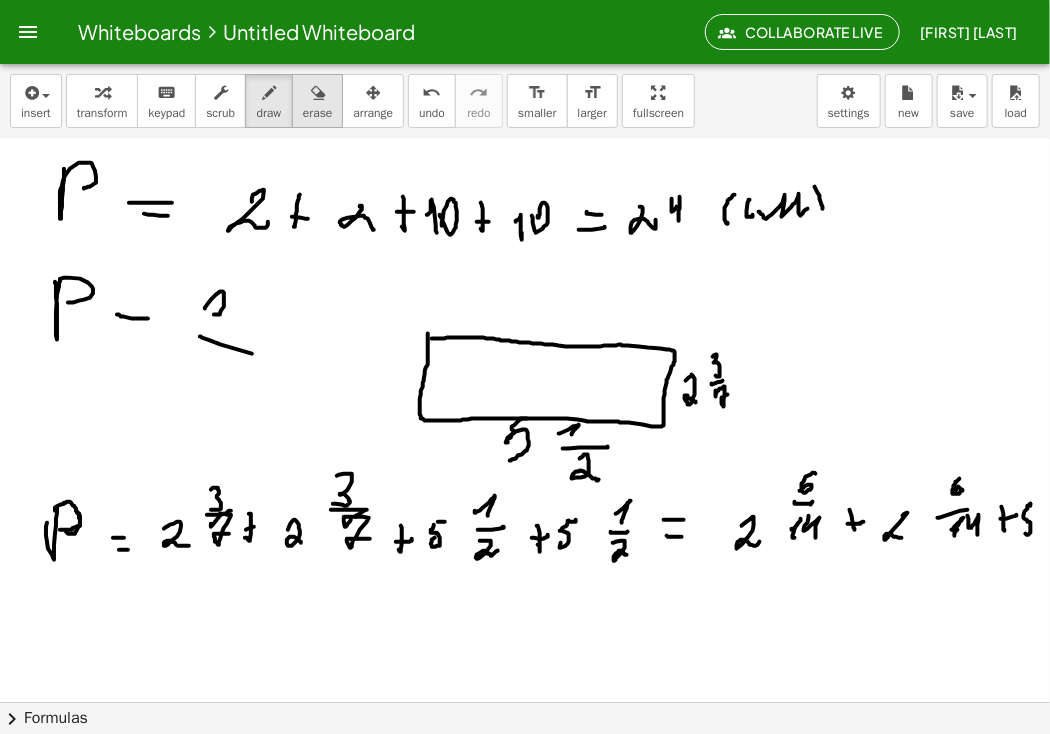 click on "erase" at bounding box center [317, 113] 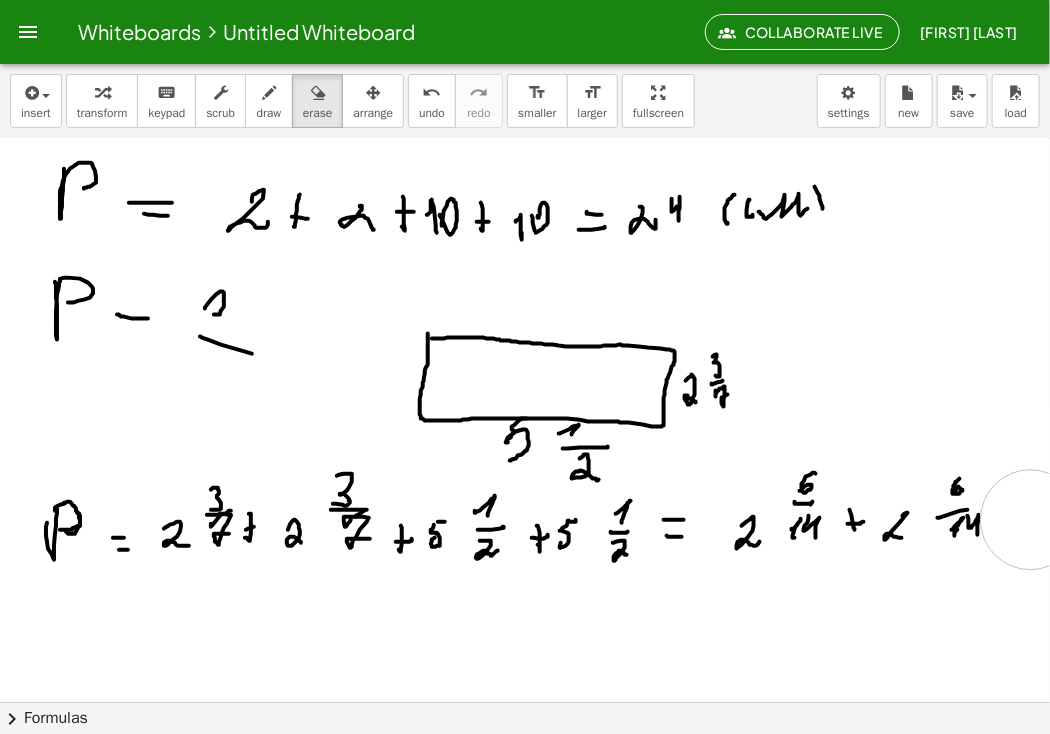 click at bounding box center [525, -524] 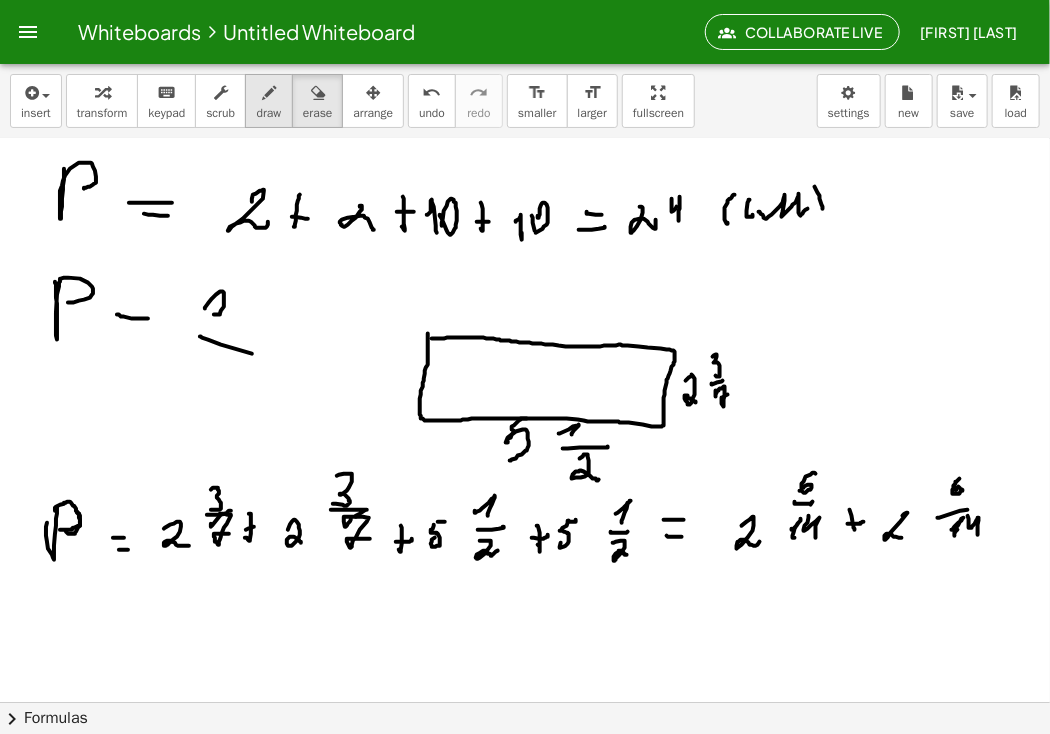 click on "draw" at bounding box center (269, 113) 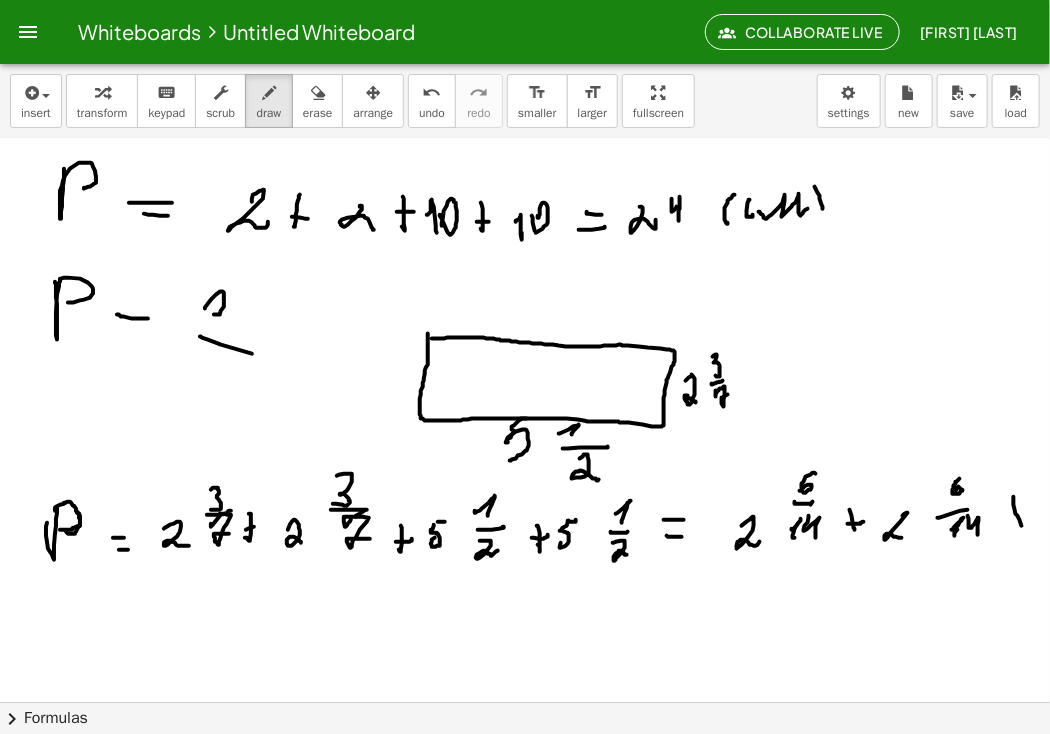 click at bounding box center (525, -524) 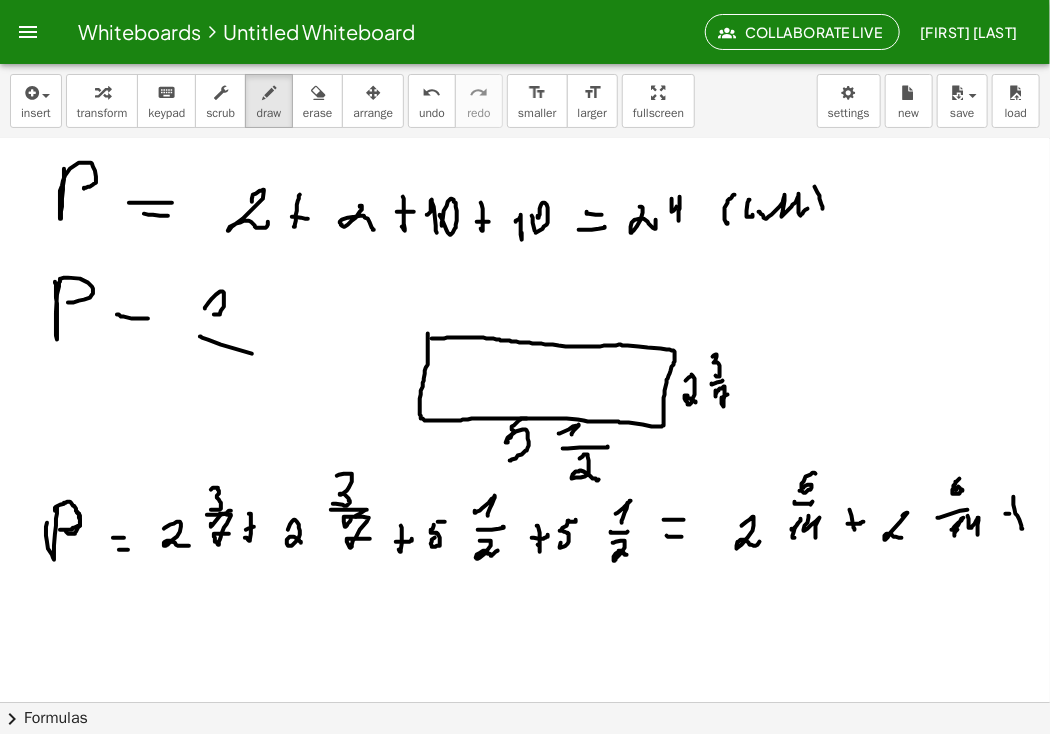 click at bounding box center [525, -524] 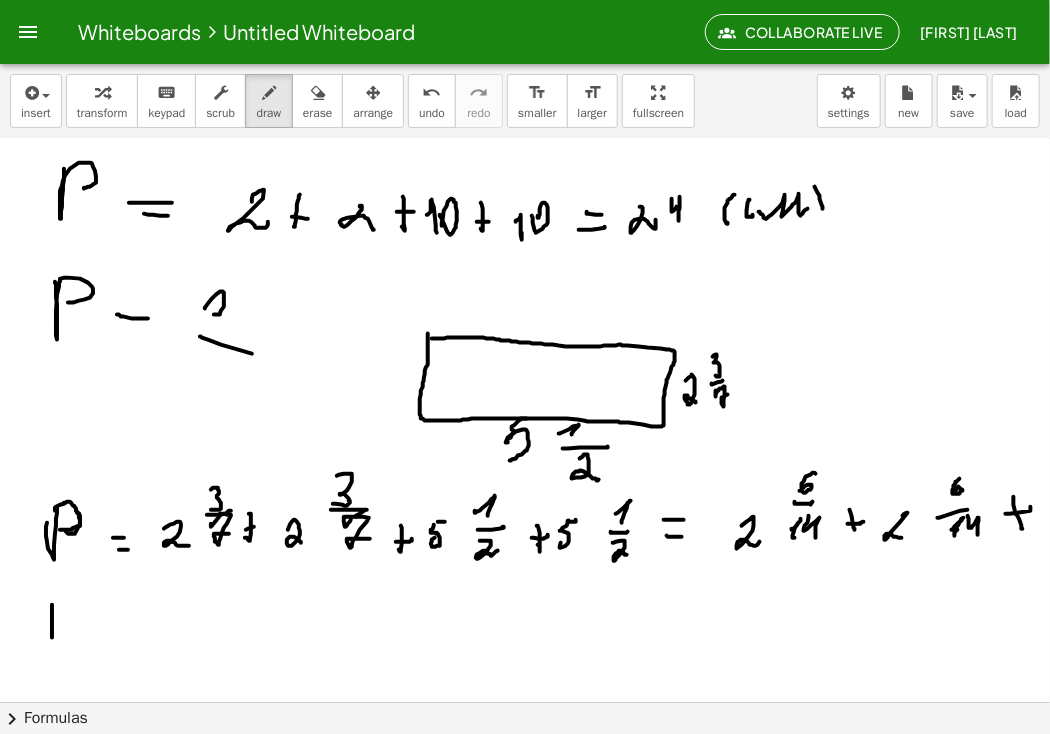 click at bounding box center (525, -524) 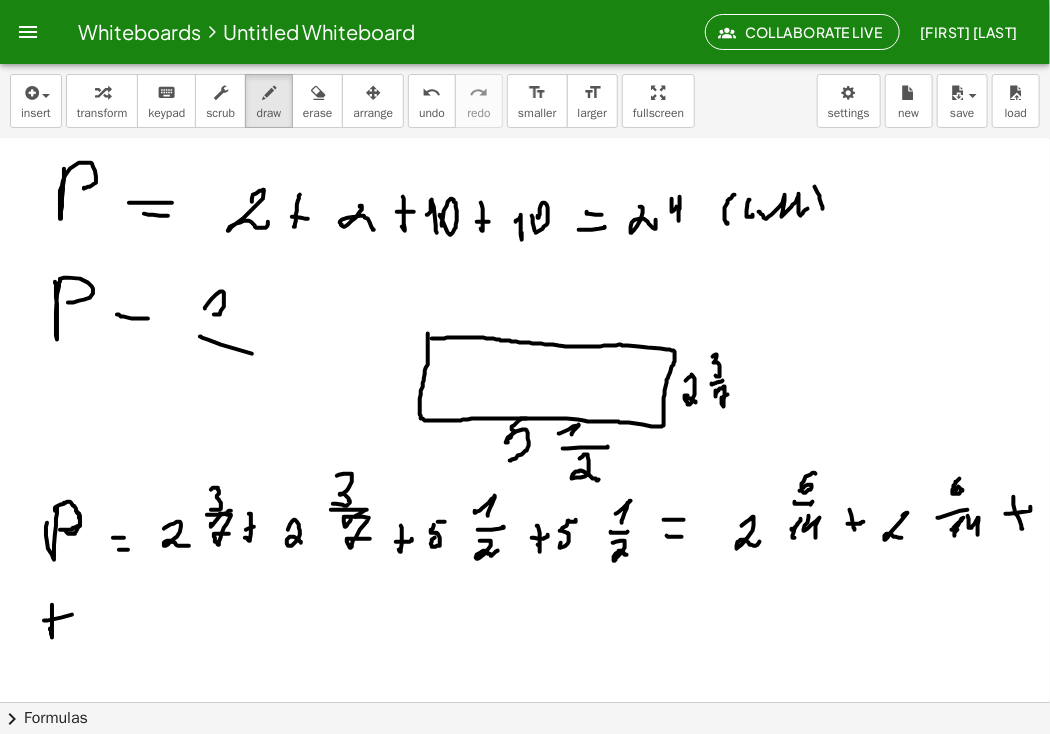 click at bounding box center (525, -524) 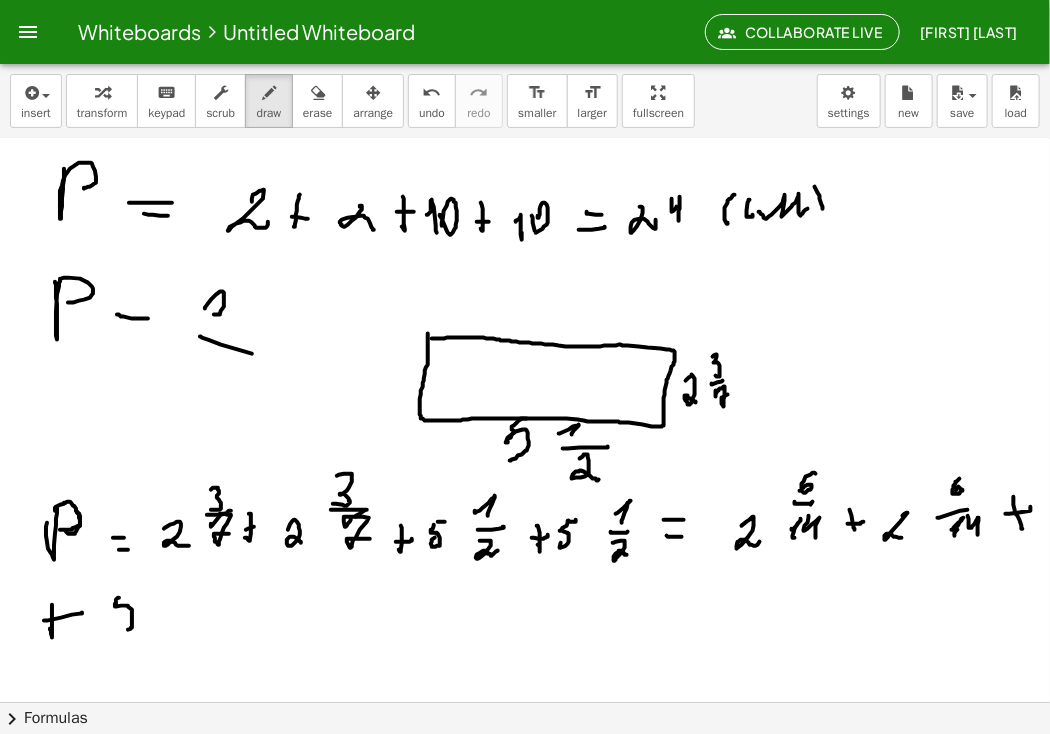 click at bounding box center (525, -524) 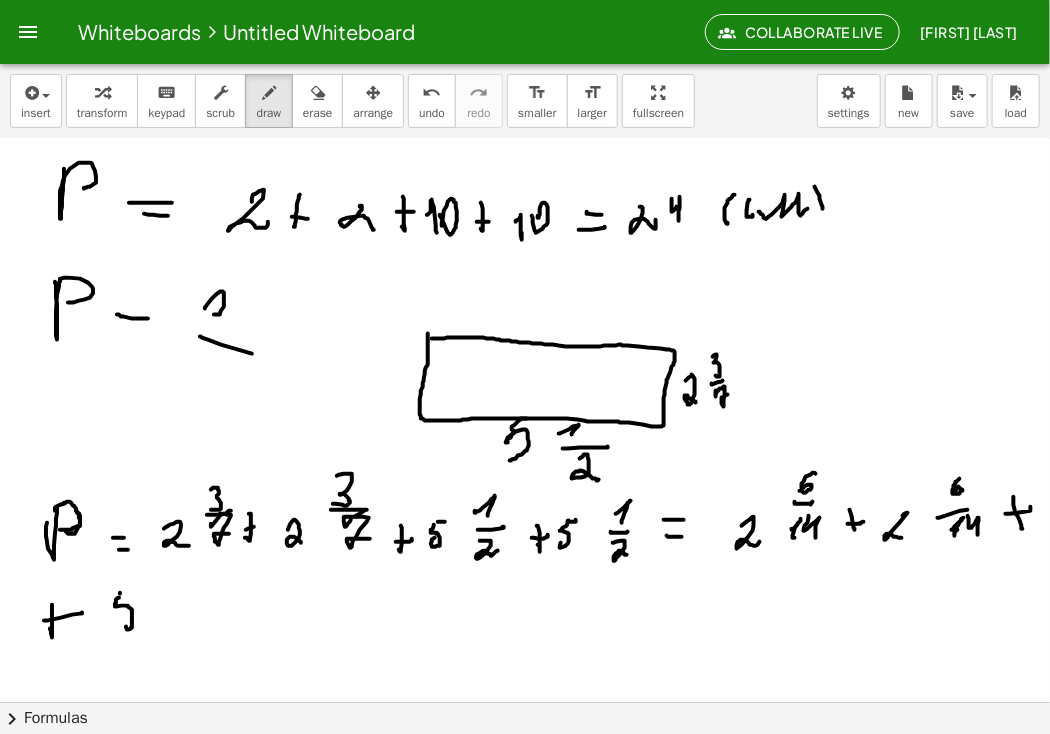 click at bounding box center (525, -524) 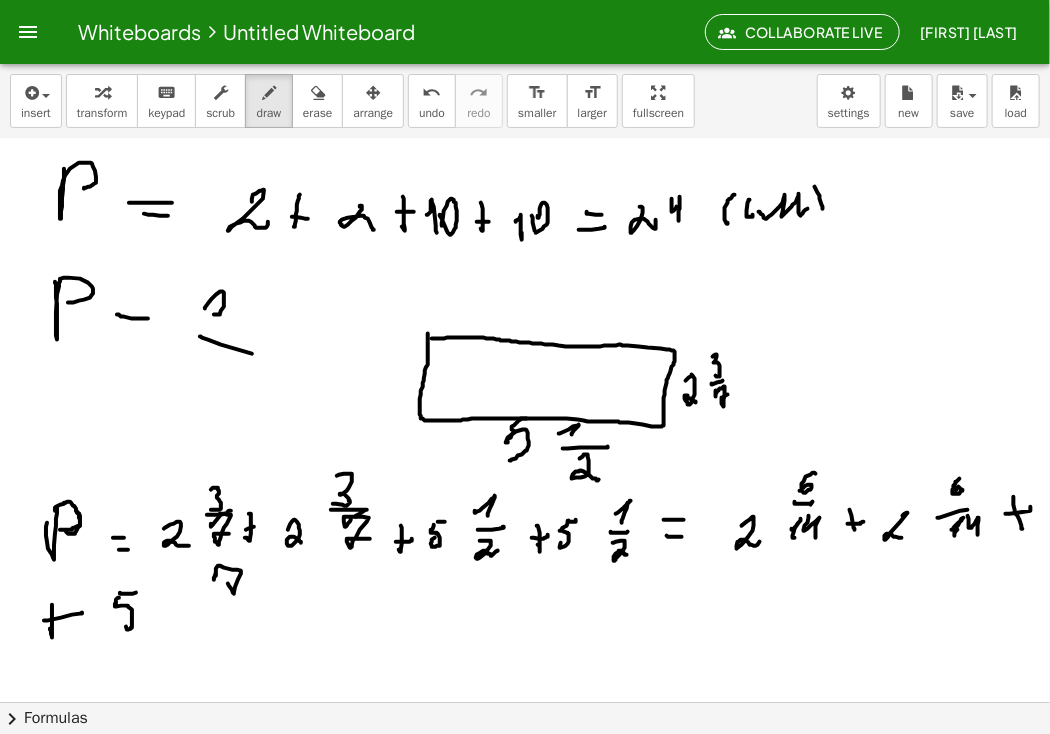 click at bounding box center (525, -524) 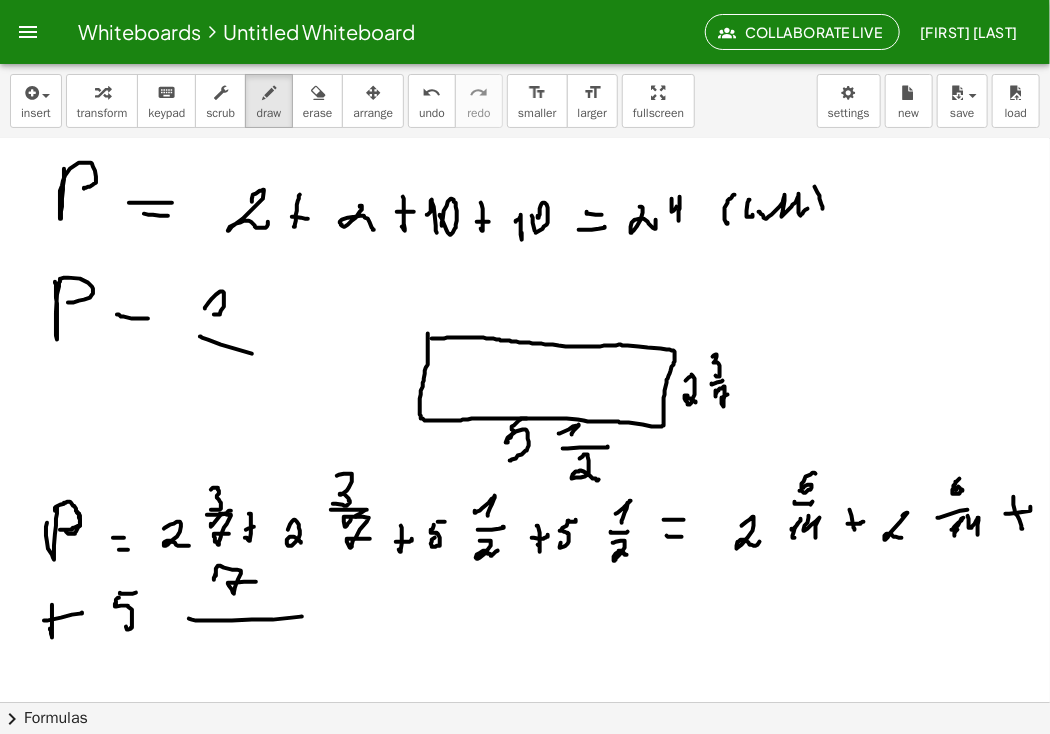 click at bounding box center (525, -524) 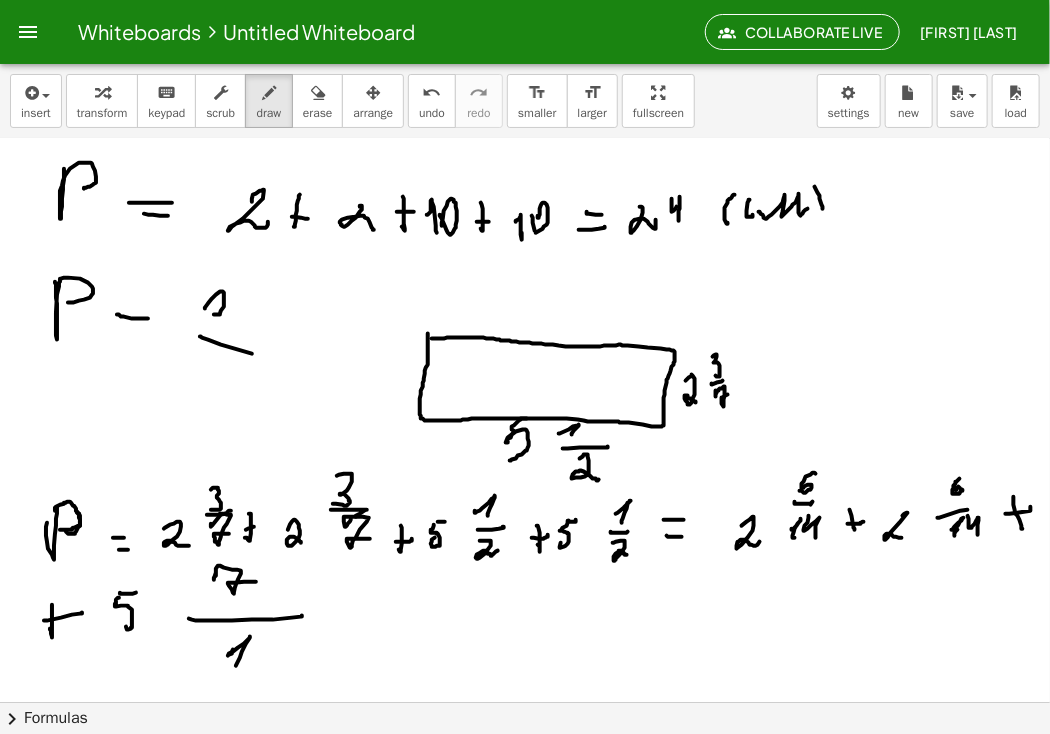 click at bounding box center (525, -524) 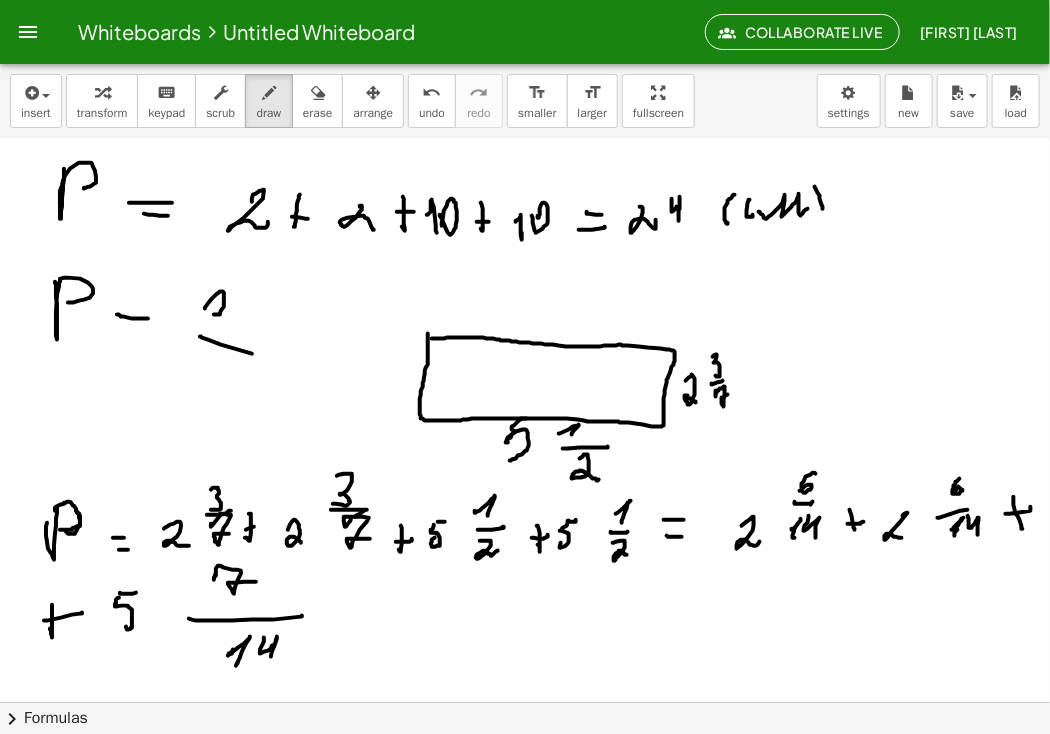 click at bounding box center [525, -524] 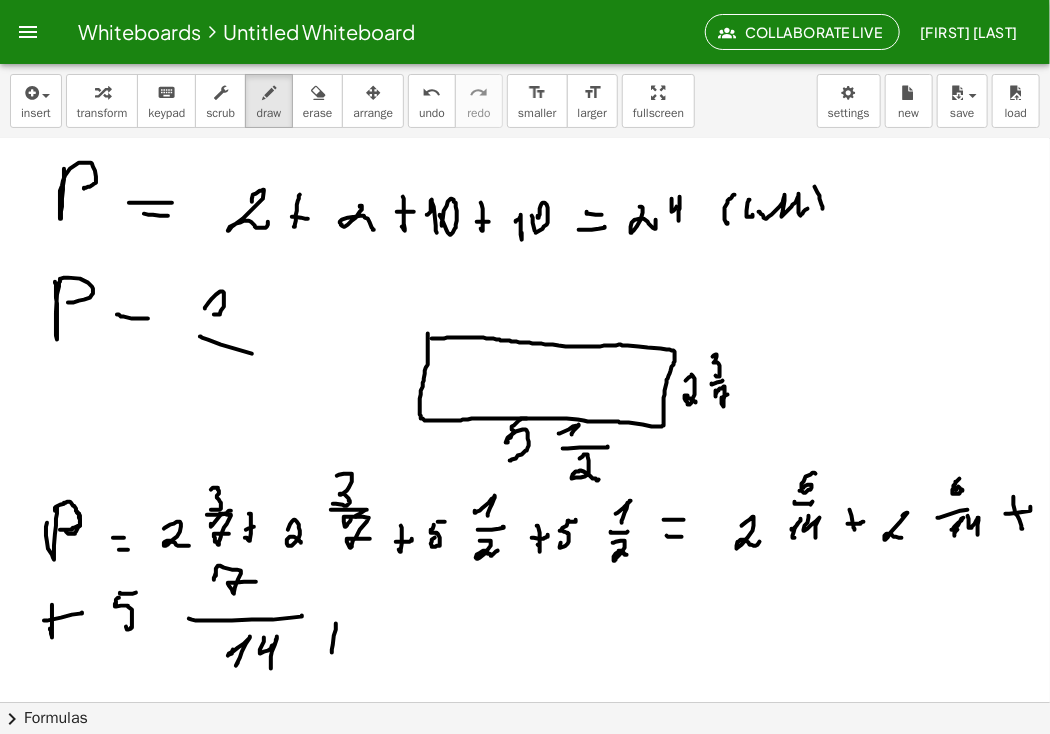click at bounding box center (525, -524) 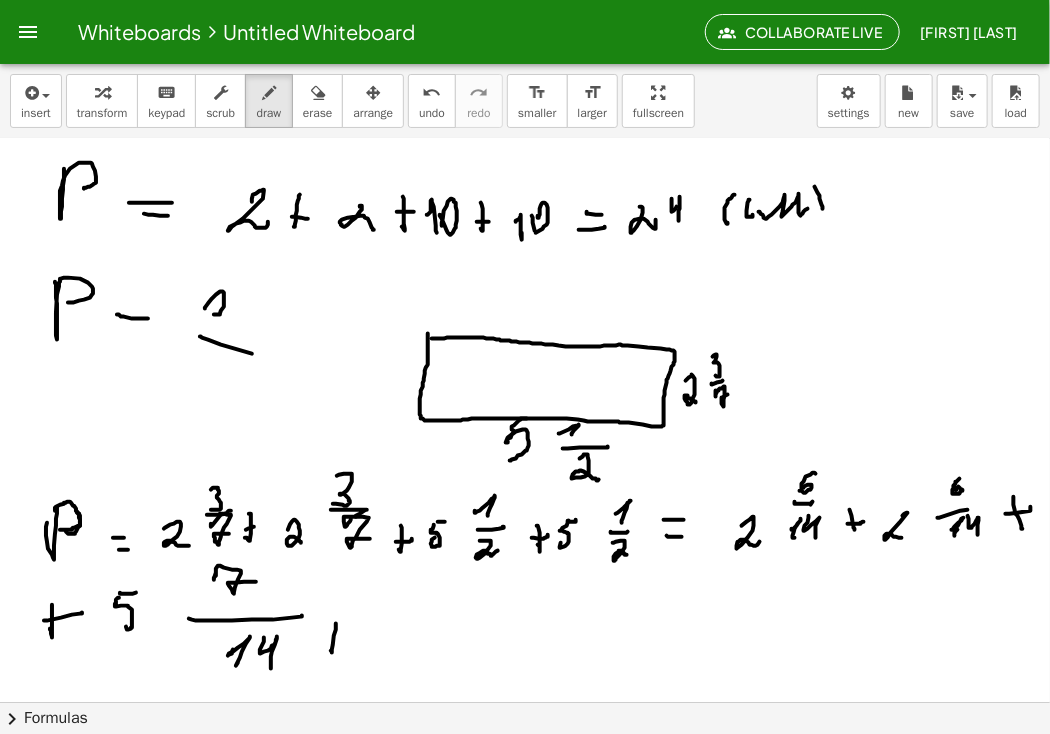click at bounding box center [525, -524] 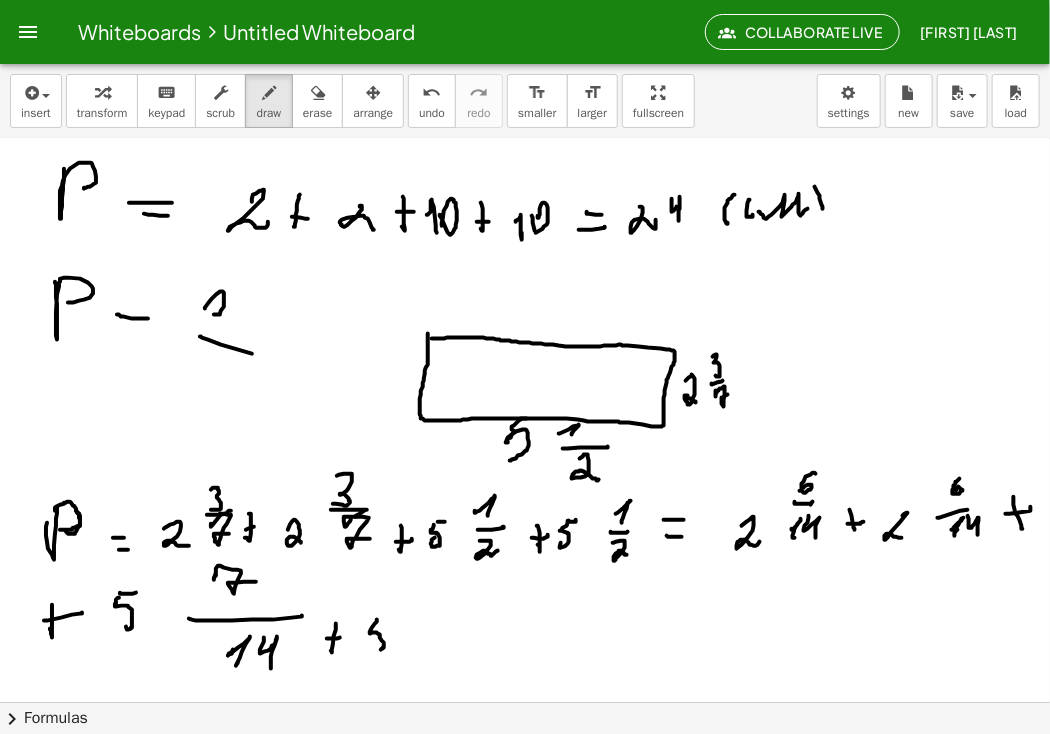click at bounding box center [525, -524] 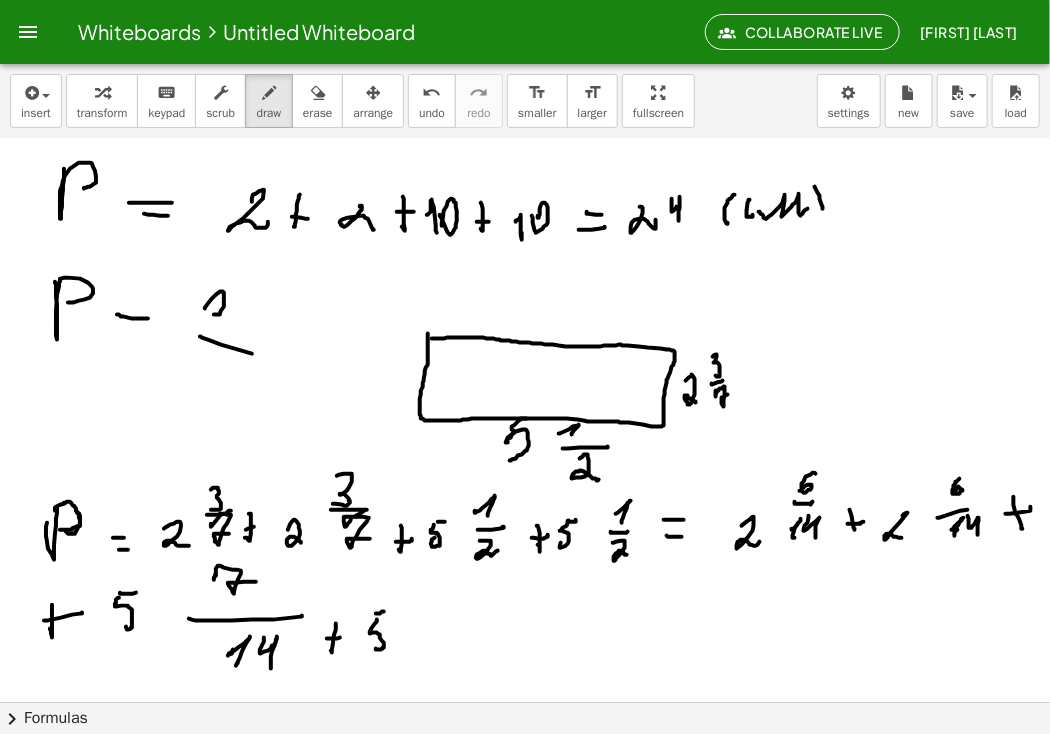 click at bounding box center (525, -524) 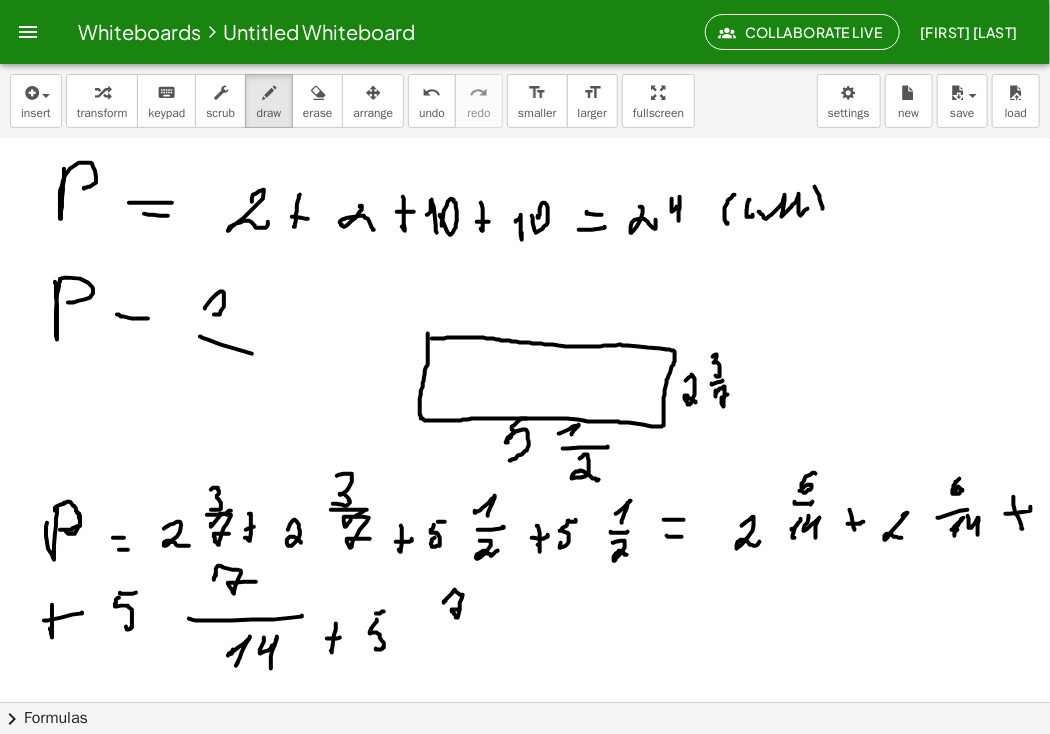 click at bounding box center [525, -524] 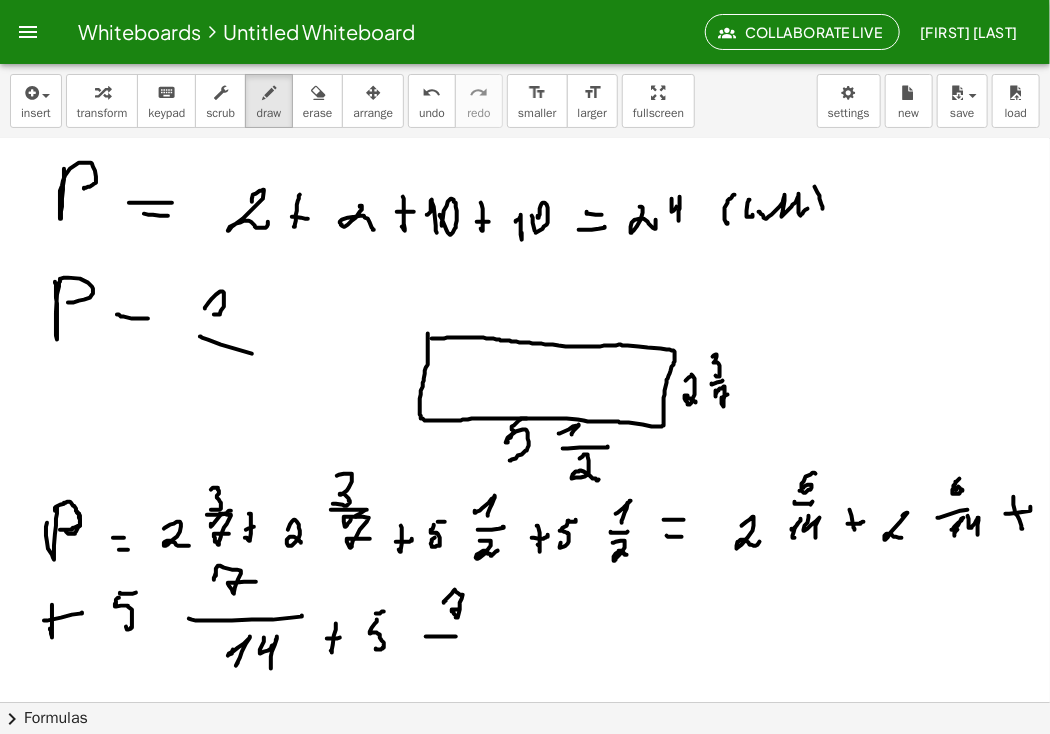 click at bounding box center (525, -524) 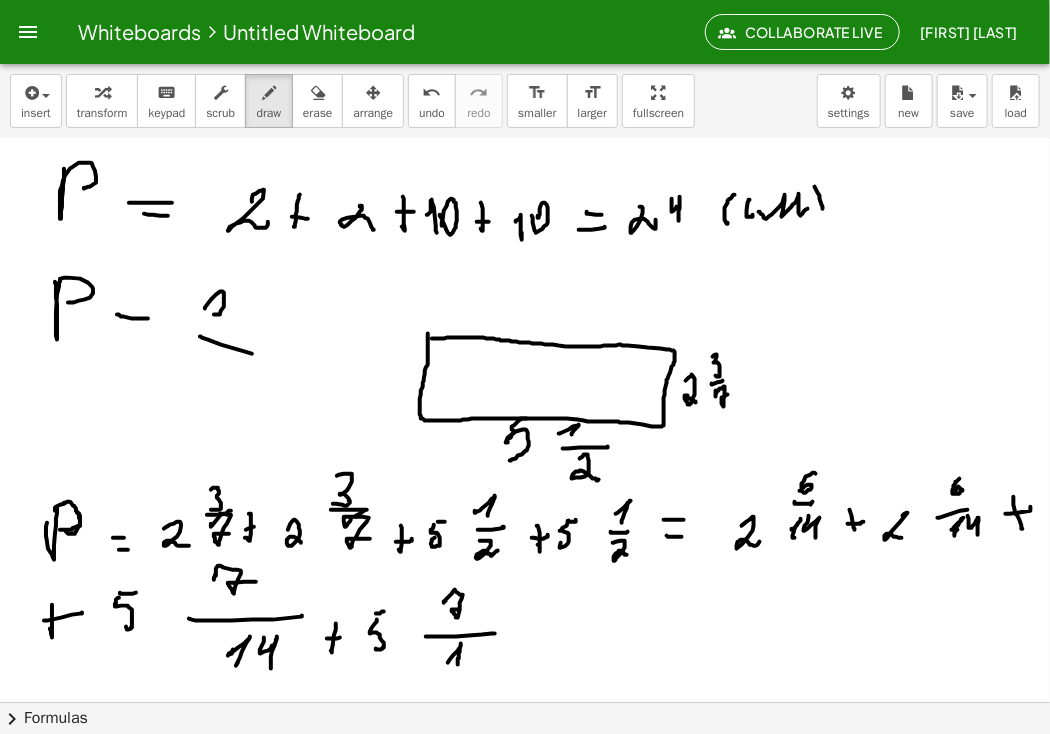 click at bounding box center [525, -524] 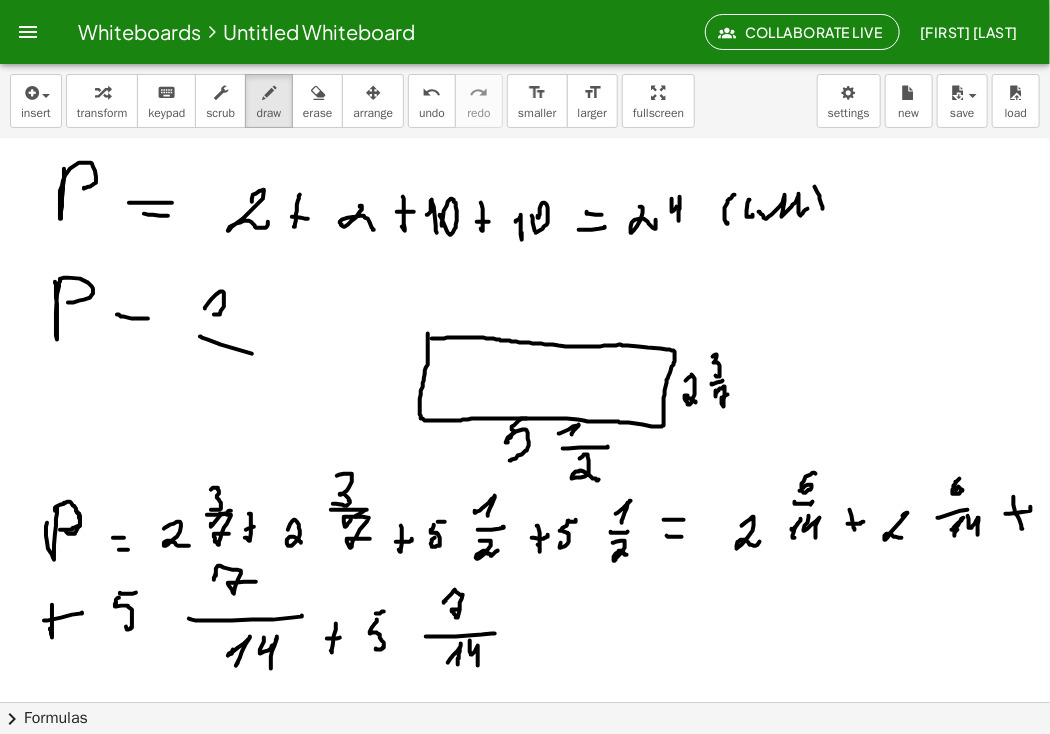 click at bounding box center (525, -524) 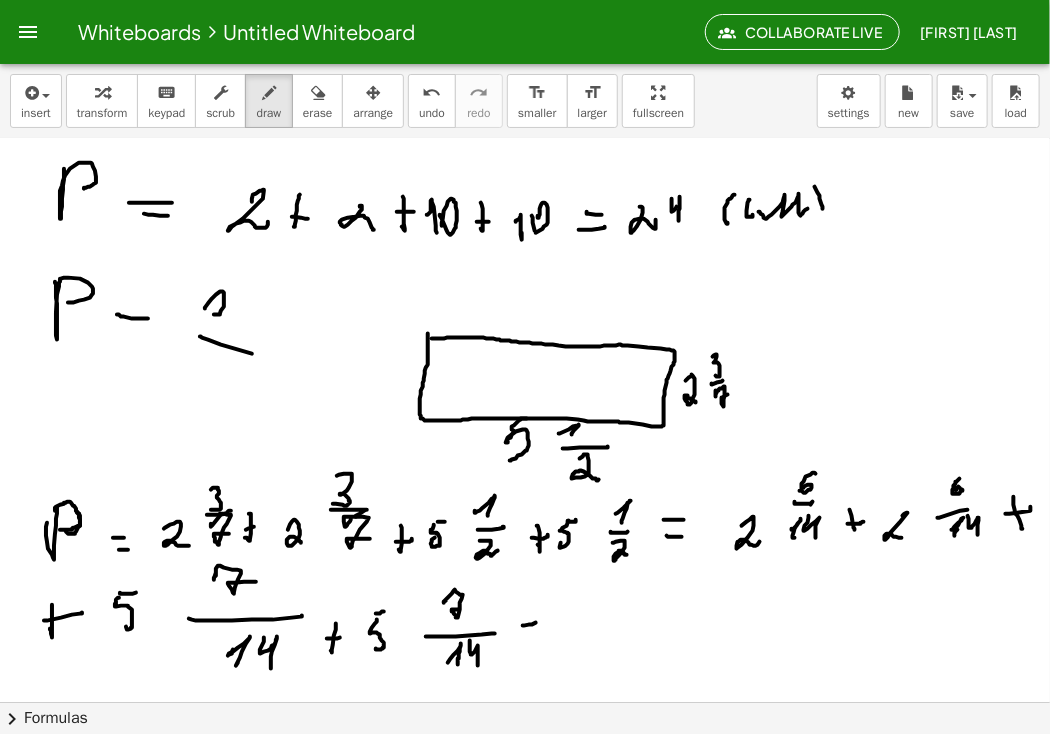 drag, startPoint x: 523, startPoint y: 625, endPoint x: 535, endPoint y: 622, distance: 12.369317 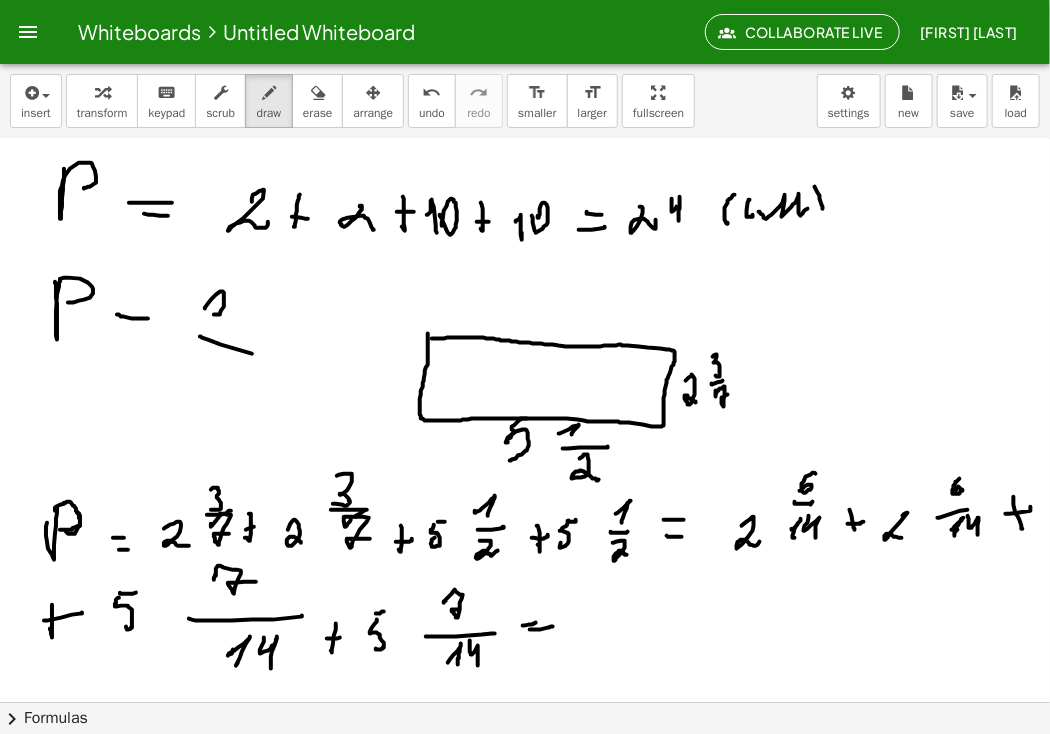 drag, startPoint x: 530, startPoint y: 629, endPoint x: 553, endPoint y: 626, distance: 23.194826 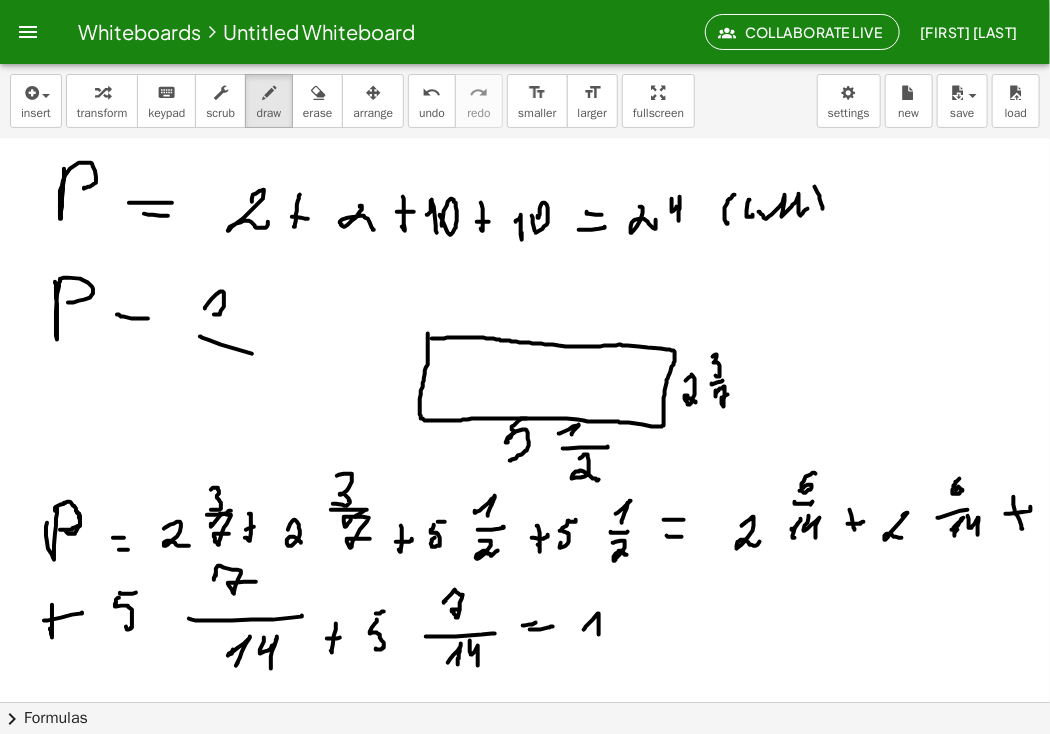 drag, startPoint x: 584, startPoint y: 629, endPoint x: 599, endPoint y: 634, distance: 15.811388 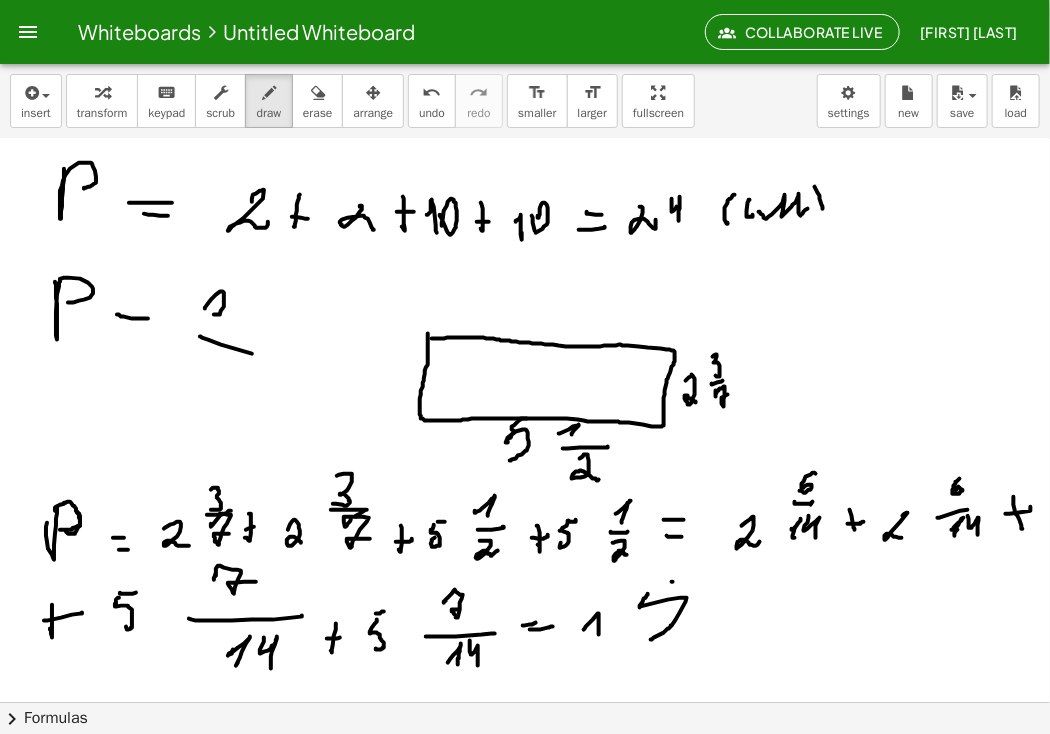 drag, startPoint x: 651, startPoint y: 639, endPoint x: 673, endPoint y: 581, distance: 62.03225 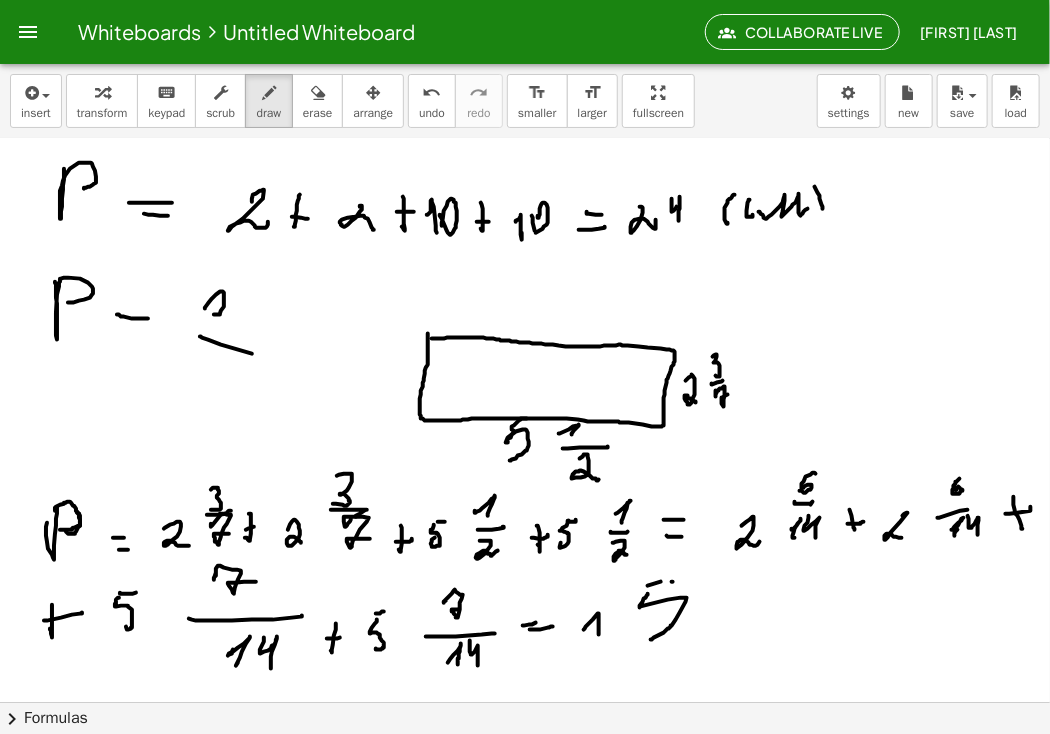 drag, startPoint x: 648, startPoint y: 585, endPoint x: 680, endPoint y: 576, distance: 33.24154 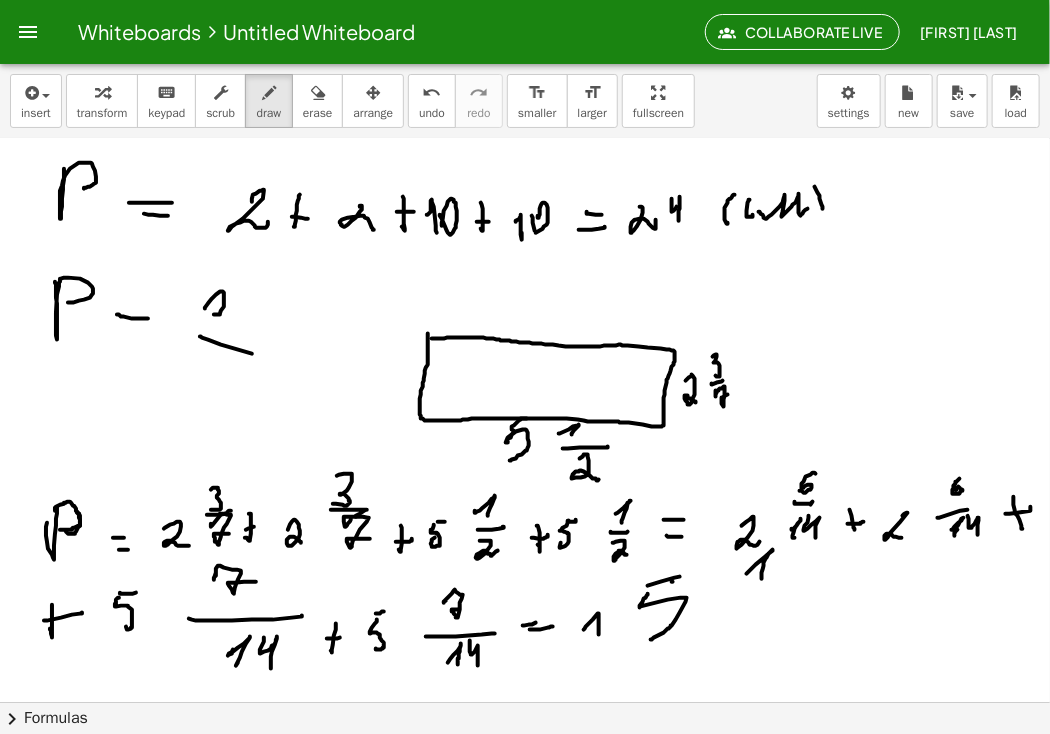 drag, startPoint x: 747, startPoint y: 573, endPoint x: 762, endPoint y: 578, distance: 15.811388 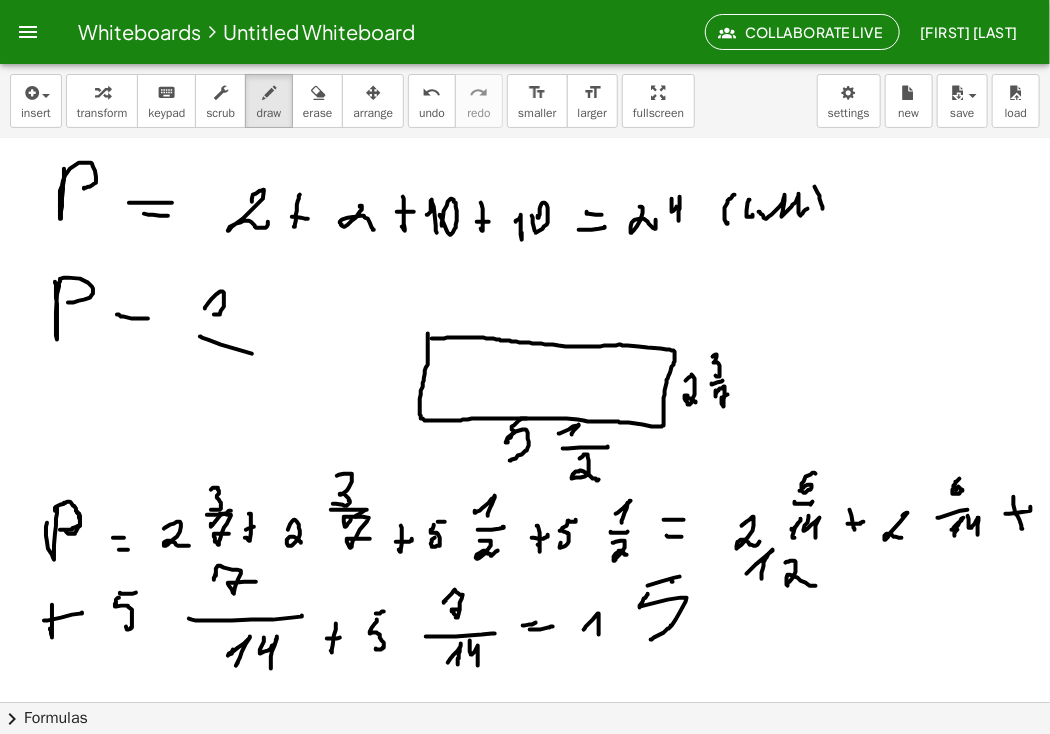 drag, startPoint x: 786, startPoint y: 562, endPoint x: 770, endPoint y: 596, distance: 37.576588 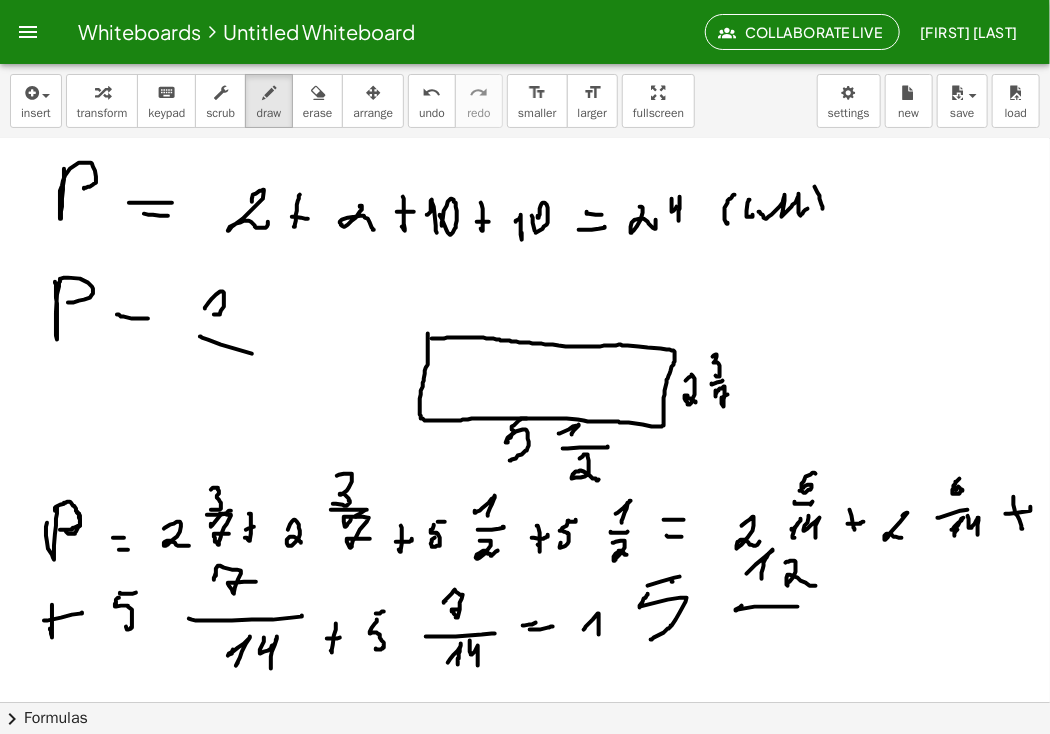 drag, startPoint x: 740, startPoint y: 607, endPoint x: 798, endPoint y: 606, distance: 58.00862 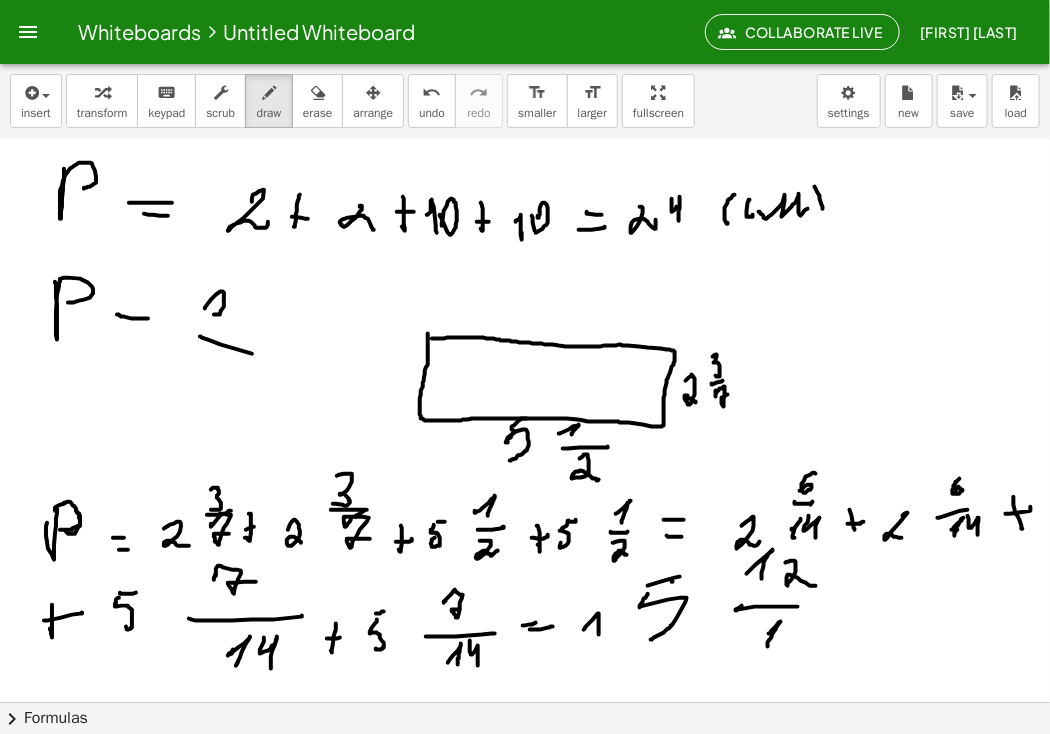 drag, startPoint x: 769, startPoint y: 633, endPoint x: 784, endPoint y: 631, distance: 15.132746 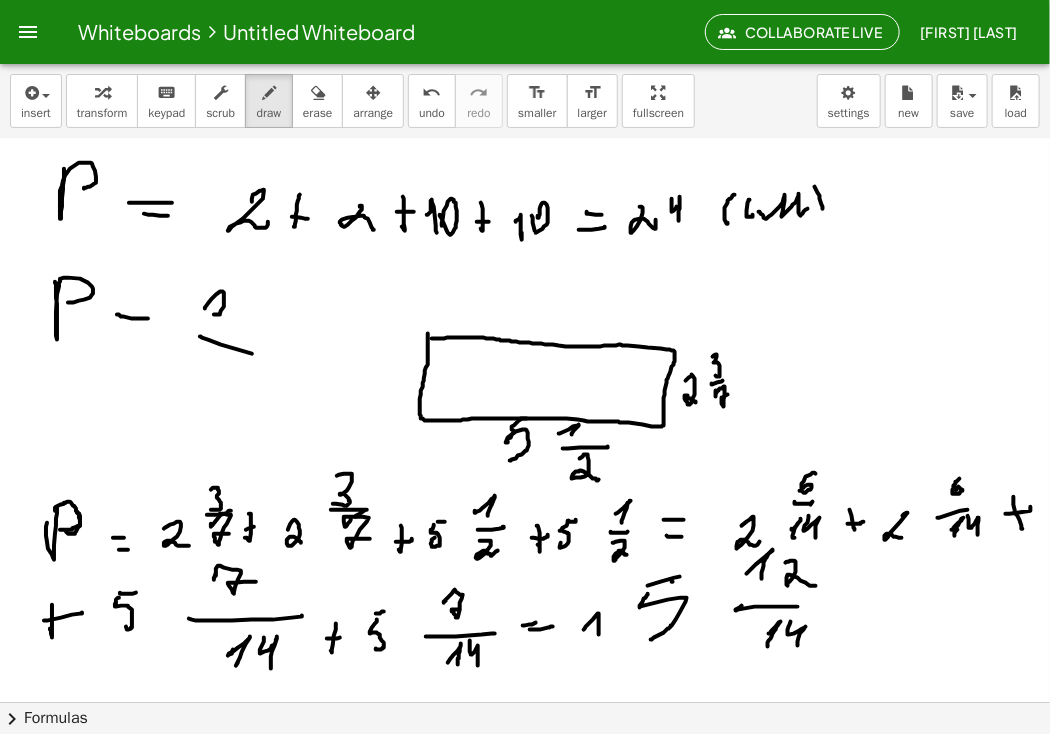drag, startPoint x: 791, startPoint y: 621, endPoint x: 798, endPoint y: 645, distance: 25 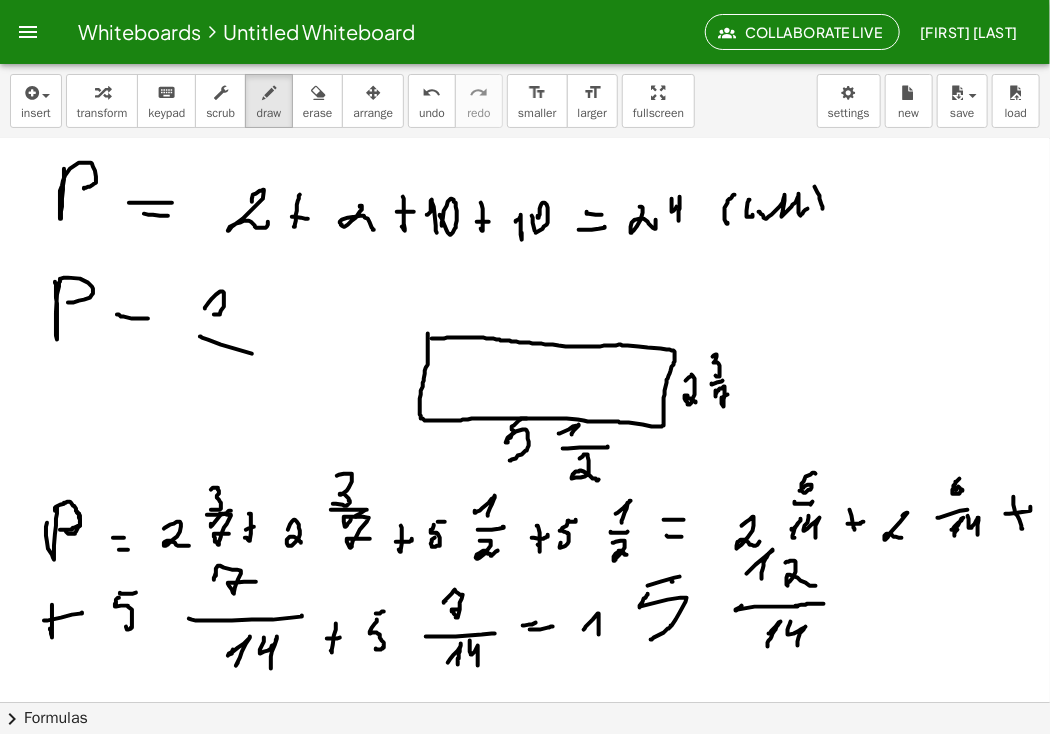 drag, startPoint x: 796, startPoint y: 605, endPoint x: 824, endPoint y: 603, distance: 28.071337 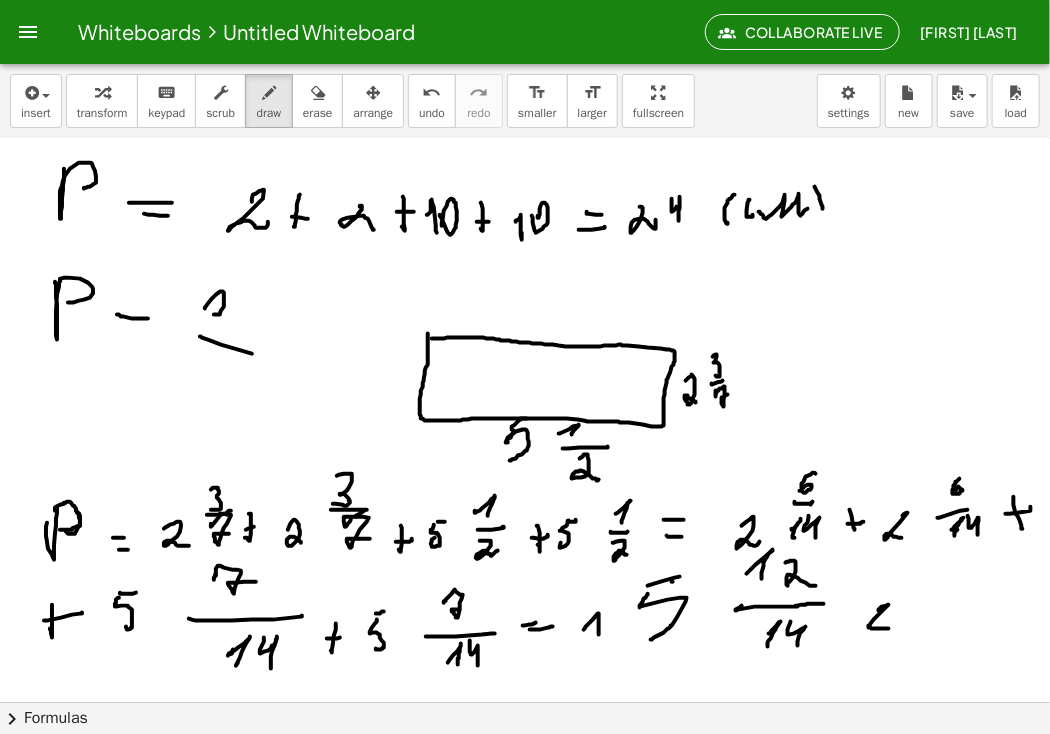 drag, startPoint x: 879, startPoint y: 610, endPoint x: 892, endPoint y: 628, distance: 22.203604 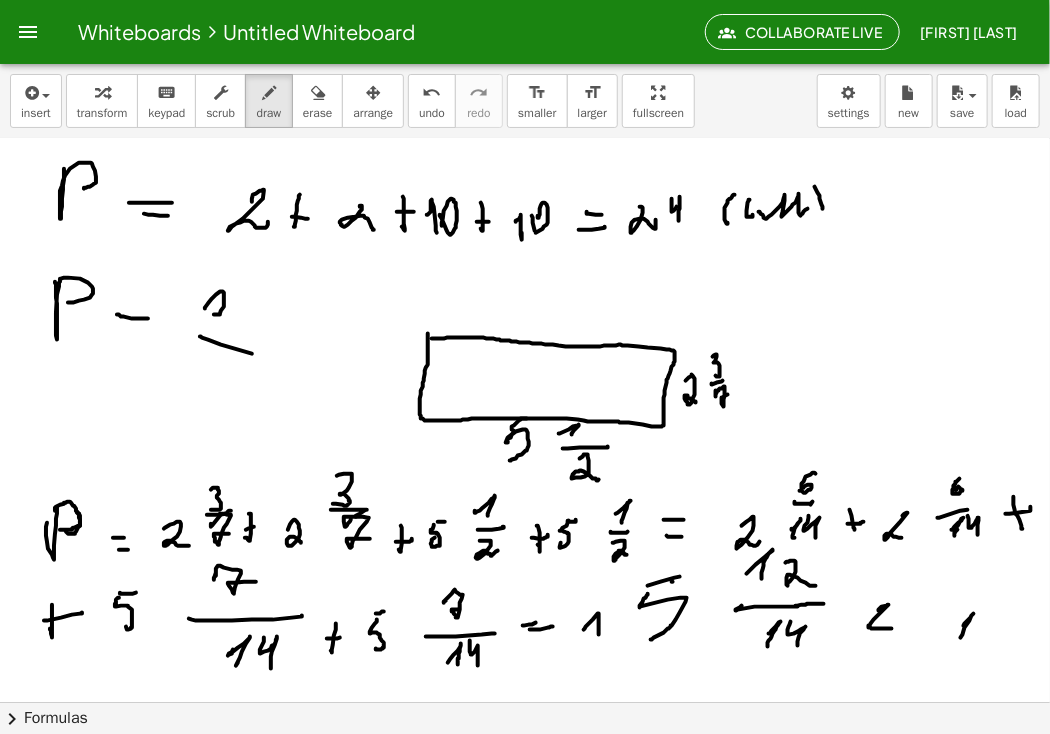 click at bounding box center (525, -524) 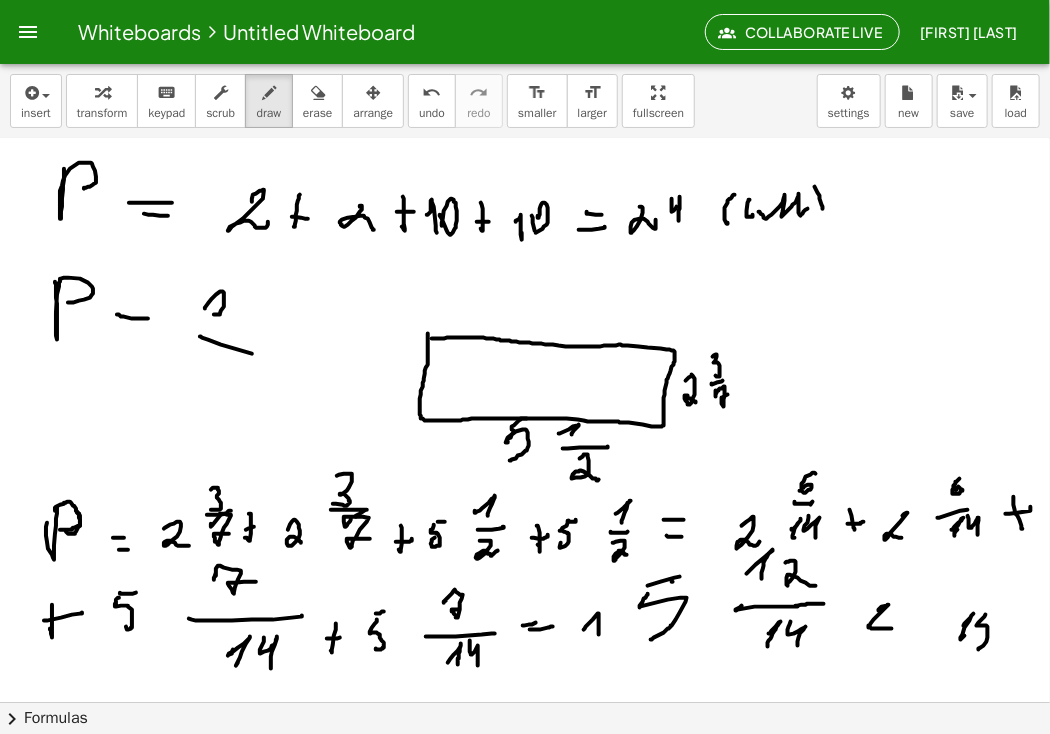 drag, startPoint x: 986, startPoint y: 614, endPoint x: 987, endPoint y: 639, distance: 25.019993 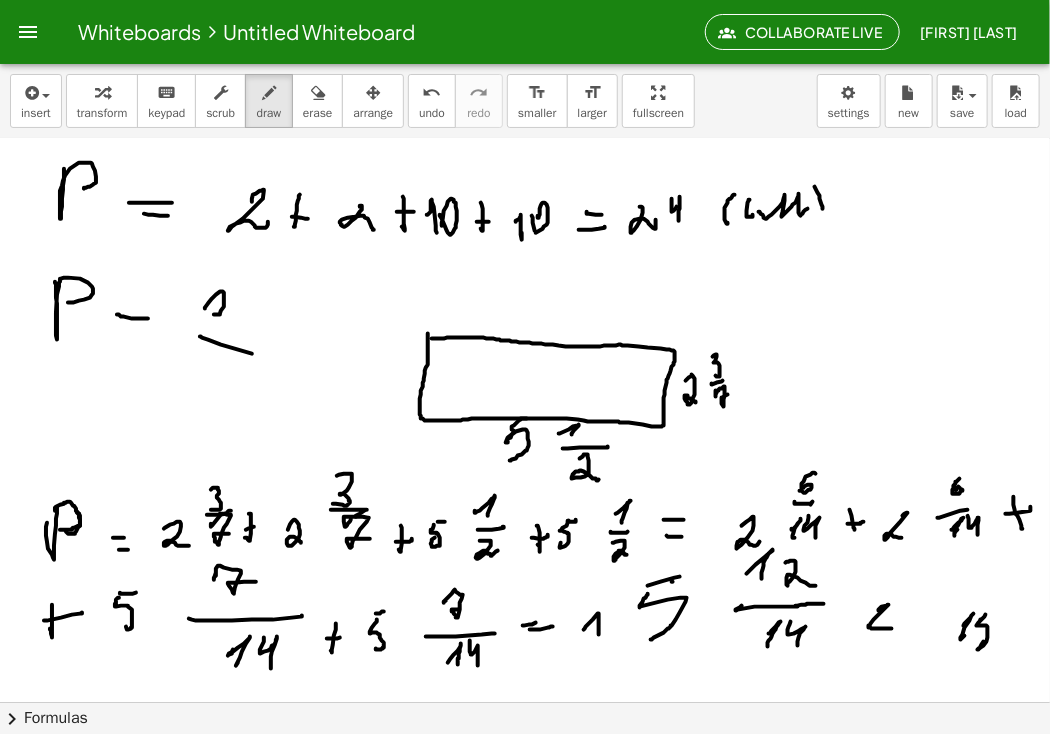 drag, startPoint x: 981, startPoint y: 619, endPoint x: 993, endPoint y: 613, distance: 13.416408 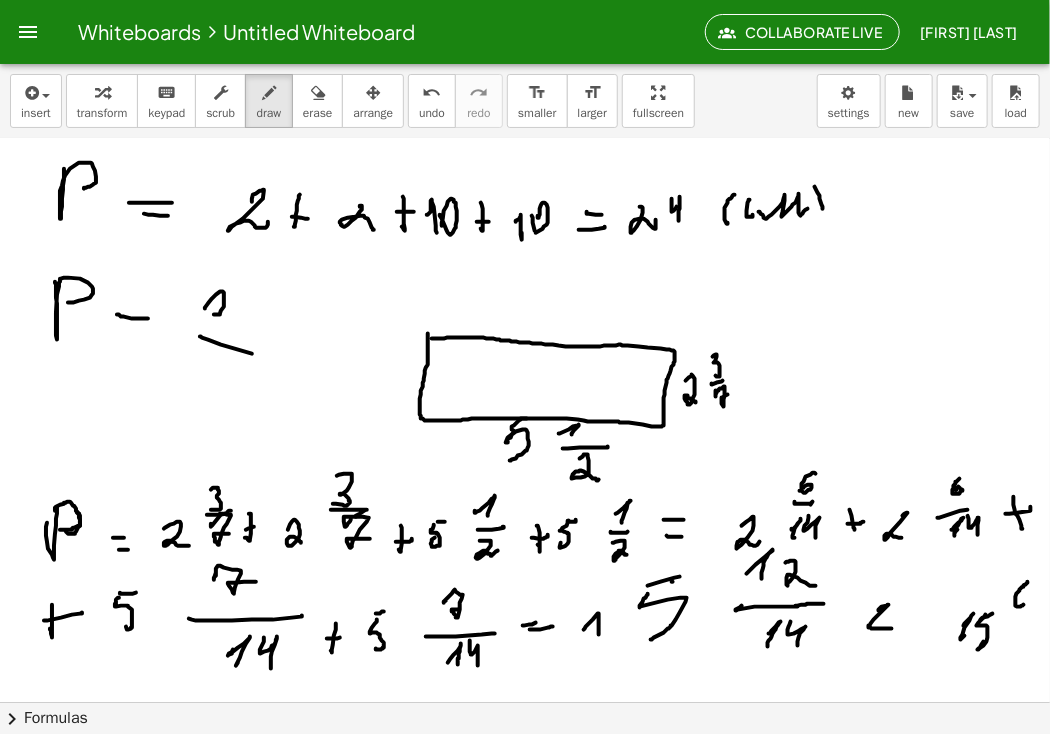 drag, startPoint x: 1028, startPoint y: 581, endPoint x: 1015, endPoint y: 601, distance: 23.853722 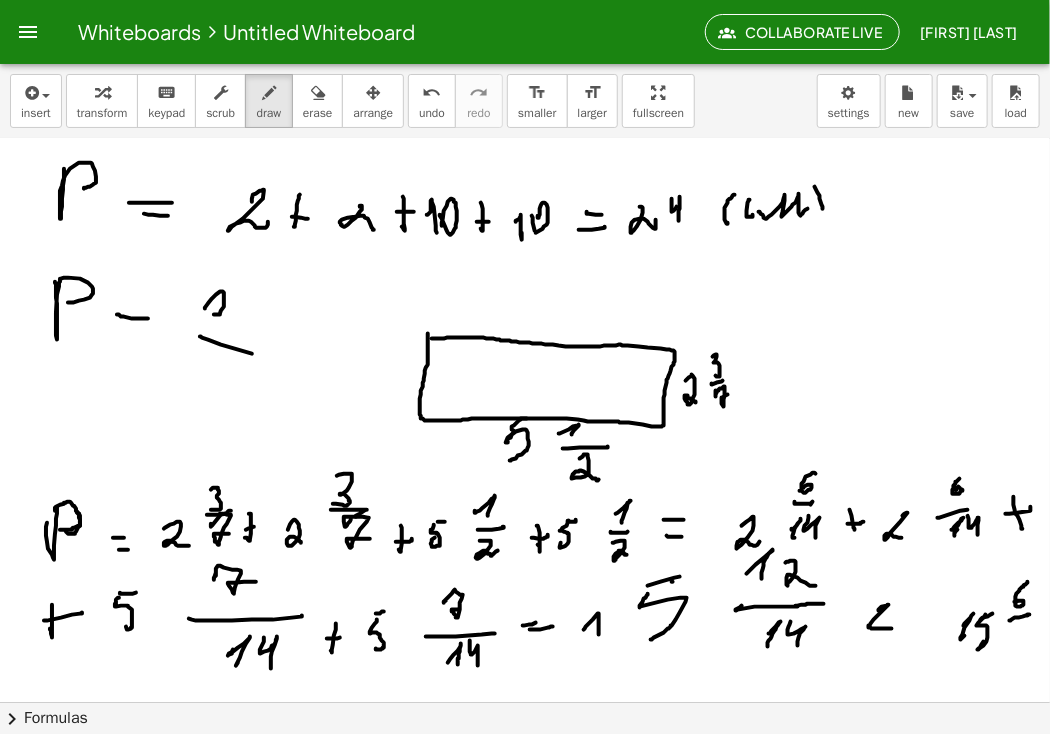 drag, startPoint x: 1010, startPoint y: 620, endPoint x: 1017, endPoint y: 628, distance: 10.630146 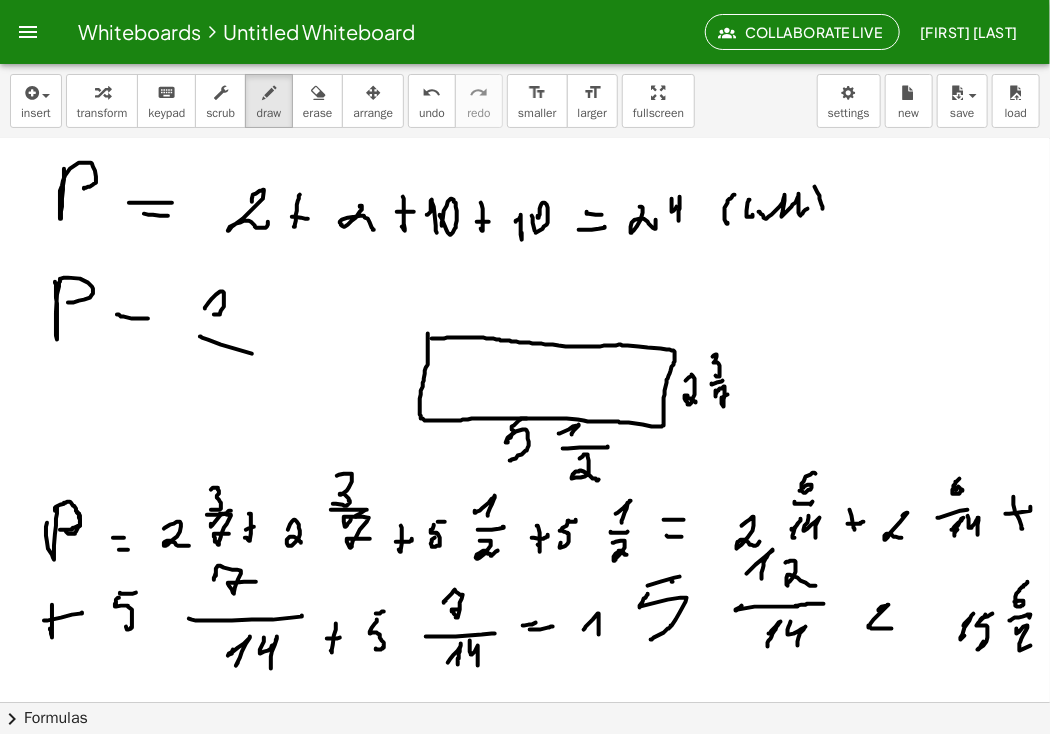 drag, startPoint x: 1017, startPoint y: 628, endPoint x: 1031, endPoint y: 645, distance: 22.022715 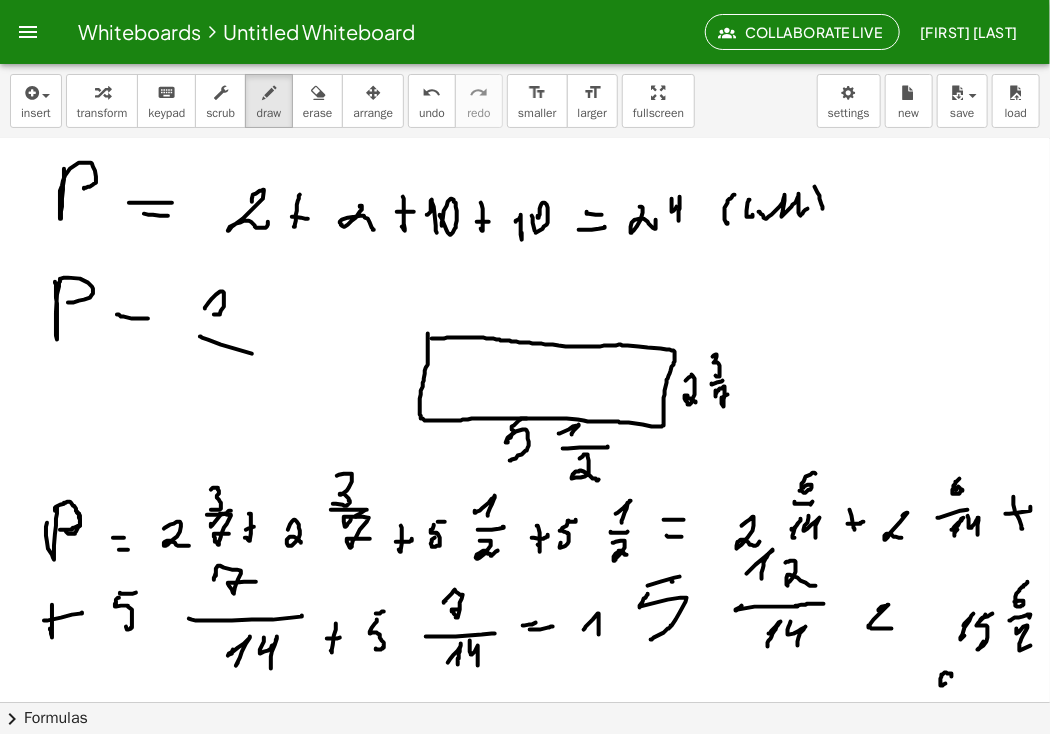 click at bounding box center (525, -524) 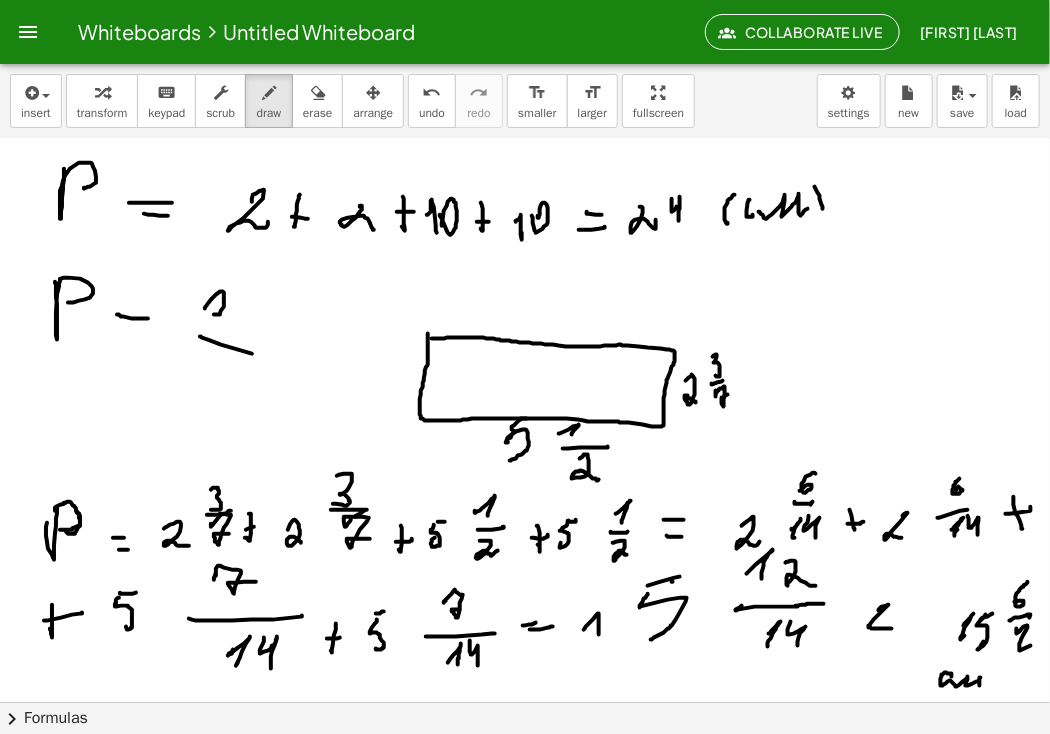 drag, startPoint x: 956, startPoint y: 685, endPoint x: 972, endPoint y: 689, distance: 16.492422 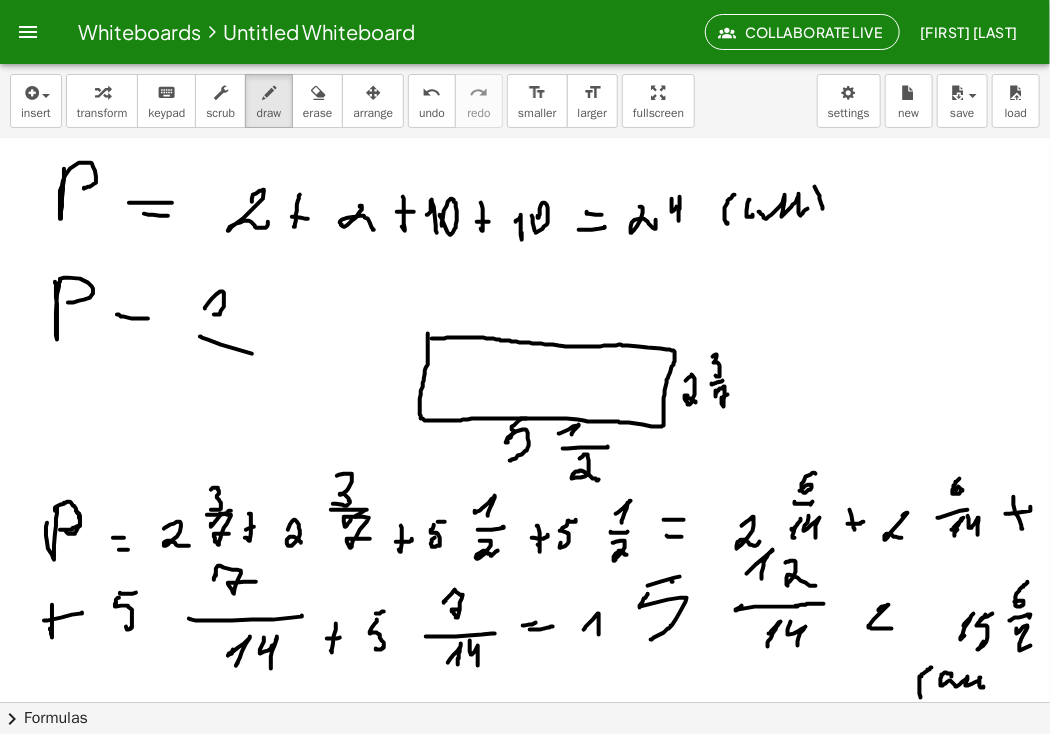 drag, startPoint x: 921, startPoint y: 697, endPoint x: 933, endPoint y: 665, distance: 34.176014 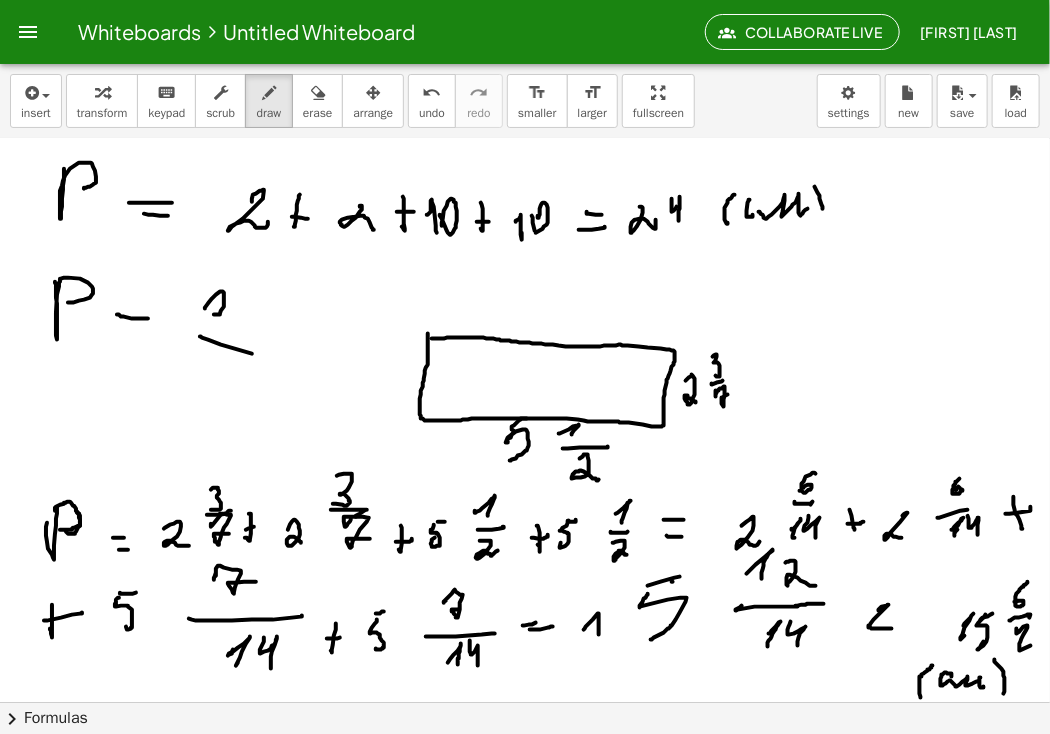drag, startPoint x: 995, startPoint y: 659, endPoint x: 988, endPoint y: 695, distance: 36.67424 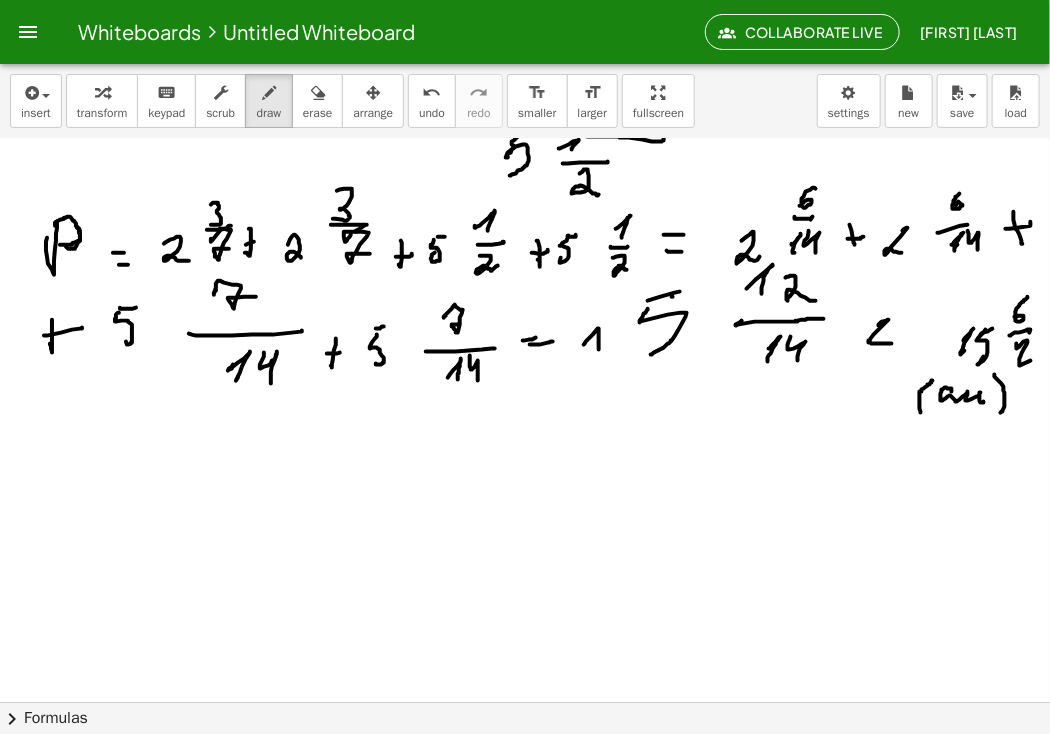 scroll, scrollTop: 2752, scrollLeft: 0, axis: vertical 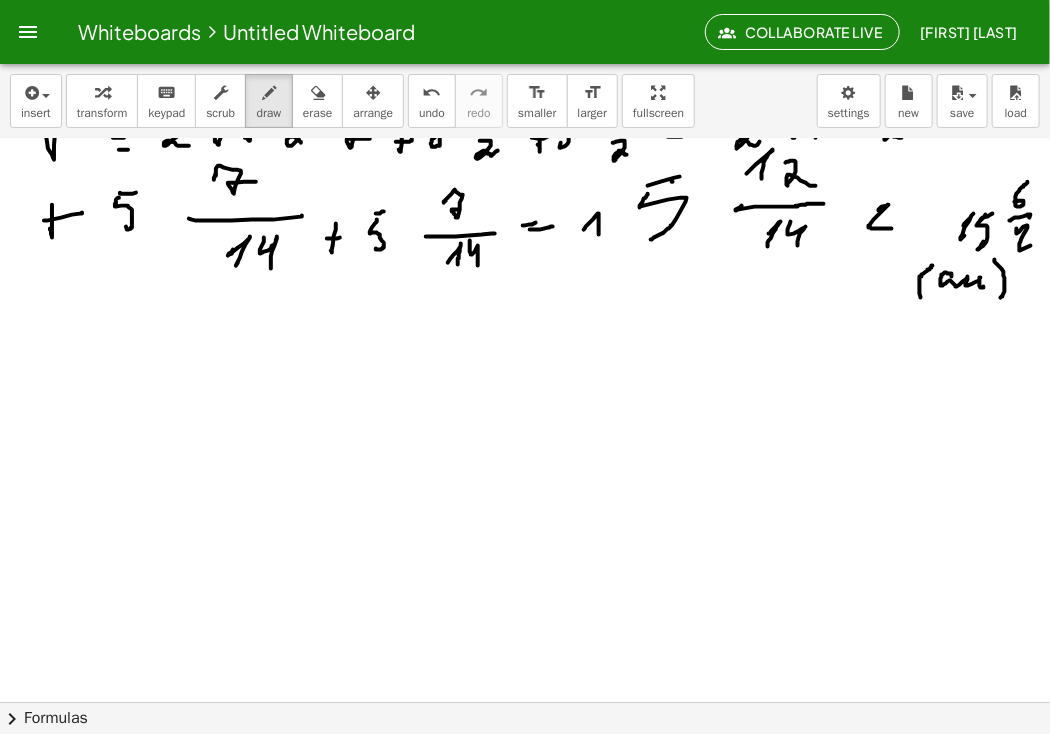 click at bounding box center [525, -924] 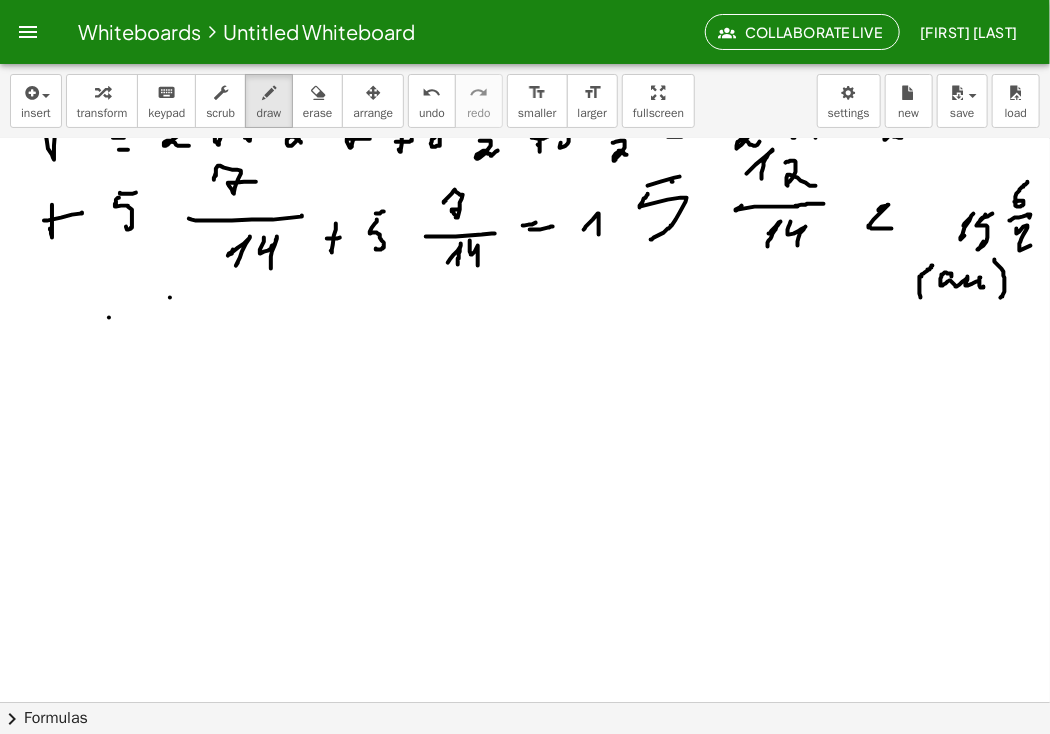 click at bounding box center [525, -924] 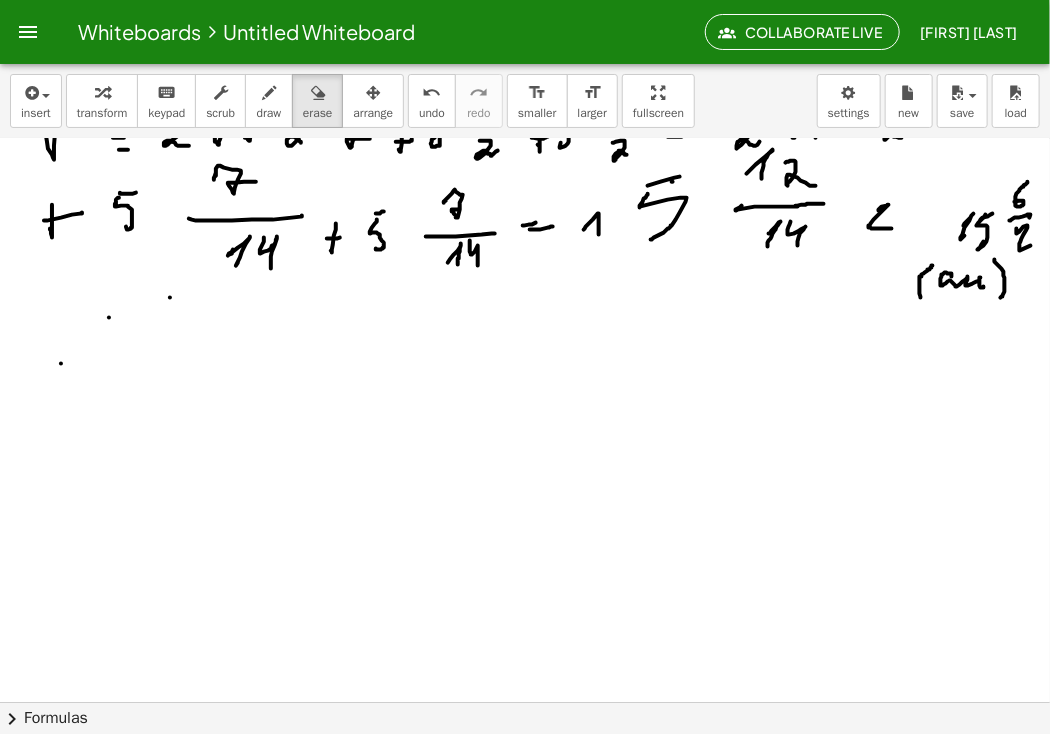 drag, startPoint x: 312, startPoint y: 95, endPoint x: 120, endPoint y: 309, distance: 287.50653 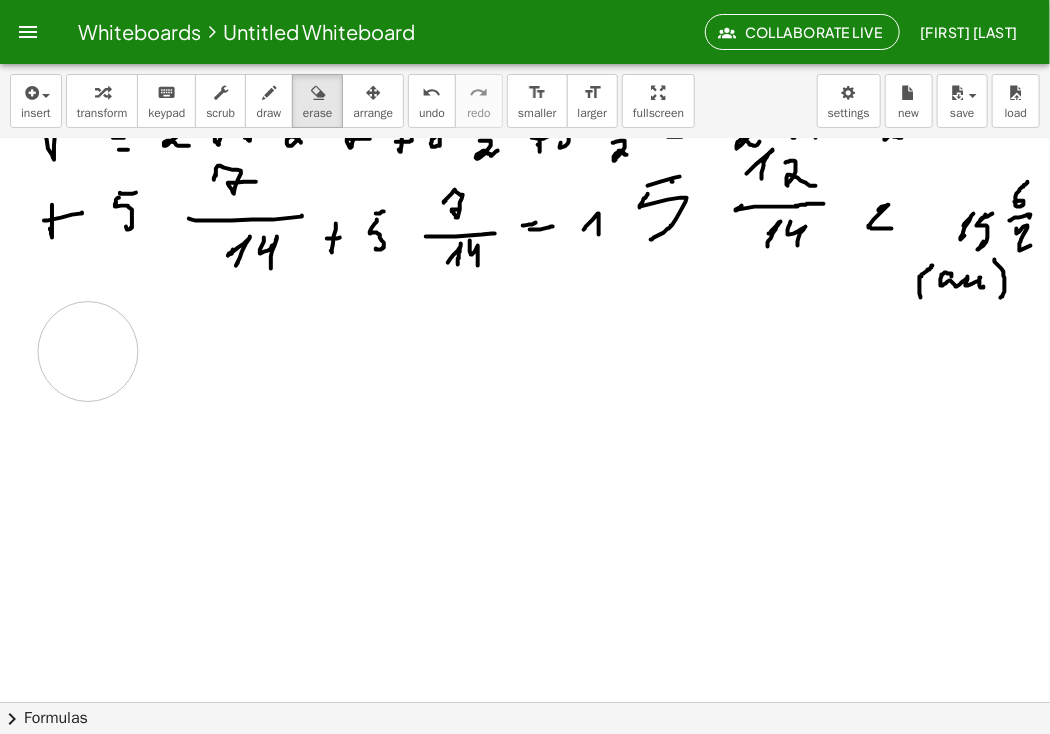 drag, startPoint x: 177, startPoint y: 293, endPoint x: 272, endPoint y: 168, distance: 157.00319 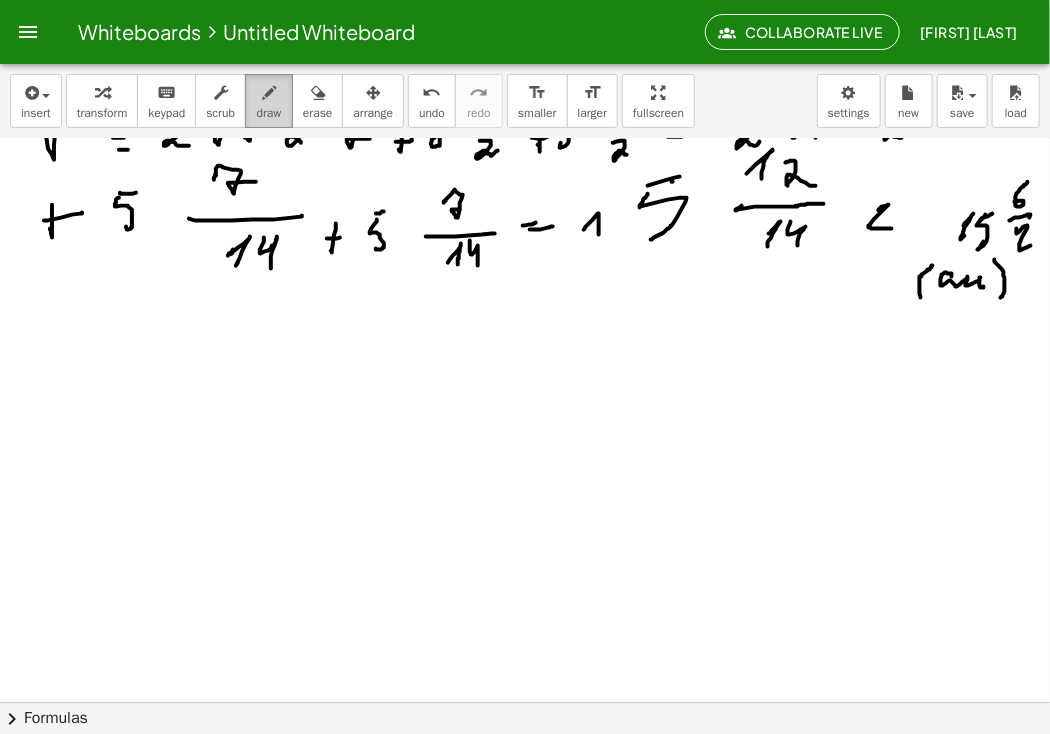 click on "draw" at bounding box center [269, 113] 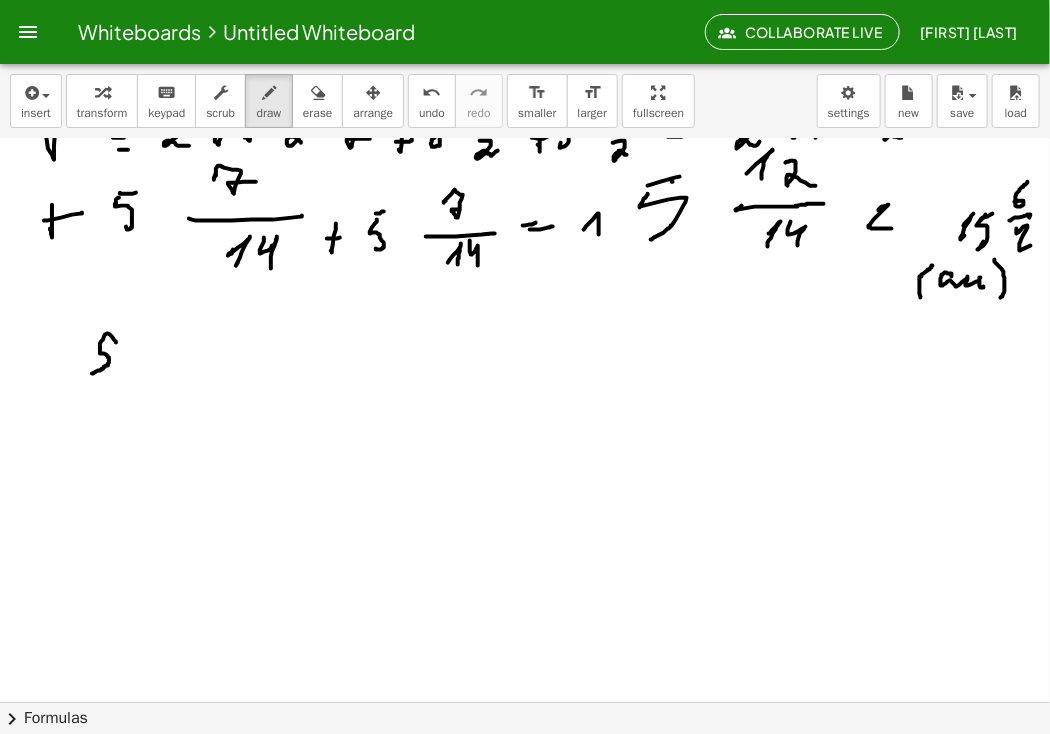 drag, startPoint x: 116, startPoint y: 342, endPoint x: 92, endPoint y: 373, distance: 39.20459 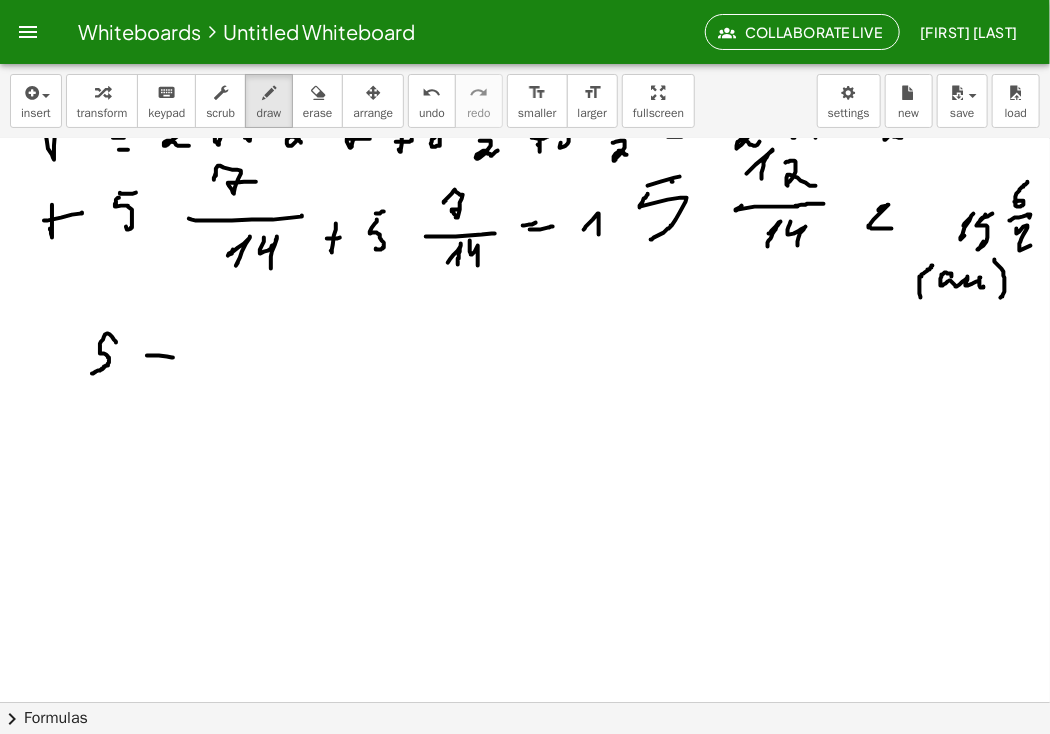 drag, startPoint x: 147, startPoint y: 355, endPoint x: 173, endPoint y: 357, distance: 26.076809 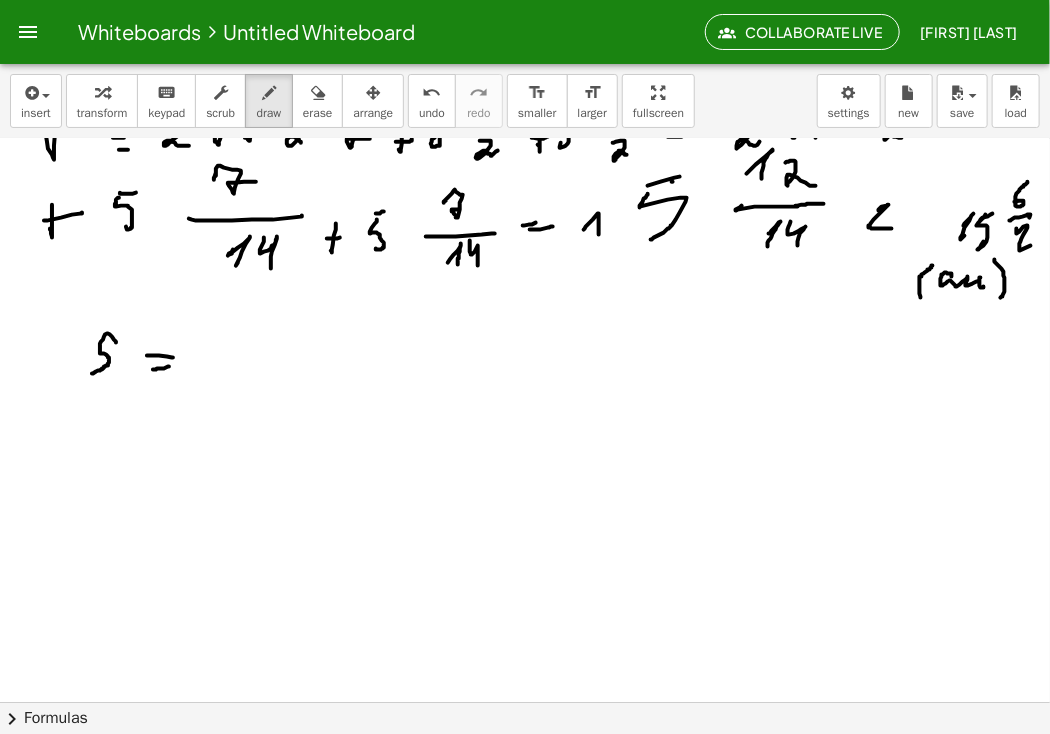 drag, startPoint x: 153, startPoint y: 369, endPoint x: 169, endPoint y: 366, distance: 16.27882 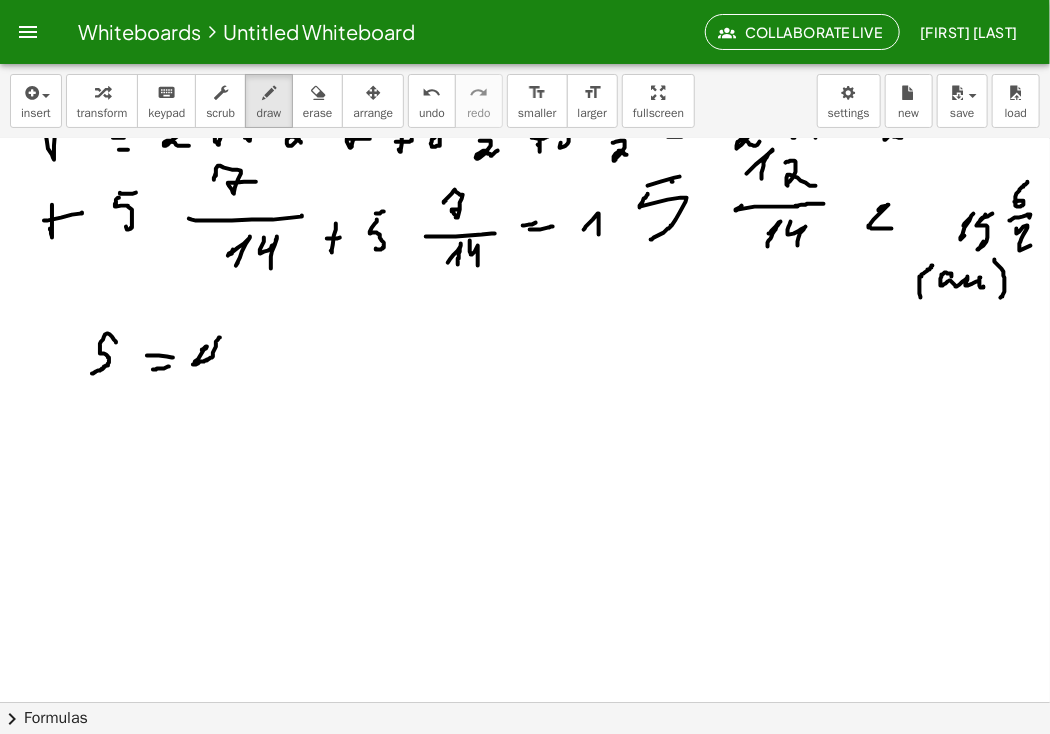 drag, startPoint x: 202, startPoint y: 350, endPoint x: 229, endPoint y: 339, distance: 29.15476 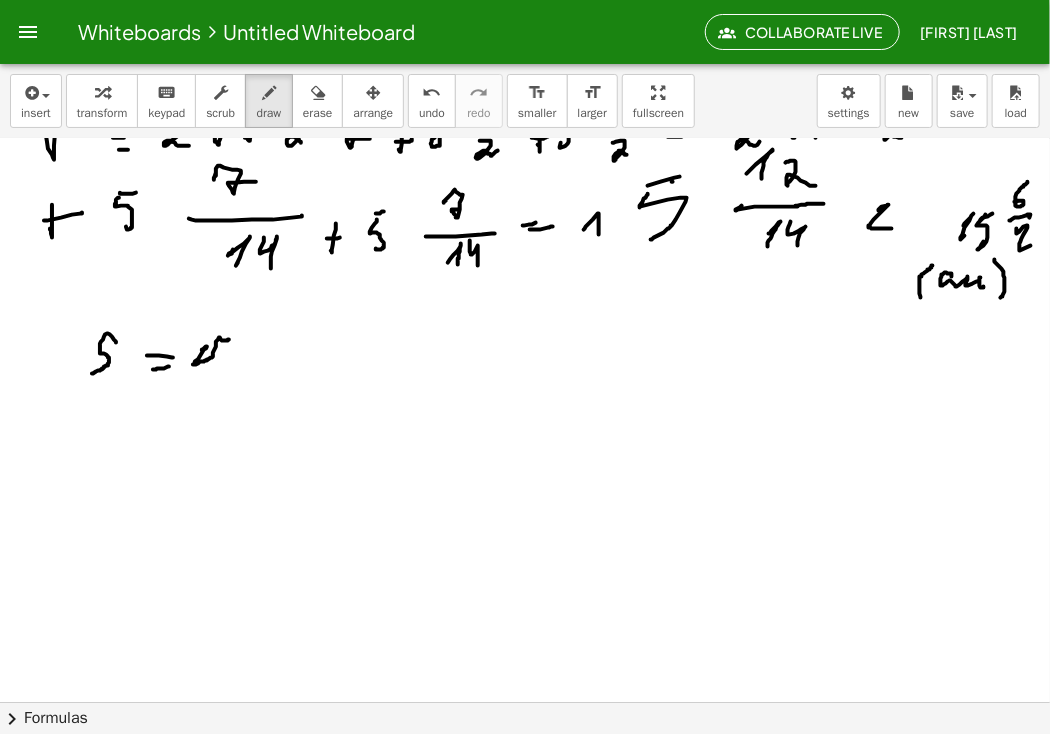 click at bounding box center (525, -924) 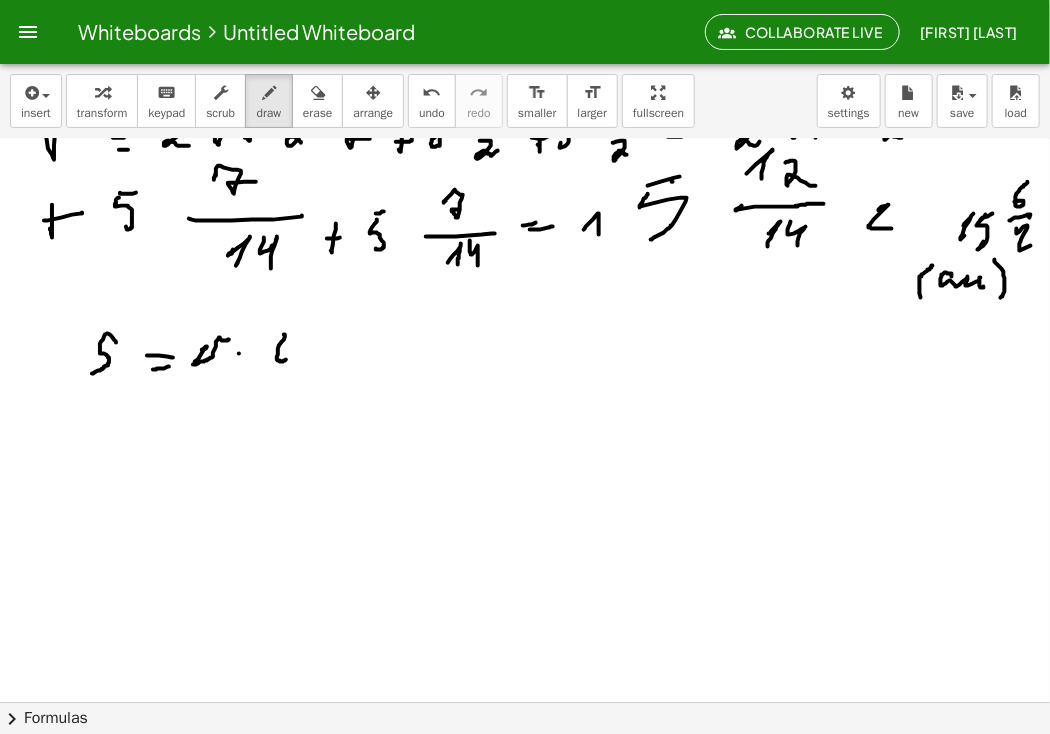 drag, startPoint x: 284, startPoint y: 334, endPoint x: 286, endPoint y: 358, distance: 24.083189 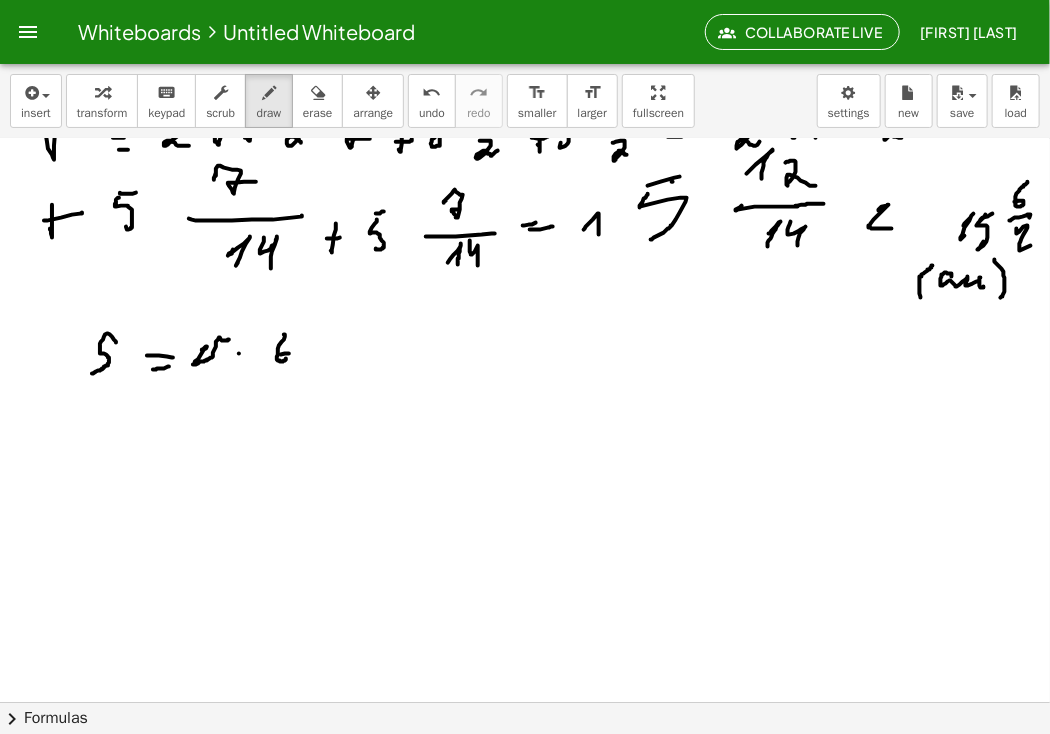 click at bounding box center [525, -924] 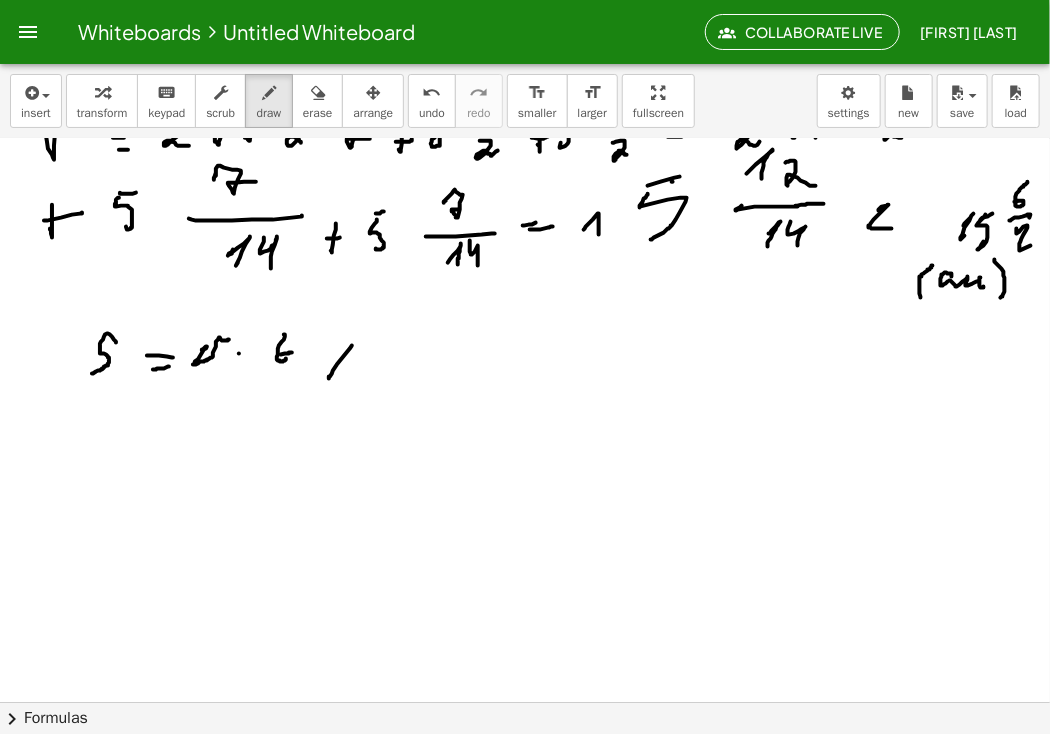 drag, startPoint x: 333, startPoint y: 370, endPoint x: 363, endPoint y: 337, distance: 44.598206 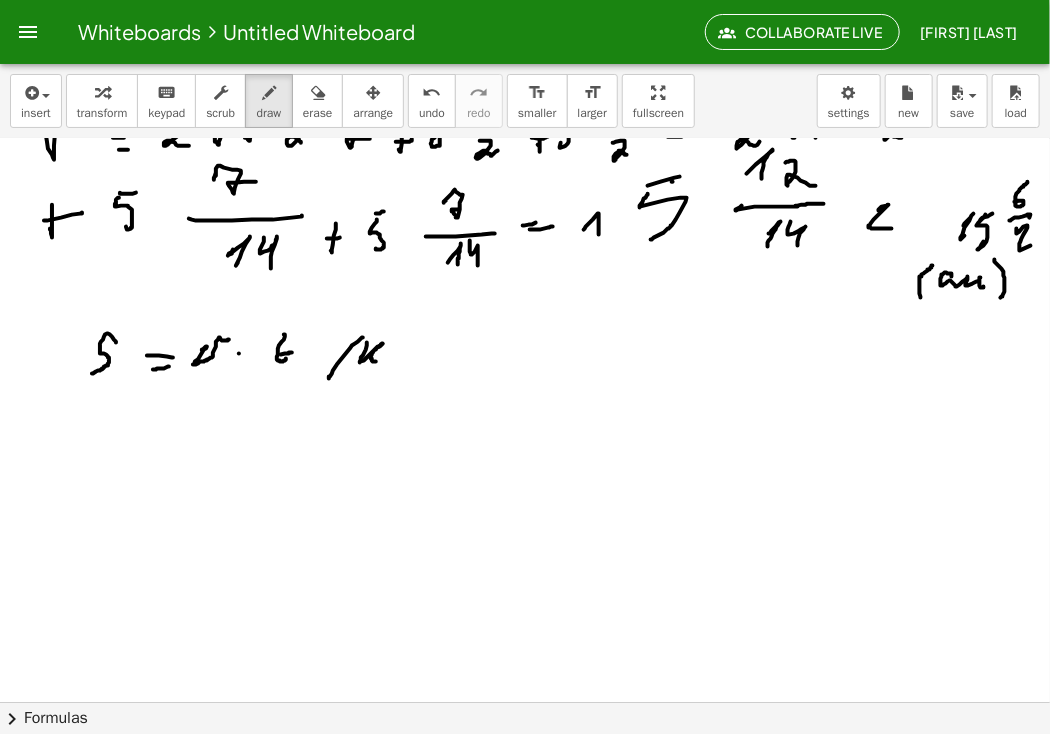 drag, startPoint x: 367, startPoint y: 345, endPoint x: 376, endPoint y: 361, distance: 18.35756 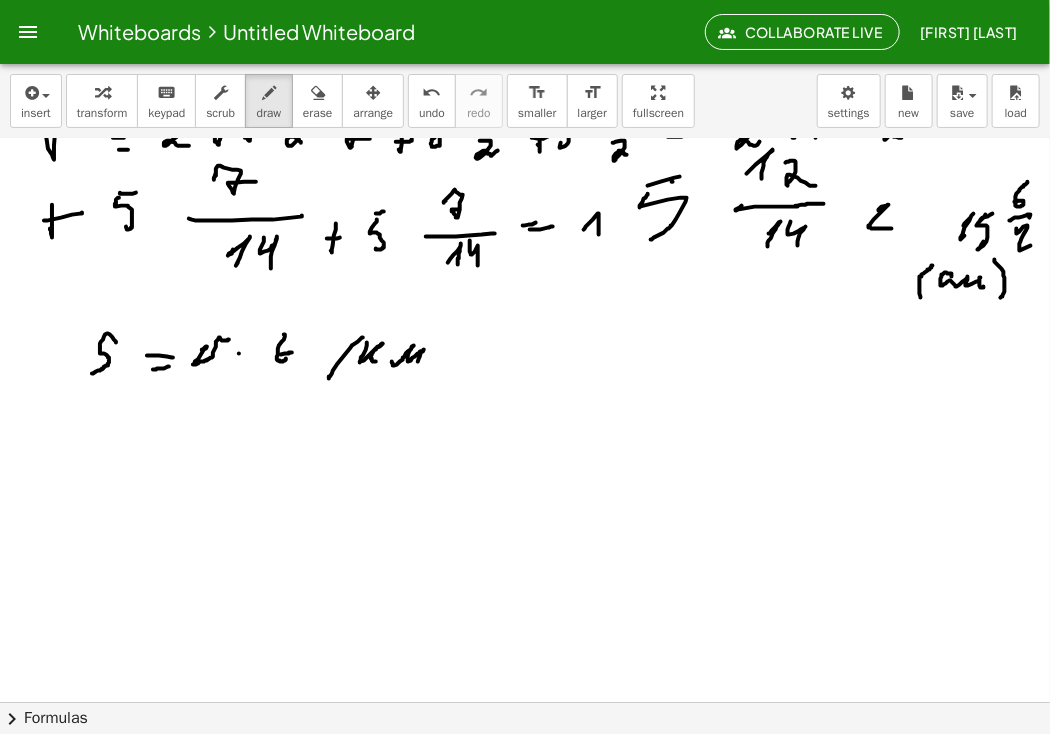 drag, startPoint x: 392, startPoint y: 361, endPoint x: 426, endPoint y: 364, distance: 34.132095 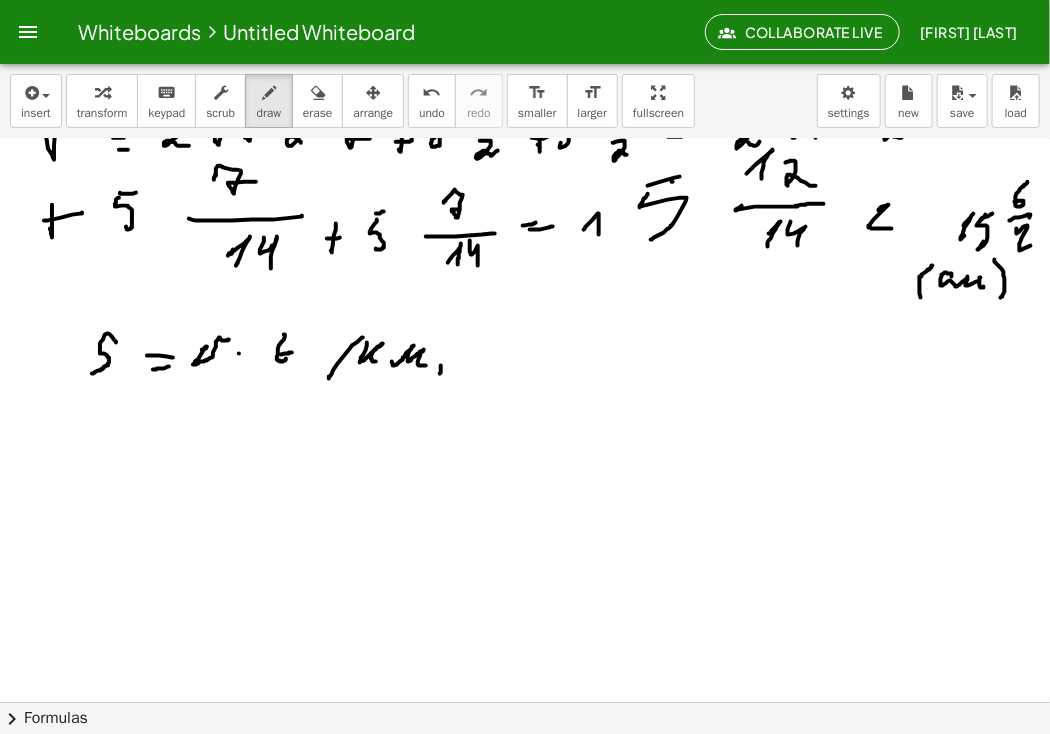 click at bounding box center [525, -924] 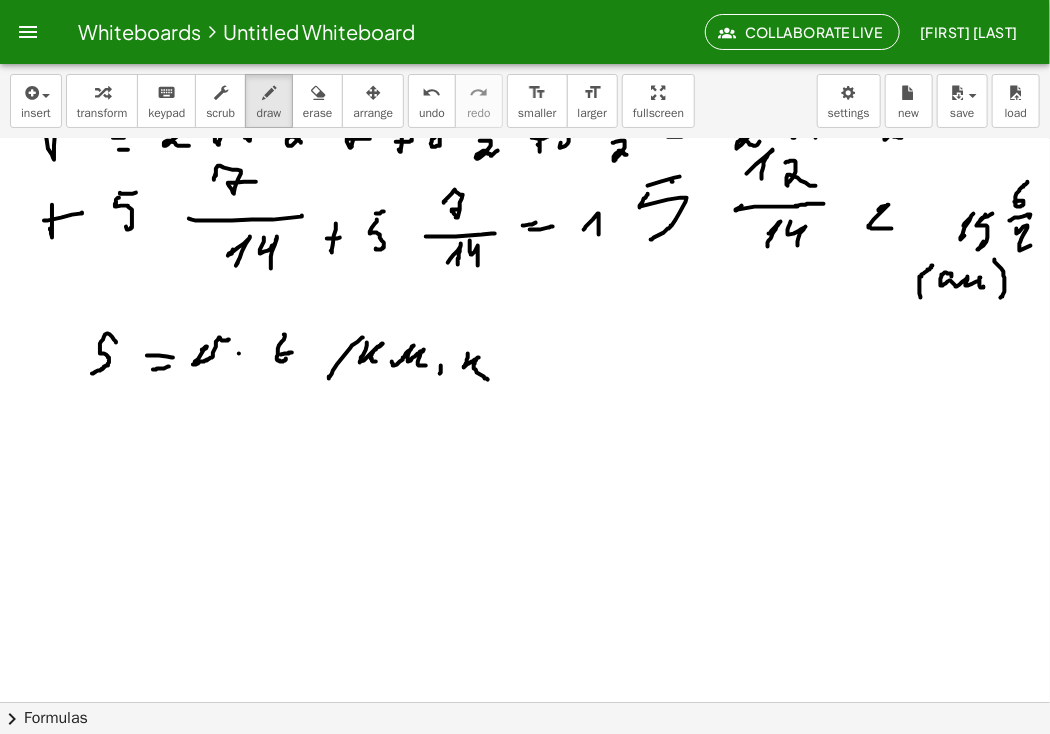 drag, startPoint x: 468, startPoint y: 353, endPoint x: 480, endPoint y: 379, distance: 28.635643 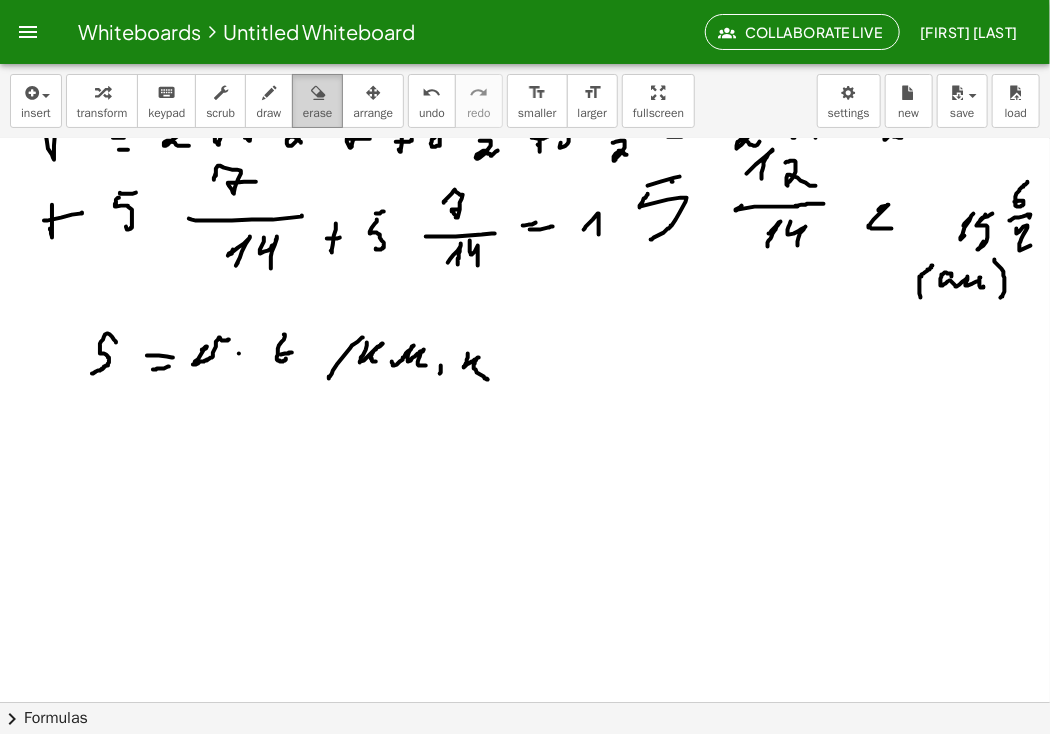click on "erase" at bounding box center [317, 113] 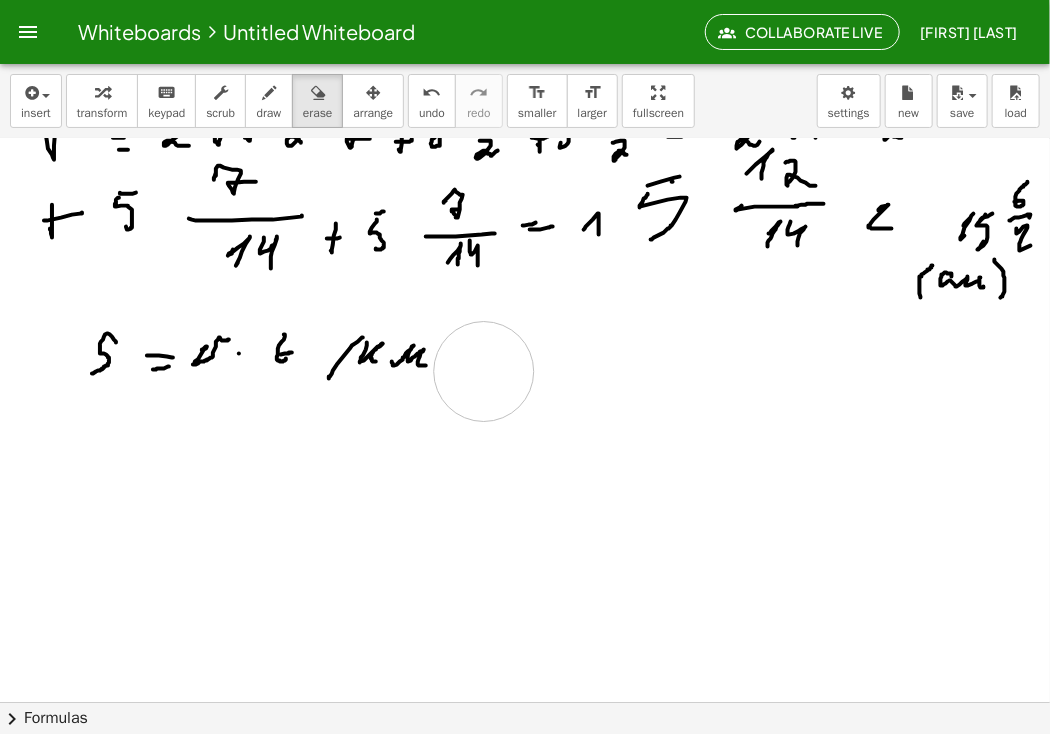 drag, startPoint x: 480, startPoint y: 354, endPoint x: 484, endPoint y: 371, distance: 17.464249 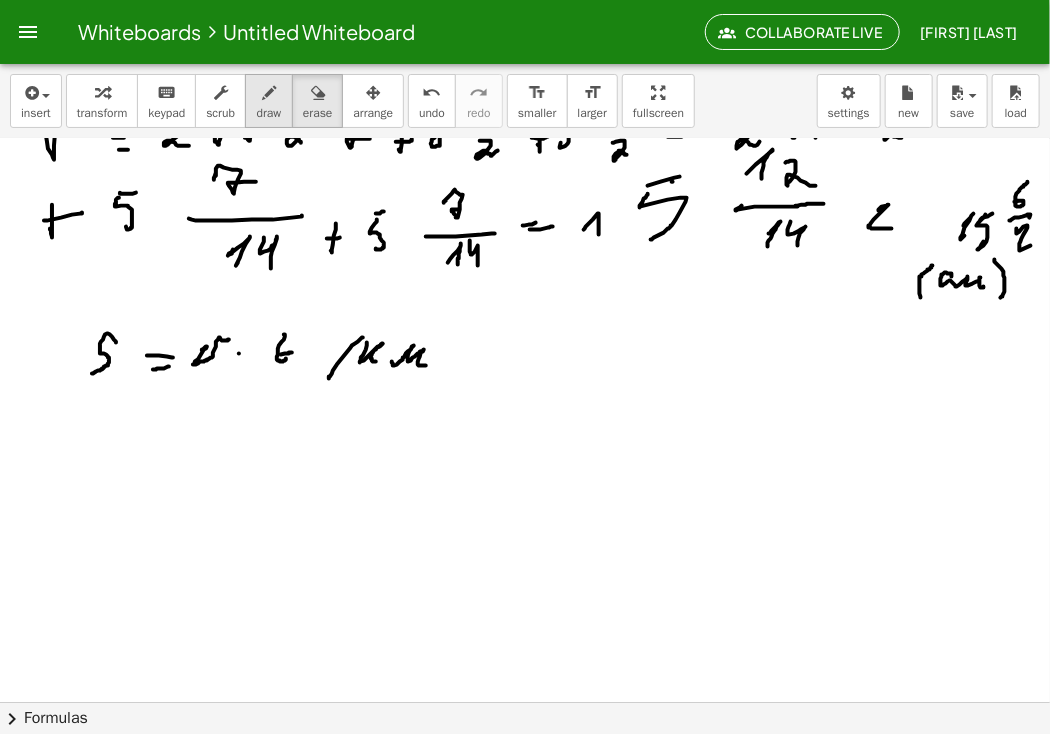 click on "draw" at bounding box center (269, 113) 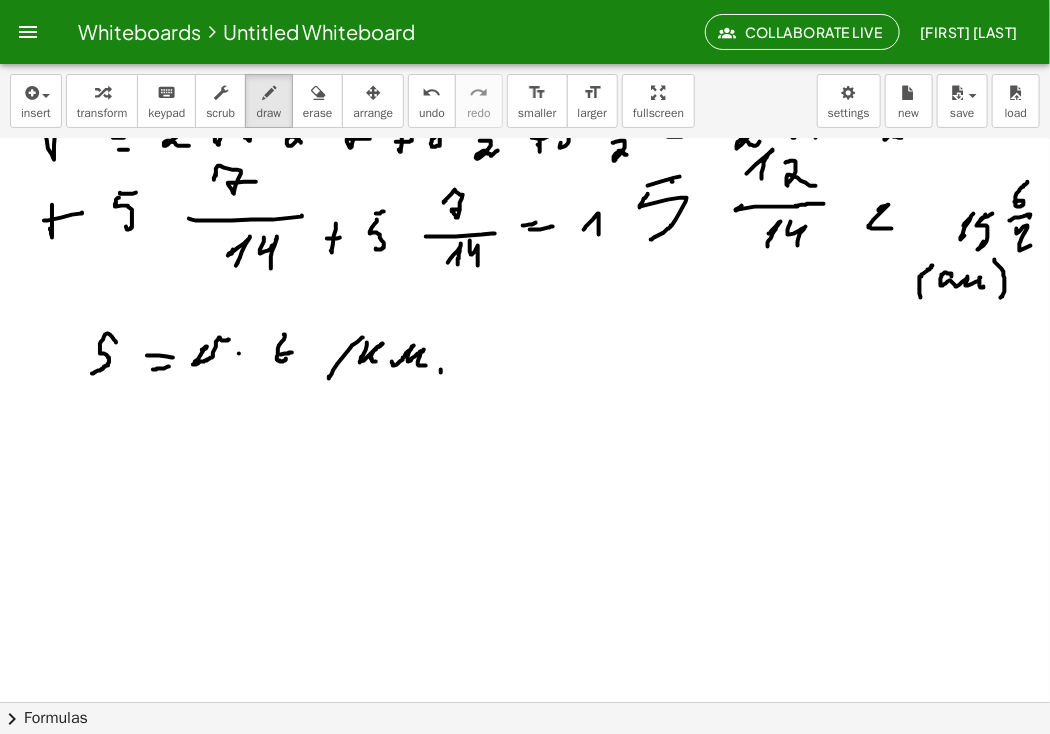 drag, startPoint x: 441, startPoint y: 372, endPoint x: 455, endPoint y: 370, distance: 14.142136 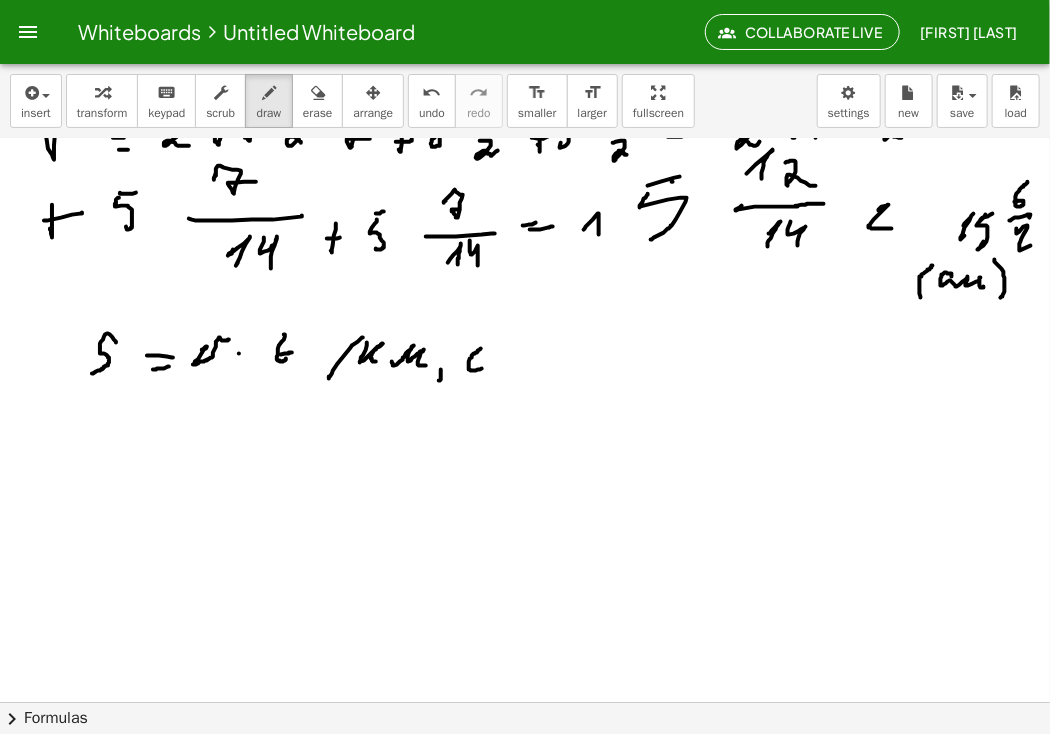 drag, startPoint x: 480, startPoint y: 349, endPoint x: 482, endPoint y: 368, distance: 19.104973 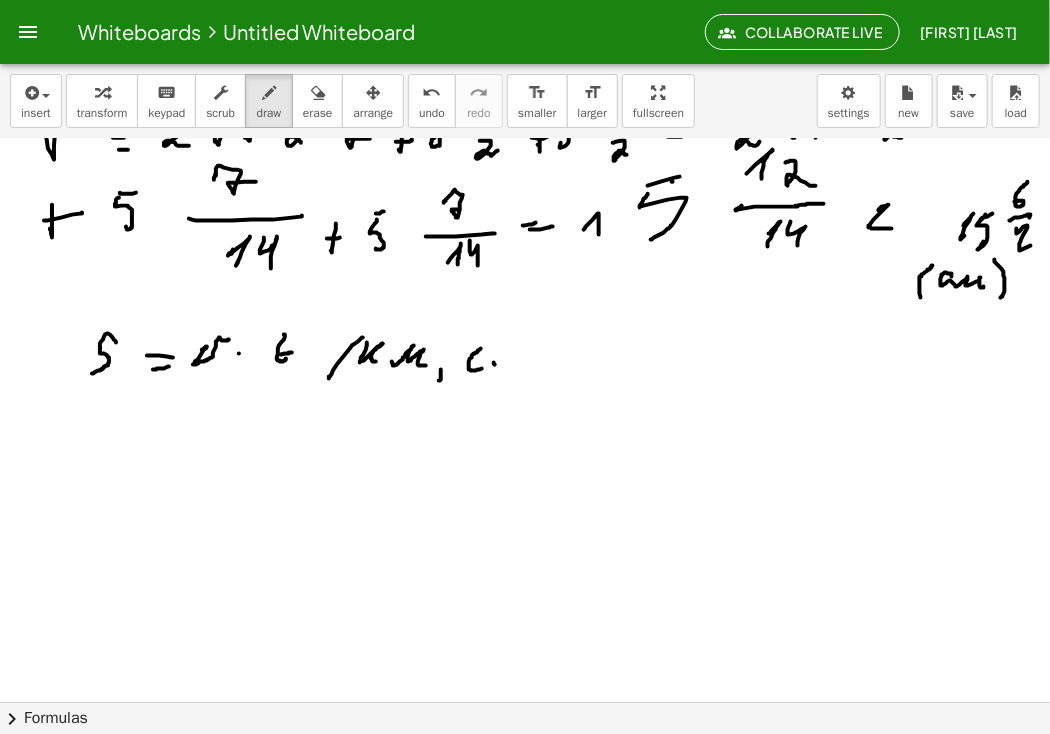 drag, startPoint x: 495, startPoint y: 364, endPoint x: 519, endPoint y: 344, distance: 31.241 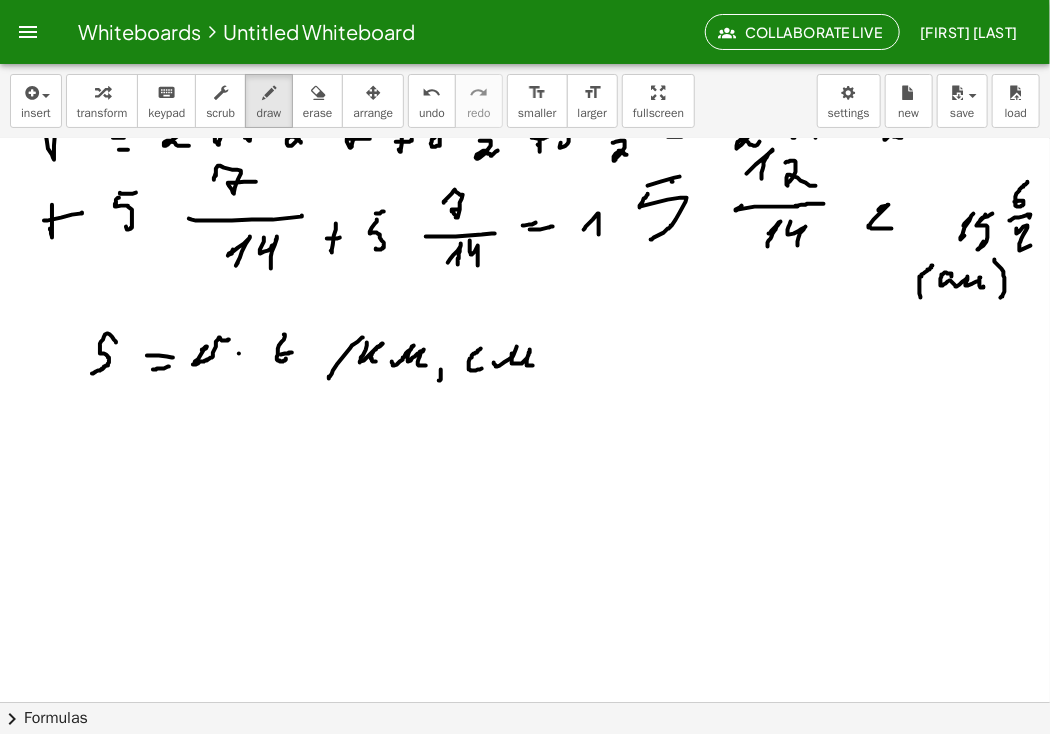 drag, startPoint x: 512, startPoint y: 362, endPoint x: 539, endPoint y: 365, distance: 27.166155 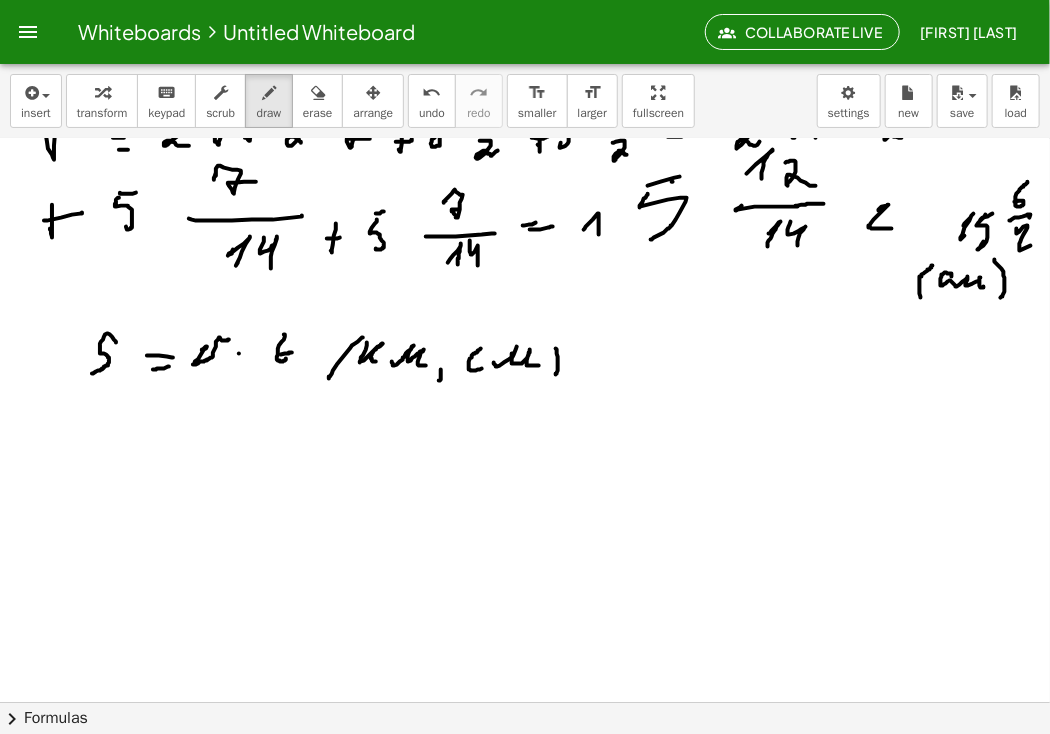 drag, startPoint x: 558, startPoint y: 361, endPoint x: 556, endPoint y: 374, distance: 13.152946 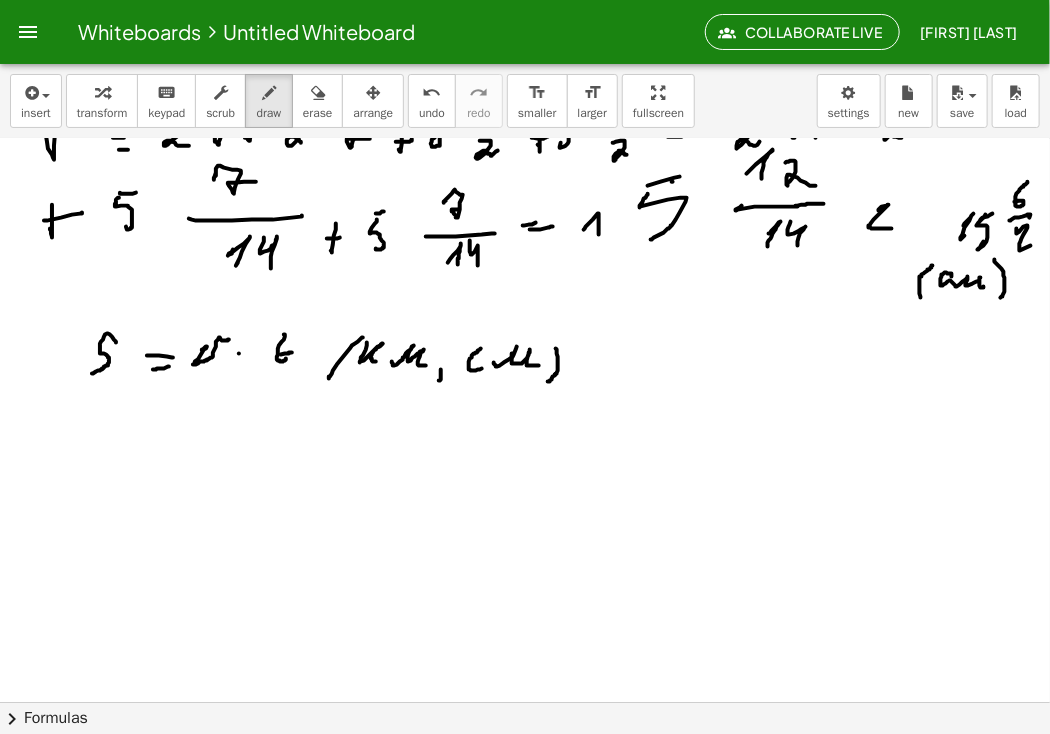 drag, startPoint x: 555, startPoint y: 374, endPoint x: 542, endPoint y: 385, distance: 17.029387 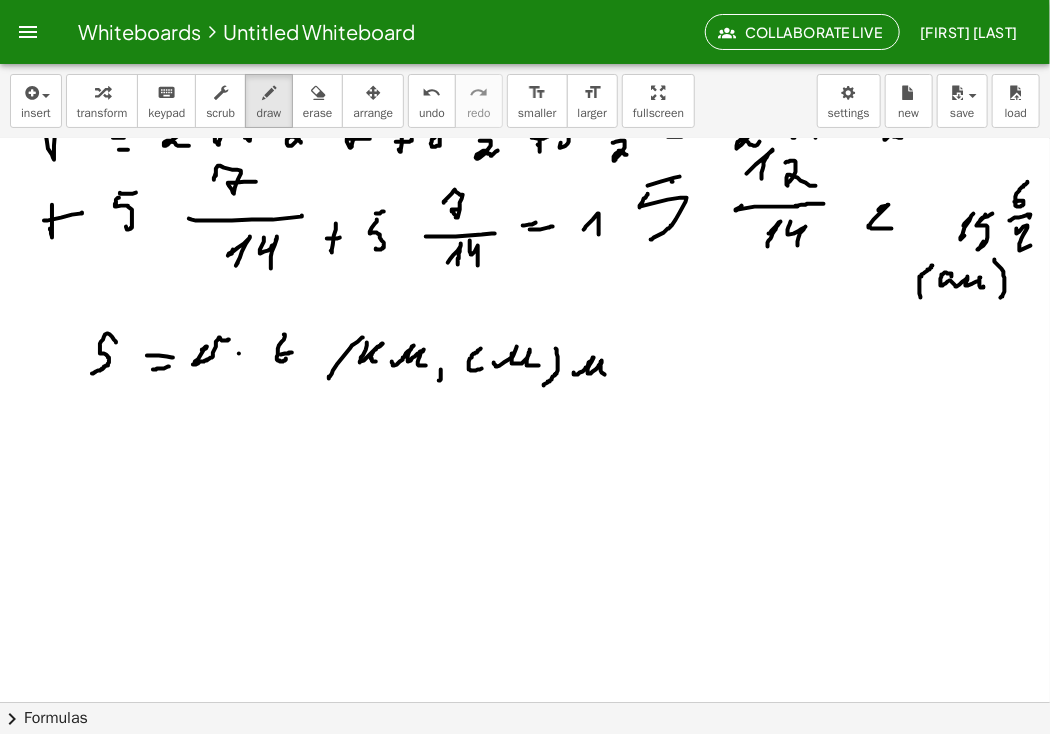drag, startPoint x: 574, startPoint y: 372, endPoint x: 612, endPoint y: 377, distance: 38.327538 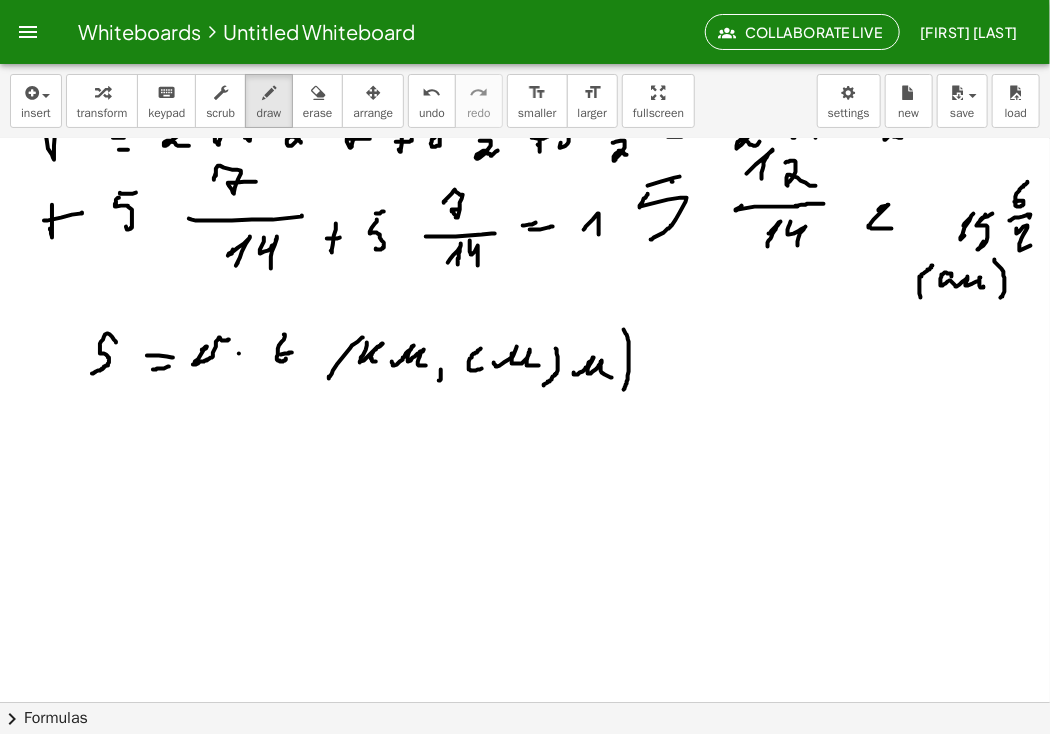 drag, startPoint x: 624, startPoint y: 329, endPoint x: 616, endPoint y: 404, distance: 75.42546 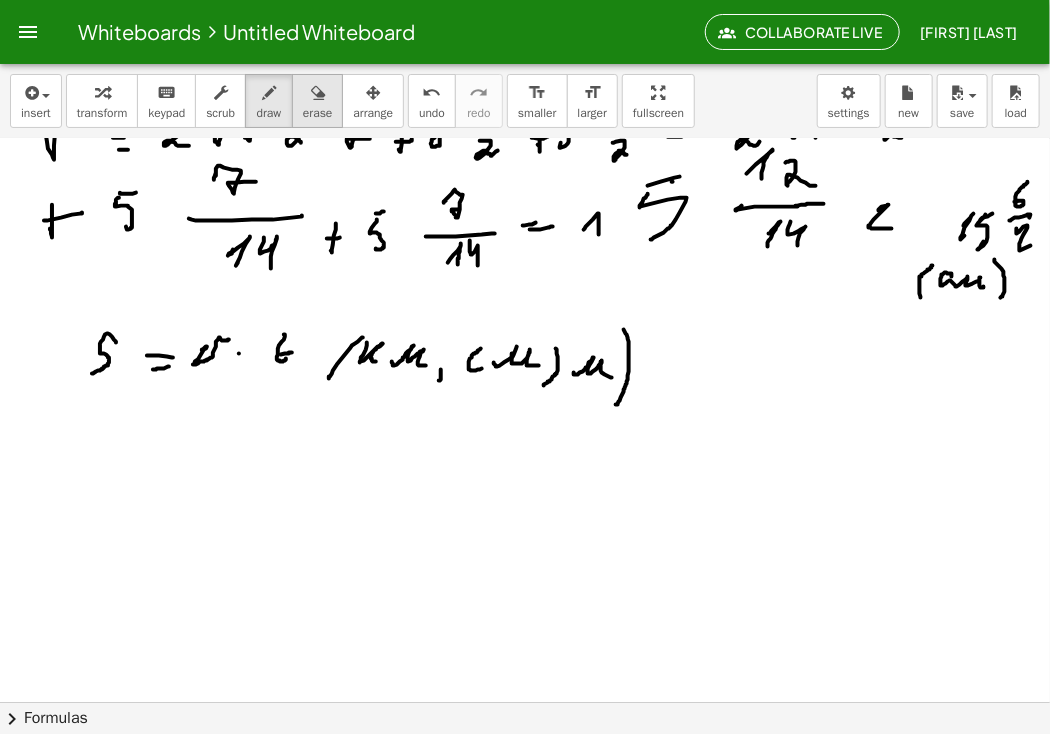 click at bounding box center [318, 93] 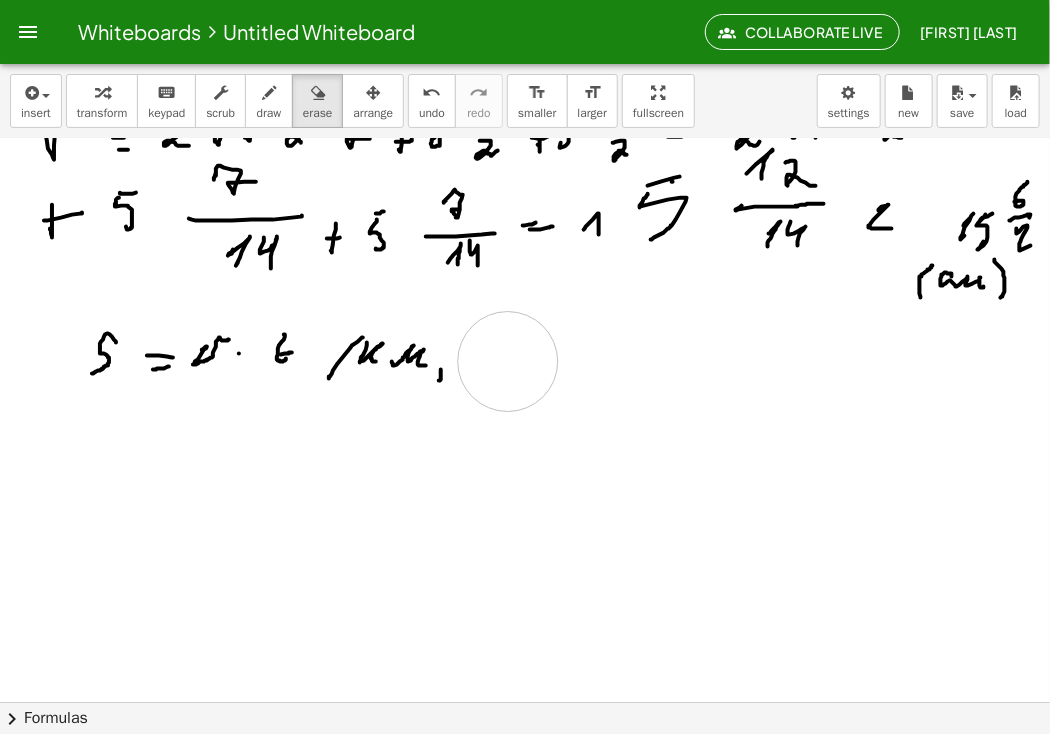 drag, startPoint x: 564, startPoint y: 344, endPoint x: 508, endPoint y: 361, distance: 58.5235 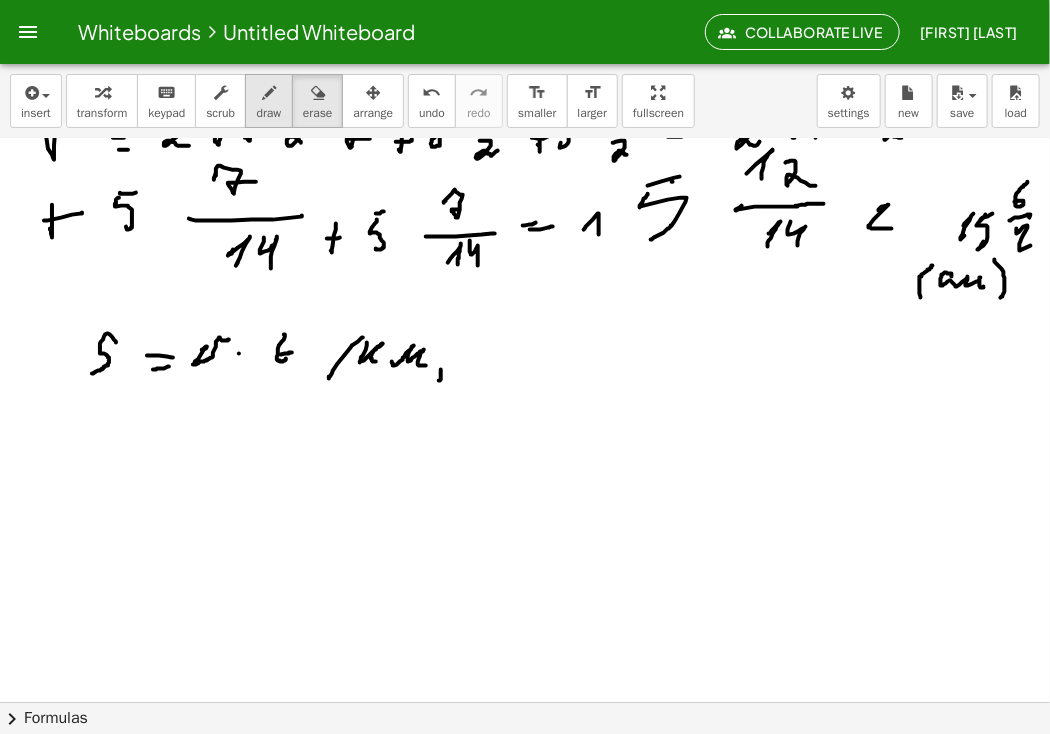 click on "draw" at bounding box center [269, 113] 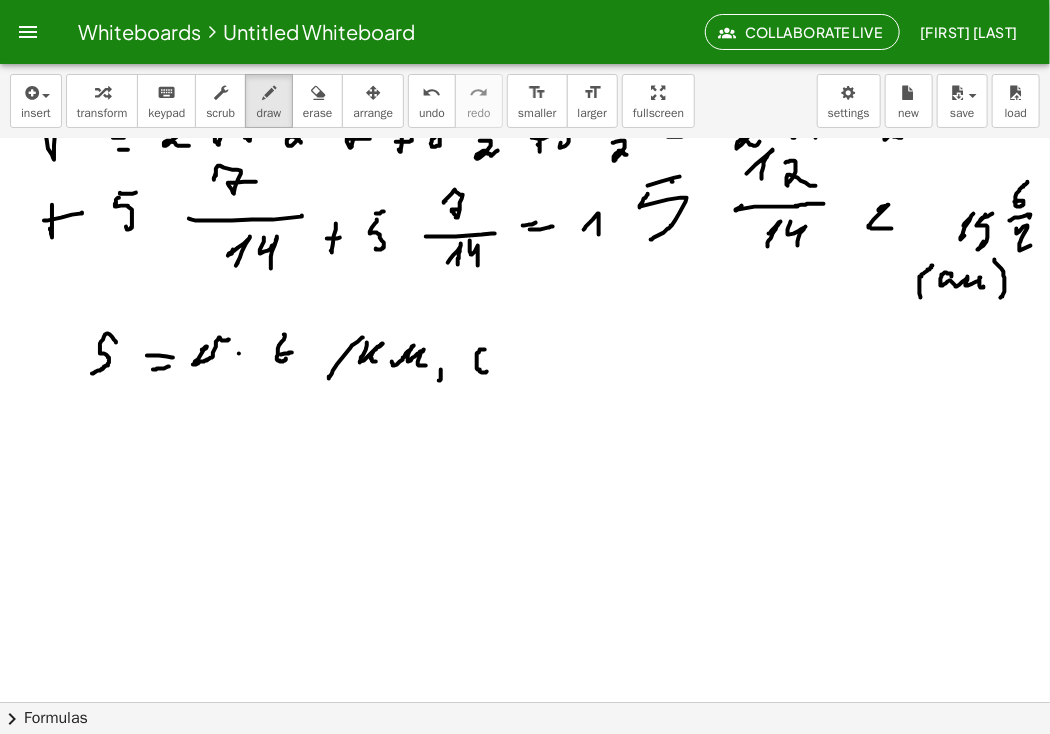 drag, startPoint x: 485, startPoint y: 349, endPoint x: 487, endPoint y: 371, distance: 22.090721 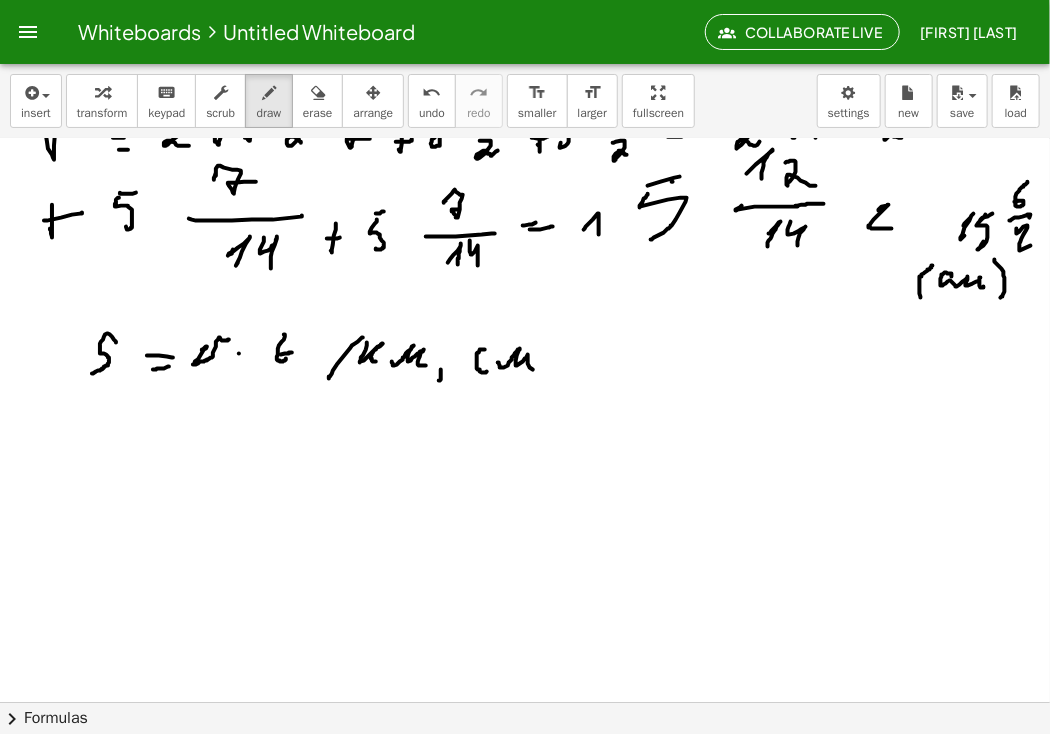 drag, startPoint x: 499, startPoint y: 363, endPoint x: 535, endPoint y: 369, distance: 36.496574 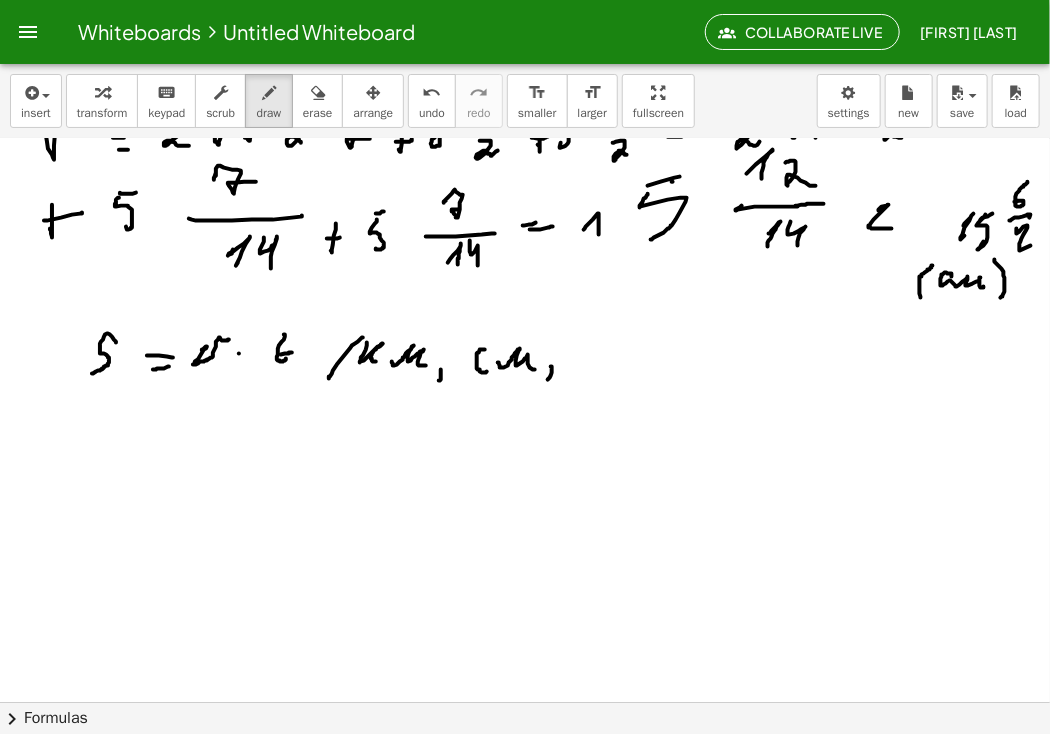 drag, startPoint x: 551, startPoint y: 366, endPoint x: 548, endPoint y: 379, distance: 13.341664 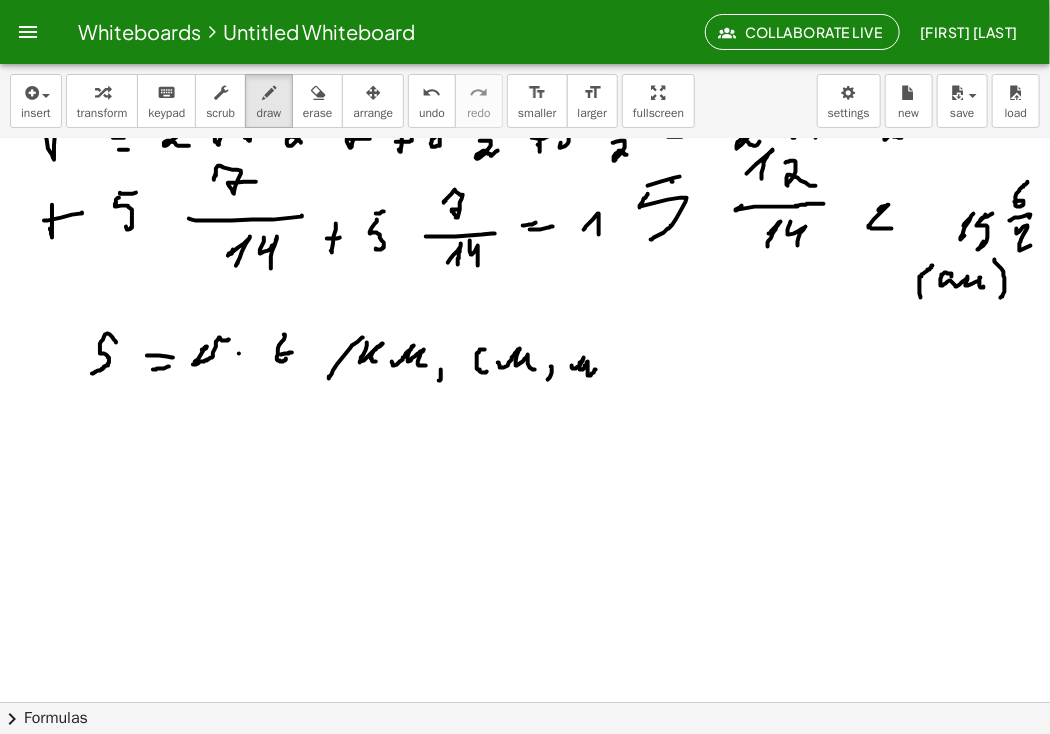drag, startPoint x: 572, startPoint y: 365, endPoint x: 596, endPoint y: 369, distance: 24.33105 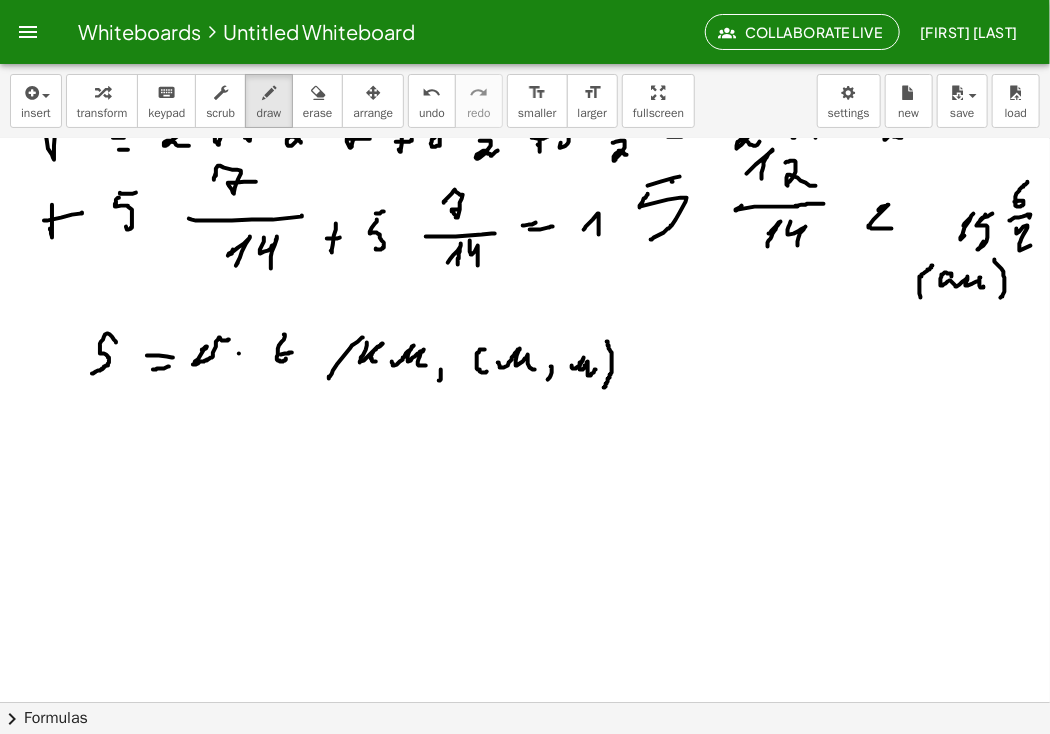 drag, startPoint x: 609, startPoint y: 345, endPoint x: 593, endPoint y: 389, distance: 46.818798 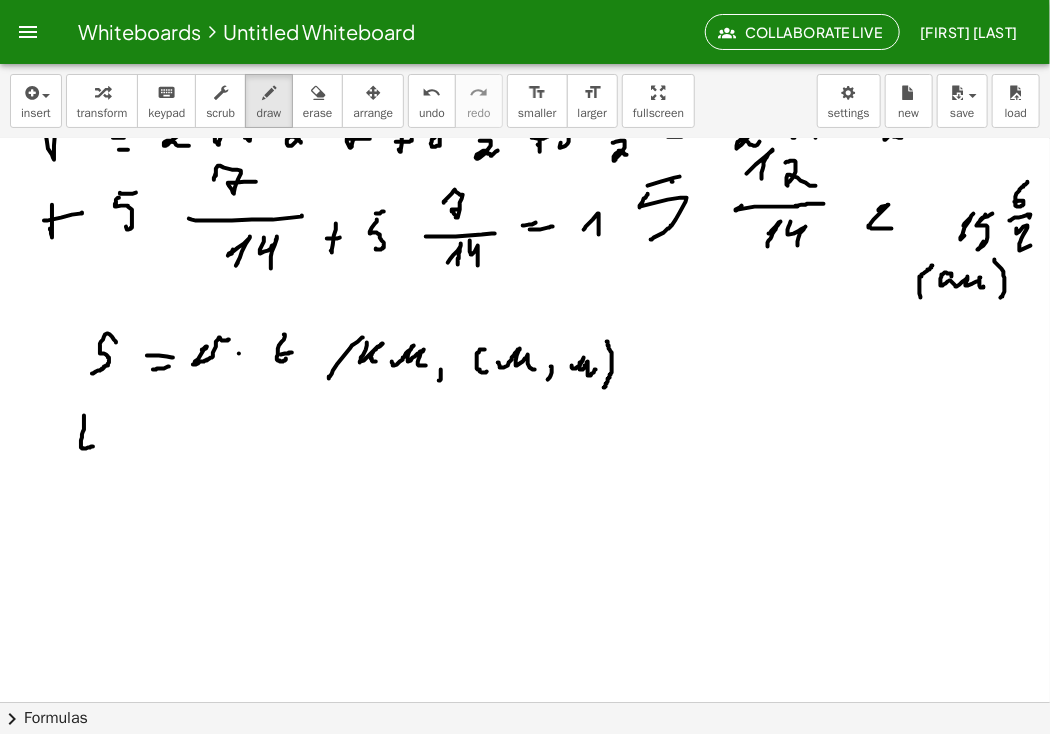 drag, startPoint x: 84, startPoint y: 416, endPoint x: 93, endPoint y: 446, distance: 31.320919 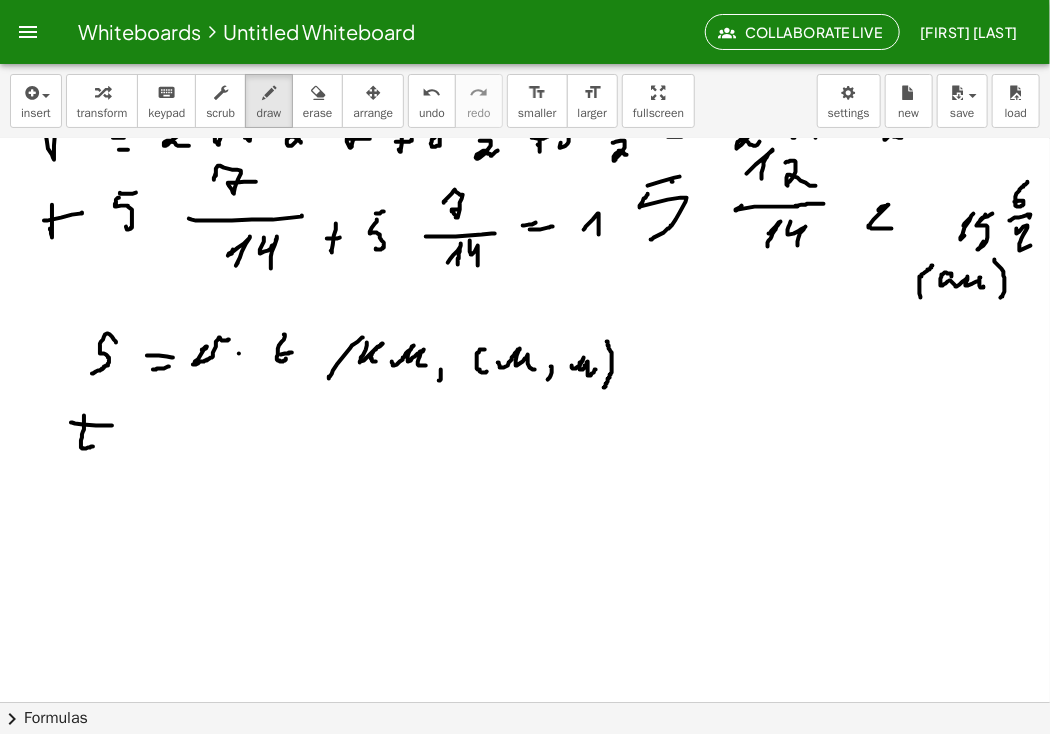drag, startPoint x: 71, startPoint y: 422, endPoint x: 110, endPoint y: 428, distance: 39.45884 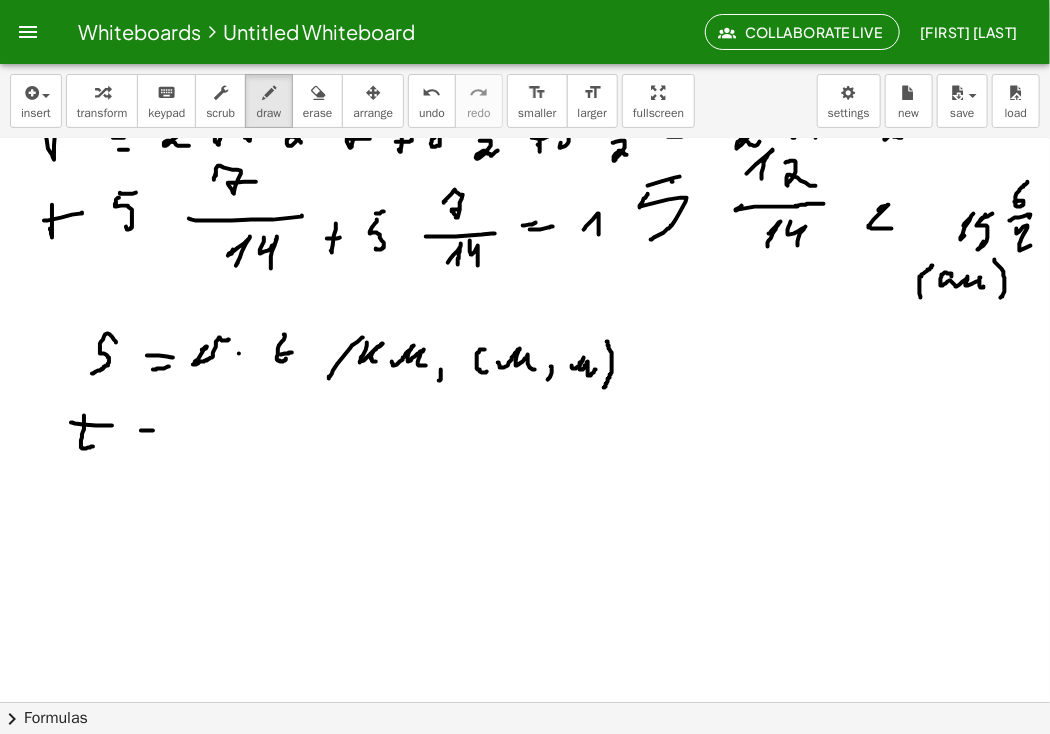 drag, startPoint x: 141, startPoint y: 430, endPoint x: 175, endPoint y: 431, distance: 34.0147 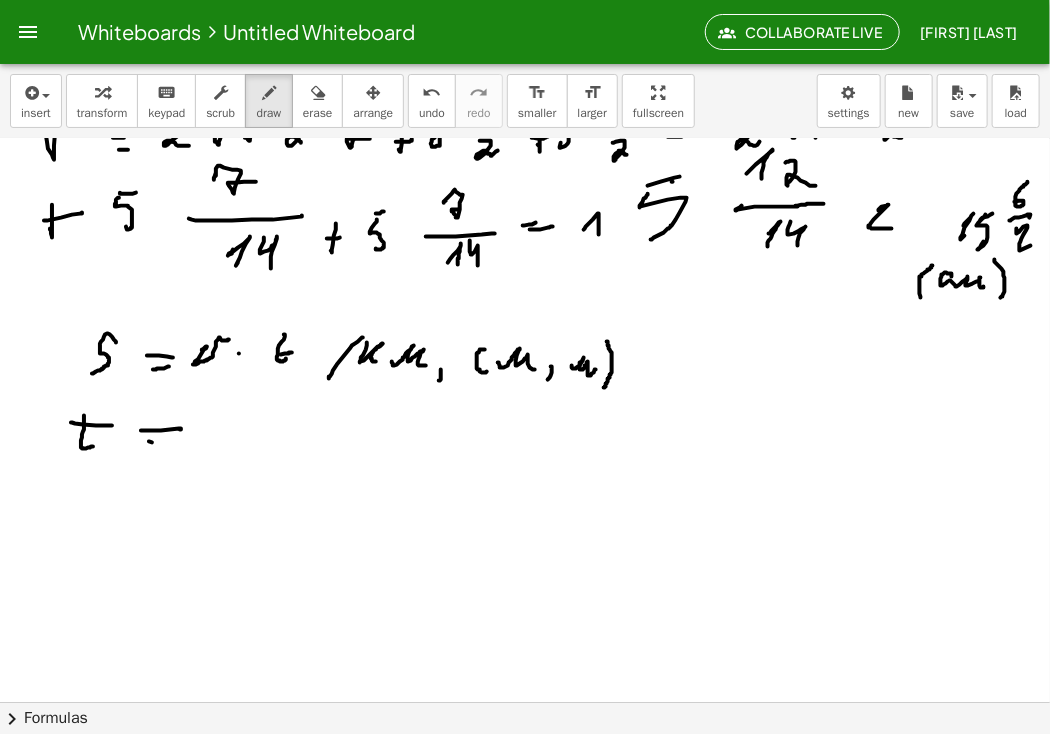 drag, startPoint x: 149, startPoint y: 441, endPoint x: 164, endPoint y: 441, distance: 15 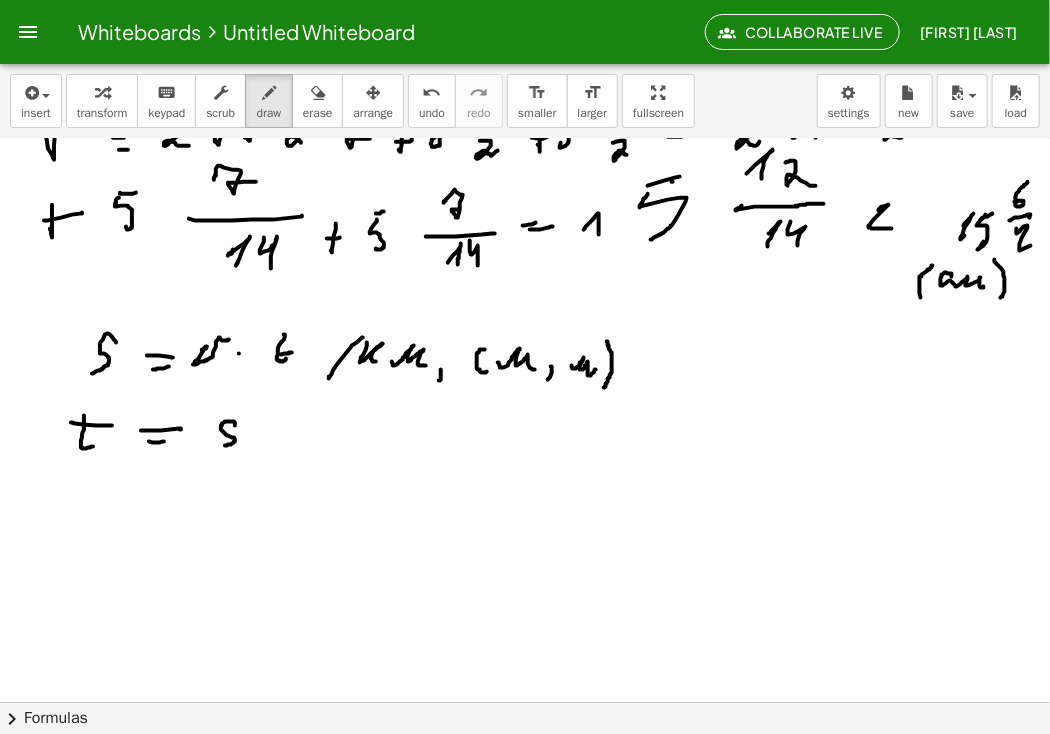 drag, startPoint x: 235, startPoint y: 422, endPoint x: 224, endPoint y: 445, distance: 25.495098 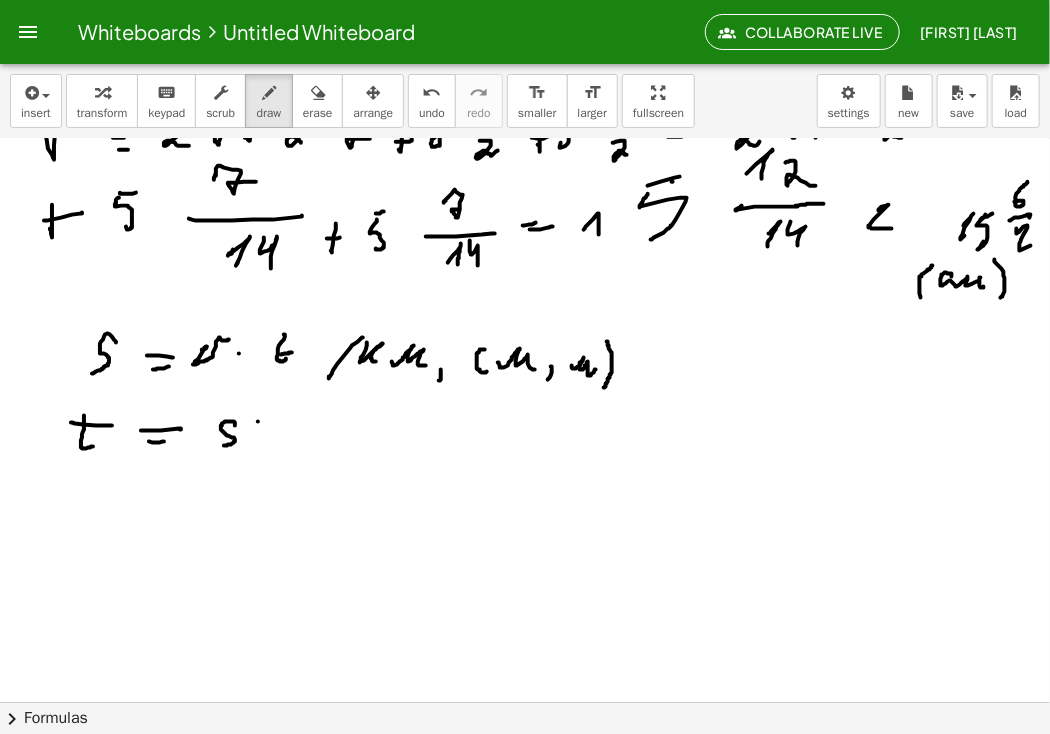 drag, startPoint x: 258, startPoint y: 421, endPoint x: 254, endPoint y: 435, distance: 14.56022 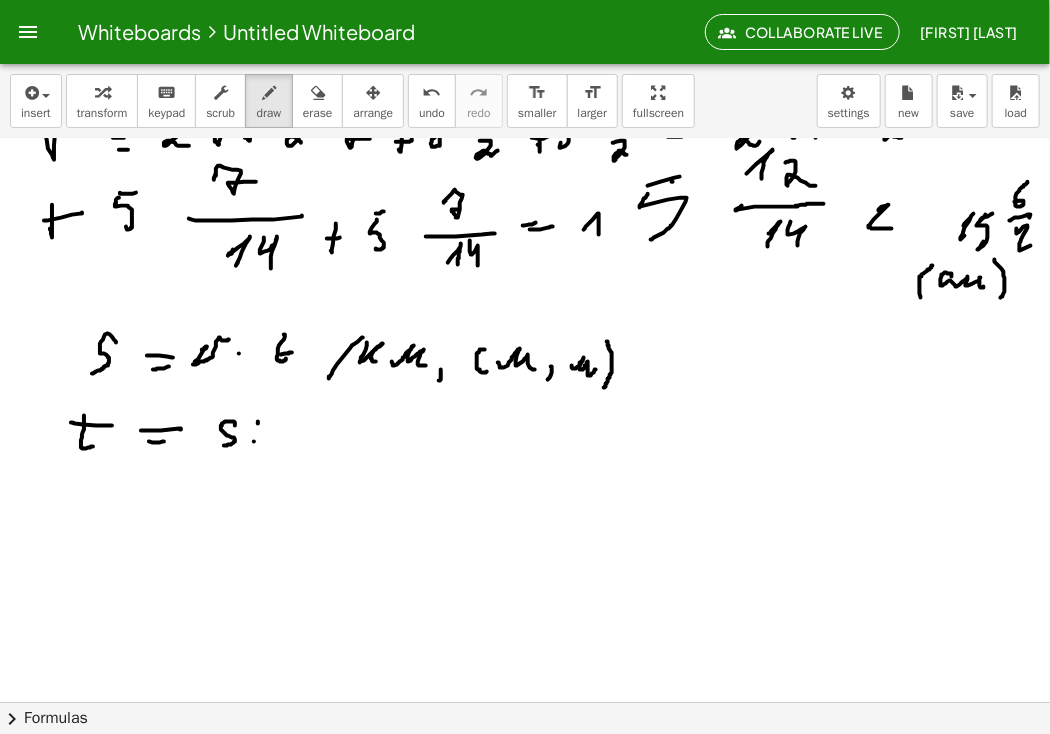 click at bounding box center [525, -924] 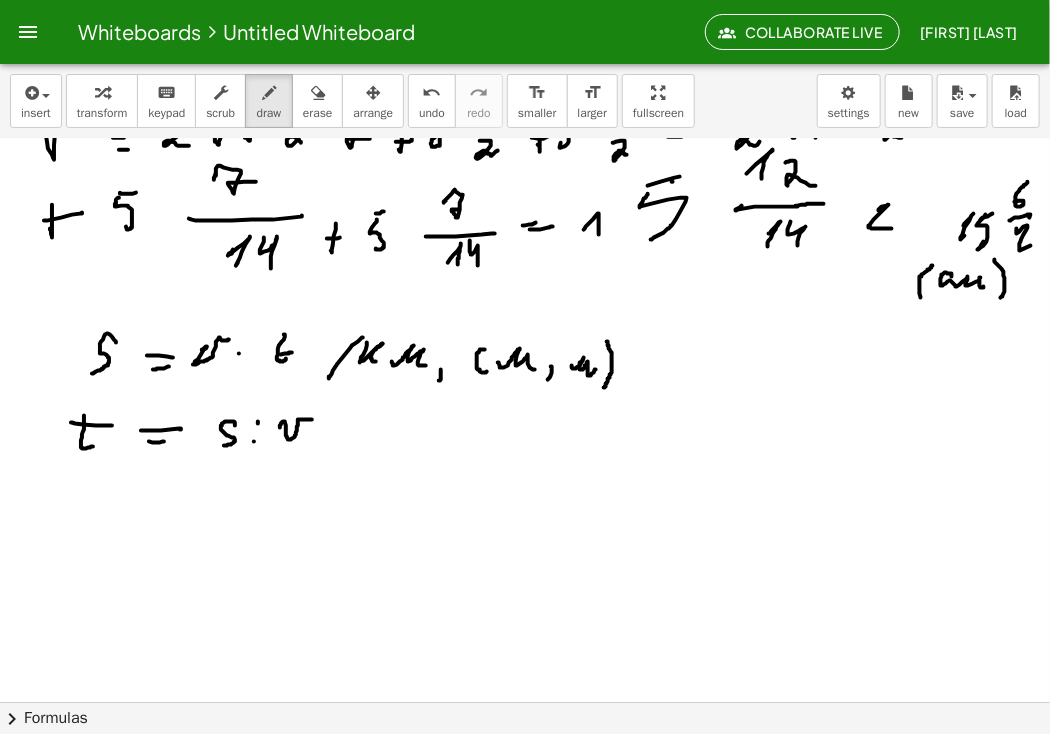 drag, startPoint x: 280, startPoint y: 427, endPoint x: 312, endPoint y: 419, distance: 32.984844 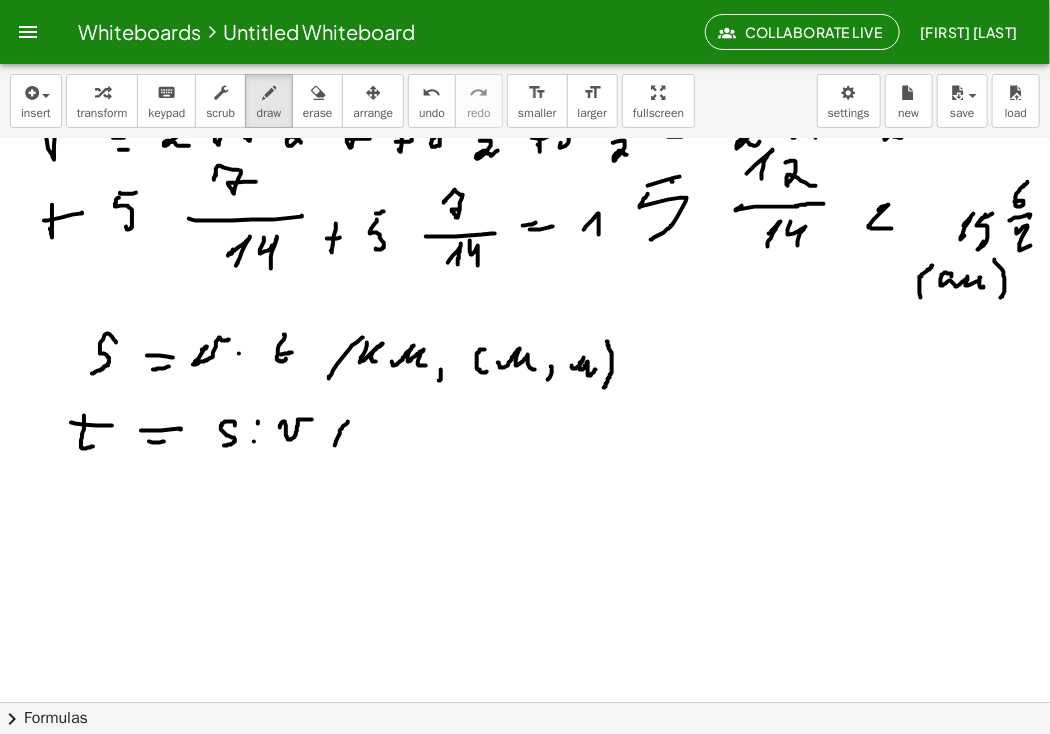 drag, startPoint x: 335, startPoint y: 445, endPoint x: 348, endPoint y: 421, distance: 27.294687 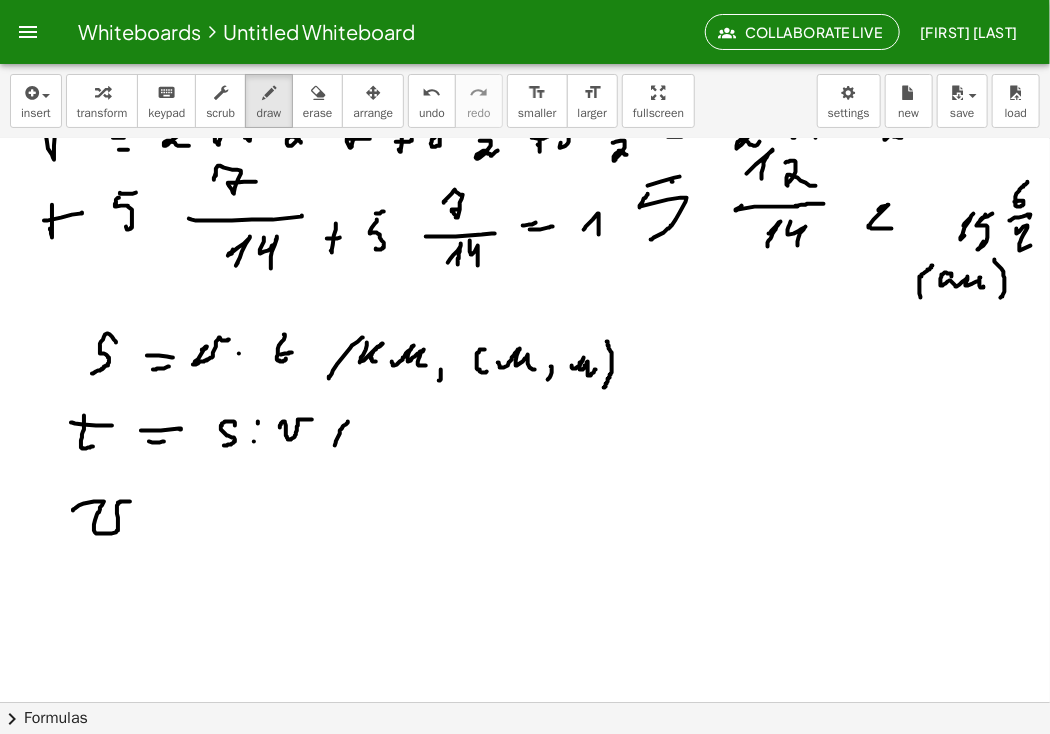 drag, startPoint x: 73, startPoint y: 510, endPoint x: 144, endPoint y: 503, distance: 71.34424 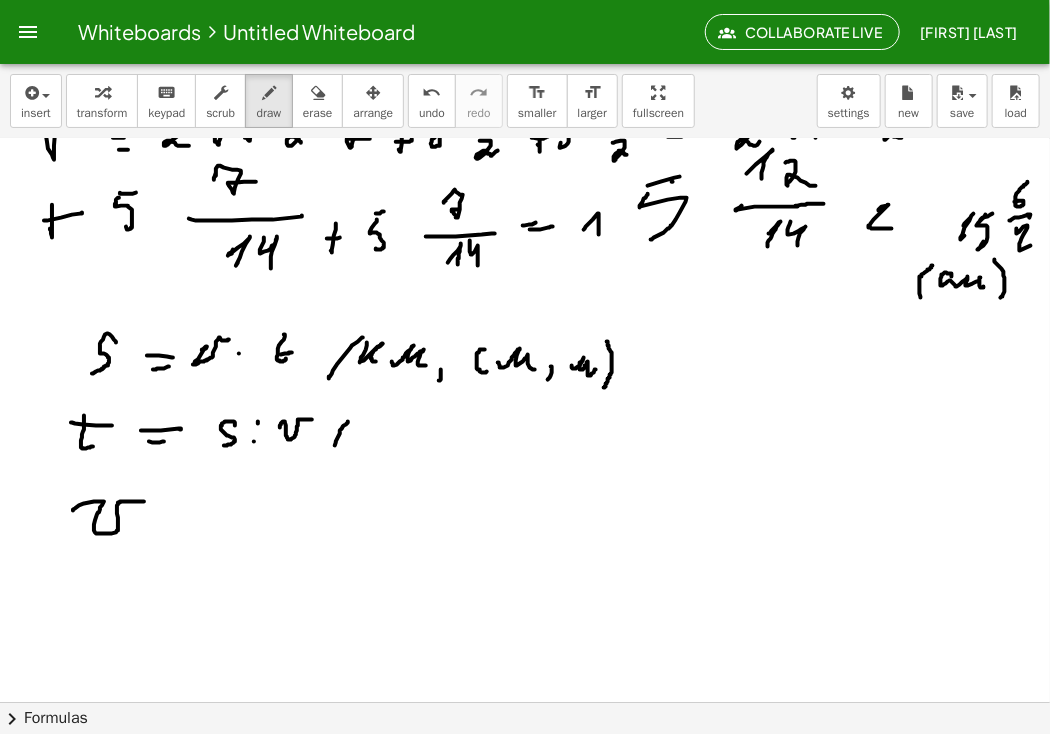 click at bounding box center (525, -924) 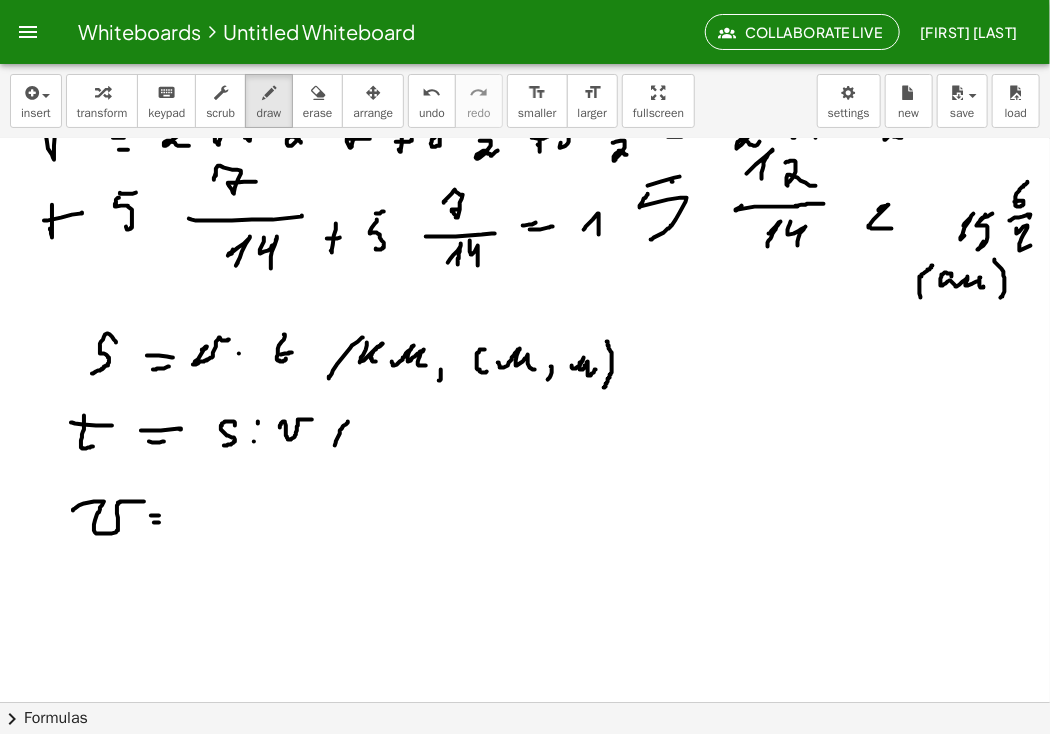 drag, startPoint x: 154, startPoint y: 522, endPoint x: 167, endPoint y: 522, distance: 13 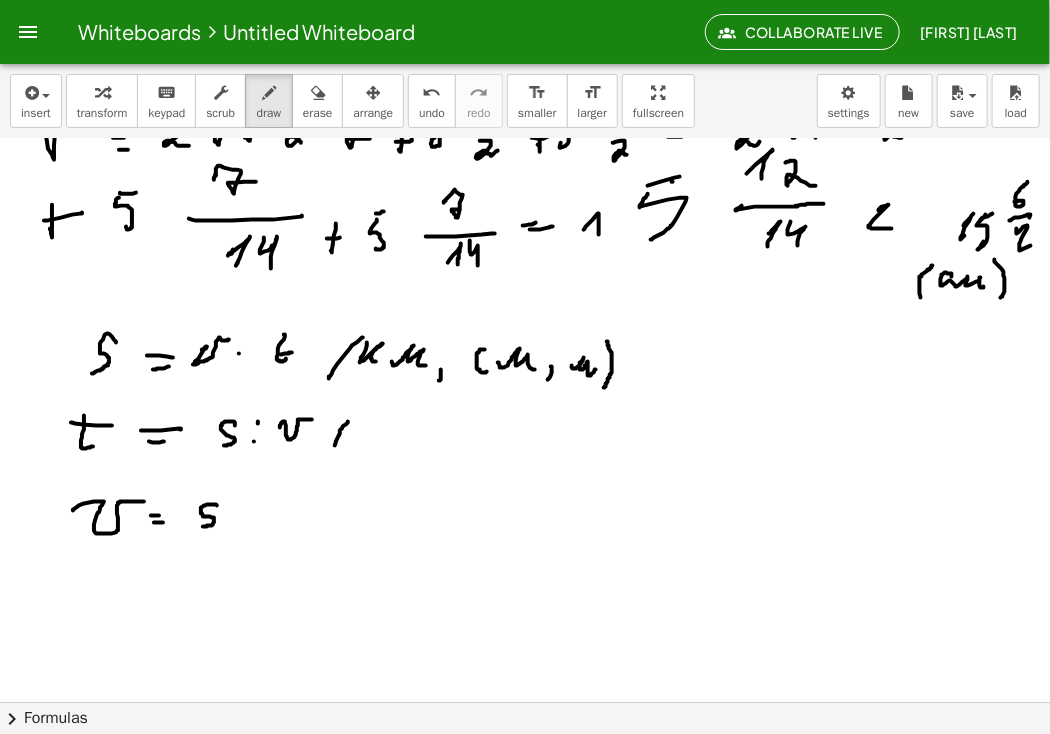 drag, startPoint x: 217, startPoint y: 505, endPoint x: 203, endPoint y: 526, distance: 25.23886 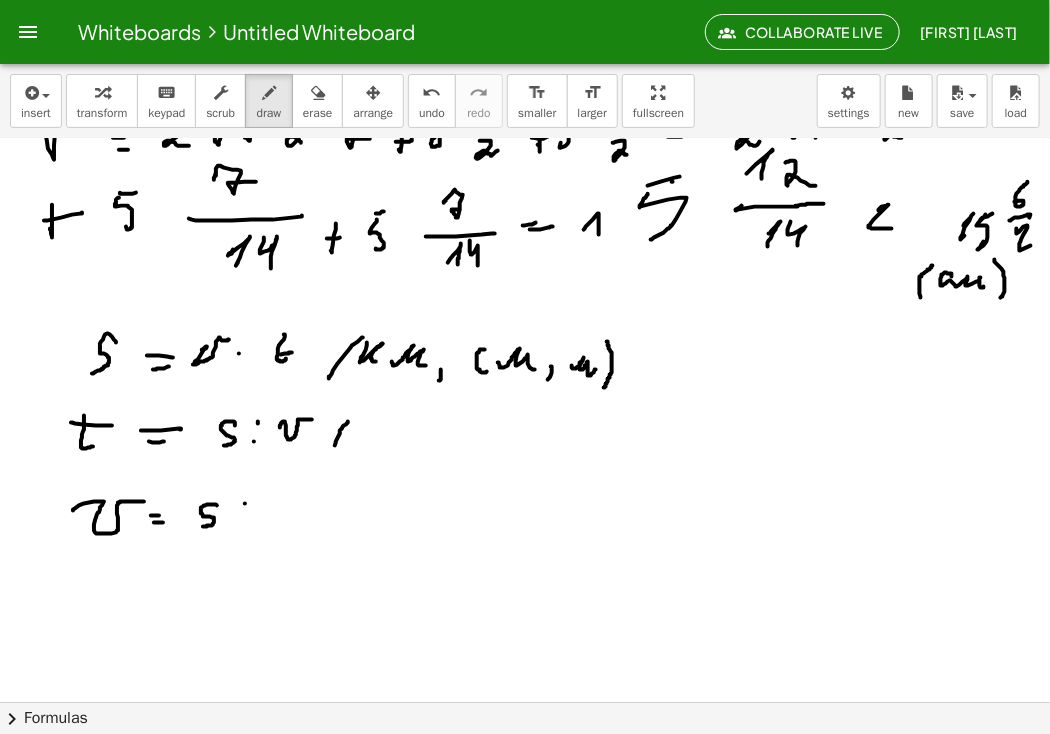 click at bounding box center (525, -924) 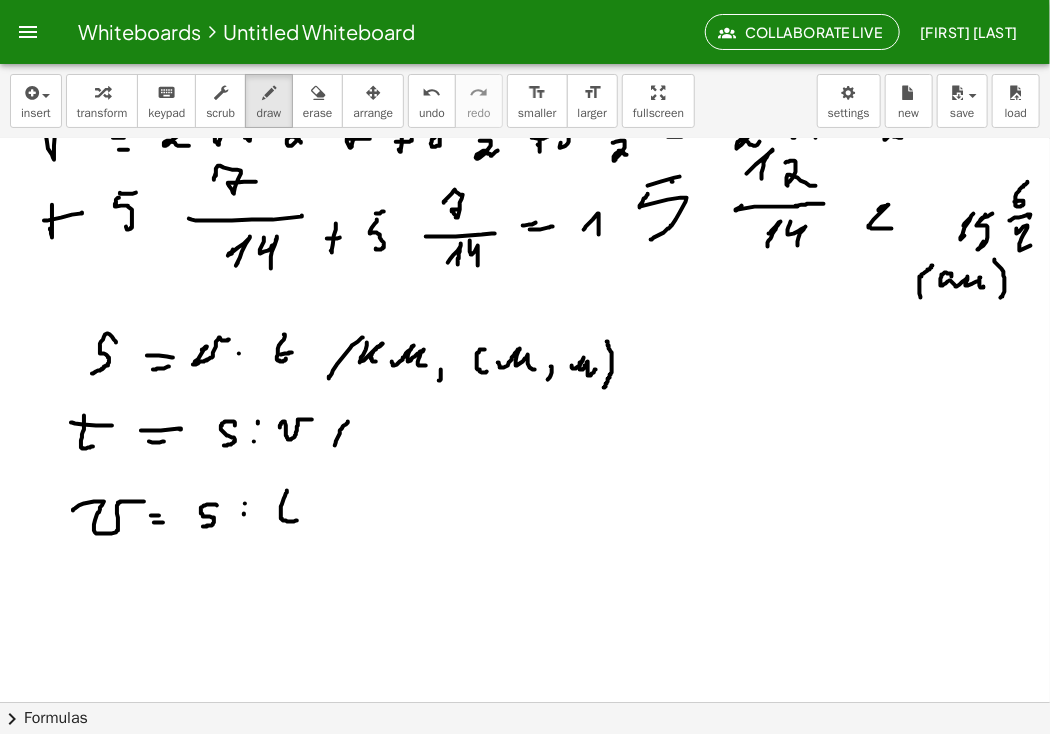 drag, startPoint x: 287, startPoint y: 490, endPoint x: 280, endPoint y: 513, distance: 24.04163 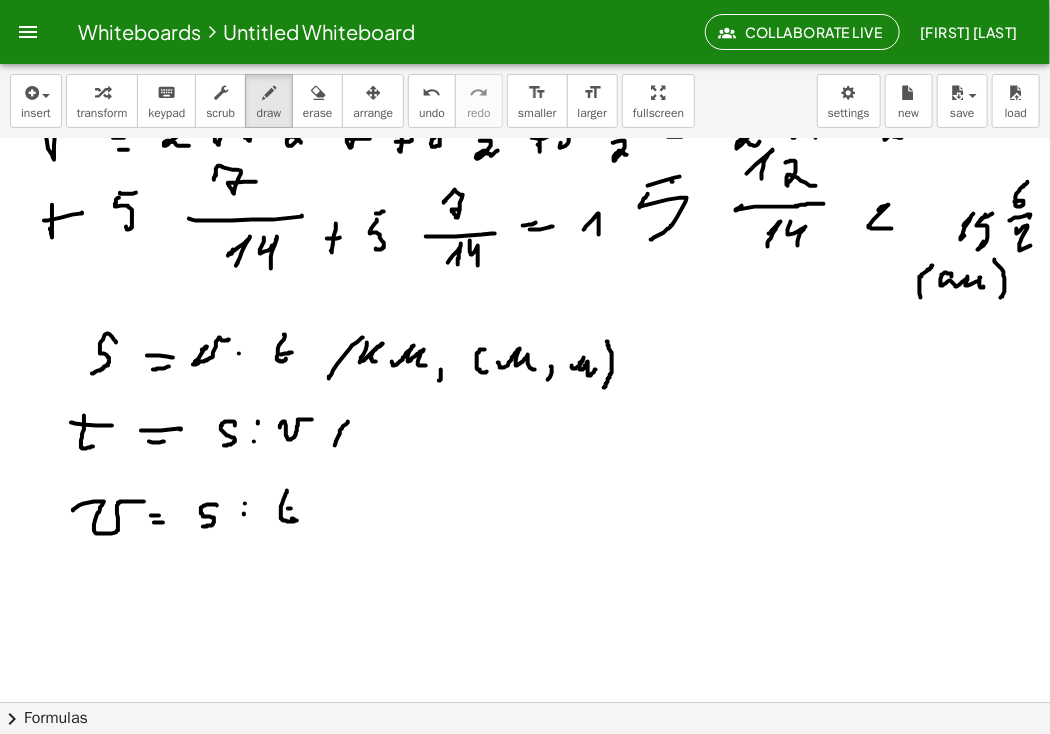 click at bounding box center (525, -924) 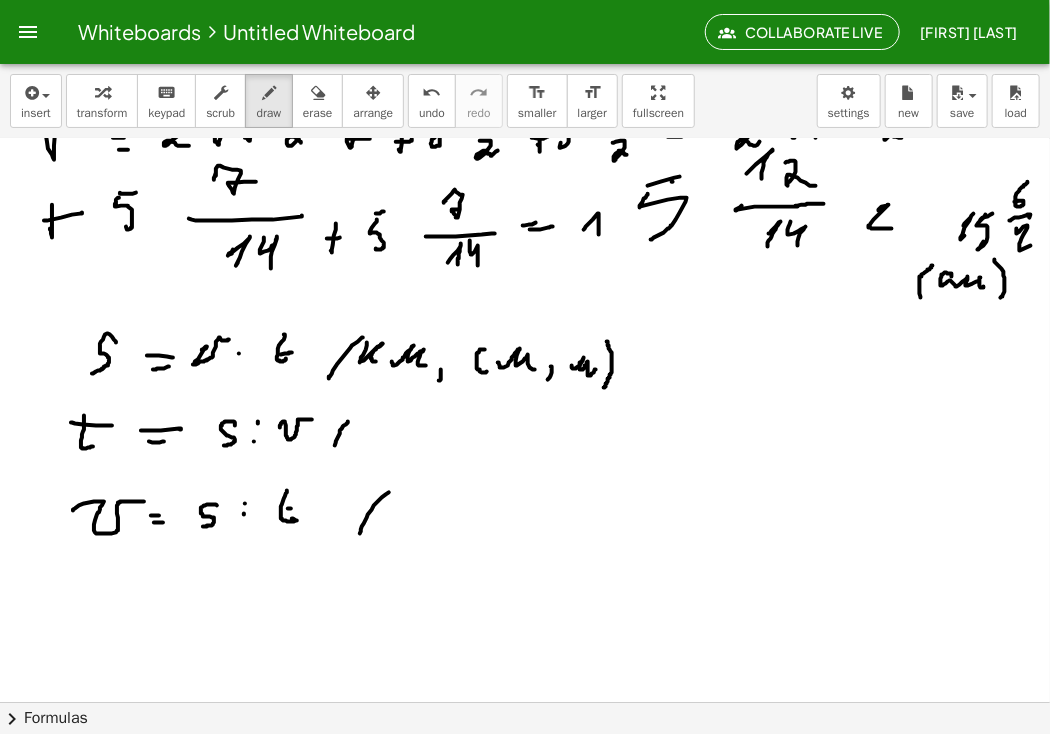 drag, startPoint x: 360, startPoint y: 533, endPoint x: 389, endPoint y: 491, distance: 51.0392 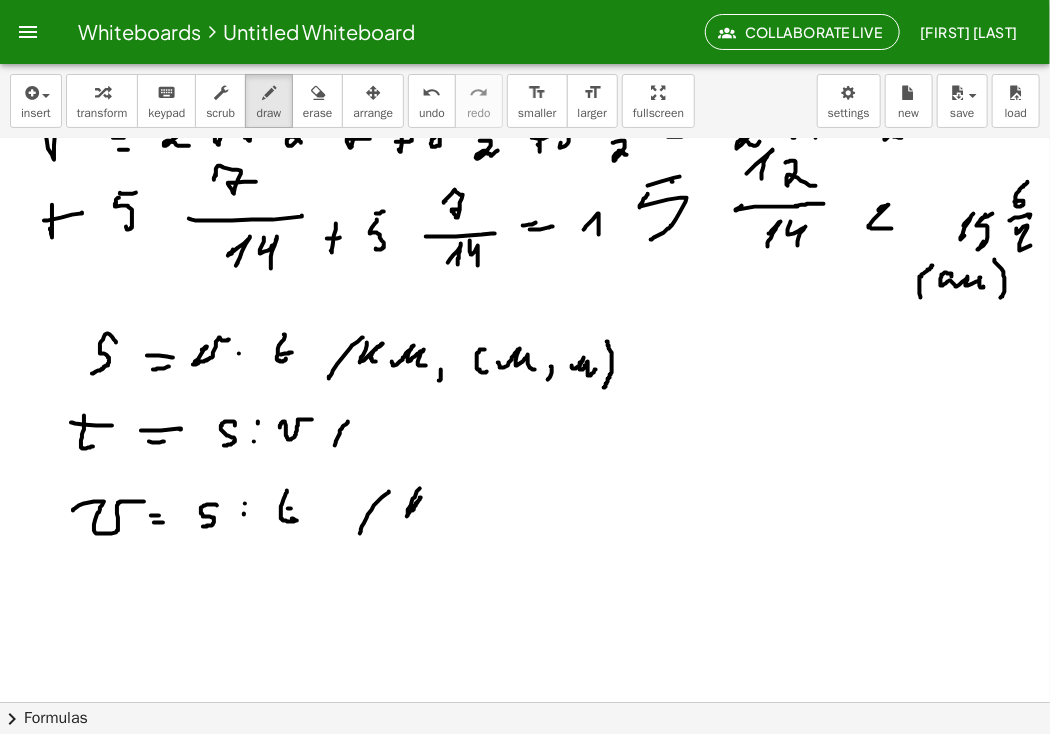 drag, startPoint x: 420, startPoint y: 488, endPoint x: 414, endPoint y: 510, distance: 22.803509 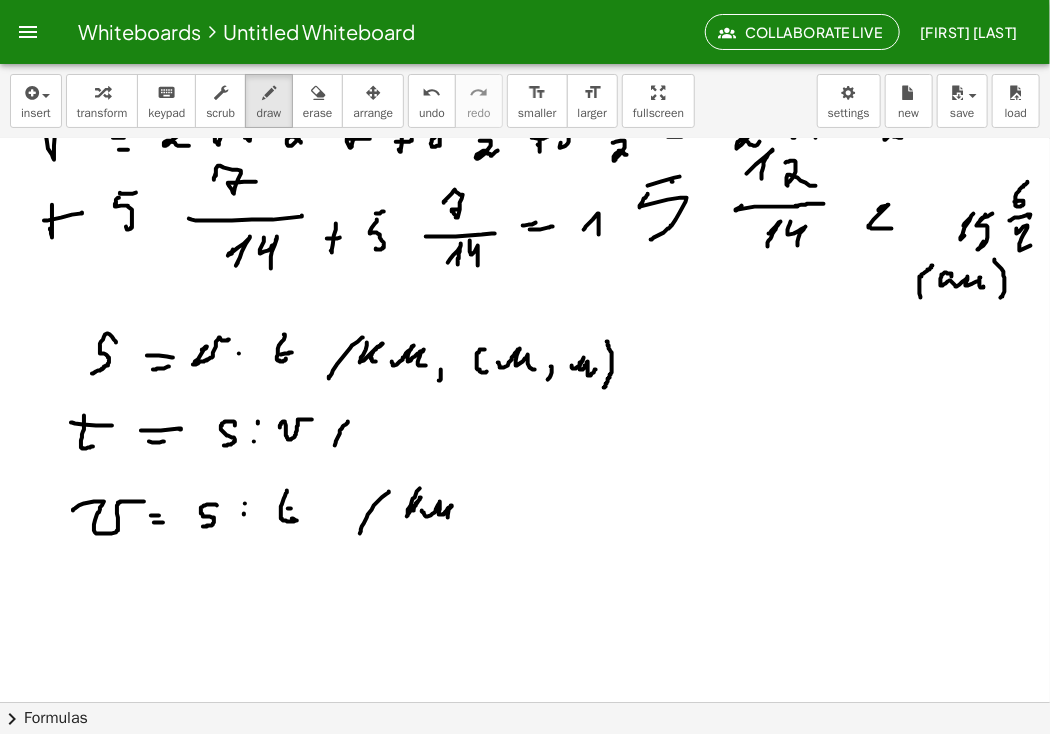 drag, startPoint x: 422, startPoint y: 511, endPoint x: 448, endPoint y: 517, distance: 26.683329 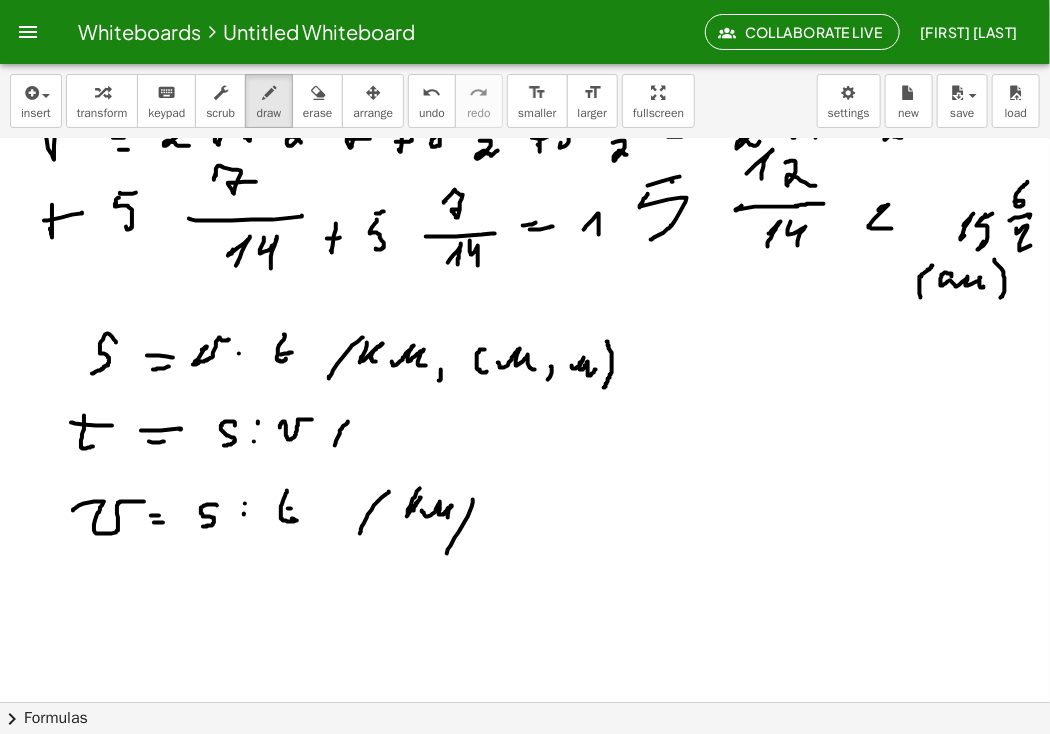 drag, startPoint x: 473, startPoint y: 499, endPoint x: 477, endPoint y: 533, distance: 34.234486 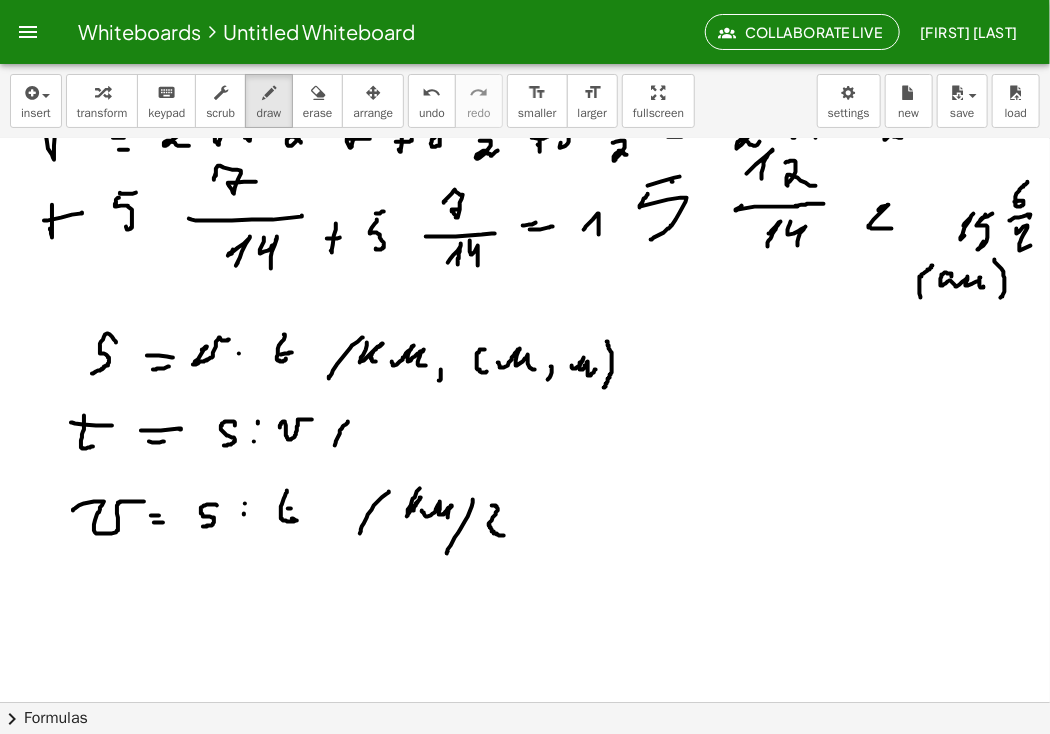 drag, startPoint x: 492, startPoint y: 505, endPoint x: 504, endPoint y: 535, distance: 32.31099 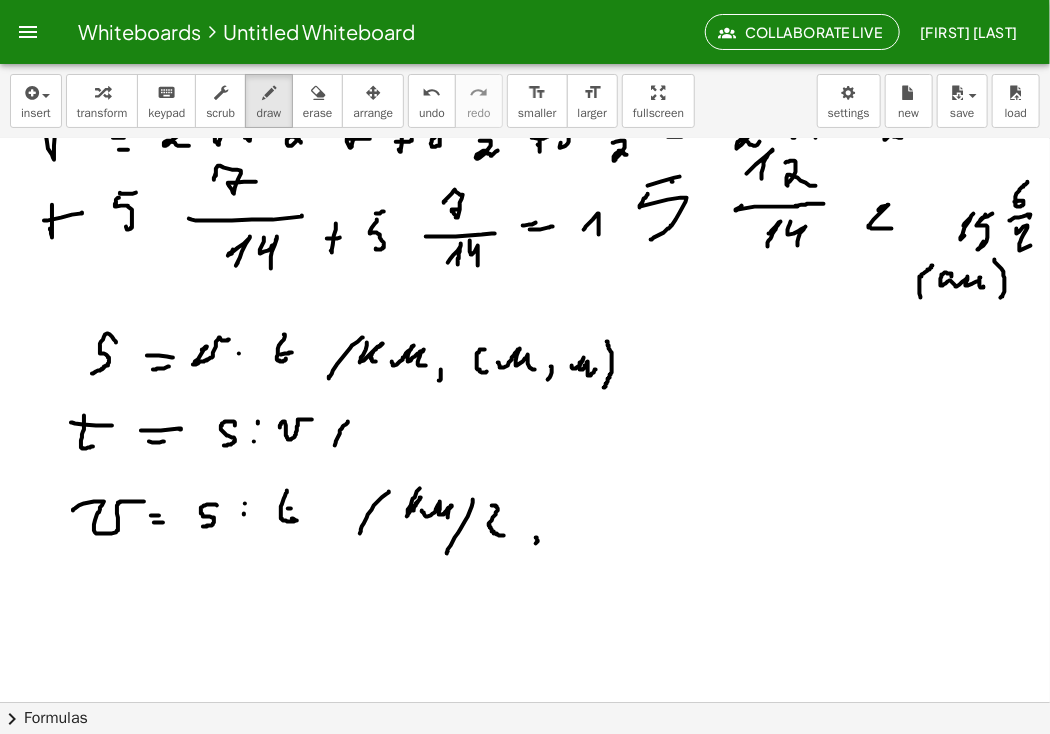 drag, startPoint x: 537, startPoint y: 538, endPoint x: 523, endPoint y: 553, distance: 20.518284 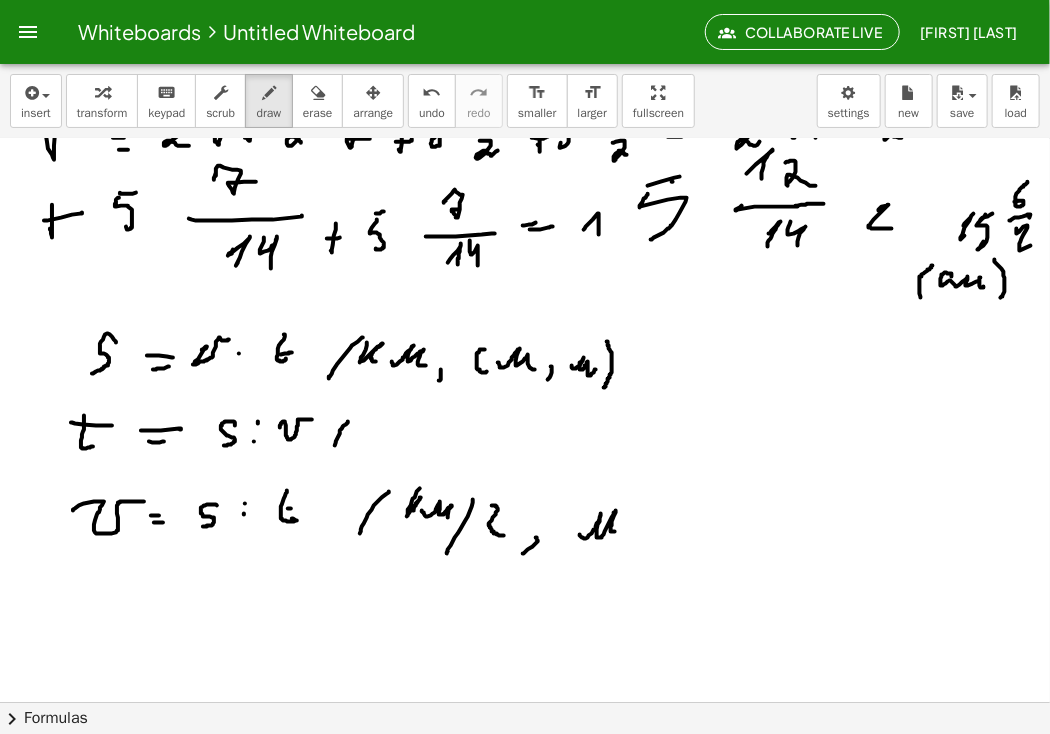 drag, startPoint x: 580, startPoint y: 534, endPoint x: 621, endPoint y: 525, distance: 41.976185 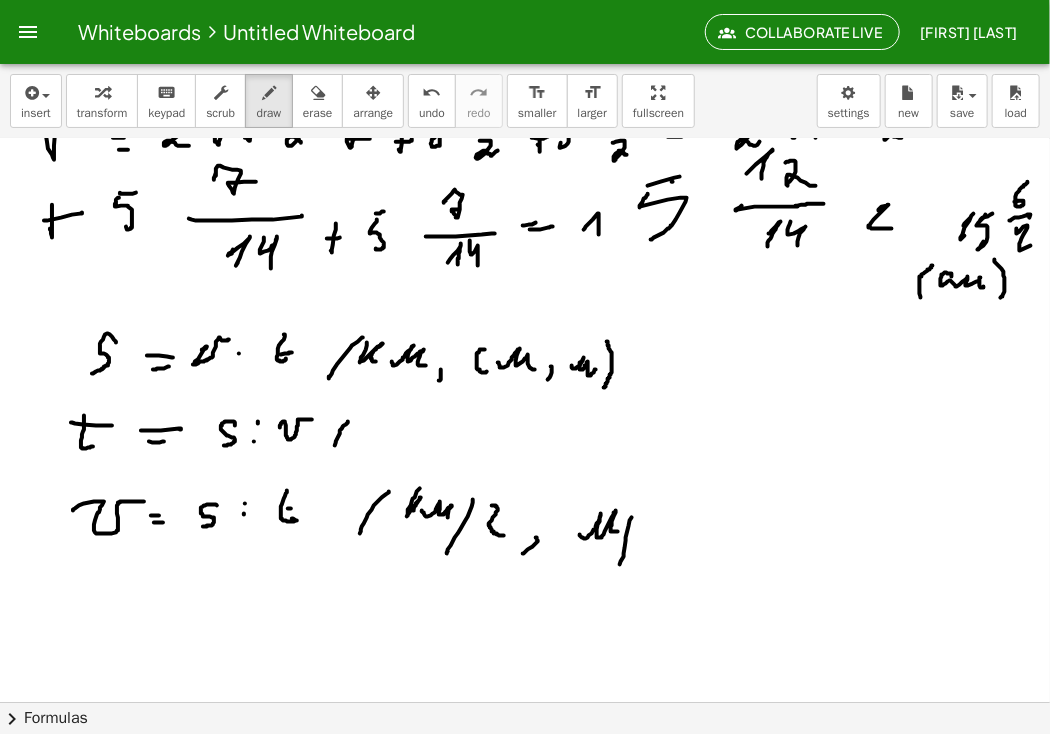 drag, startPoint x: 624, startPoint y: 553, endPoint x: 620, endPoint y: 565, distance: 12.649111 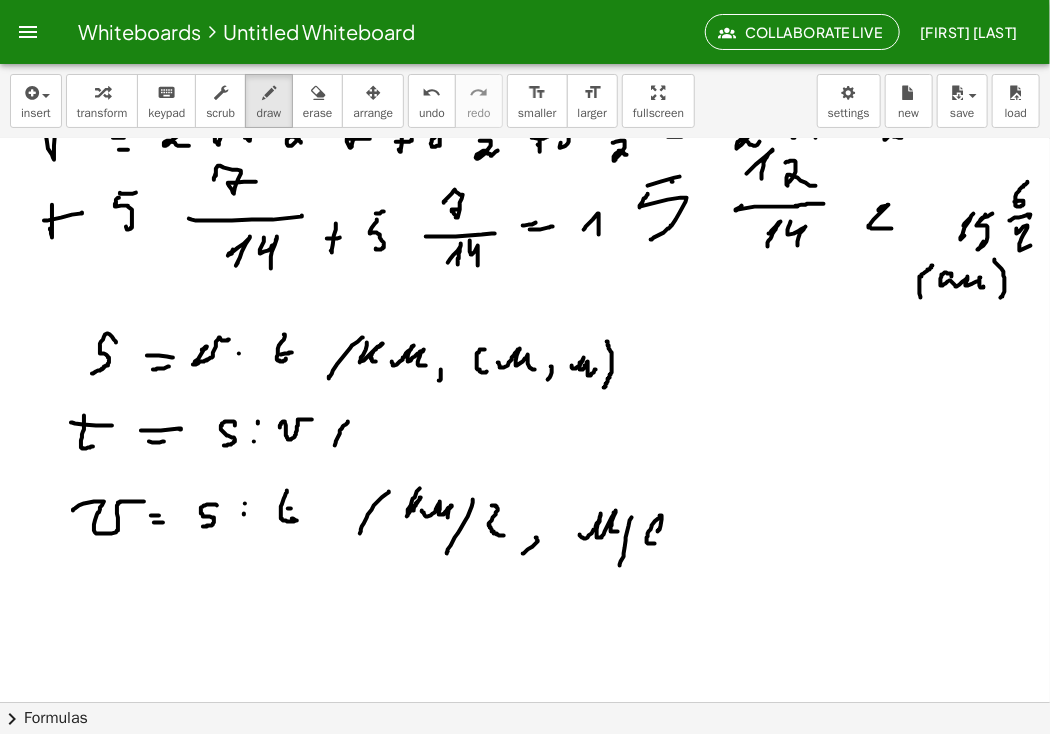 drag, startPoint x: 660, startPoint y: 529, endPoint x: 658, endPoint y: 543, distance: 14.142136 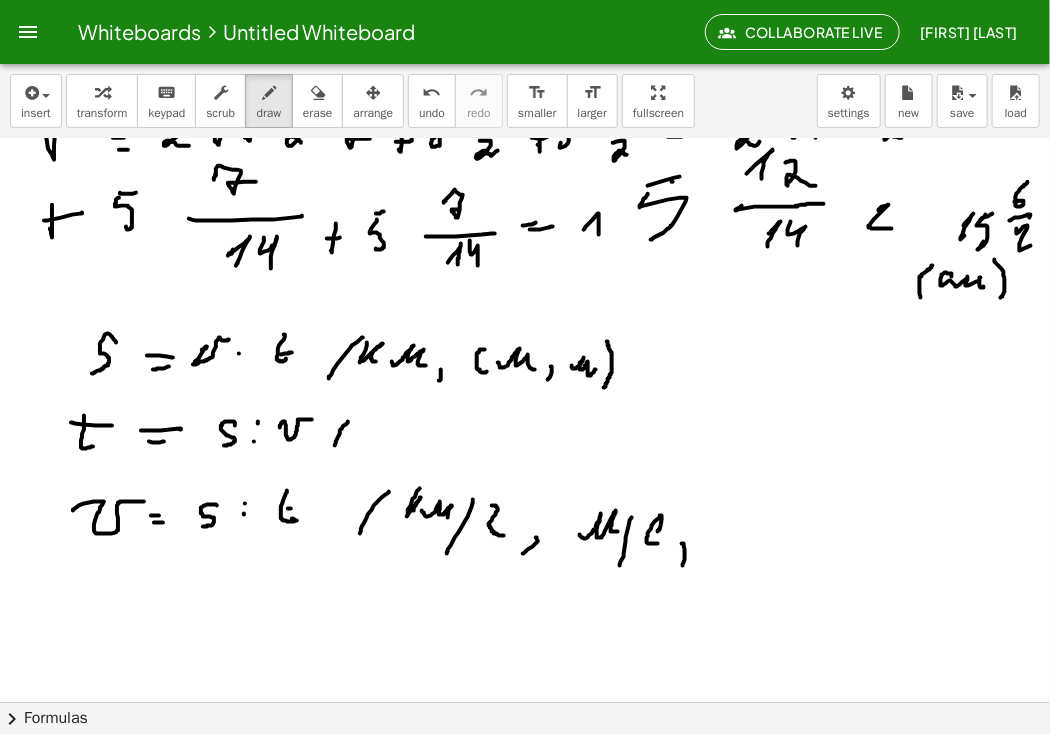drag, startPoint x: 683, startPoint y: 564, endPoint x: 668, endPoint y: 565, distance: 15.033297 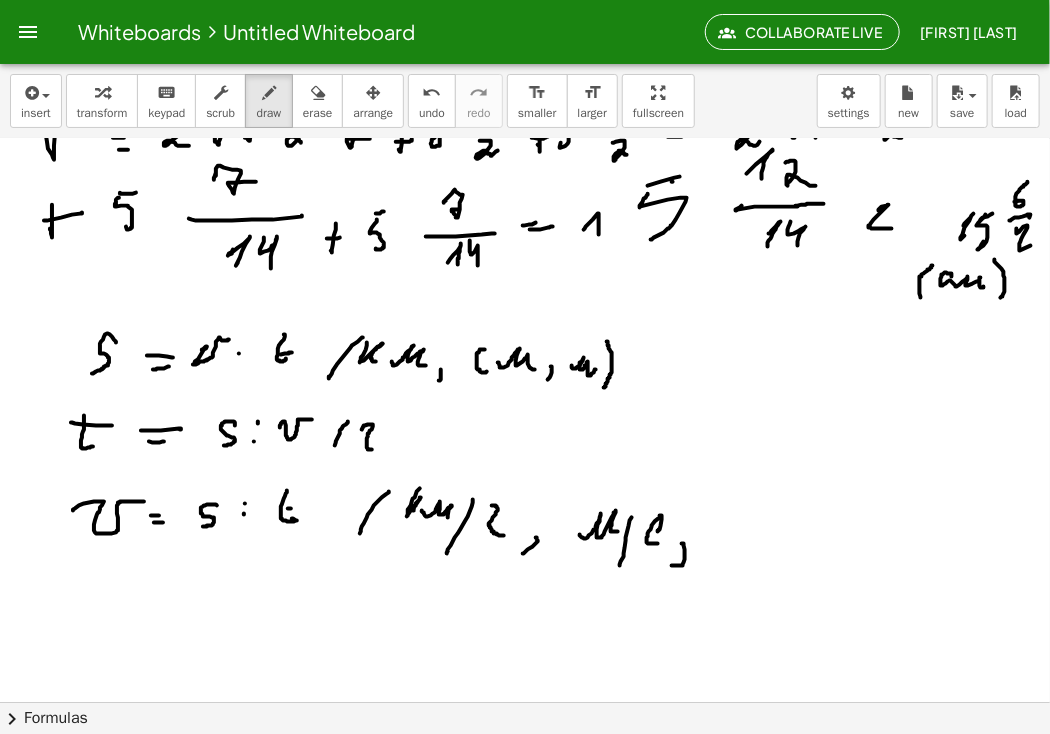 drag, startPoint x: 362, startPoint y: 429, endPoint x: 377, endPoint y: 445, distance: 21.931713 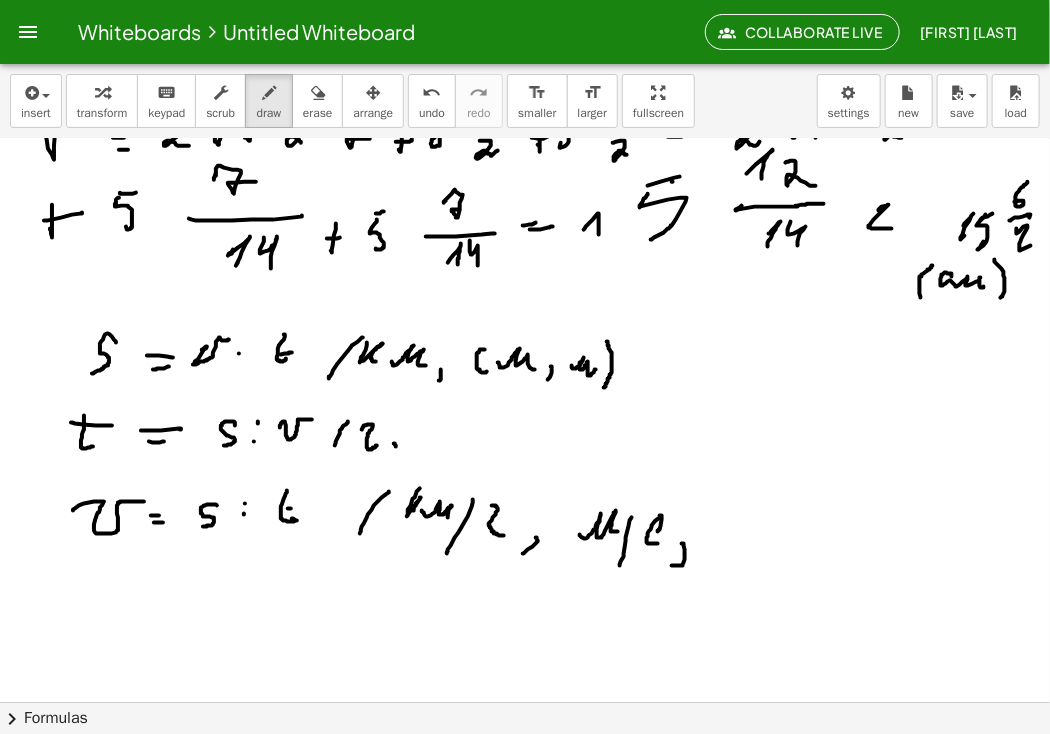 click at bounding box center [525, -924] 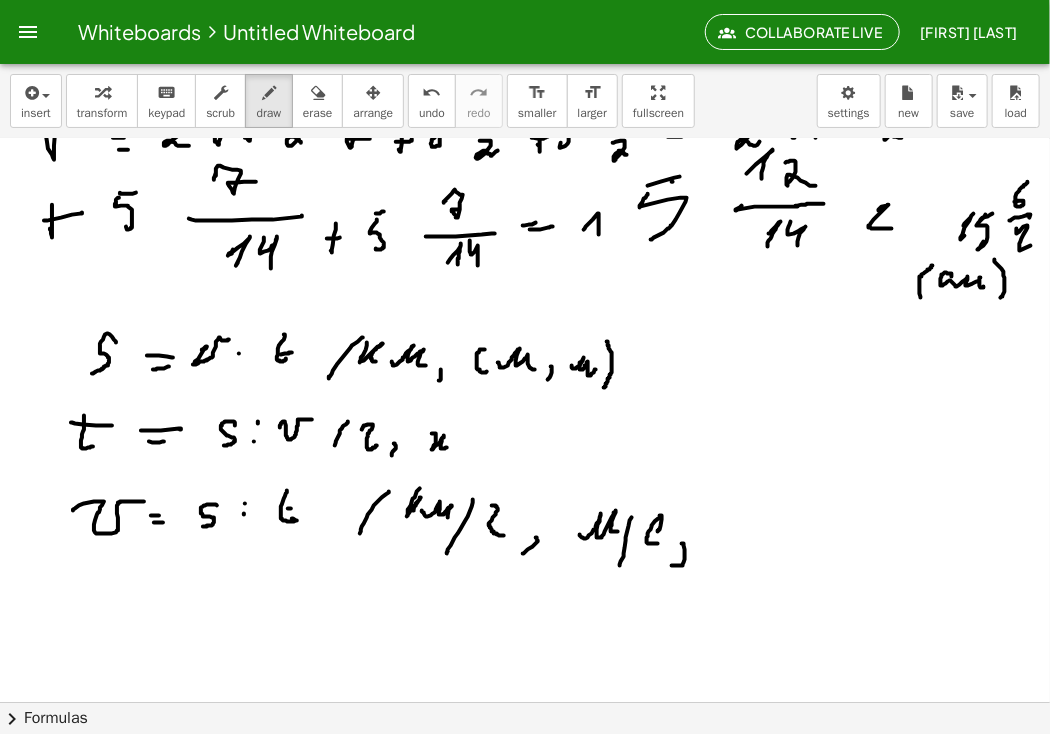 drag, startPoint x: 432, startPoint y: 433, endPoint x: 447, endPoint y: 446, distance: 19.849434 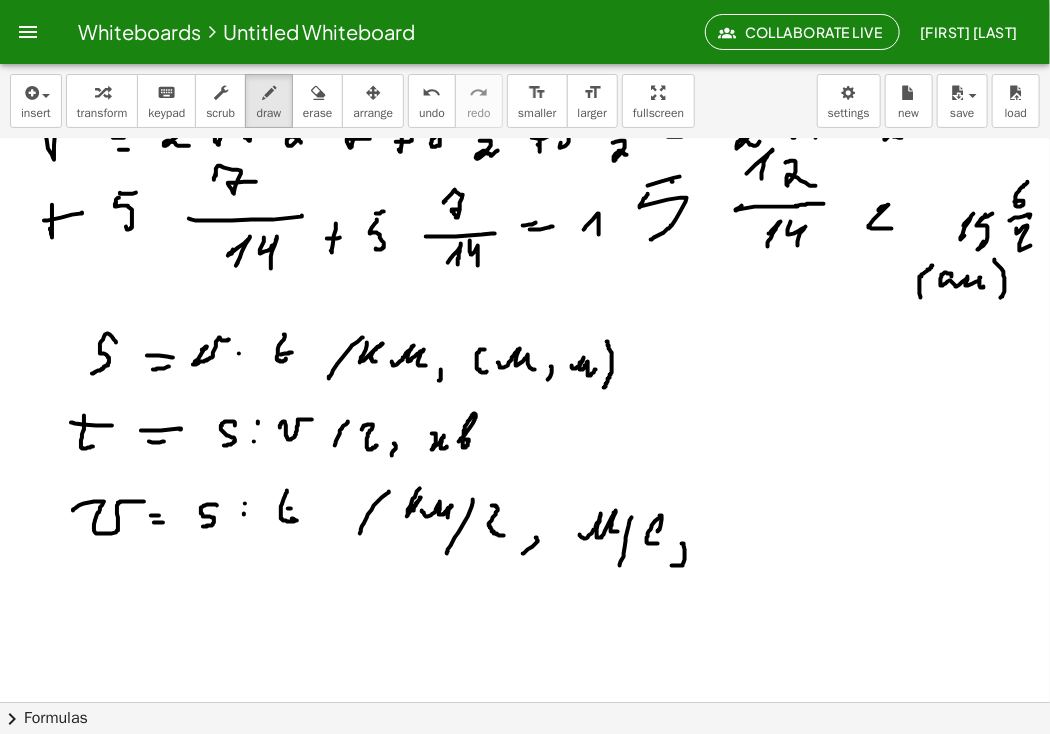 drag, startPoint x: 459, startPoint y: 441, endPoint x: 486, endPoint y: 433, distance: 28.160255 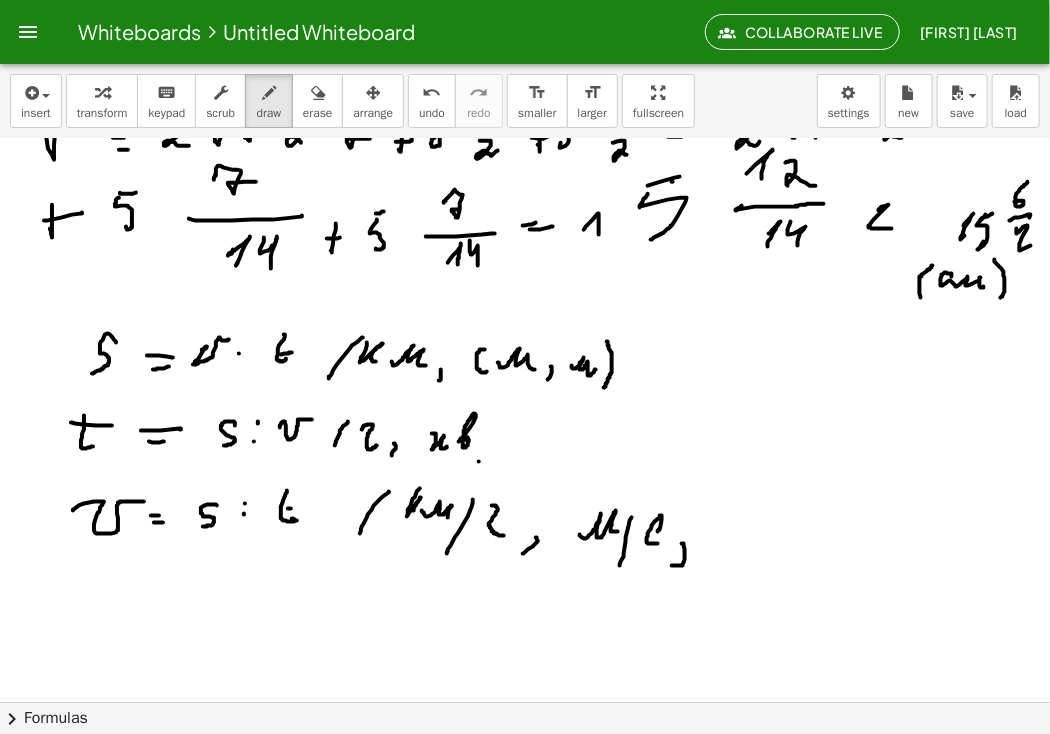 drag, startPoint x: 479, startPoint y: 461, endPoint x: 471, endPoint y: 473, distance: 14.422205 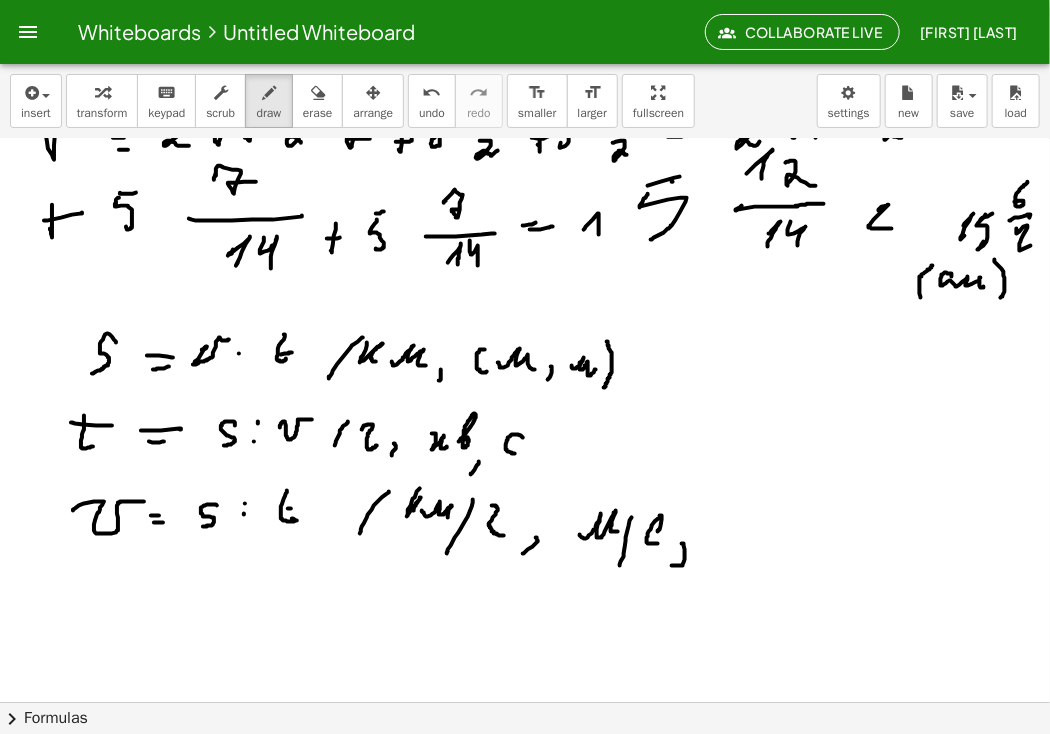 drag, startPoint x: 523, startPoint y: 437, endPoint x: 517, endPoint y: 453, distance: 17.088007 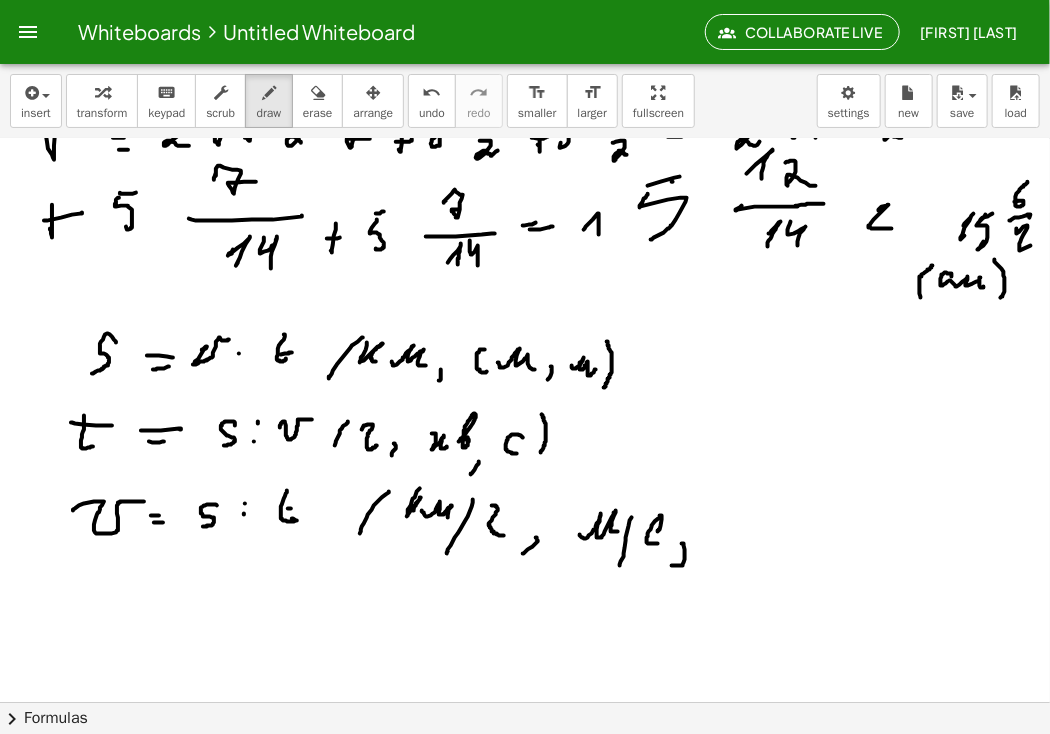 drag, startPoint x: 543, startPoint y: 417, endPoint x: 539, endPoint y: 451, distance: 34.234486 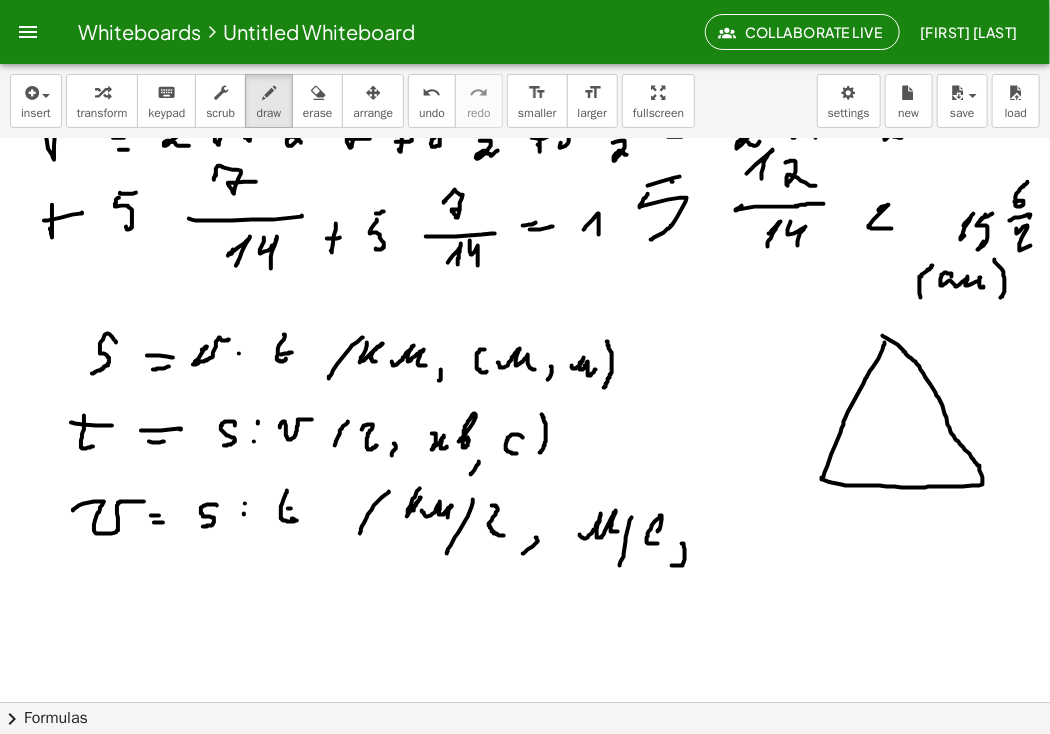 click at bounding box center (525, -924) 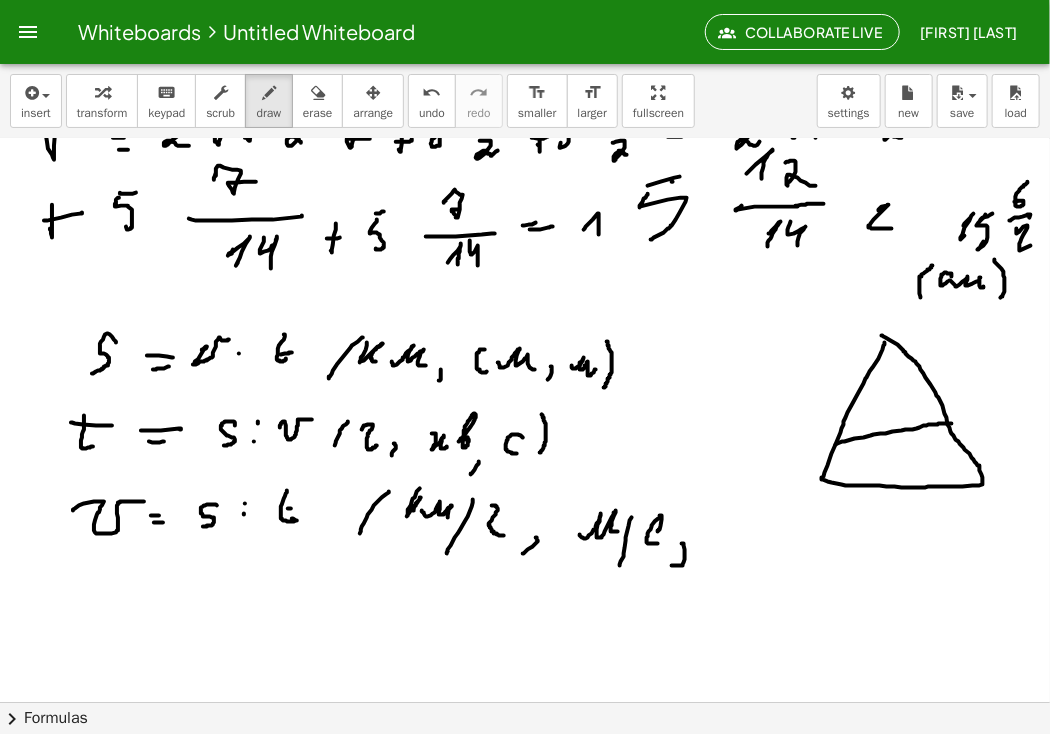 drag, startPoint x: 836, startPoint y: 444, endPoint x: 952, endPoint y: 423, distance: 117.88554 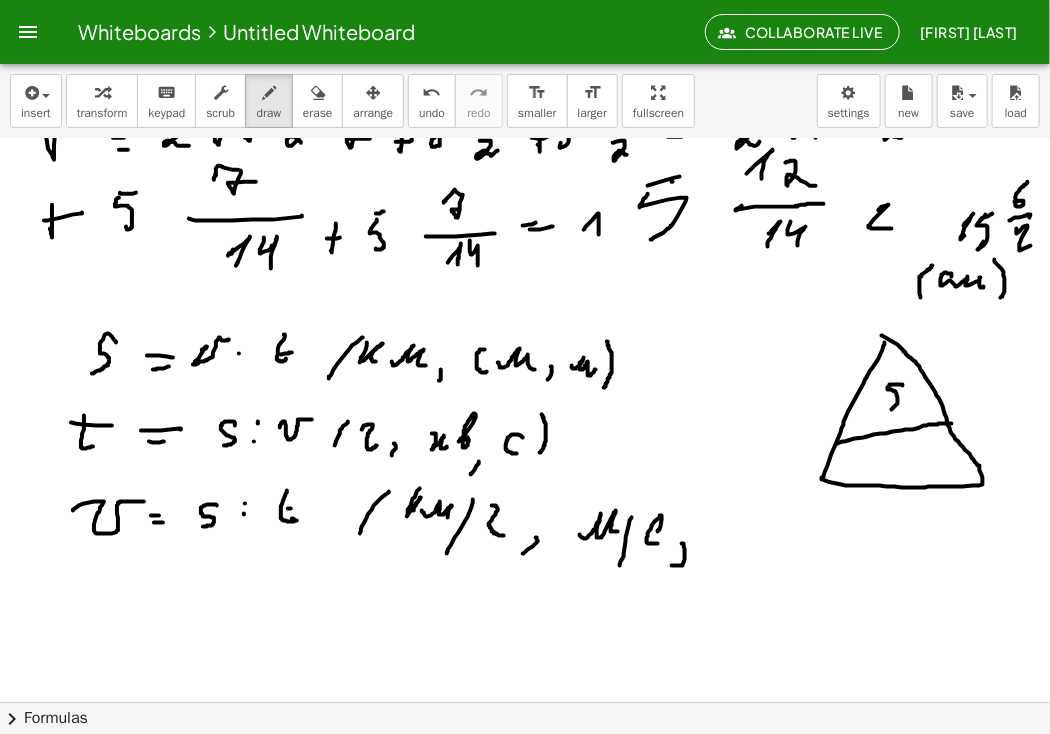 drag, startPoint x: 903, startPoint y: 385, endPoint x: 890, endPoint y: 421, distance: 38.27532 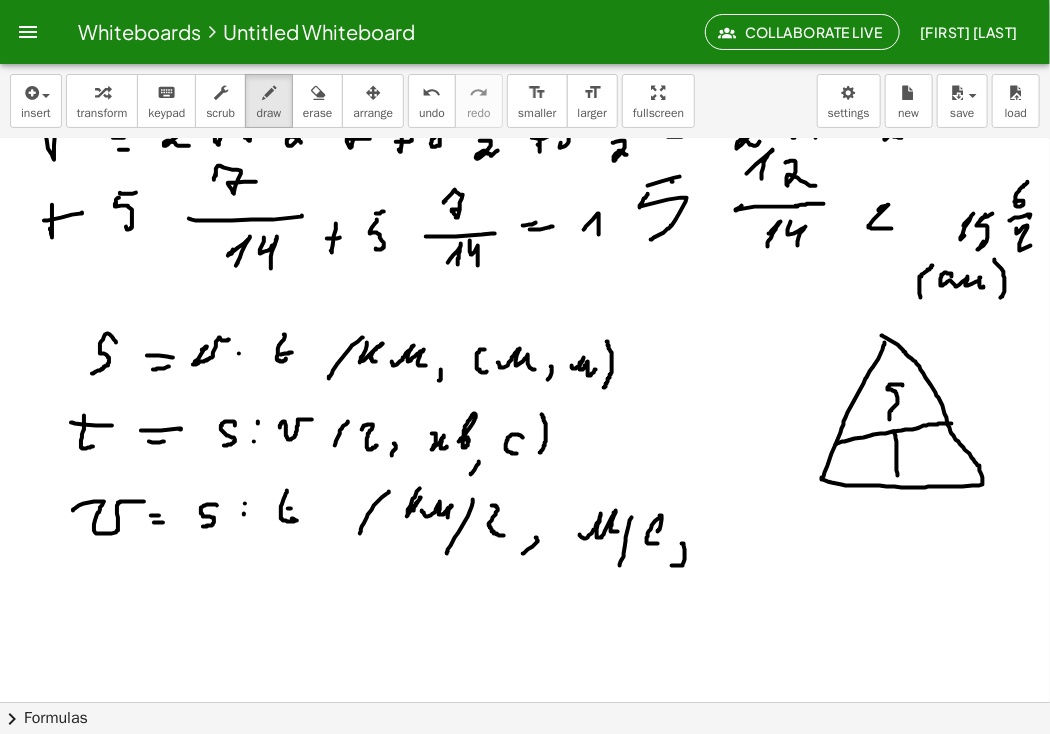 drag, startPoint x: 894, startPoint y: 431, endPoint x: 899, endPoint y: 485, distance: 54.230988 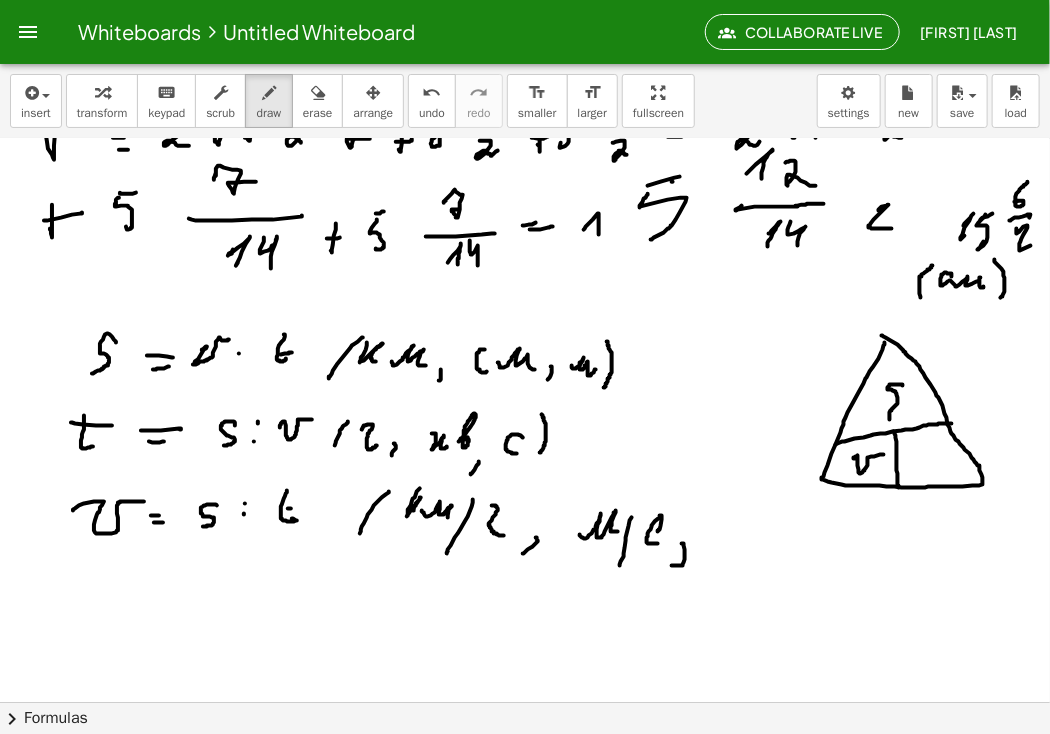 drag, startPoint x: 855, startPoint y: 458, endPoint x: 884, endPoint y: 454, distance: 29.274563 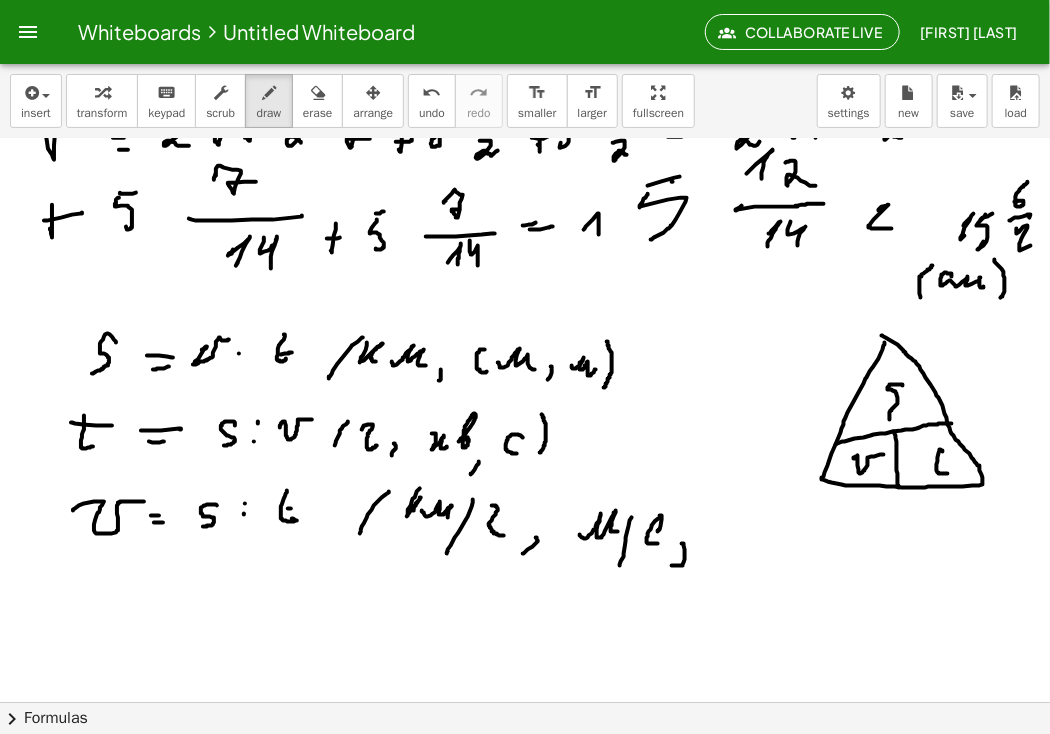 drag, startPoint x: 943, startPoint y: 451, endPoint x: 938, endPoint y: 471, distance: 20.615528 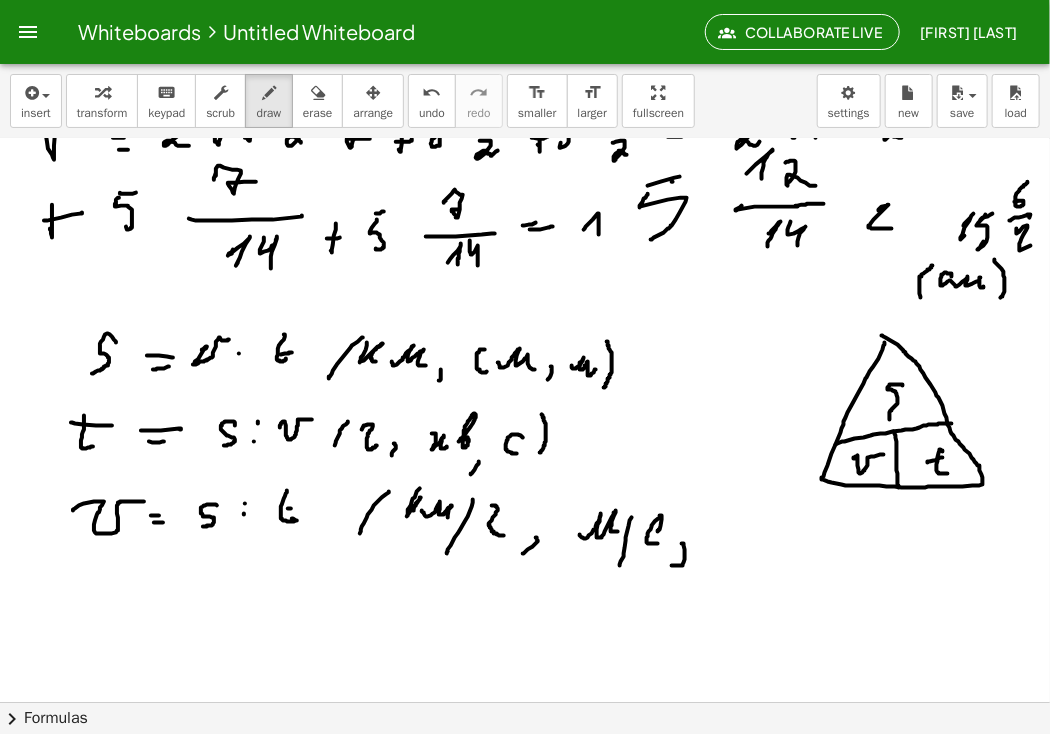 click at bounding box center [525, -924] 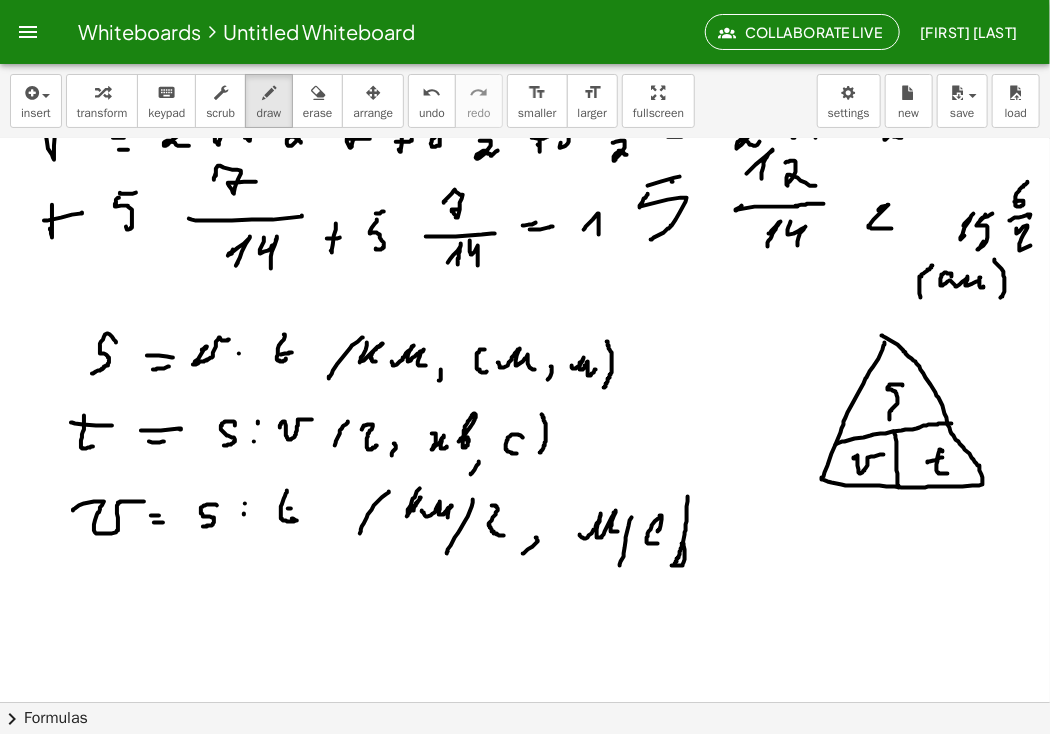 drag, startPoint x: 688, startPoint y: 496, endPoint x: 674, endPoint y: 565, distance: 70.40597 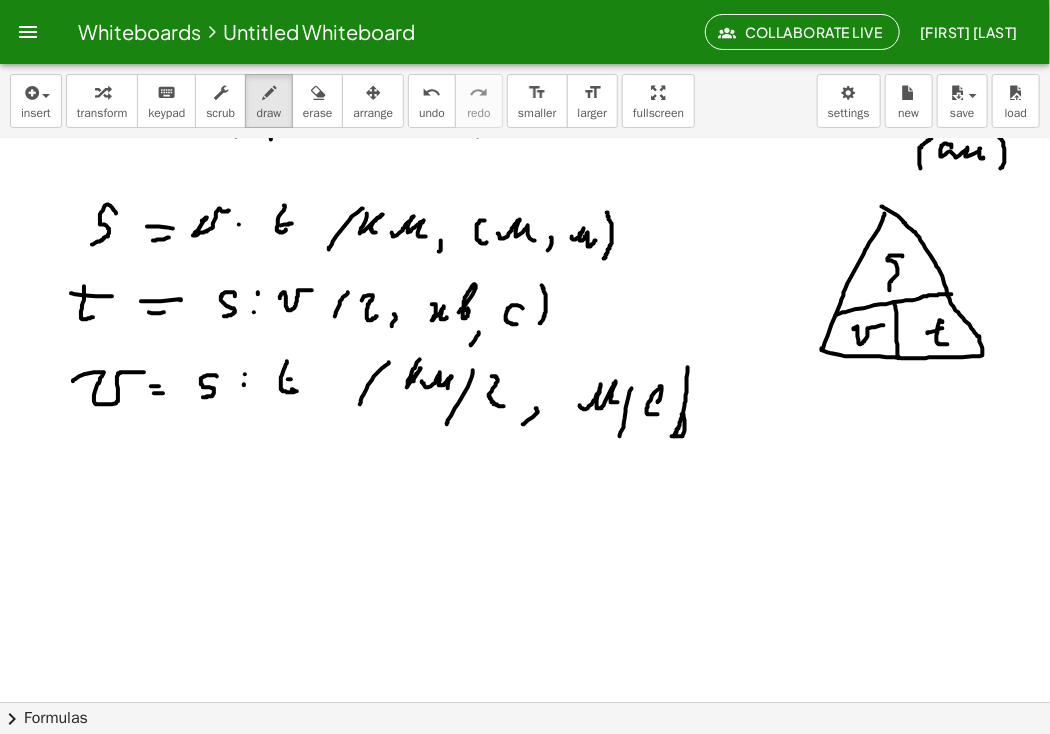 scroll, scrollTop: 2916, scrollLeft: 0, axis: vertical 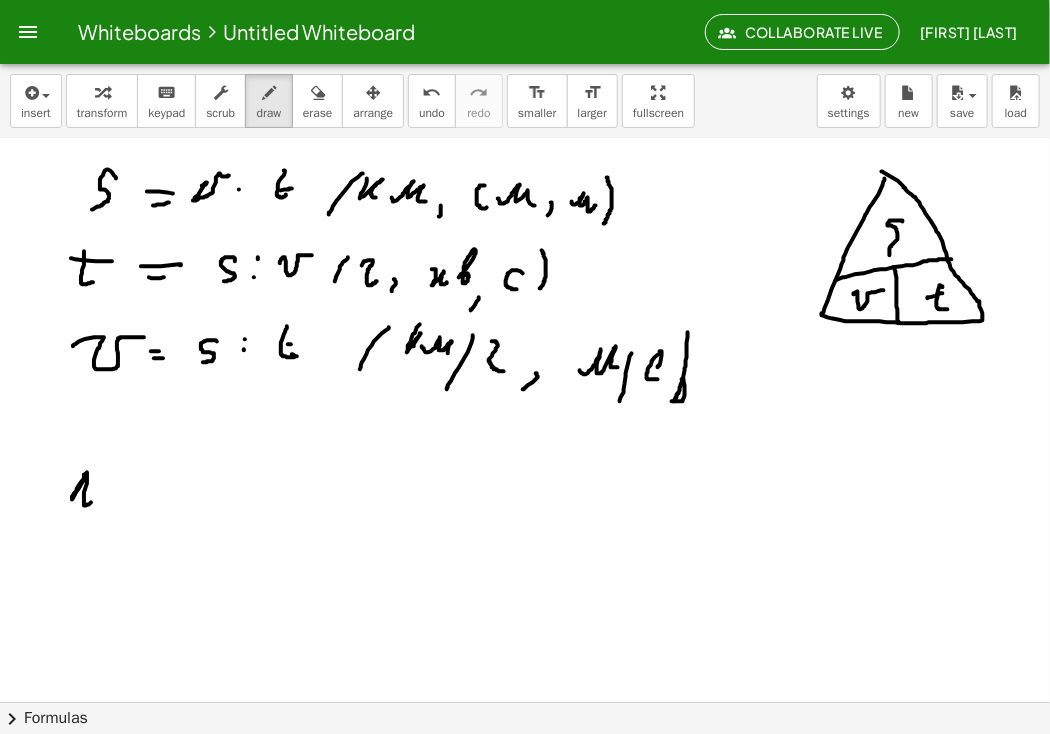 drag, startPoint x: 84, startPoint y: 475, endPoint x: 93, endPoint y: 501, distance: 27.513634 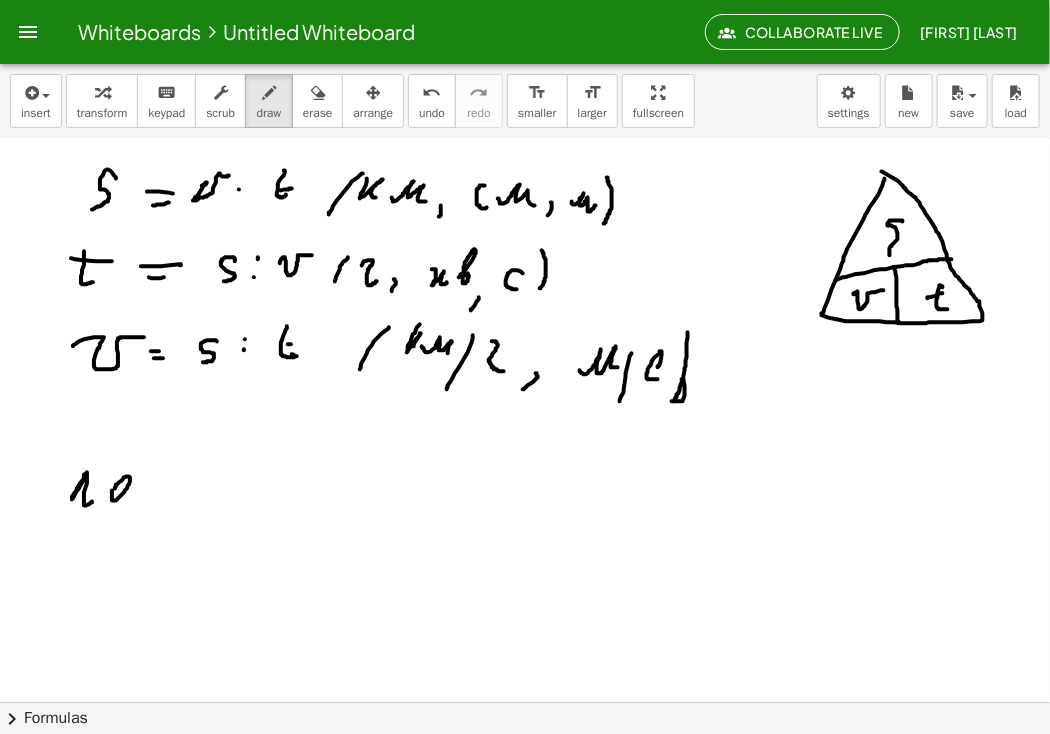 click at bounding box center [525, -806] 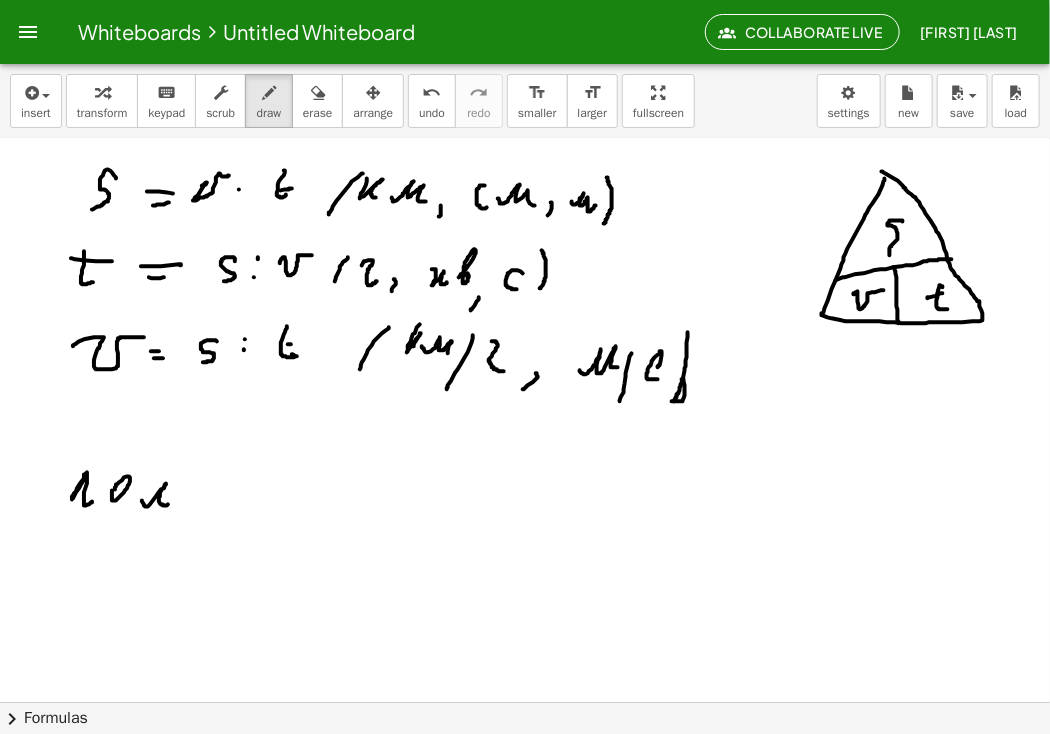 drag, startPoint x: 142, startPoint y: 501, endPoint x: 178, endPoint y: 500, distance: 36.013885 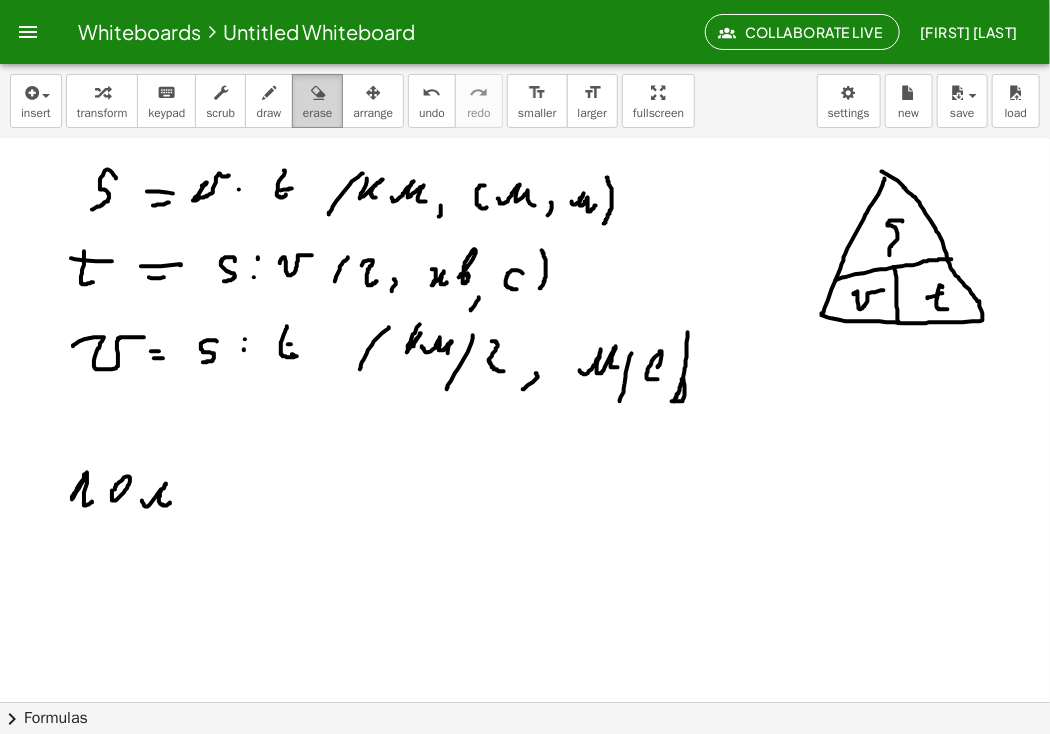 click on "erase" at bounding box center (317, 113) 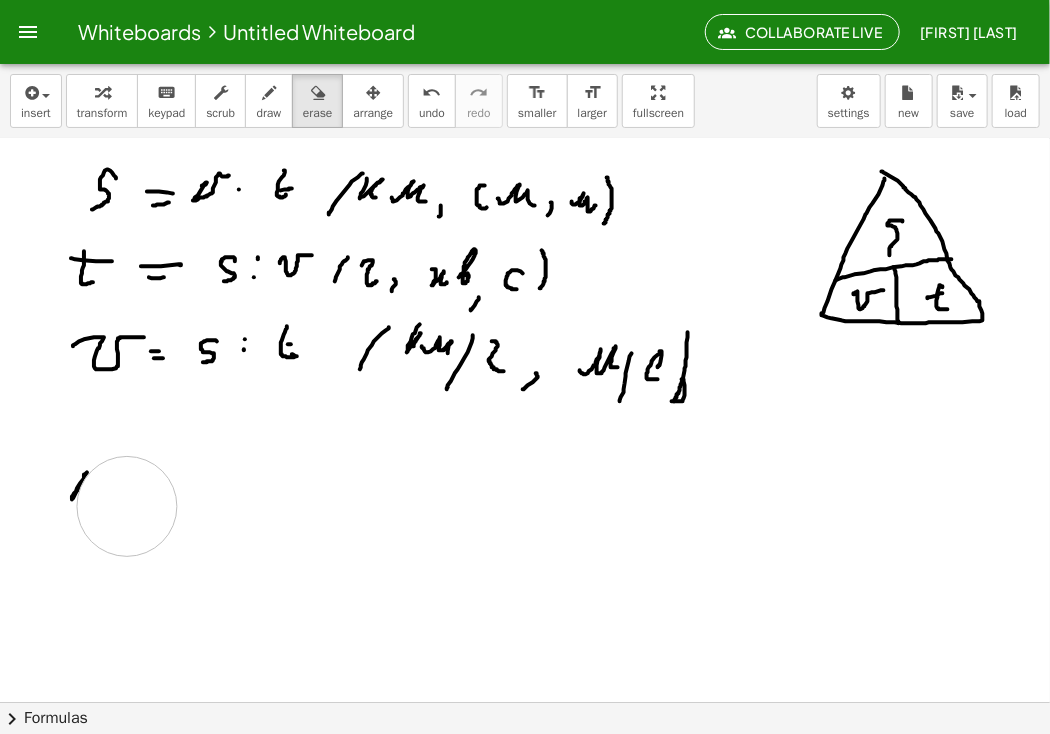drag, startPoint x: 148, startPoint y: 481, endPoint x: 100, endPoint y: 492, distance: 49.24429 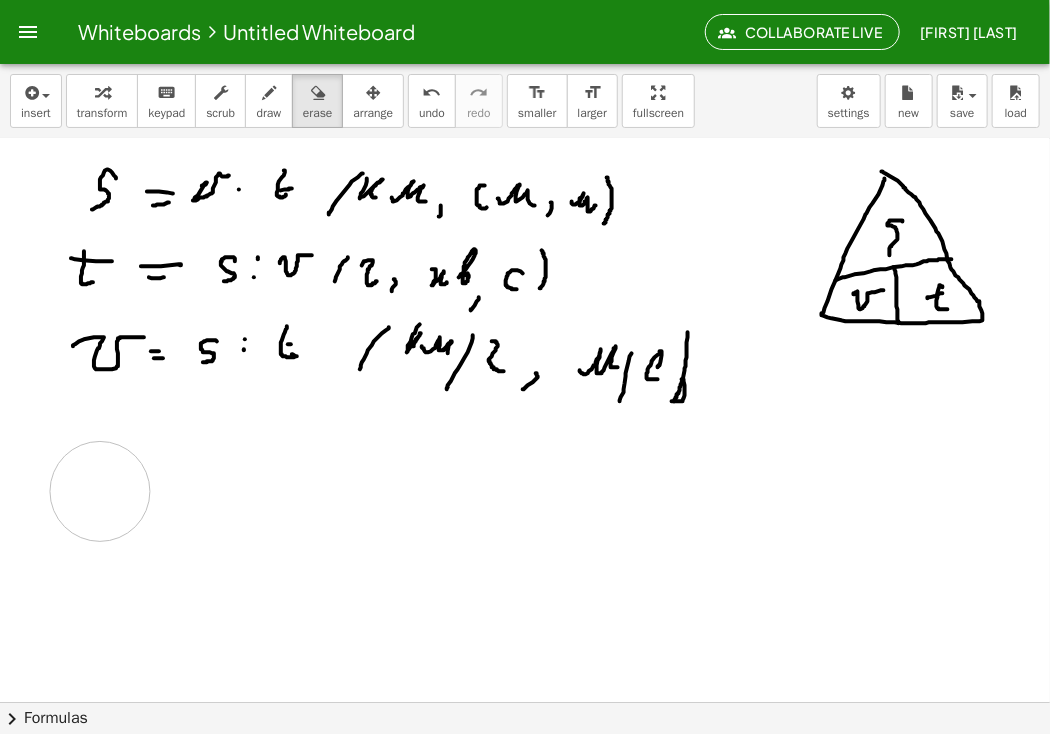 drag, startPoint x: 100, startPoint y: 492, endPoint x: 76, endPoint y: 437, distance: 60.00833 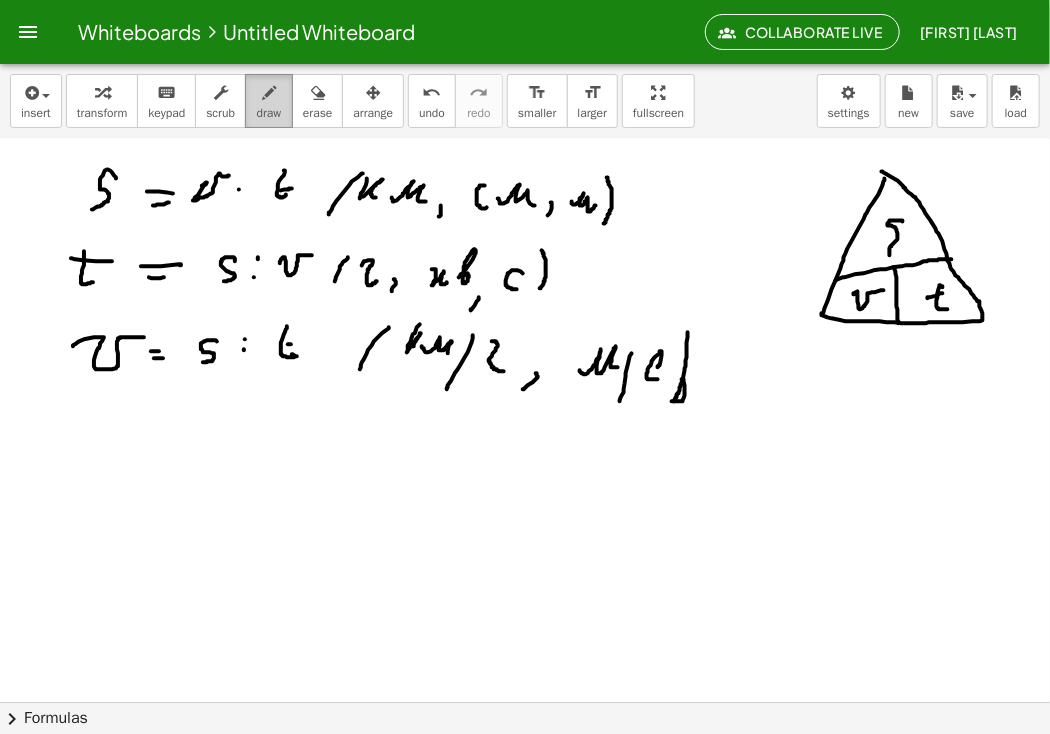drag, startPoint x: 257, startPoint y: 102, endPoint x: 250, endPoint y: 119, distance: 18.384777 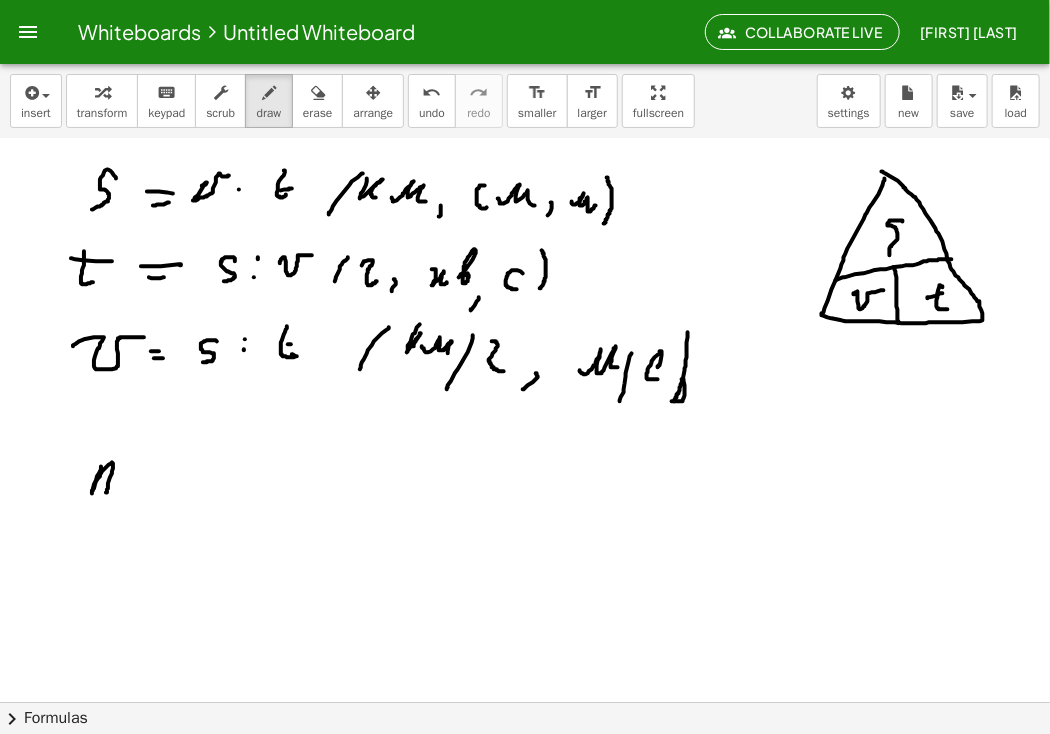 drag, startPoint x: 101, startPoint y: 467, endPoint x: 106, endPoint y: 493, distance: 26.476404 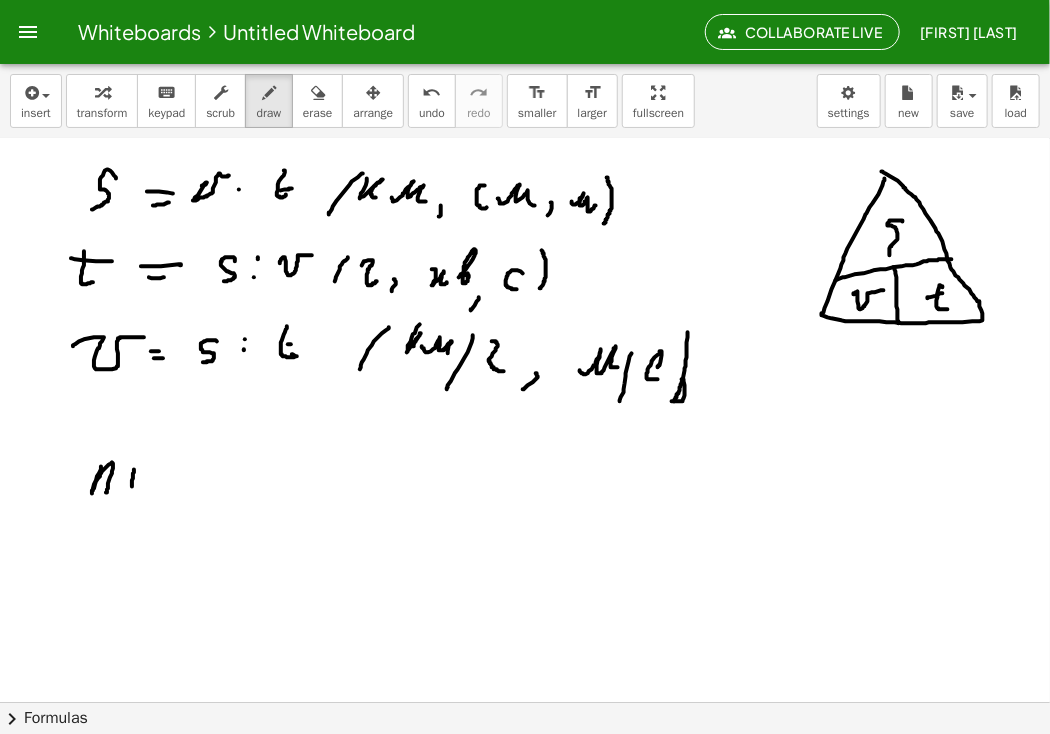 drag, startPoint x: 134, startPoint y: 470, endPoint x: 132, endPoint y: 487, distance: 17.117243 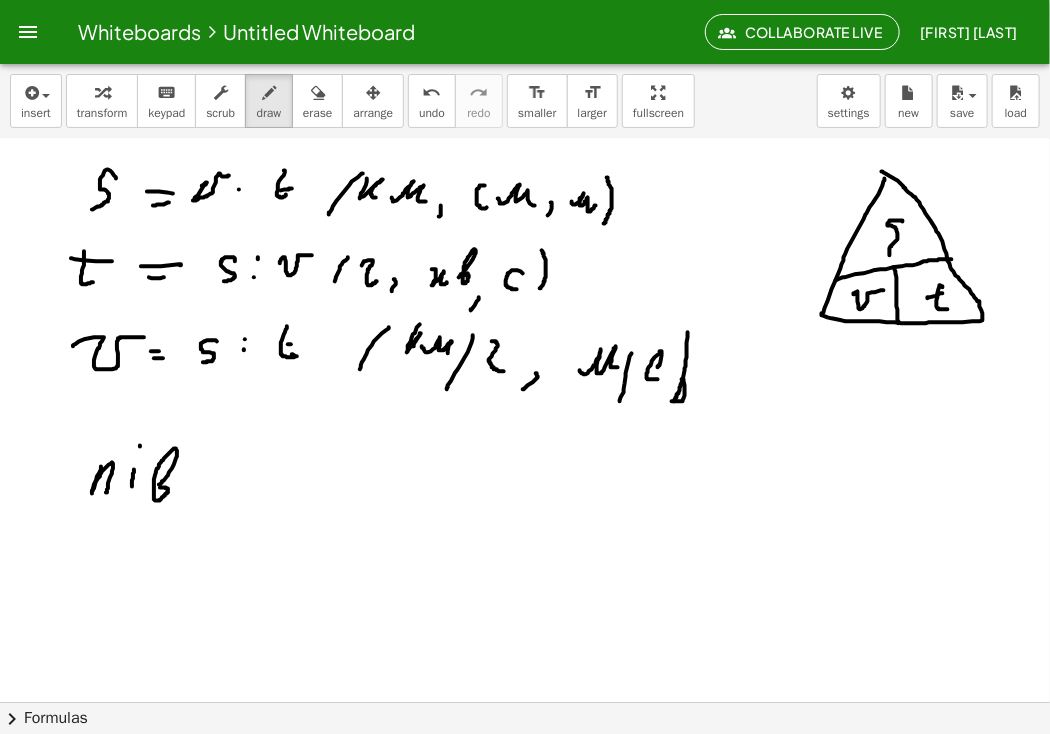 click at bounding box center [525, -806] 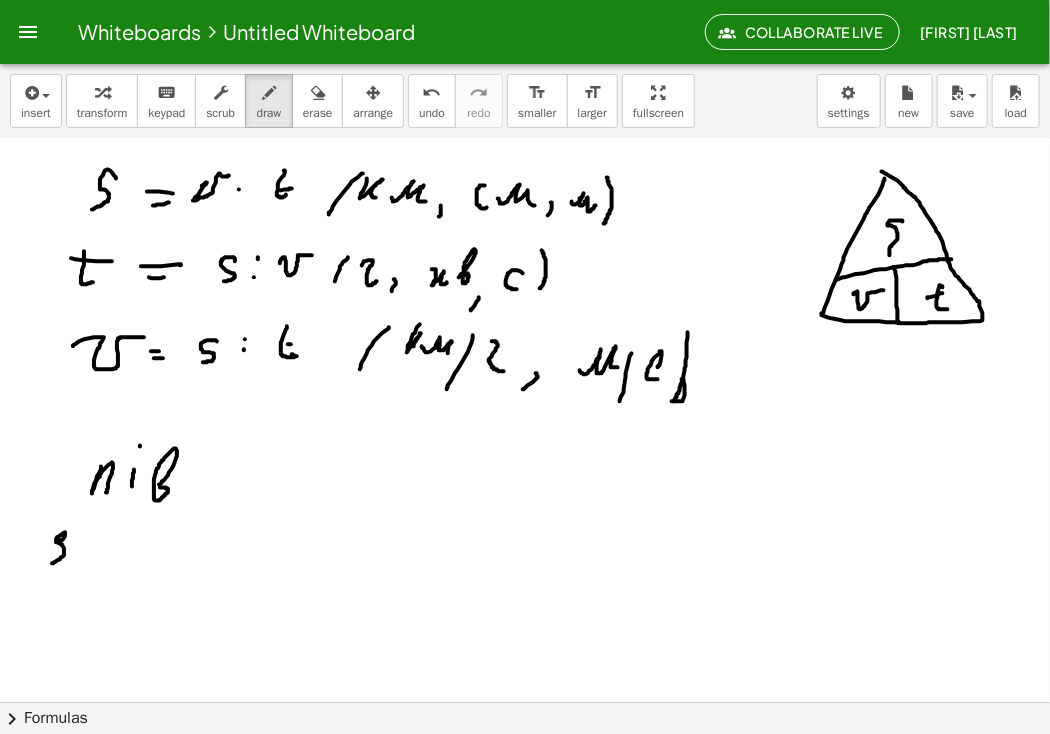 drag, startPoint x: 56, startPoint y: 540, endPoint x: 52, endPoint y: 564, distance: 24.33105 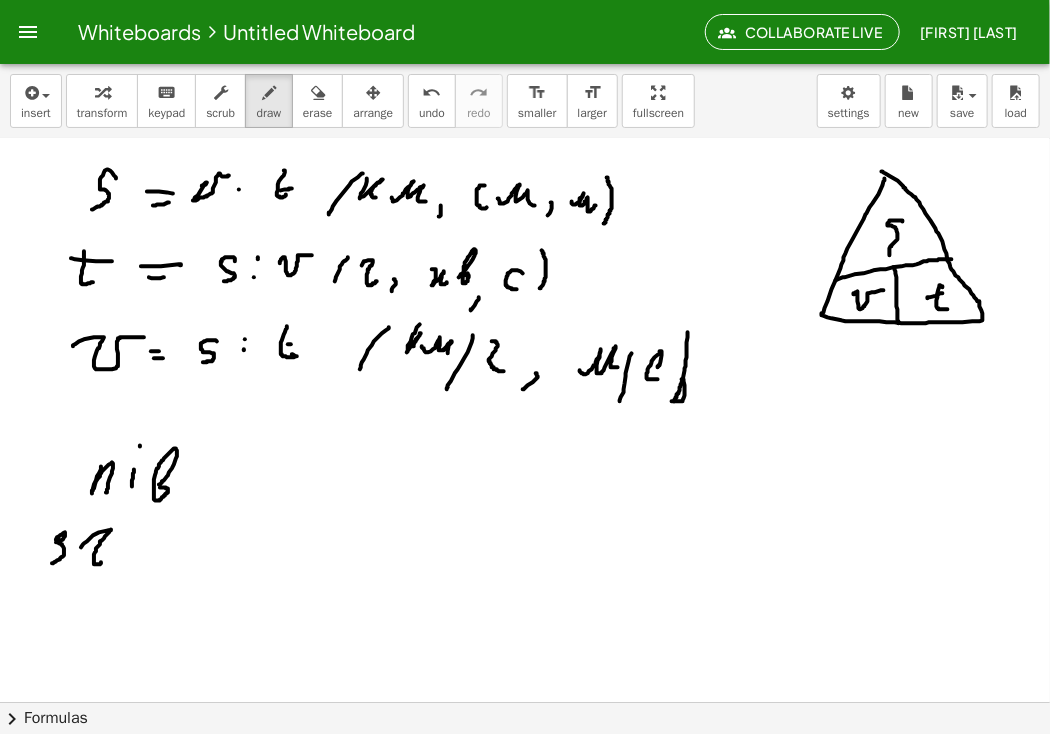 drag, startPoint x: 81, startPoint y: 548, endPoint x: 101, endPoint y: 563, distance: 25 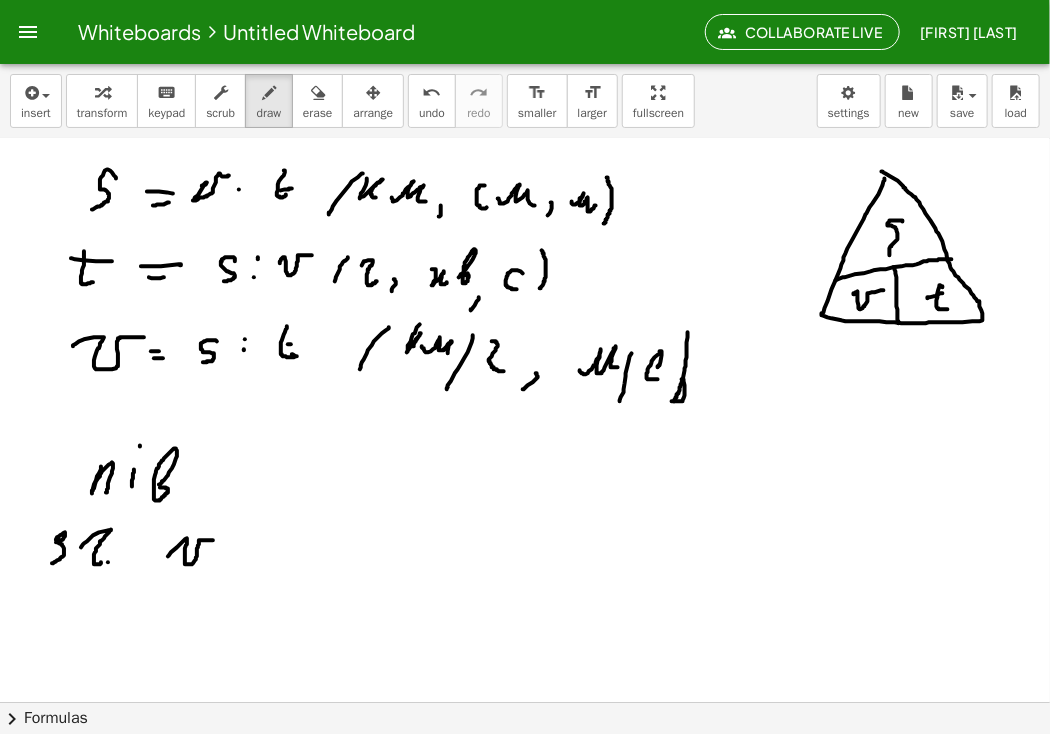 drag, startPoint x: 168, startPoint y: 557, endPoint x: 217, endPoint y: 541, distance: 51.546097 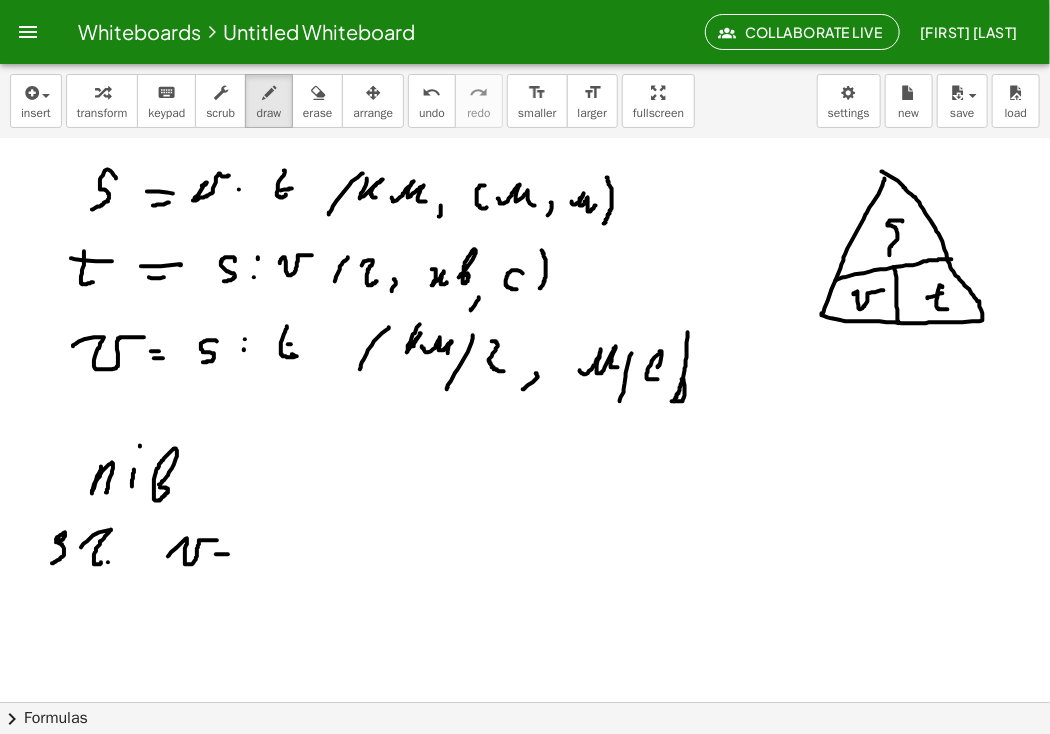 drag, startPoint x: 217, startPoint y: 555, endPoint x: 228, endPoint y: 555, distance: 11 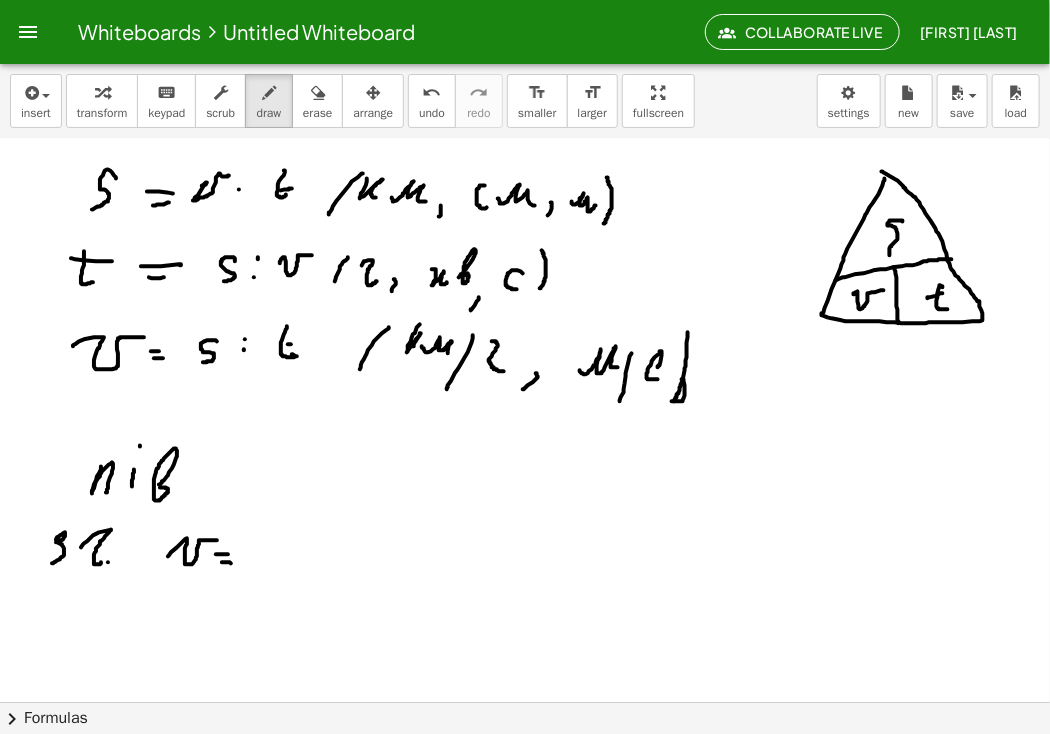drag, startPoint x: 222, startPoint y: 563, endPoint x: 256, endPoint y: 561, distance: 34.058773 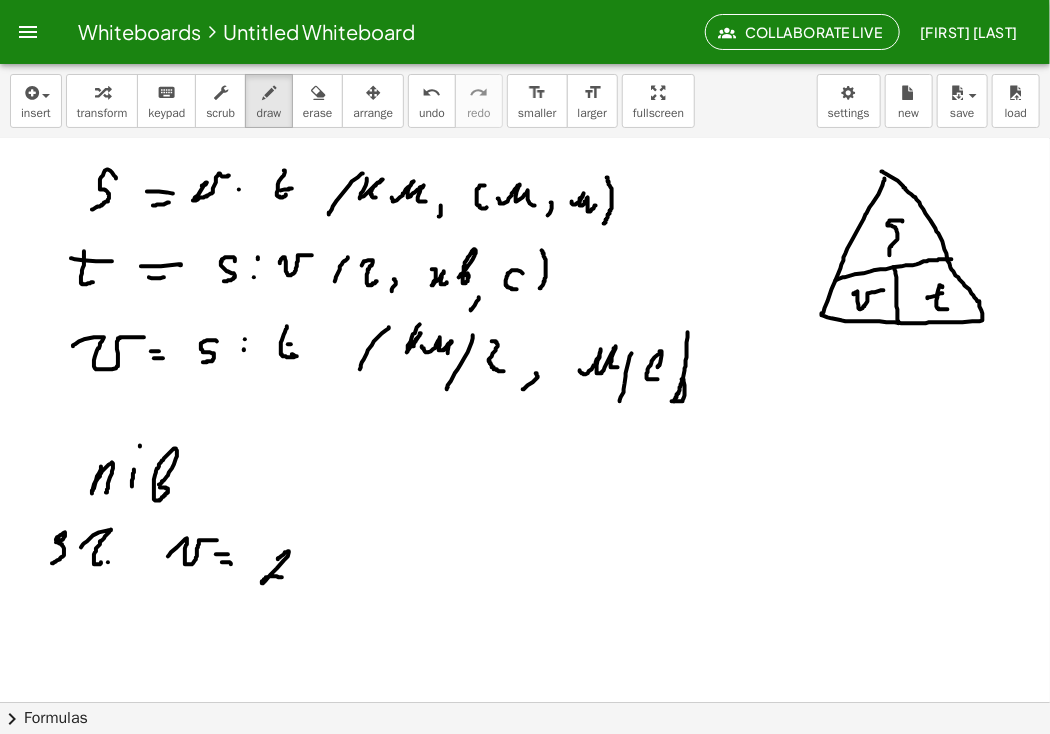 drag, startPoint x: 278, startPoint y: 560, endPoint x: 288, endPoint y: 570, distance: 14.142136 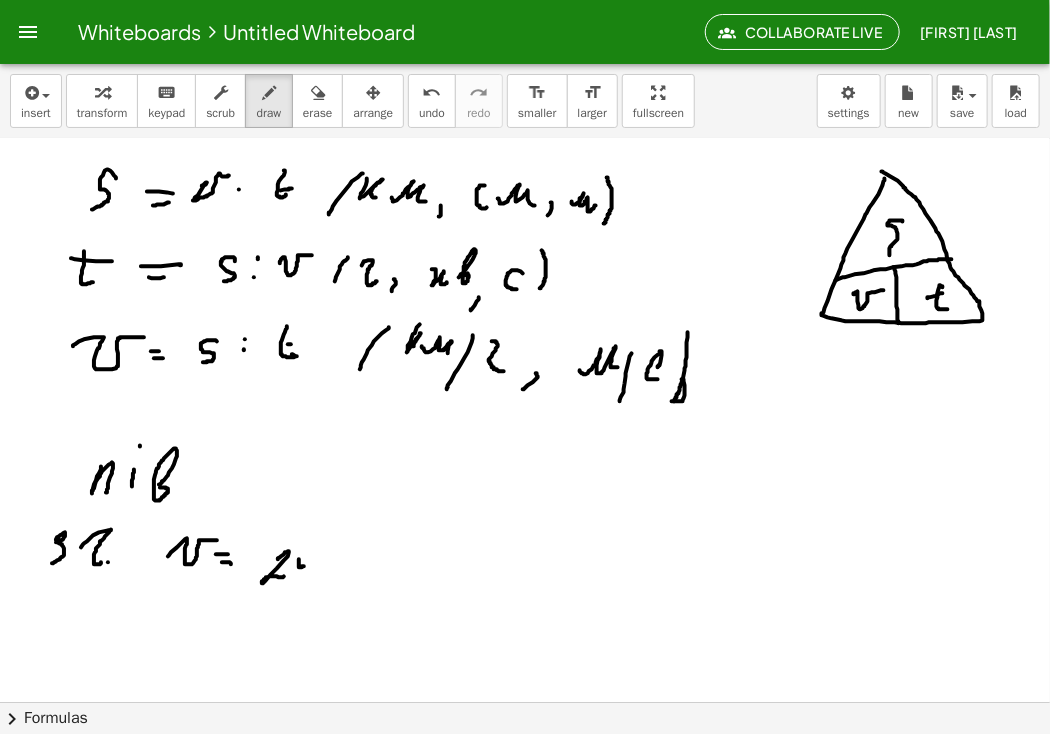 click at bounding box center (525, -806) 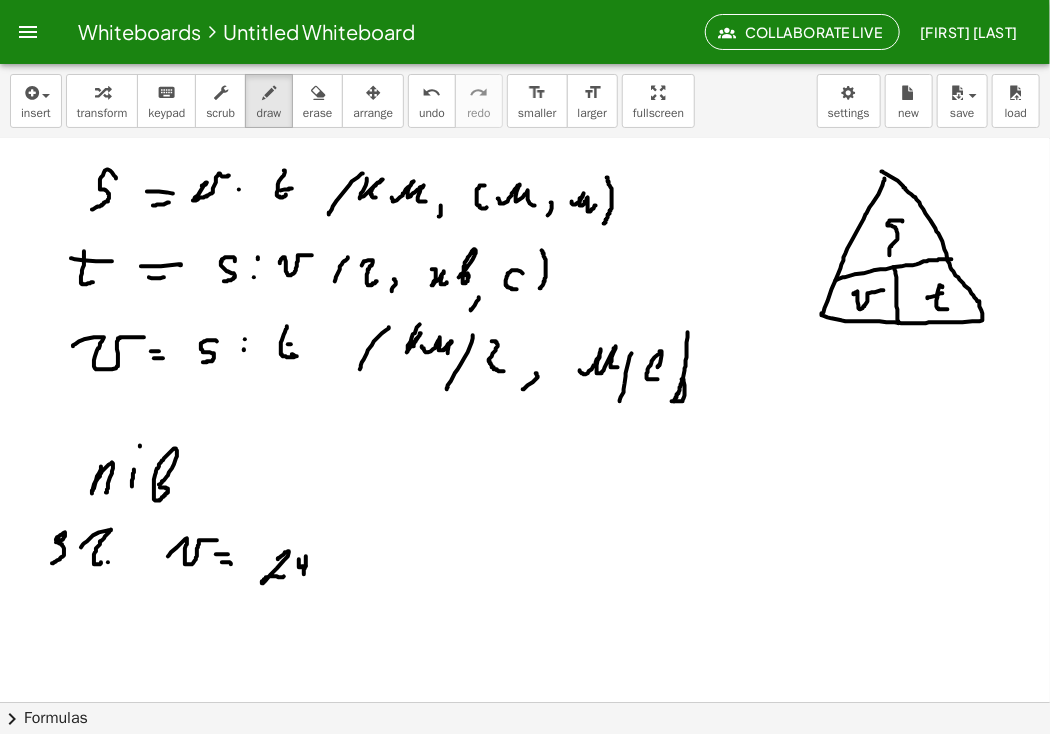 drag, startPoint x: 306, startPoint y: 557, endPoint x: 304, endPoint y: 575, distance: 18.110771 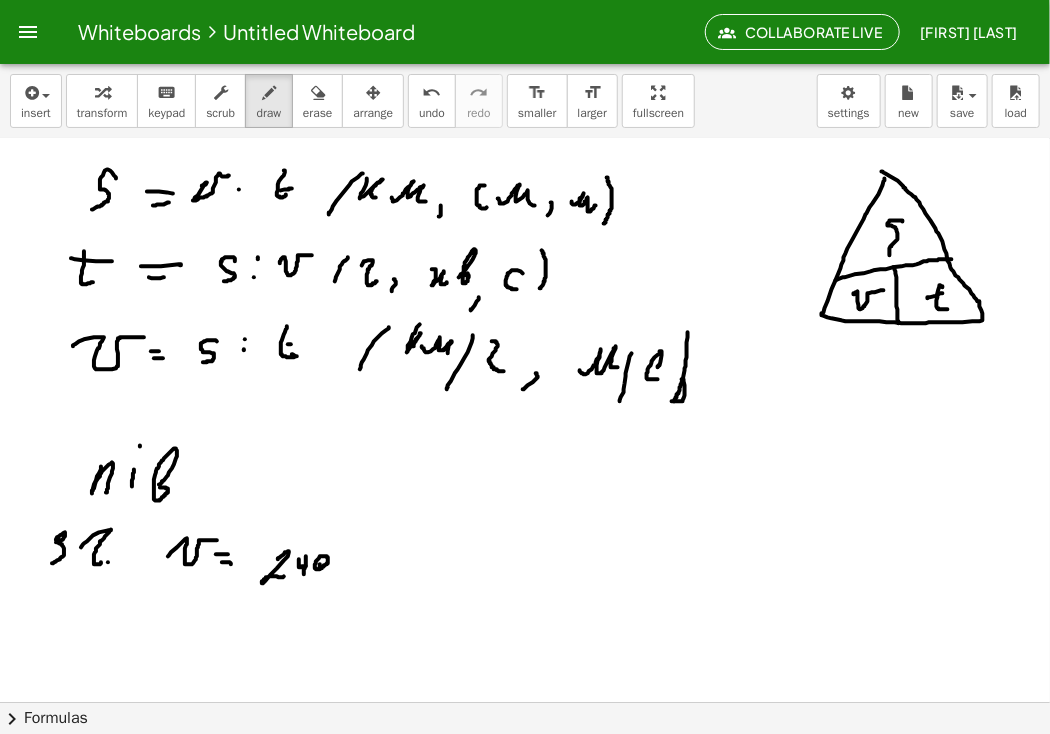 click at bounding box center (525, -806) 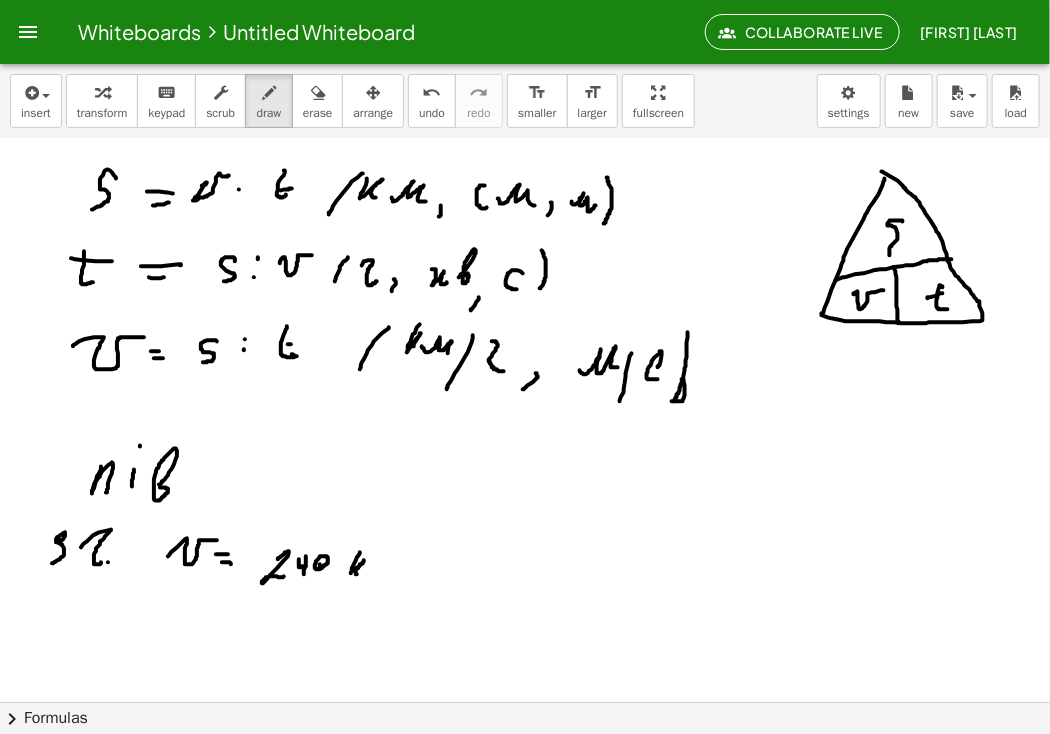 drag, startPoint x: 360, startPoint y: 553, endPoint x: 364, endPoint y: 573, distance: 20.396078 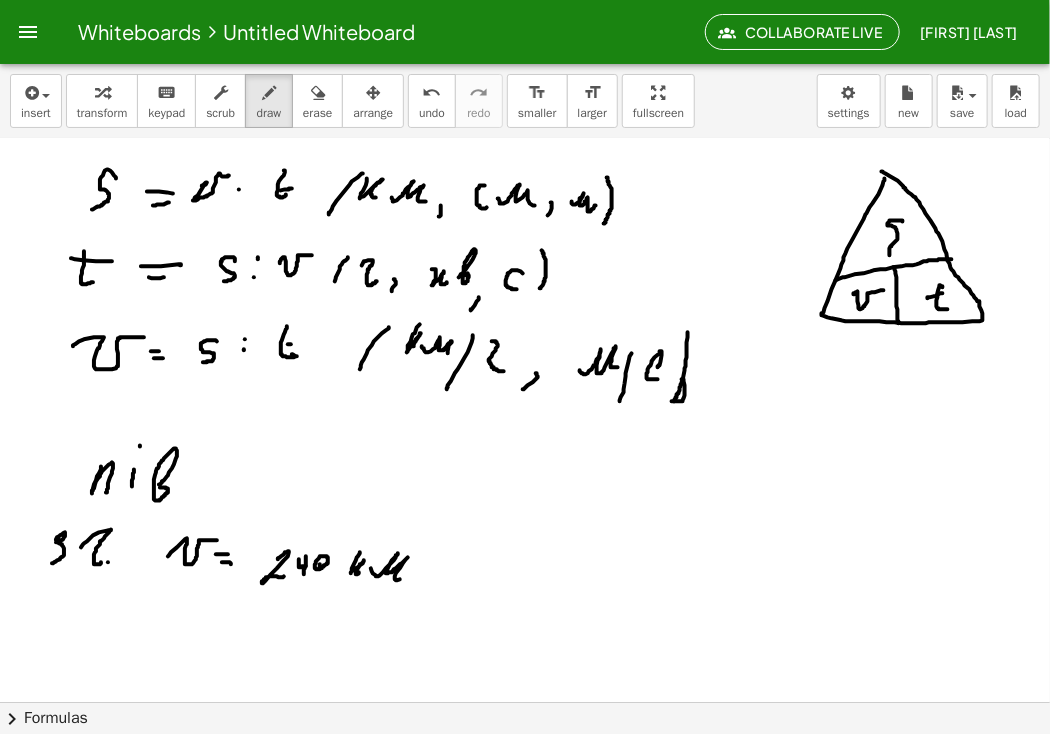 drag, startPoint x: 372, startPoint y: 572, endPoint x: 402, endPoint y: 576, distance: 30.265491 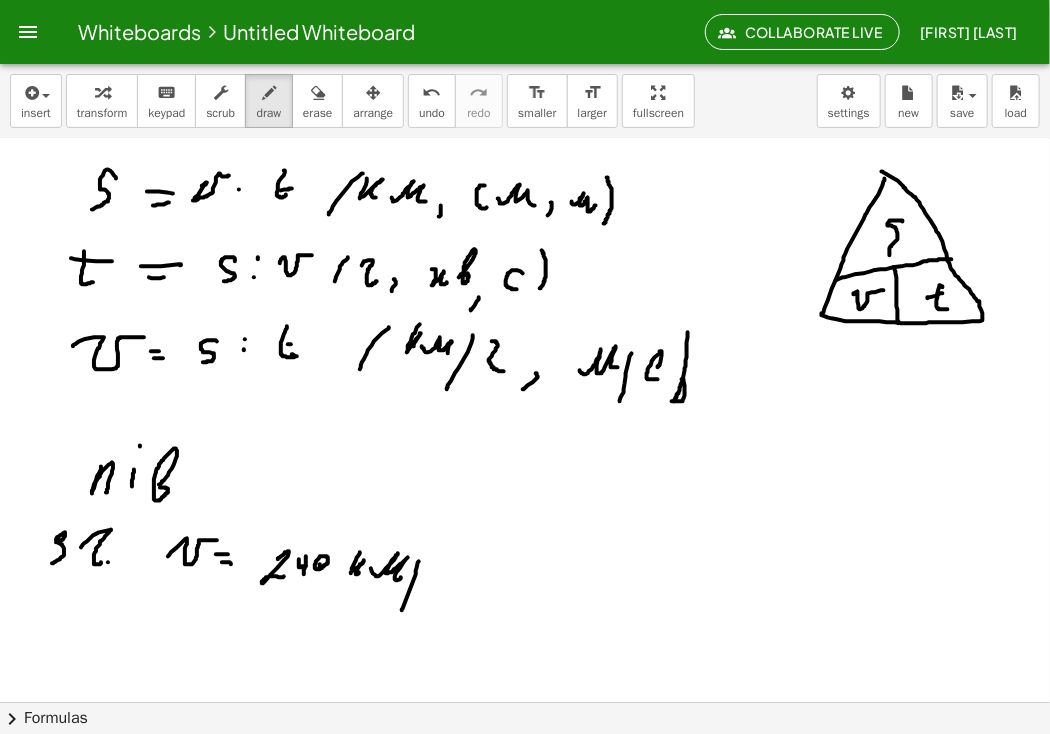 drag, startPoint x: 418, startPoint y: 563, endPoint x: 425, endPoint y: 589, distance: 26.925823 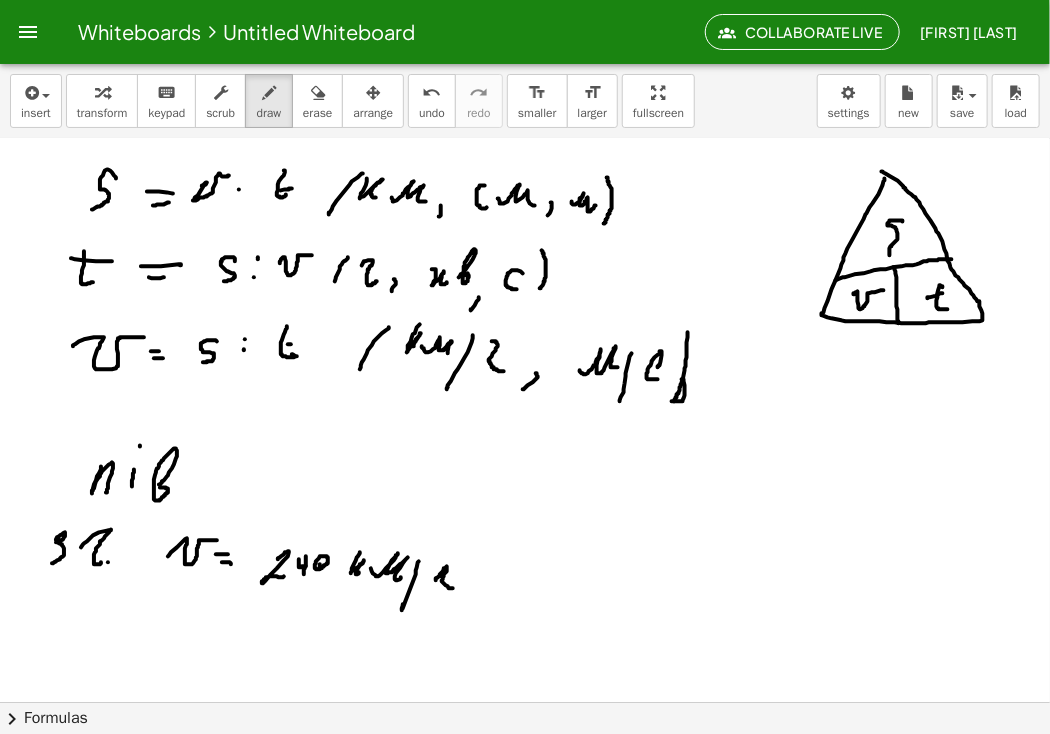 drag, startPoint x: 439, startPoint y: 577, endPoint x: 444, endPoint y: 587, distance: 11.18034 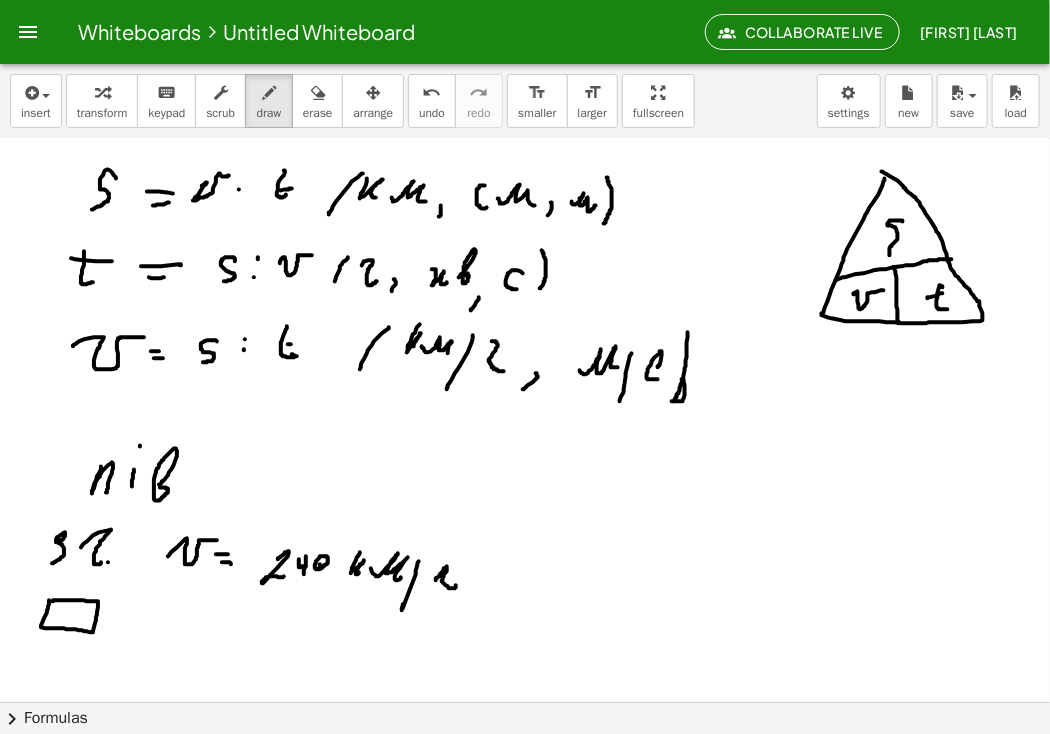 click at bounding box center (525, -806) 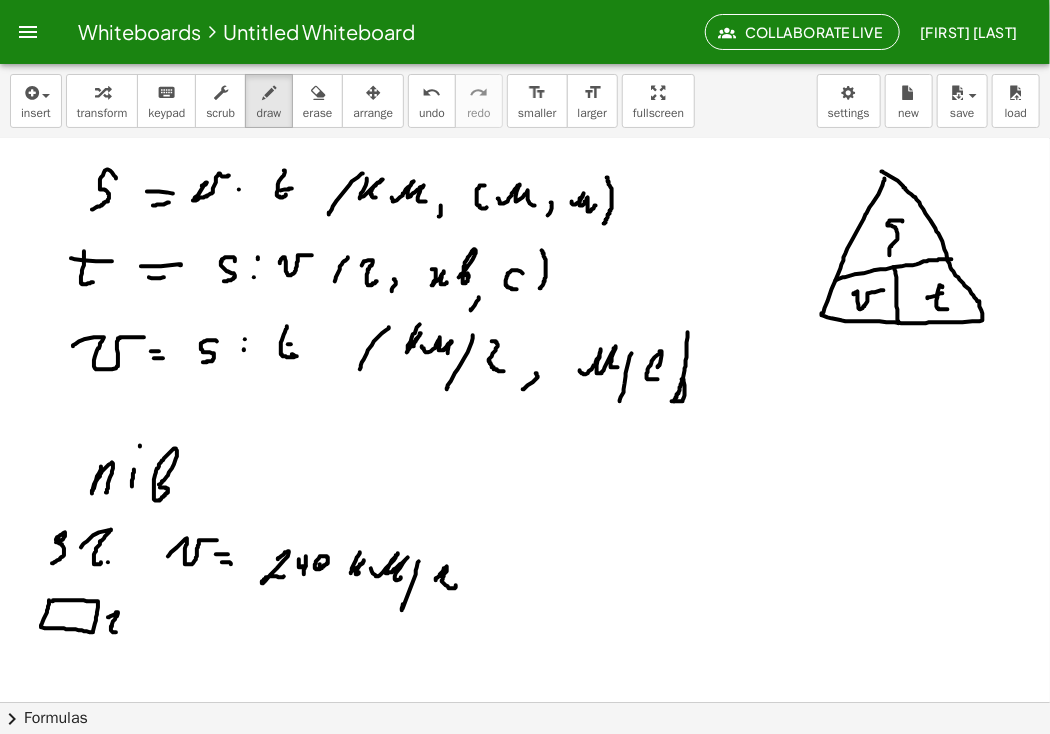 drag, startPoint x: 108, startPoint y: 618, endPoint x: 116, endPoint y: 633, distance: 17 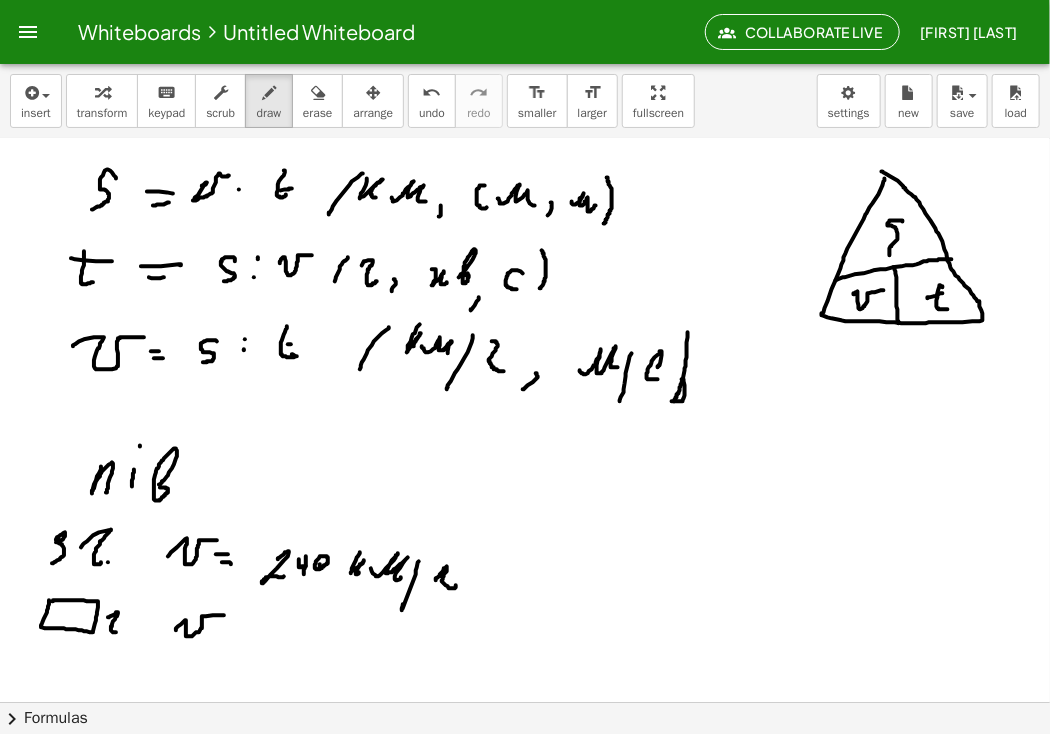 drag, startPoint x: 176, startPoint y: 631, endPoint x: 224, endPoint y: 616, distance: 50.289165 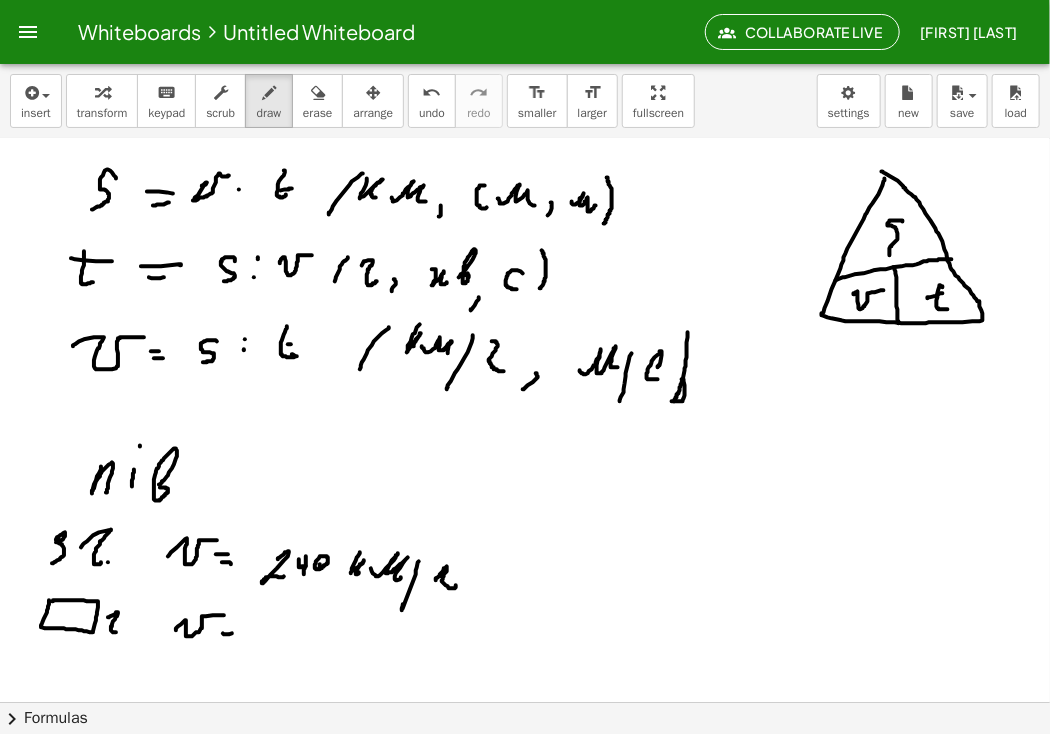 drag, startPoint x: 223, startPoint y: 634, endPoint x: 239, endPoint y: 634, distance: 16 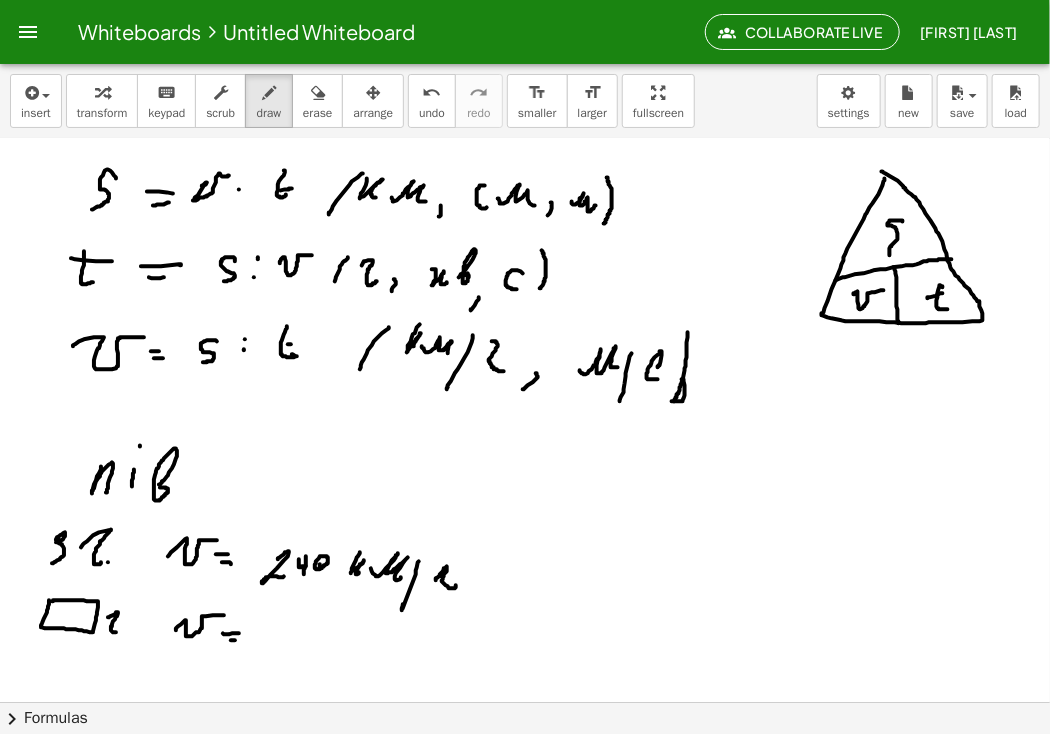 drag, startPoint x: 231, startPoint y: 641, endPoint x: 252, endPoint y: 638, distance: 21.213203 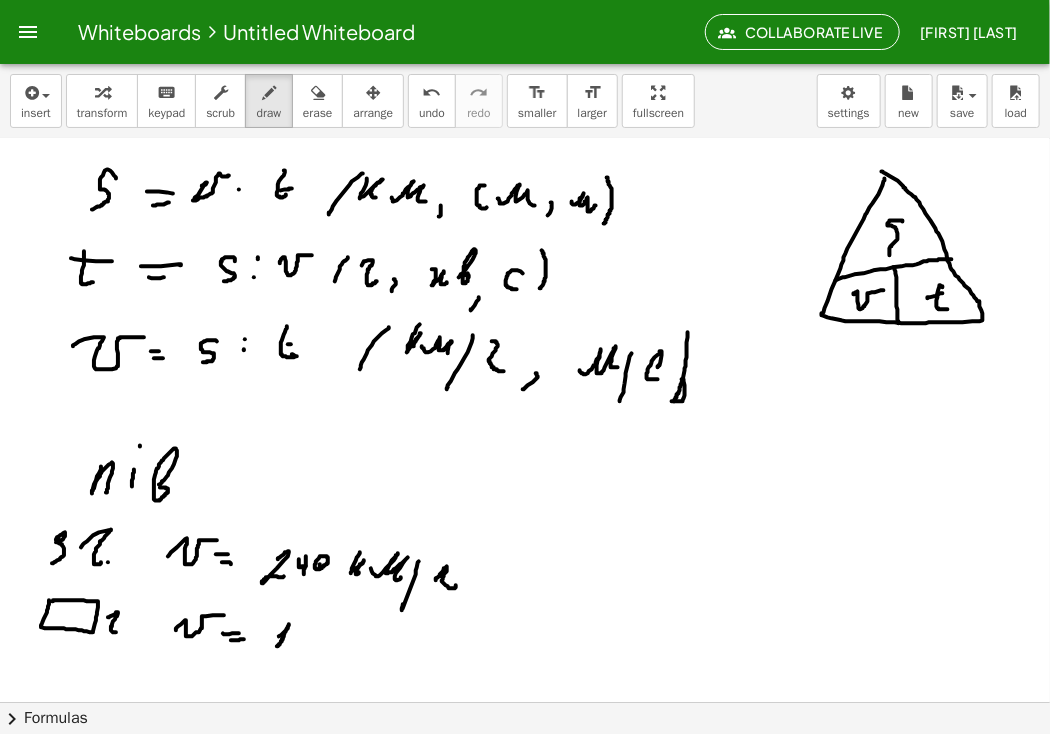 drag, startPoint x: 279, startPoint y: 637, endPoint x: 277, endPoint y: 647, distance: 10.198039 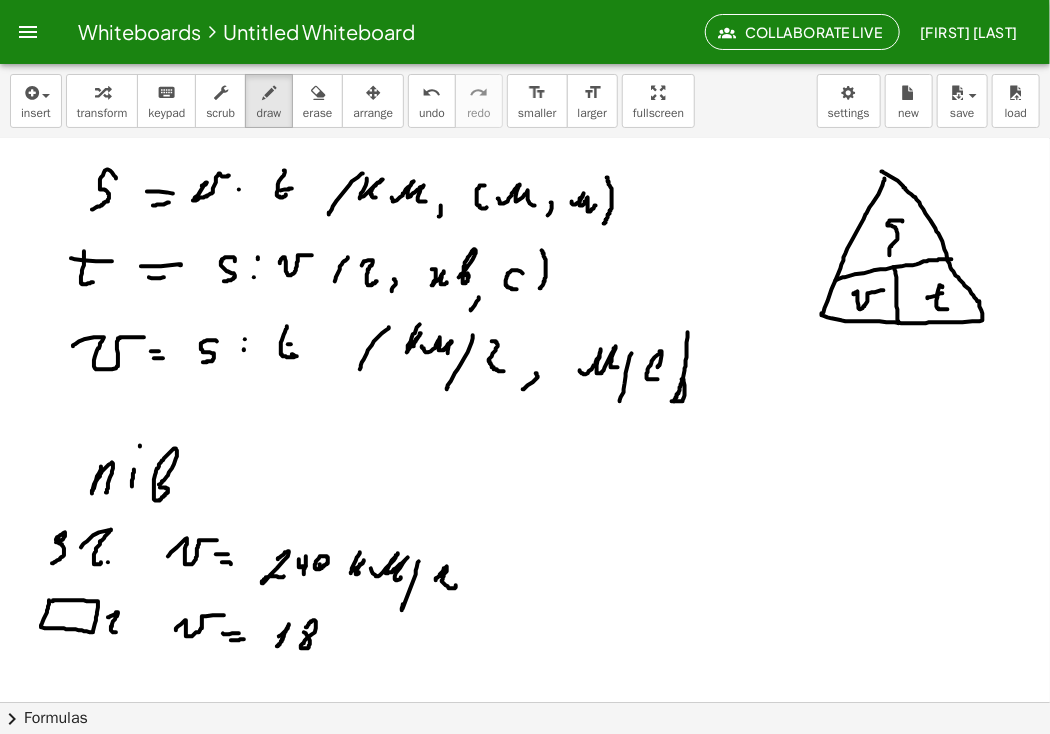 click at bounding box center (525, -806) 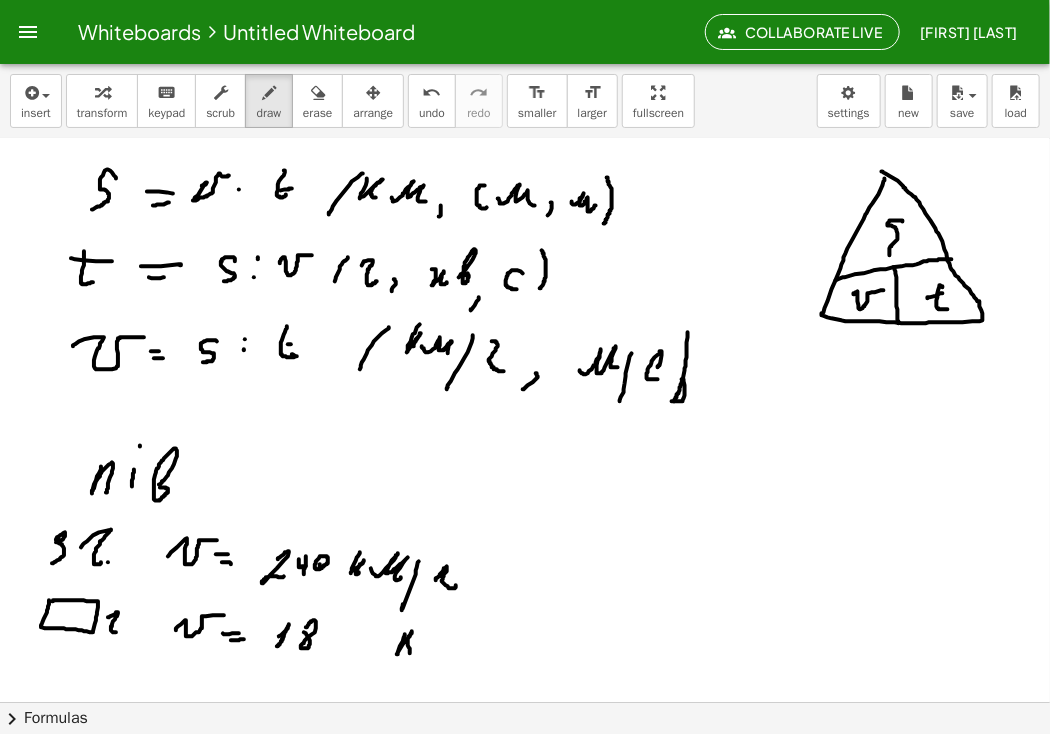 drag, startPoint x: 405, startPoint y: 635, endPoint x: 410, endPoint y: 654, distance: 19.646883 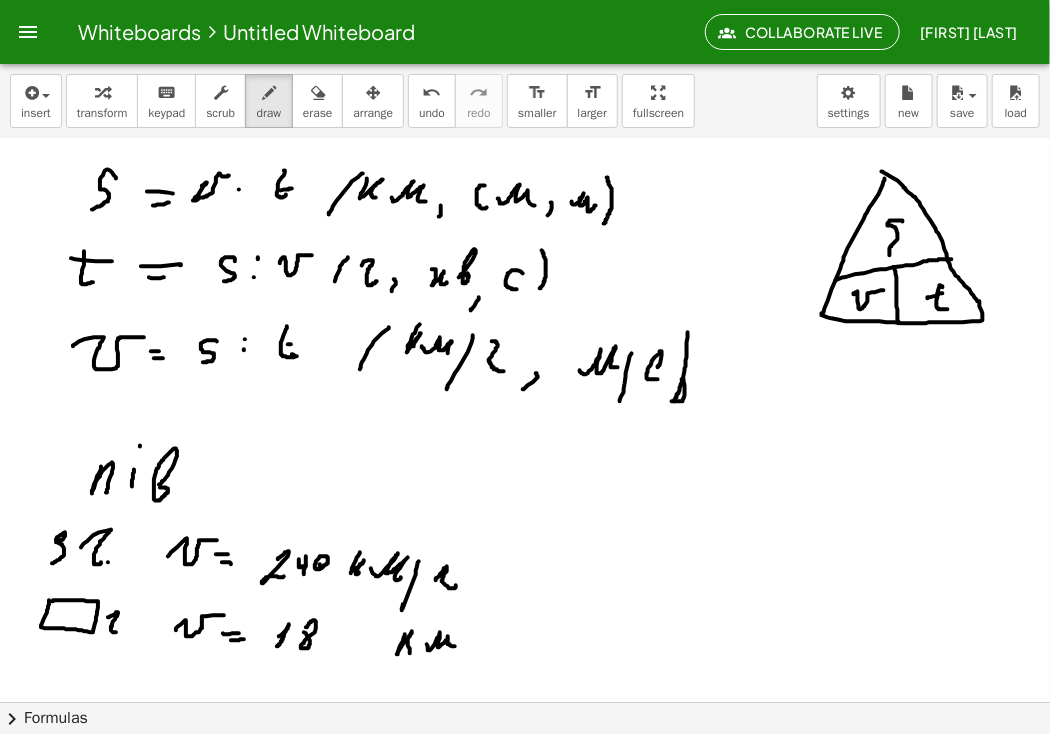 drag, startPoint x: 427, startPoint y: 645, endPoint x: 464, endPoint y: 632, distance: 39.217342 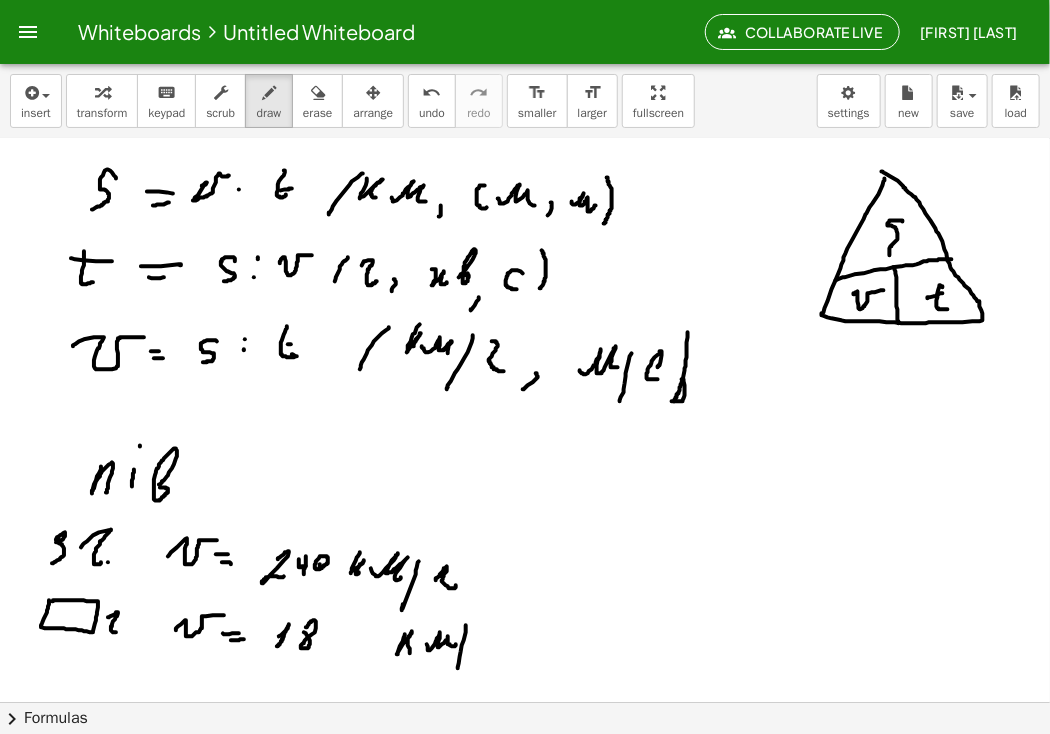 drag, startPoint x: 466, startPoint y: 626, endPoint x: 473, endPoint y: 642, distance: 17.464249 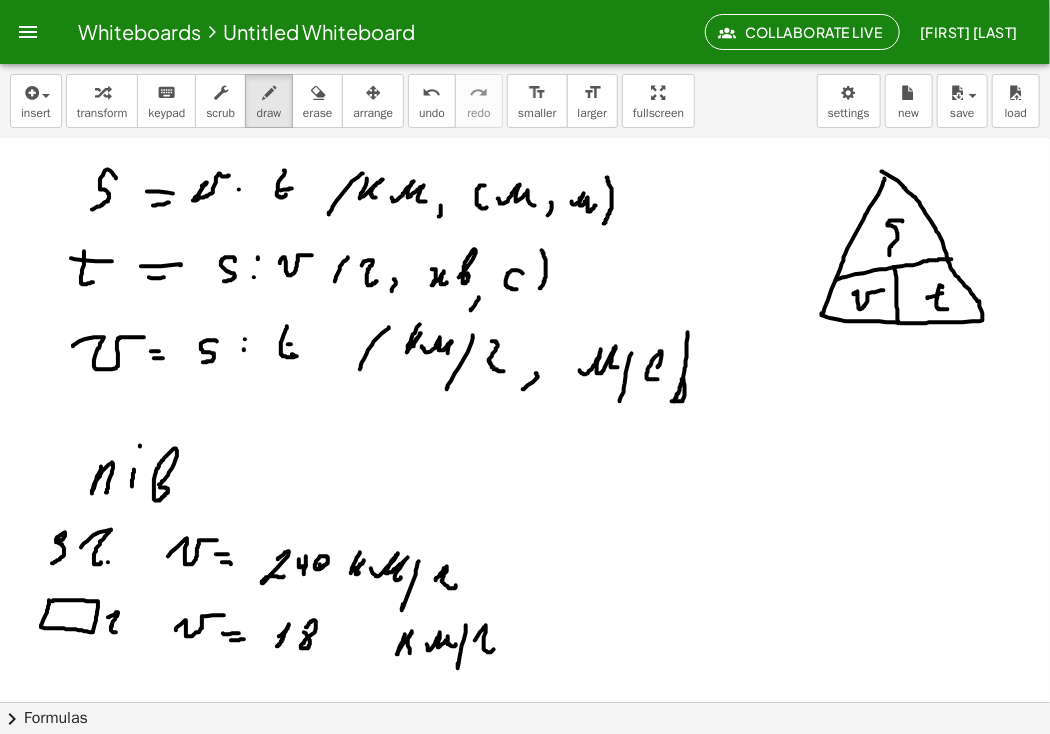 click at bounding box center (525, -806) 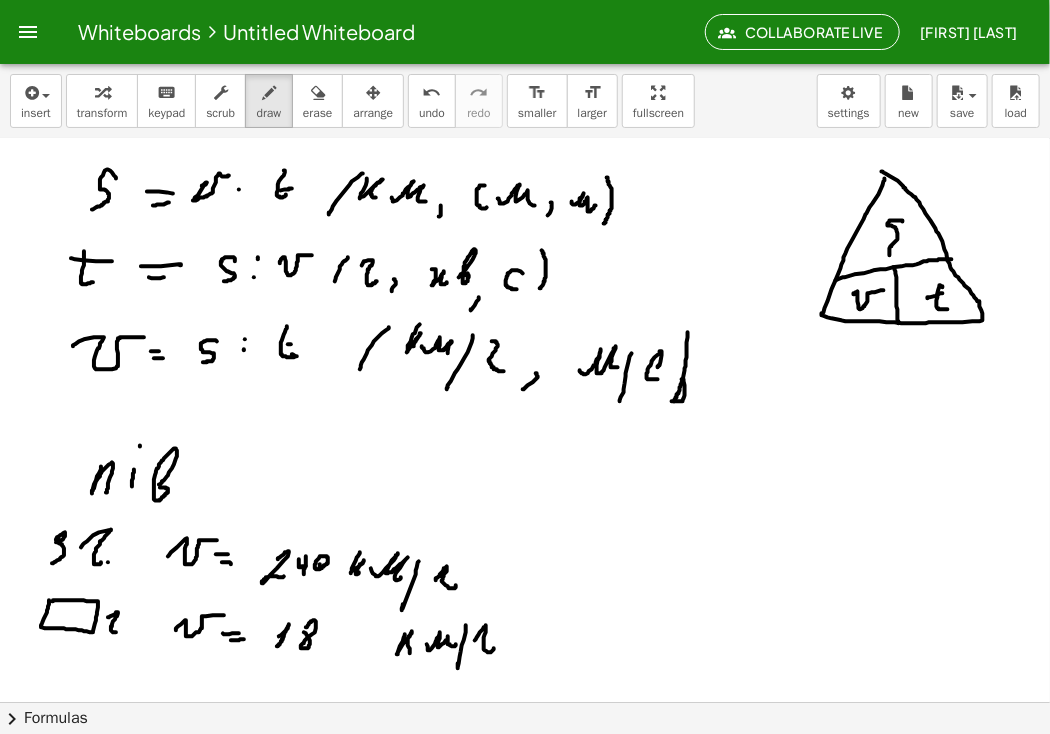 scroll, scrollTop: 3016, scrollLeft: 0, axis: vertical 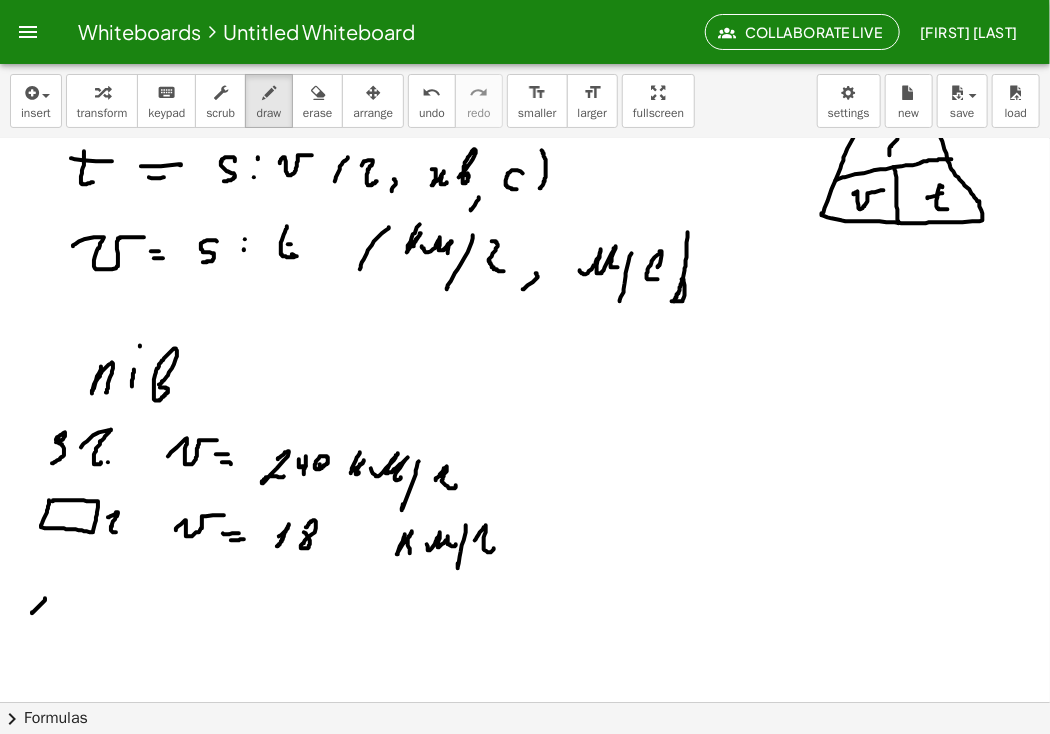 drag, startPoint x: 32, startPoint y: 614, endPoint x: 43, endPoint y: 601, distance: 17.029387 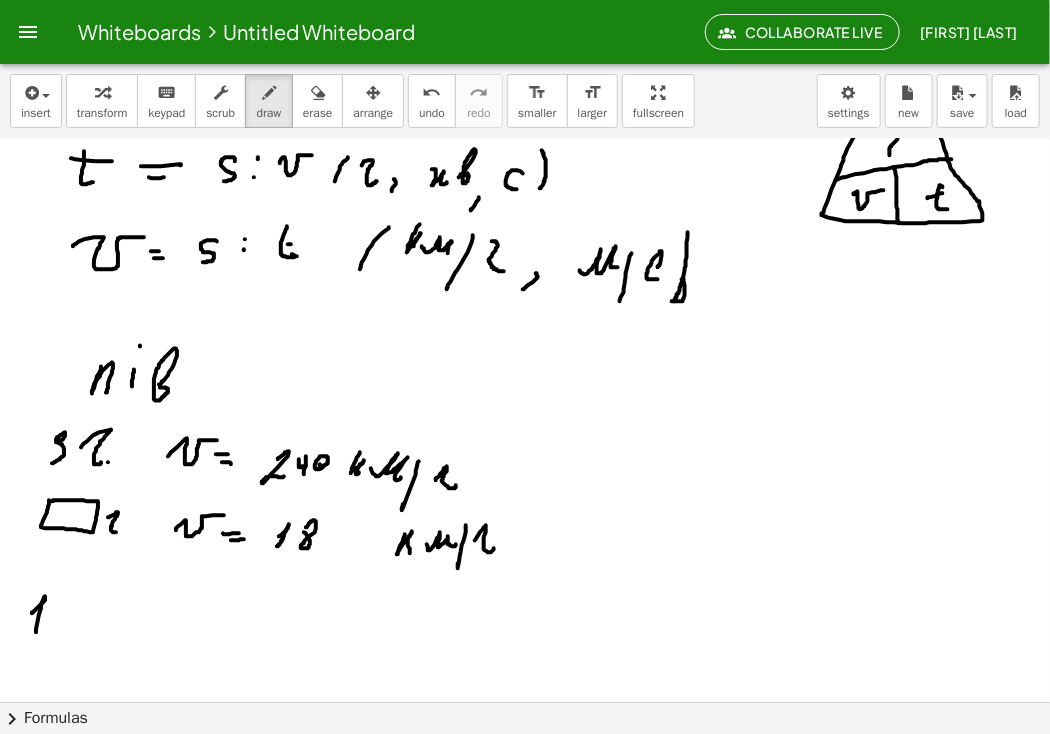 drag, startPoint x: 43, startPoint y: 601, endPoint x: 52, endPoint y: 589, distance: 15 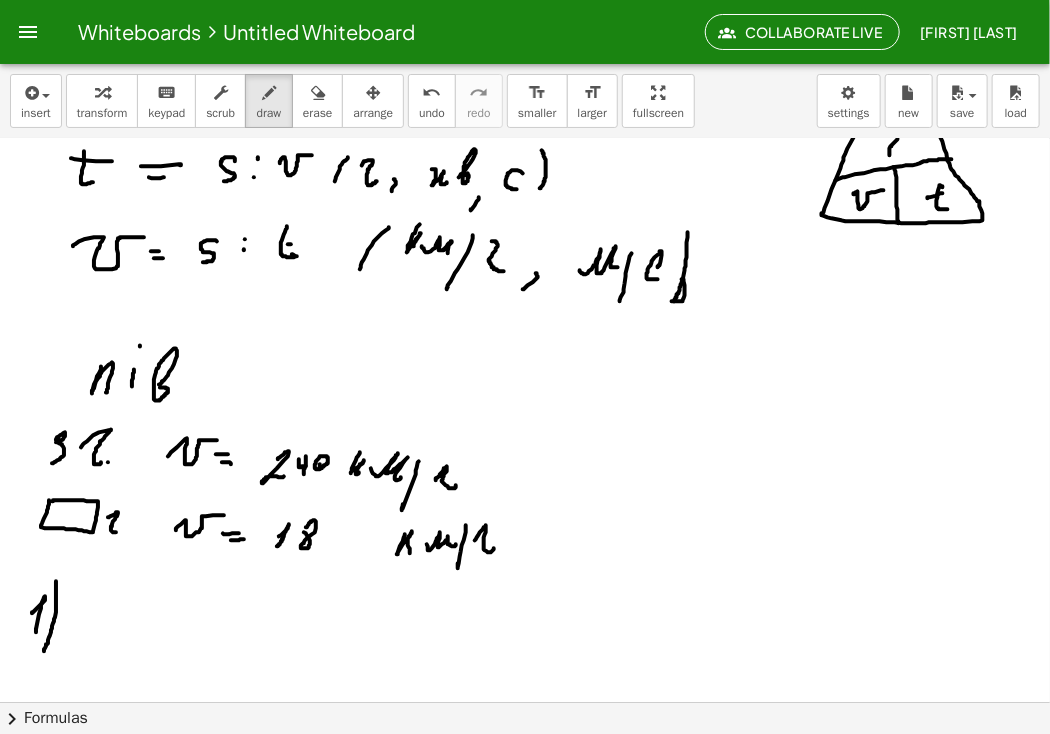 drag, startPoint x: 56, startPoint y: 592, endPoint x: 44, endPoint y: 652, distance: 61.188232 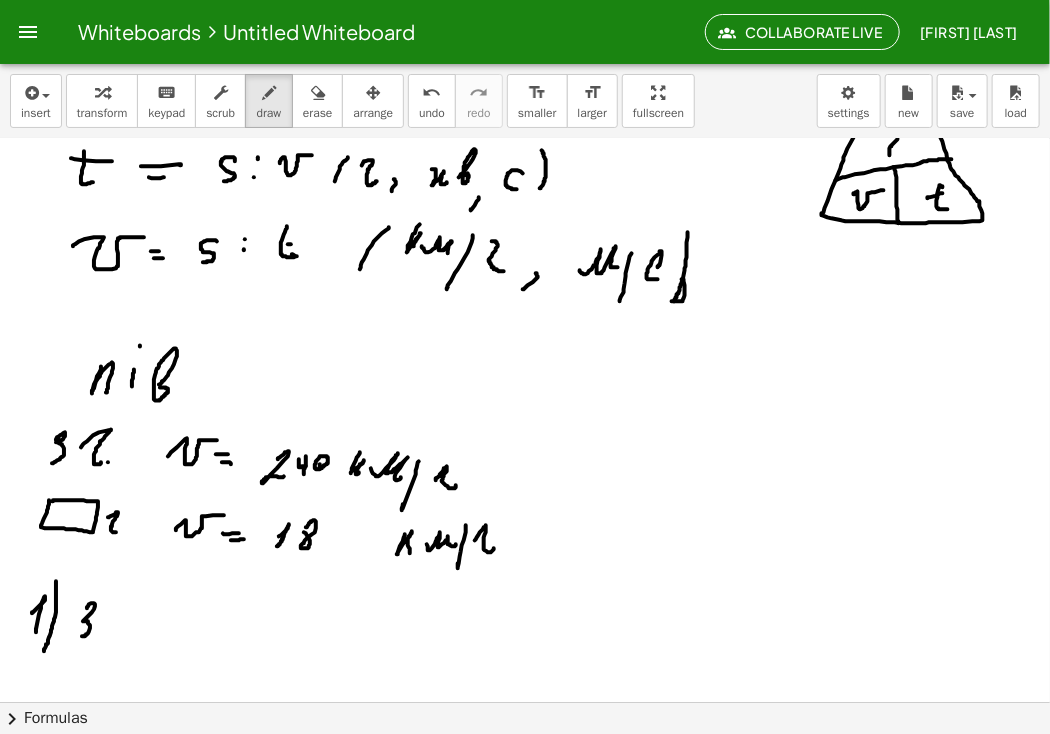 drag, startPoint x: 87, startPoint y: 609, endPoint x: 97, endPoint y: 629, distance: 22.36068 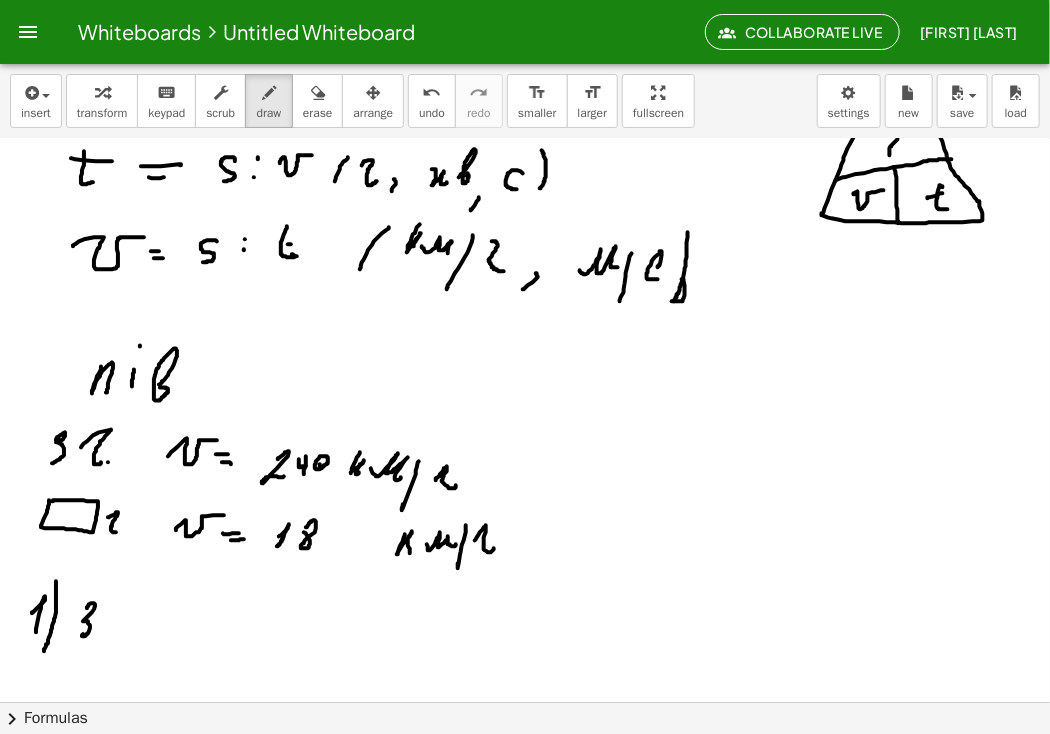 click at bounding box center [525, -906] 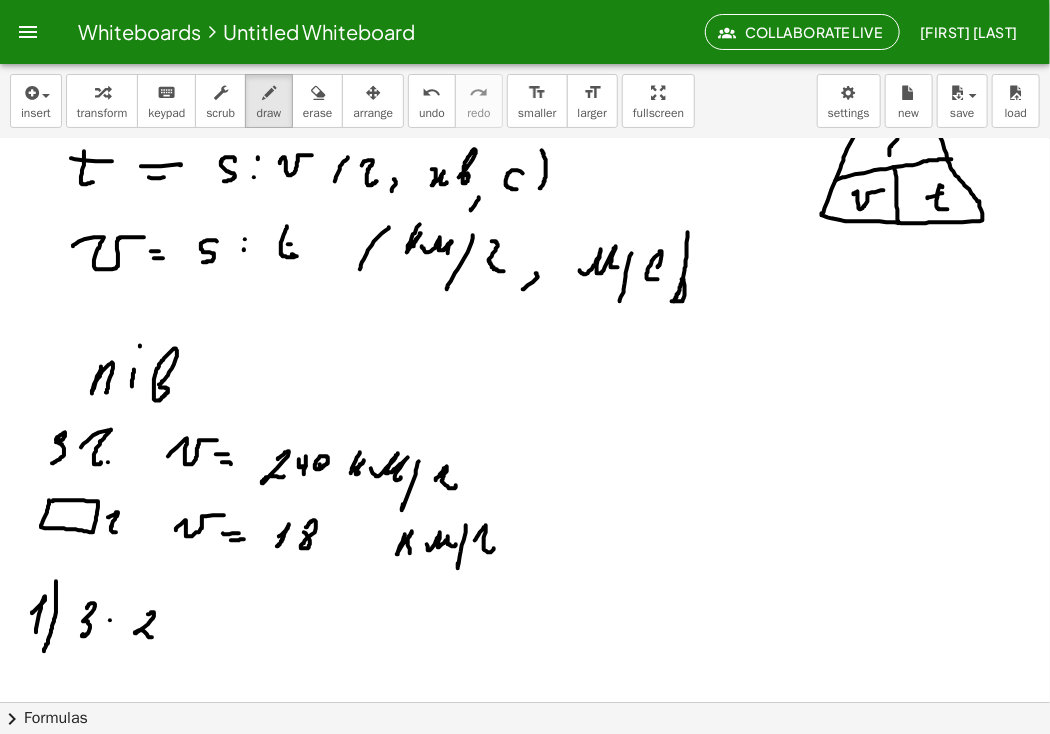drag, startPoint x: 148, startPoint y: 615, endPoint x: 154, endPoint y: 633, distance: 18.973665 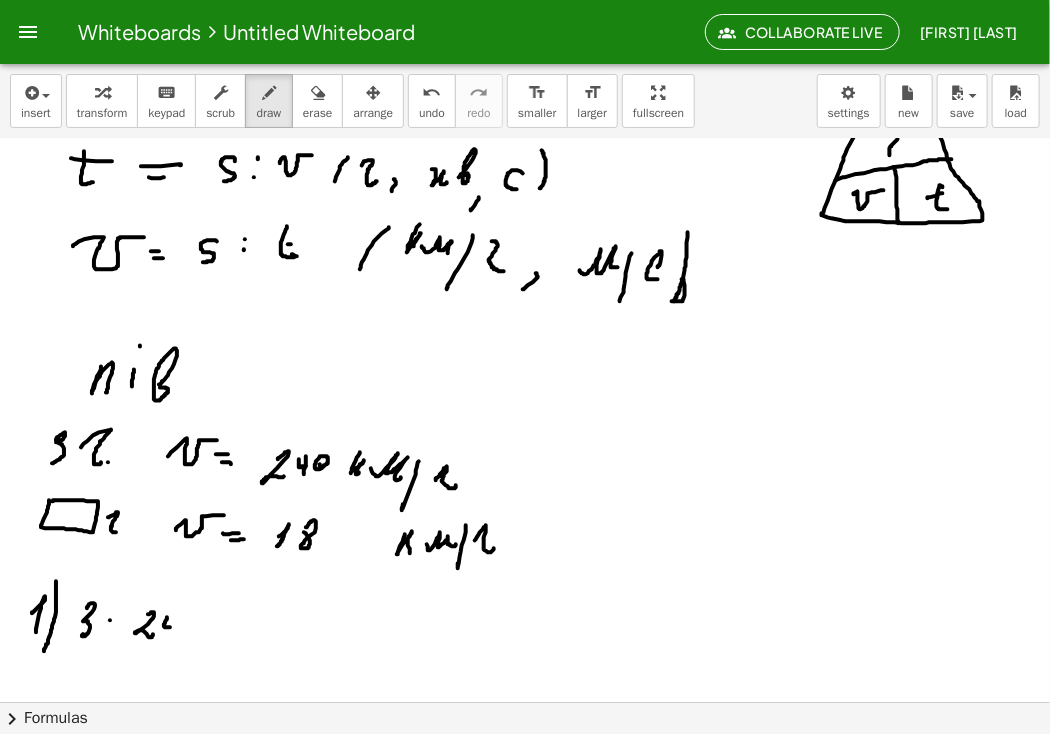 click at bounding box center (525, -906) 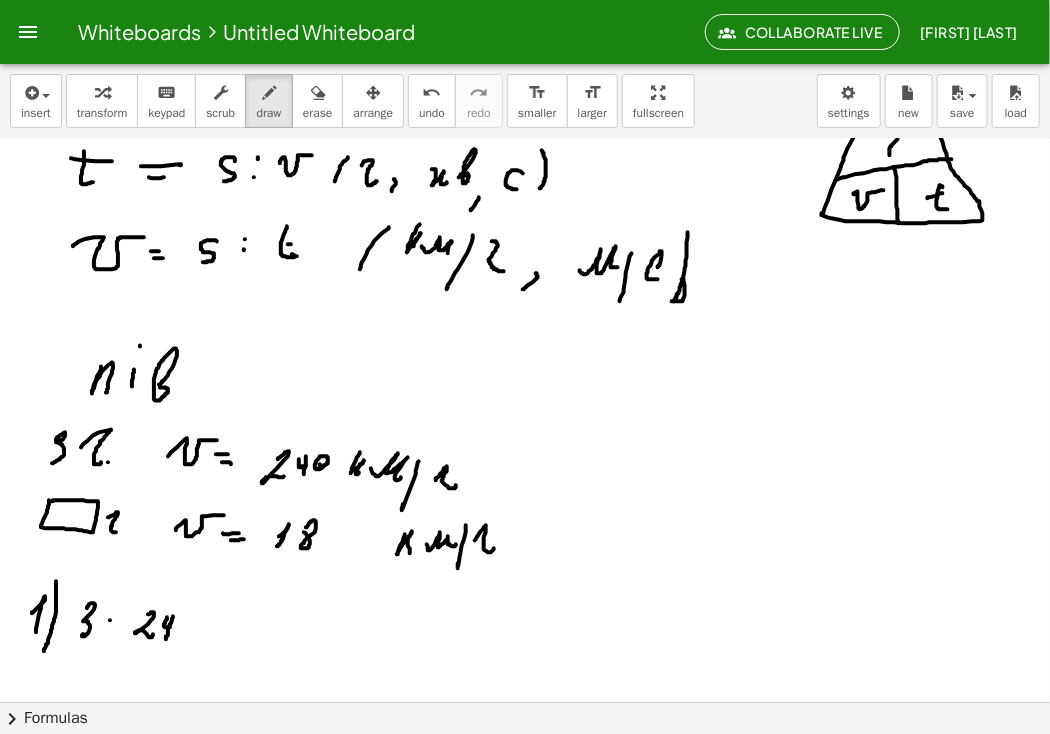 drag, startPoint x: 173, startPoint y: 617, endPoint x: 176, endPoint y: 630, distance: 13.341664 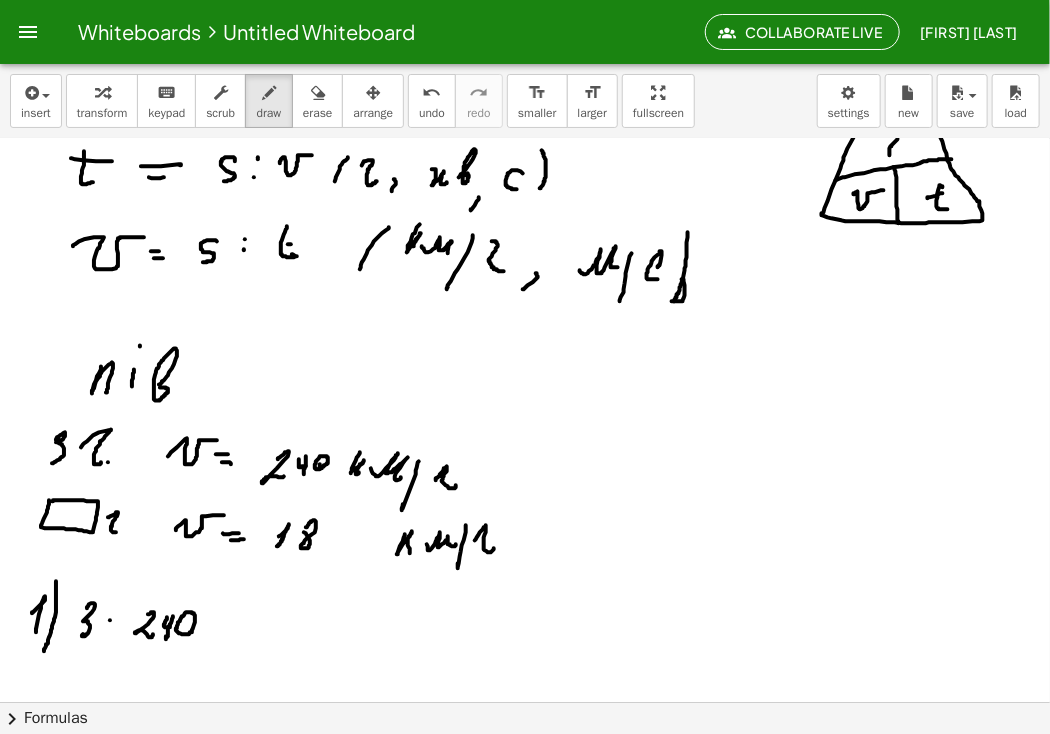 drag, startPoint x: 176, startPoint y: 629, endPoint x: 228, endPoint y: 625, distance: 52.153618 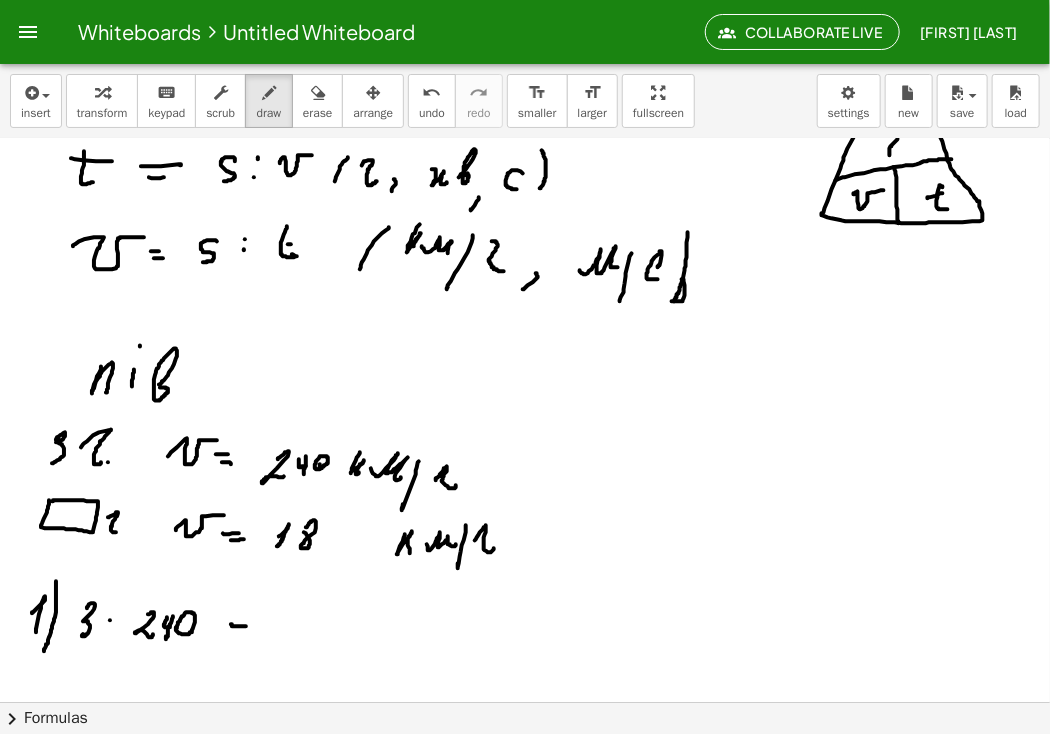 drag, startPoint x: 236, startPoint y: 627, endPoint x: 234, endPoint y: 637, distance: 10.198039 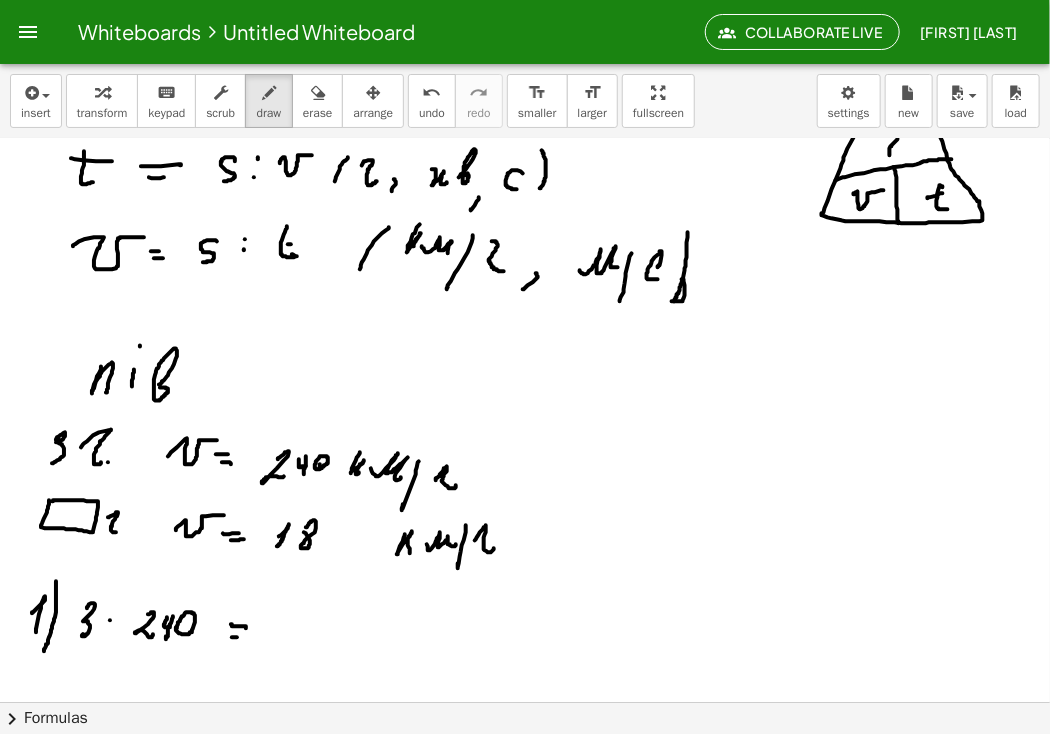 drag, startPoint x: 232, startPoint y: 638, endPoint x: 266, endPoint y: 637, distance: 34.0147 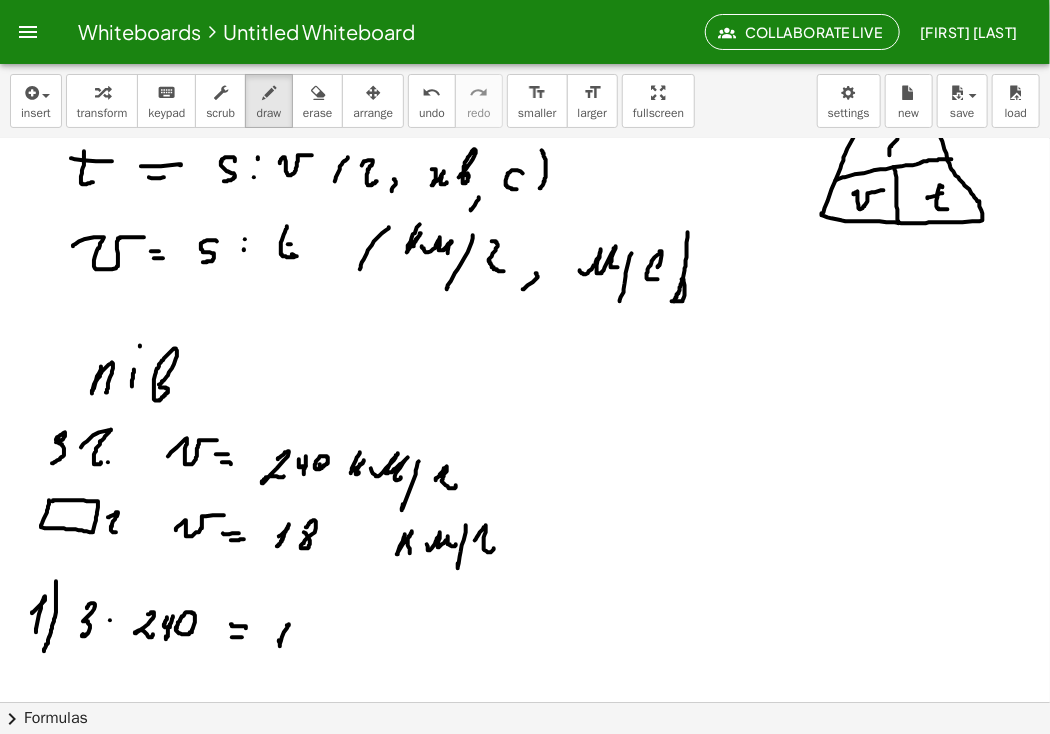 click at bounding box center (525, -906) 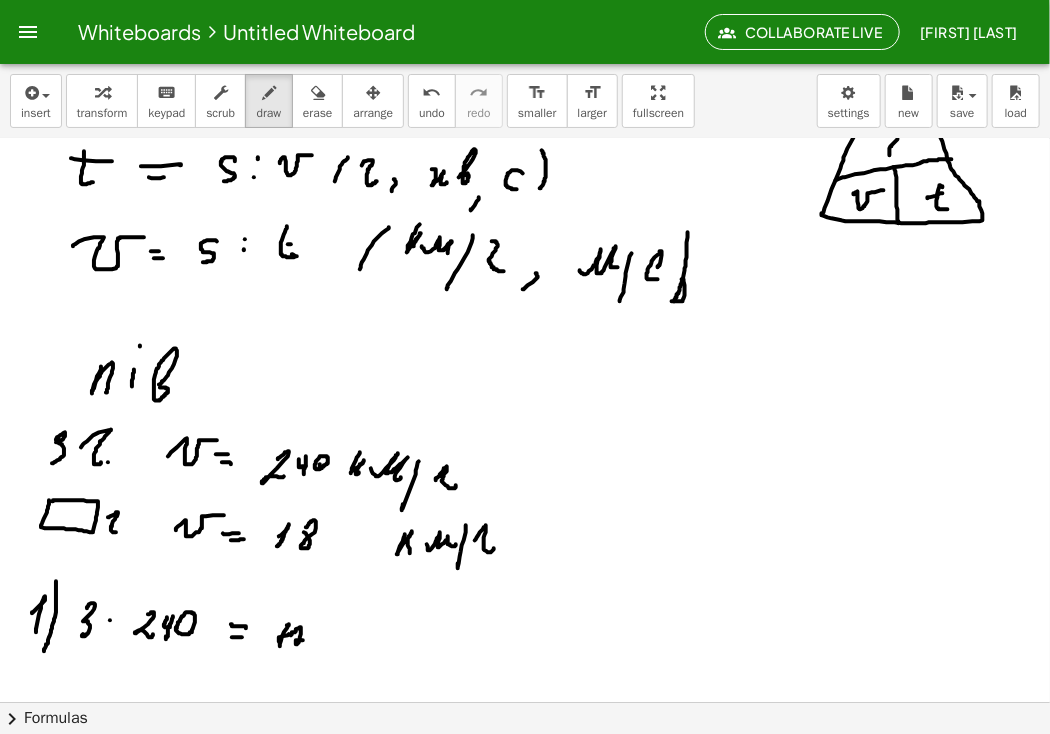 drag, startPoint x: 299, startPoint y: 629, endPoint x: 315, endPoint y: 636, distance: 17.464249 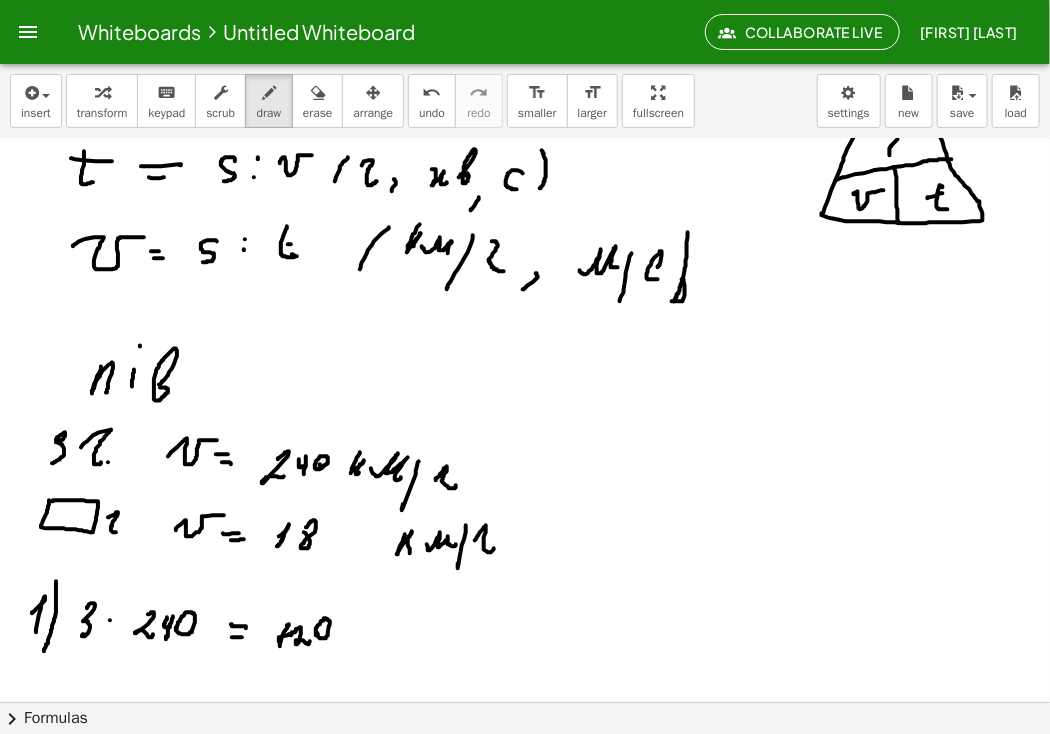 click at bounding box center (525, -906) 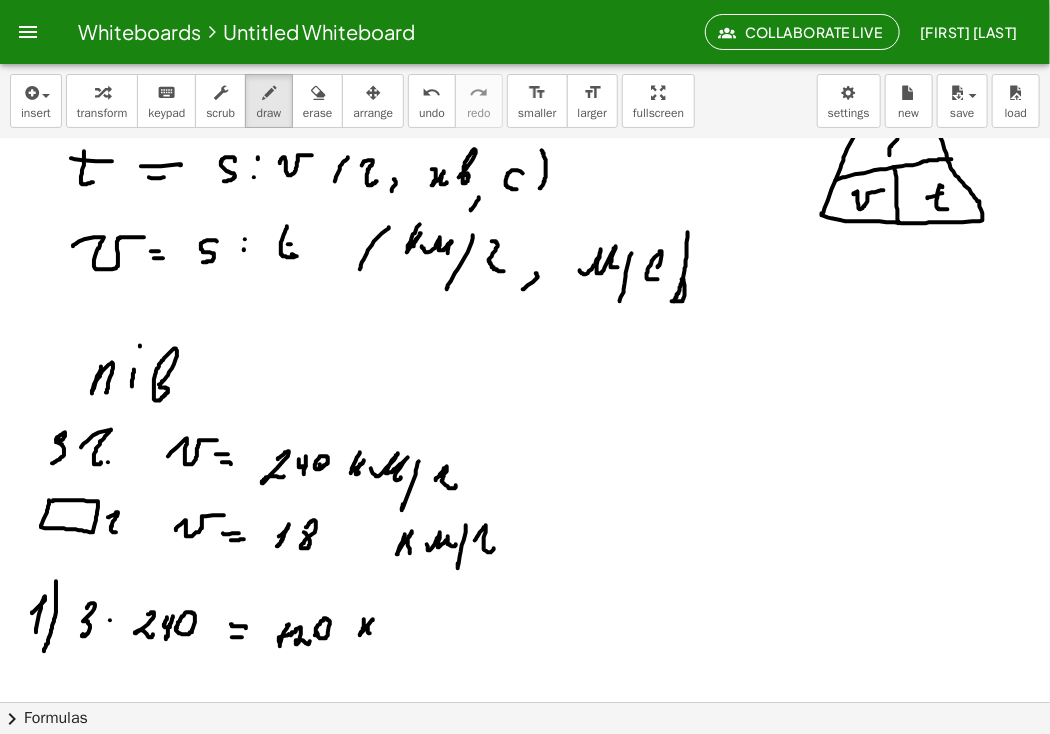 drag, startPoint x: 364, startPoint y: 621, endPoint x: 376, endPoint y: 634, distance: 17.691807 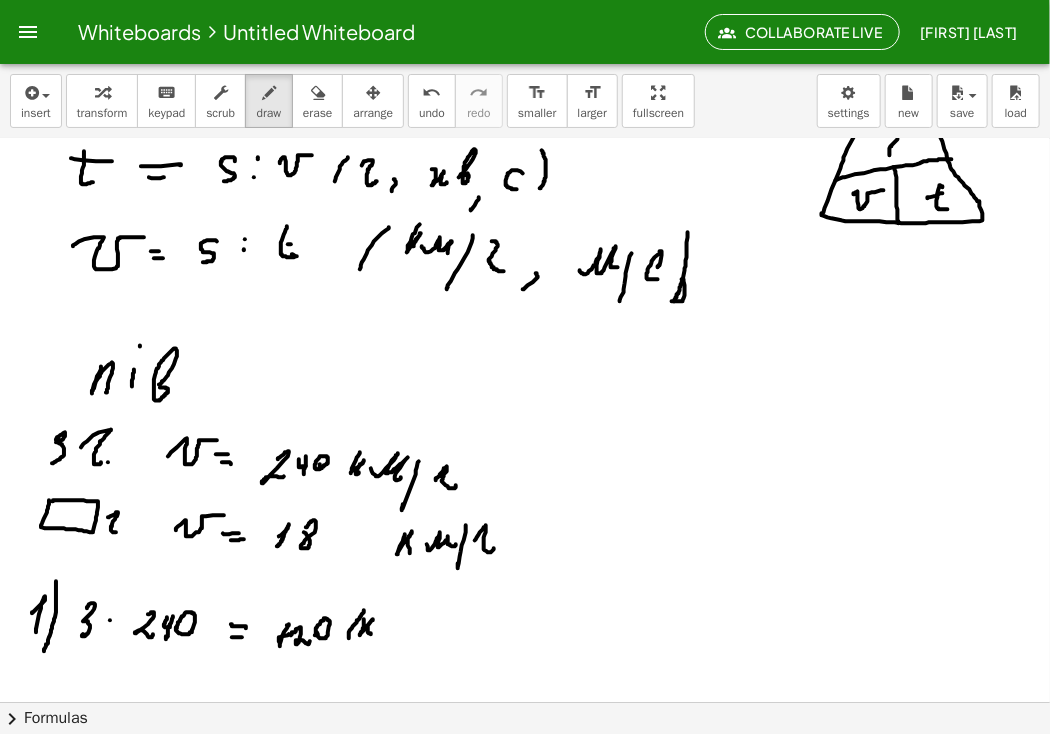 drag, startPoint x: 349, startPoint y: 639, endPoint x: 364, endPoint y: 611, distance: 31.764761 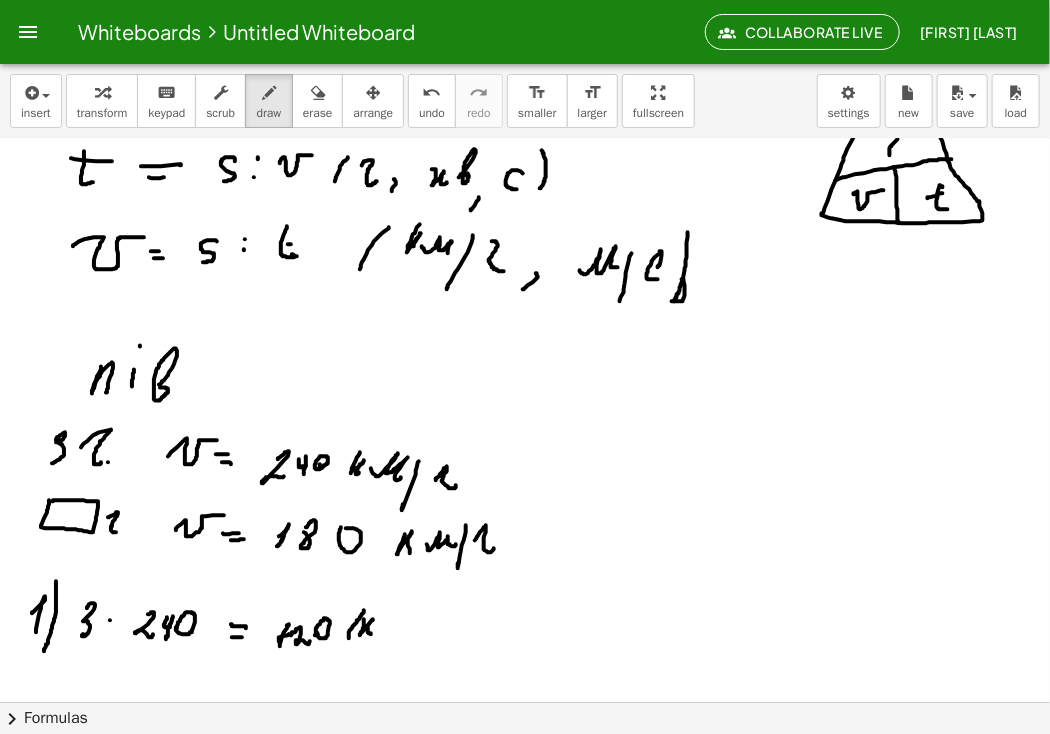 click at bounding box center [525, -906] 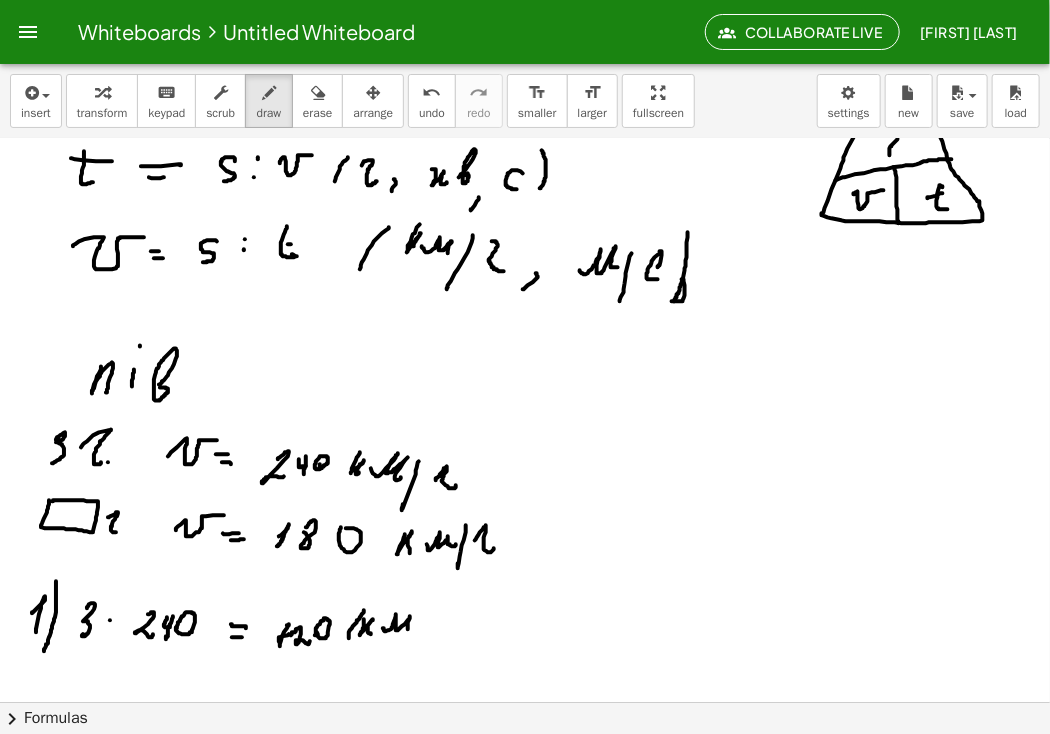 drag, startPoint x: 384, startPoint y: 631, endPoint x: 413, endPoint y: 633, distance: 29.068884 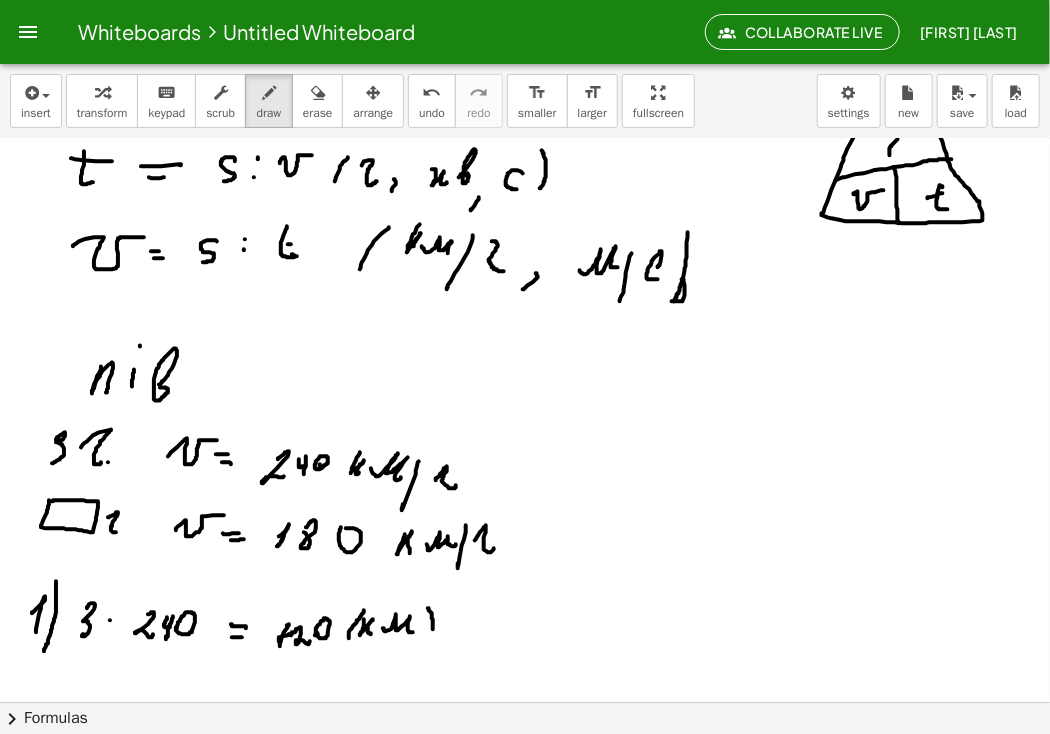 drag, startPoint x: 429, startPoint y: 611, endPoint x: 432, endPoint y: 637, distance: 26.172504 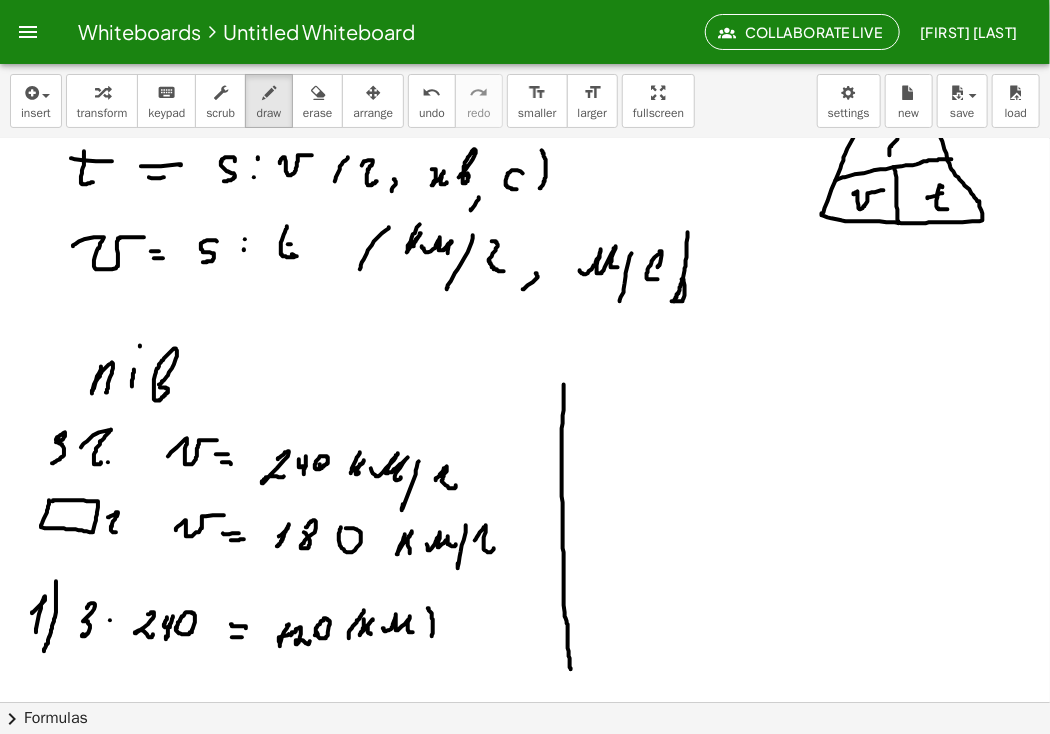 drag, startPoint x: 564, startPoint y: 385, endPoint x: 571, endPoint y: 670, distance: 285.08594 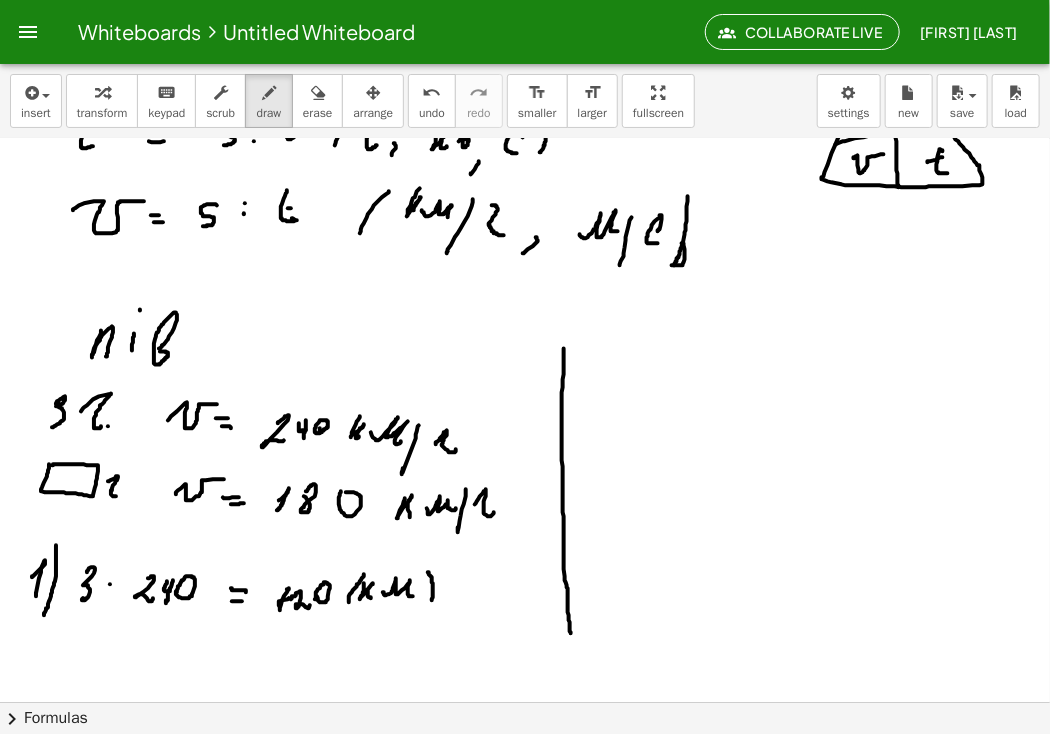 scroll, scrollTop: 3116, scrollLeft: 0, axis: vertical 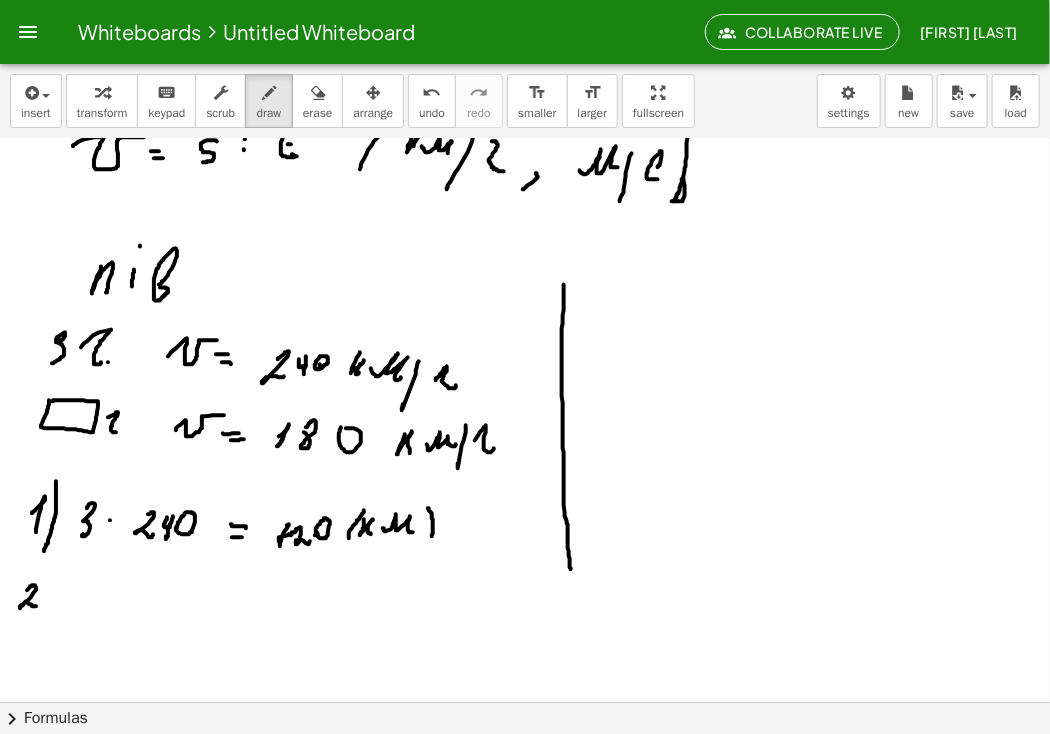 drag, startPoint x: 27, startPoint y: 591, endPoint x: 37, endPoint y: 607, distance: 18.867962 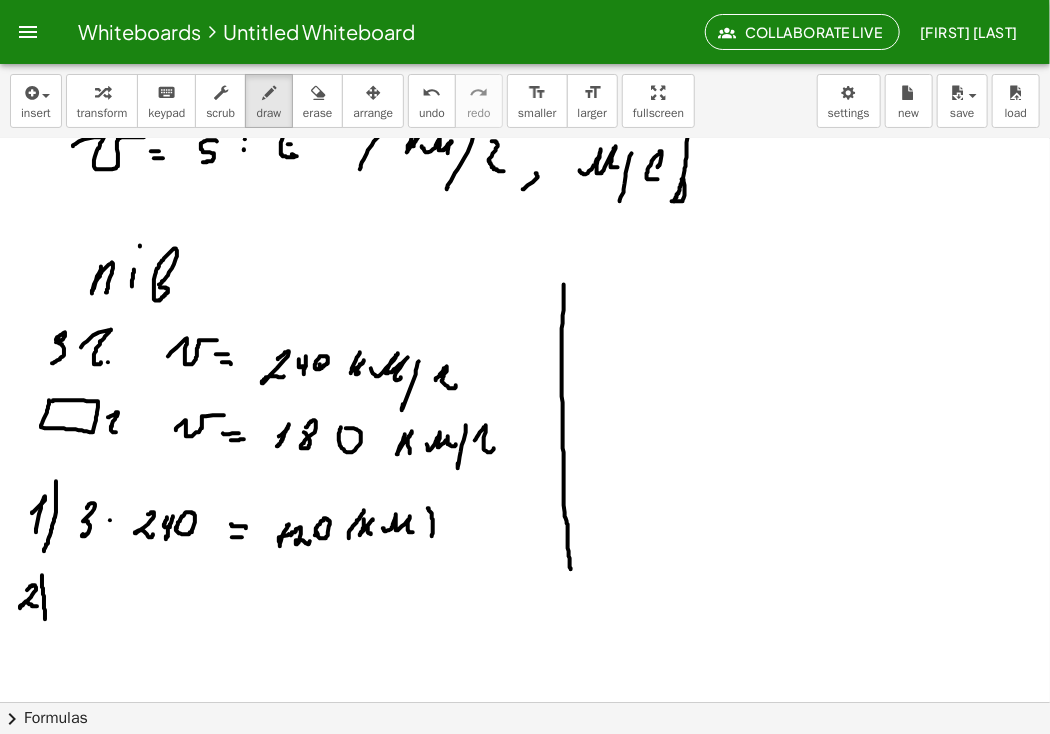 drag, startPoint x: 42, startPoint y: 576, endPoint x: 45, endPoint y: 621, distance: 45.099888 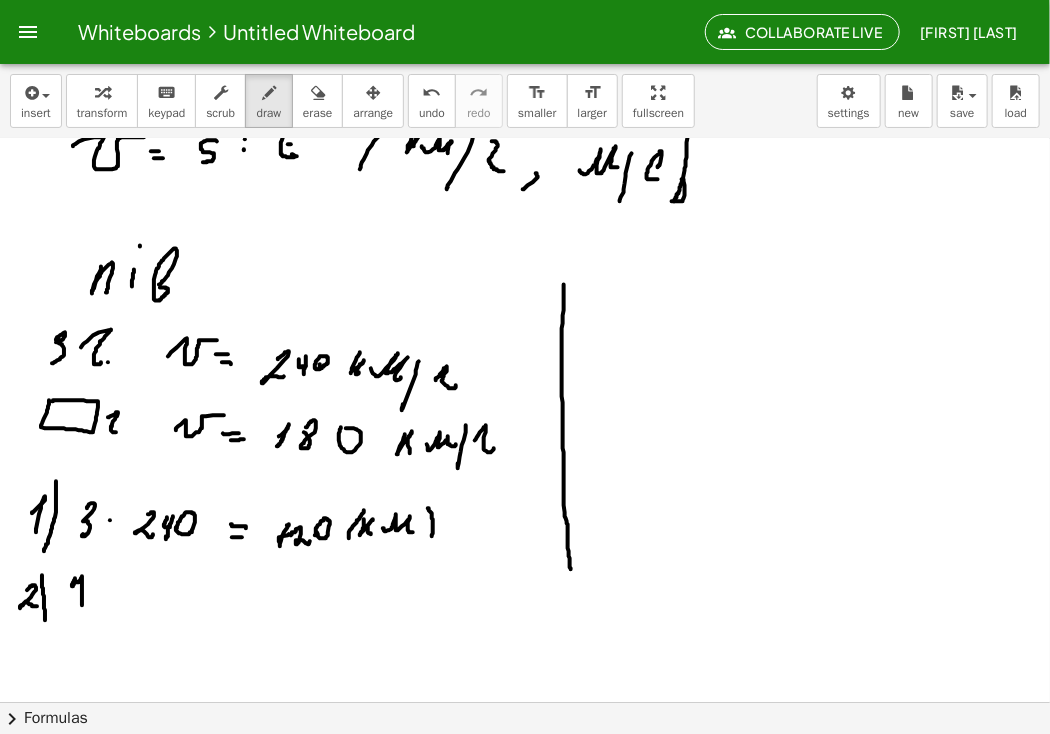 drag, startPoint x: 75, startPoint y: 579, endPoint x: 82, endPoint y: 607, distance: 28.86174 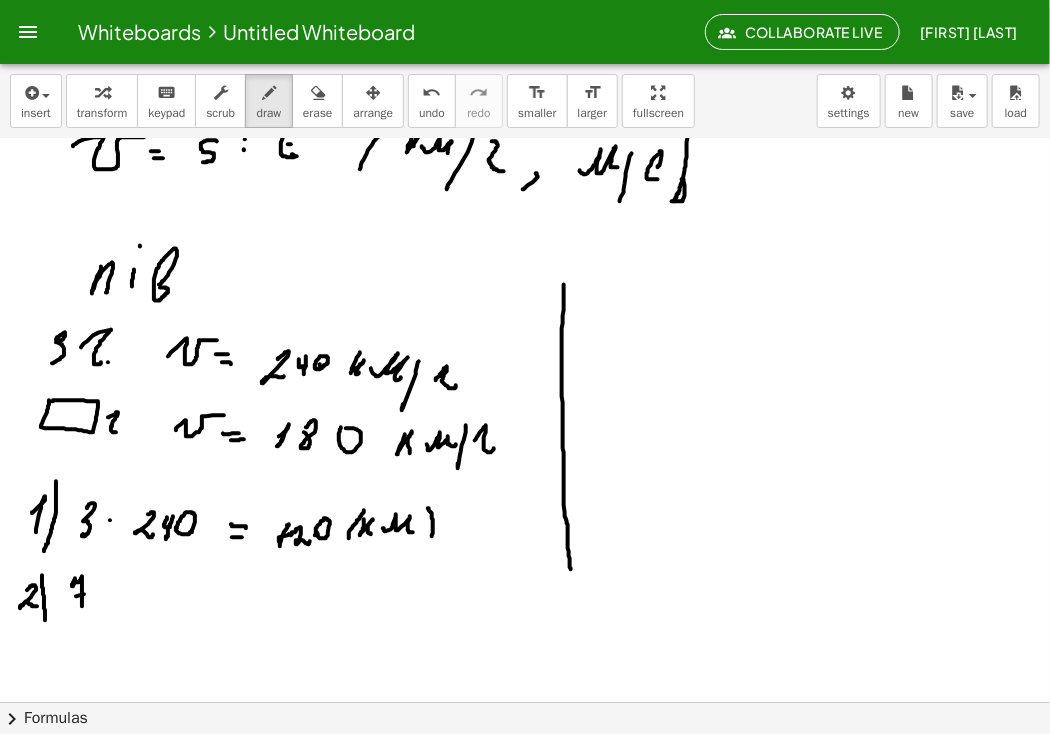click at bounding box center (525, -1006) 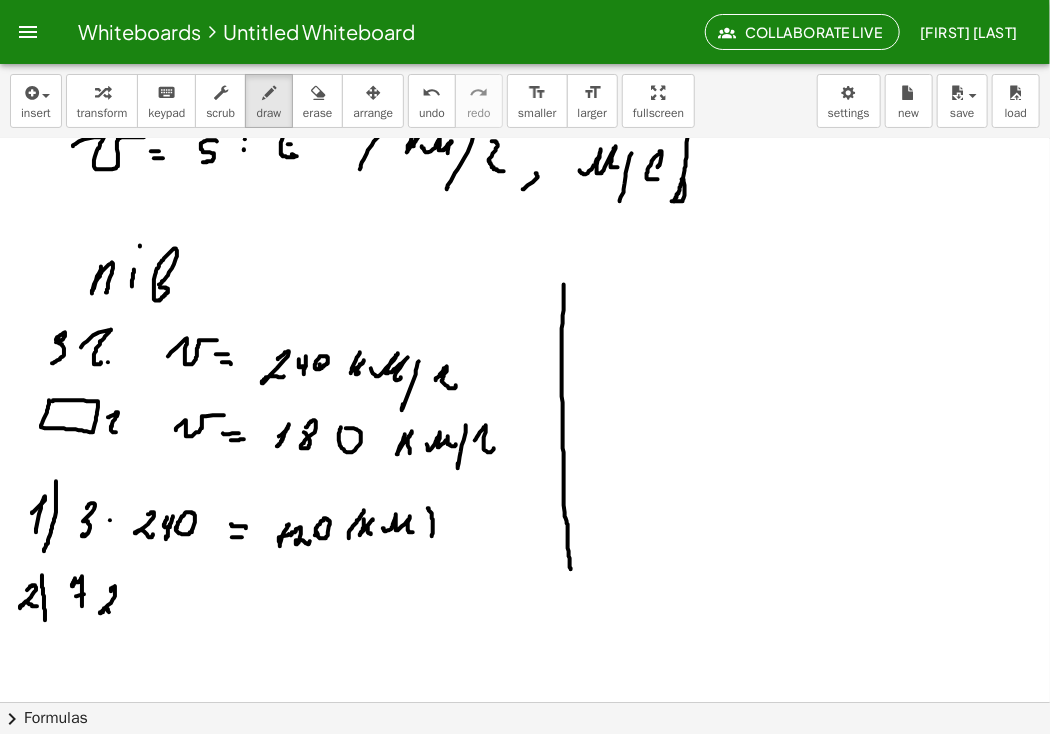 drag, startPoint x: 111, startPoint y: 589, endPoint x: 109, endPoint y: 613, distance: 24.083189 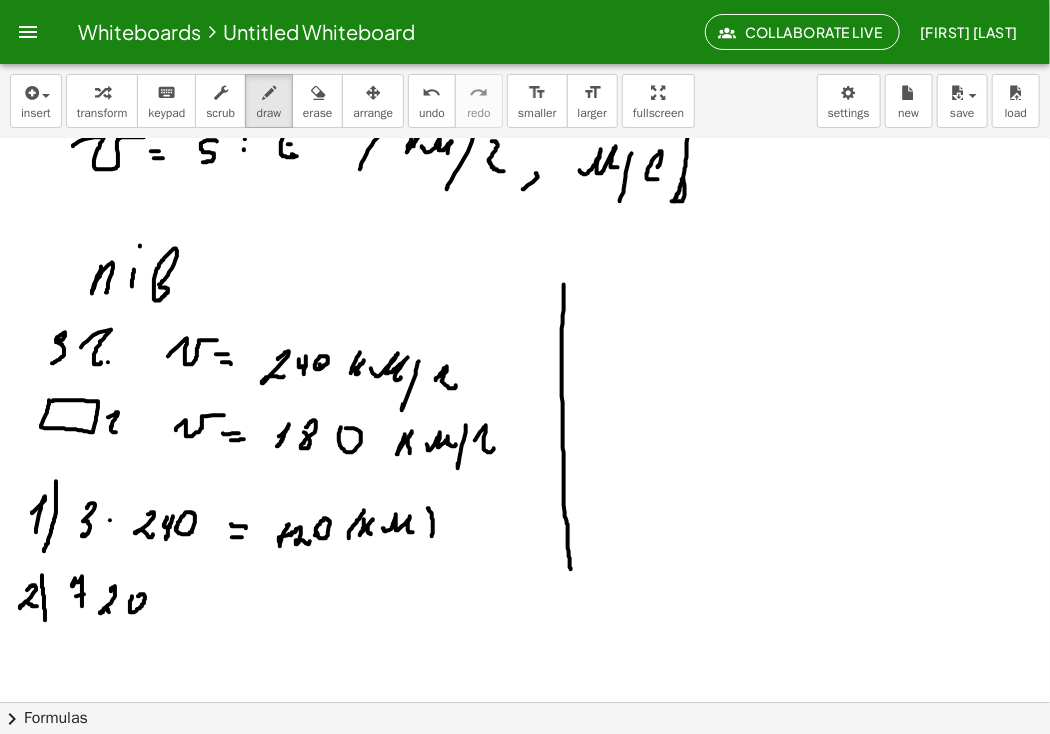 click at bounding box center [525, -1006] 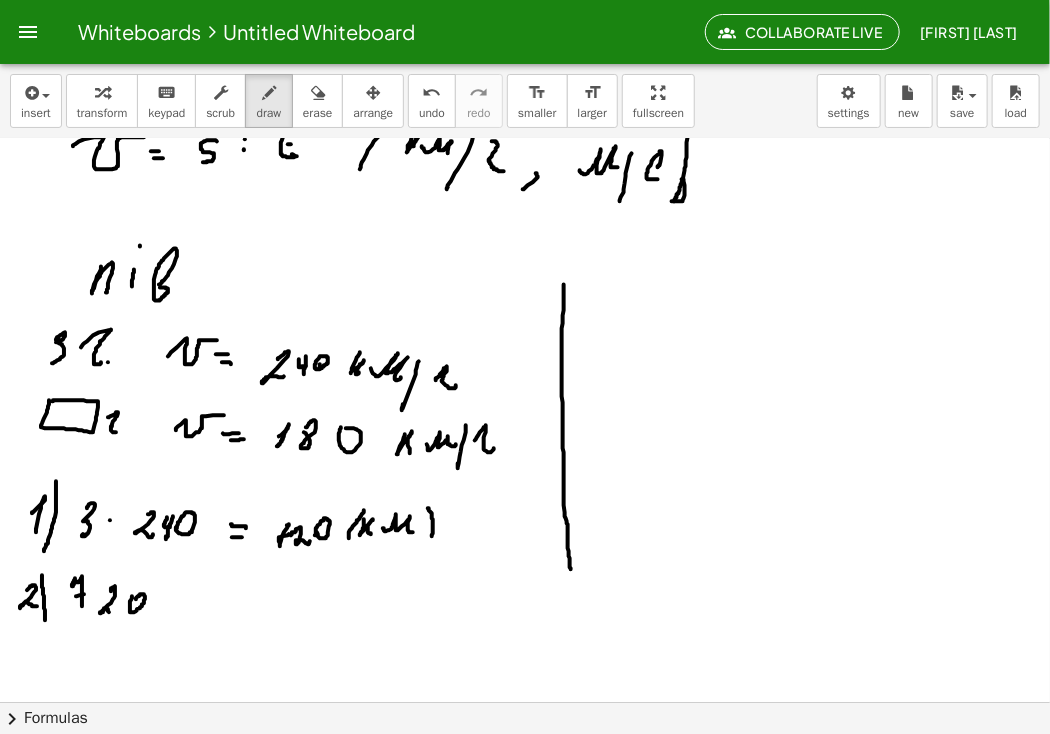 click at bounding box center (525, -1006) 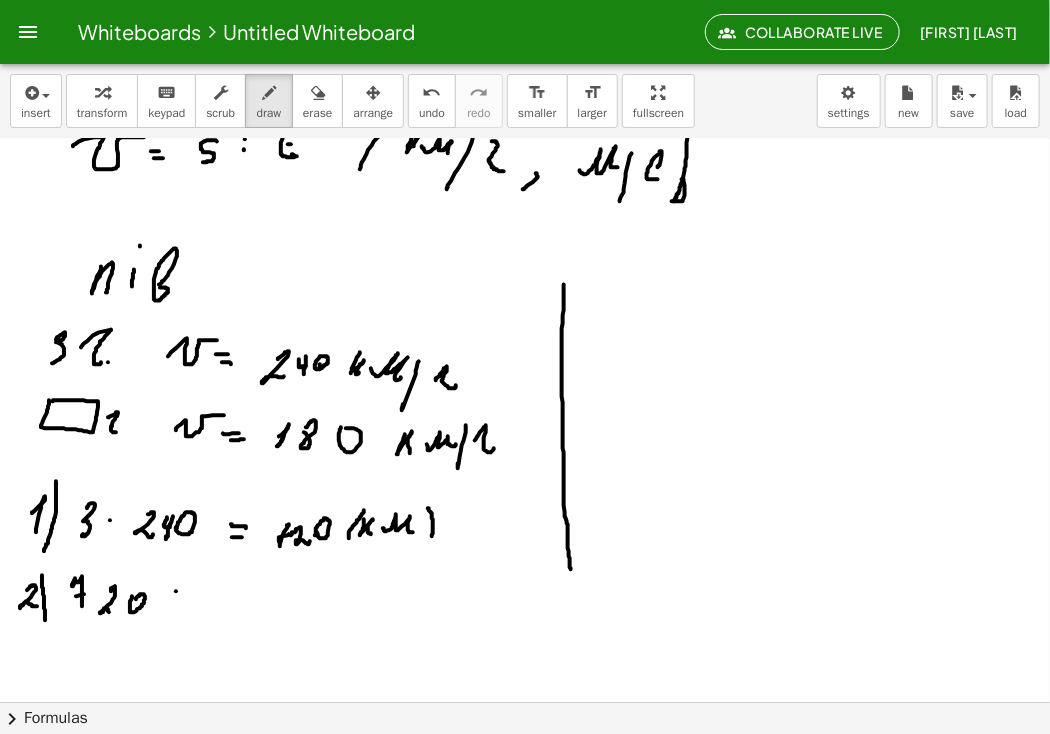 click at bounding box center [525, -1006] 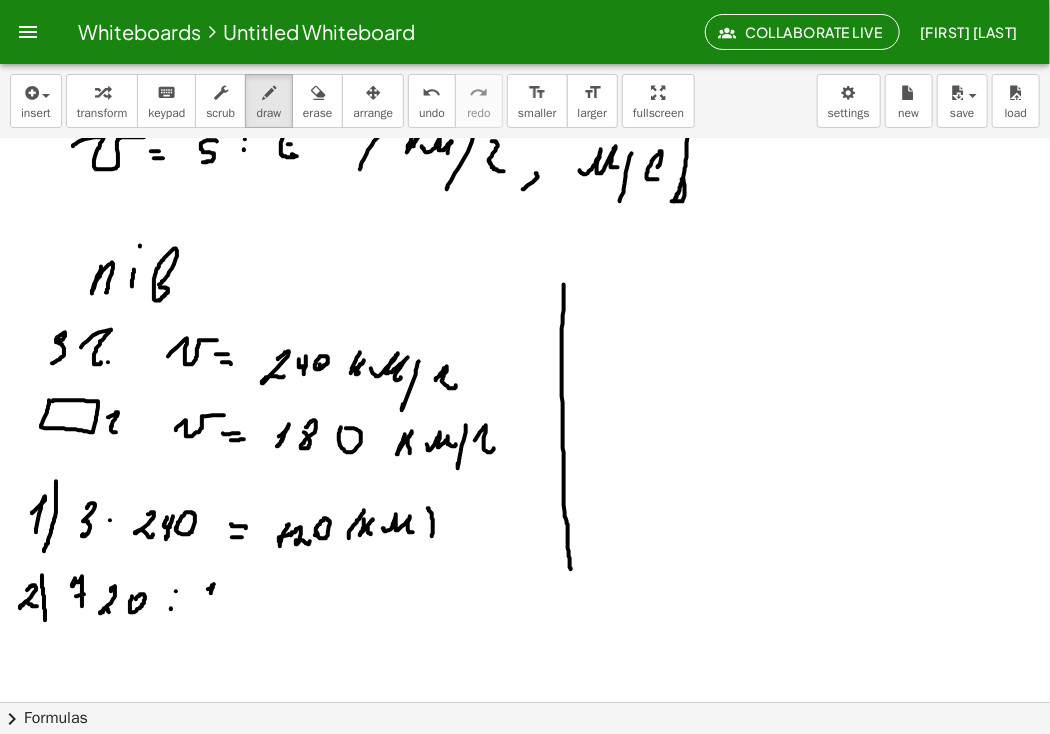 drag, startPoint x: 208, startPoint y: 590, endPoint x: 208, endPoint y: 605, distance: 15 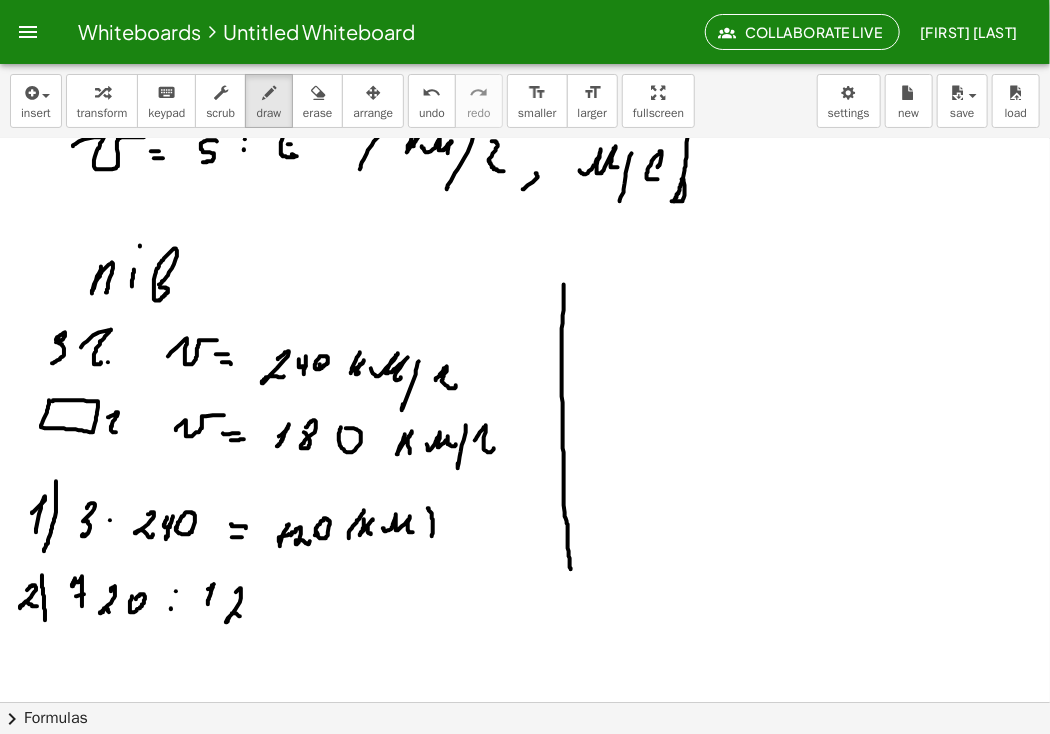 drag, startPoint x: 236, startPoint y: 593, endPoint x: 249, endPoint y: 614, distance: 24.698177 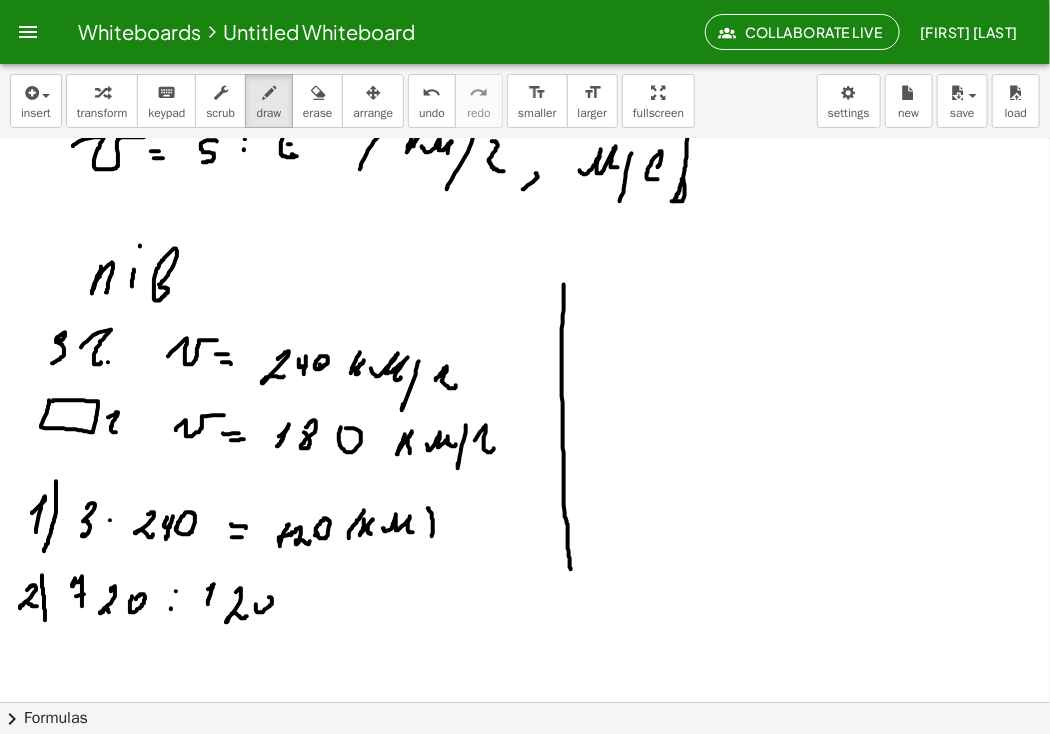 drag, startPoint x: 256, startPoint y: 605, endPoint x: 267, endPoint y: 602, distance: 11.401754 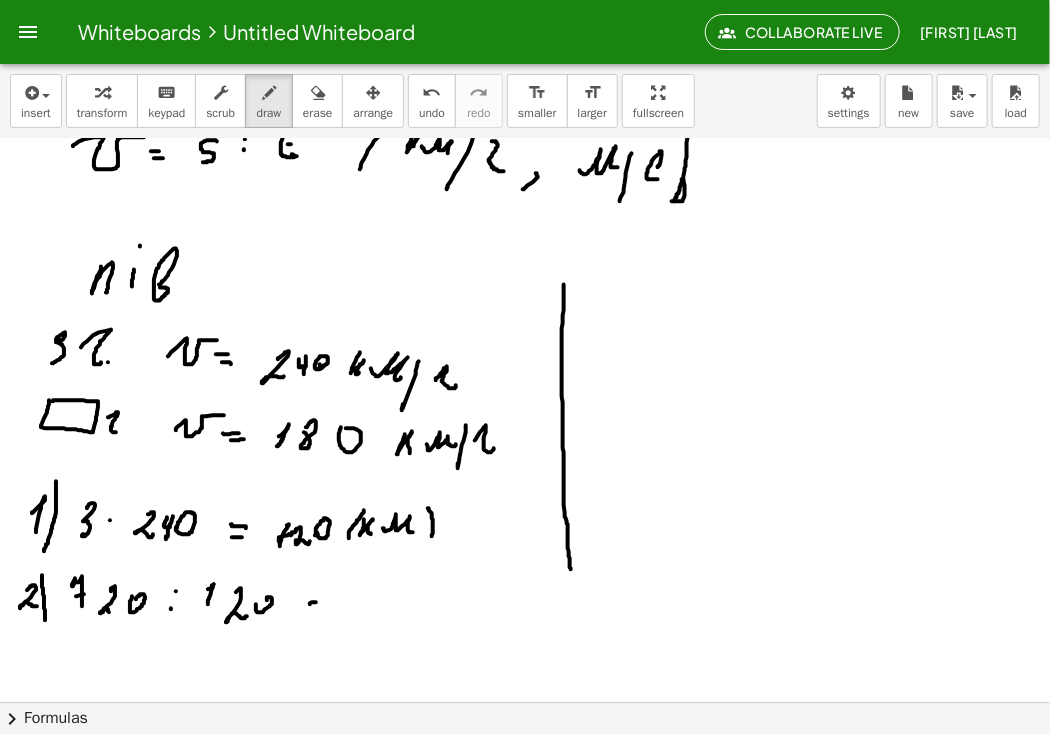 drag, startPoint x: 310, startPoint y: 605, endPoint x: 324, endPoint y: 601, distance: 14.56022 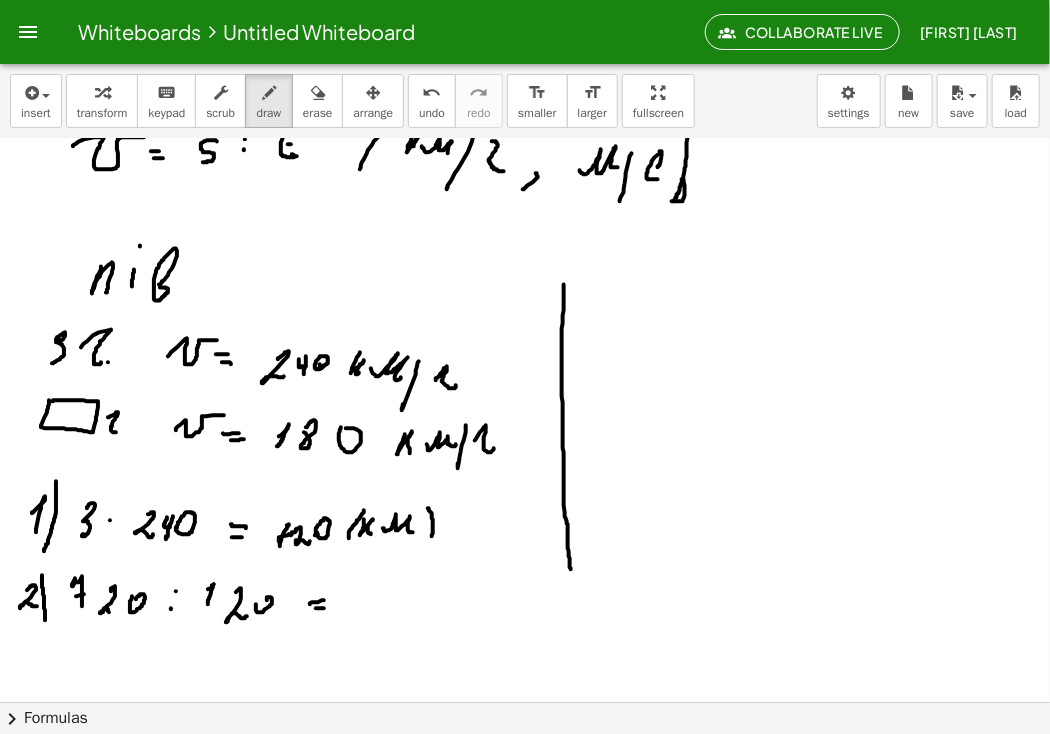 drag, startPoint x: 316, startPoint y: 609, endPoint x: 330, endPoint y: 609, distance: 14 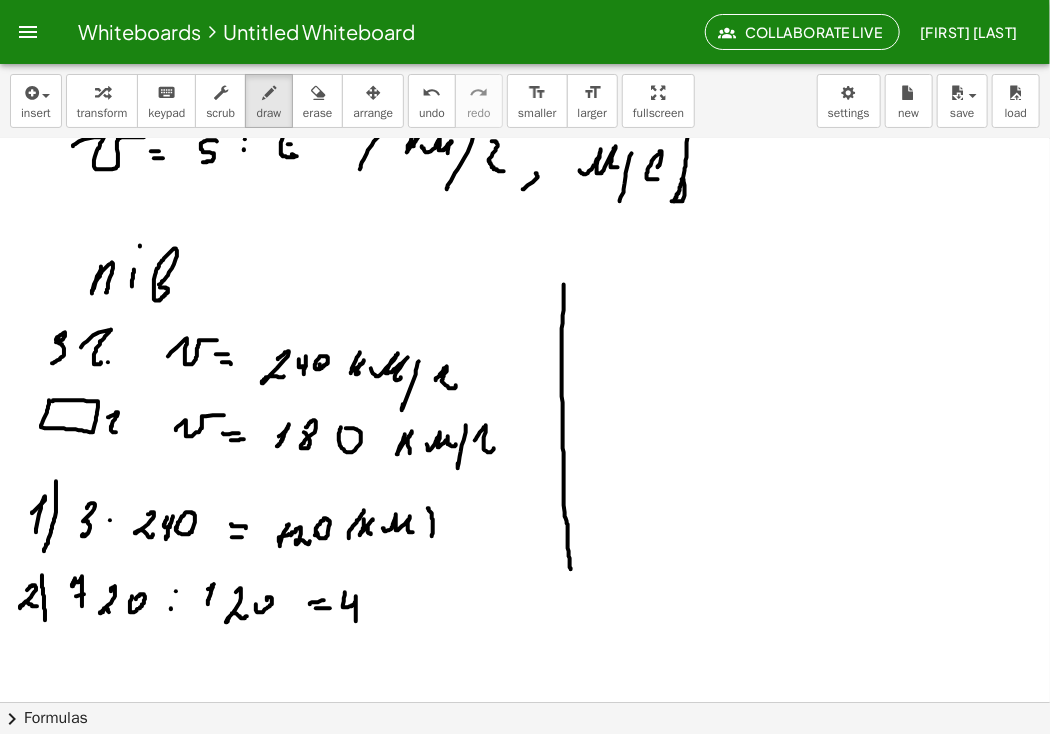 drag, startPoint x: 345, startPoint y: 593, endPoint x: 356, endPoint y: 622, distance: 31.016125 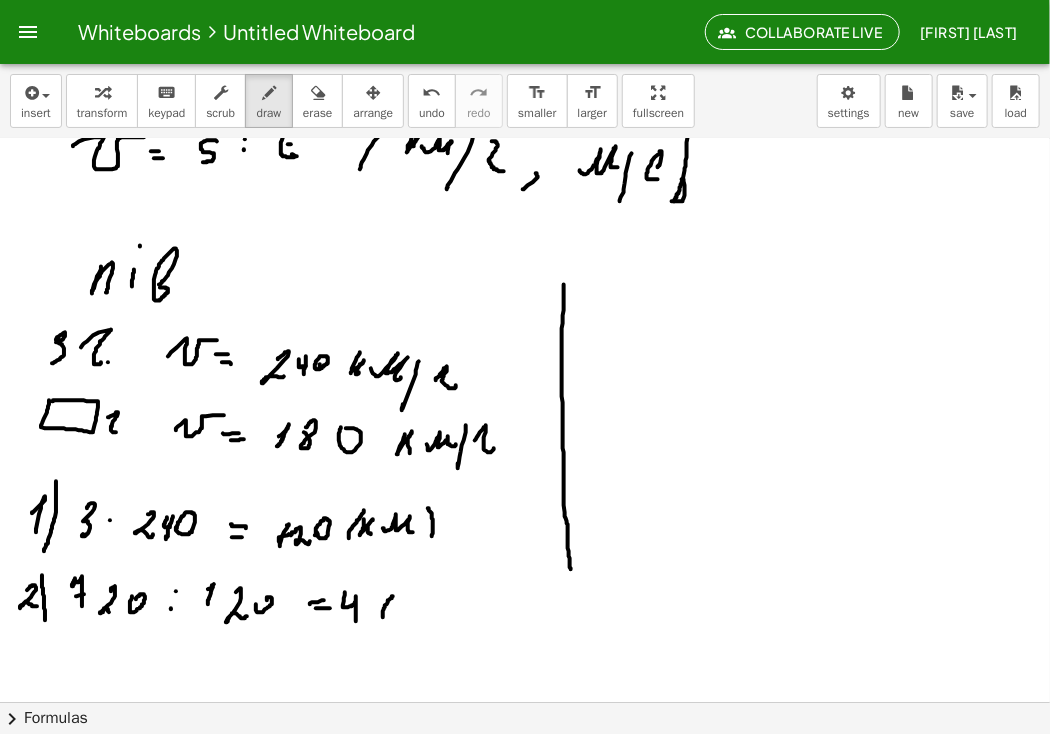 drag, startPoint x: 383, startPoint y: 618, endPoint x: 393, endPoint y: 597, distance: 23.259407 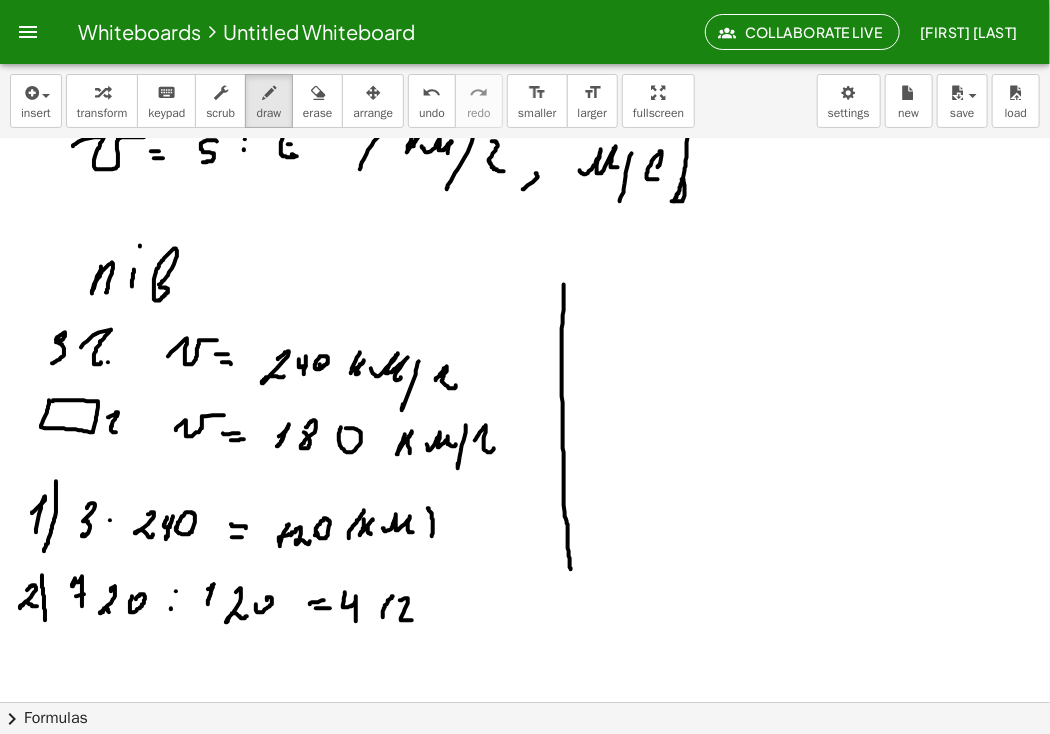 drag, startPoint x: 400, startPoint y: 601, endPoint x: 416, endPoint y: 618, distance: 23.345236 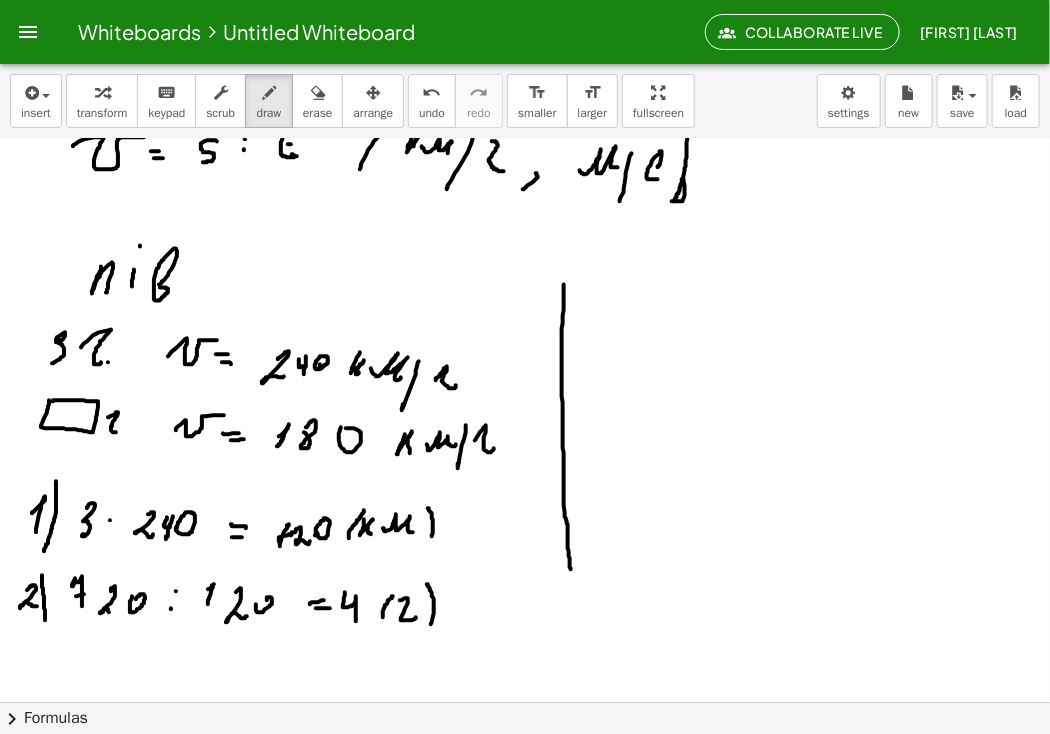 drag, startPoint x: 428, startPoint y: 585, endPoint x: 456, endPoint y: 613, distance: 39.59798 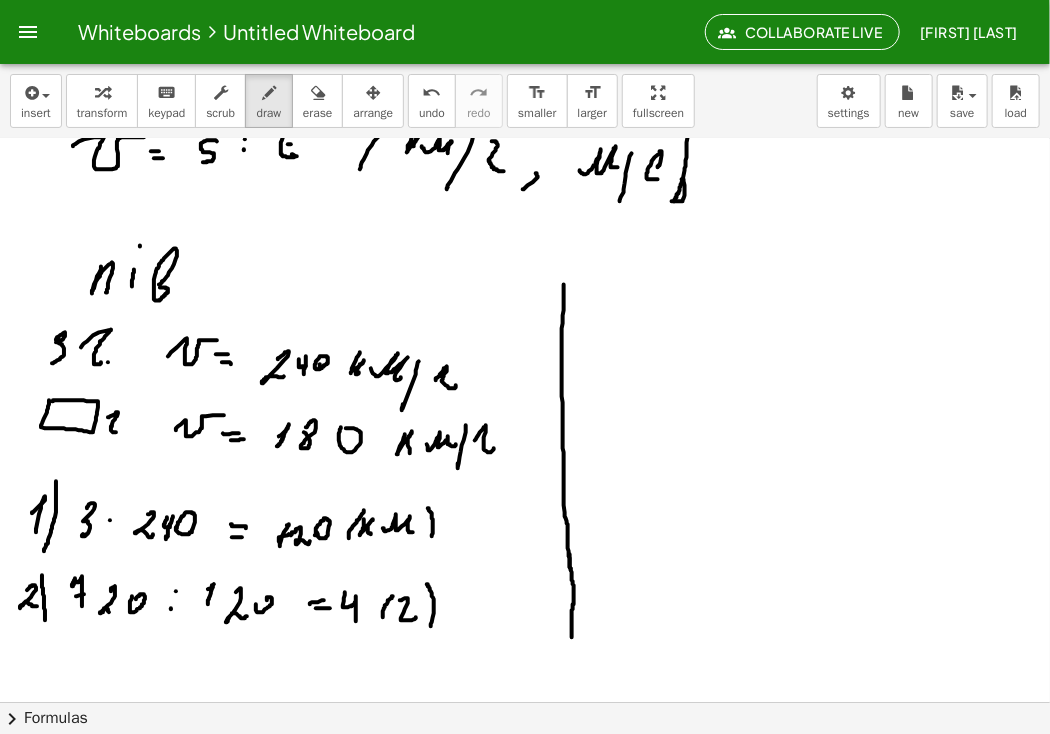 drag, startPoint x: 570, startPoint y: 556, endPoint x: 572, endPoint y: 641, distance: 85.02353 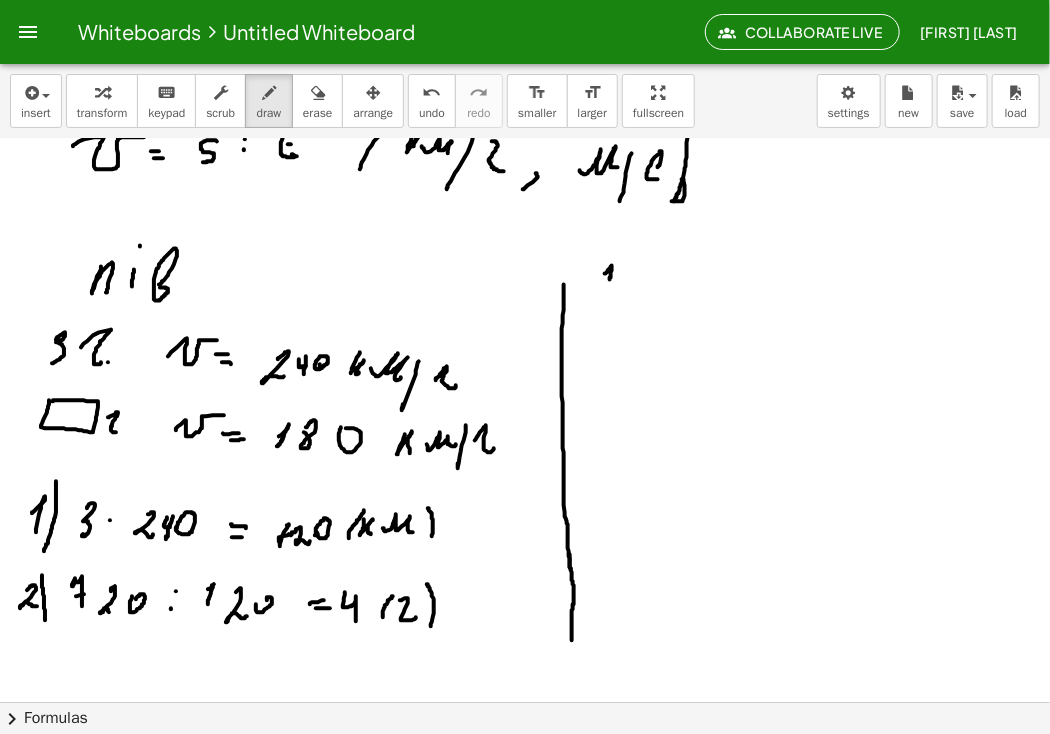 click at bounding box center [525, -1006] 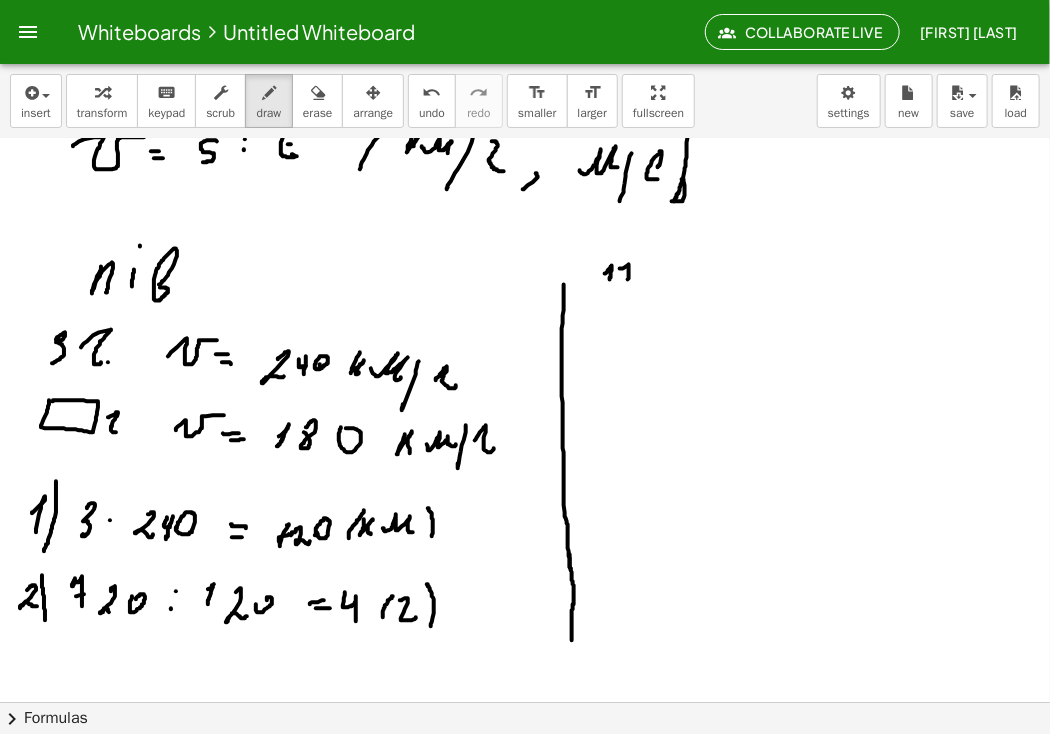 drag, startPoint x: 620, startPoint y: 269, endPoint x: 632, endPoint y: 278, distance: 15 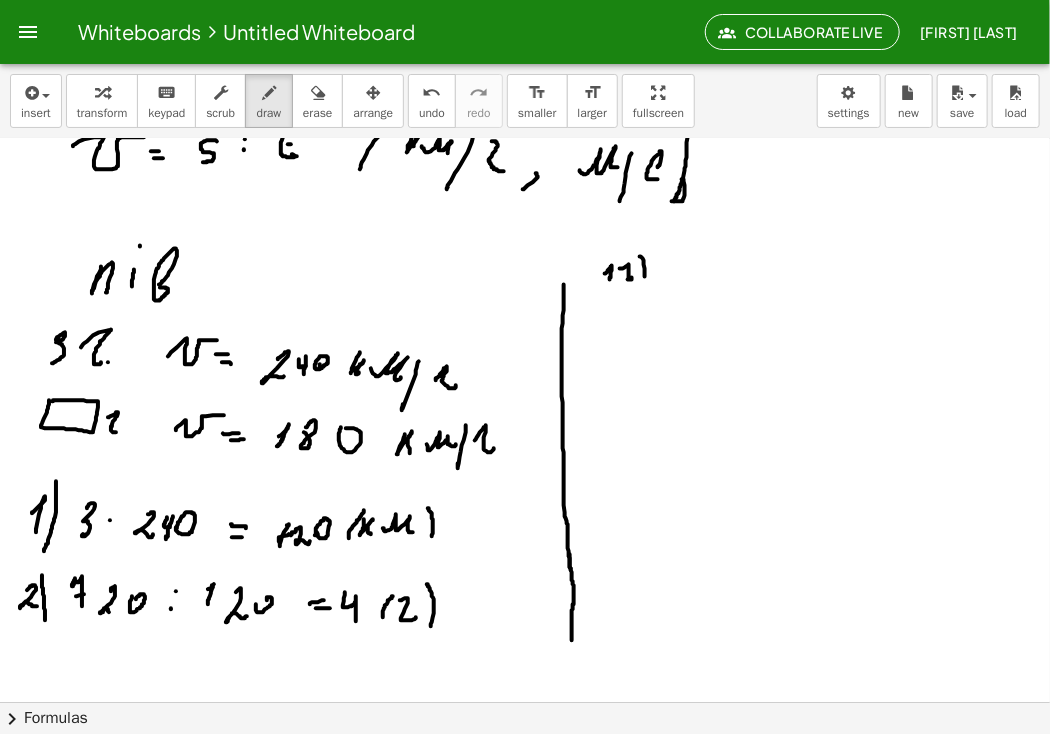 drag, startPoint x: 640, startPoint y: 257, endPoint x: 645, endPoint y: 284, distance: 27.45906 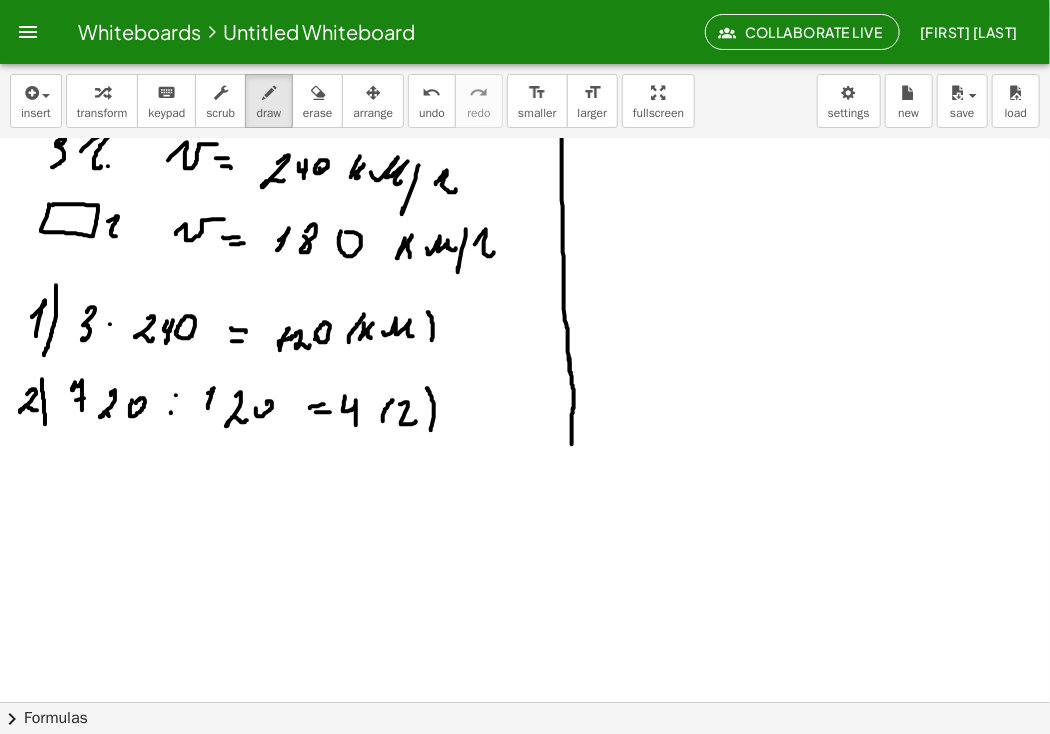 scroll, scrollTop: 3316, scrollLeft: 0, axis: vertical 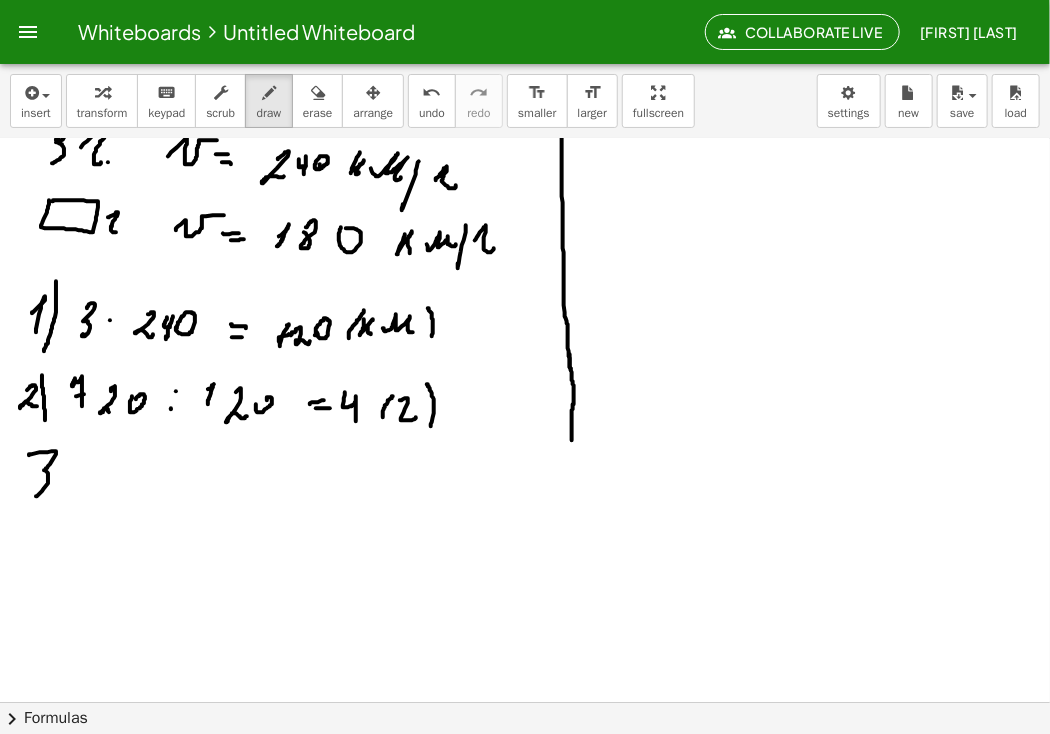 drag, startPoint x: 29, startPoint y: 456, endPoint x: 40, endPoint y: 493, distance: 38.600517 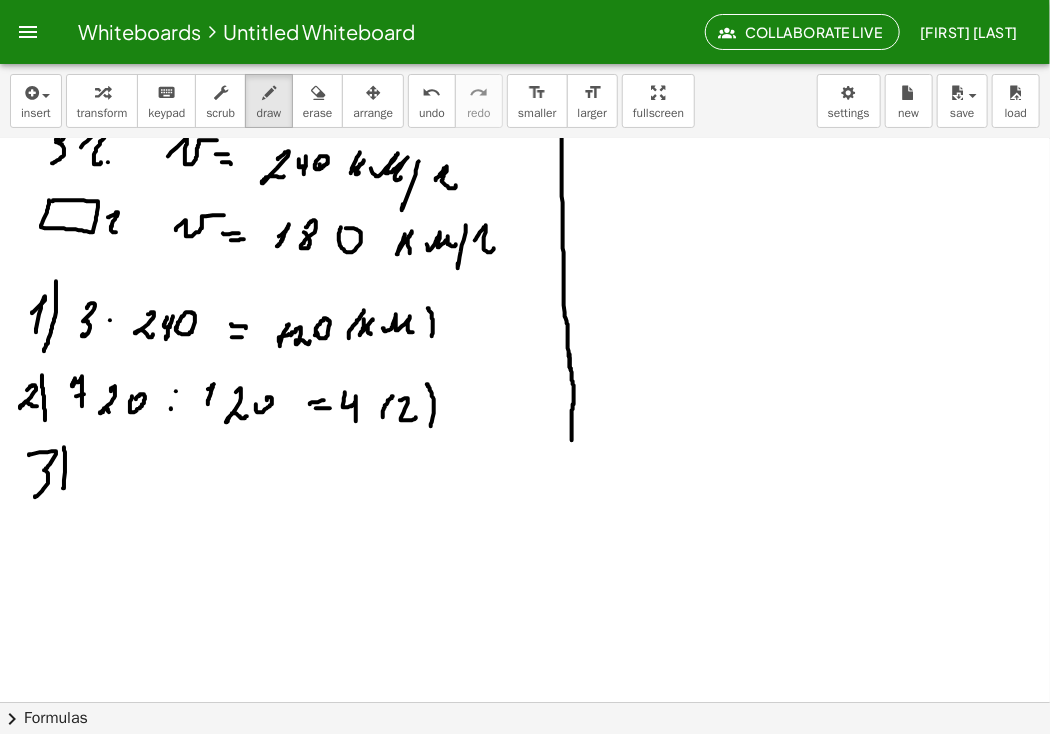 drag, startPoint x: 64, startPoint y: 448, endPoint x: 63, endPoint y: 489, distance: 41.01219 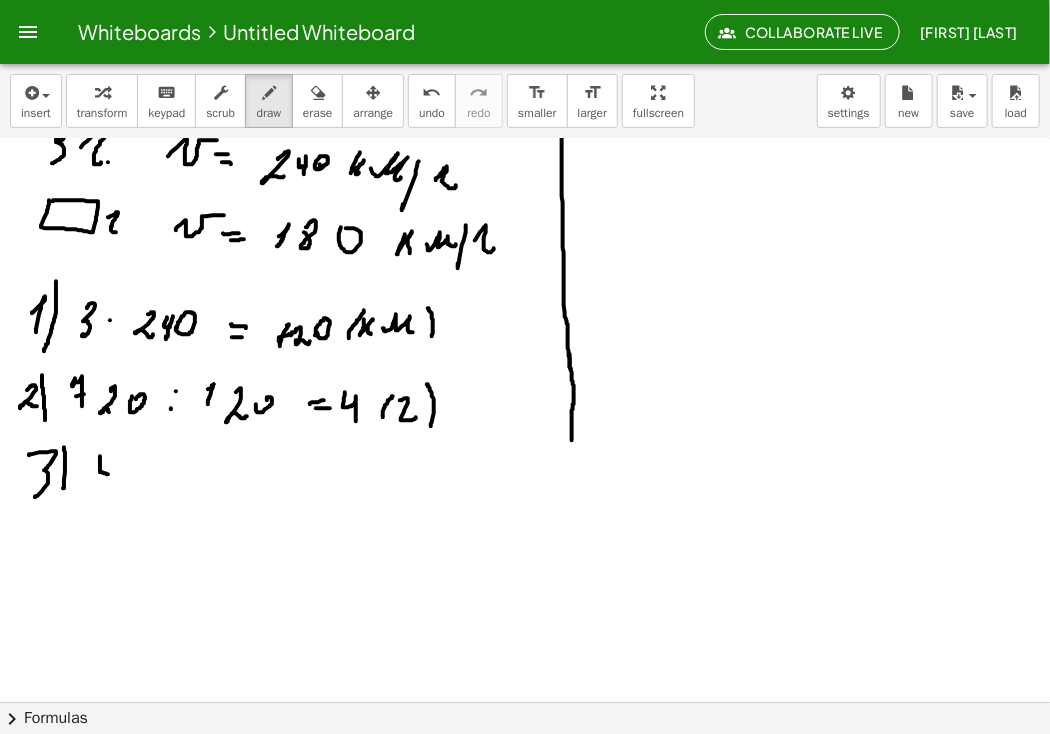 drag, startPoint x: 100, startPoint y: 457, endPoint x: 108, endPoint y: 469, distance: 14.422205 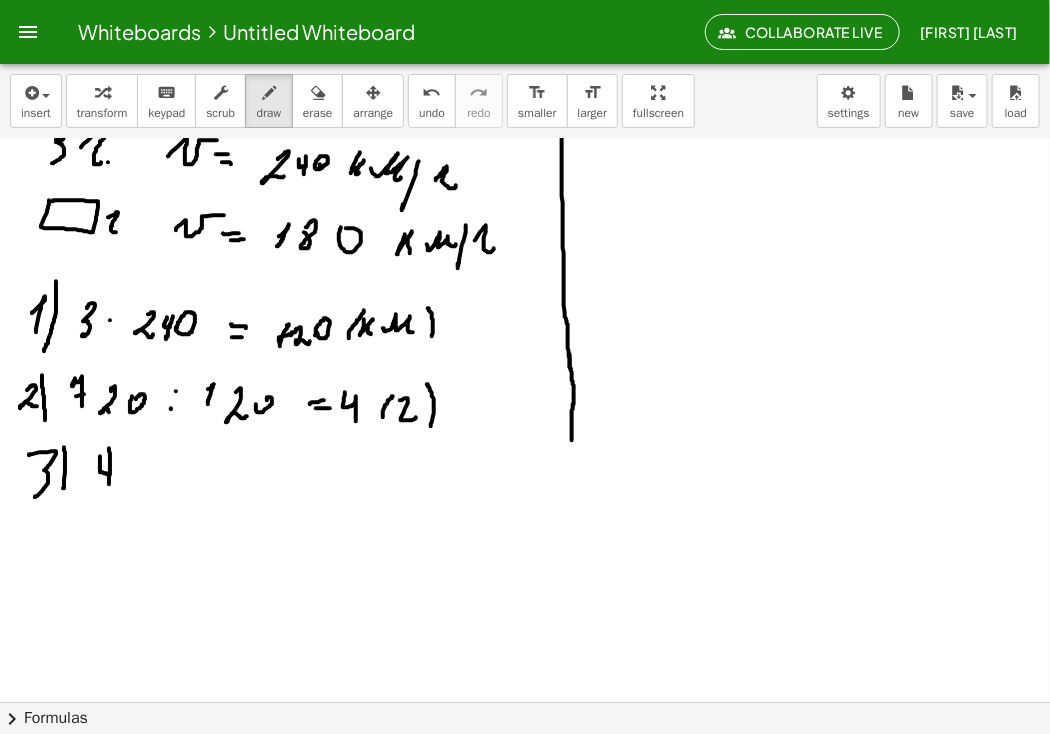 drag, startPoint x: 110, startPoint y: 454, endPoint x: 109, endPoint y: 485, distance: 31.016125 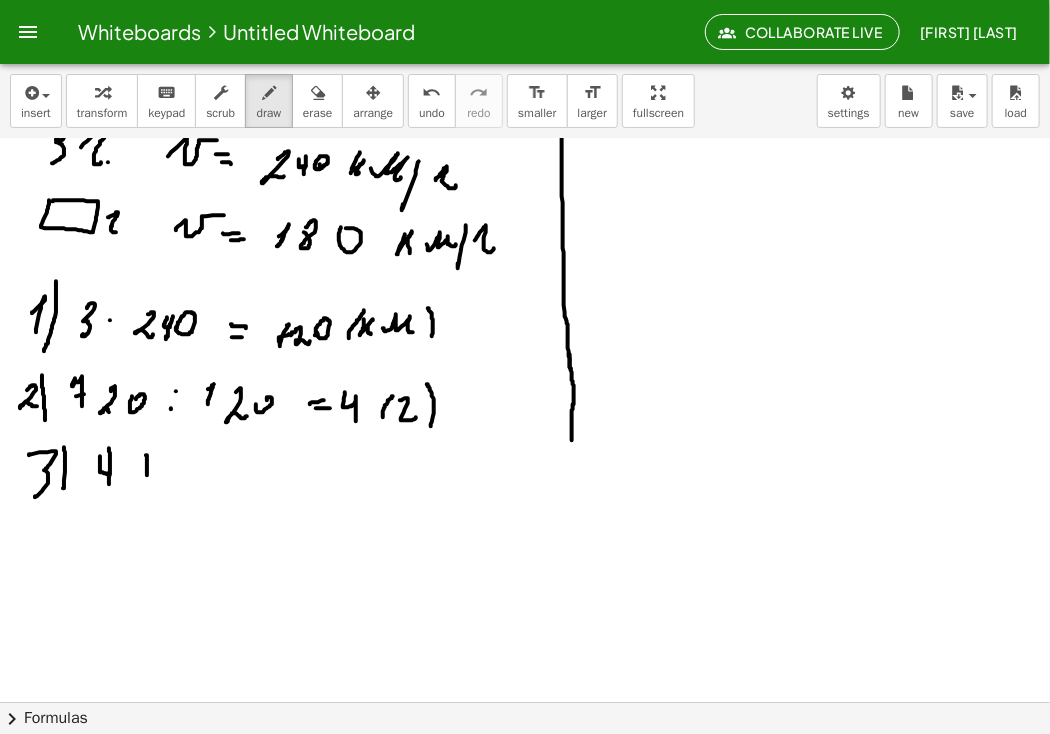 drag, startPoint x: 147, startPoint y: 469, endPoint x: 147, endPoint y: 485, distance: 16 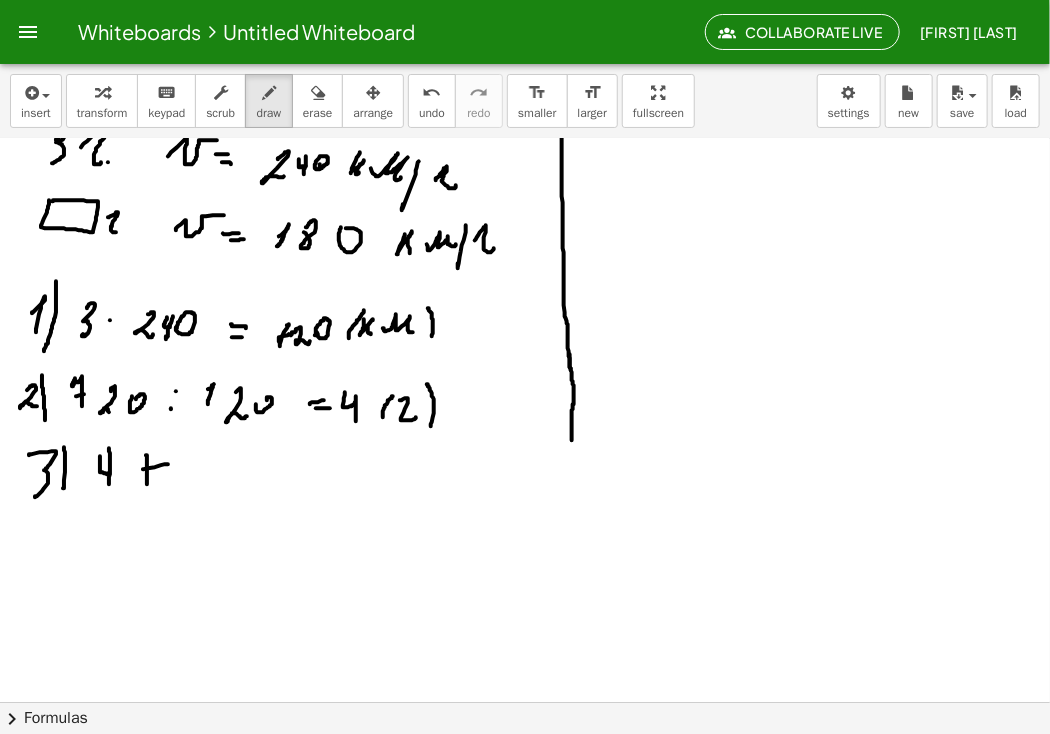 drag, startPoint x: 143, startPoint y: 470, endPoint x: 168, endPoint y: 465, distance: 25.495098 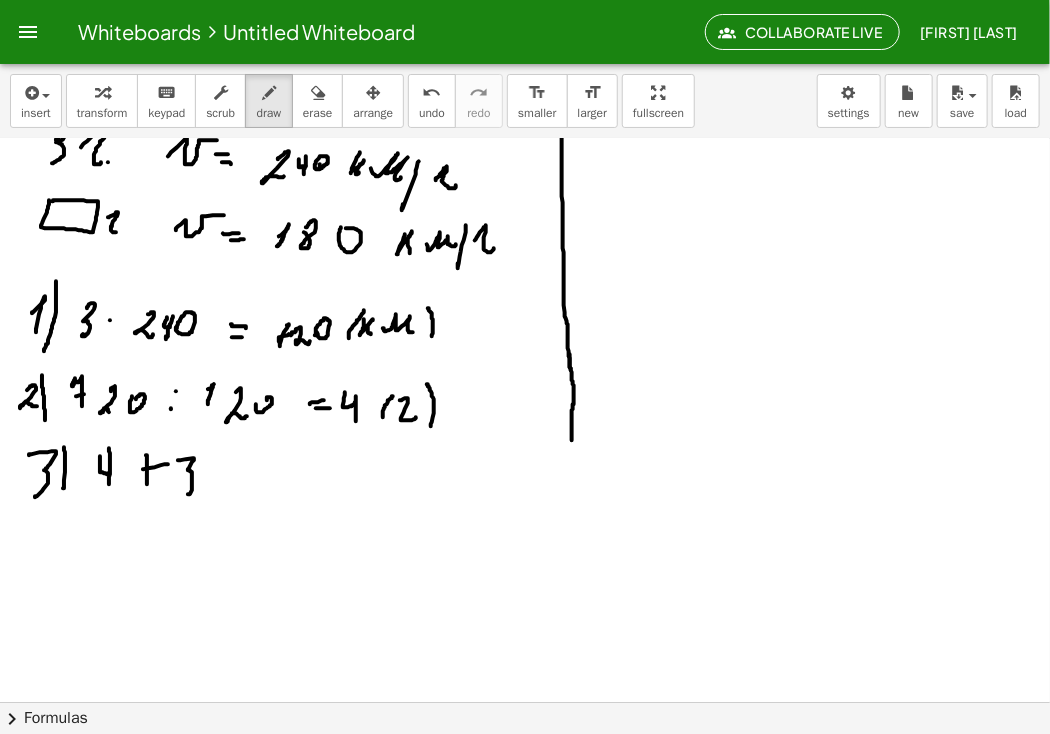 drag, startPoint x: 178, startPoint y: 461, endPoint x: 212, endPoint y: 486, distance: 42.201897 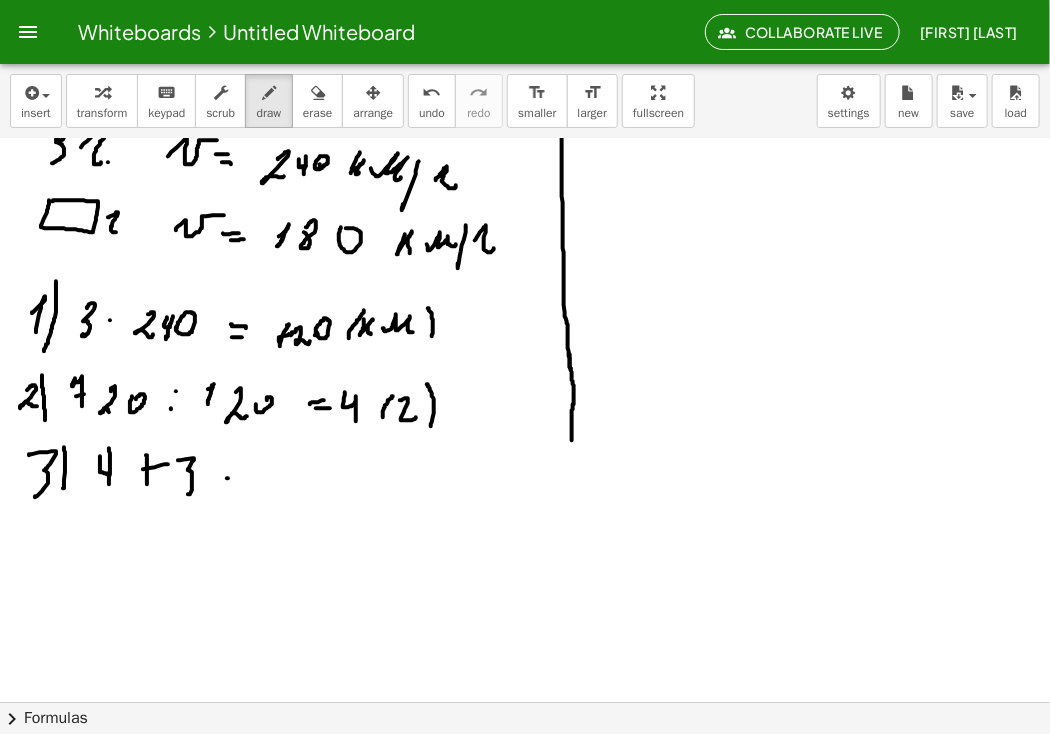 drag, startPoint x: 228, startPoint y: 479, endPoint x: 234, endPoint y: 489, distance: 11.661903 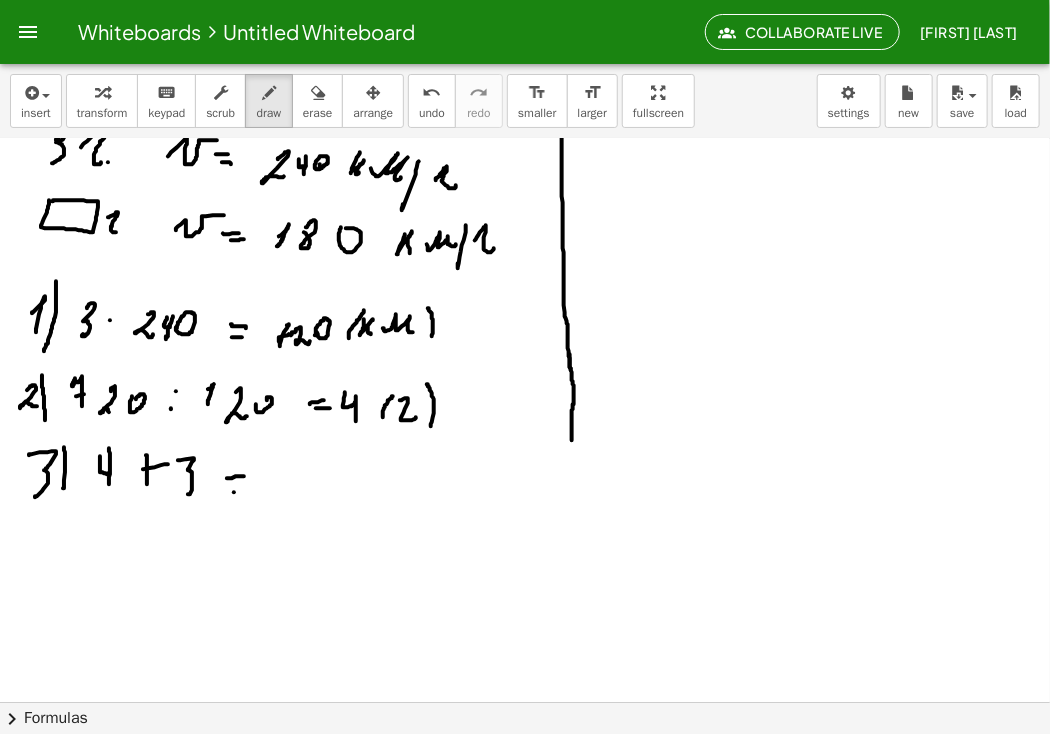 drag, startPoint x: 234, startPoint y: 493, endPoint x: 252, endPoint y: 489, distance: 18.439089 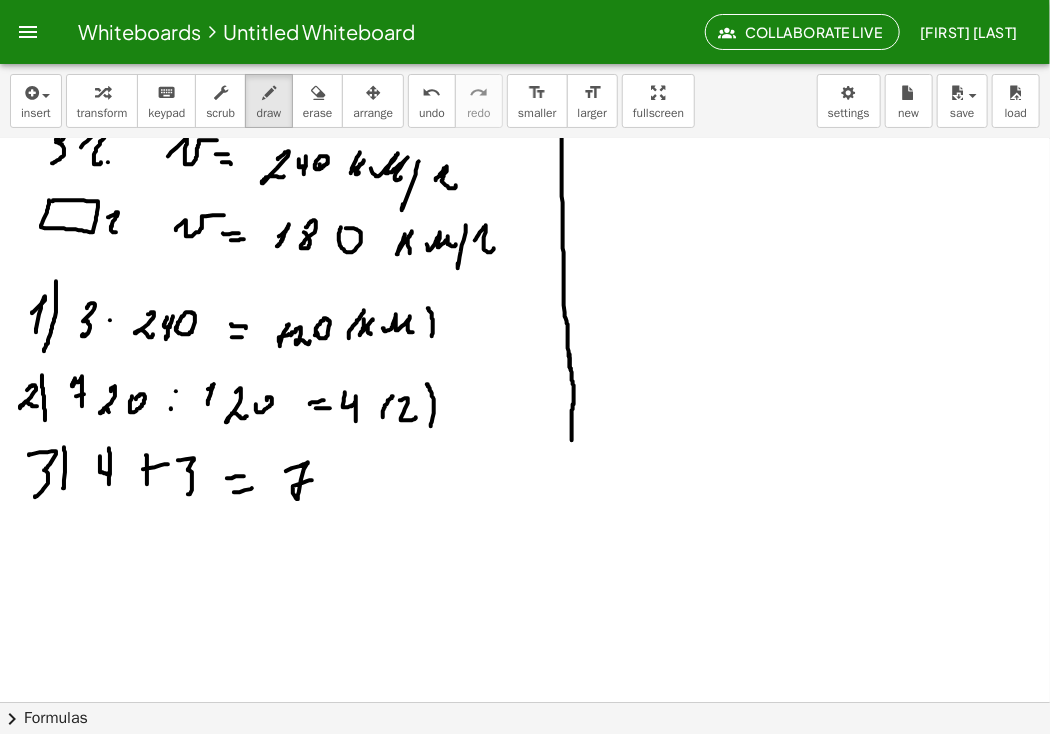 drag, startPoint x: 296, startPoint y: 468, endPoint x: 312, endPoint y: 481, distance: 20.615528 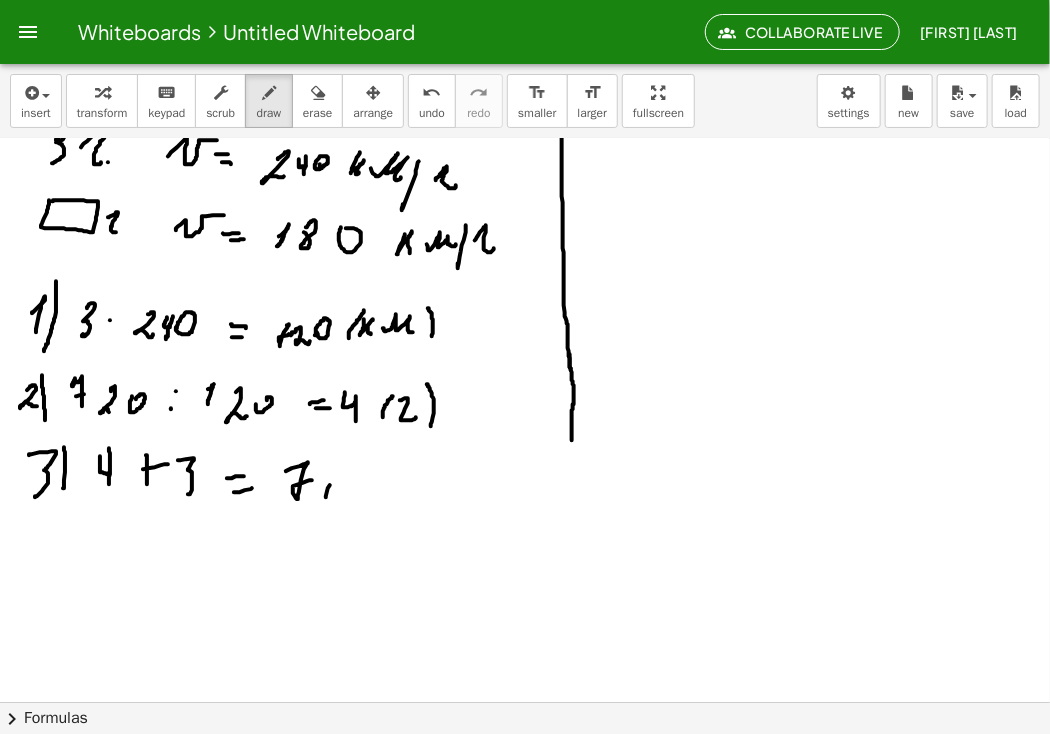 drag, startPoint x: 326, startPoint y: 498, endPoint x: 352, endPoint y: 459, distance: 46.872166 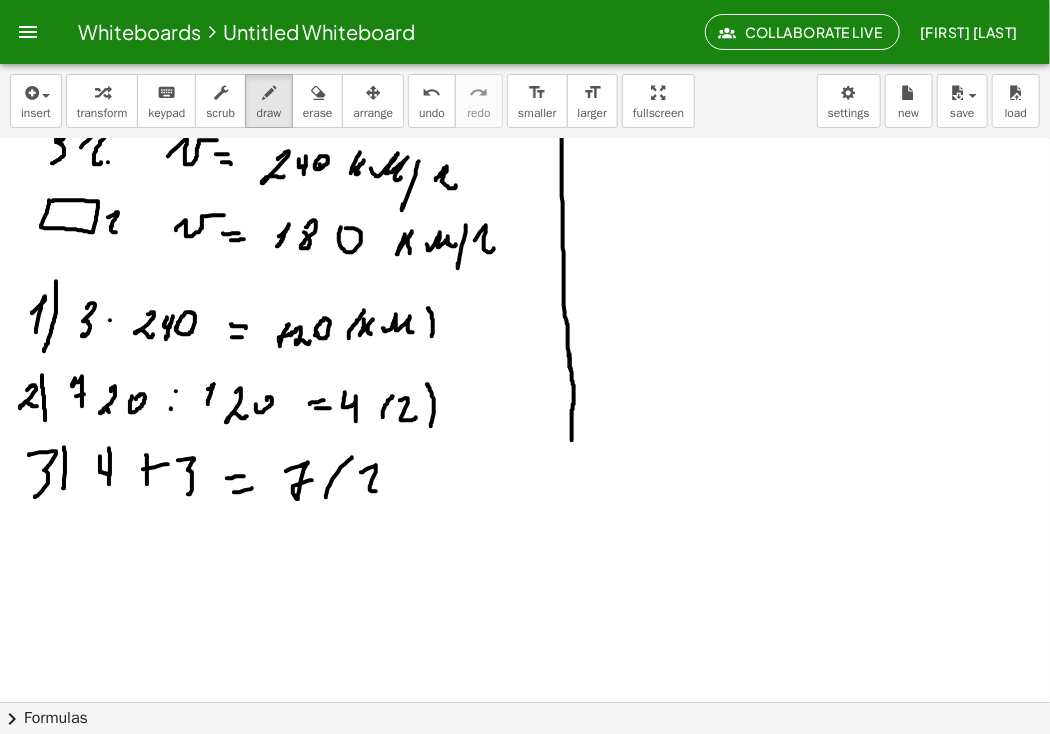 drag, startPoint x: 376, startPoint y: 466, endPoint x: 388, endPoint y: 476, distance: 15.6205 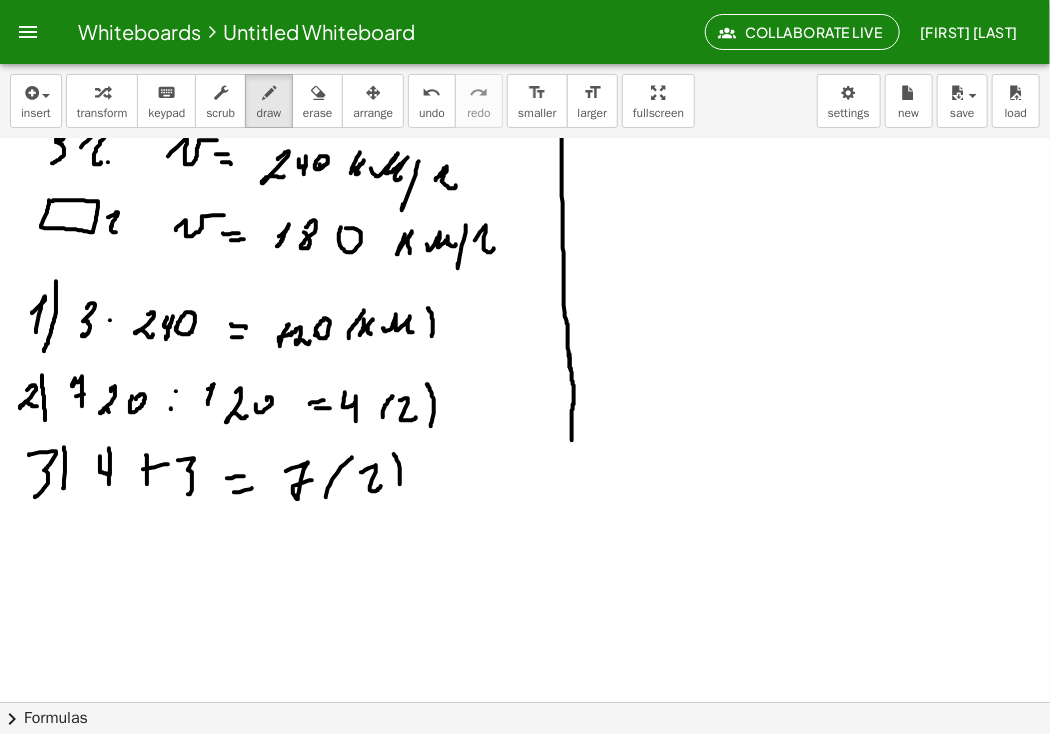 drag, startPoint x: 395, startPoint y: 457, endPoint x: 478, endPoint y: 494, distance: 90.873535 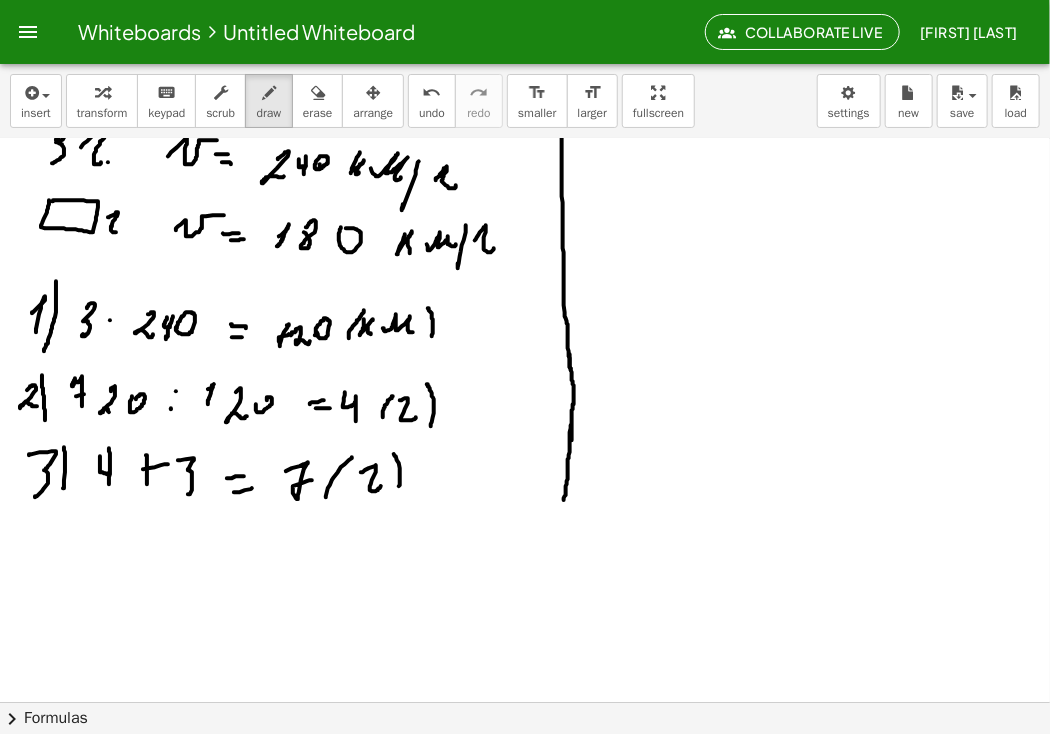 drag, startPoint x: 571, startPoint y: 426, endPoint x: 564, endPoint y: 503, distance: 77.31753 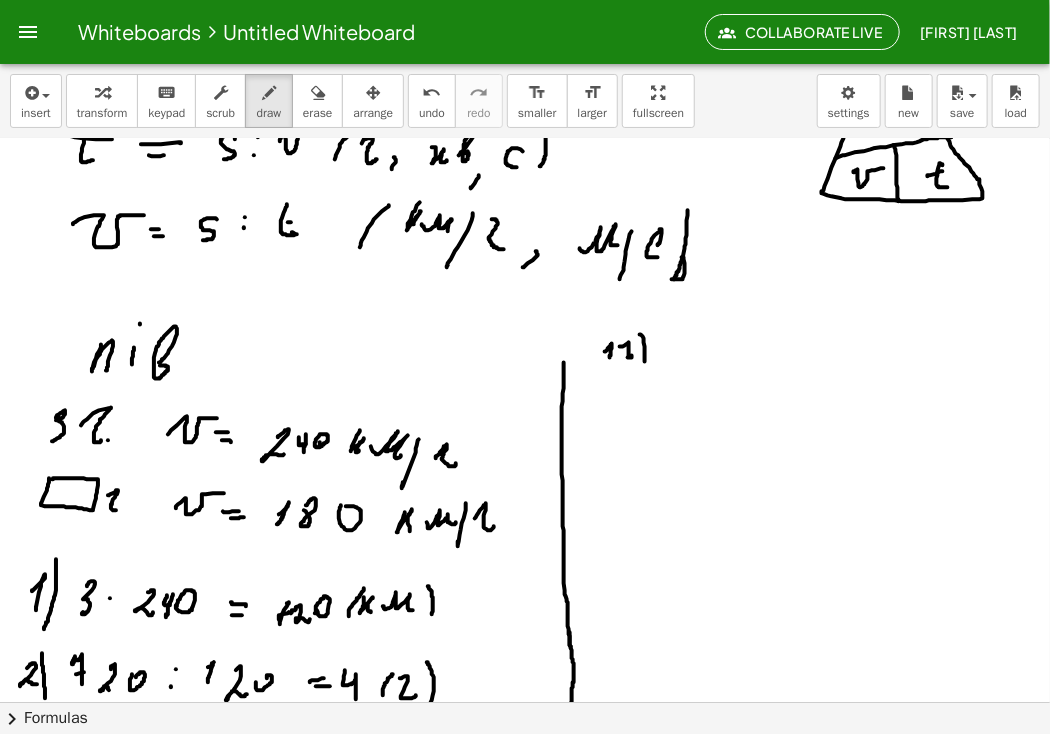 scroll, scrollTop: 3016, scrollLeft: 0, axis: vertical 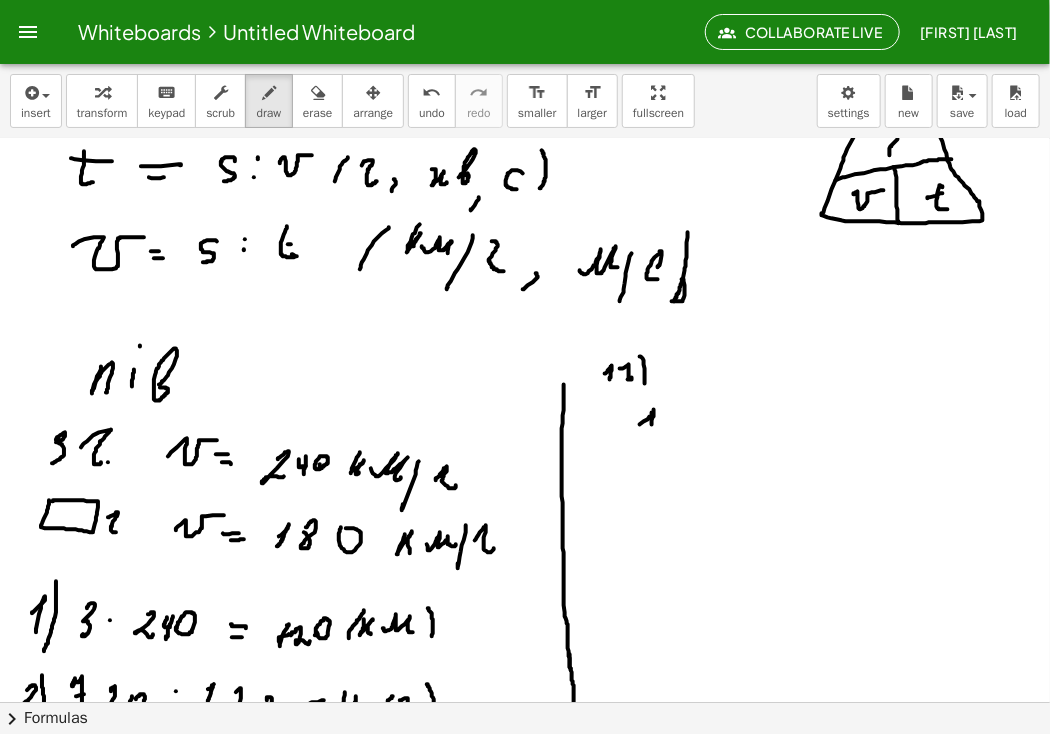 drag, startPoint x: 640, startPoint y: 425, endPoint x: 652, endPoint y: 425, distance: 12 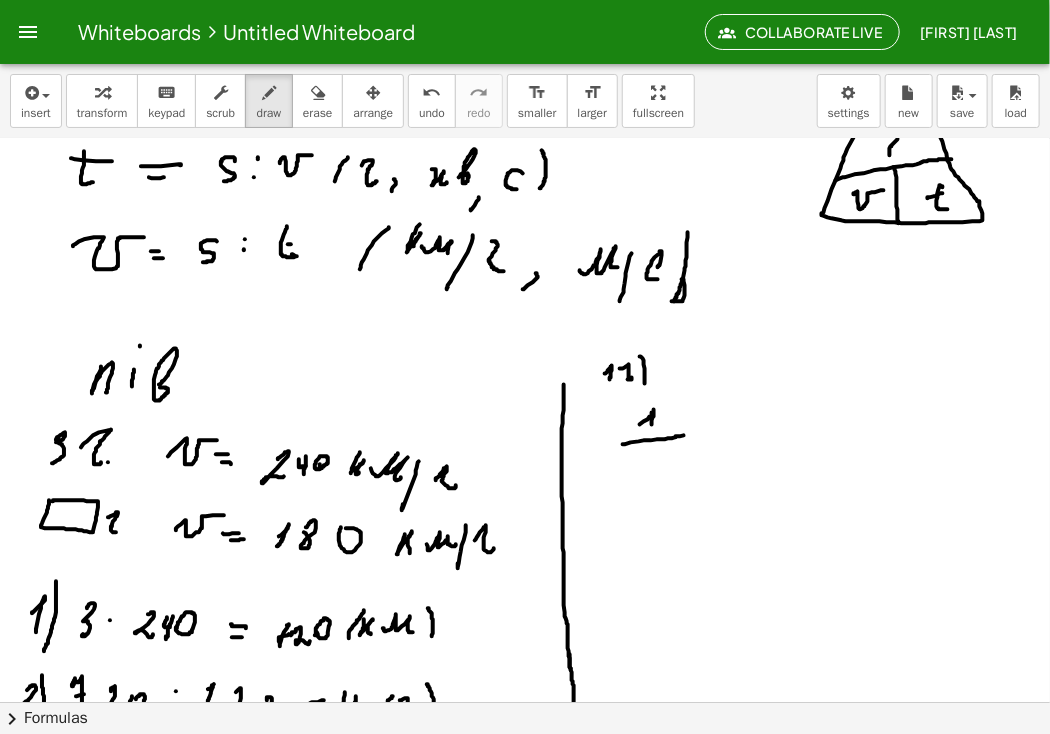 drag, startPoint x: 644, startPoint y: 441, endPoint x: 686, endPoint y: 434, distance: 42.579338 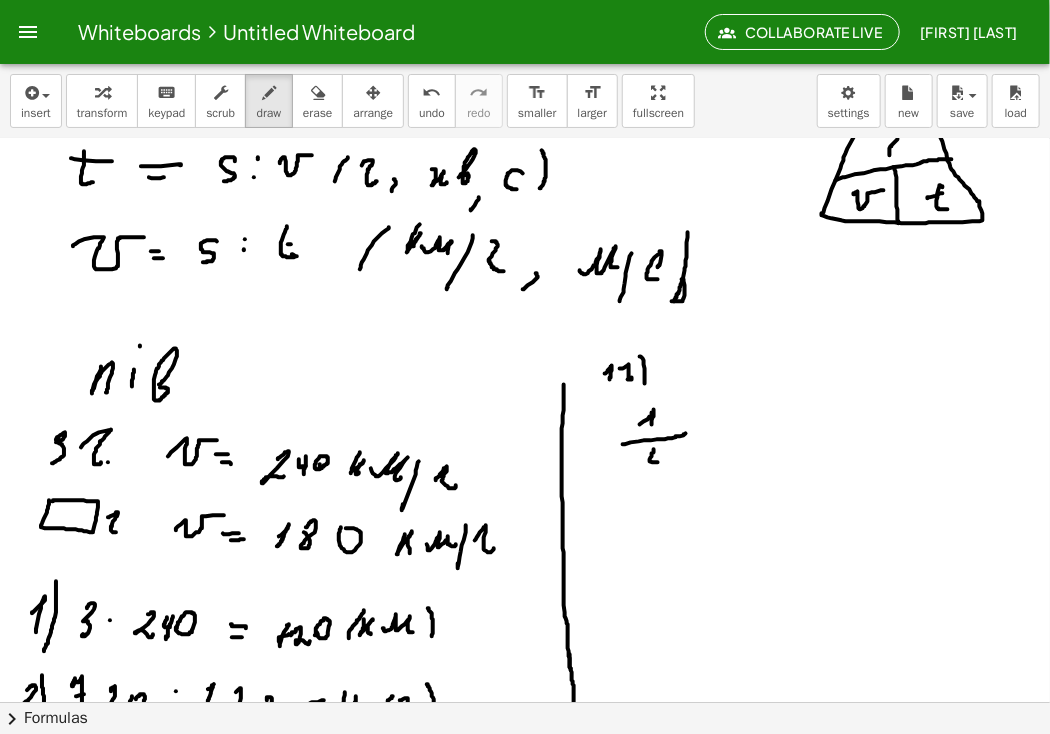 click at bounding box center [525, -906] 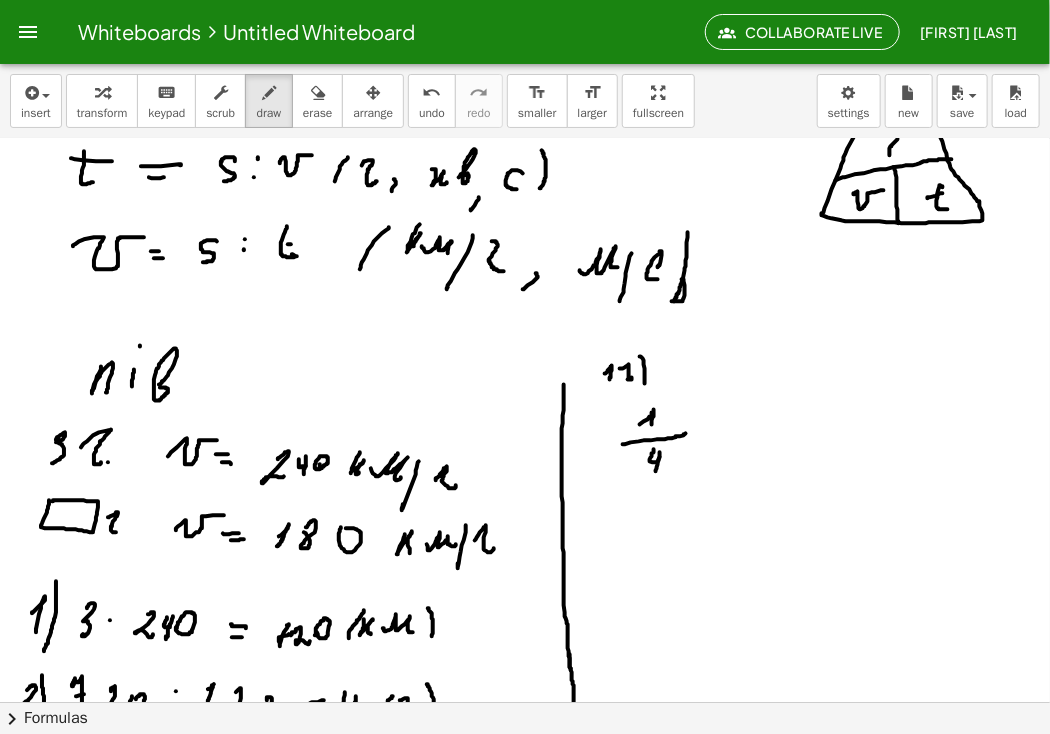 drag, startPoint x: 660, startPoint y: 453, endPoint x: 656, endPoint y: 472, distance: 19.416489 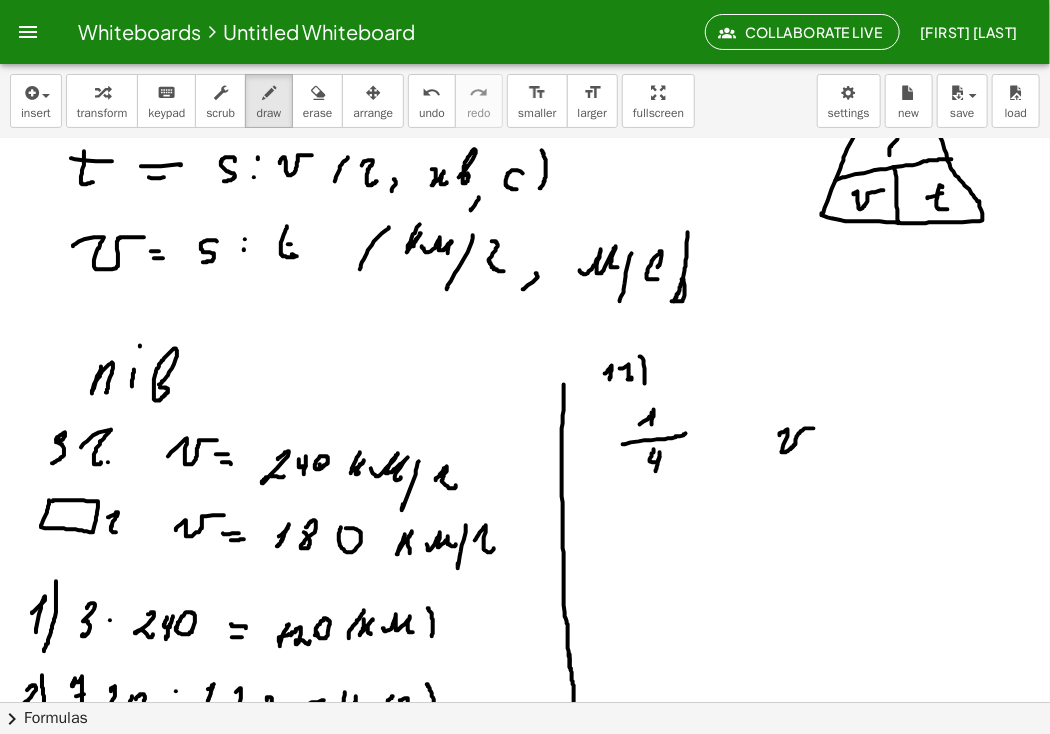 drag, startPoint x: 780, startPoint y: 436, endPoint x: 824, endPoint y: 433, distance: 44.102154 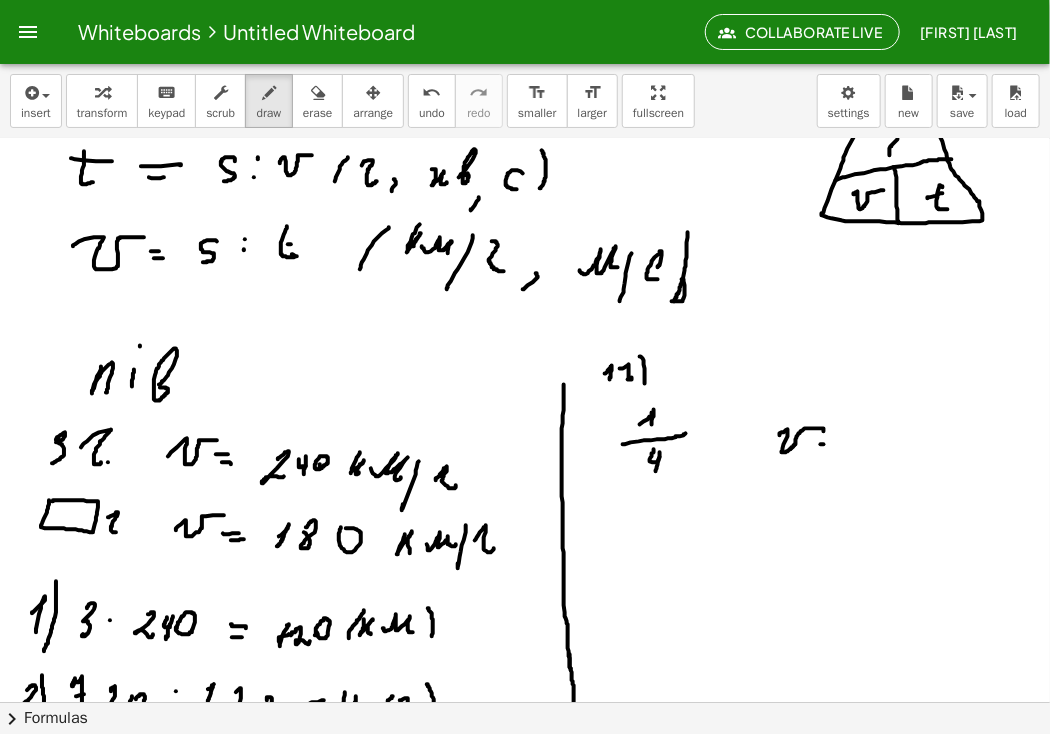 click at bounding box center [525, -906] 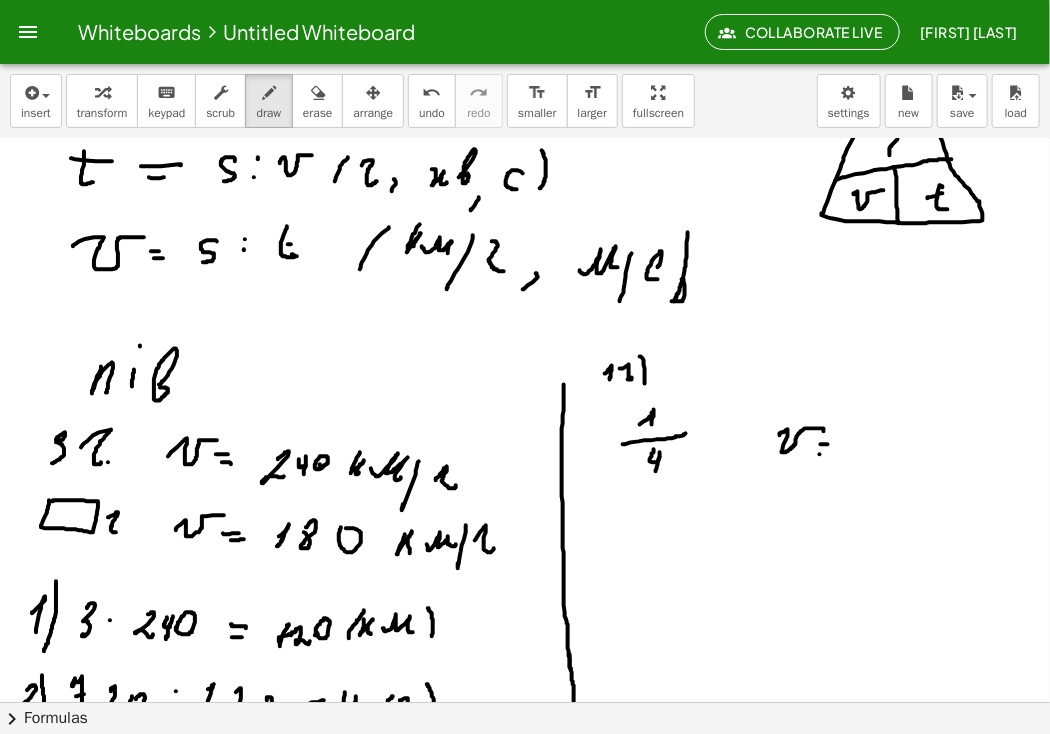 click at bounding box center [525, -906] 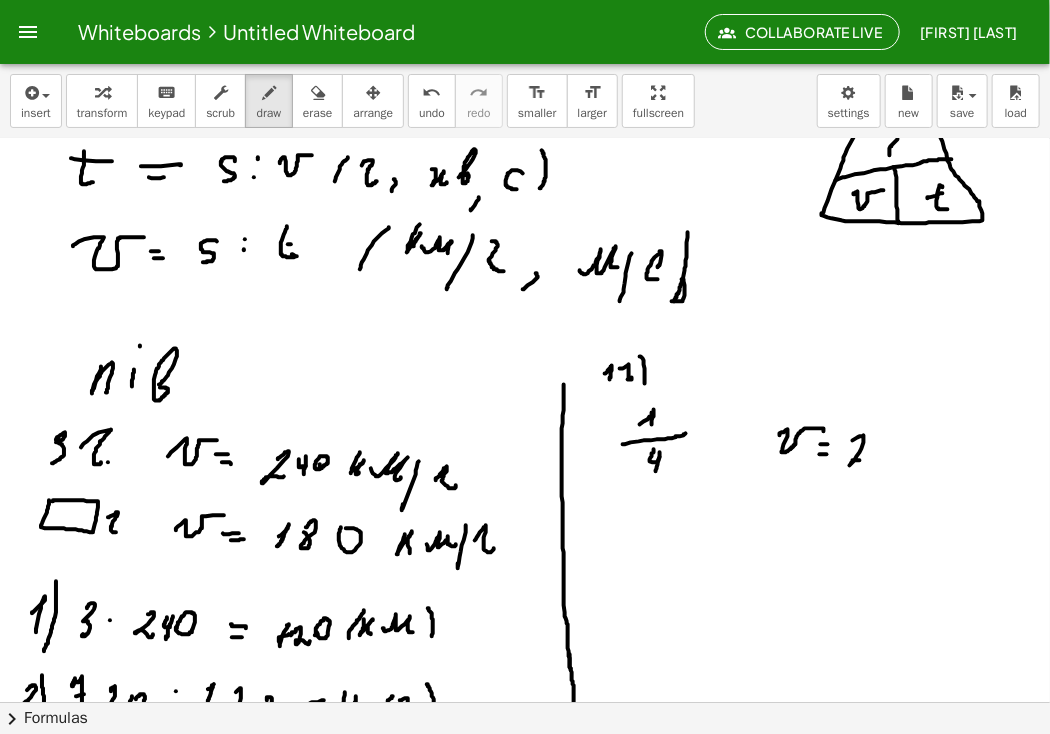 click at bounding box center (525, -906) 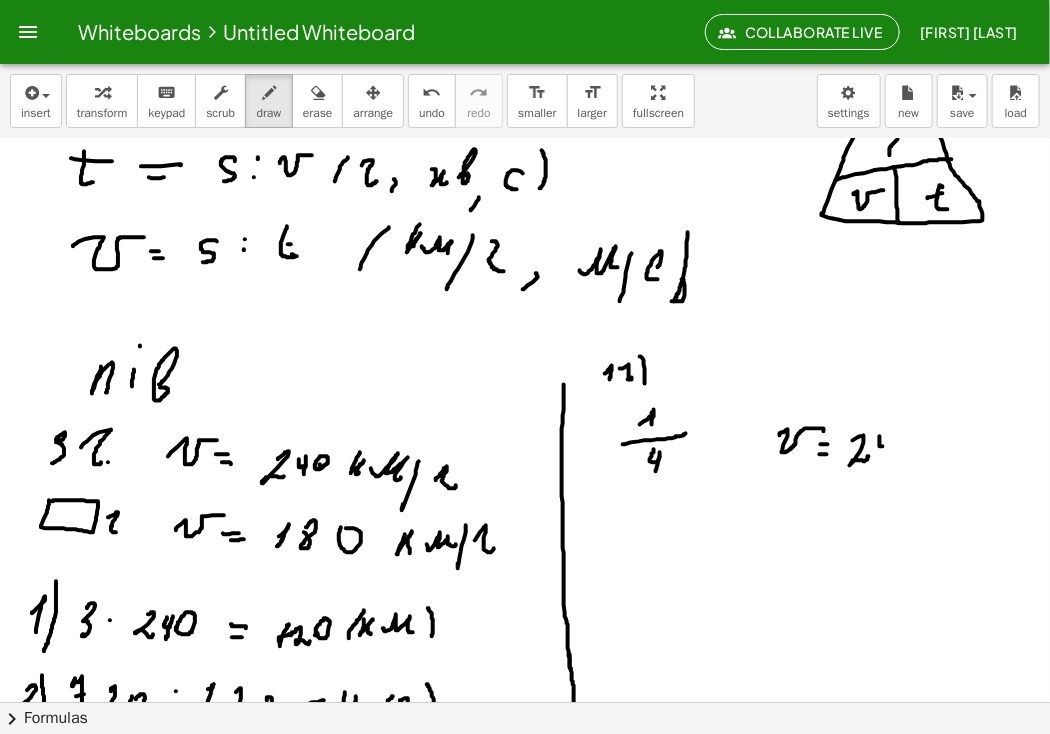 click at bounding box center [525, -906] 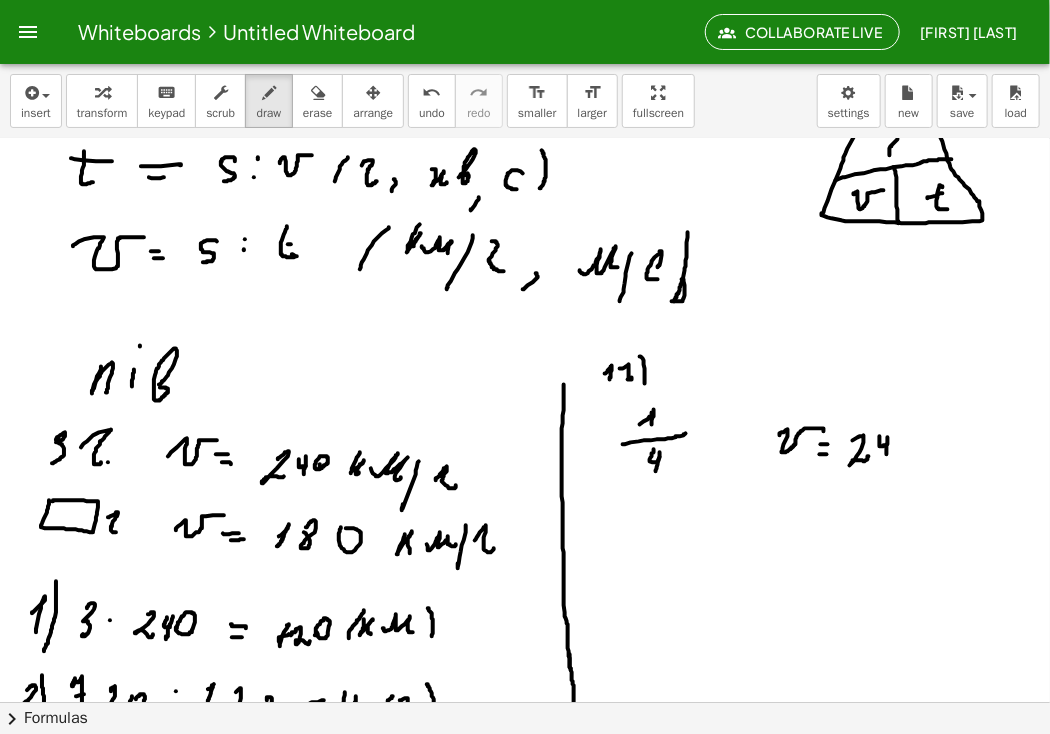 click at bounding box center (525, -906) 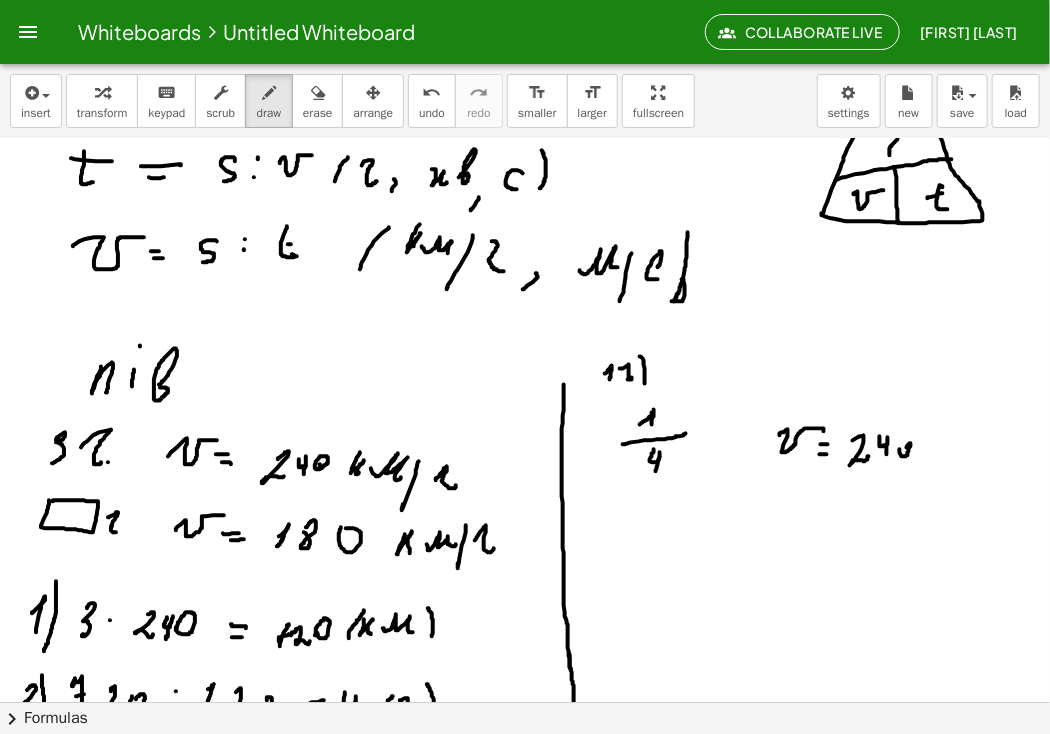 click at bounding box center (525, -906) 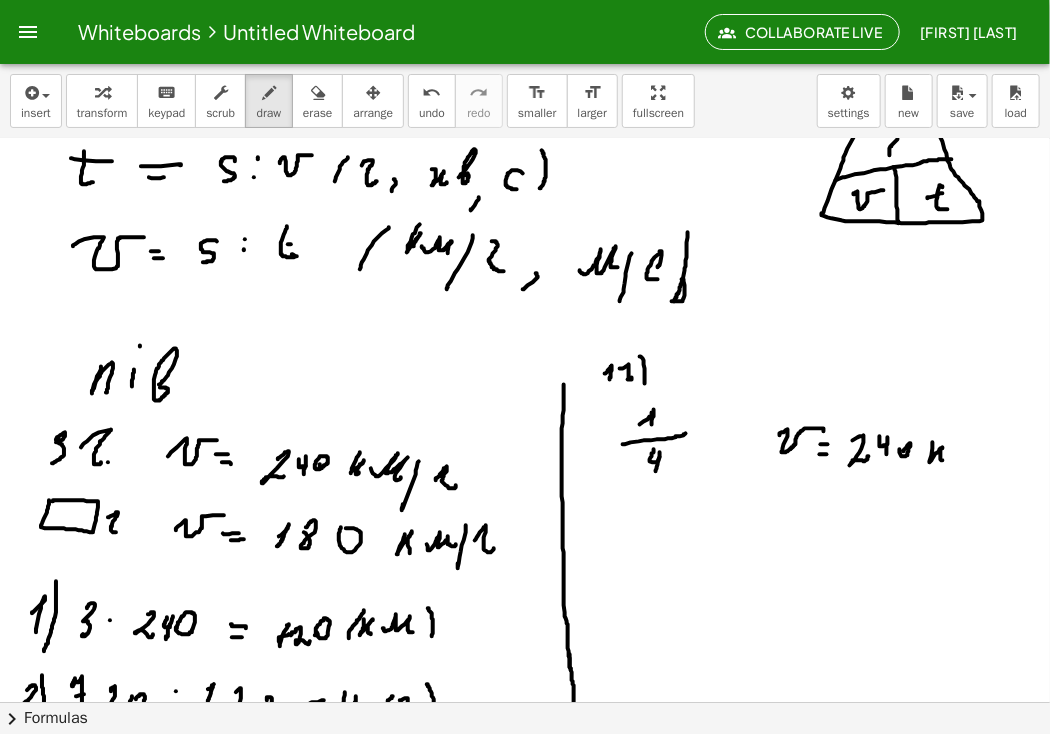 click at bounding box center (525, -906) 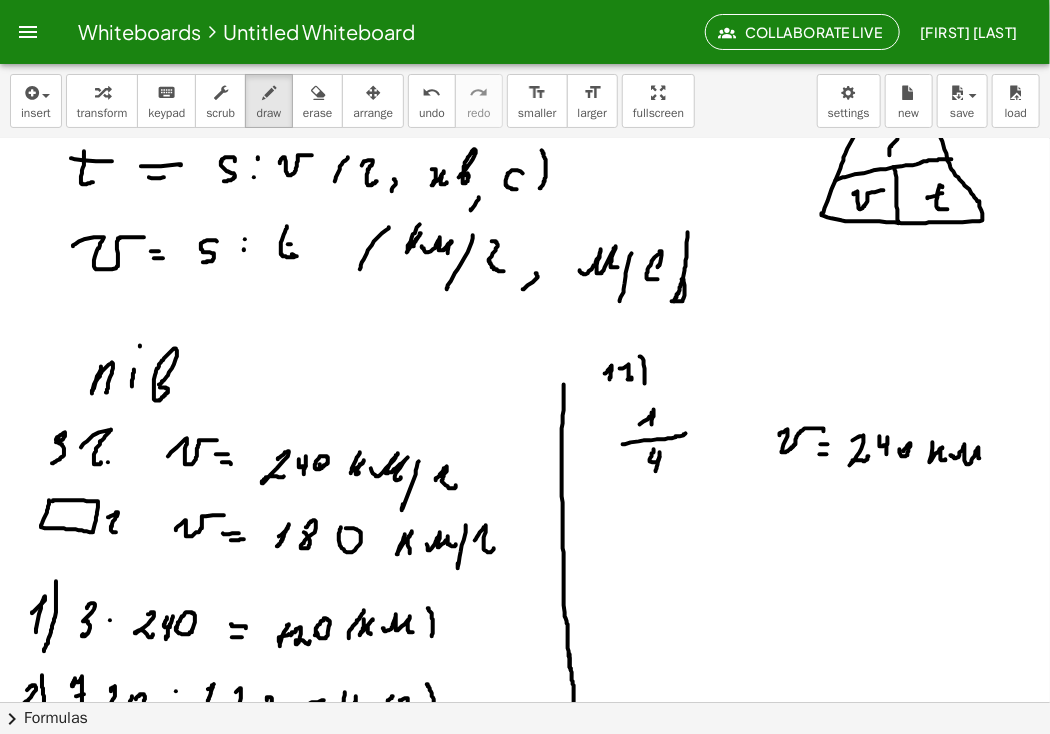 click at bounding box center (525, -906) 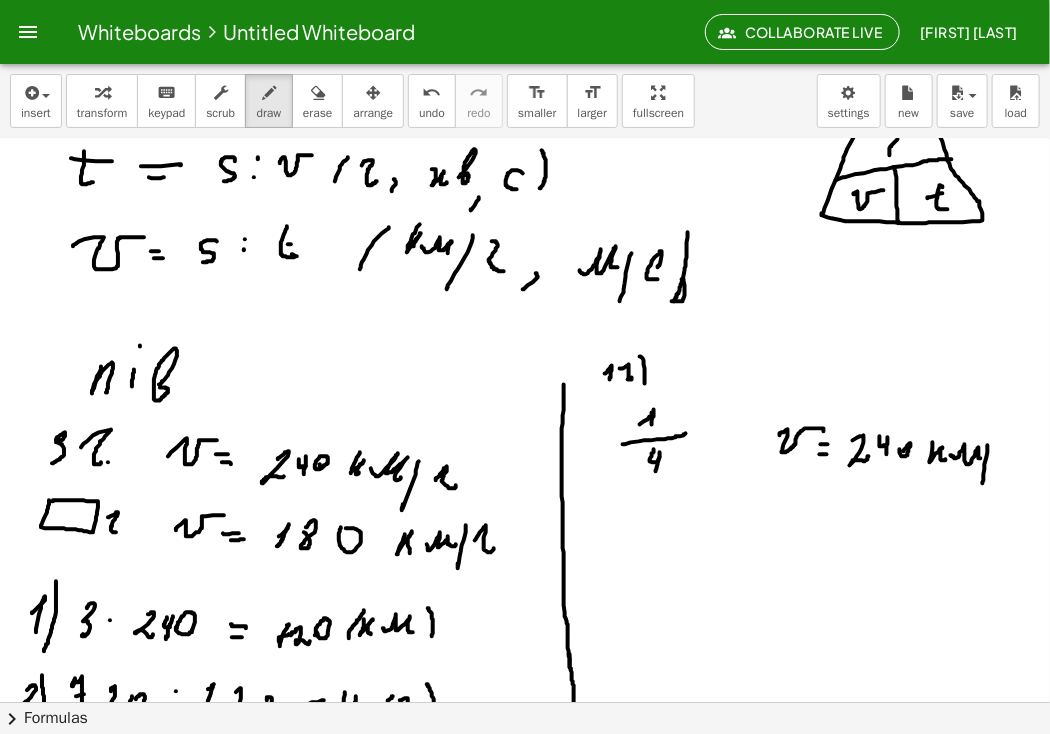 click at bounding box center (525, -906) 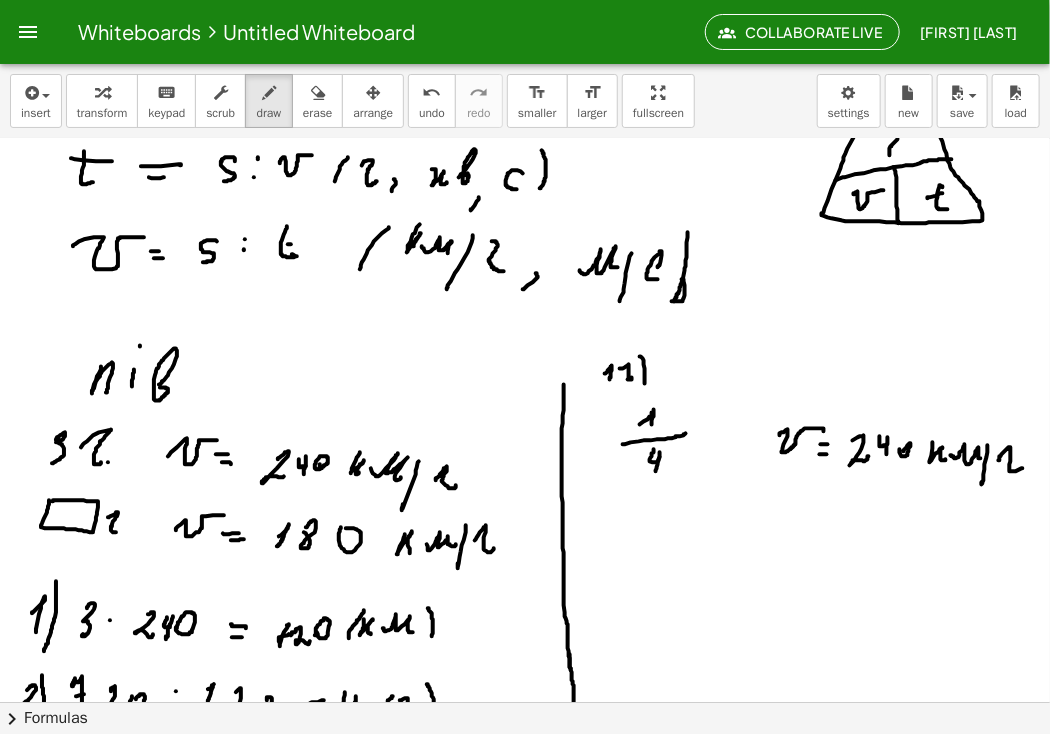 click at bounding box center [525, -906] 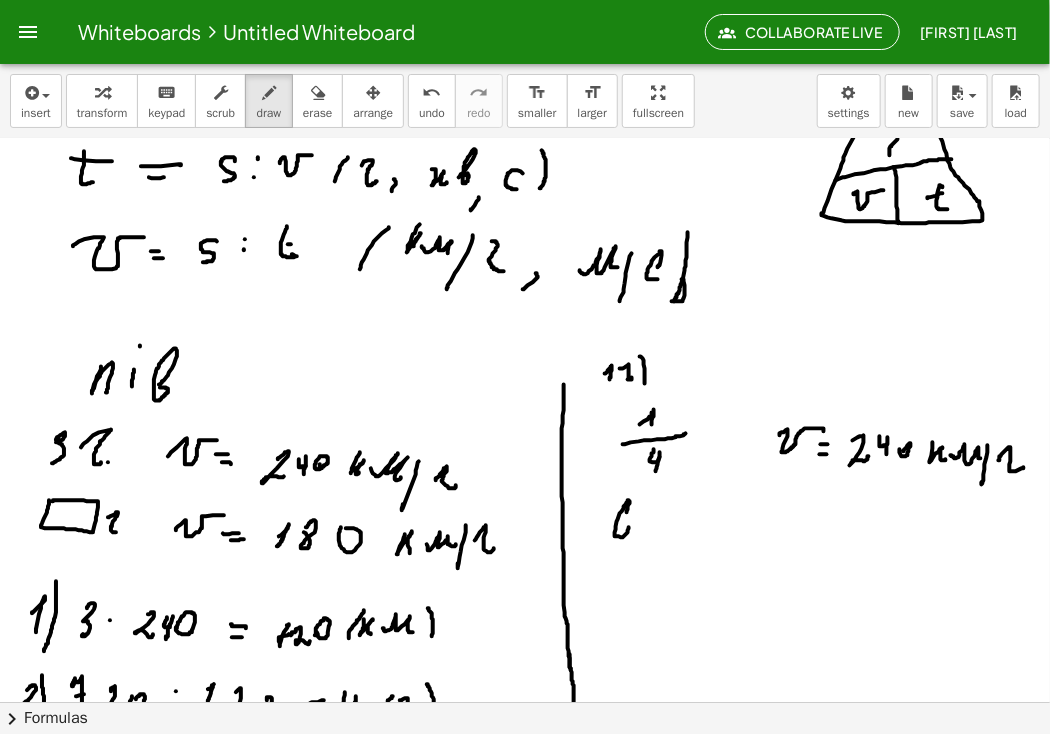 drag, startPoint x: 627, startPoint y: 513, endPoint x: 623, endPoint y: 527, distance: 14.56022 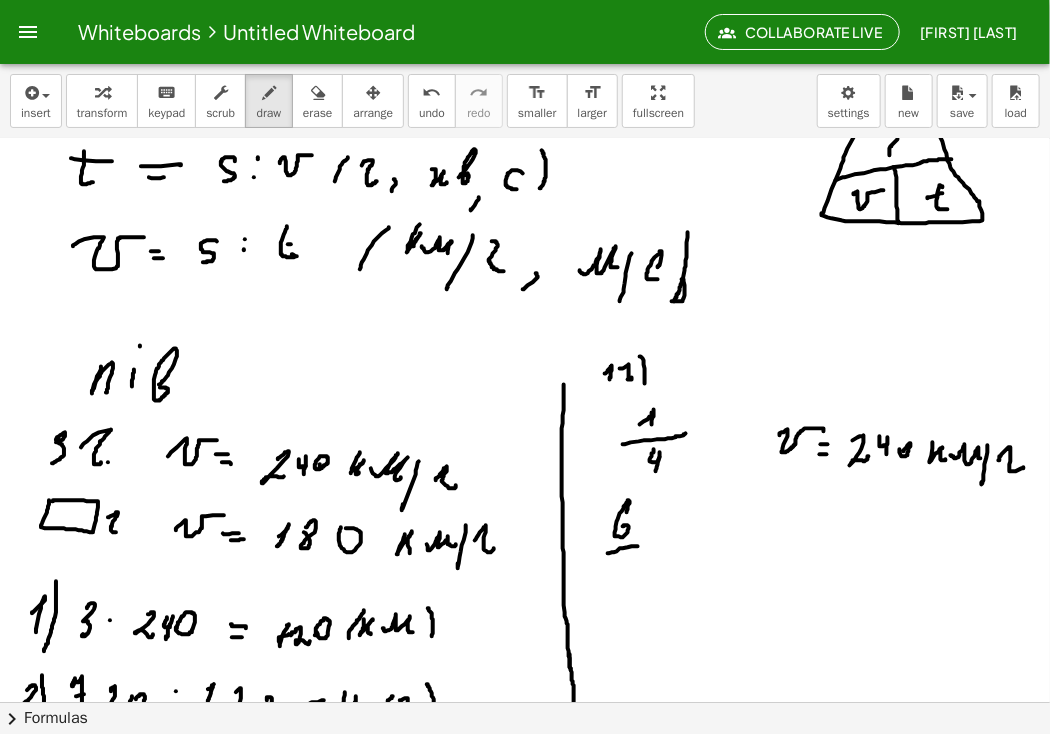 drag, startPoint x: 612, startPoint y: 553, endPoint x: 638, endPoint y: 547, distance: 26.683329 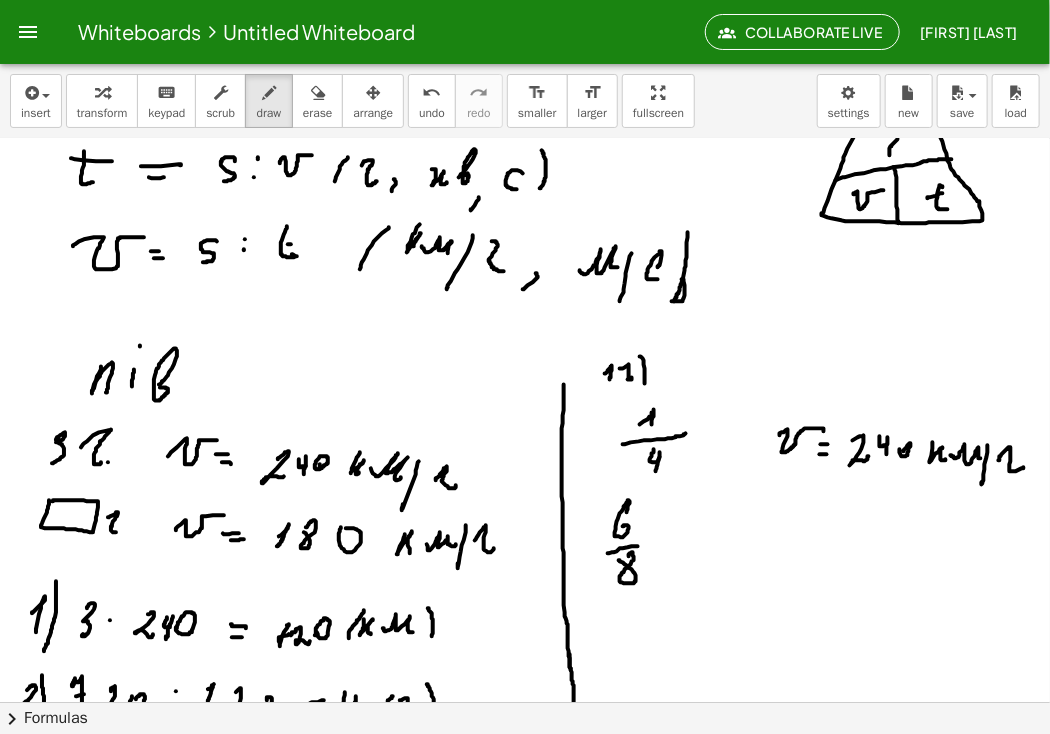 drag, startPoint x: 632, startPoint y: 554, endPoint x: 619, endPoint y: 561, distance: 14.764823 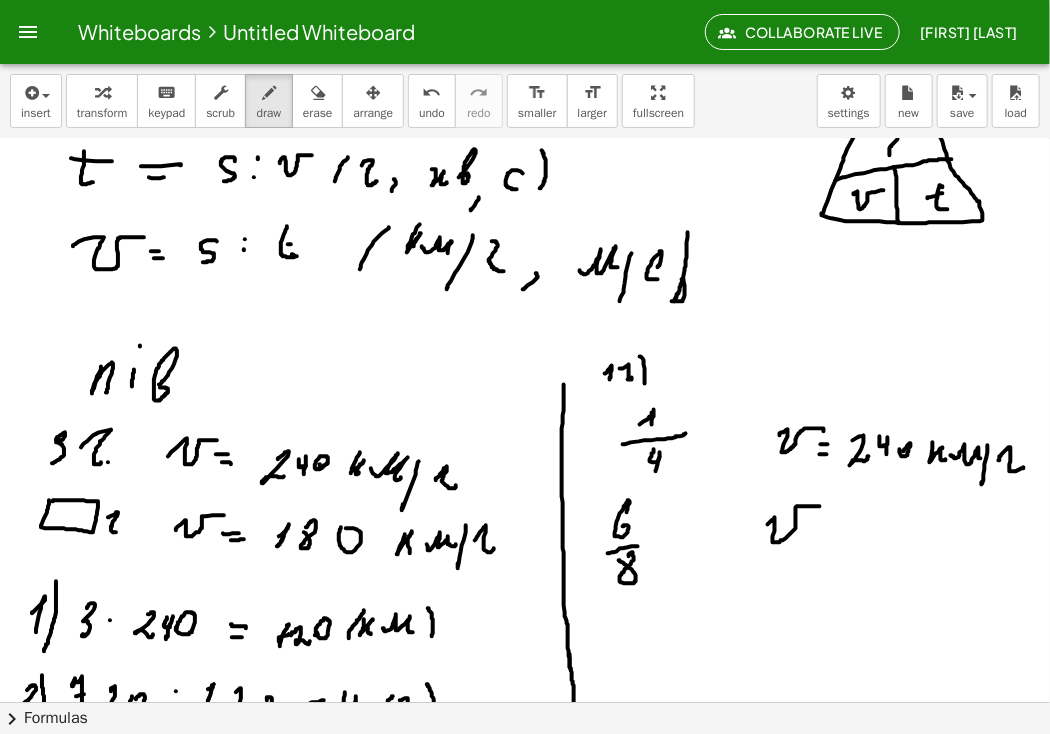 drag, startPoint x: 769, startPoint y: 524, endPoint x: 820, endPoint y: 507, distance: 53.75872 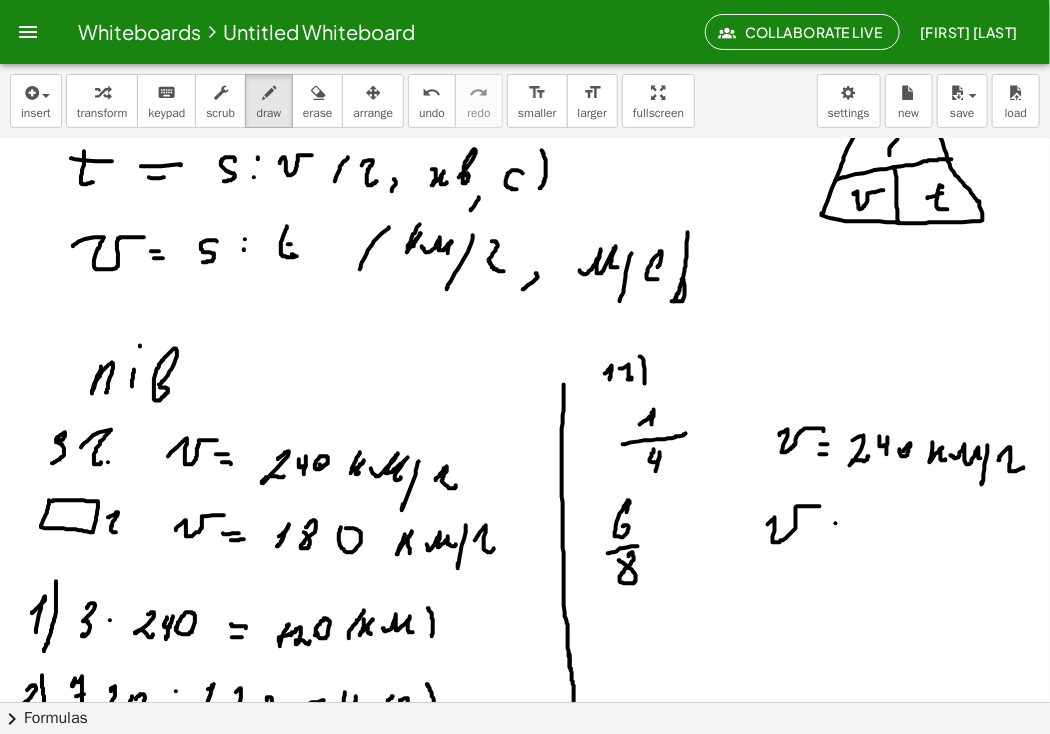 drag, startPoint x: 836, startPoint y: 524, endPoint x: 846, endPoint y: 526, distance: 10.198039 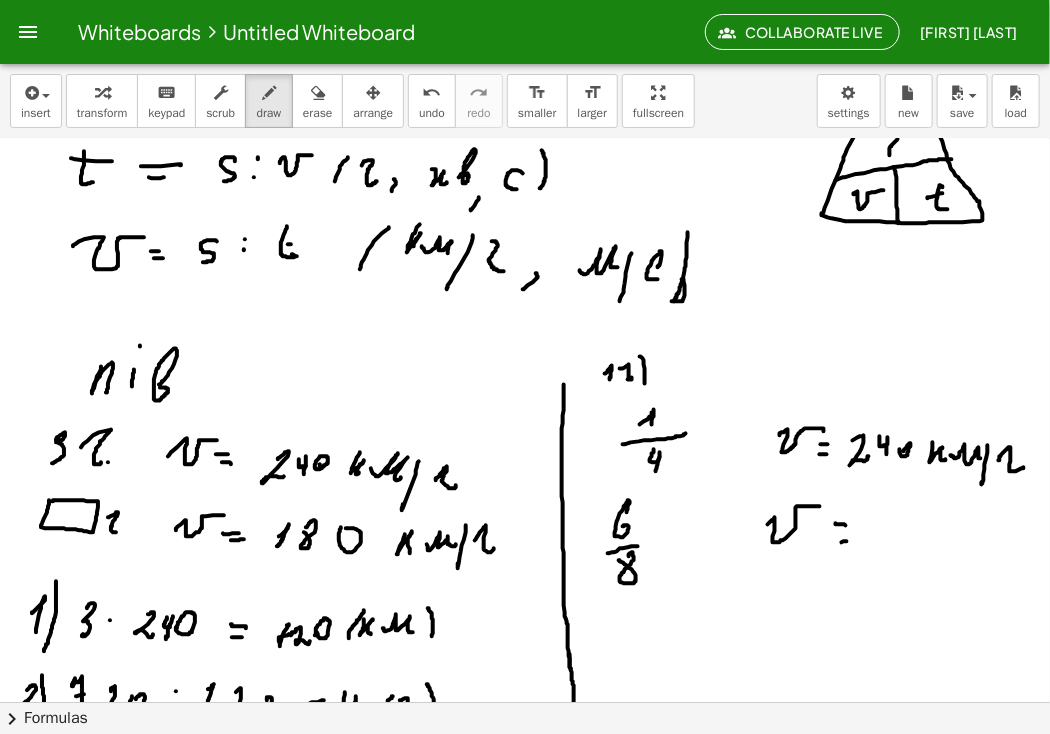 click at bounding box center (525, -906) 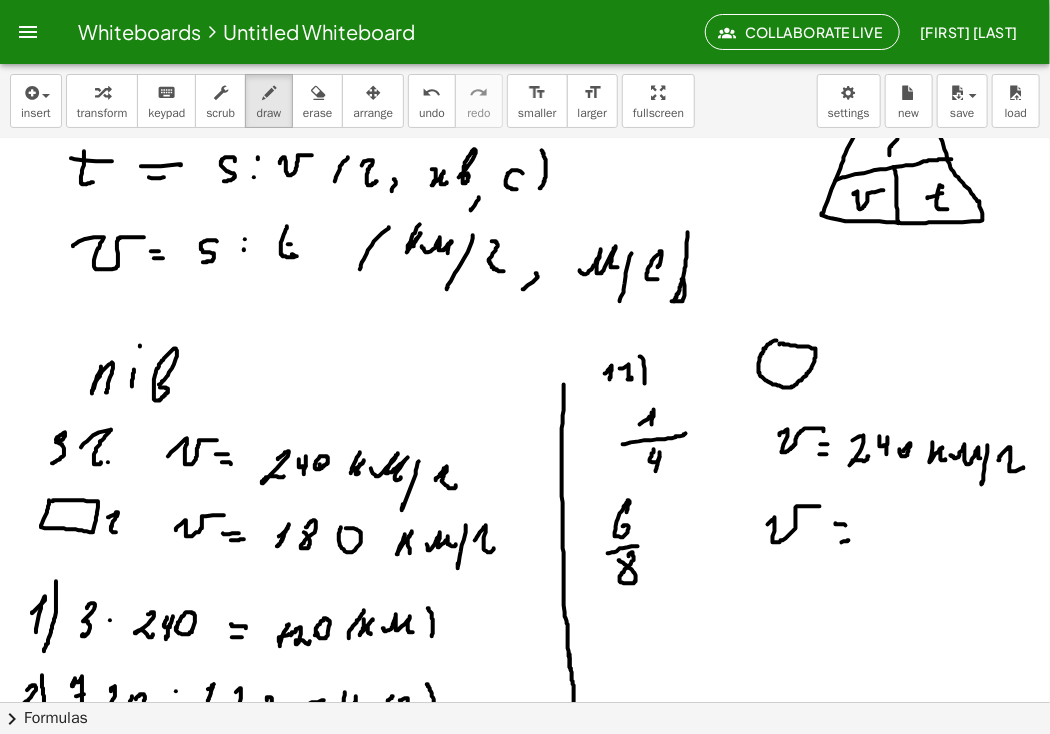 click at bounding box center (525, -906) 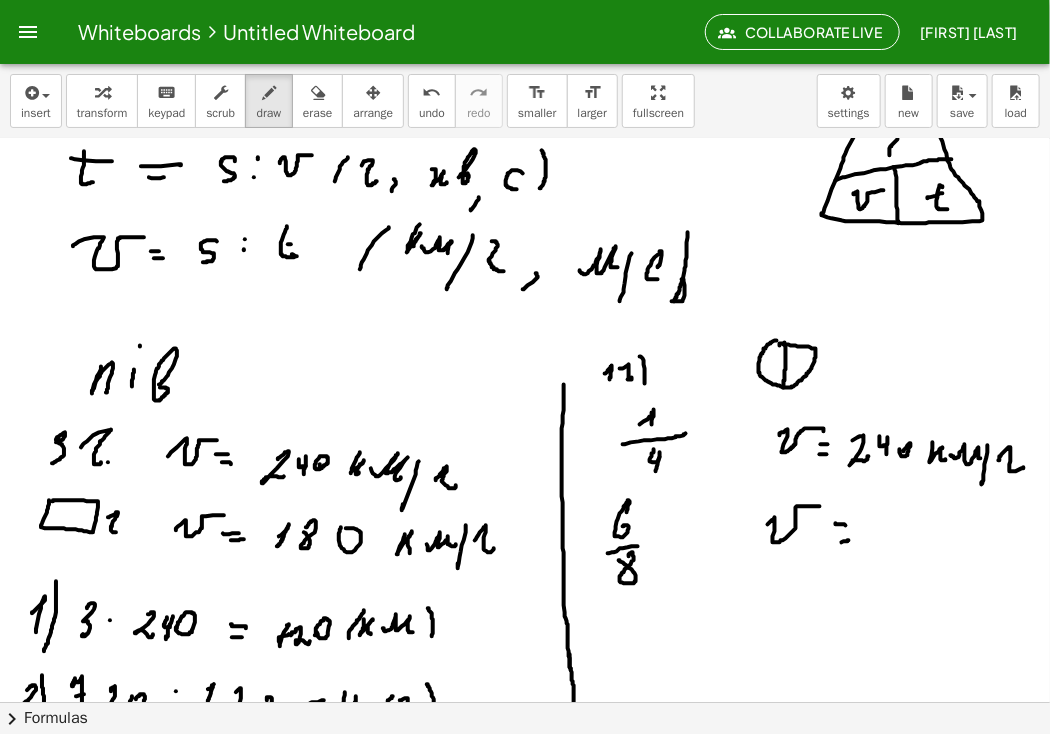 drag, startPoint x: 785, startPoint y: 343, endPoint x: 784, endPoint y: 388, distance: 45.01111 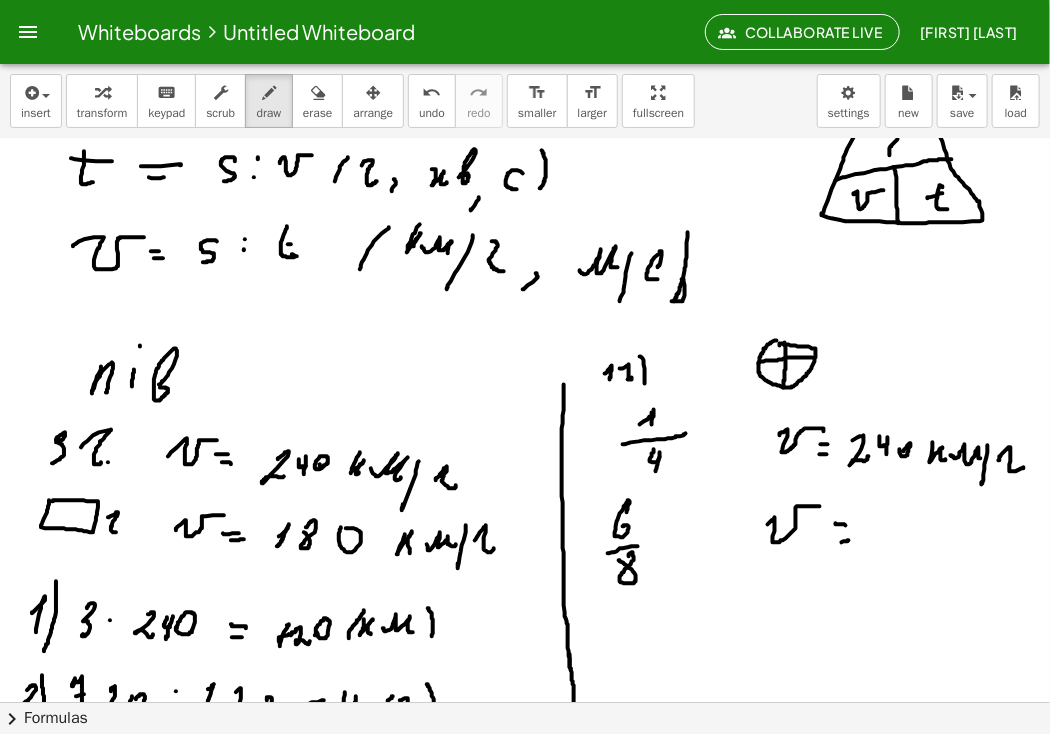 drag, startPoint x: 759, startPoint y: 364, endPoint x: 787, endPoint y: 355, distance: 29.410883 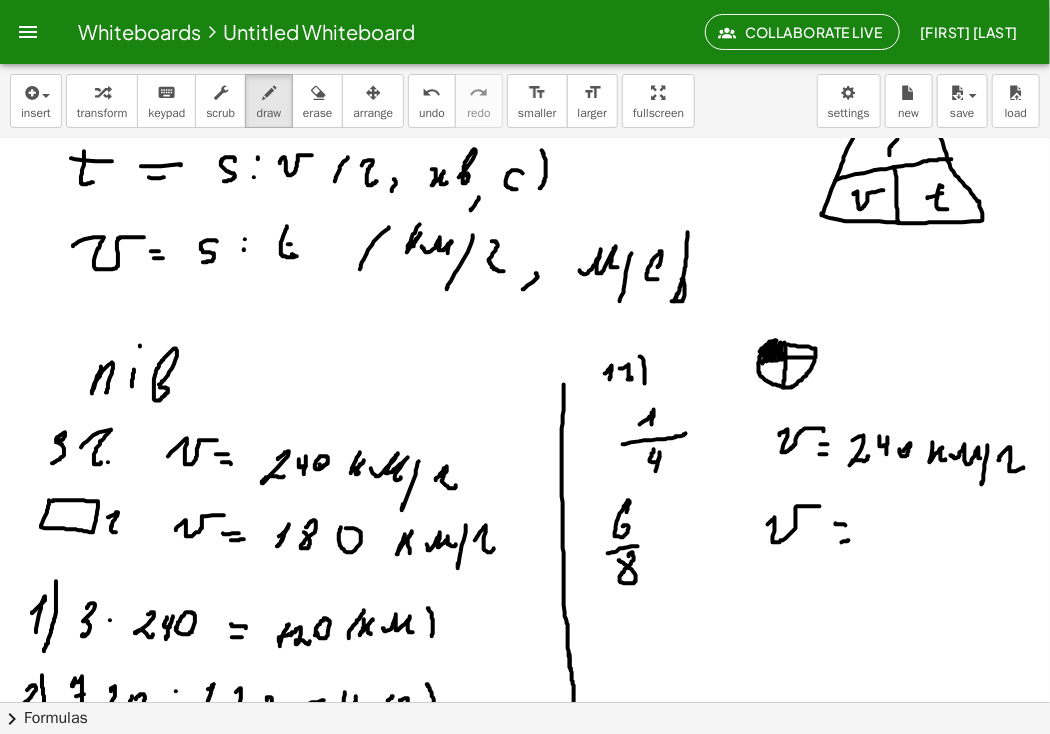 drag, startPoint x: 772, startPoint y: 347, endPoint x: 780, endPoint y: 358, distance: 13.601471 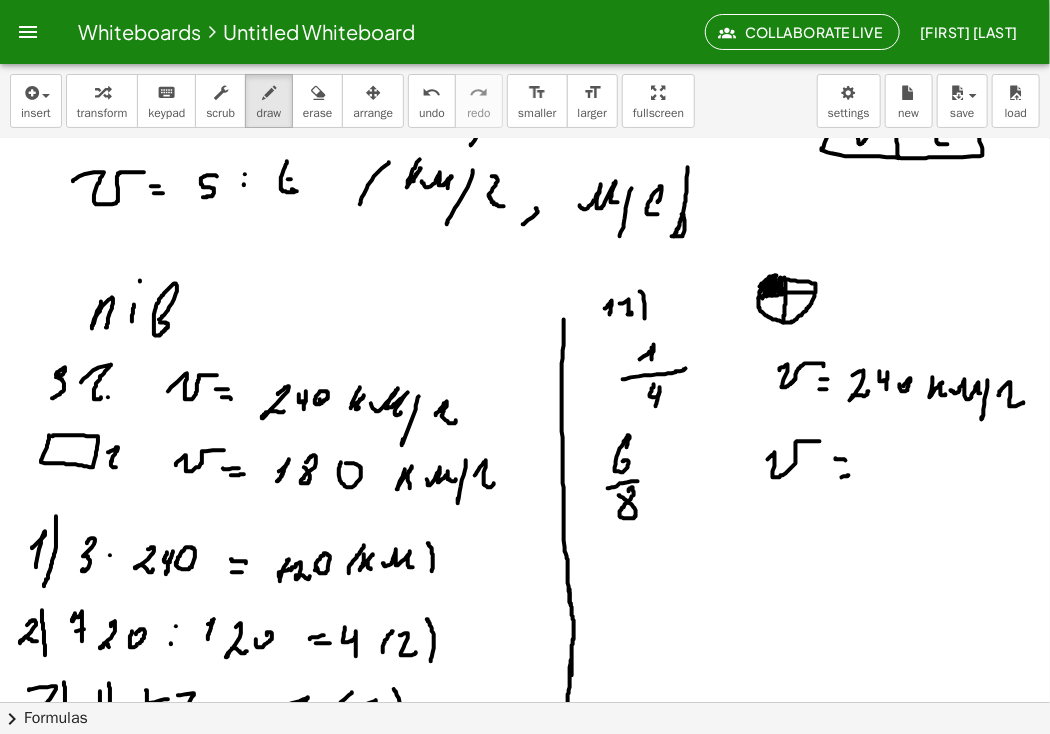 scroll, scrollTop: 3116, scrollLeft: 0, axis: vertical 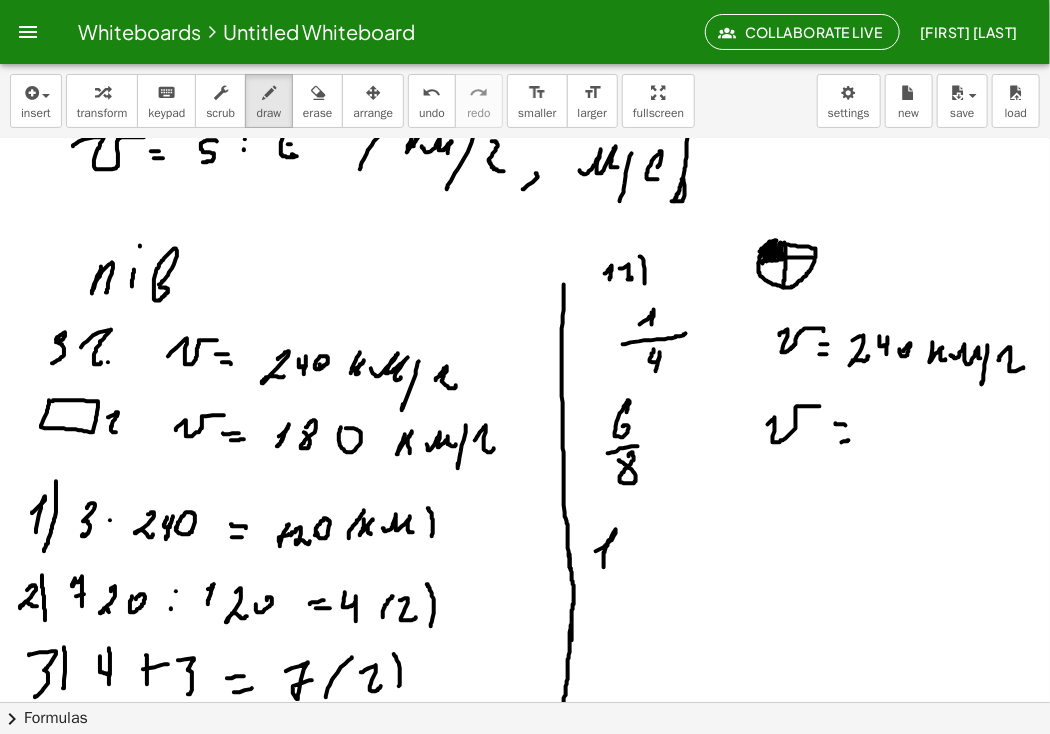 drag, startPoint x: 596, startPoint y: 552, endPoint x: 604, endPoint y: 568, distance: 17.888544 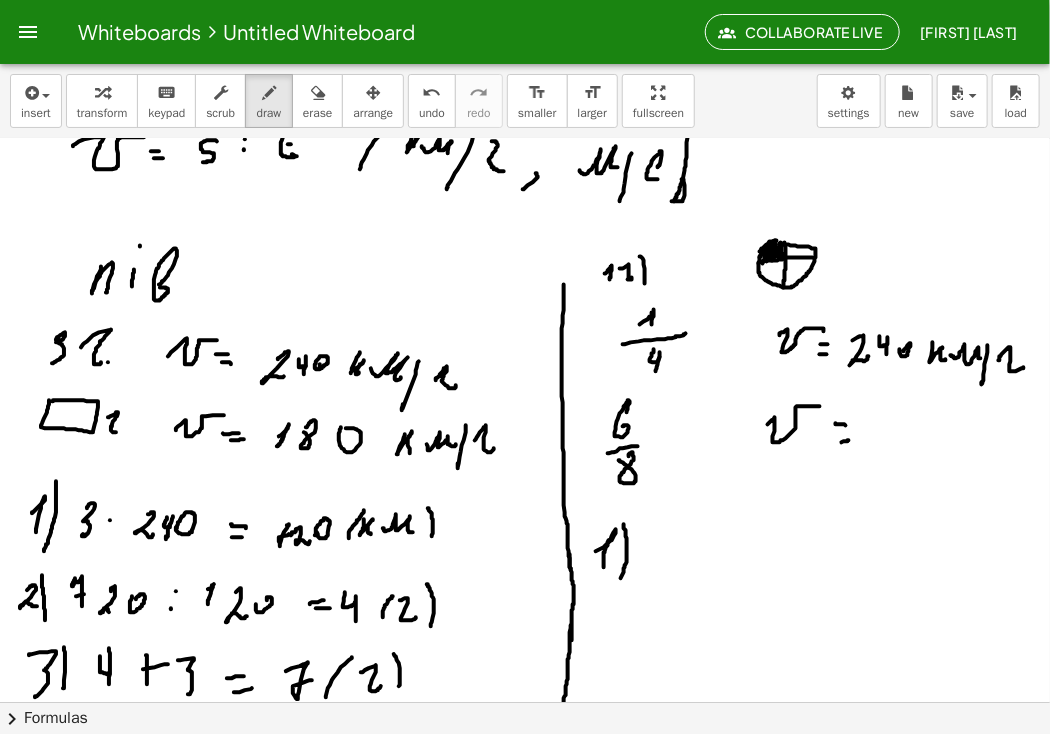 drag, startPoint x: 627, startPoint y: 539, endPoint x: 621, endPoint y: 579, distance: 40.4475 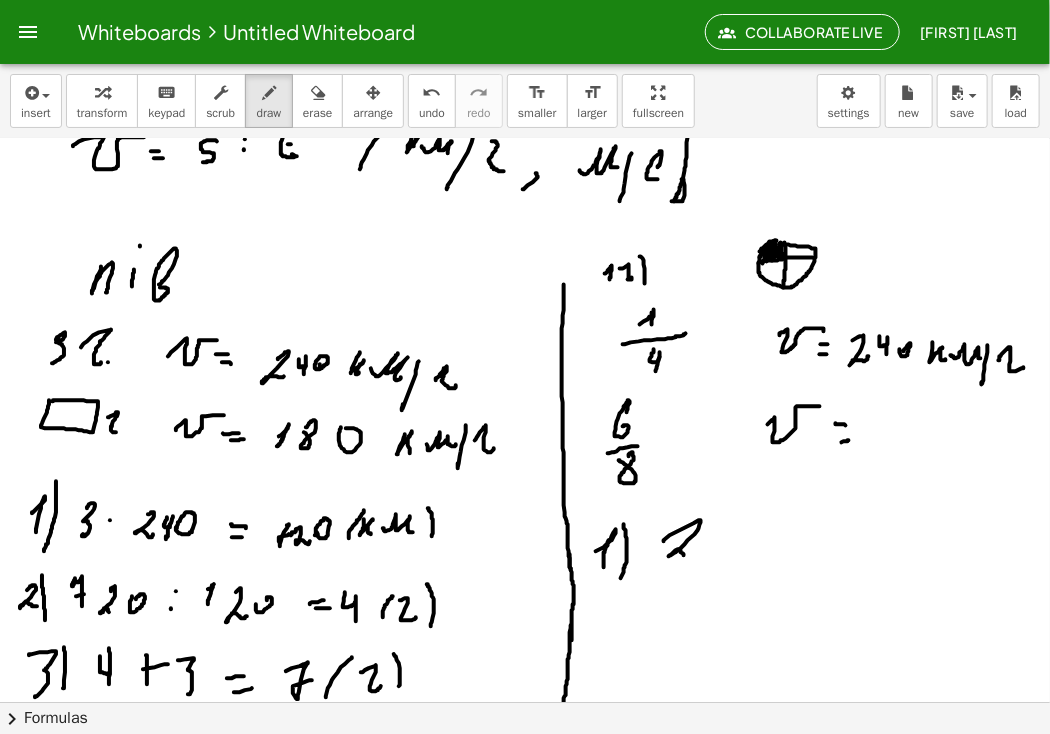 drag, startPoint x: 664, startPoint y: 542, endPoint x: 699, endPoint y: 540, distance: 35.057095 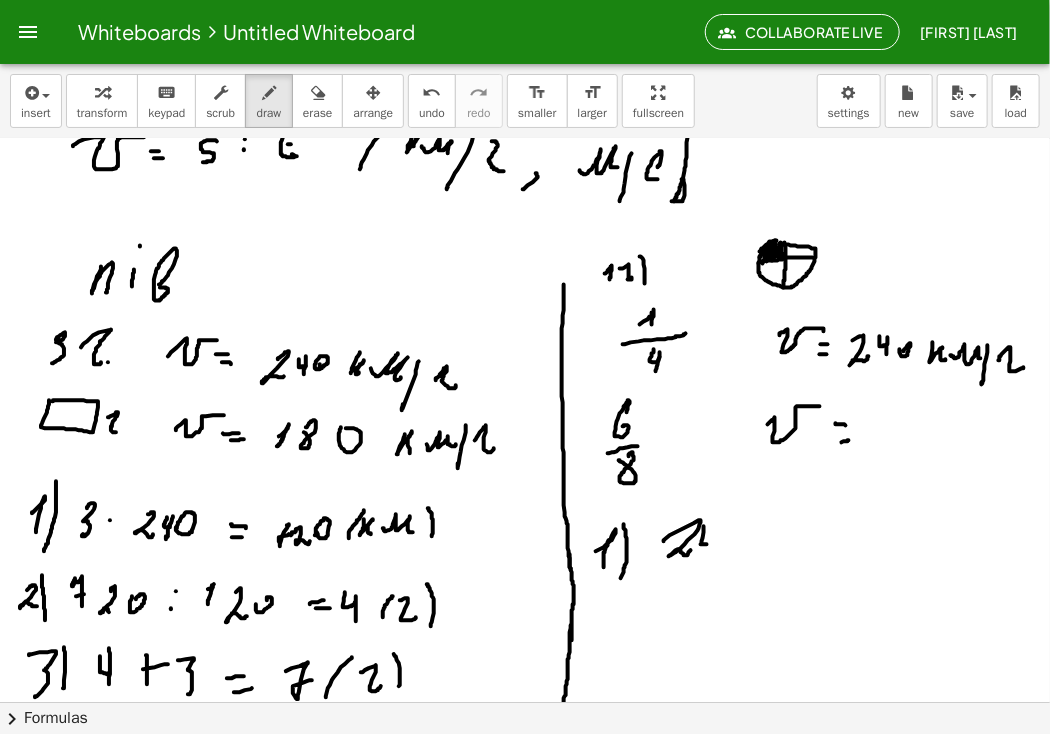 drag, startPoint x: 704, startPoint y: 527, endPoint x: 707, endPoint y: 545, distance: 18.248287 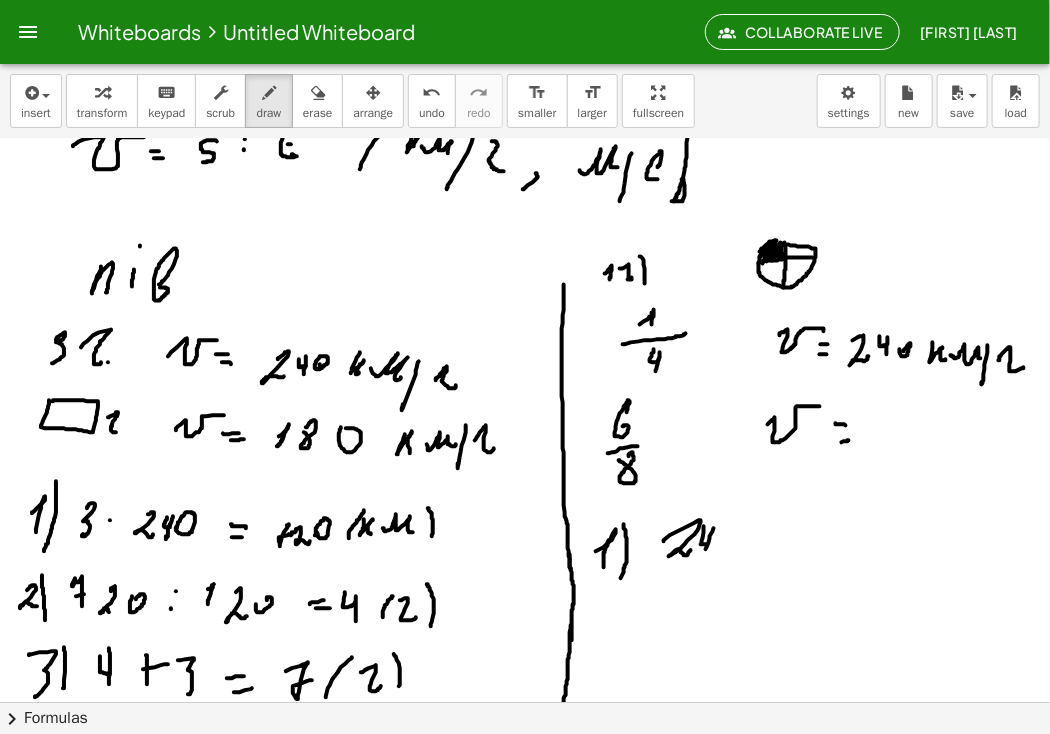 click at bounding box center (525, -1006) 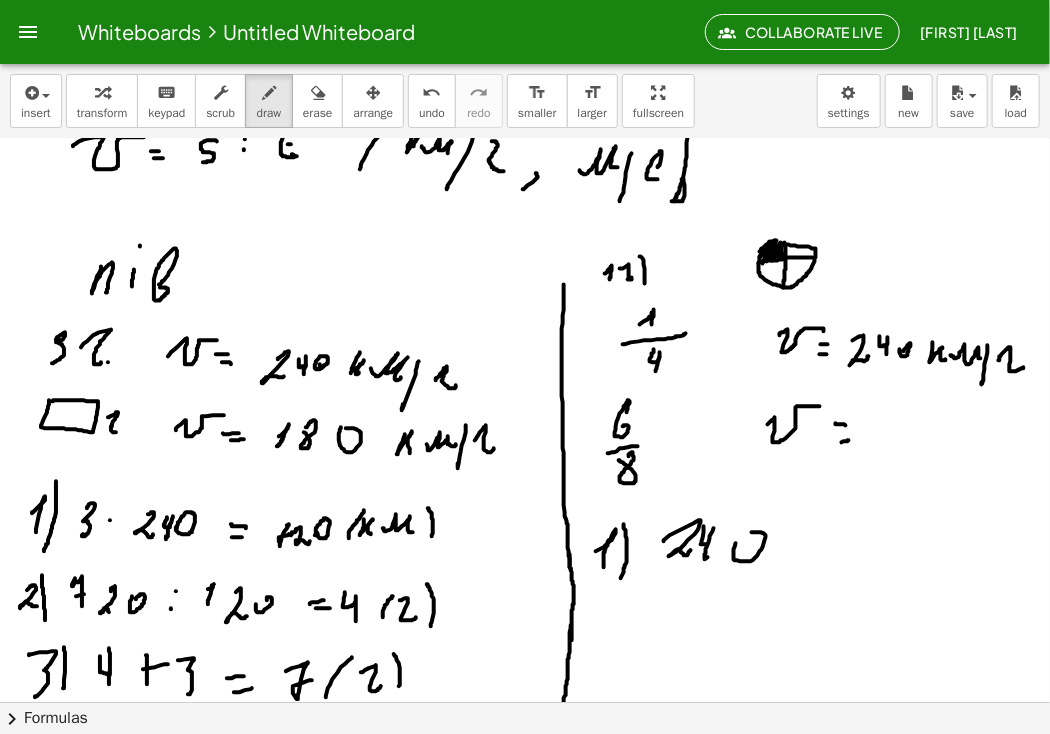 drag, startPoint x: 734, startPoint y: 557, endPoint x: 747, endPoint y: 540, distance: 21.400934 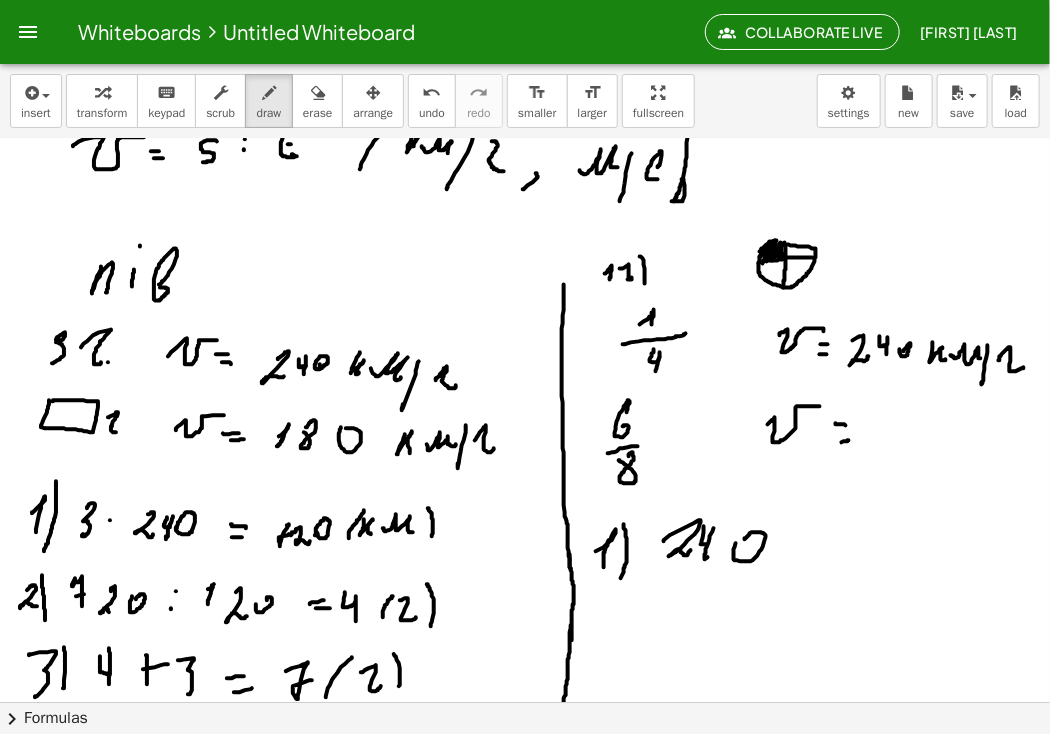click at bounding box center (525, -1006) 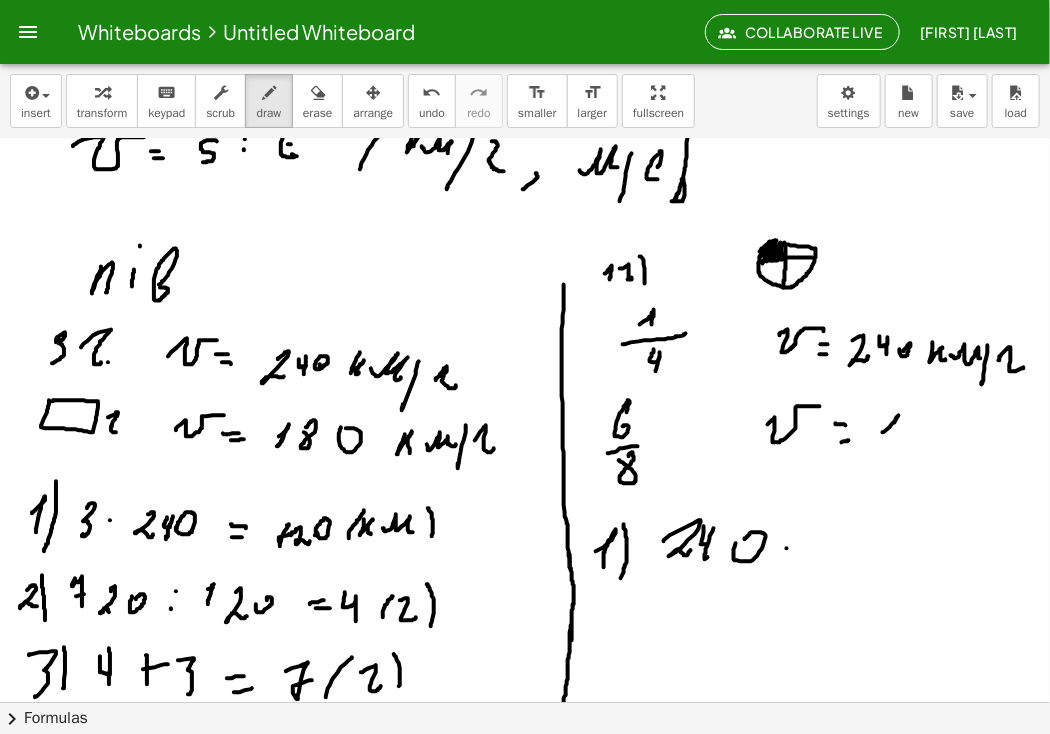 click at bounding box center [525, -1006] 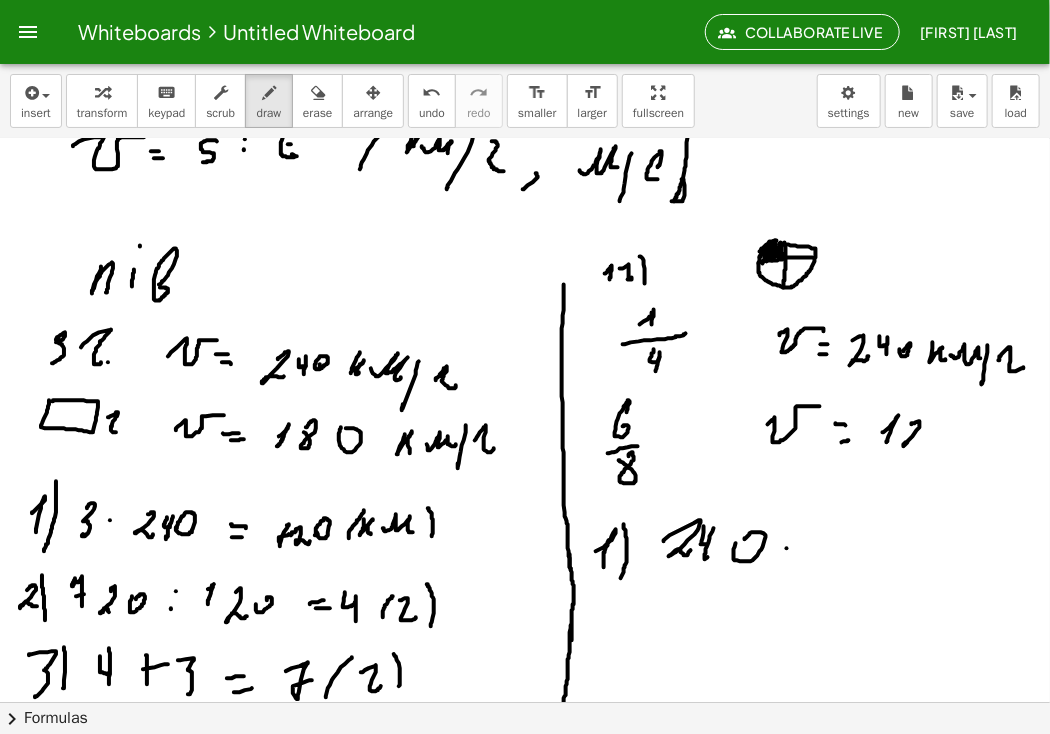 drag, startPoint x: 912, startPoint y: 425, endPoint x: 927, endPoint y: 437, distance: 19.209373 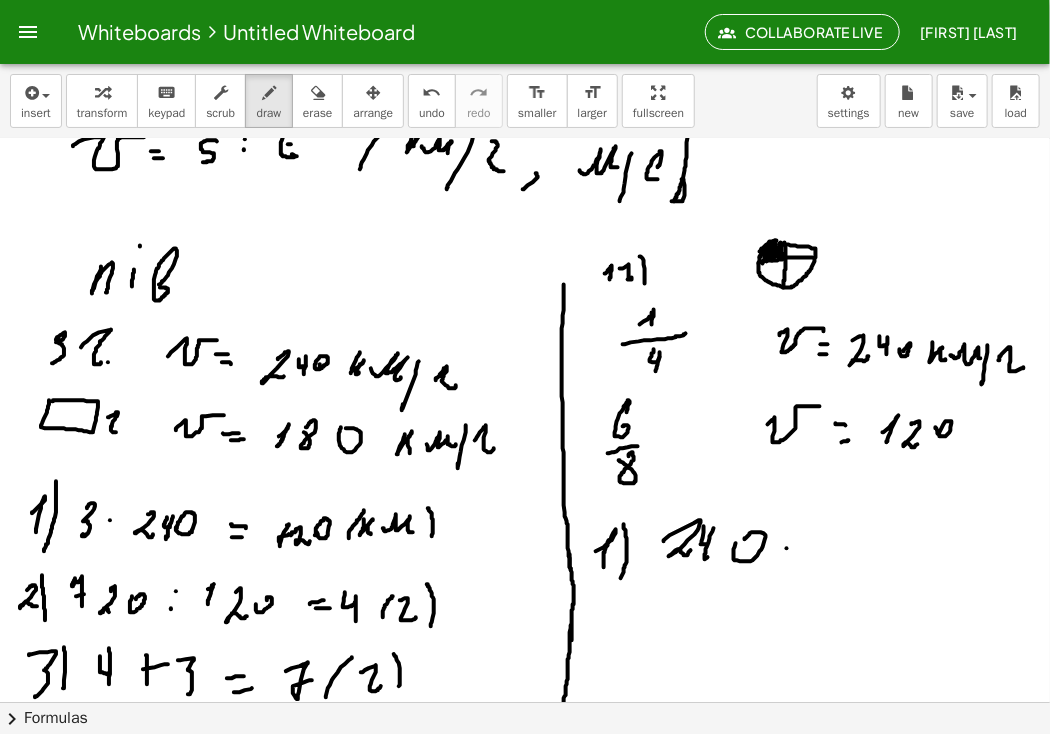 click at bounding box center [525, -1006] 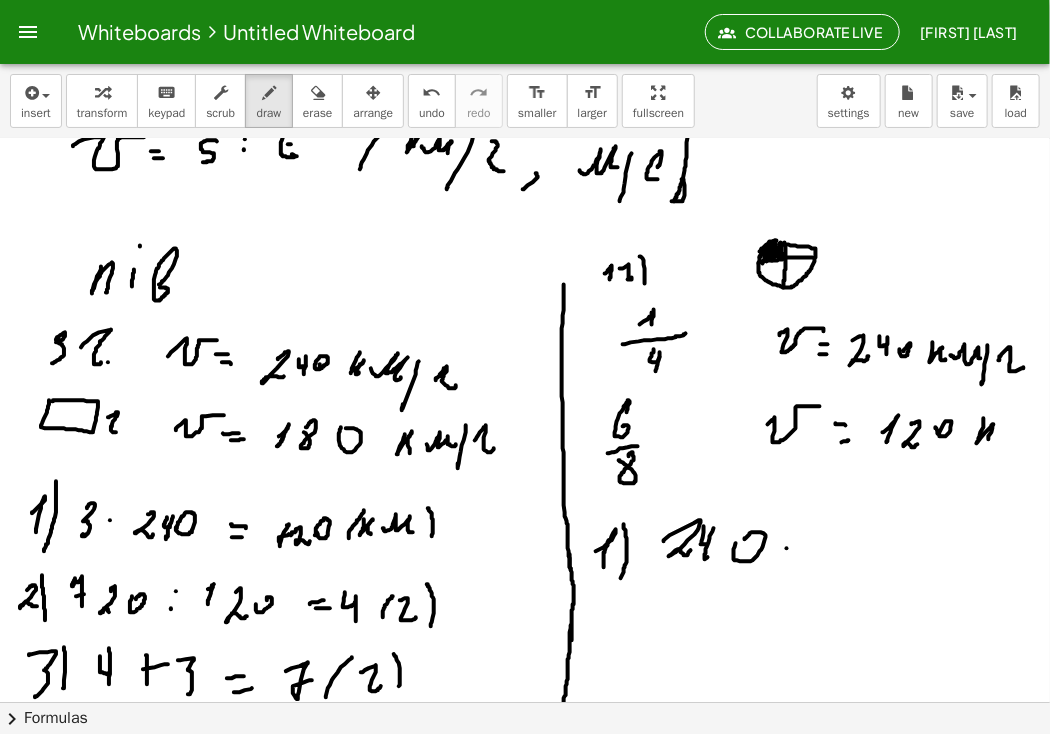 drag, startPoint x: 984, startPoint y: 419, endPoint x: 989, endPoint y: 441, distance: 22.561028 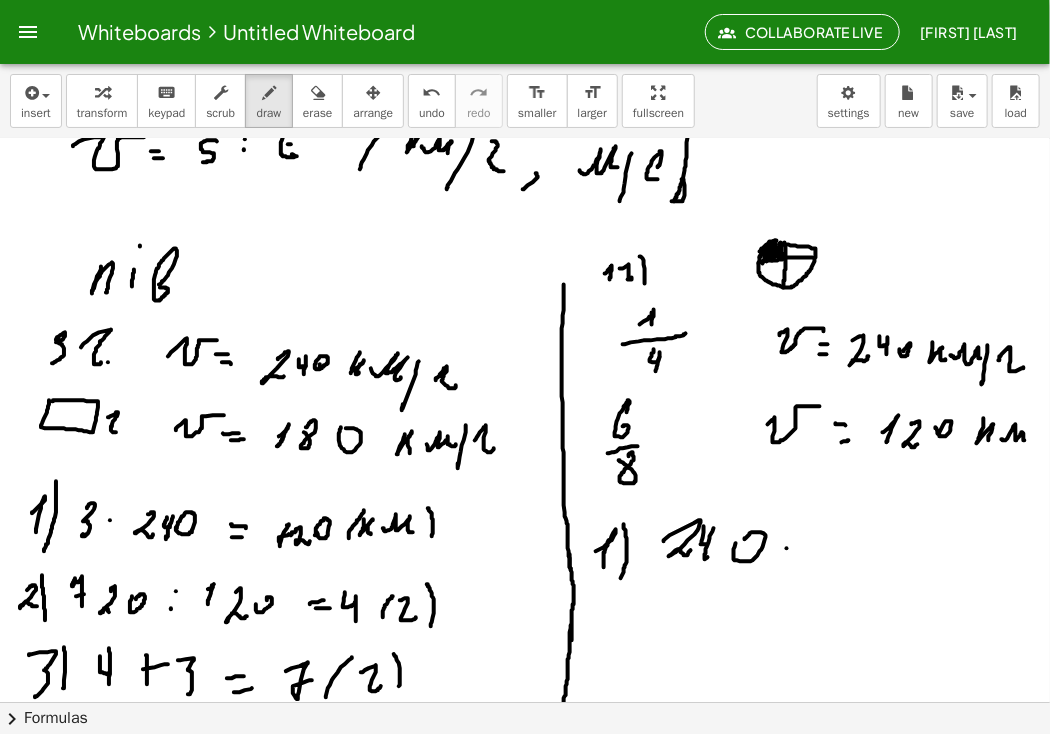 drag, startPoint x: 1003, startPoint y: 440, endPoint x: 1025, endPoint y: 441, distance: 22.022715 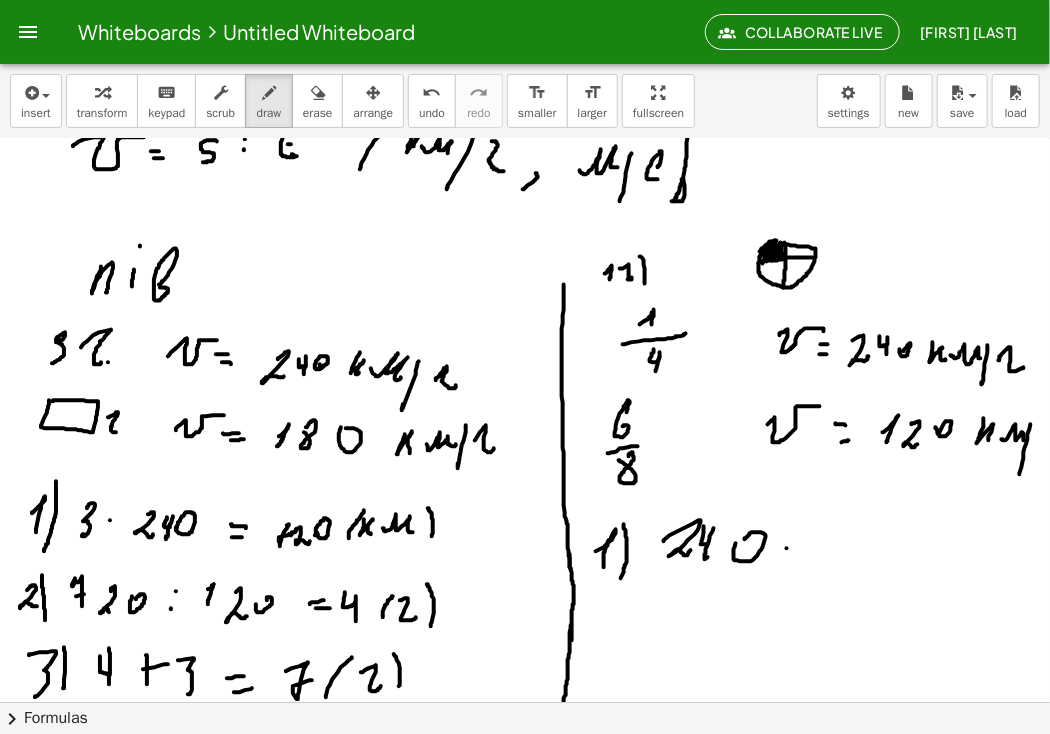 click at bounding box center [525, -1006] 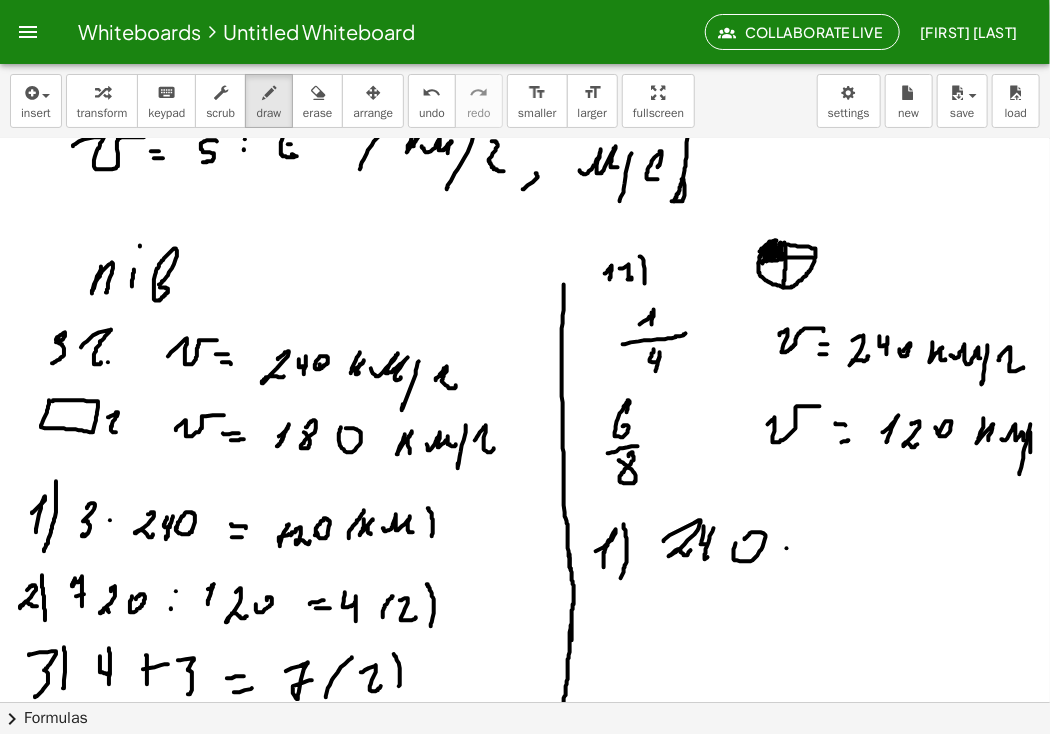 click at bounding box center (525, -1006) 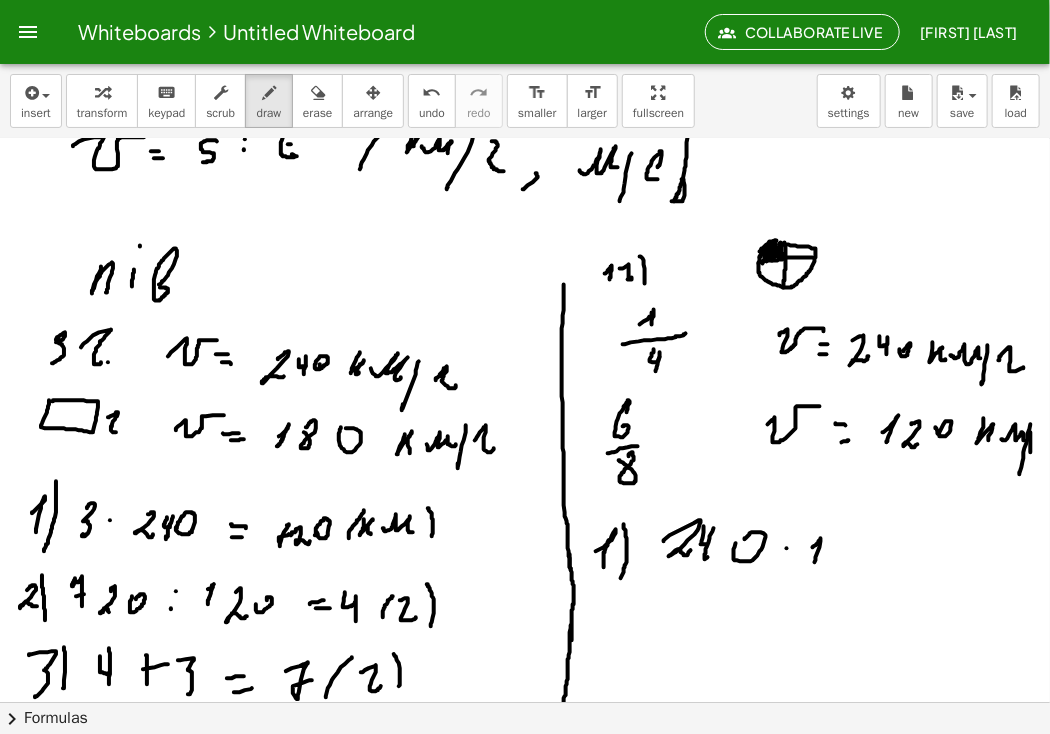 drag, startPoint x: 813, startPoint y: 548, endPoint x: 815, endPoint y: 564, distance: 16.124516 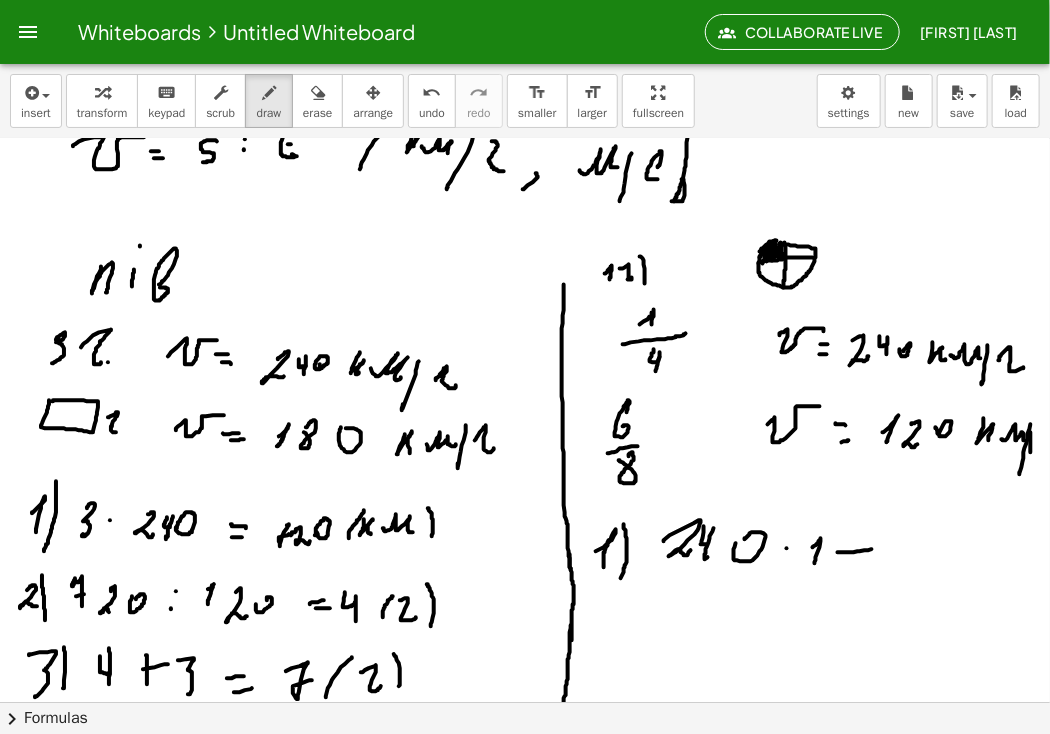 drag, startPoint x: 838, startPoint y: 553, endPoint x: 856, endPoint y: 561, distance: 19.697716 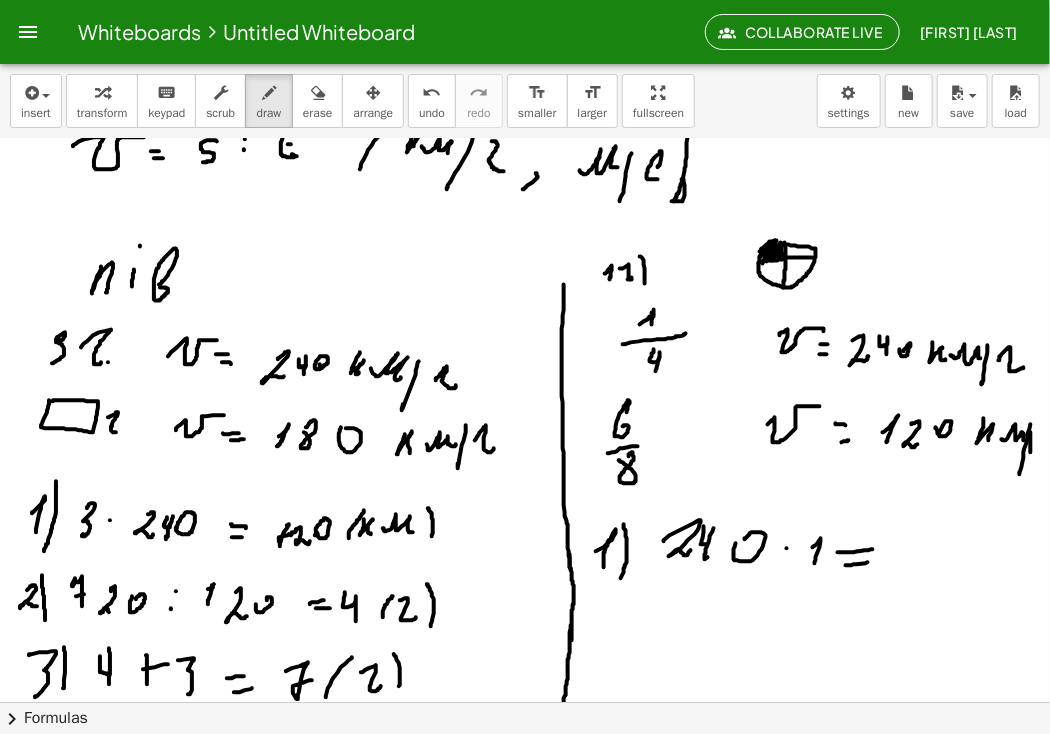 click at bounding box center [525, -1006] 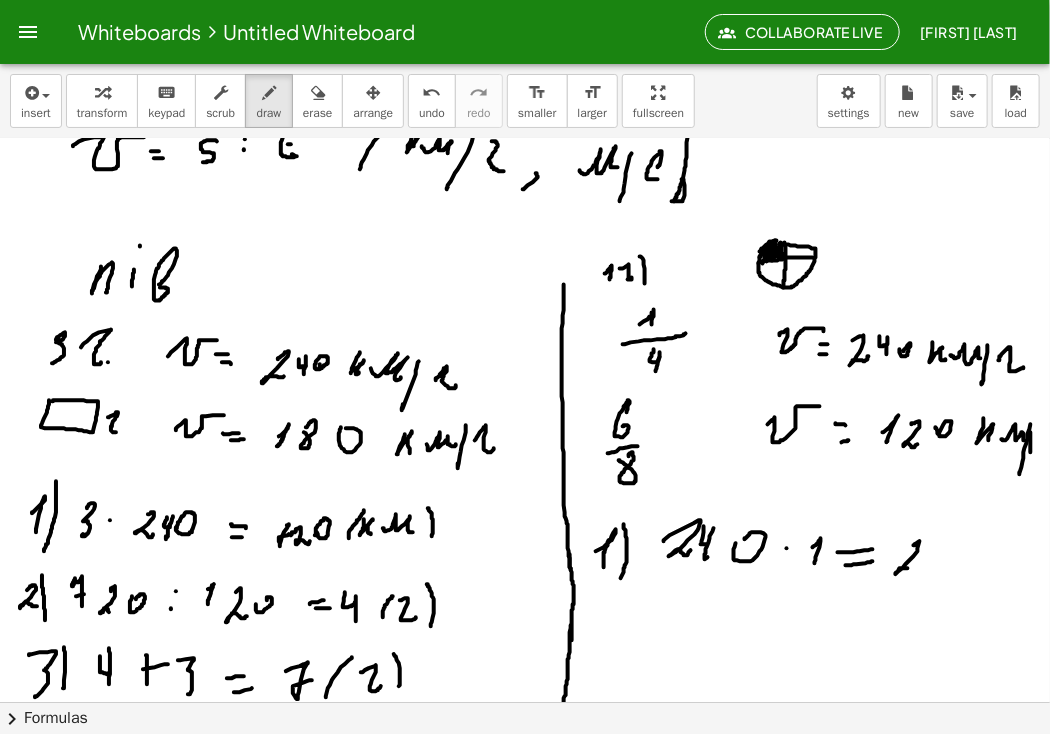 drag, startPoint x: 914, startPoint y: 546, endPoint x: 918, endPoint y: 564, distance: 18.439089 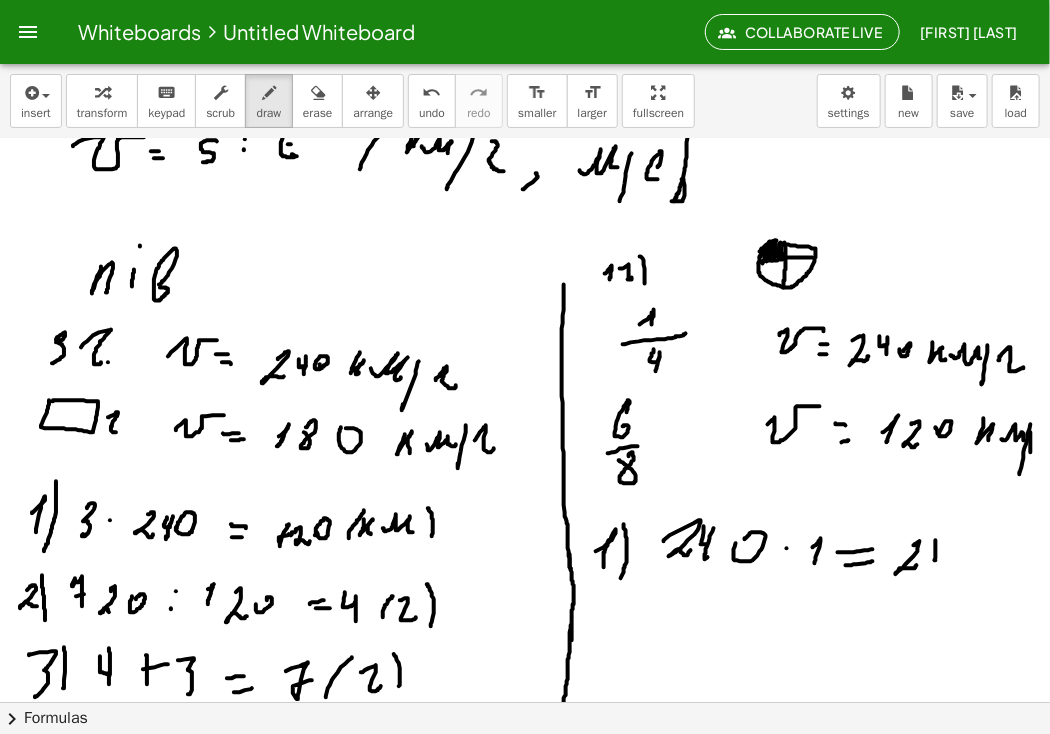 drag, startPoint x: 936, startPoint y: 545, endPoint x: 948, endPoint y: 550, distance: 13 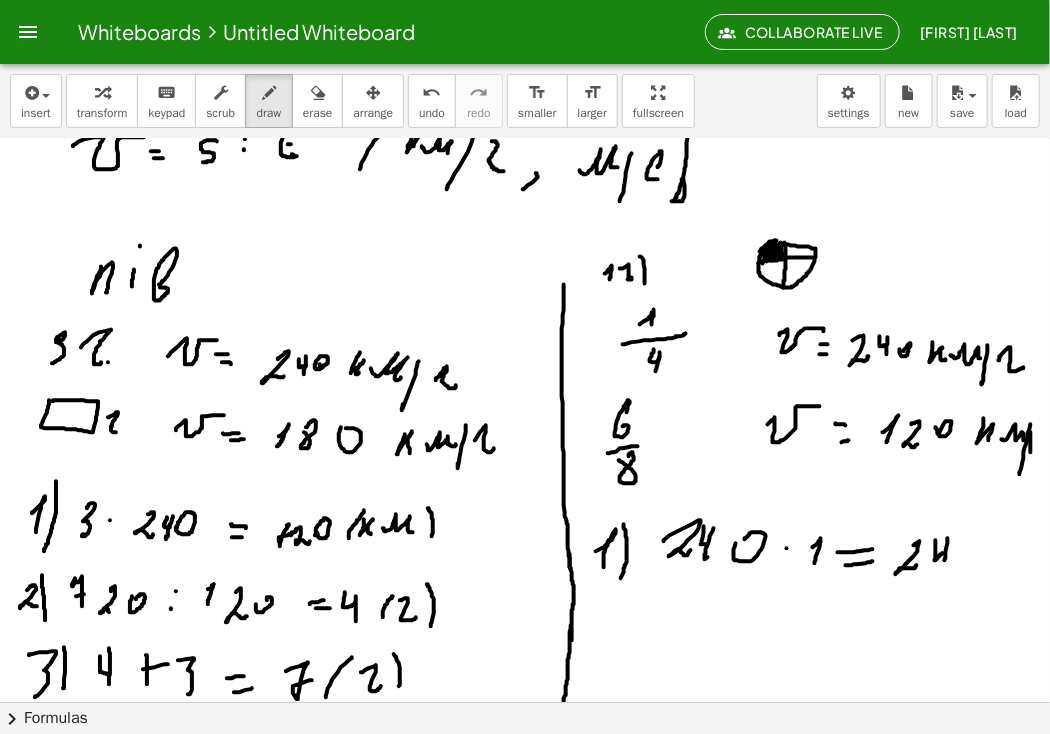 drag, startPoint x: 948, startPoint y: 539, endPoint x: 944, endPoint y: 568, distance: 29.274563 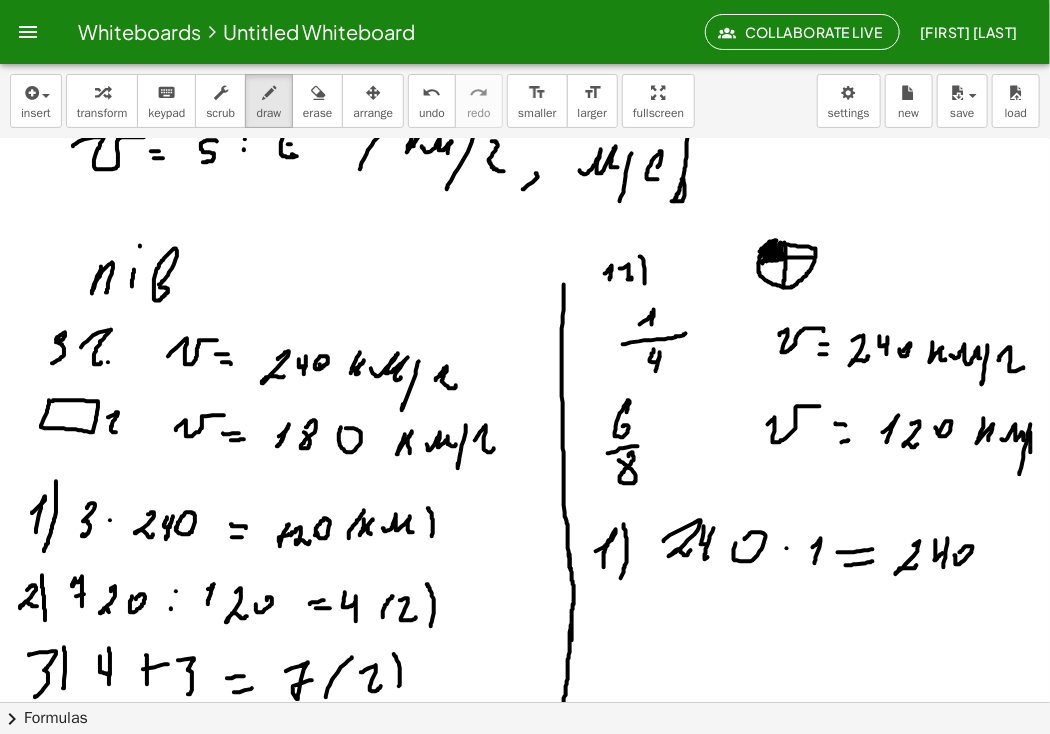 click at bounding box center [525, -1006] 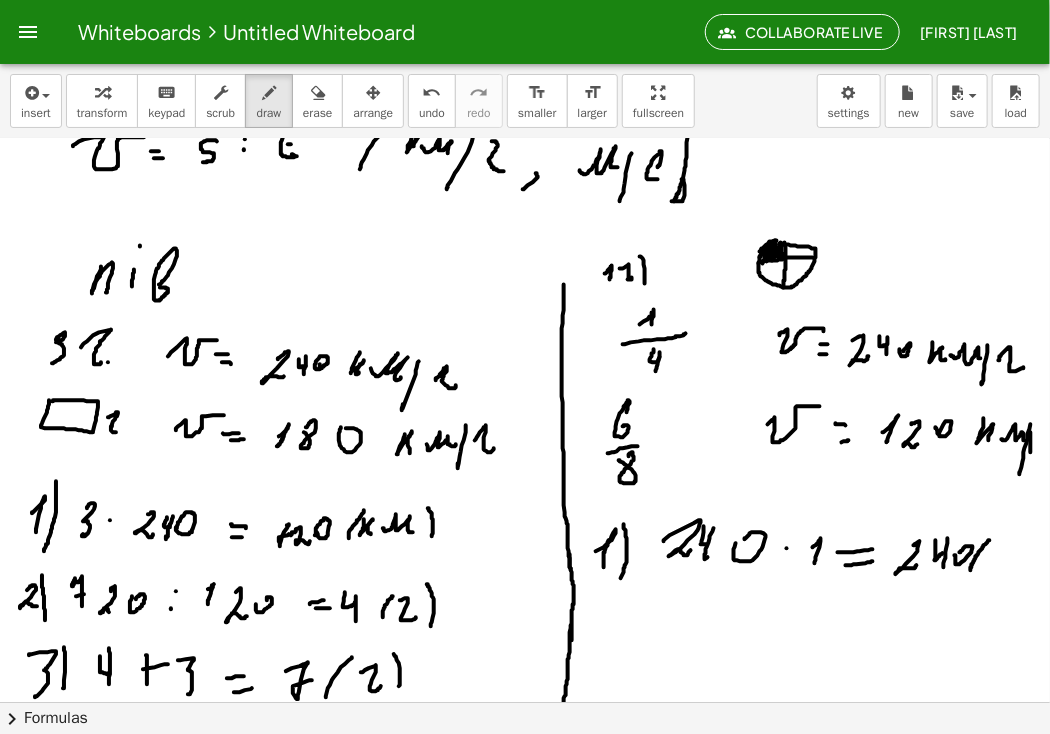 drag, startPoint x: 971, startPoint y: 571, endPoint x: 990, endPoint y: 541, distance: 35.510563 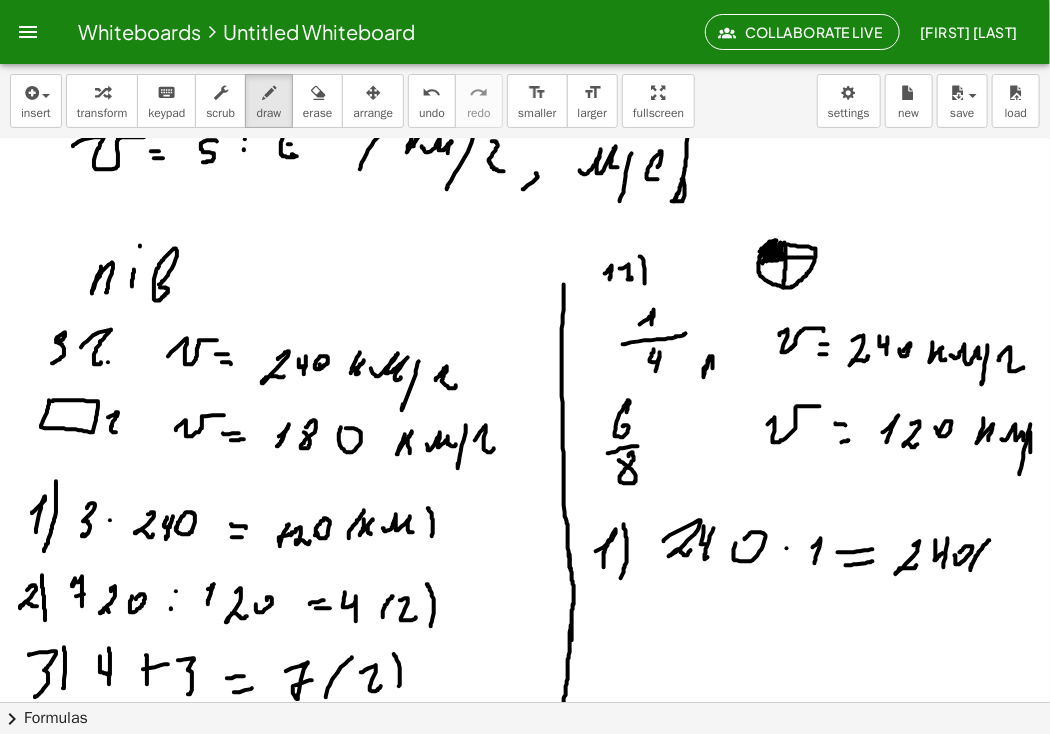 drag, startPoint x: 709, startPoint y: 359, endPoint x: 713, endPoint y: 369, distance: 10.770329 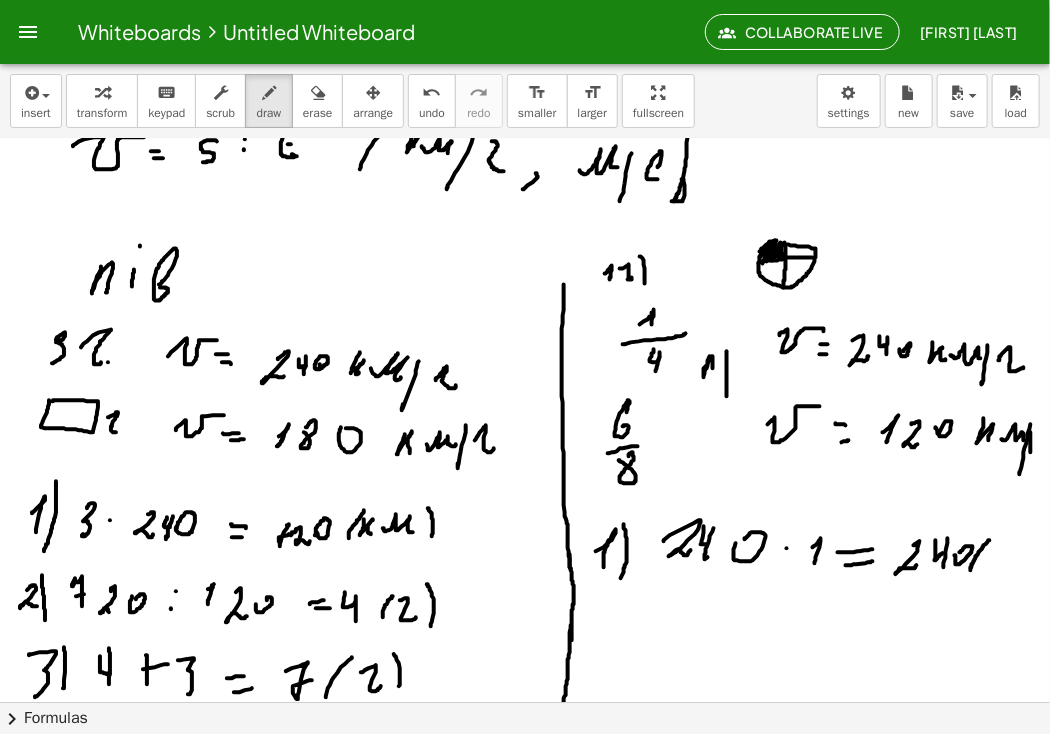 click at bounding box center (525, -1006) 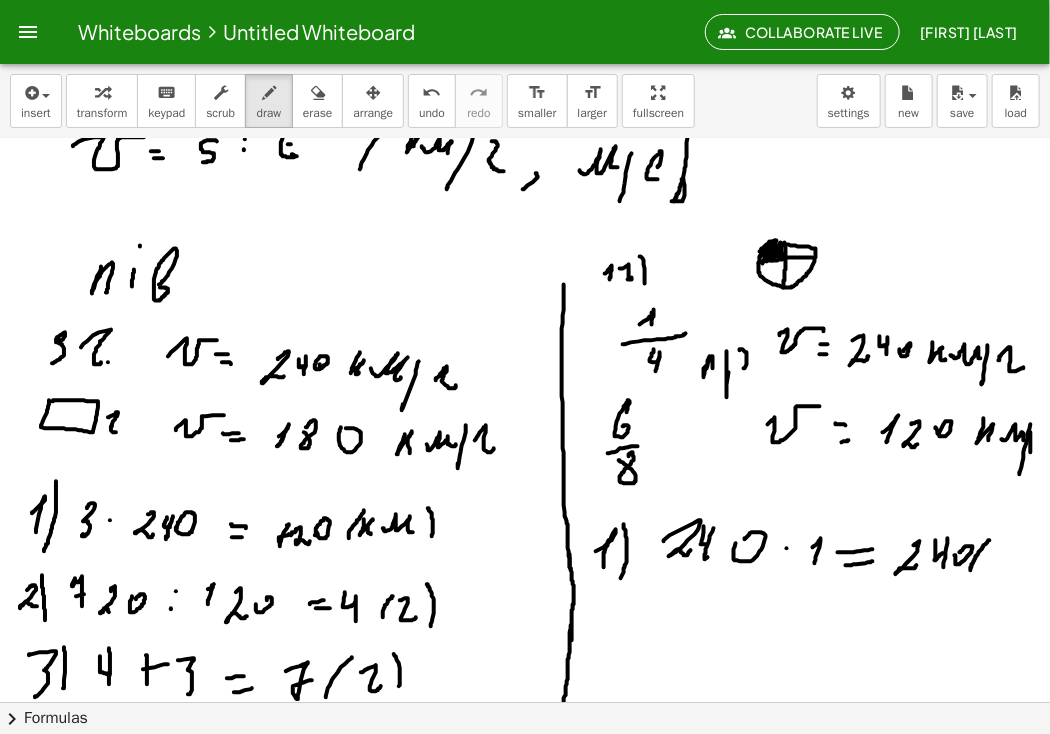 drag, startPoint x: 744, startPoint y: 351, endPoint x: 735, endPoint y: 375, distance: 25.632011 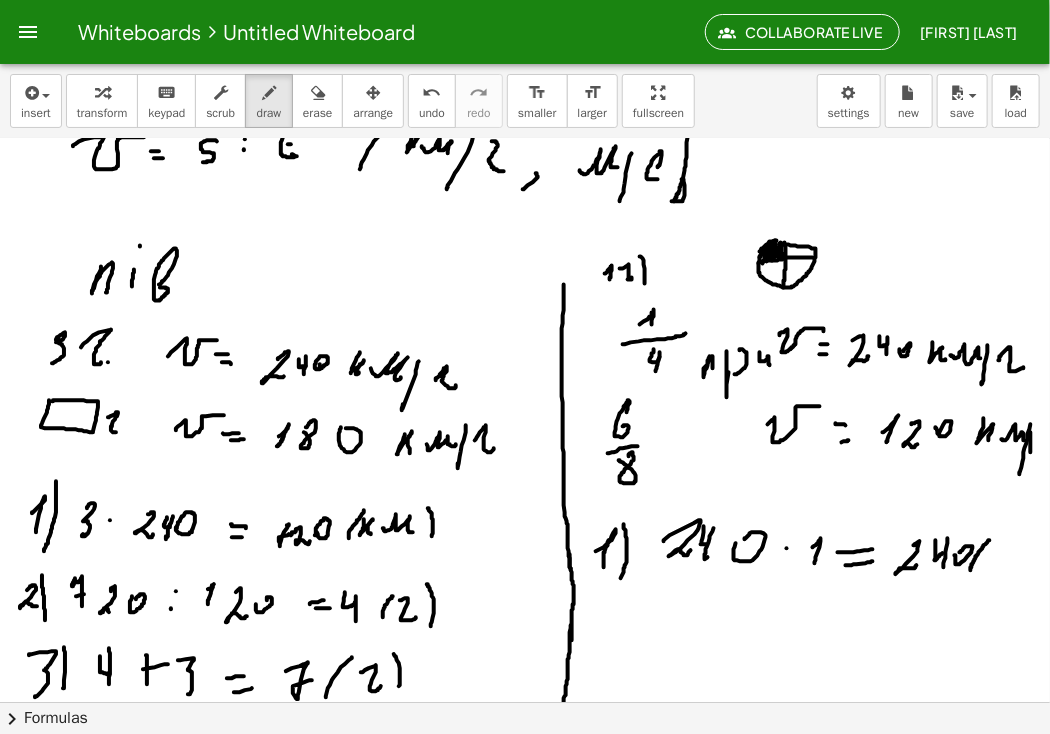drag, startPoint x: 760, startPoint y: 353, endPoint x: 770, endPoint y: 366, distance: 16.40122 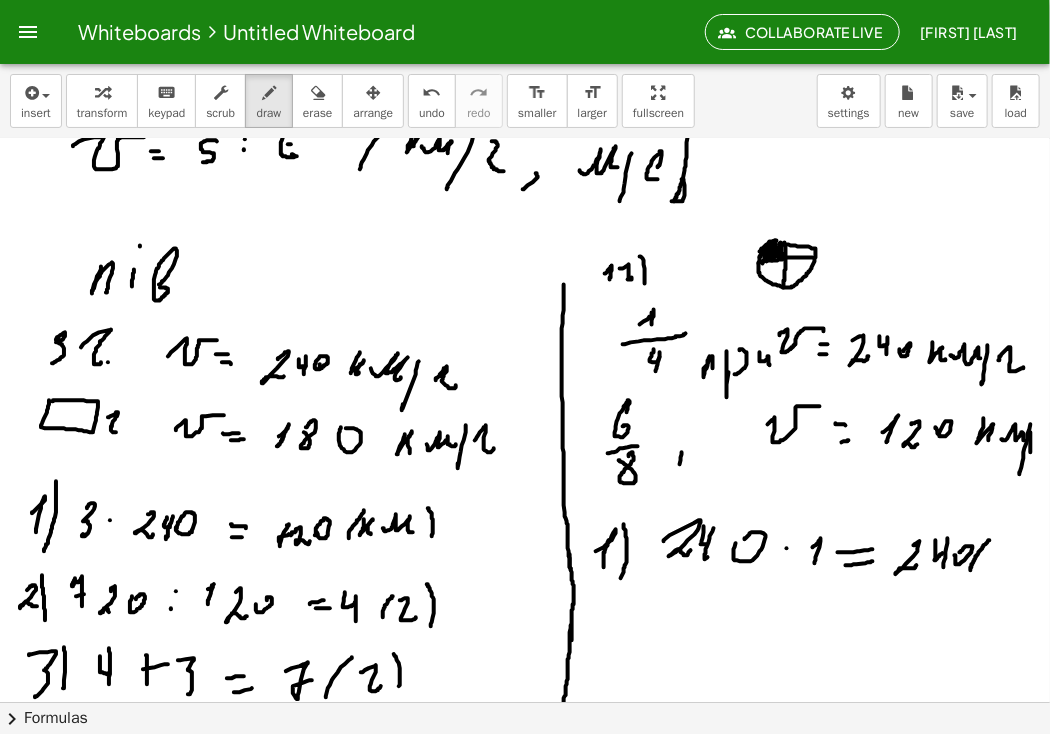 click at bounding box center [525, -1006] 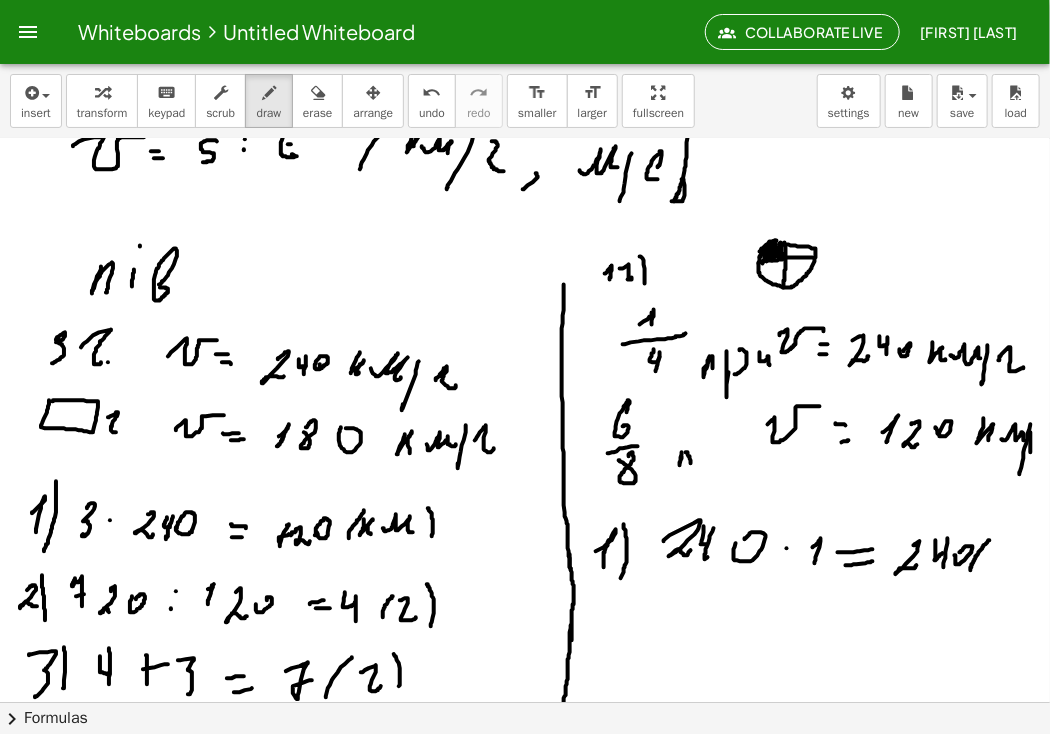 drag, startPoint x: 686, startPoint y: 453, endPoint x: 691, endPoint y: 464, distance: 12.083046 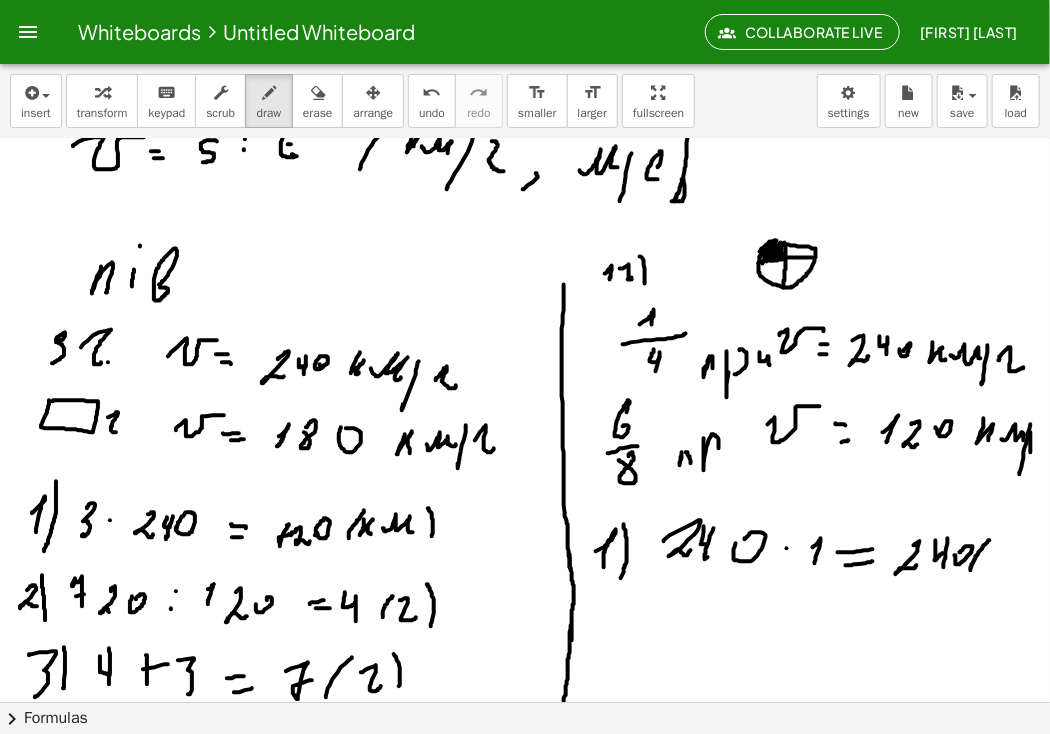 drag, startPoint x: 704, startPoint y: 439, endPoint x: 719, endPoint y: 449, distance: 18.027756 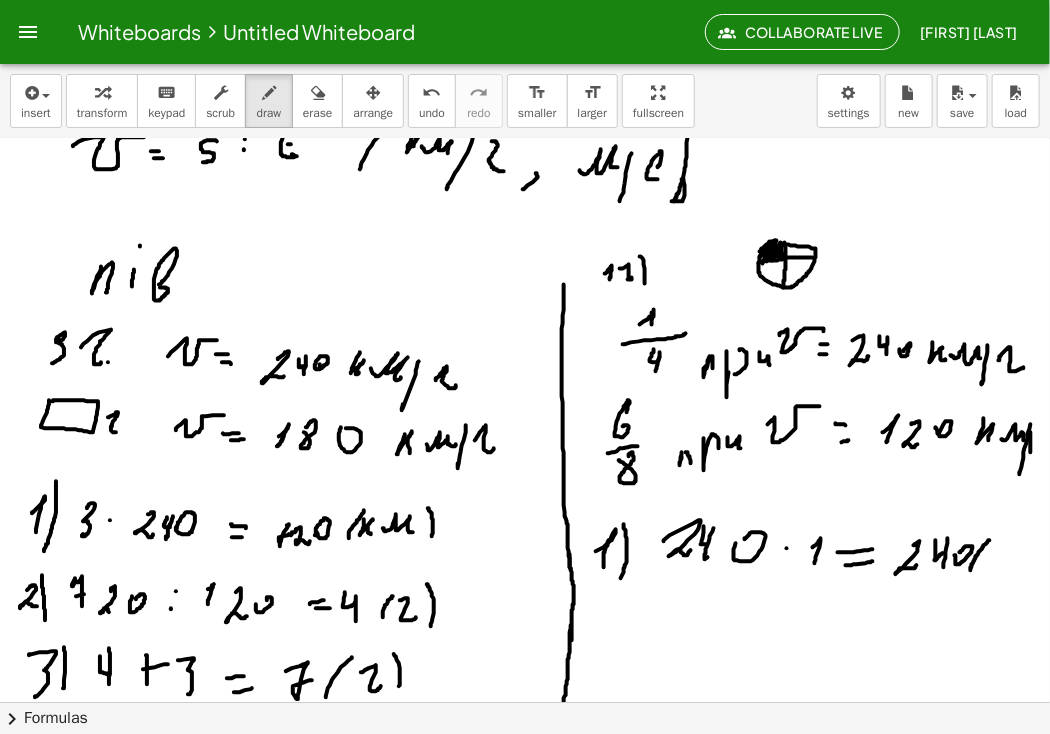 drag, startPoint x: 728, startPoint y: 438, endPoint x: 741, endPoint y: 449, distance: 17.029387 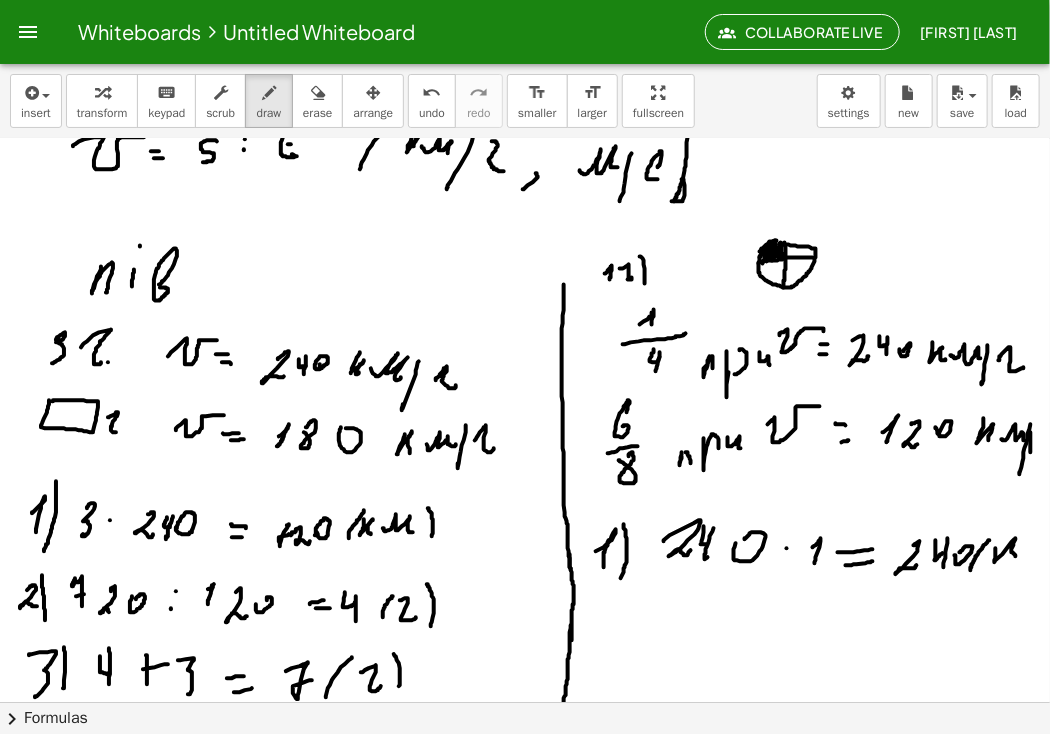 drag, startPoint x: 996, startPoint y: 554, endPoint x: 1016, endPoint y: 557, distance: 20.22375 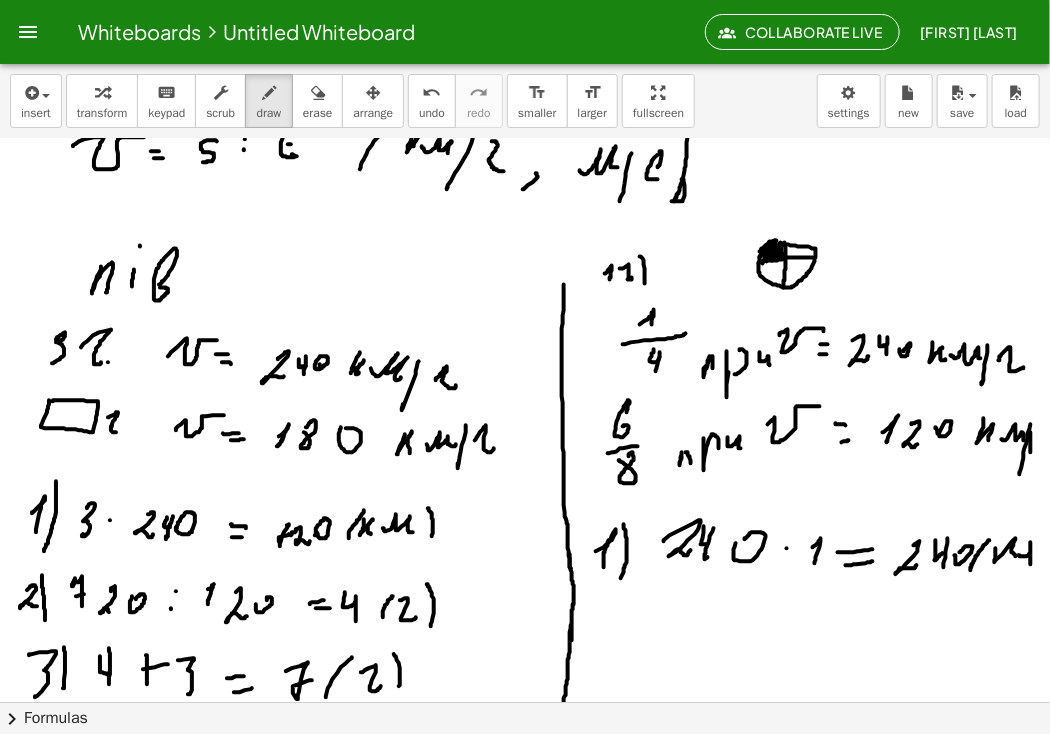 drag, startPoint x: 1019, startPoint y: 556, endPoint x: 1031, endPoint y: 521, distance: 37 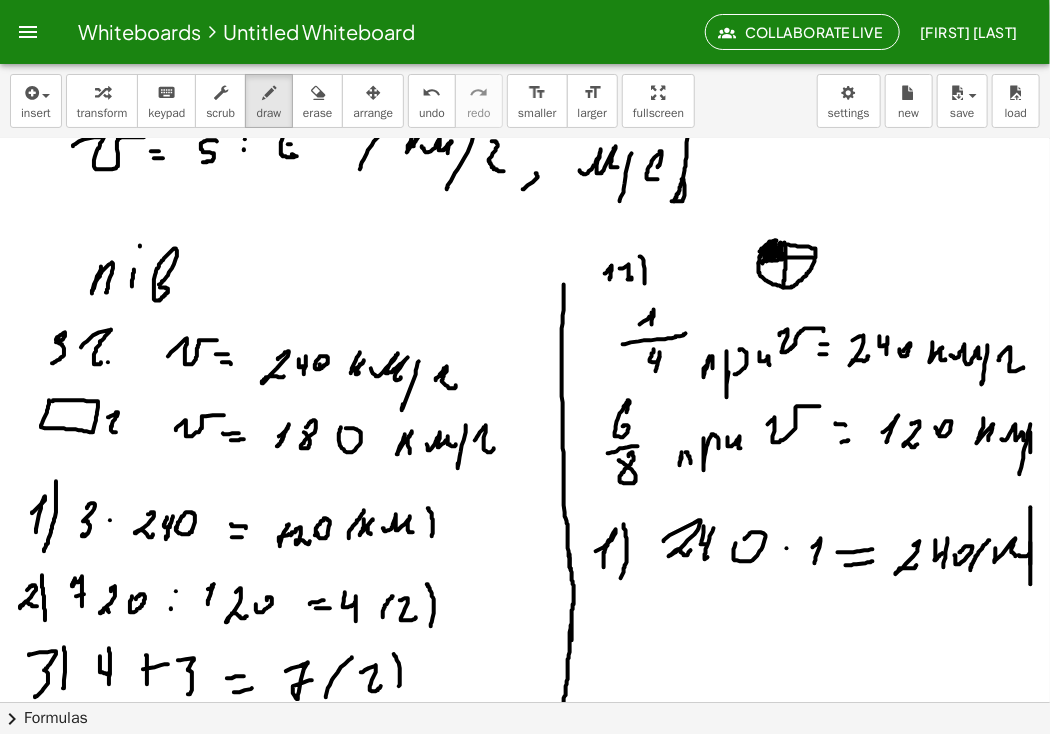 drag, startPoint x: 1031, startPoint y: 515, endPoint x: 1028, endPoint y: 589, distance: 74.06078 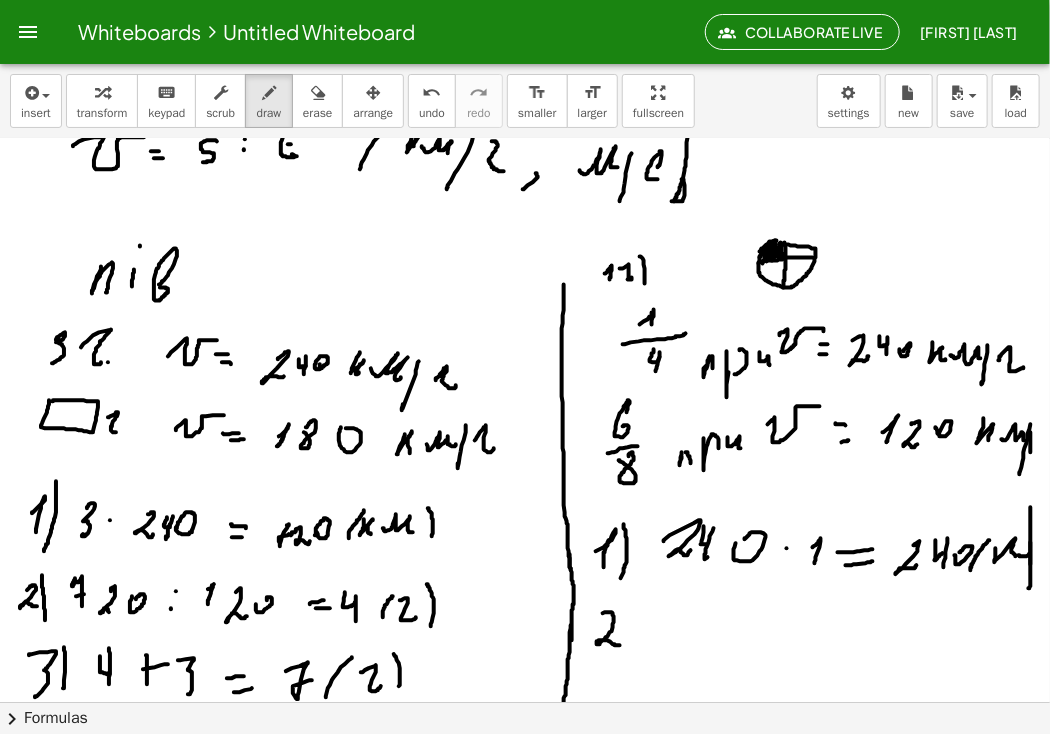 drag, startPoint x: 605, startPoint y: 613, endPoint x: 620, endPoint y: 646, distance: 36.249138 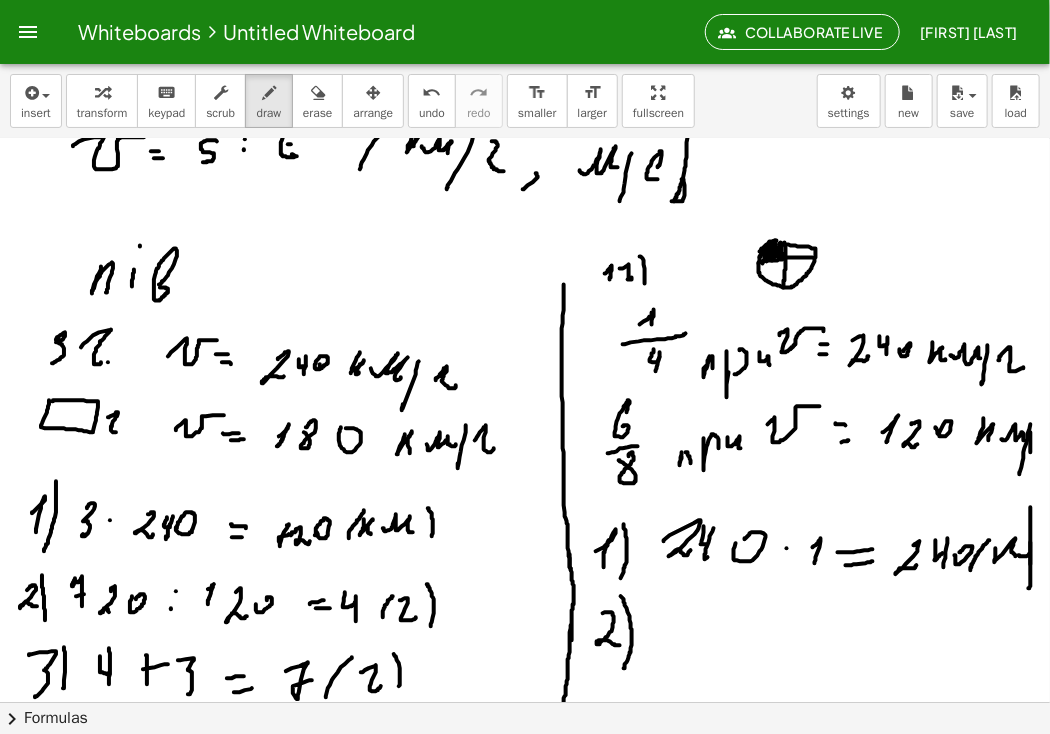 drag, startPoint x: 622, startPoint y: 598, endPoint x: 624, endPoint y: 670, distance: 72.02777 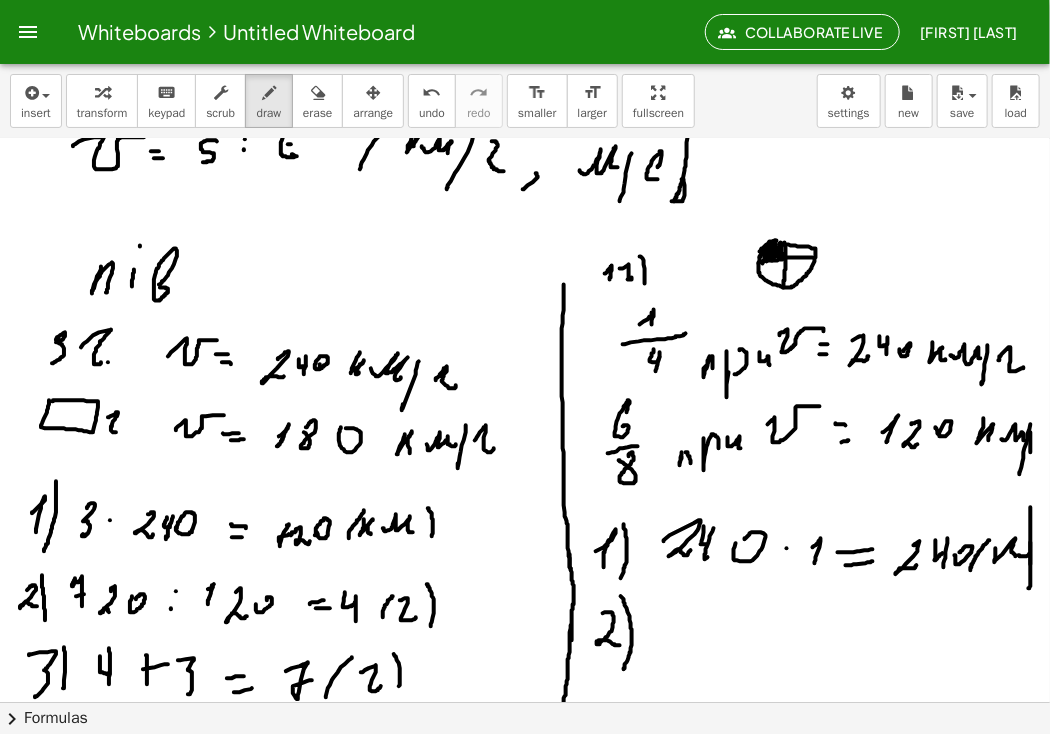 scroll, scrollTop: 3216, scrollLeft: 0, axis: vertical 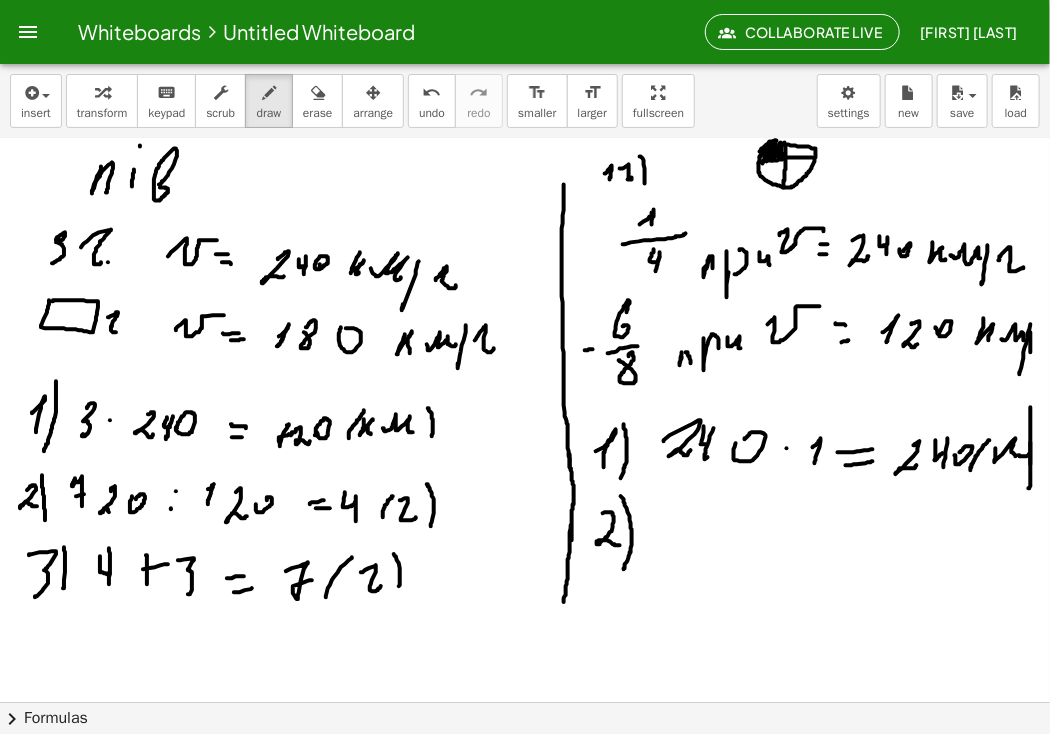 click at bounding box center [525, -1106] 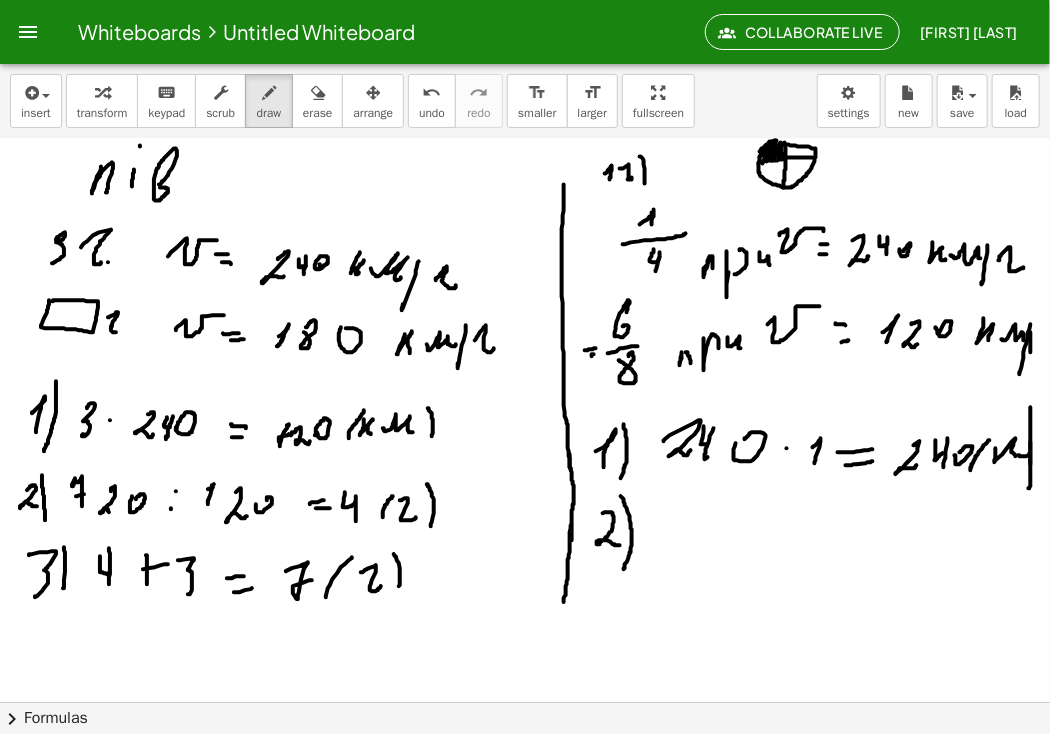 click at bounding box center (525, -1106) 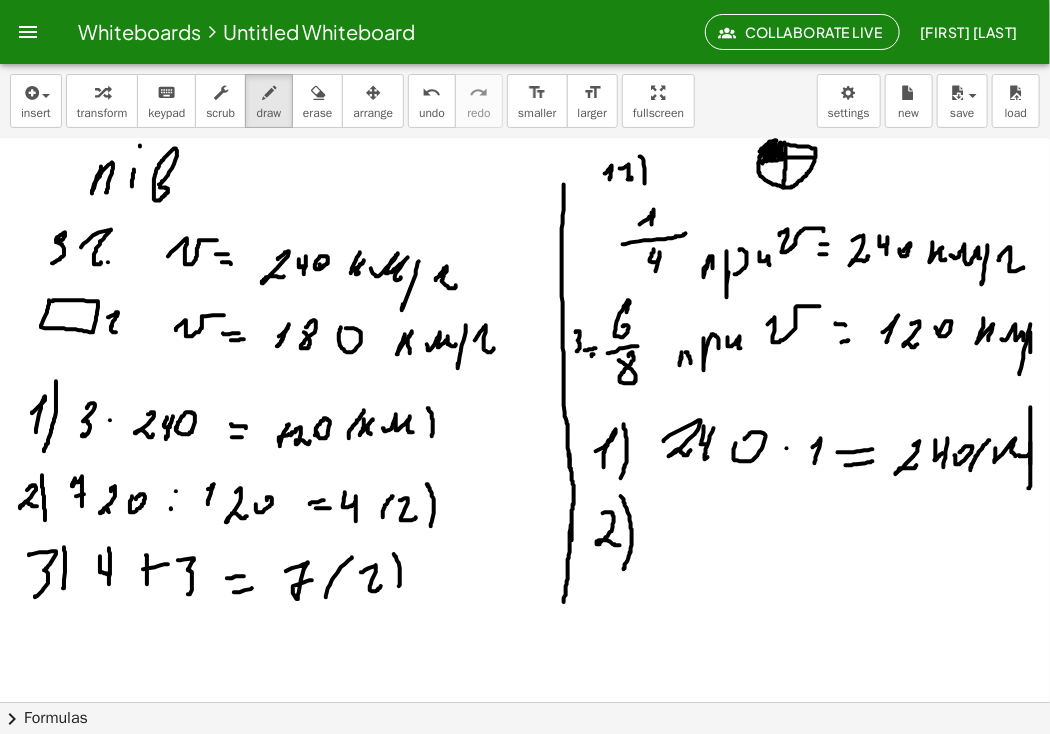 drag, startPoint x: 578, startPoint y: 332, endPoint x: 576, endPoint y: 353, distance: 21.095022 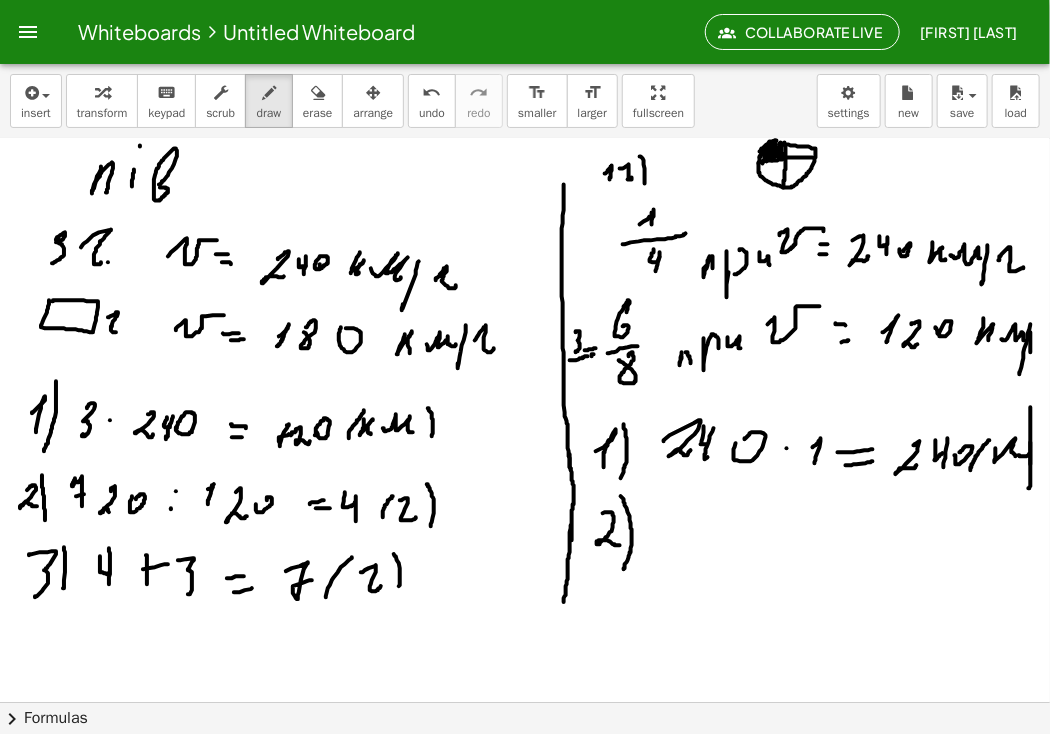 drag, startPoint x: 570, startPoint y: 361, endPoint x: 588, endPoint y: 357, distance: 18.439089 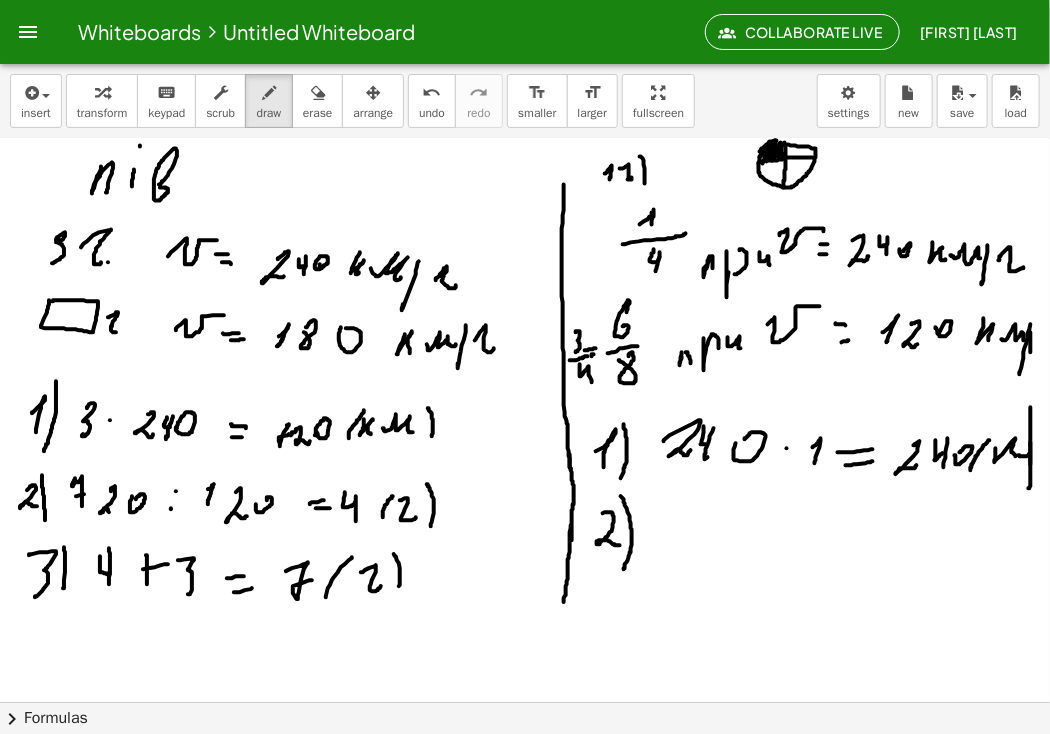 drag, startPoint x: 580, startPoint y: 365, endPoint x: 592, endPoint y: 383, distance: 21.633308 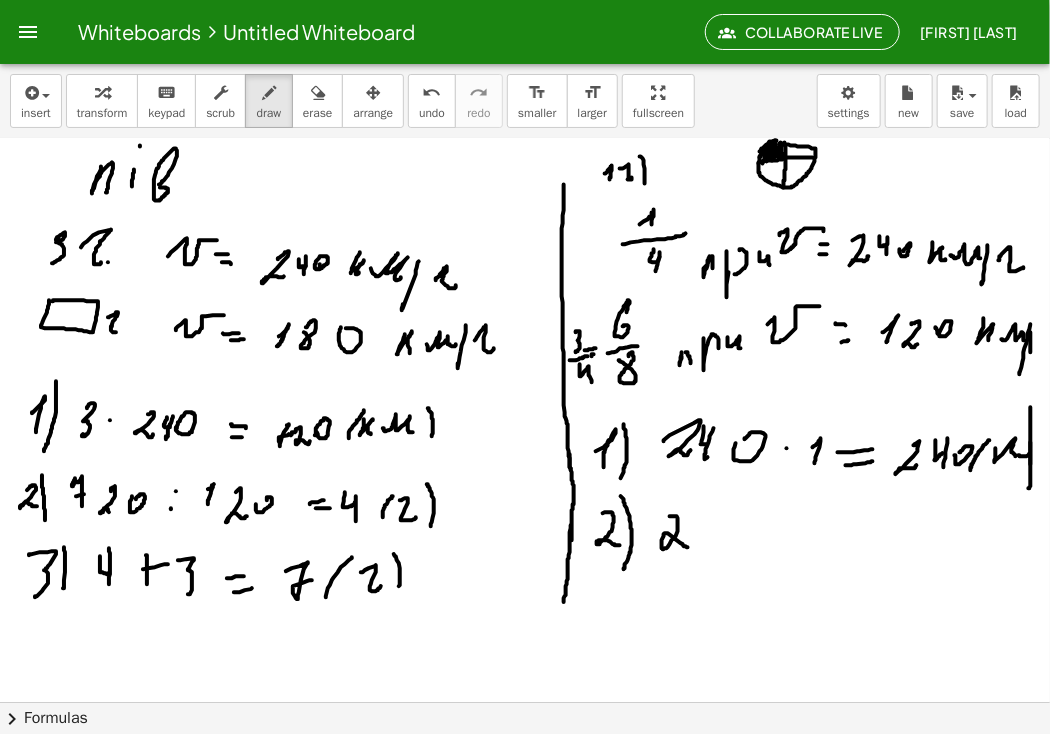 drag, startPoint x: 670, startPoint y: 517, endPoint x: 700, endPoint y: 509, distance: 31.04835 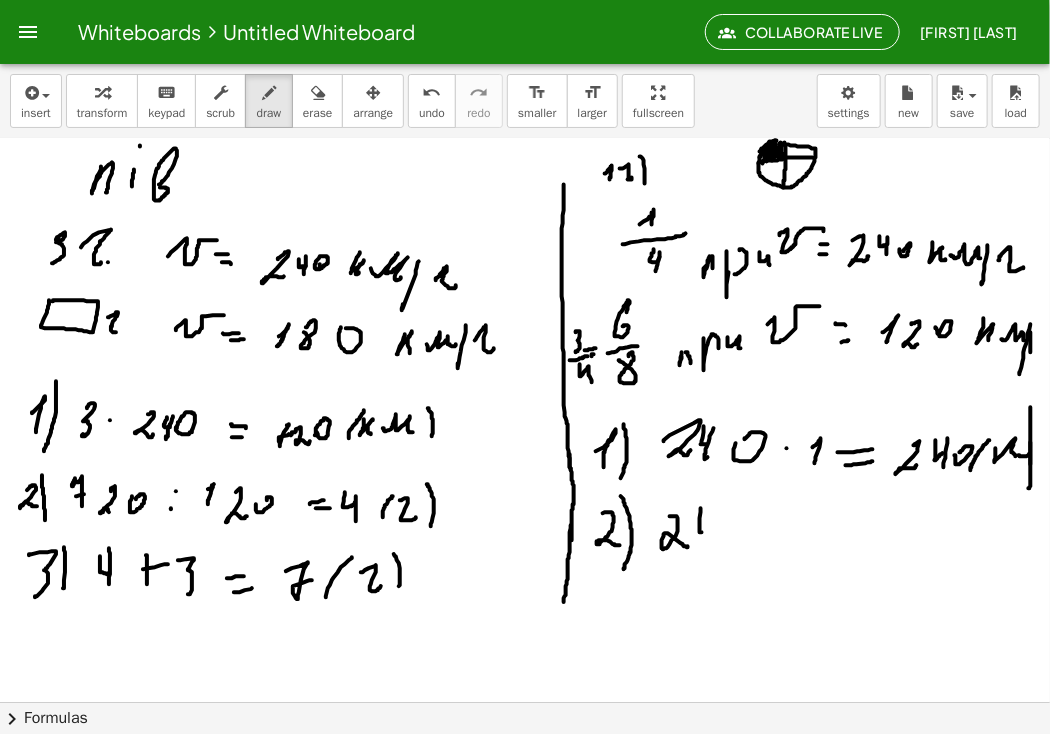 drag, startPoint x: 700, startPoint y: 519, endPoint x: 712, endPoint y: 521, distance: 12.165525 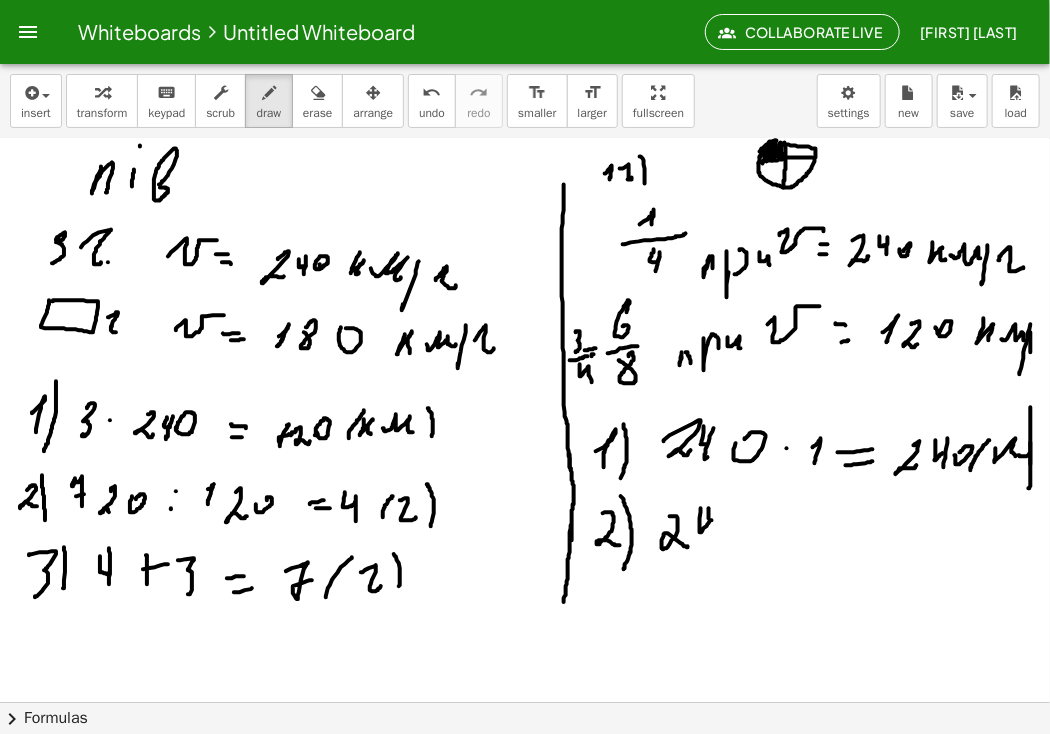 drag, startPoint x: 709, startPoint y: 519, endPoint x: 711, endPoint y: 544, distance: 25.079872 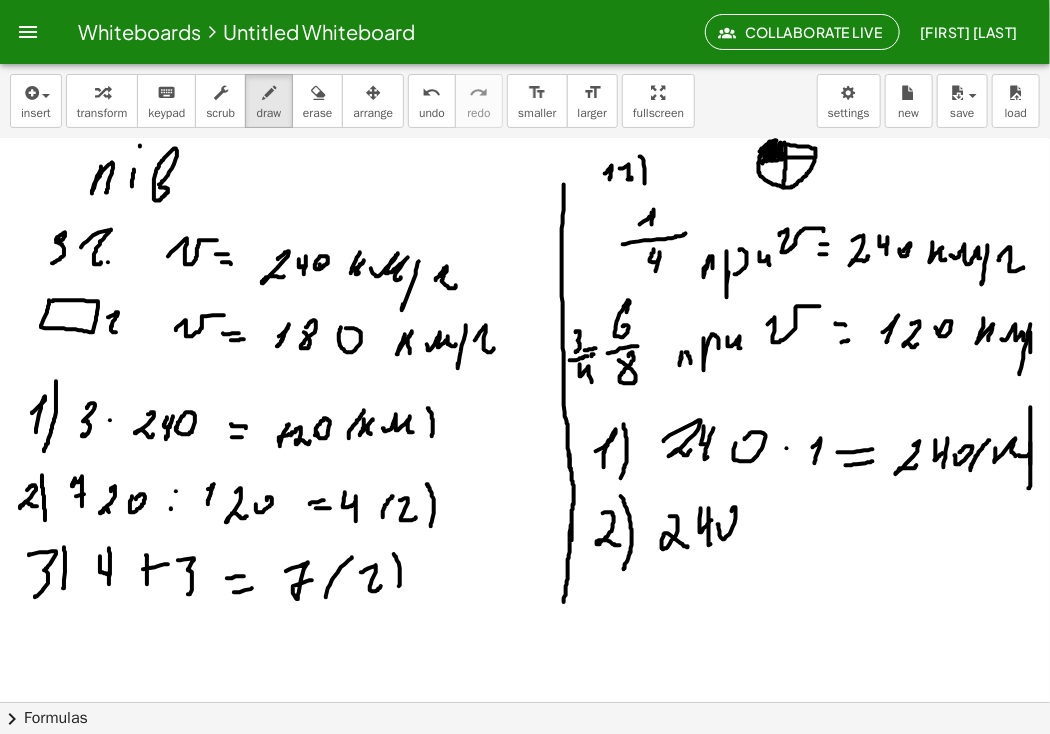click at bounding box center [525, -1106] 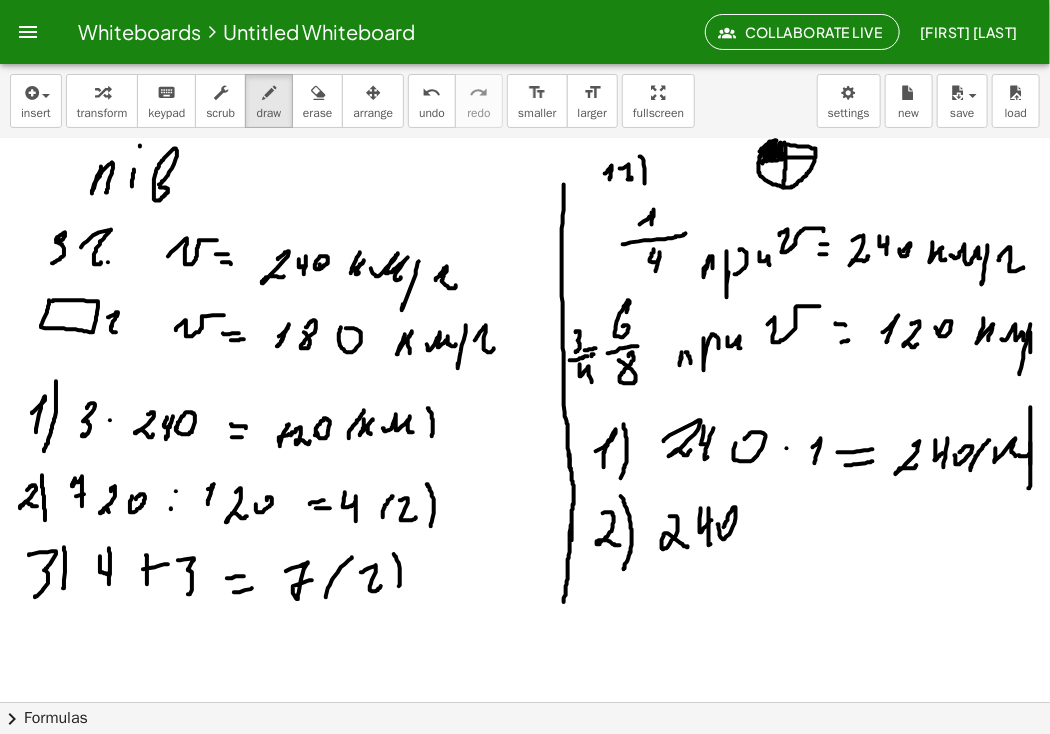 click at bounding box center (525, -1106) 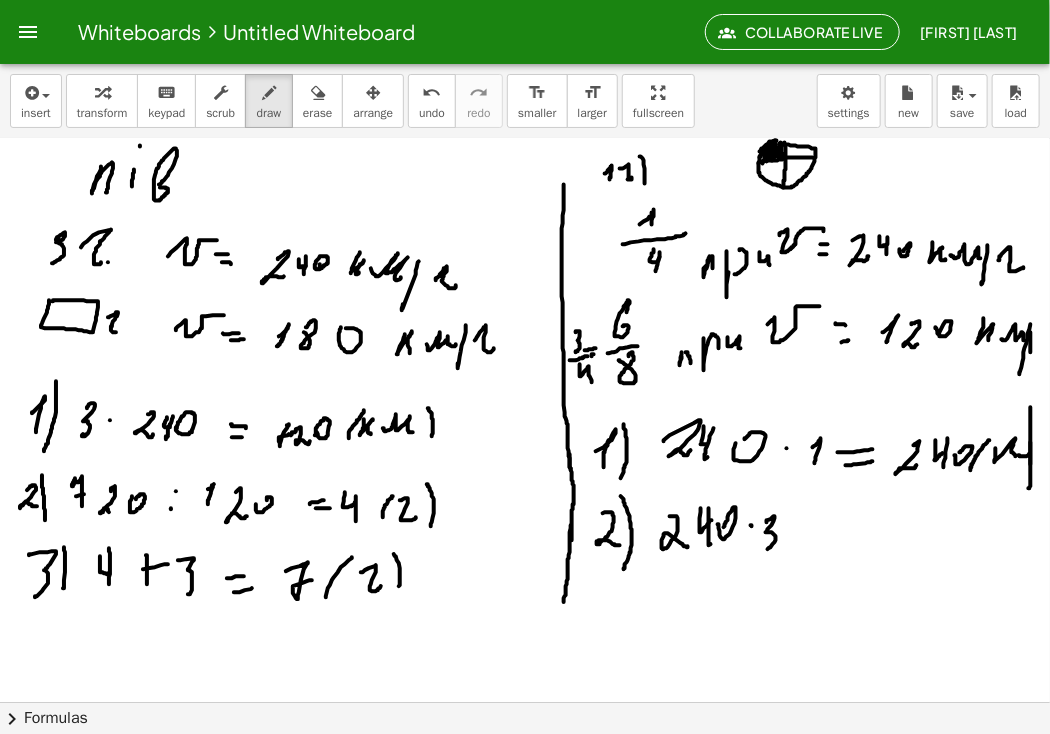 drag, startPoint x: 767, startPoint y: 523, endPoint x: 766, endPoint y: 551, distance: 28.01785 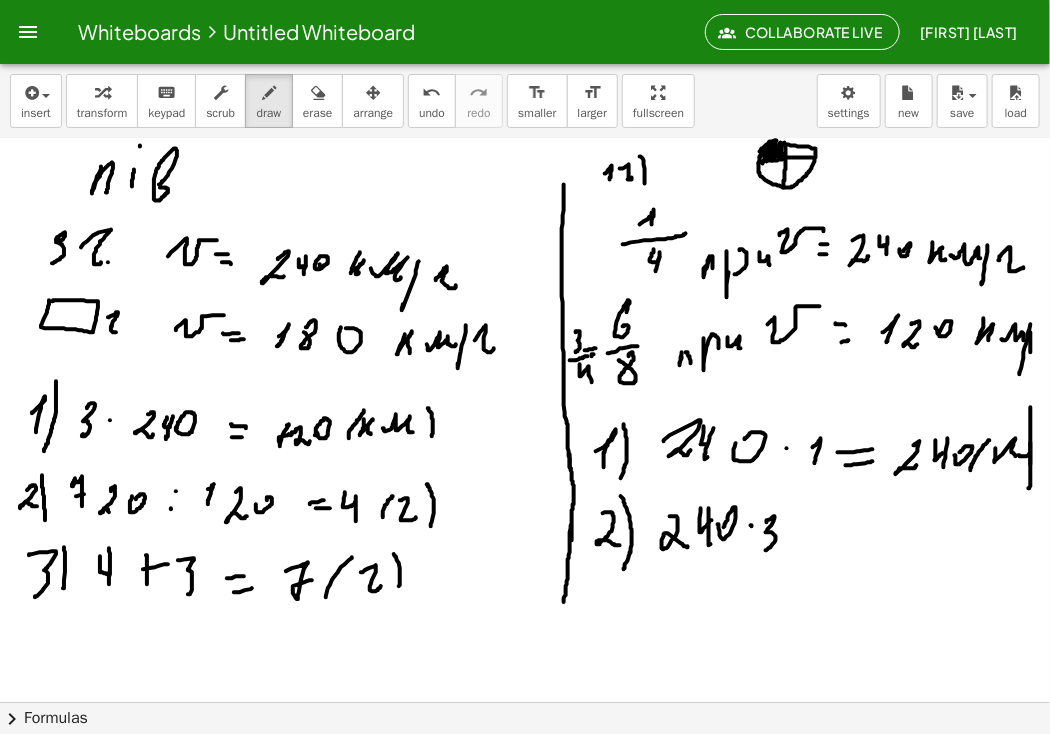click at bounding box center [525, -1106] 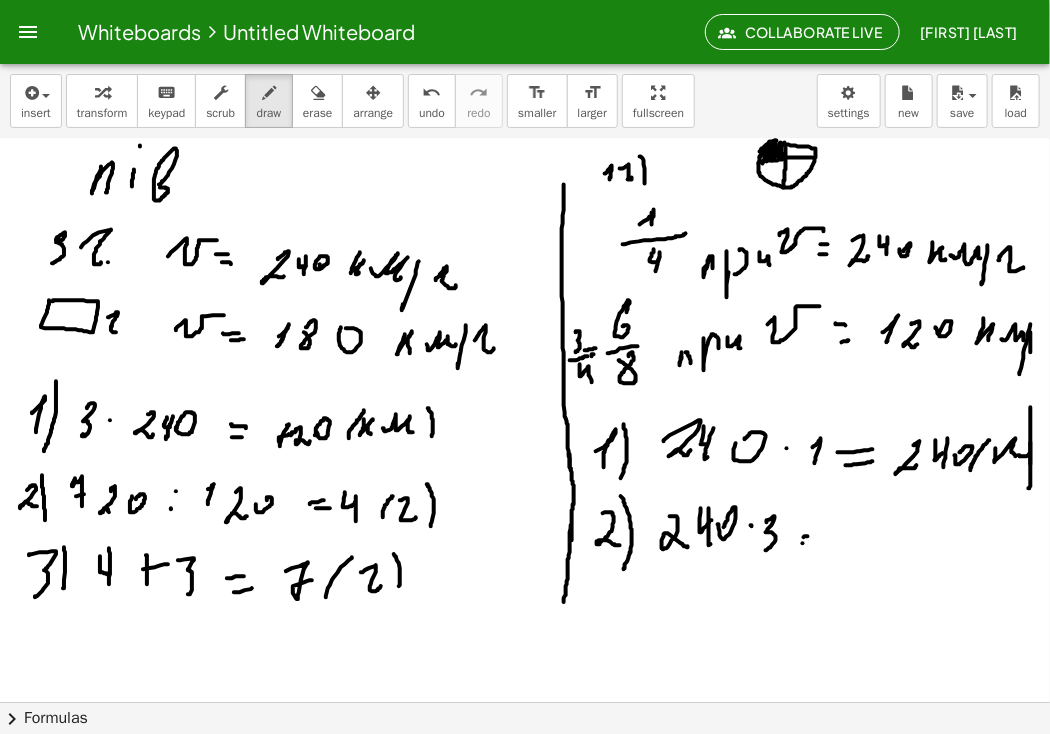click at bounding box center [525, -1106] 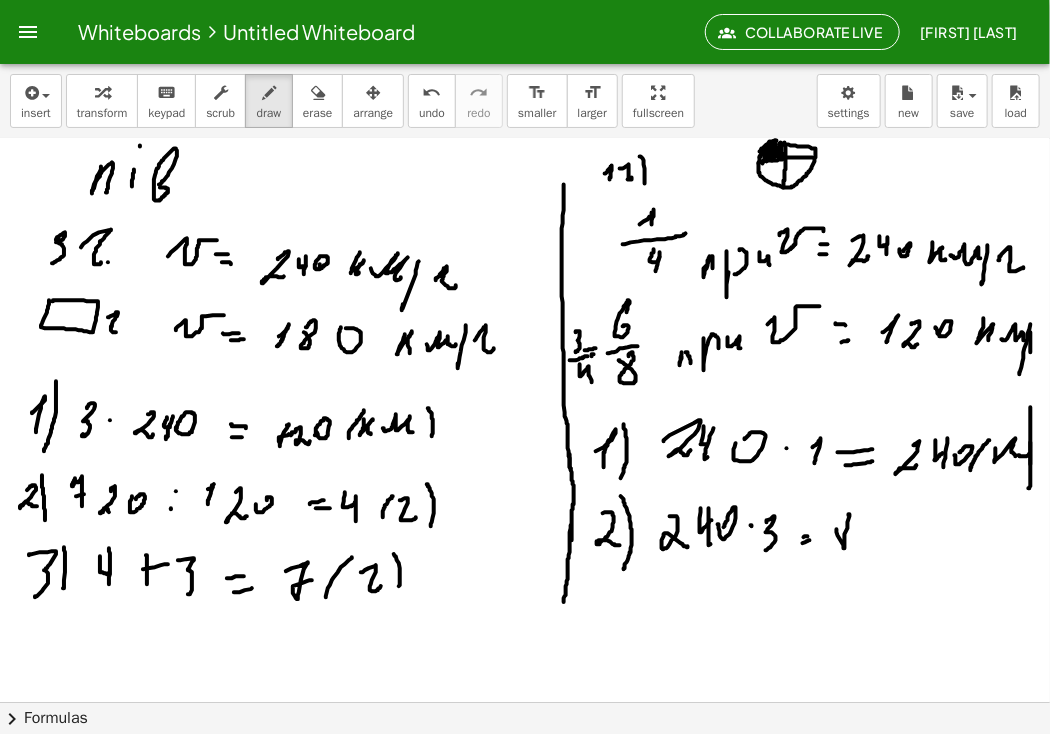 drag, startPoint x: 850, startPoint y: 515, endPoint x: 875, endPoint y: 526, distance: 27.313 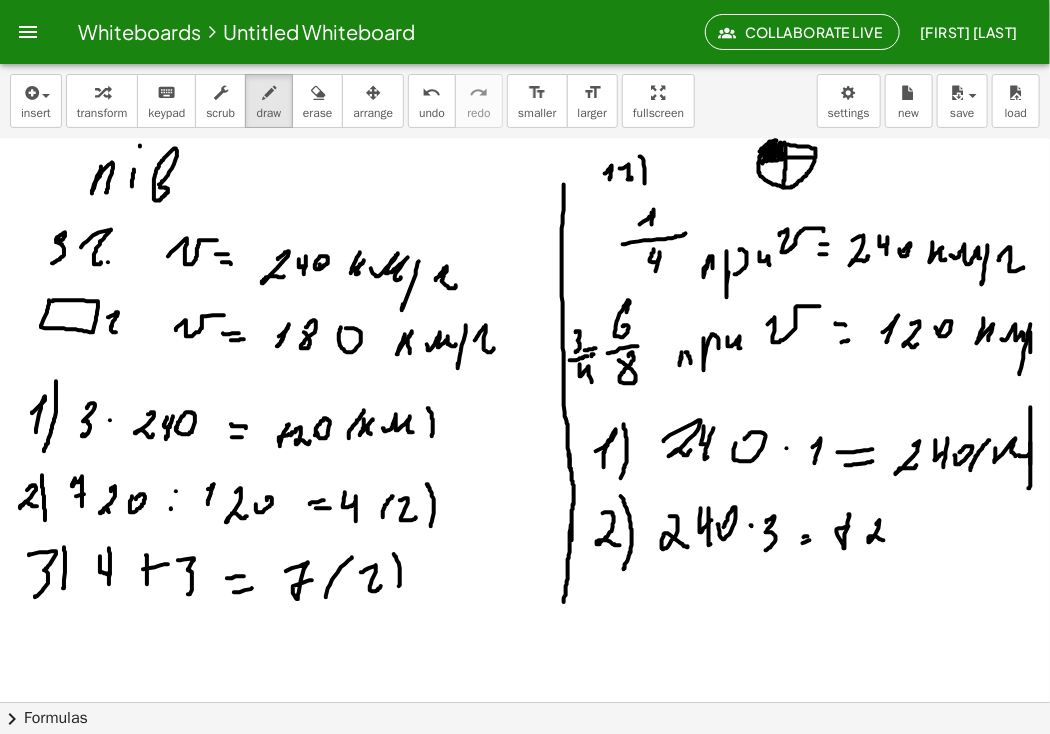 drag, startPoint x: 877, startPoint y: 525, endPoint x: 891, endPoint y: 532, distance: 15.652476 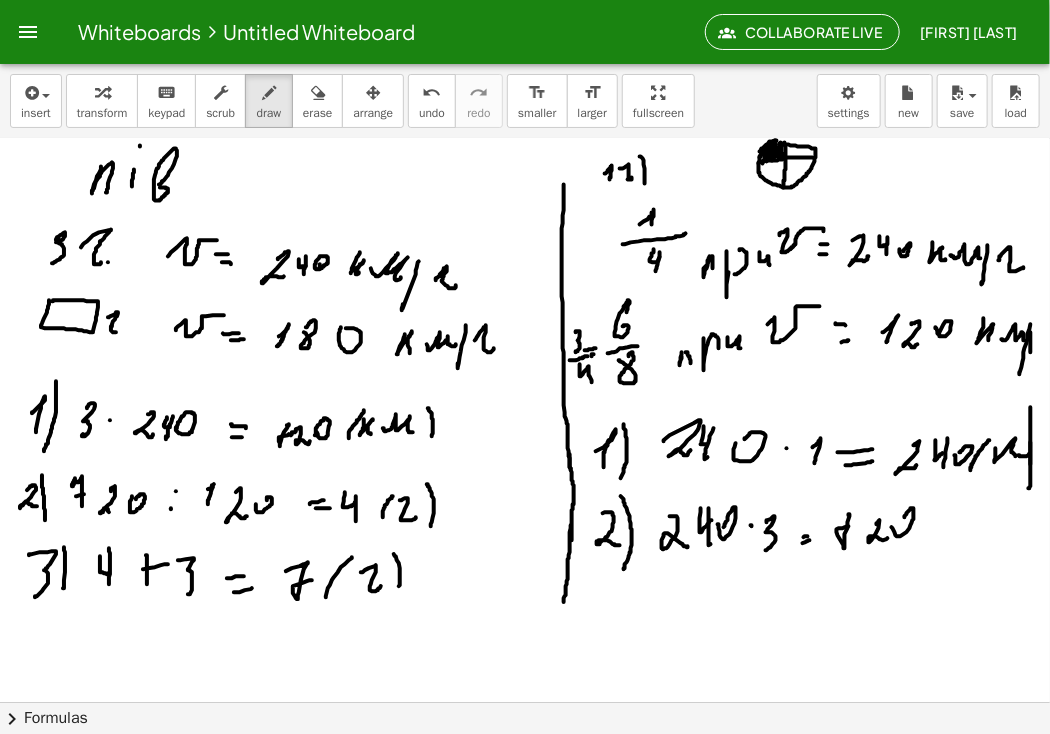 drag, startPoint x: 892, startPoint y: 528, endPoint x: 903, endPoint y: 521, distance: 13.038404 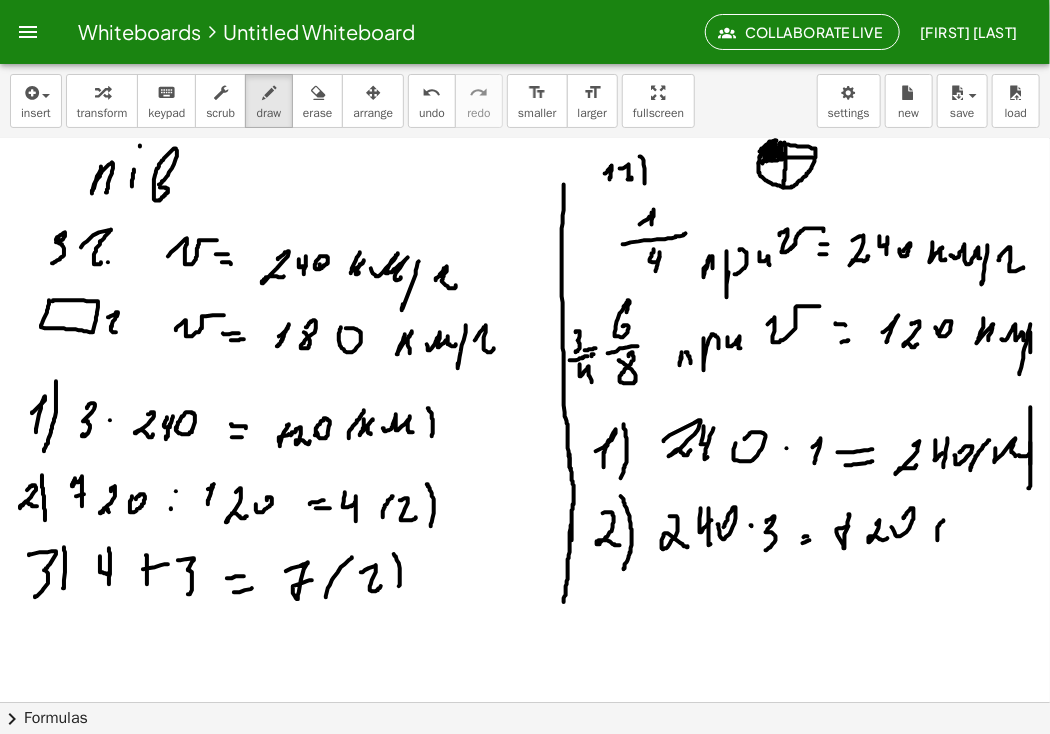 drag, startPoint x: 938, startPoint y: 541, endPoint x: 949, endPoint y: 520, distance: 23.70654 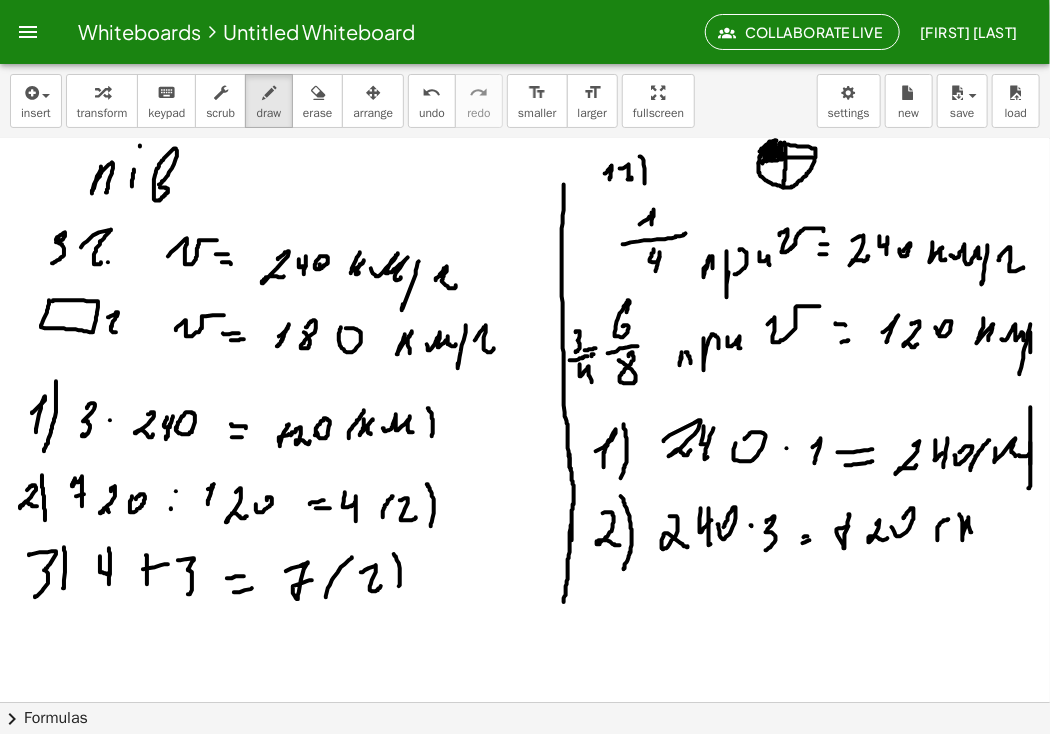 drag, startPoint x: 963, startPoint y: 529, endPoint x: 979, endPoint y: 533, distance: 16.492422 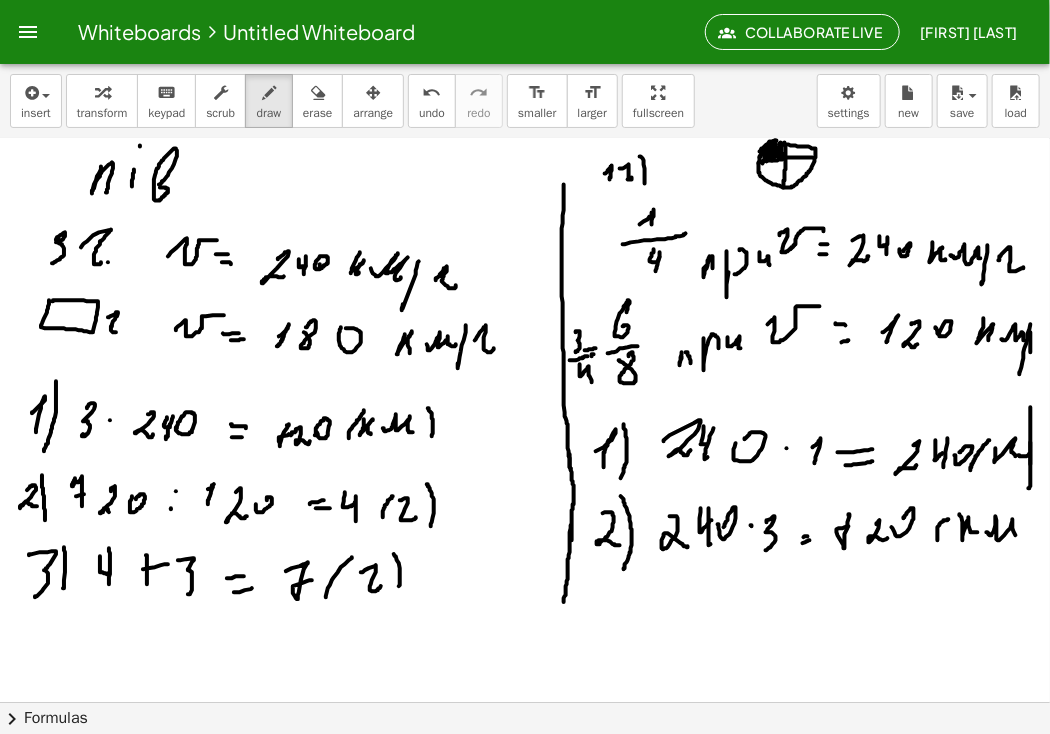 drag, startPoint x: 987, startPoint y: 533, endPoint x: 1023, endPoint y: 530, distance: 36.124783 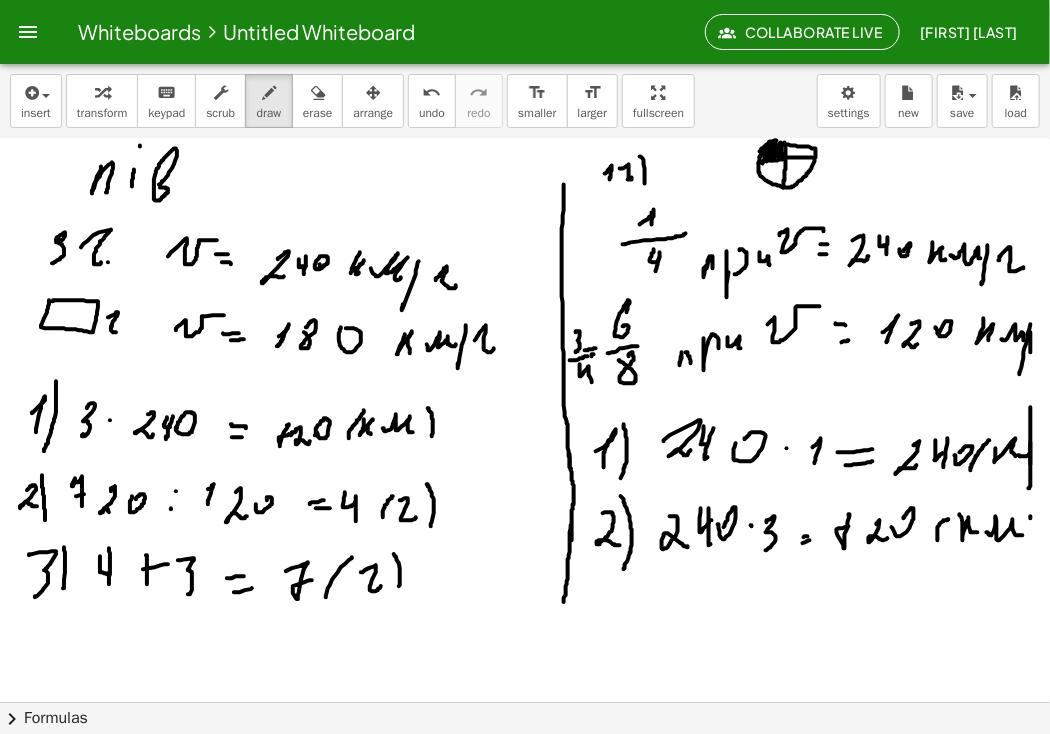 drag, startPoint x: 1031, startPoint y: 519, endPoint x: 1023, endPoint y: 542, distance: 24.351591 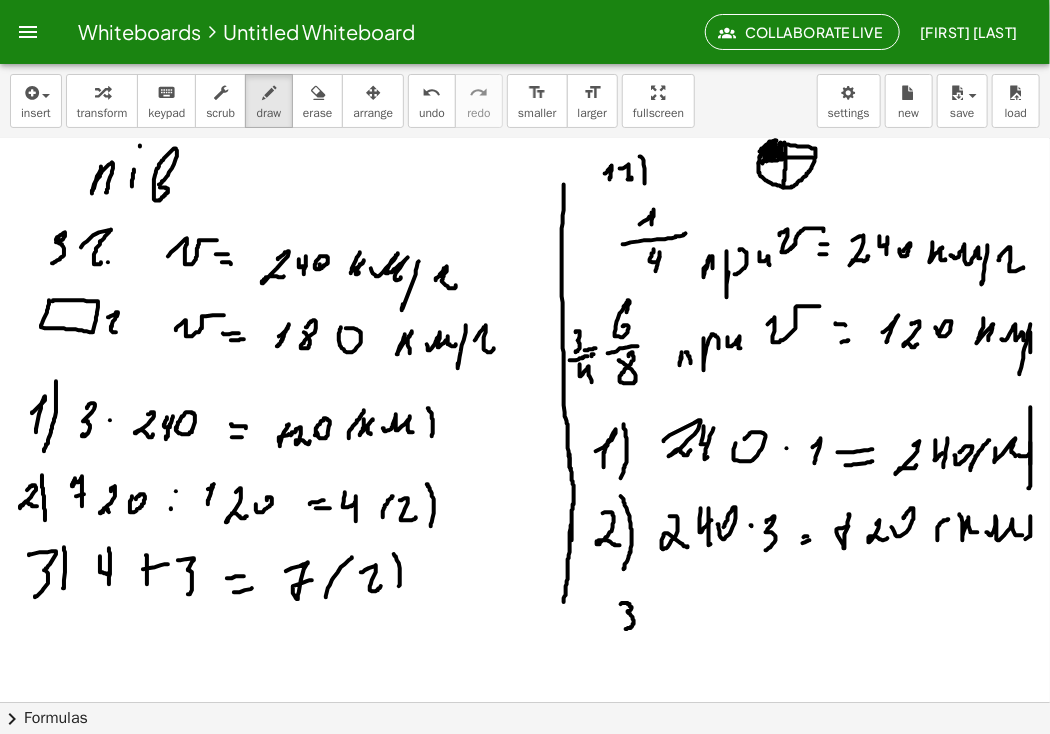drag, startPoint x: 621, startPoint y: 605, endPoint x: 624, endPoint y: 630, distance: 25.179358 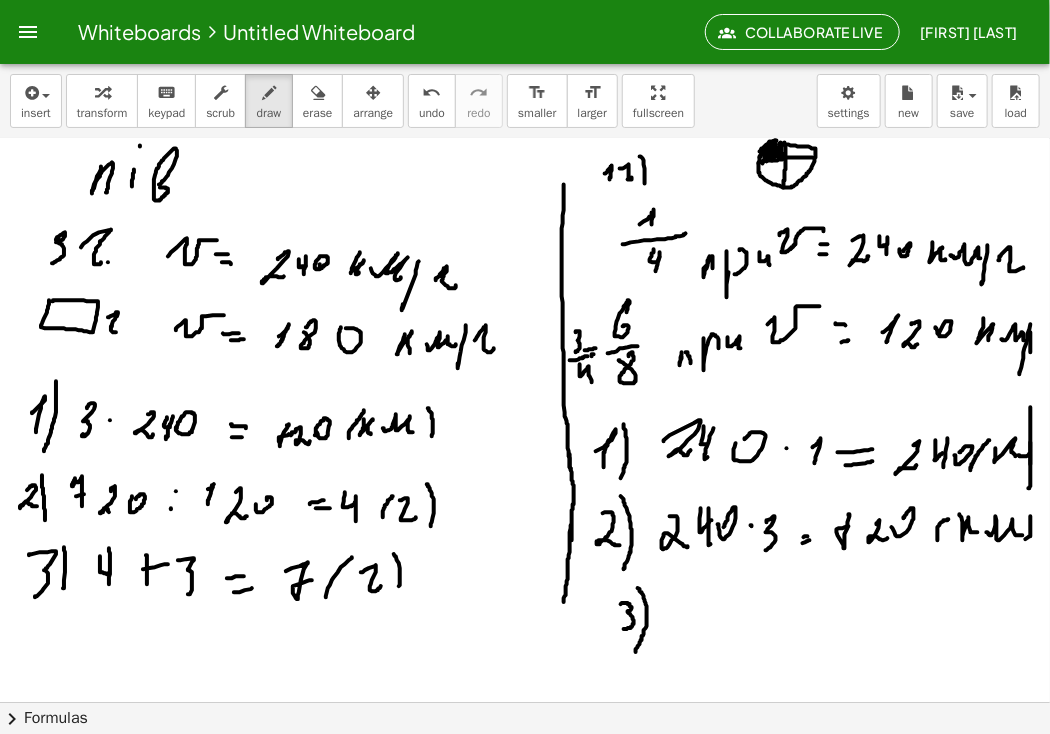 drag, startPoint x: 642, startPoint y: 593, endPoint x: 635, endPoint y: 653, distance: 60.40695 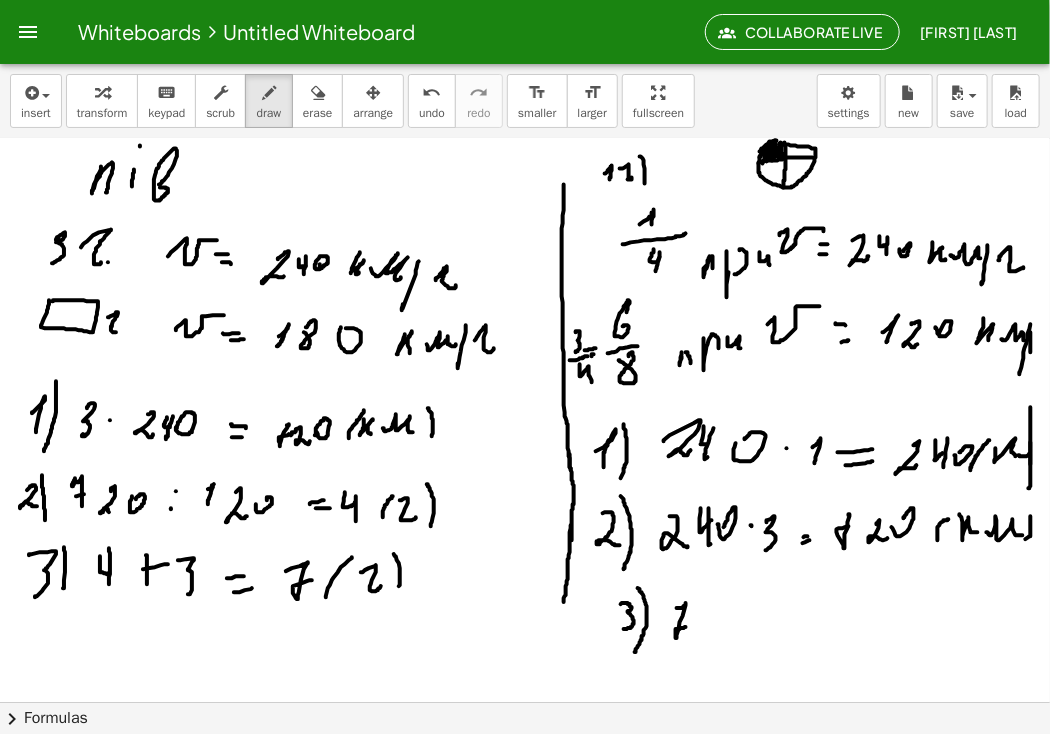 drag, startPoint x: 684, startPoint y: 608, endPoint x: 692, endPoint y: 624, distance: 17.888544 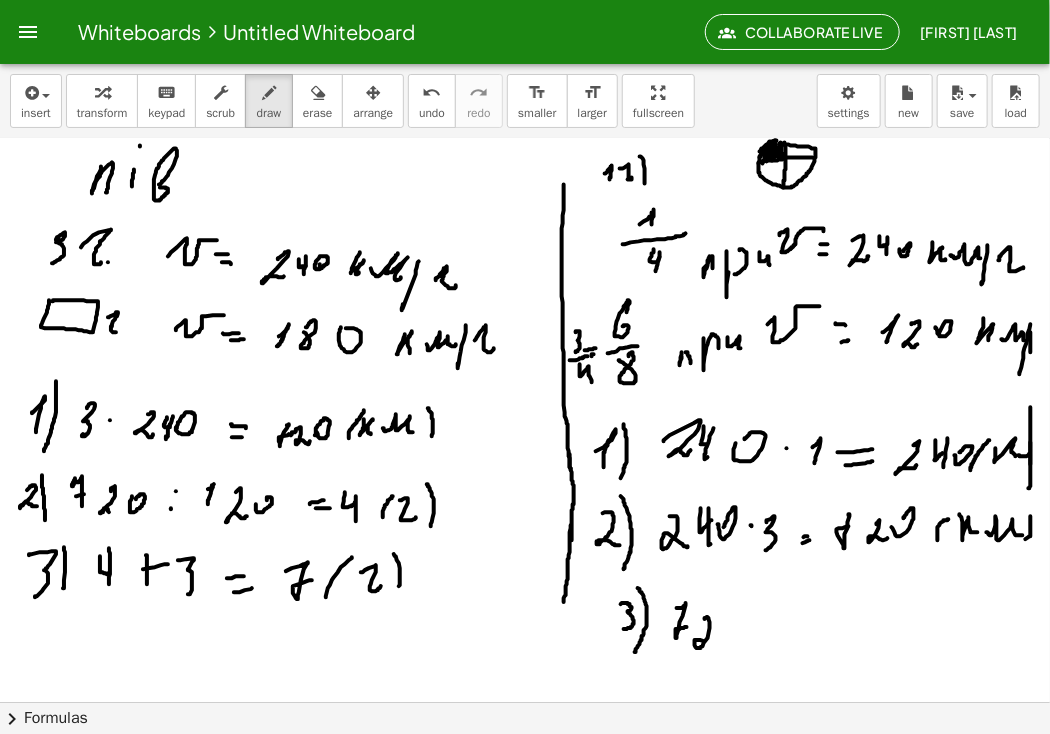 drag, startPoint x: 705, startPoint y: 620, endPoint x: 729, endPoint y: 643, distance: 33.24154 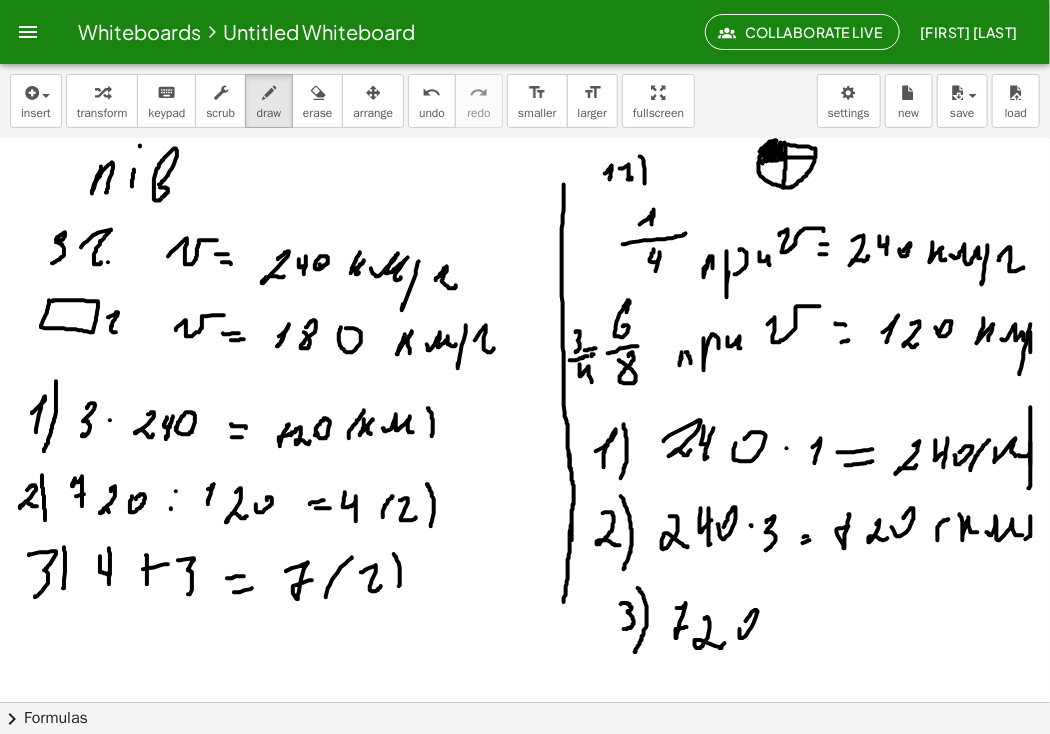 drag, startPoint x: 740, startPoint y: 630, endPoint x: 762, endPoint y: 620, distance: 24.166092 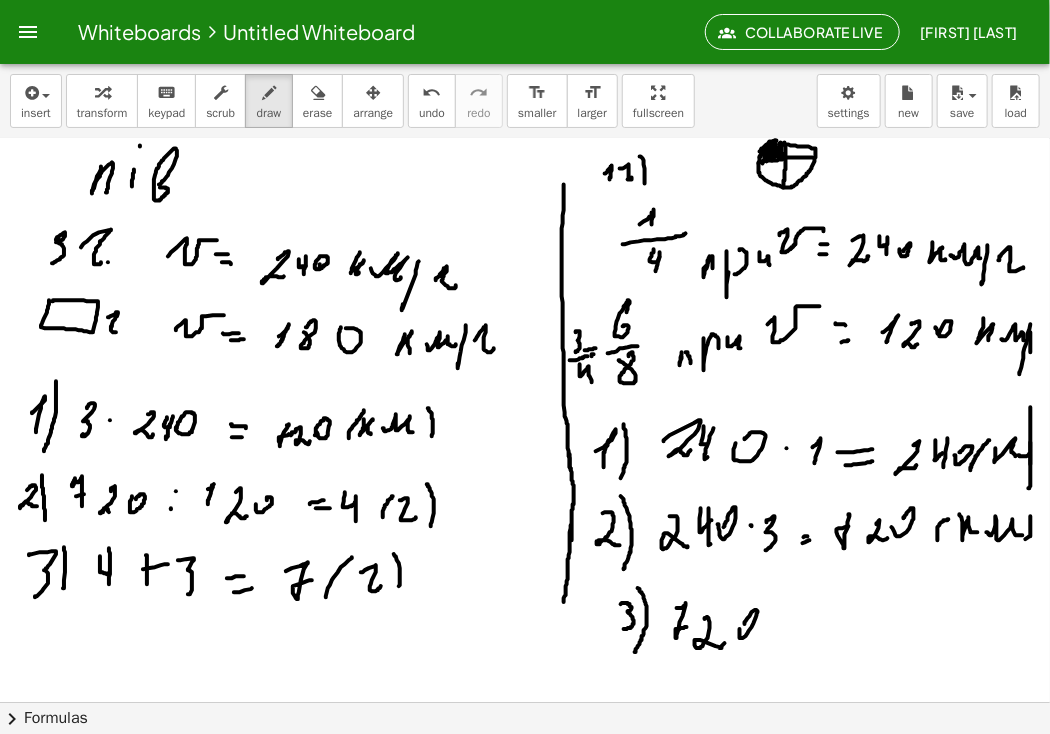 drag, startPoint x: 771, startPoint y: 613, endPoint x: 772, endPoint y: 632, distance: 19.026299 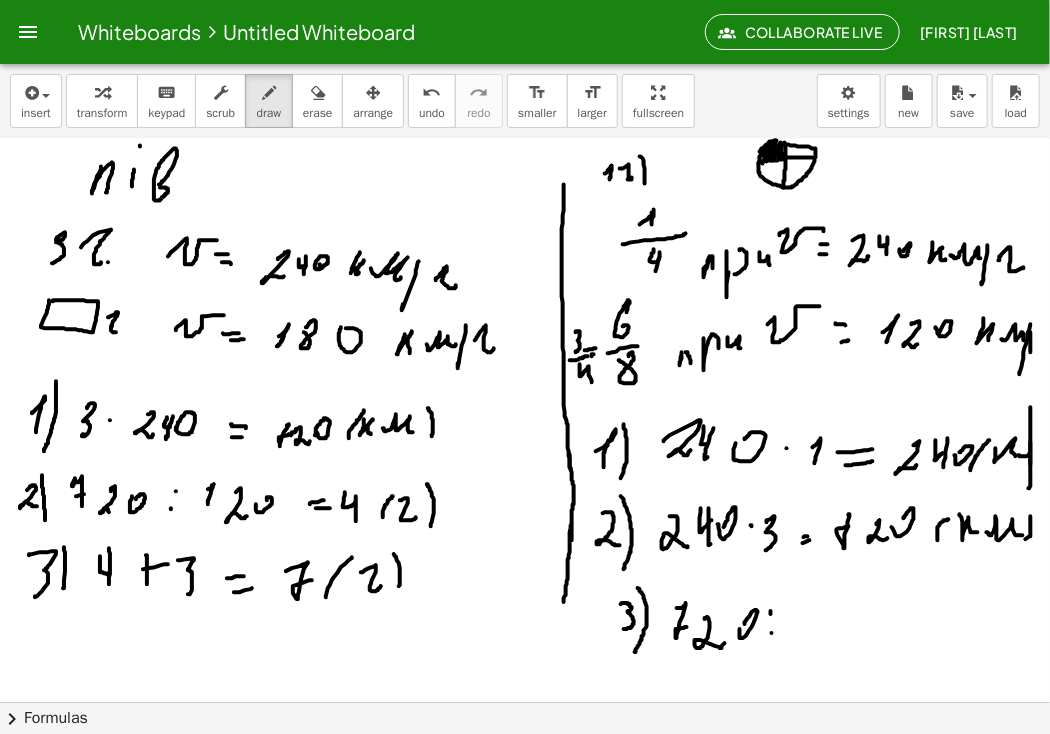 click at bounding box center [525, -1106] 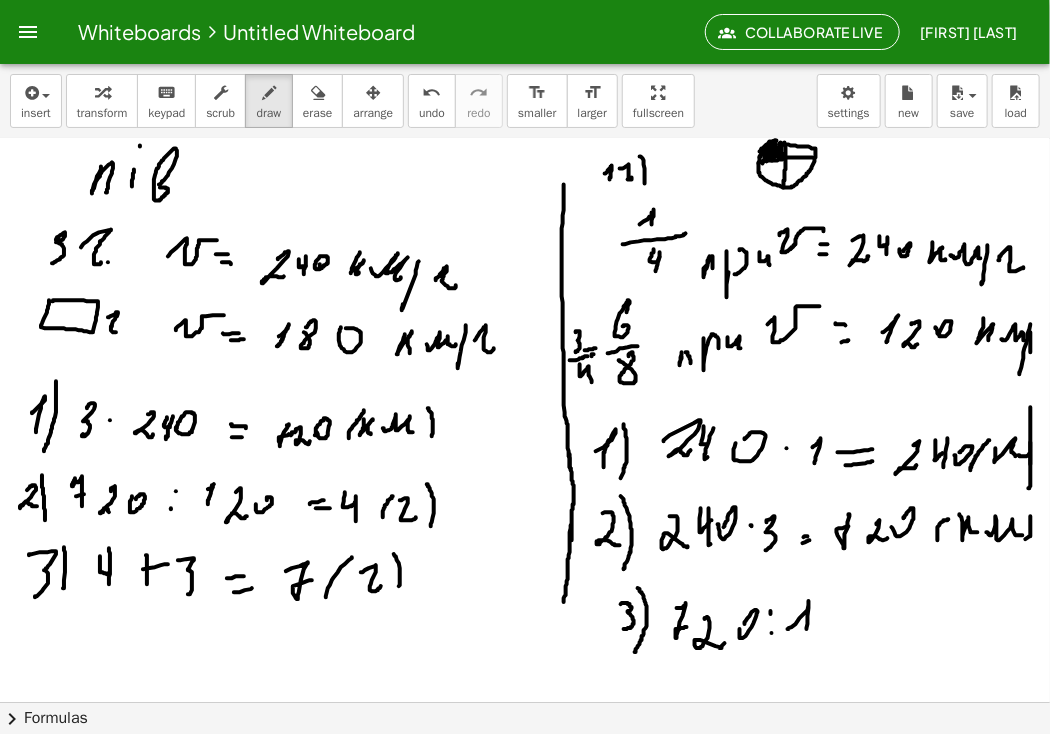 drag, startPoint x: 789, startPoint y: 629, endPoint x: 877, endPoint y: 614, distance: 89.26926 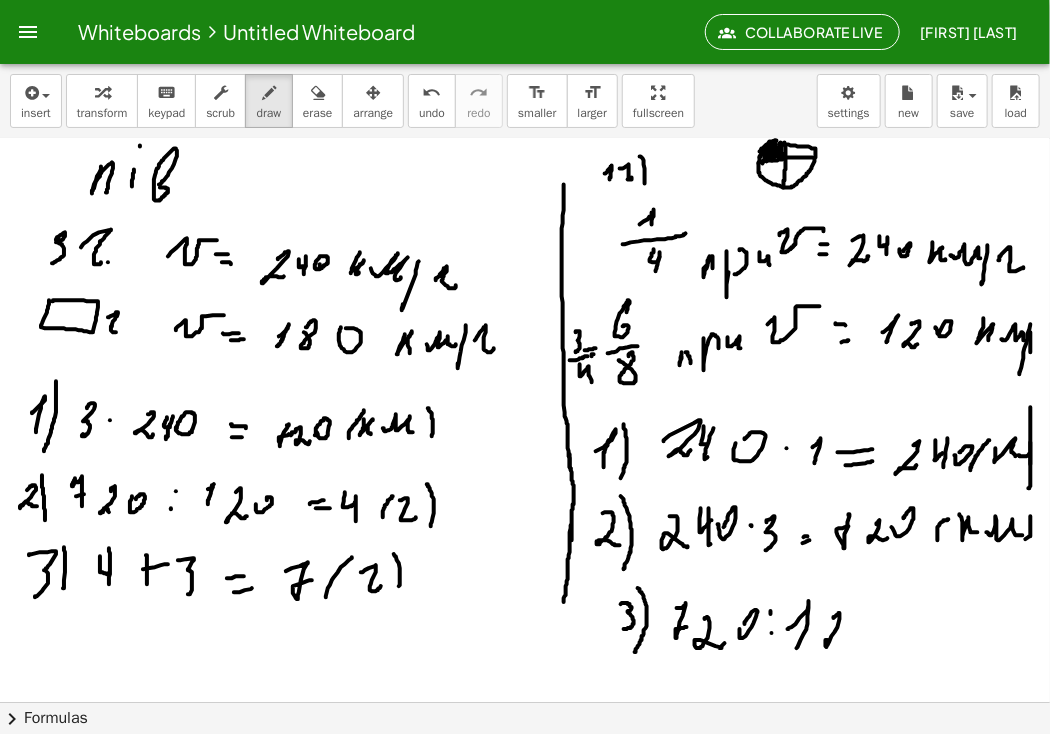 drag, startPoint x: 834, startPoint y: 619, endPoint x: 848, endPoint y: 629, distance: 17.20465 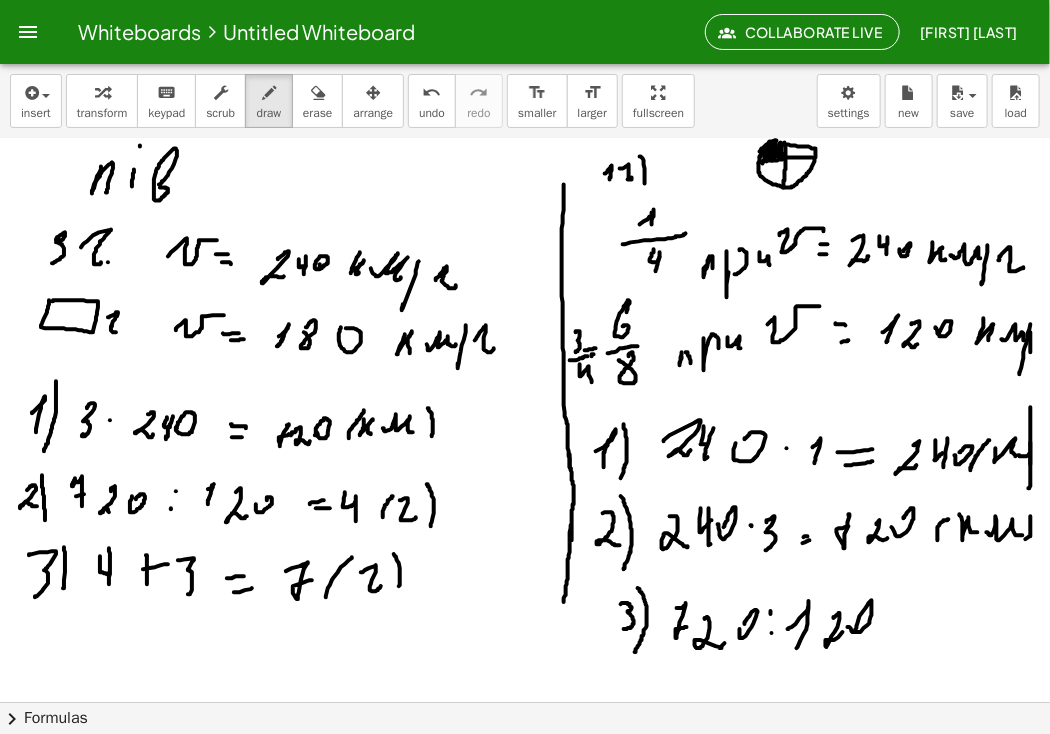 drag, startPoint x: 848, startPoint y: 628, endPoint x: 879, endPoint y: 632, distance: 31.257 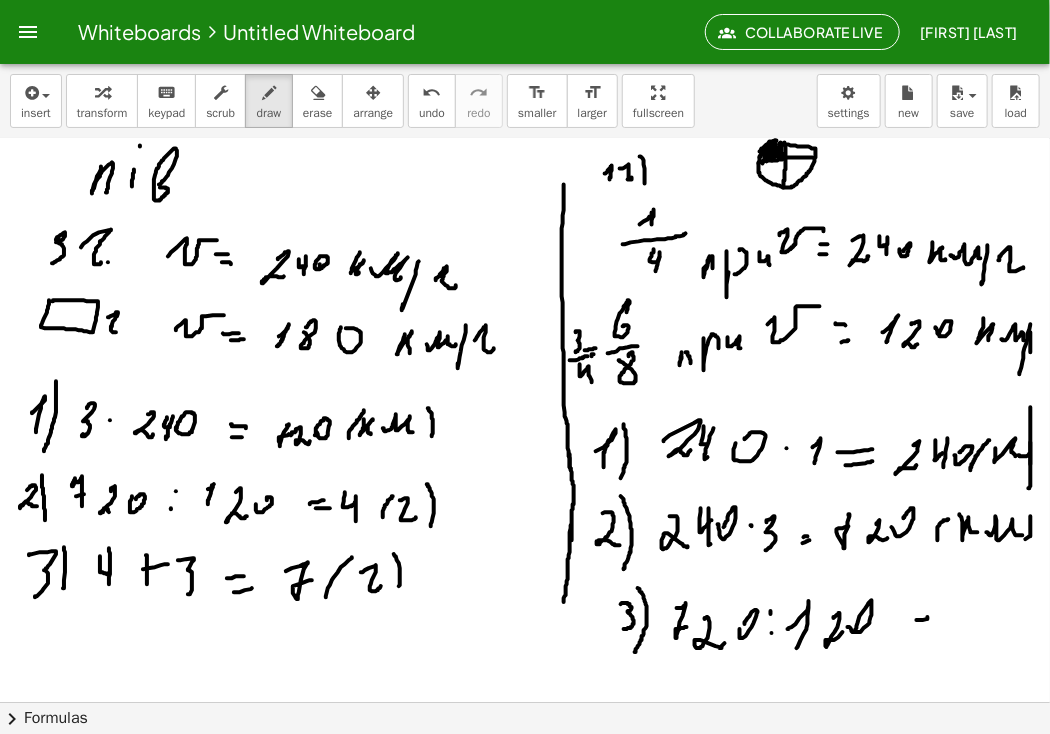drag, startPoint x: 917, startPoint y: 621, endPoint x: 928, endPoint y: 618, distance: 11.401754 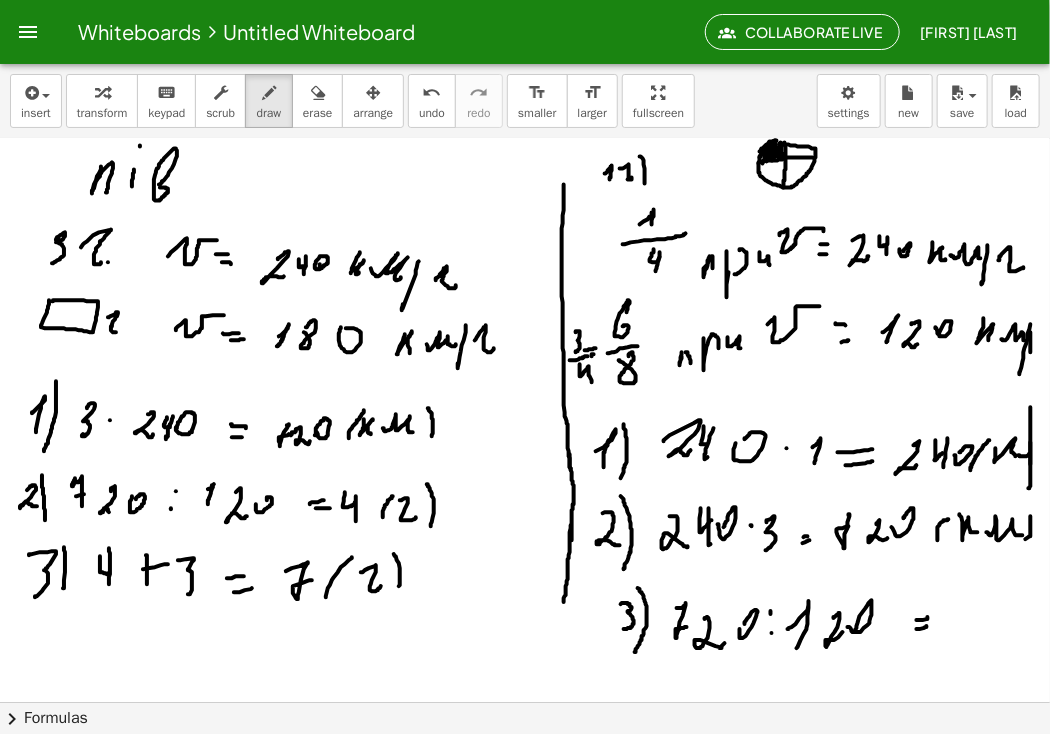 drag, startPoint x: 917, startPoint y: 630, endPoint x: 927, endPoint y: 627, distance: 10.440307 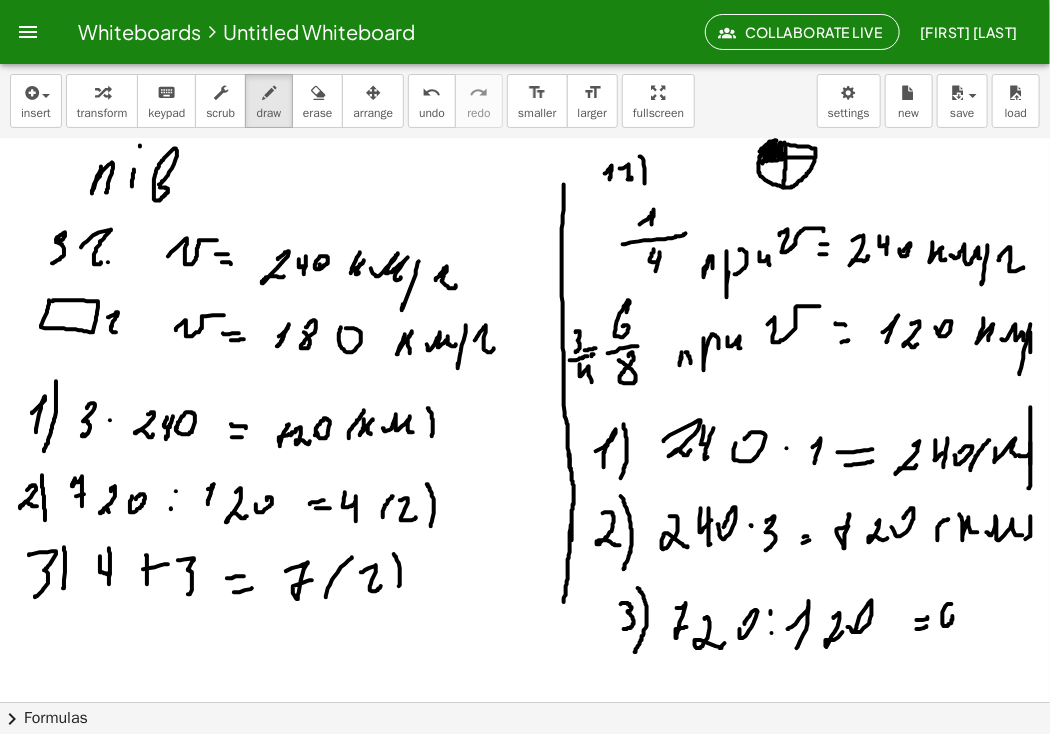 drag, startPoint x: 952, startPoint y: 605, endPoint x: 947, endPoint y: 621, distance: 16.763054 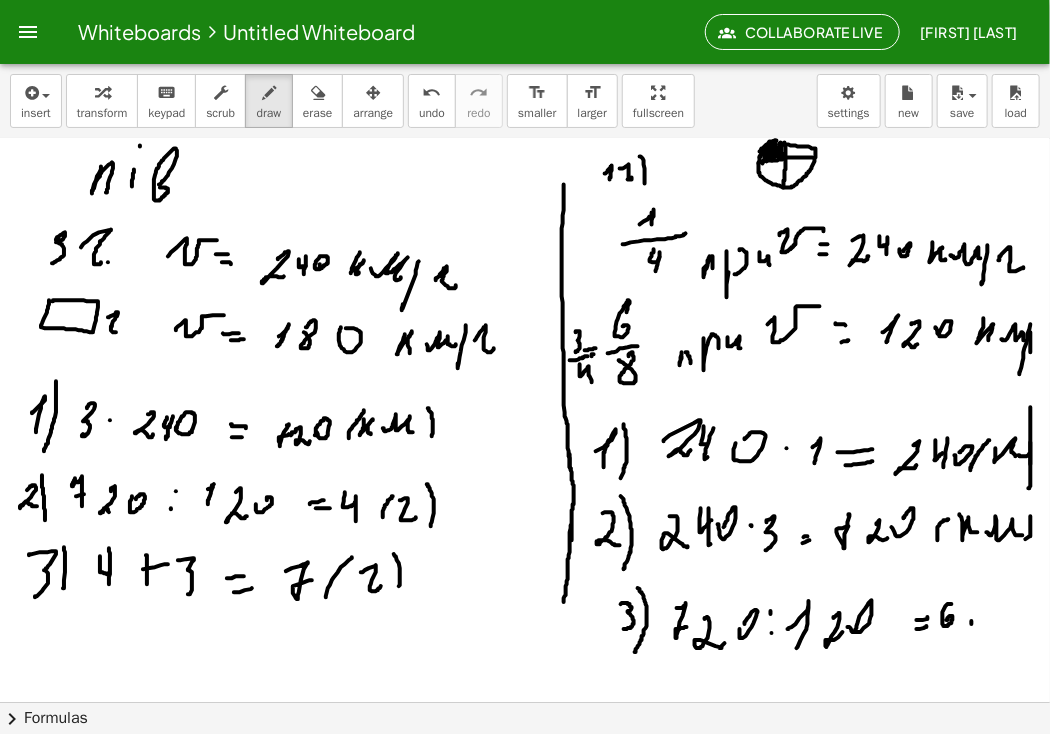 drag, startPoint x: 972, startPoint y: 625, endPoint x: 985, endPoint y: 595, distance: 32.695564 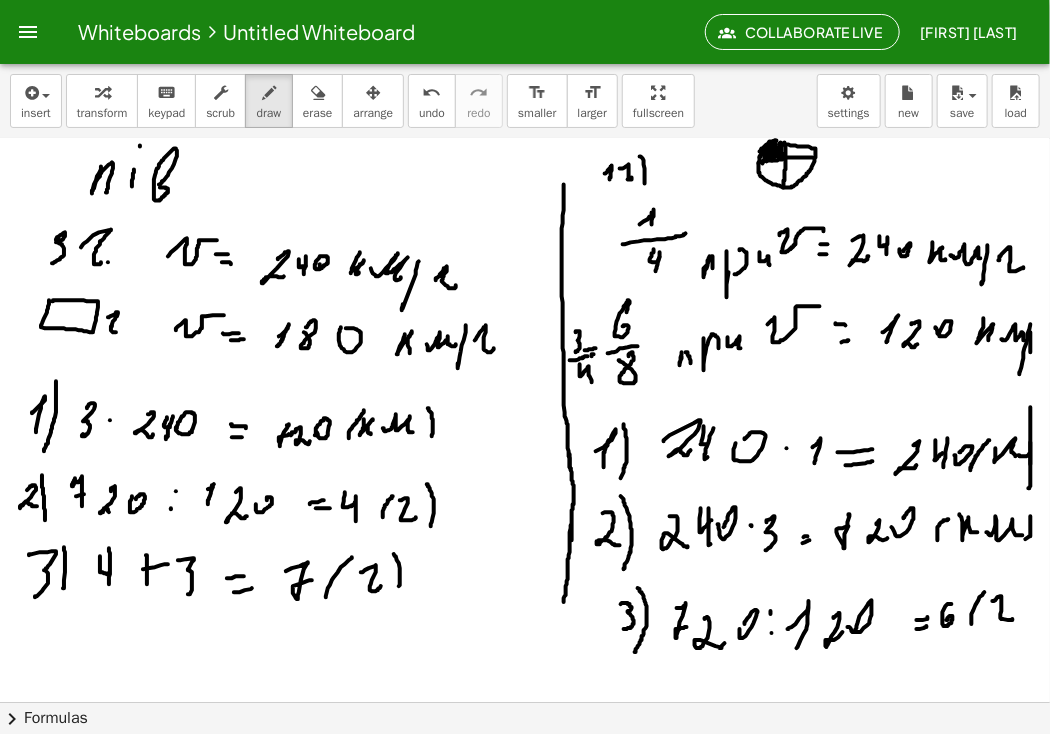 drag, startPoint x: 993, startPoint y: 602, endPoint x: 1020, endPoint y: 597, distance: 27.45906 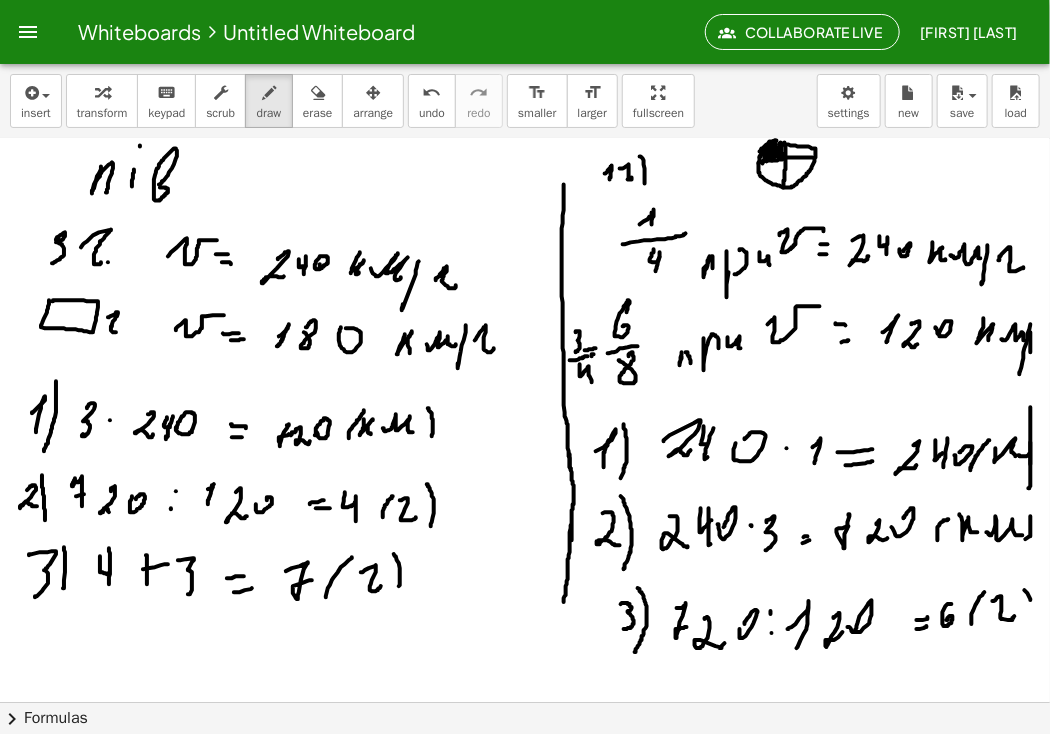 click at bounding box center (525, -1106) 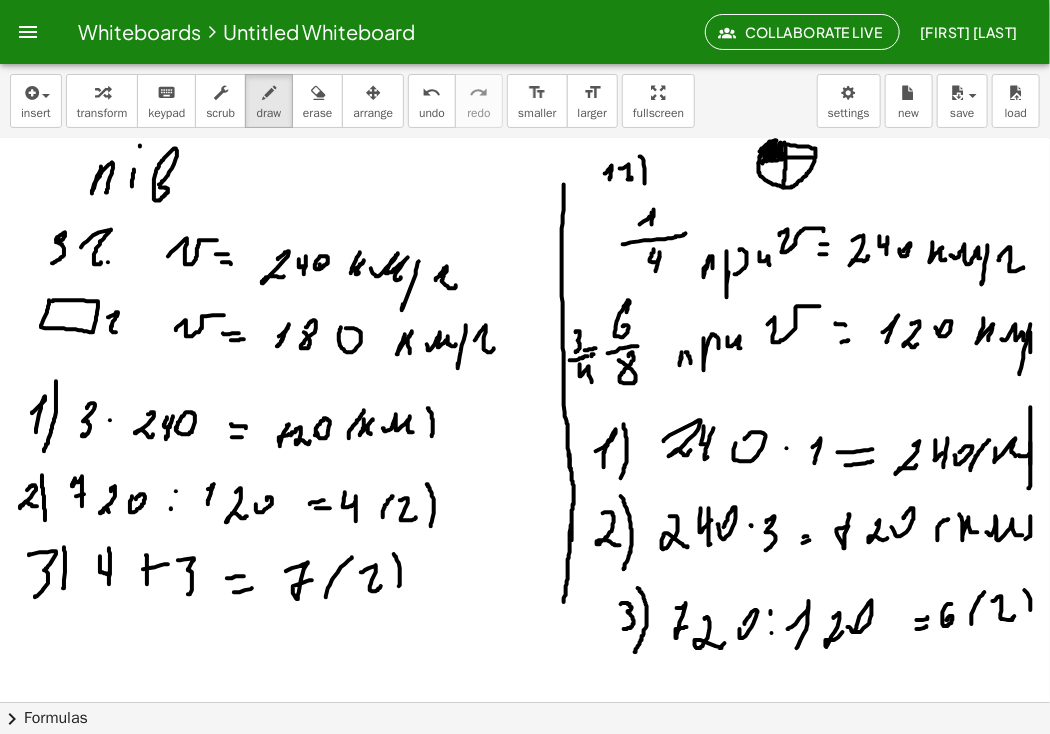 scroll, scrollTop: 3316, scrollLeft: 0, axis: vertical 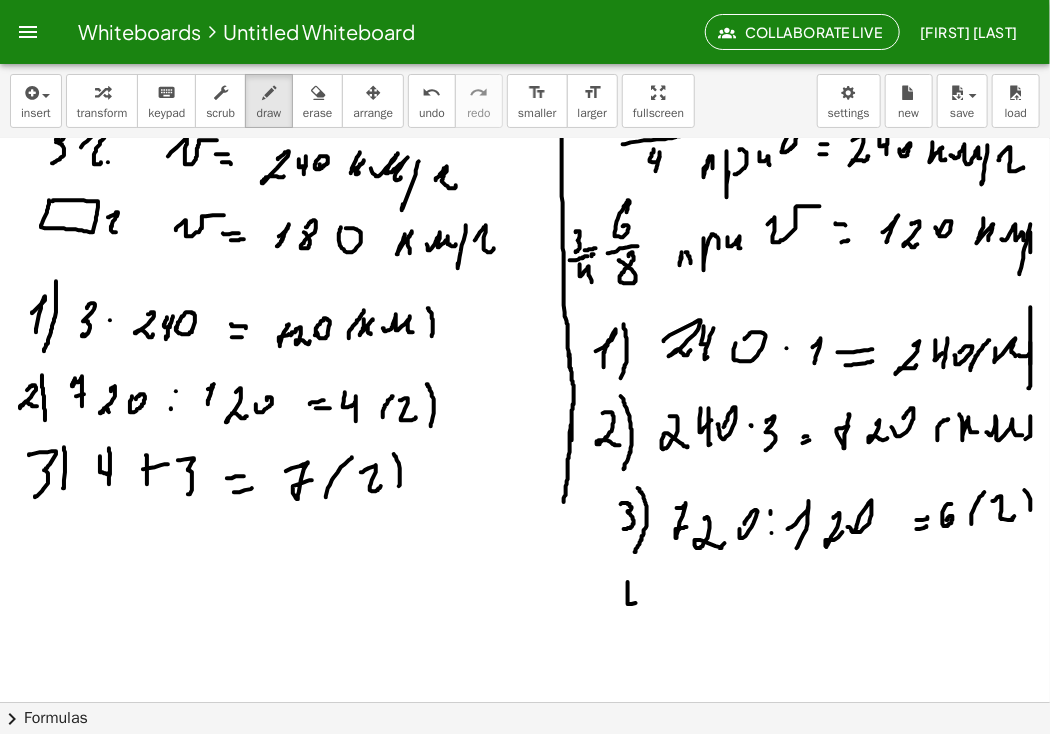 drag, startPoint x: 628, startPoint y: 583, endPoint x: 648, endPoint y: 601, distance: 26.907248 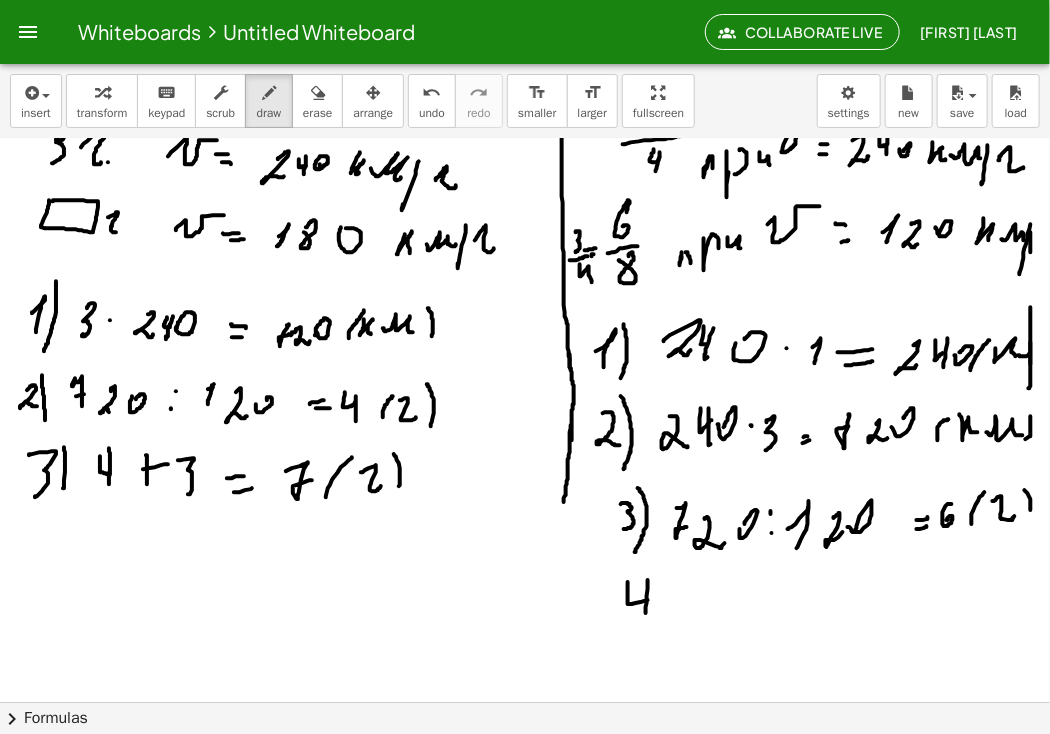 drag, startPoint x: 648, startPoint y: 581, endPoint x: 656, endPoint y: 588, distance: 10.630146 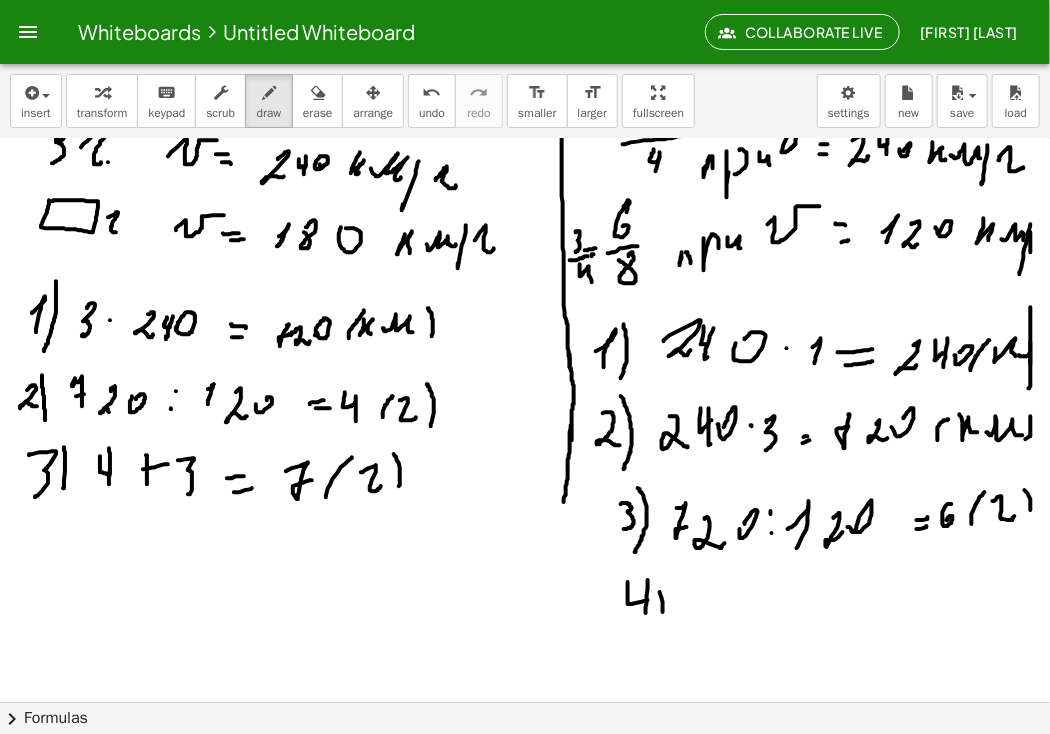 click at bounding box center (525, -1206) 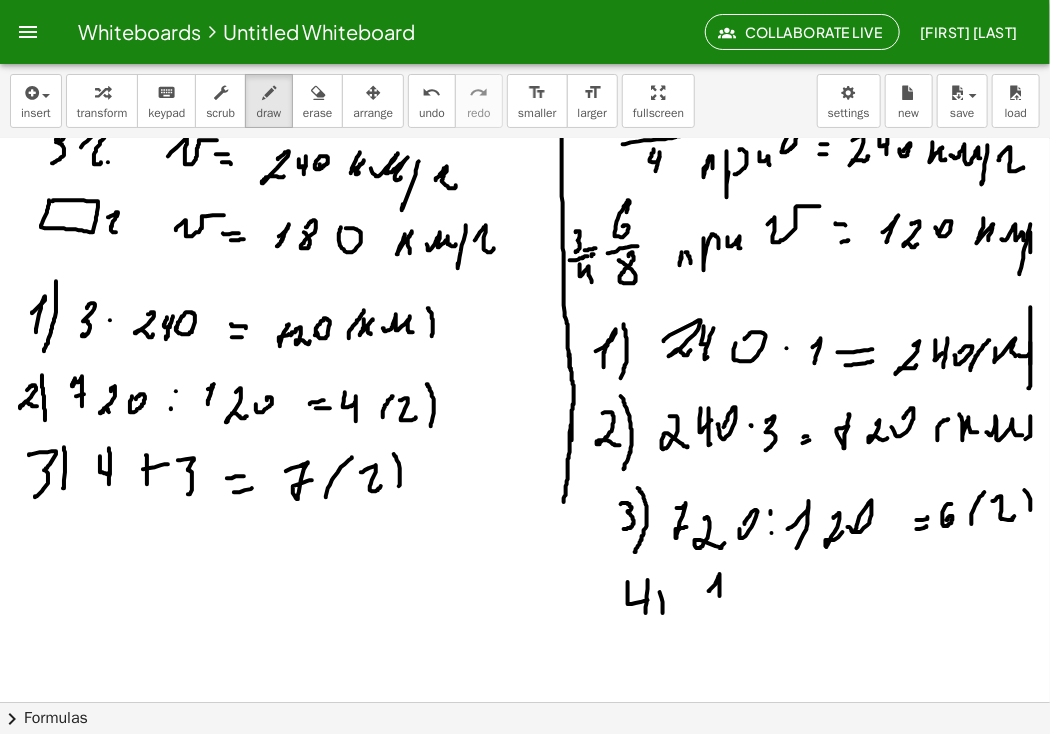 click at bounding box center [525, -1206] 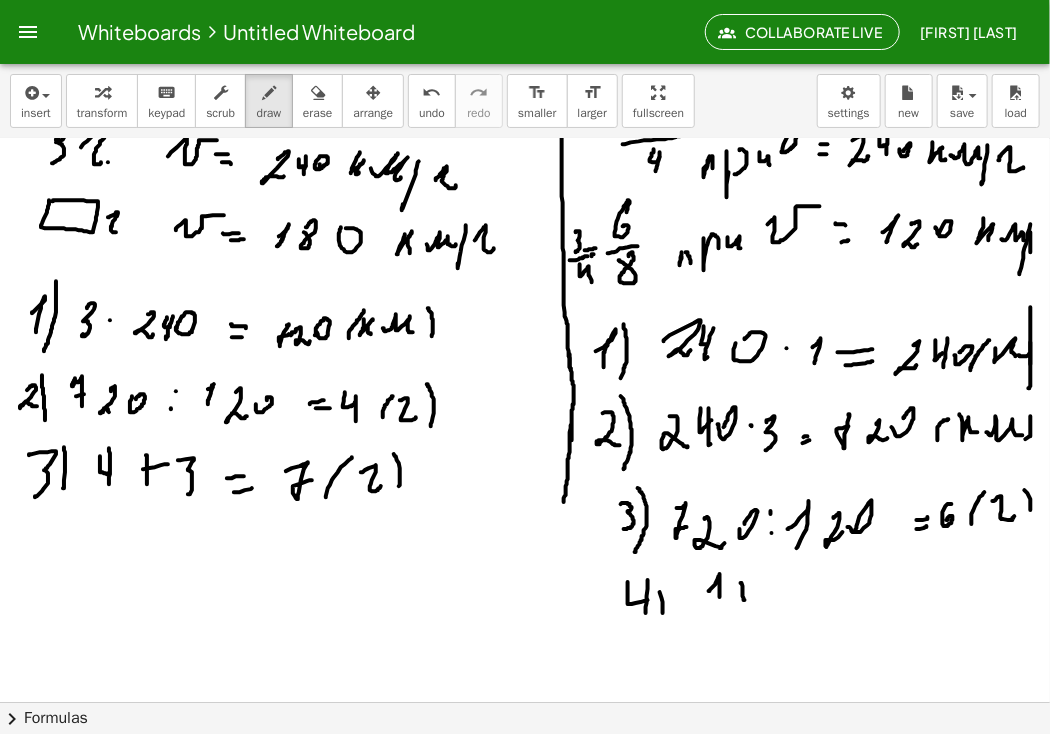 click at bounding box center [525, -1206] 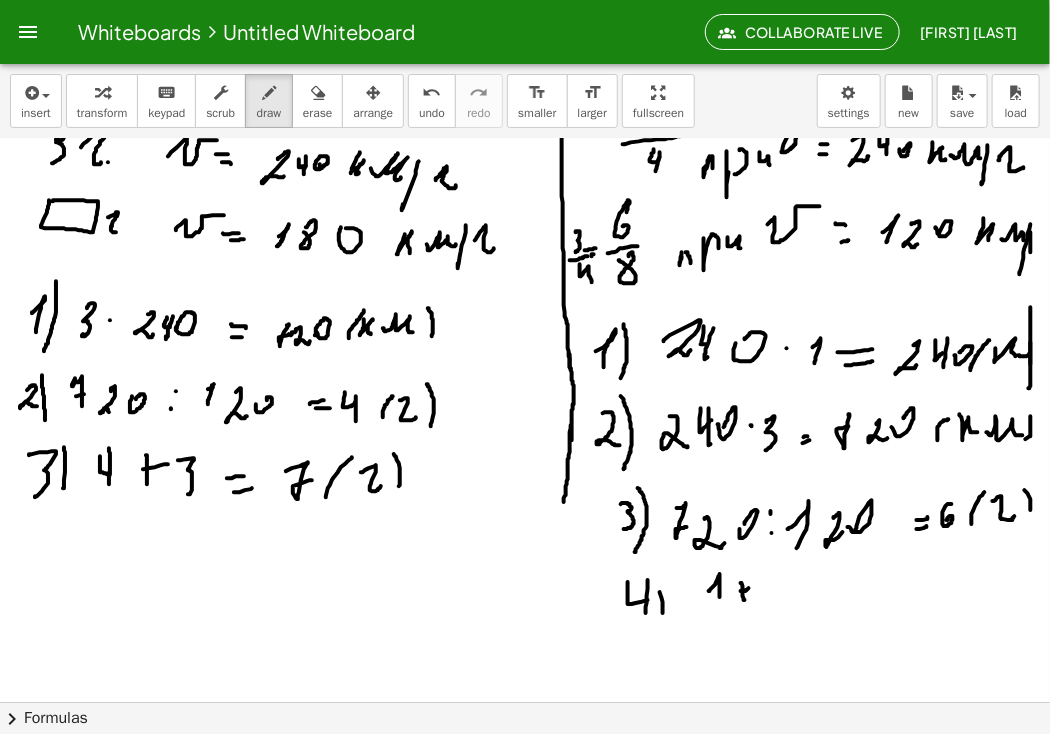 click at bounding box center [525, -1206] 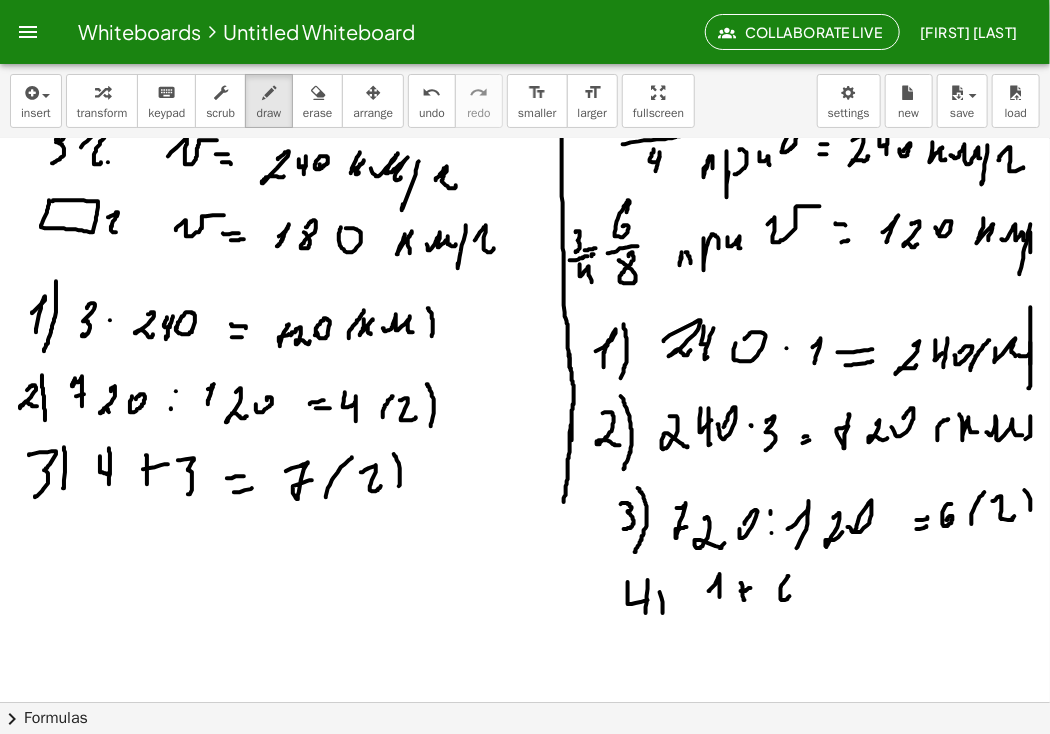 click at bounding box center (525, -1206) 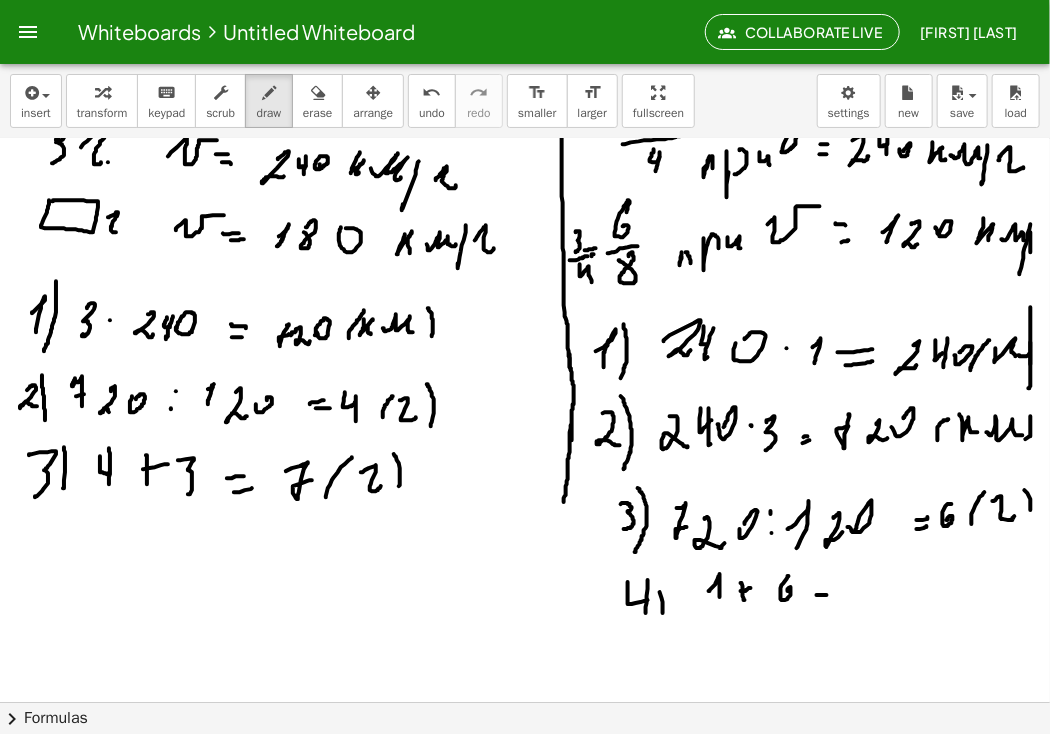 click at bounding box center [525, -1206] 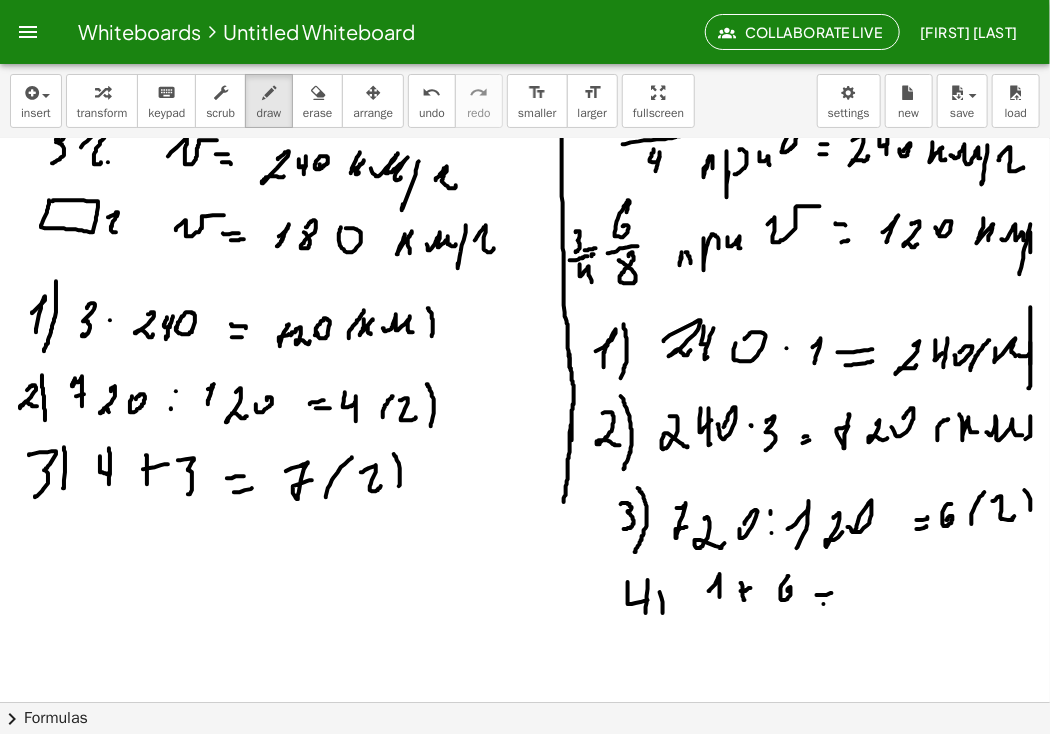 click at bounding box center [525, -1206] 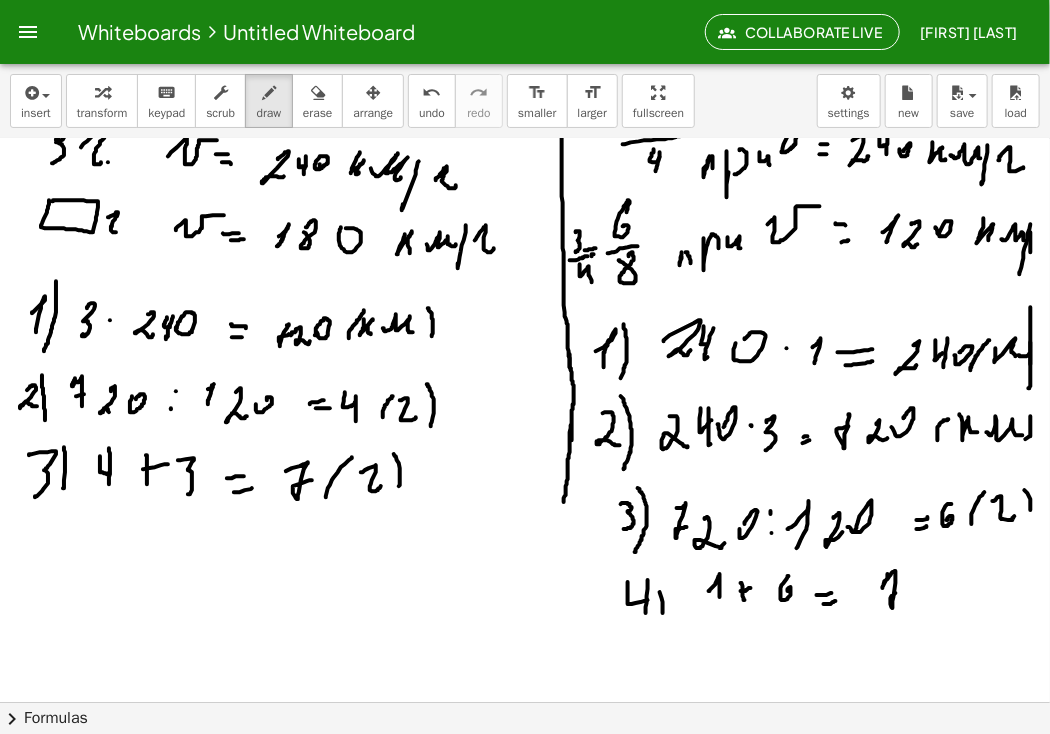 click at bounding box center [525, -1206] 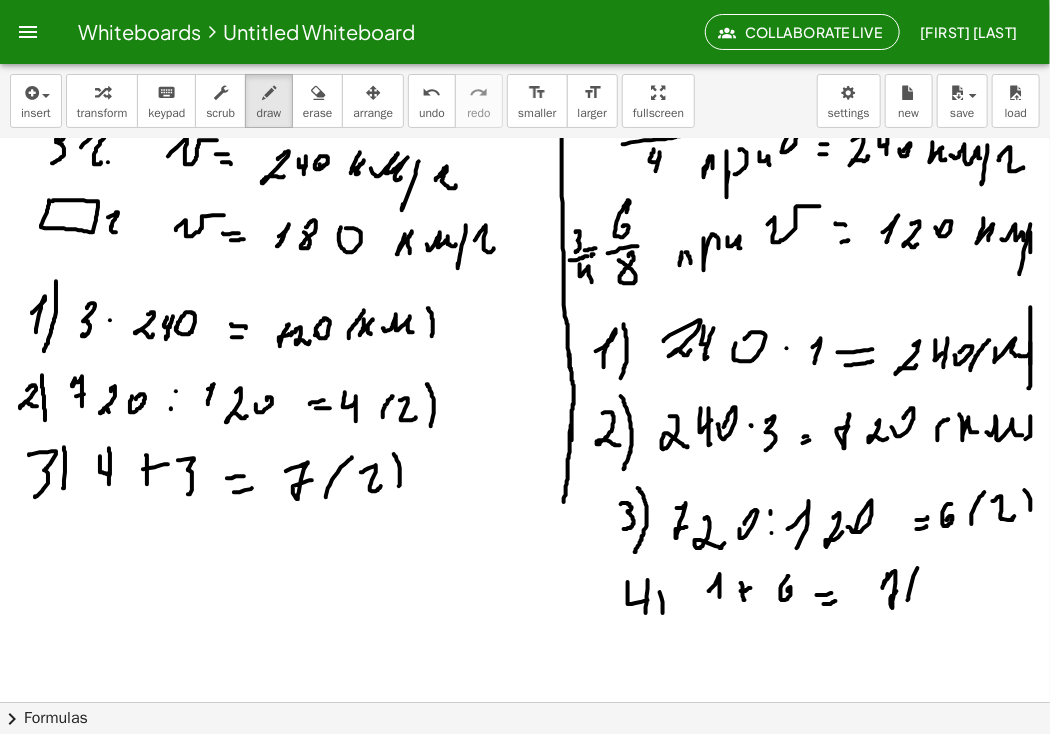 click at bounding box center (525, -1206) 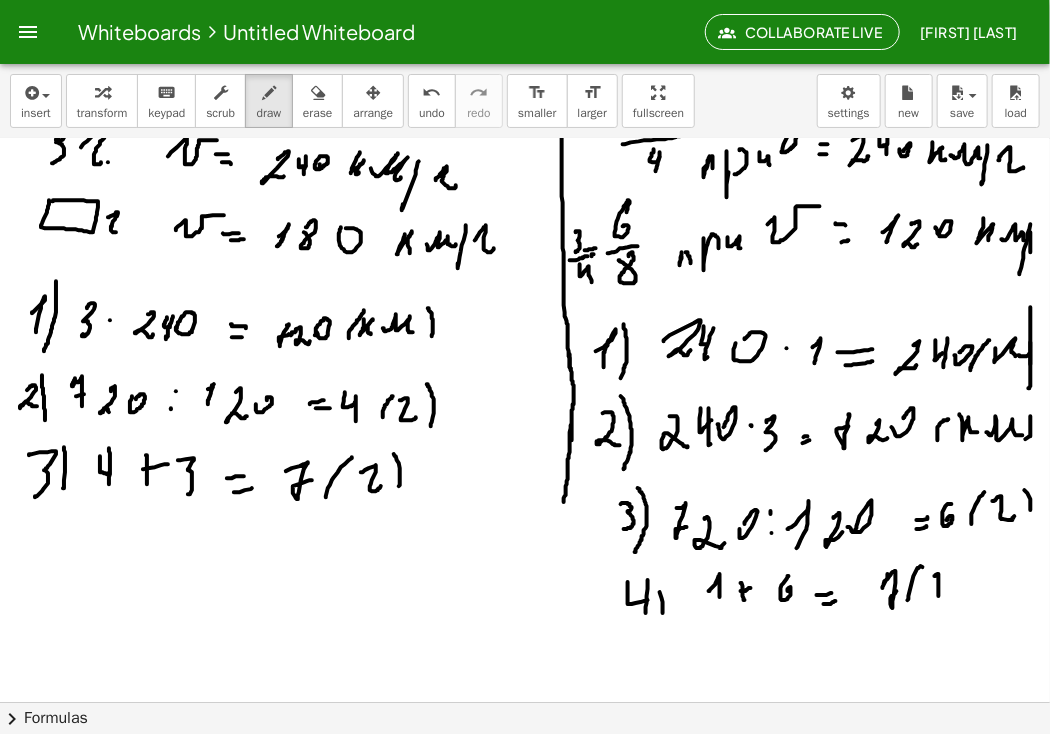 click at bounding box center (525, -1206) 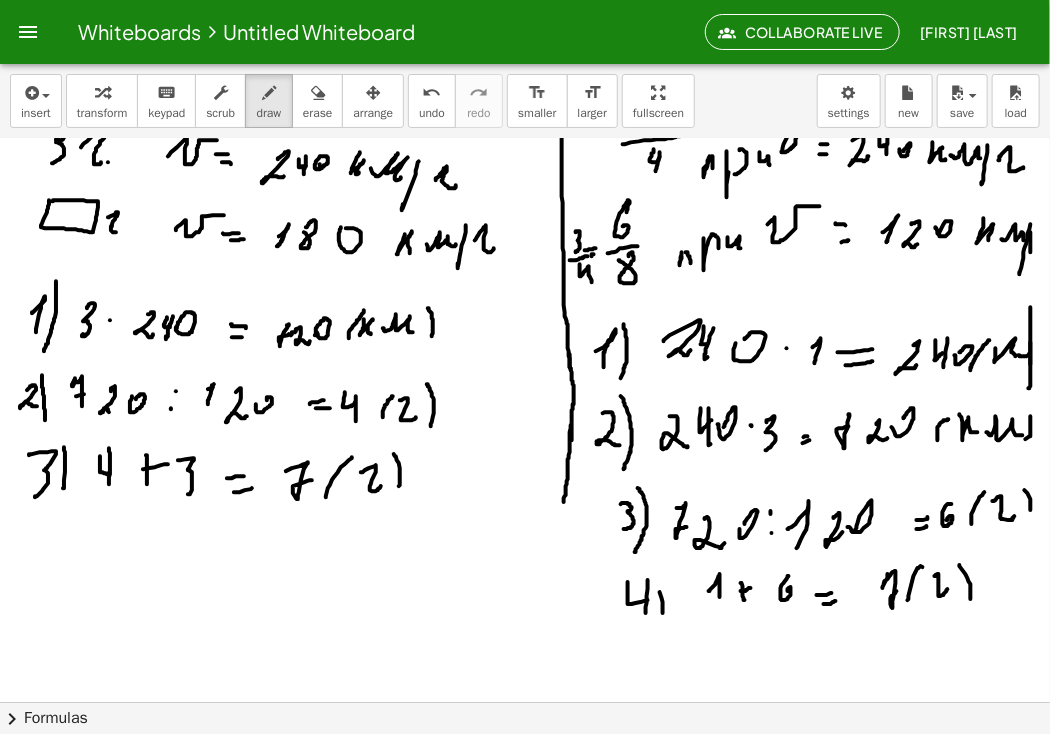 click at bounding box center [525, -1206] 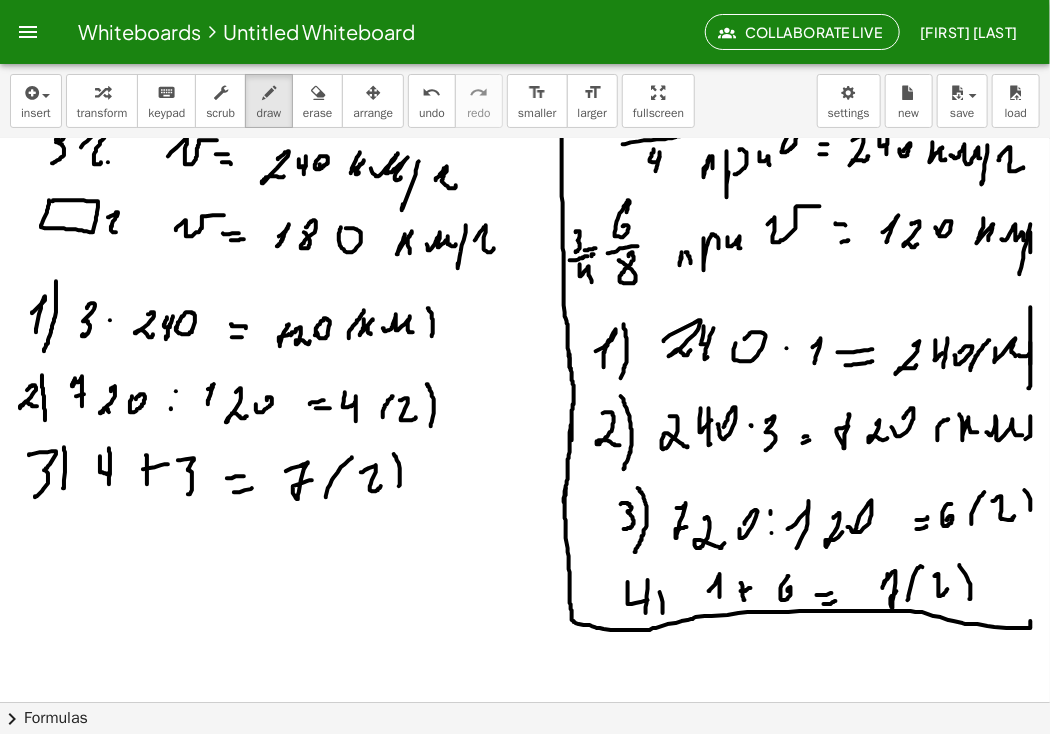 click at bounding box center (525, -1206) 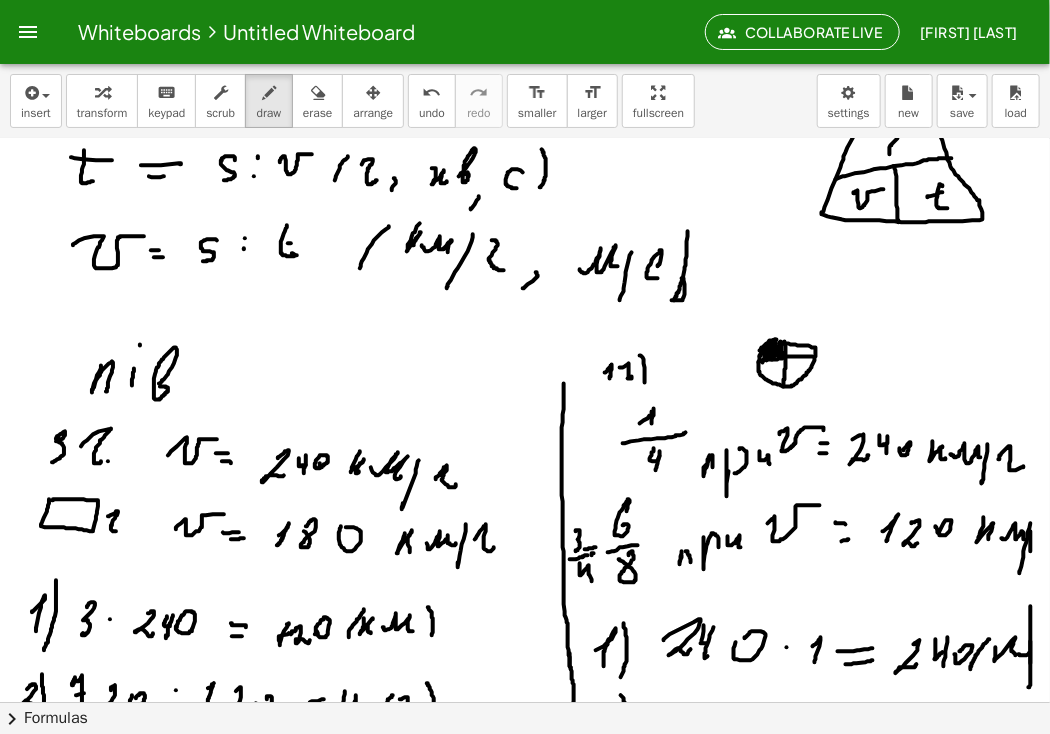 scroll, scrollTop: 3016, scrollLeft: 0, axis: vertical 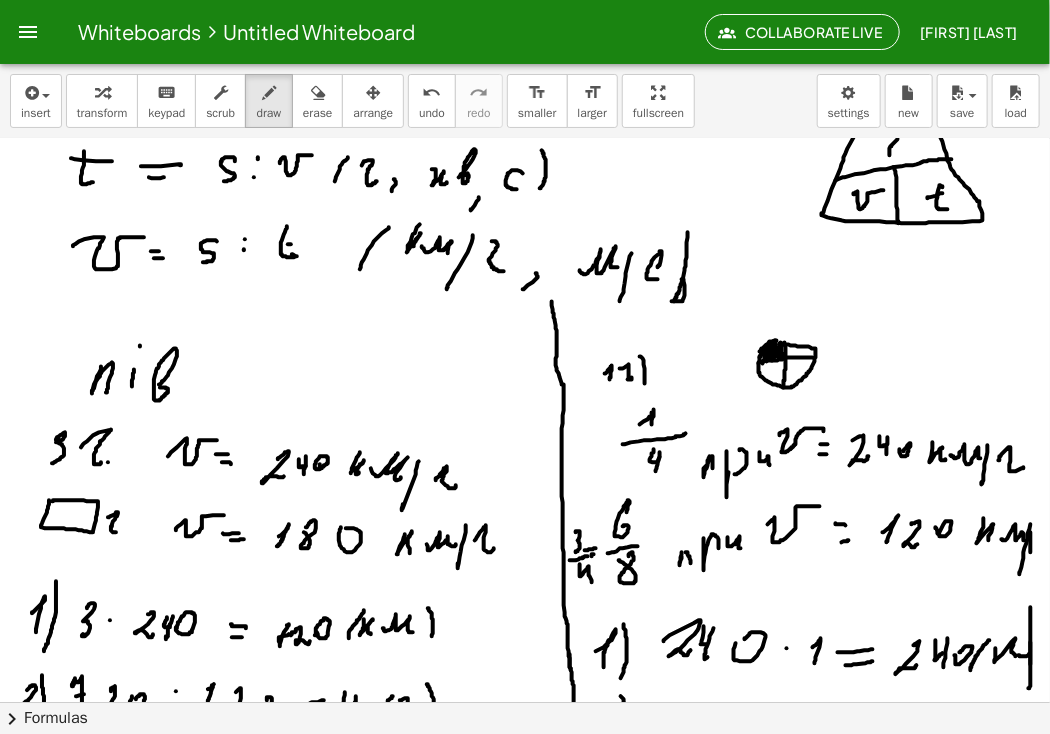 click at bounding box center (525, -906) 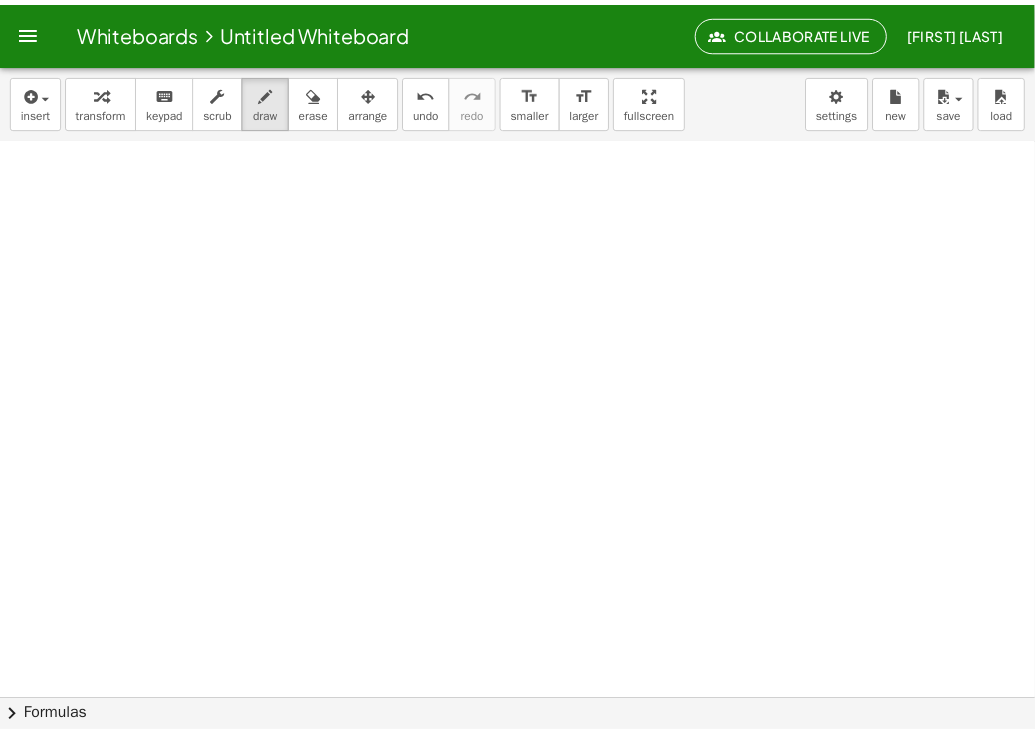 scroll, scrollTop: 3879, scrollLeft: 0, axis: vertical 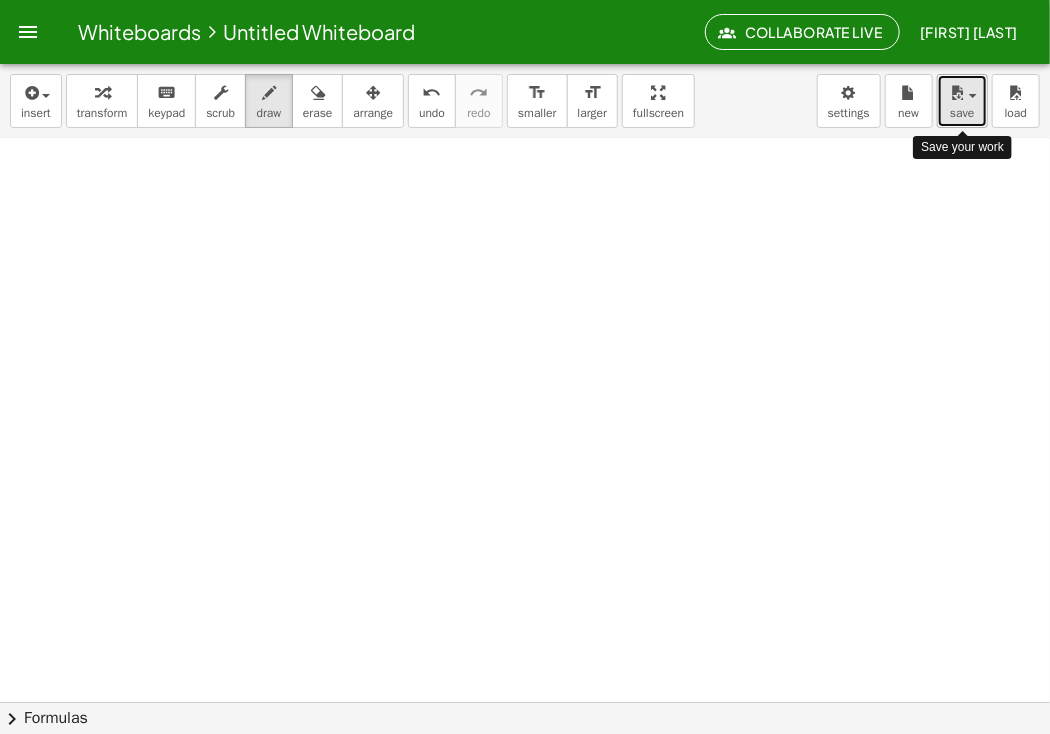 click on "save" at bounding box center [962, 113] 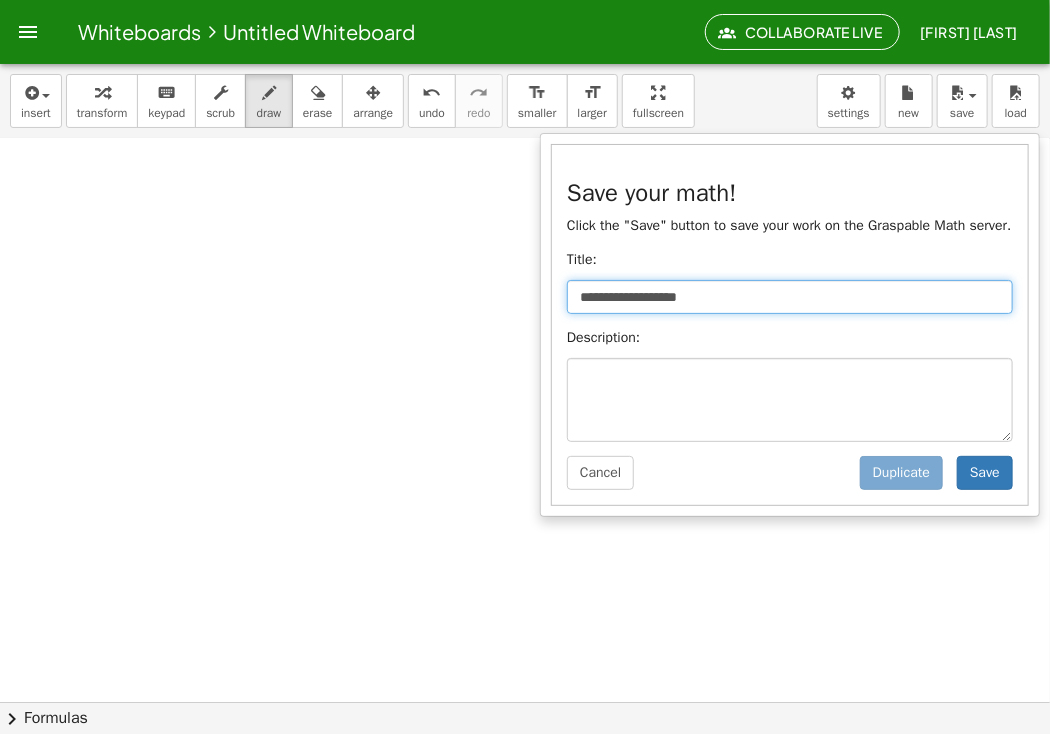 drag, startPoint x: 736, startPoint y: 300, endPoint x: 500, endPoint y: 303, distance: 236.01907 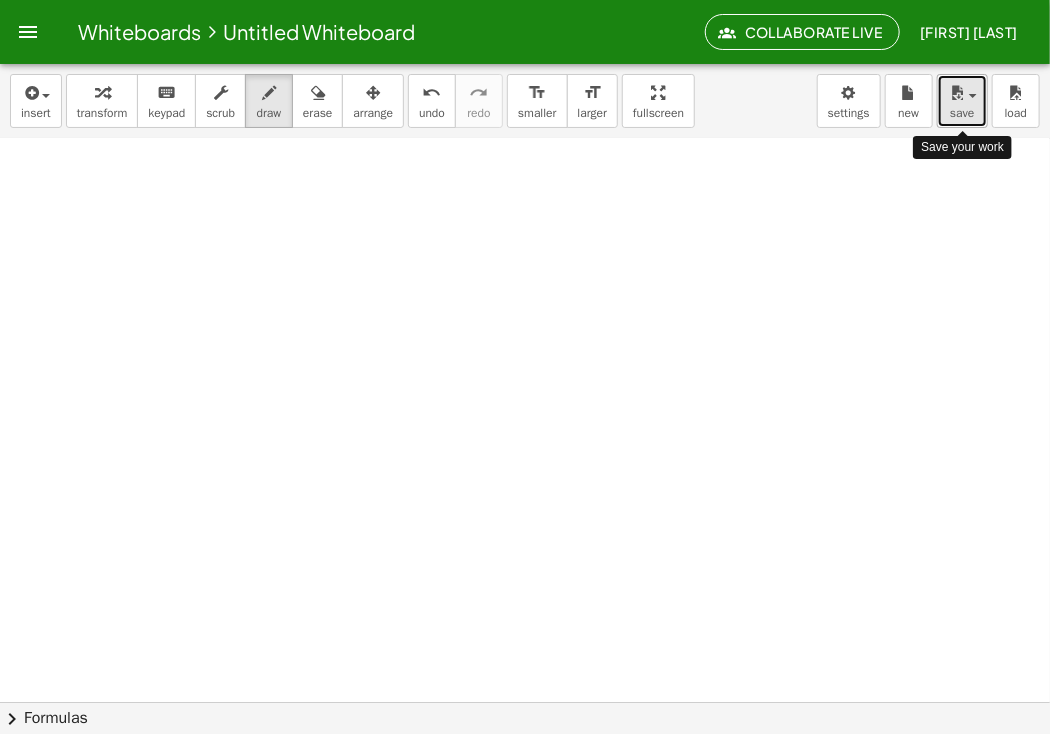 click at bounding box center (962, 92) 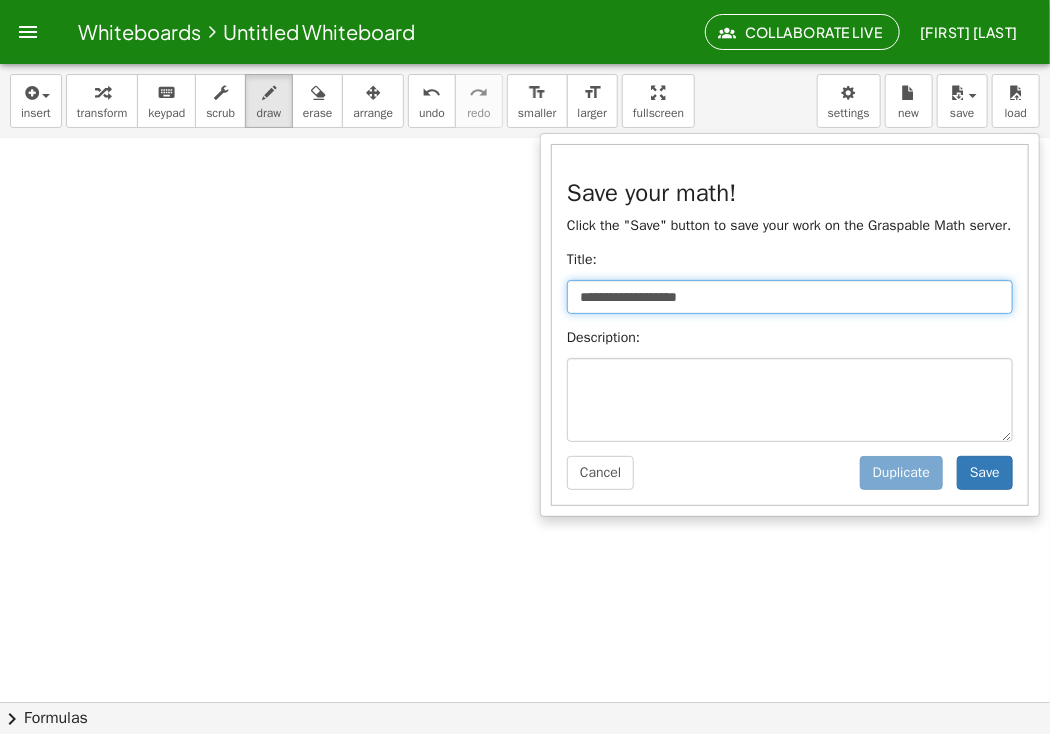 drag, startPoint x: 740, startPoint y: 295, endPoint x: 574, endPoint y: 304, distance: 166.24379 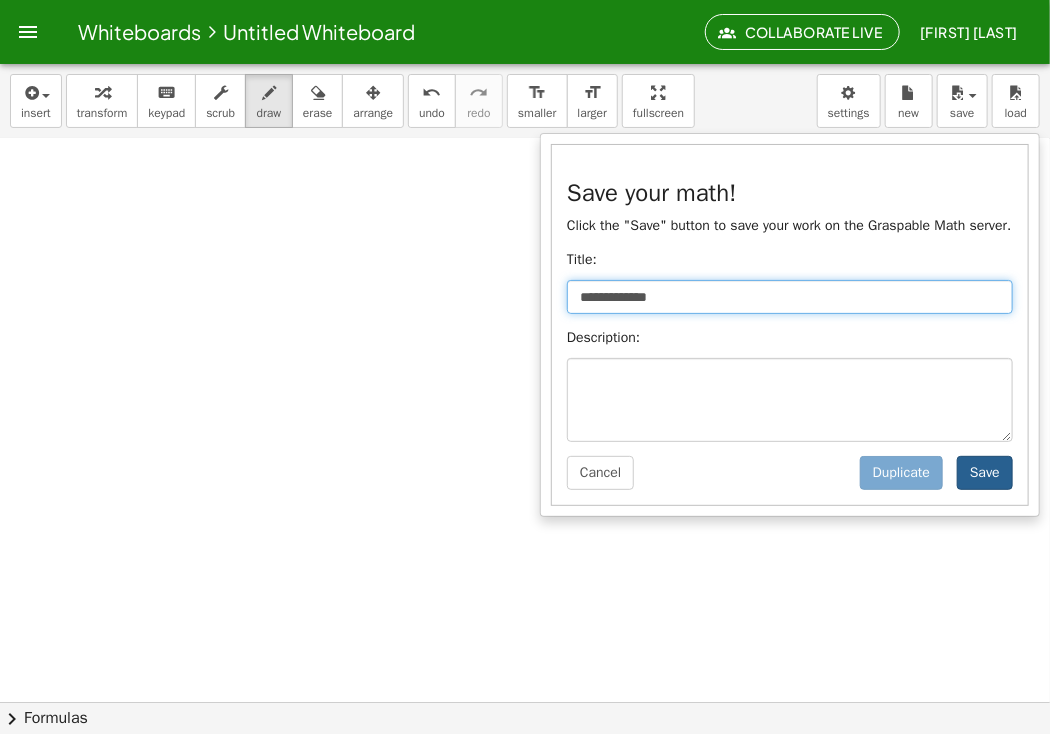 type on "**********" 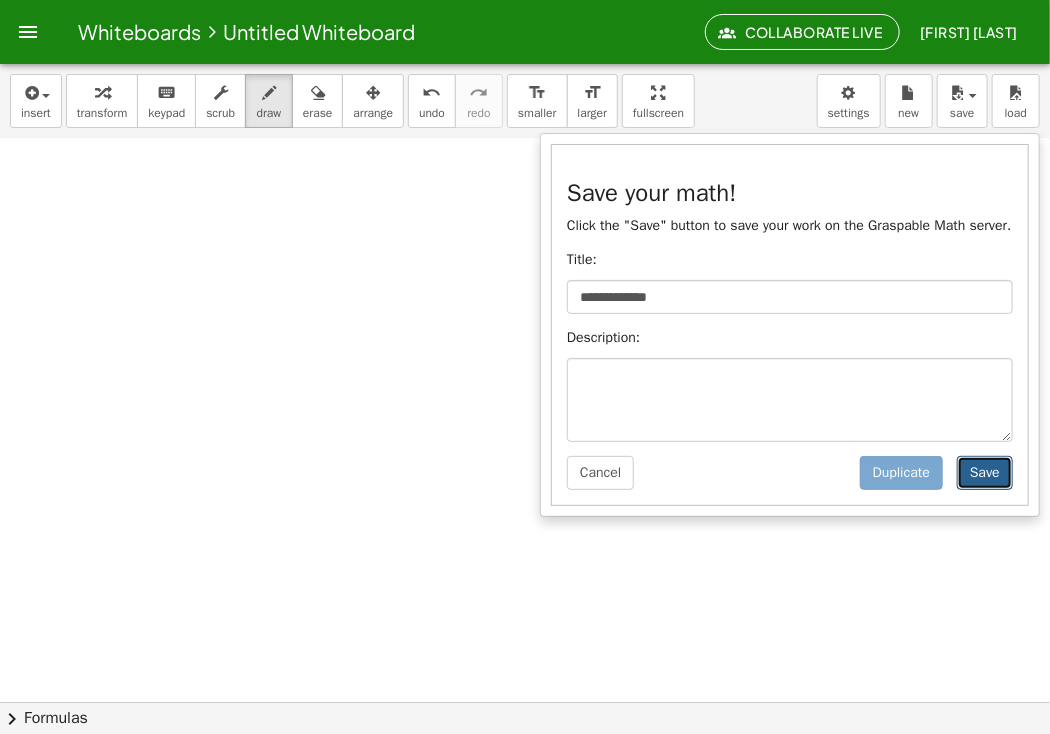 click on "Save" at bounding box center [985, 473] 